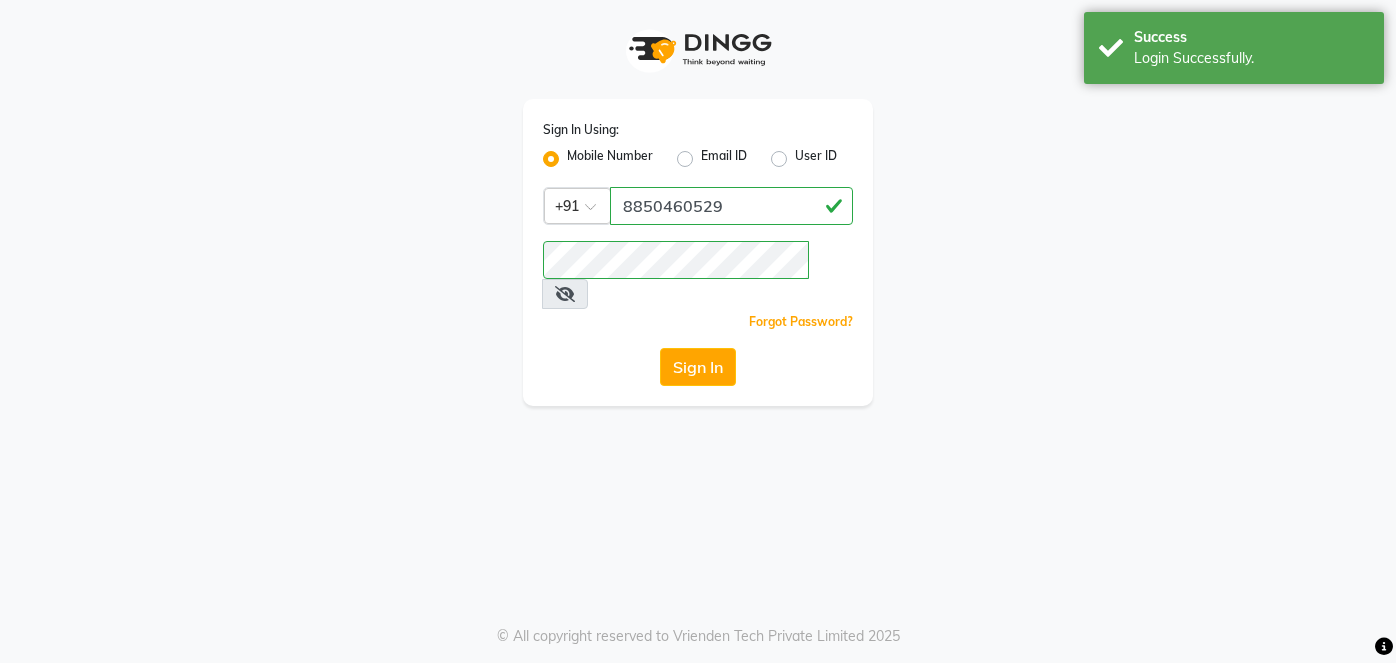 scroll, scrollTop: 0, scrollLeft: 0, axis: both 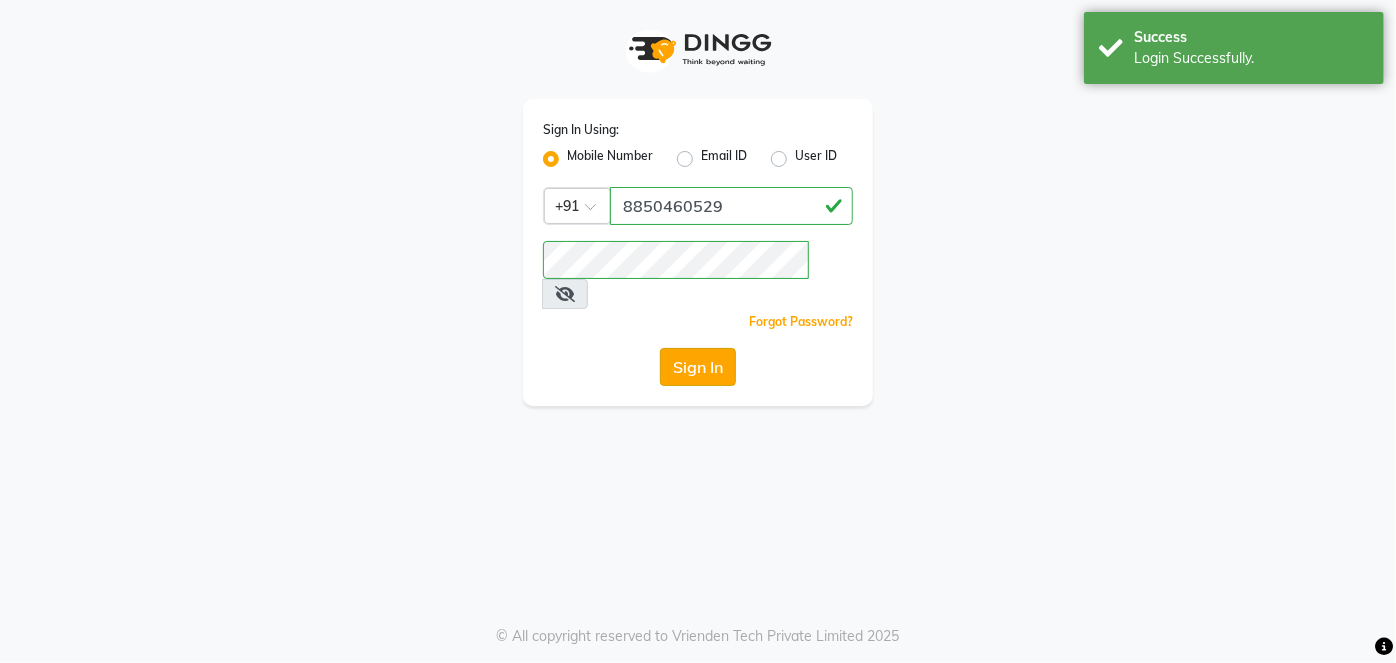 click on "Sign In" 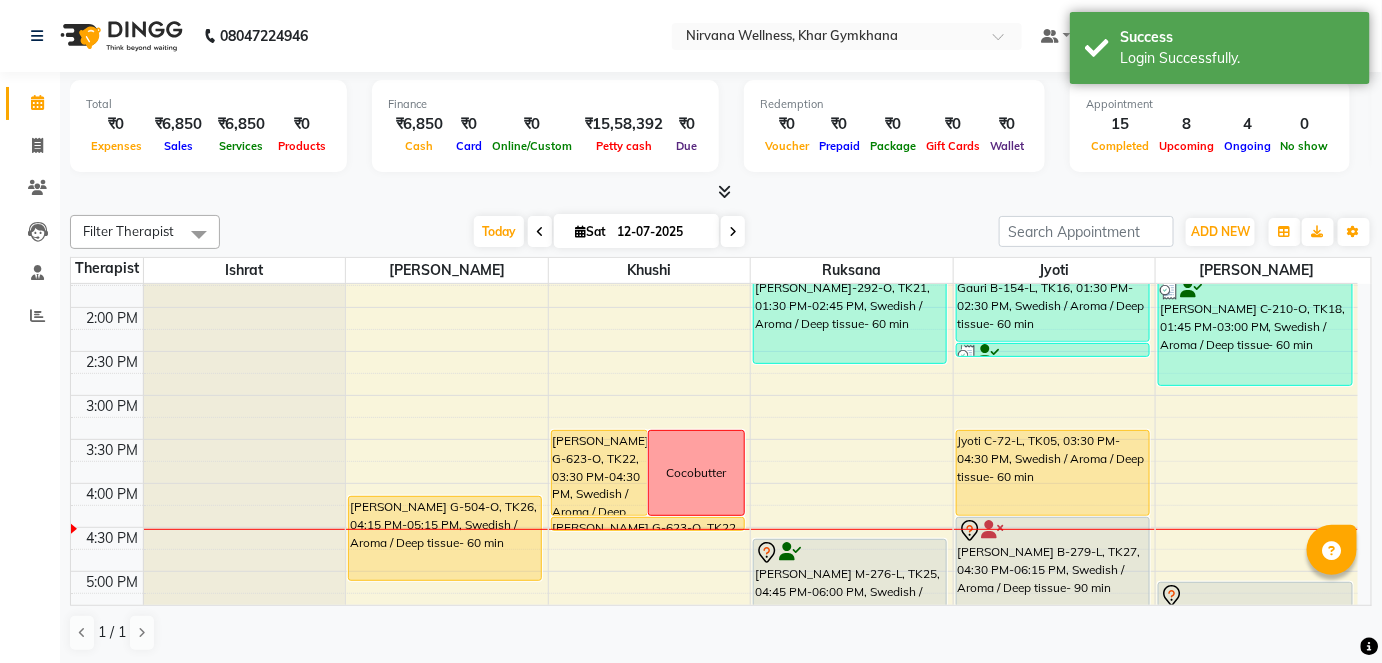 scroll, scrollTop: 727, scrollLeft: 0, axis: vertical 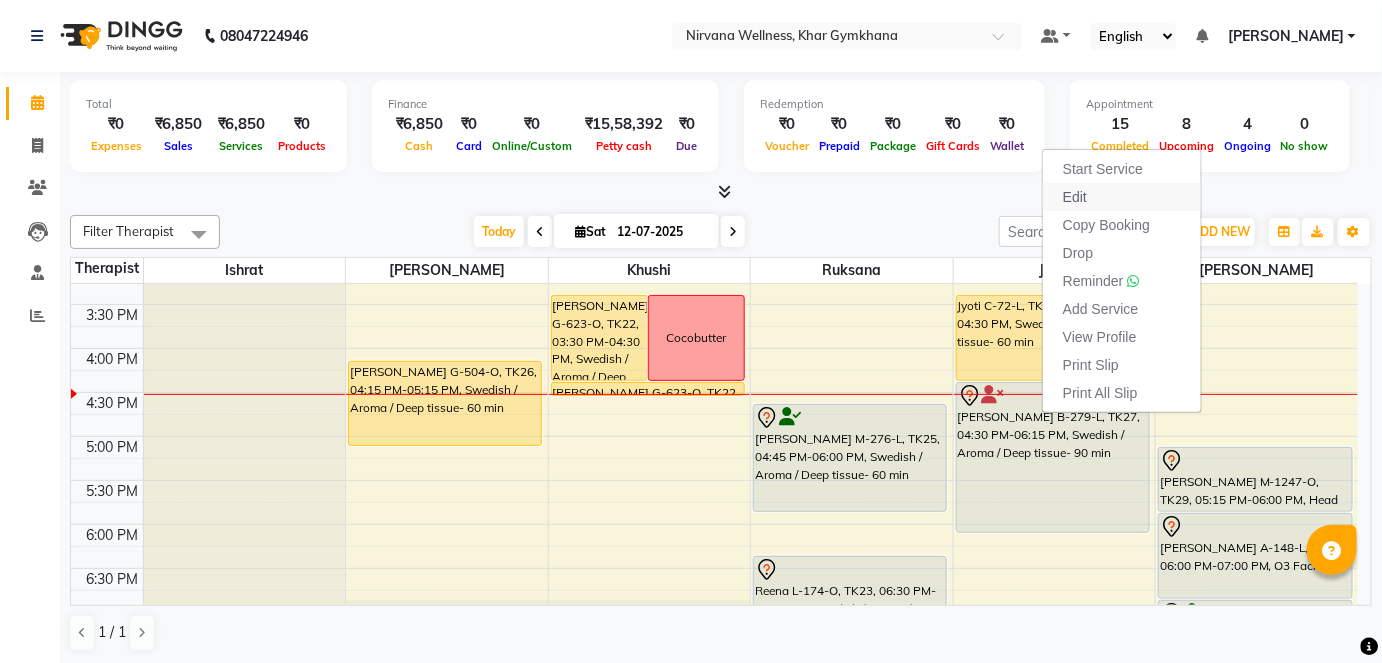 click on "Edit" at bounding box center (1122, 197) 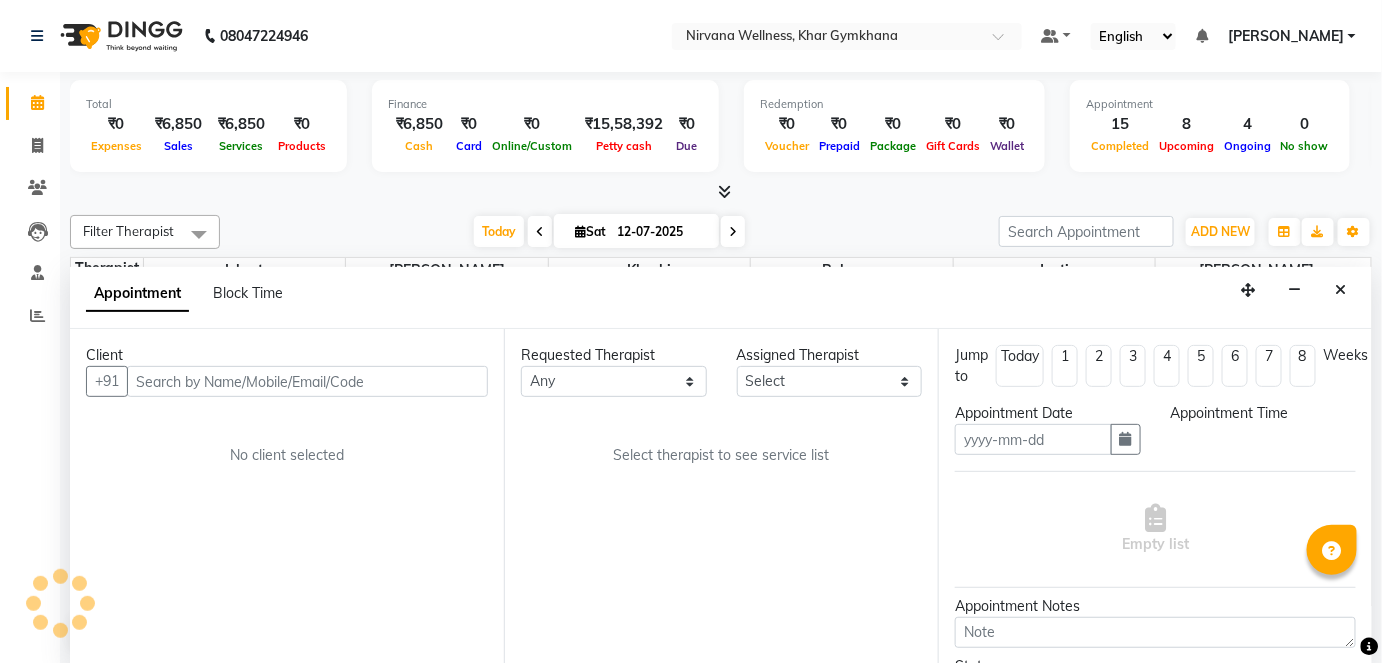 type on "12-07-2025" 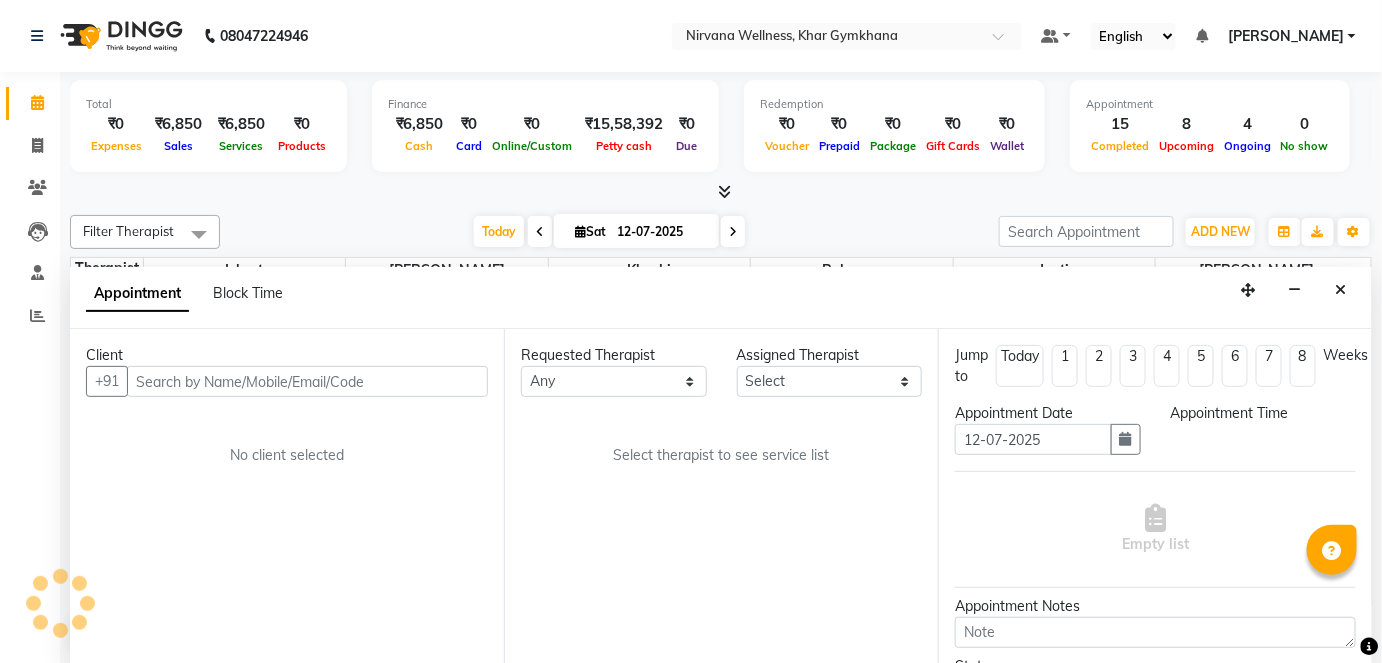 scroll, scrollTop: 0, scrollLeft: 0, axis: both 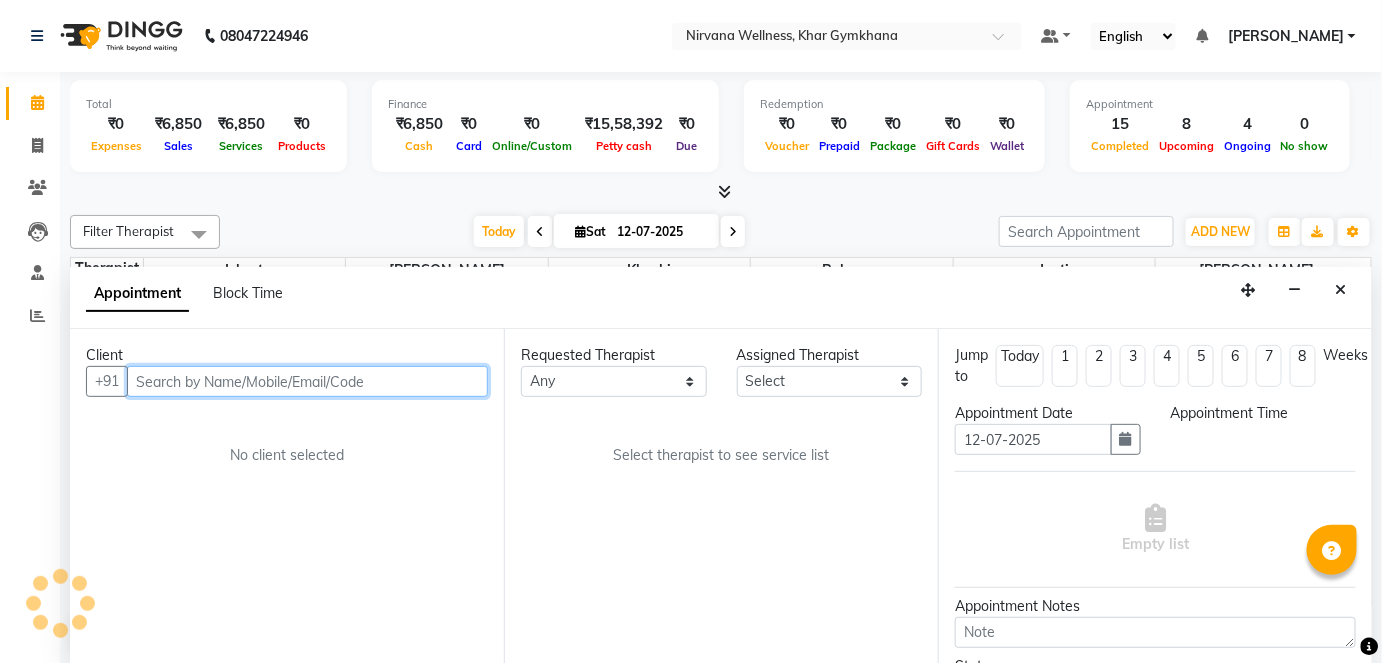 select on "990" 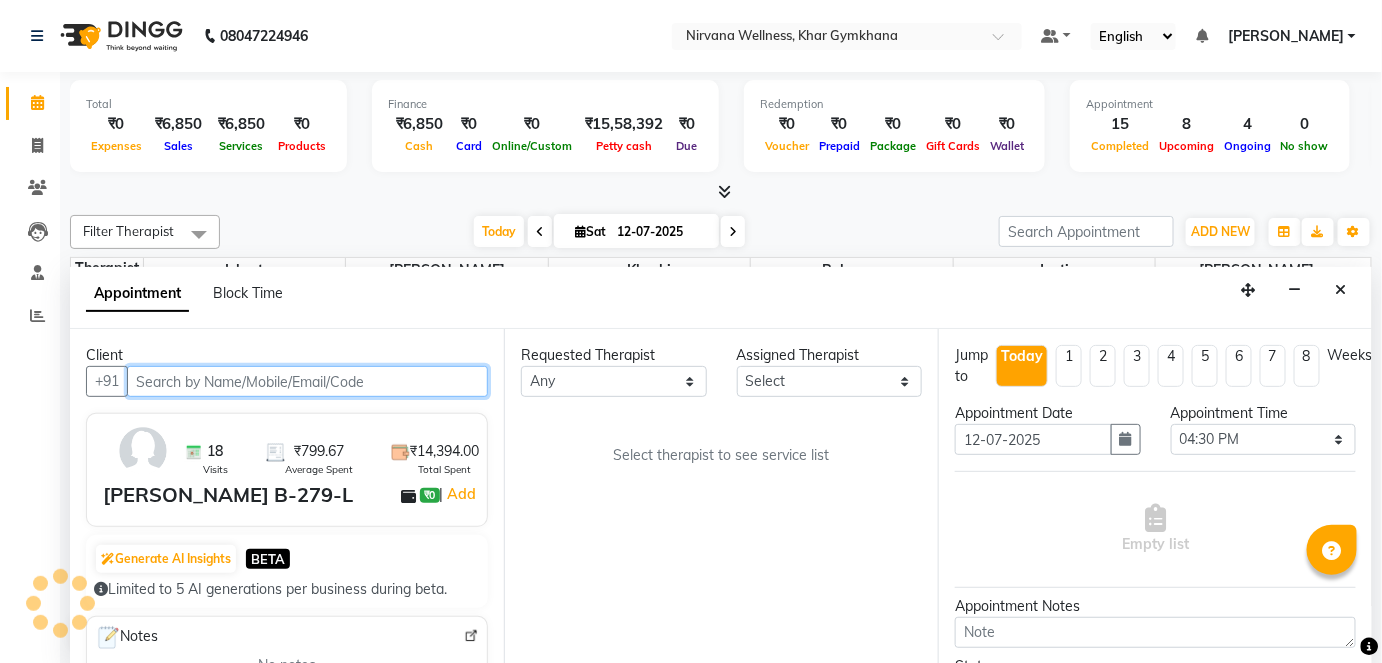 select on "68038" 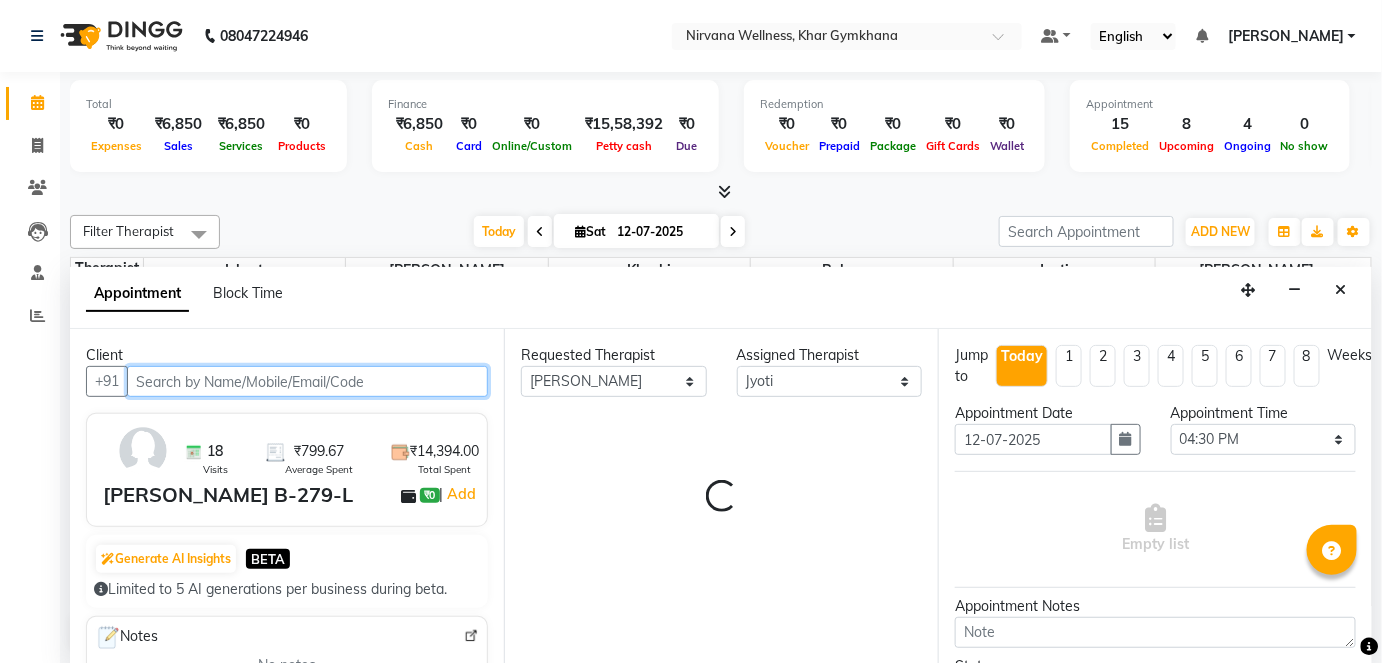 select on "3392" 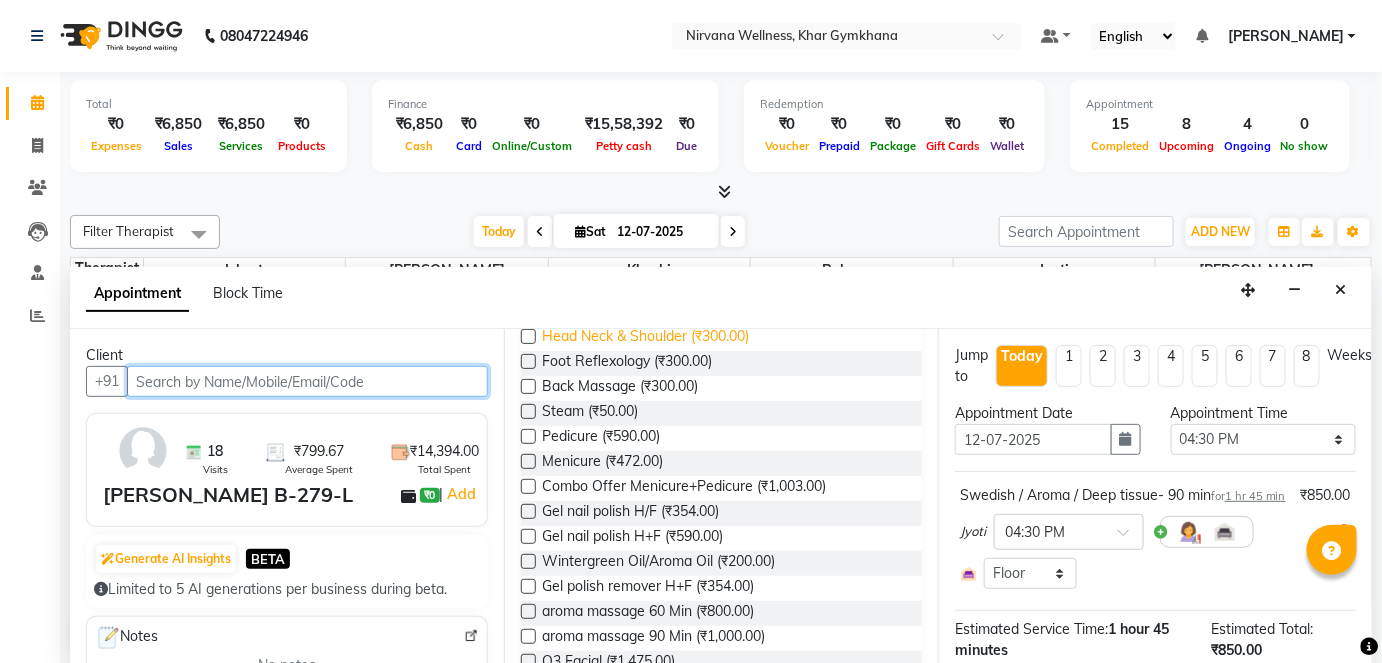 scroll, scrollTop: 272, scrollLeft: 0, axis: vertical 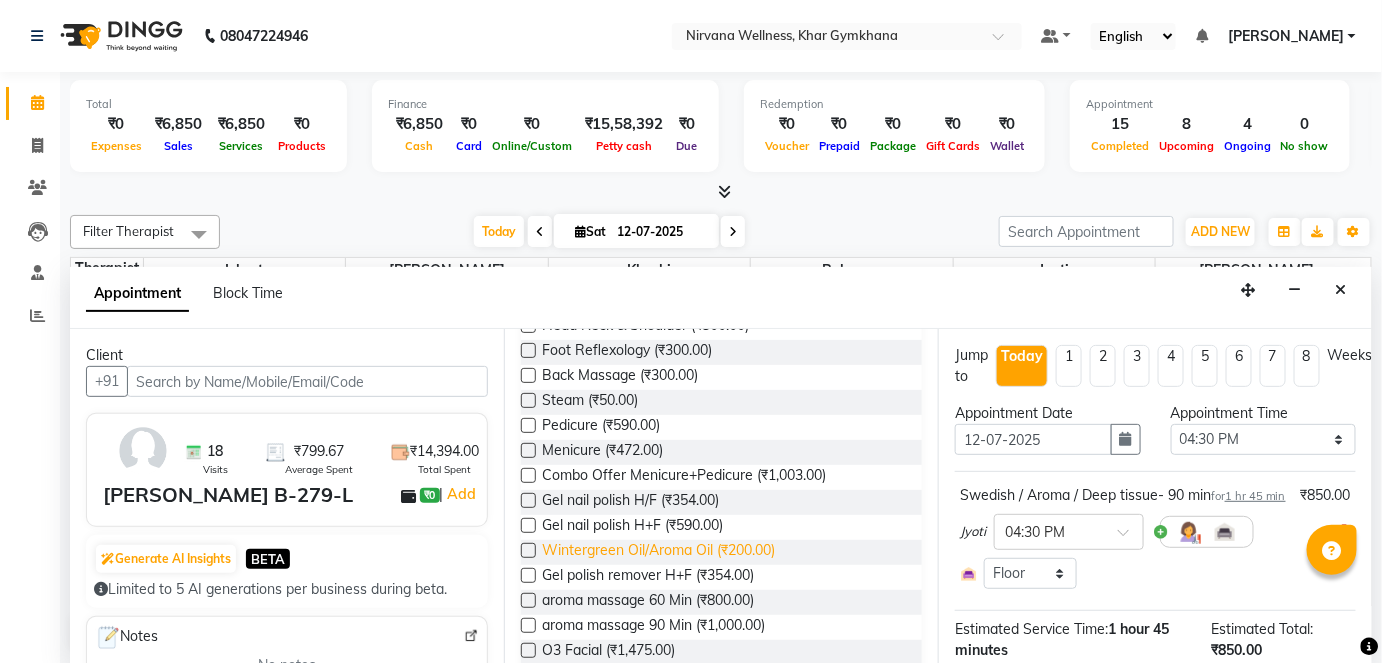 click on "Wintergreen Oil/Aroma Oil (₹200.00)" at bounding box center (658, 552) 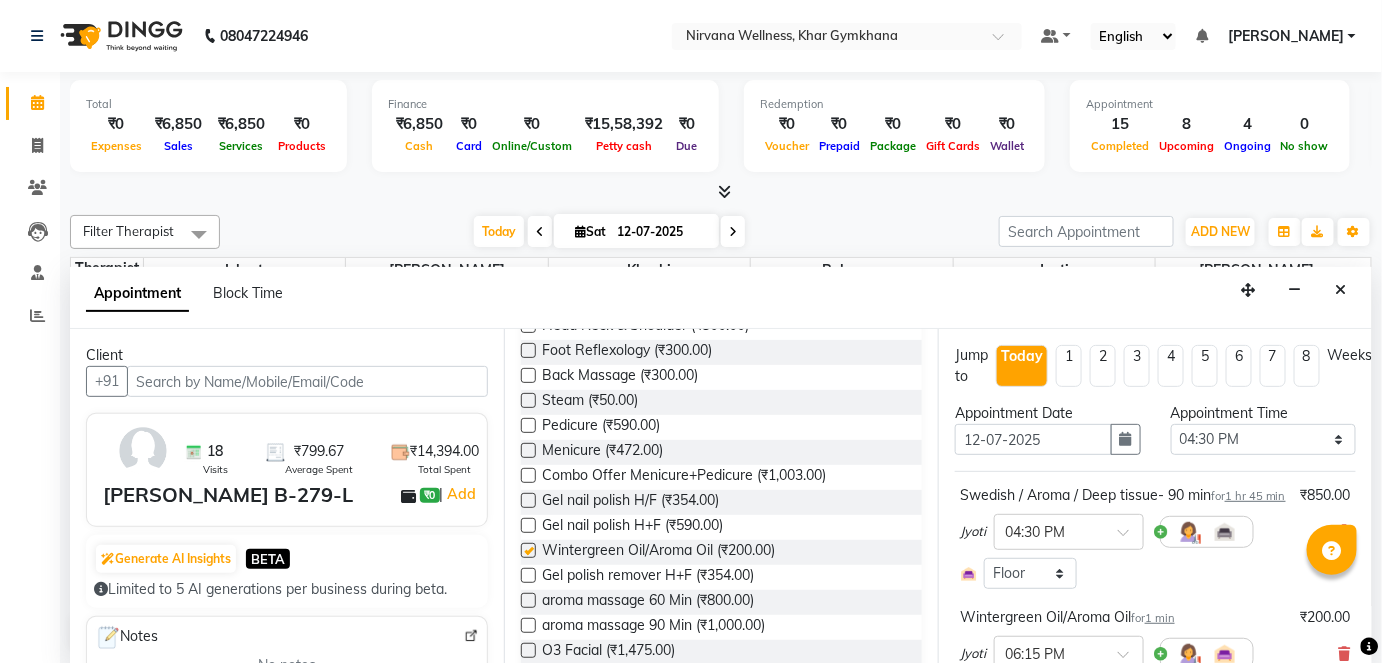 checkbox on "false" 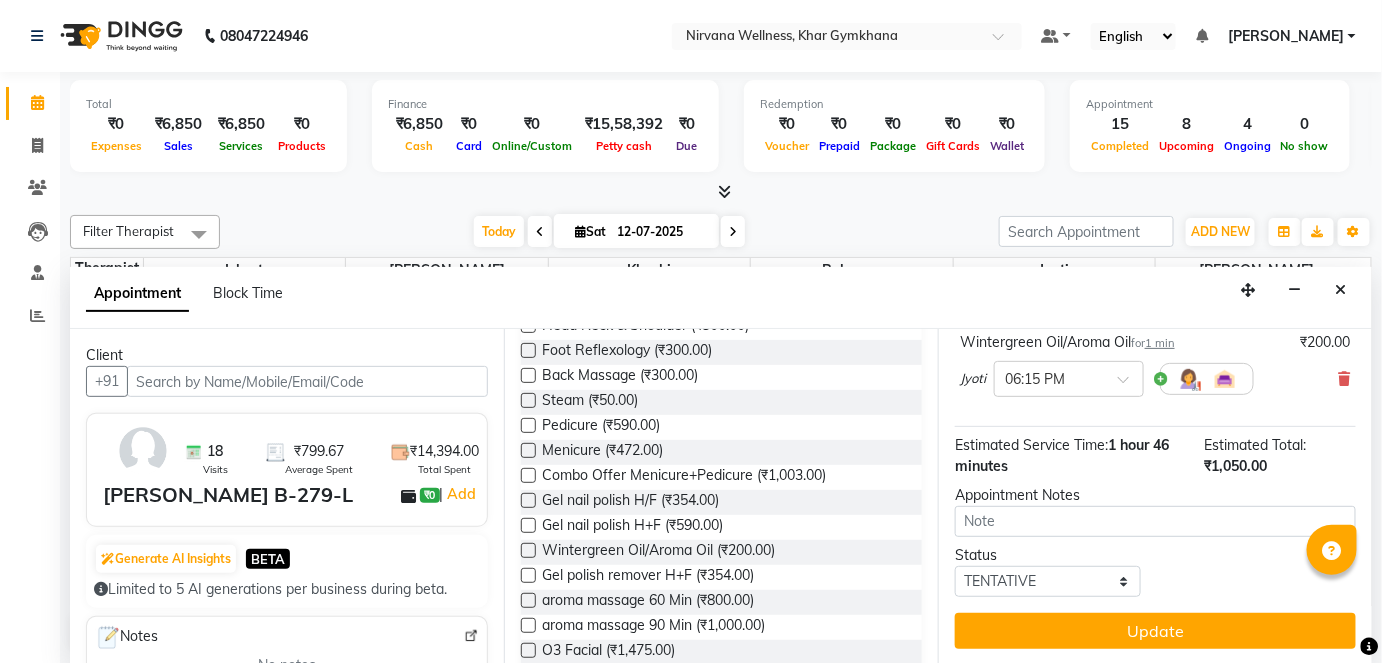 scroll, scrollTop: 295, scrollLeft: 0, axis: vertical 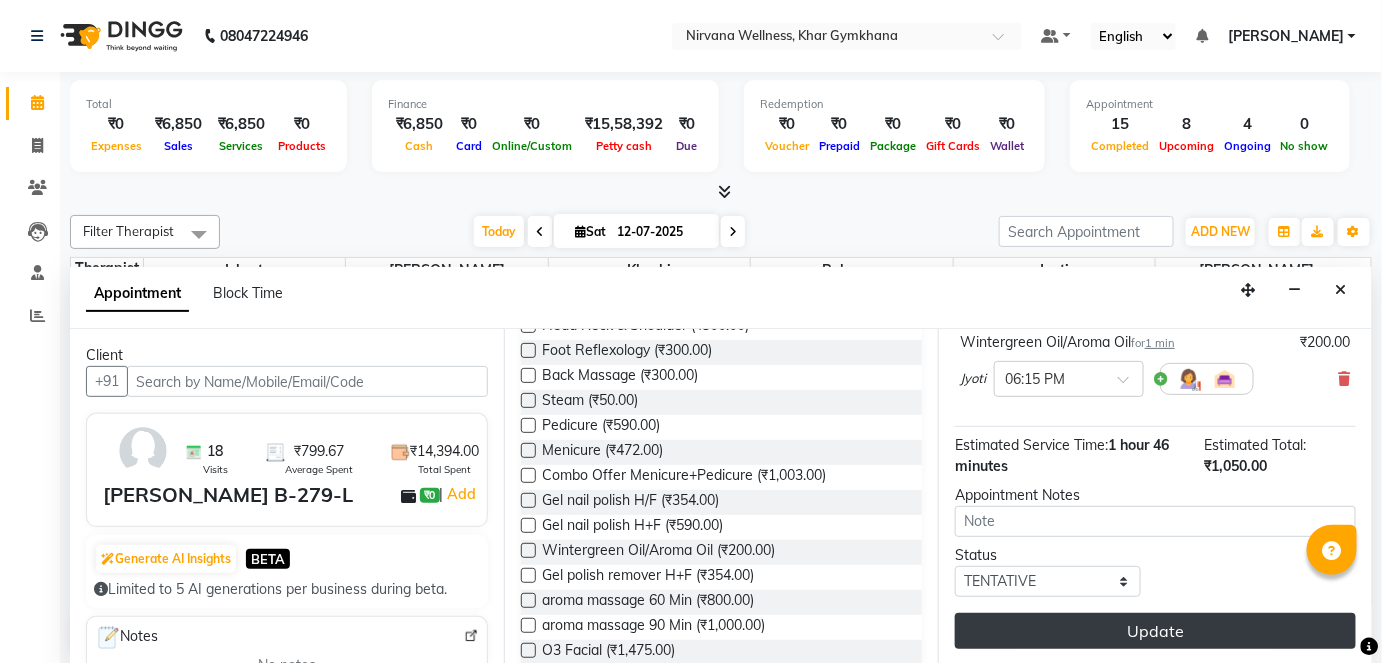 click on "Update" at bounding box center (1155, 631) 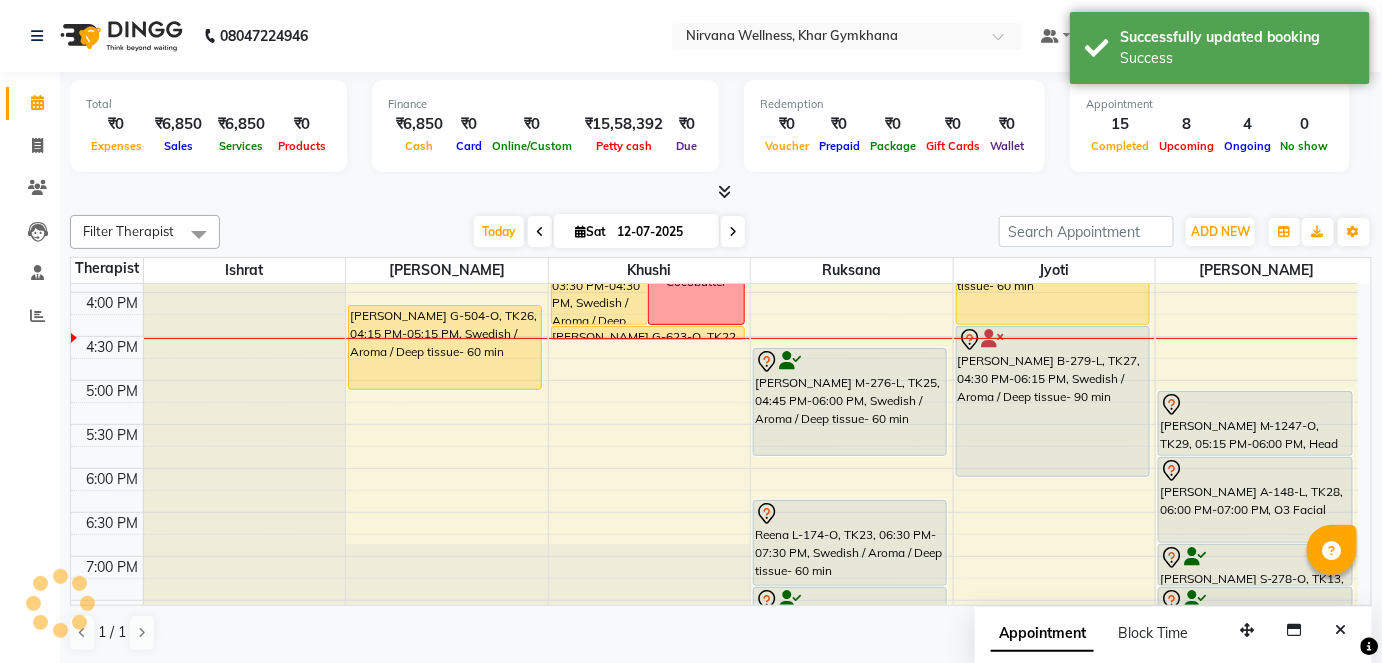 scroll, scrollTop: 0, scrollLeft: 0, axis: both 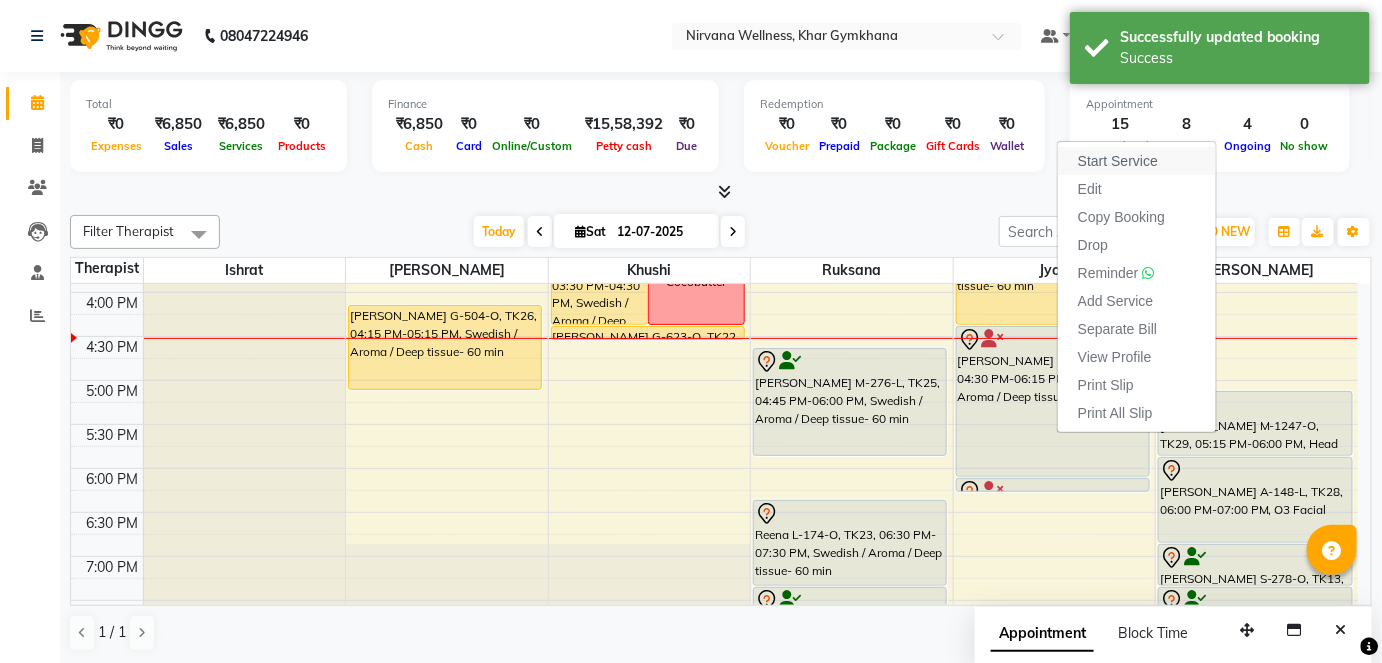 click on "Start Service" at bounding box center [1118, 161] 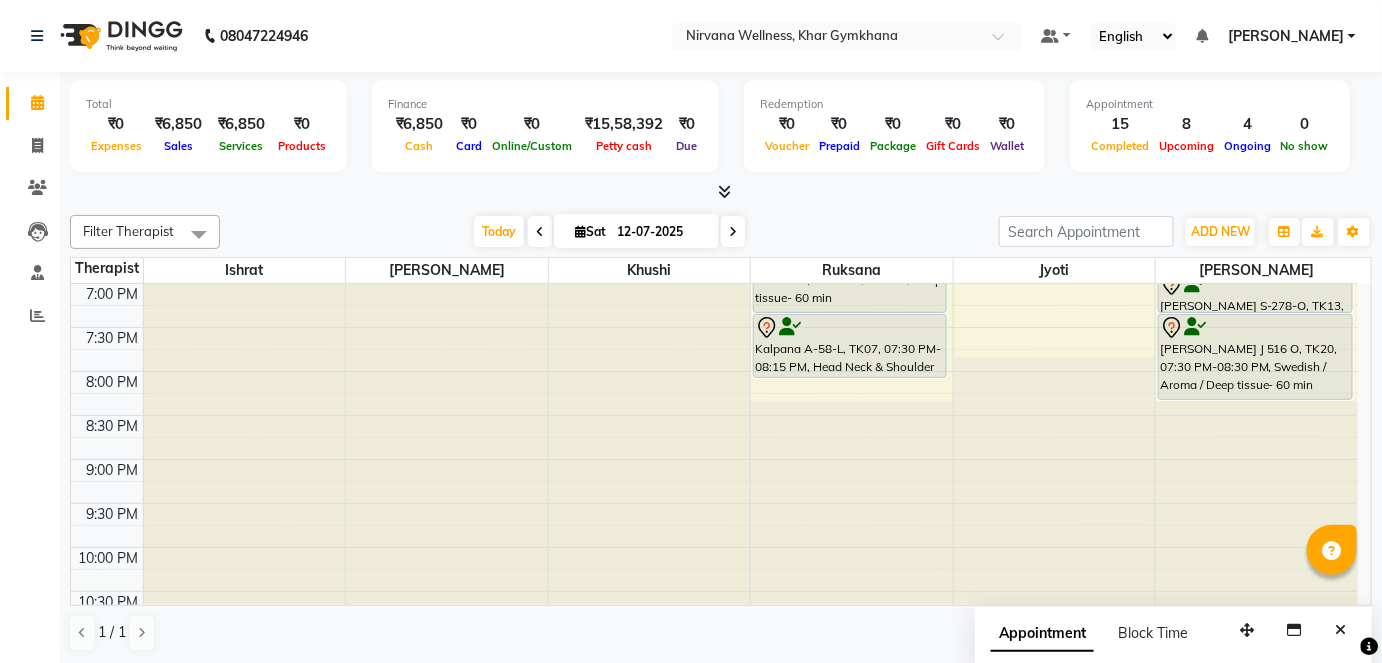 scroll, scrollTop: 1068, scrollLeft: 0, axis: vertical 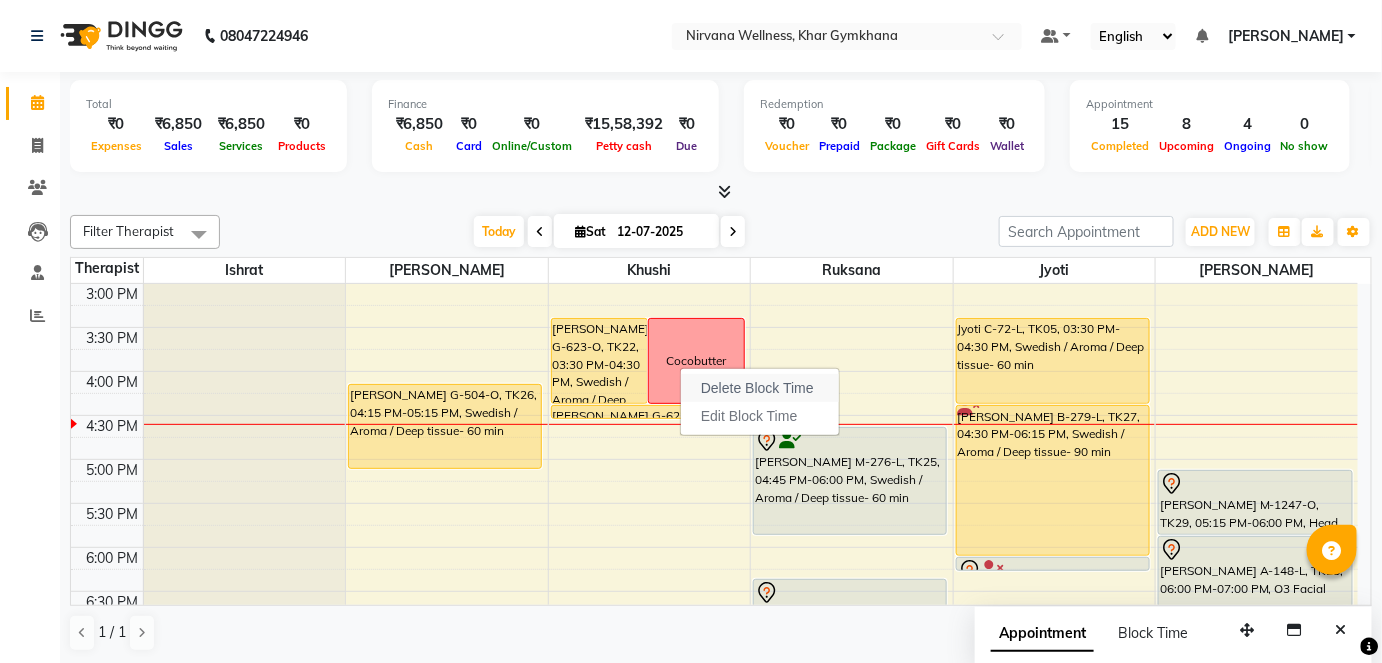click on "Delete Block Time" at bounding box center [757, 388] 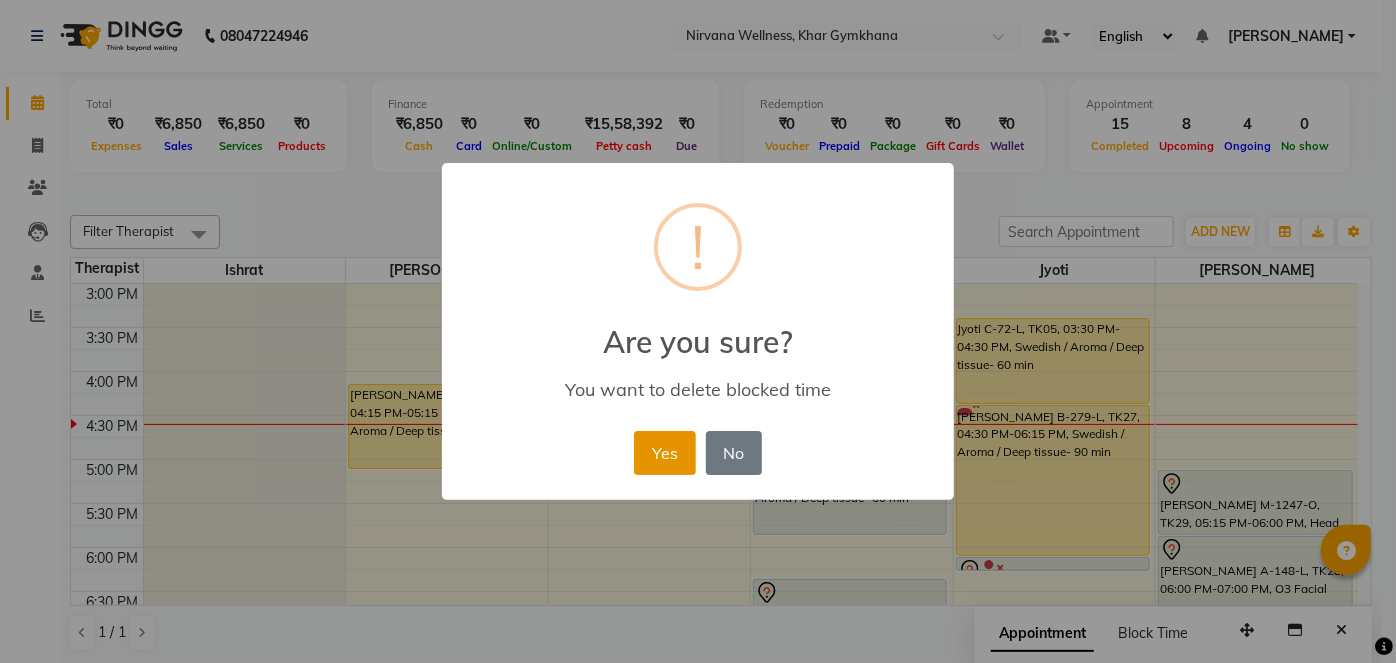 click on "Yes" at bounding box center (664, 453) 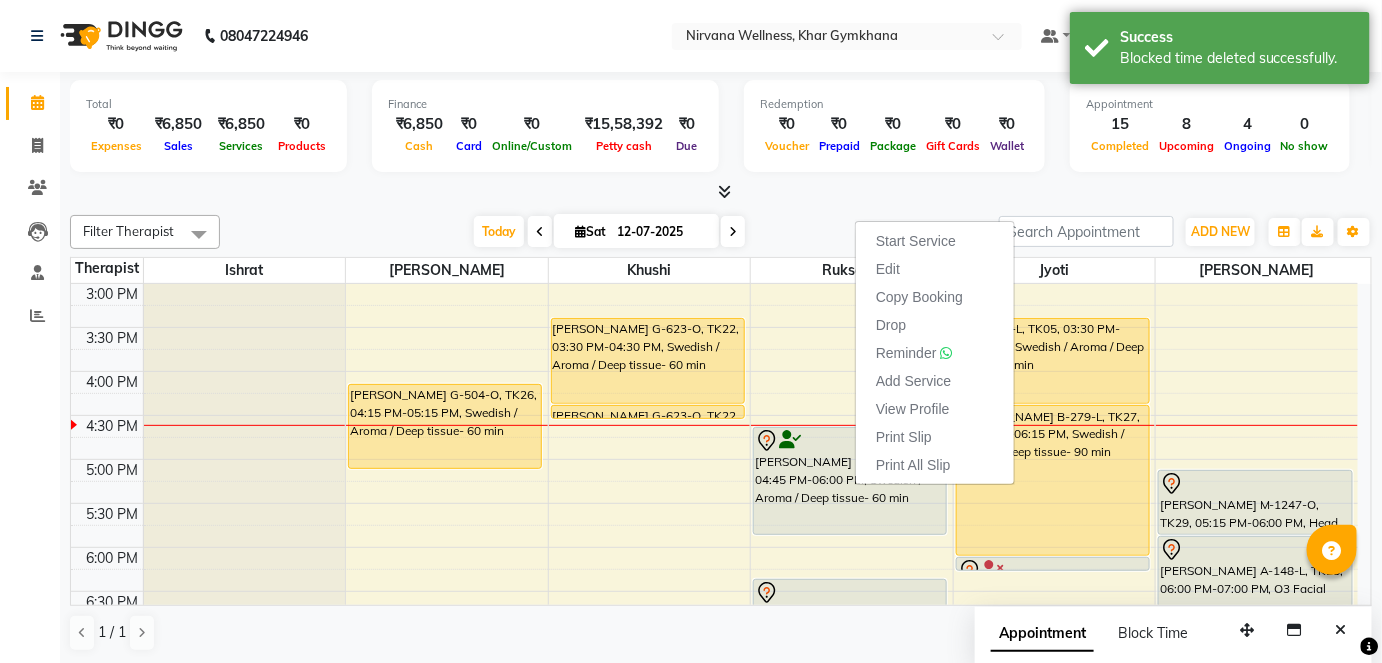 click at bounding box center [733, 231] 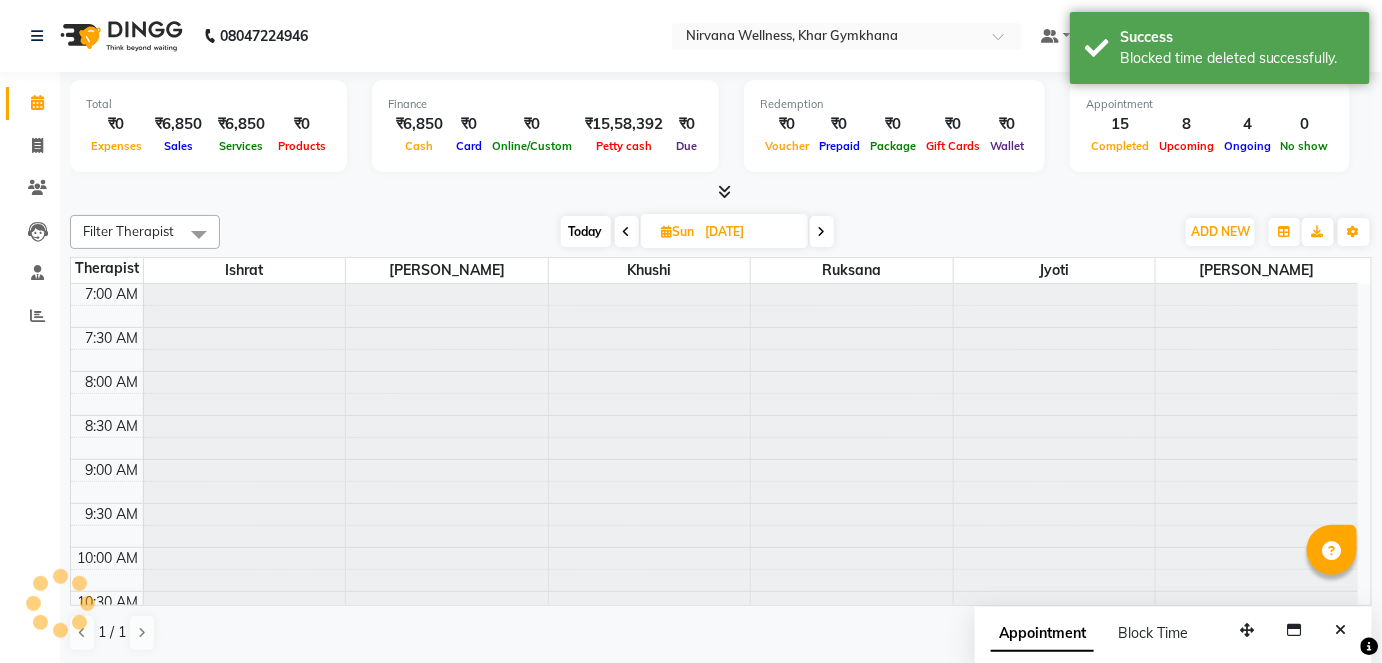 scroll, scrollTop: 783, scrollLeft: 0, axis: vertical 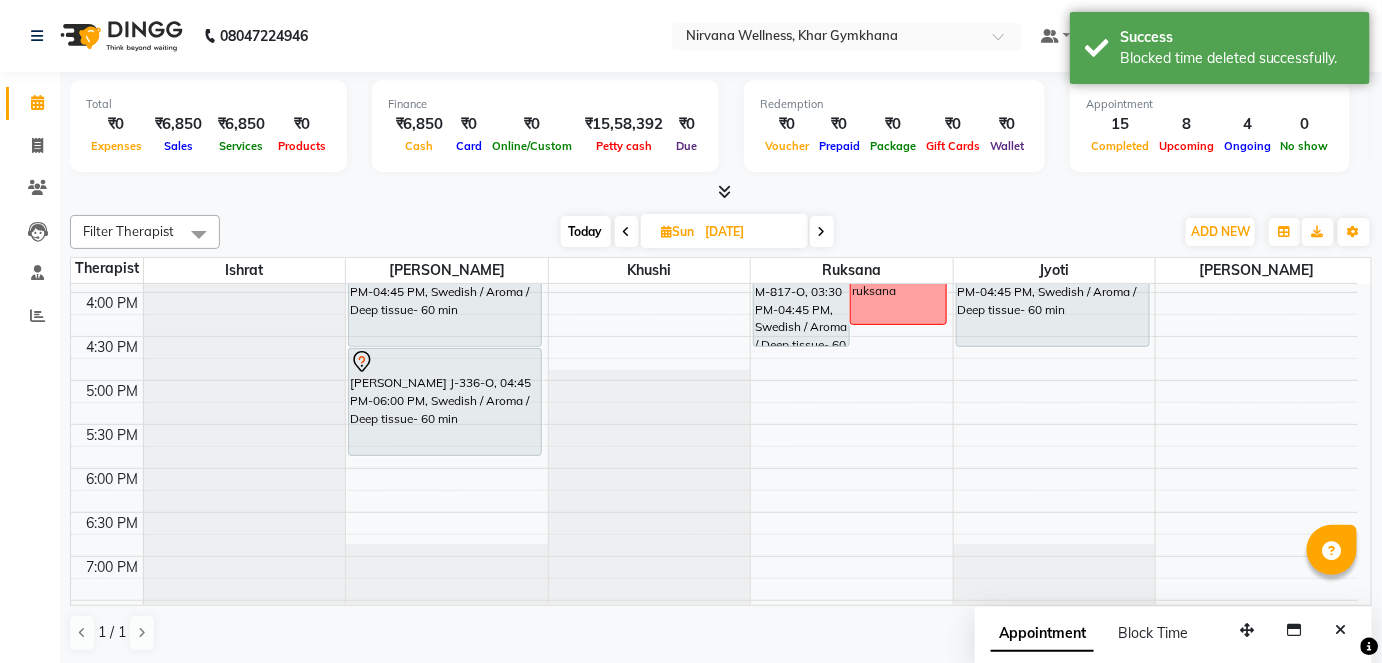 click on "Today" at bounding box center [586, 231] 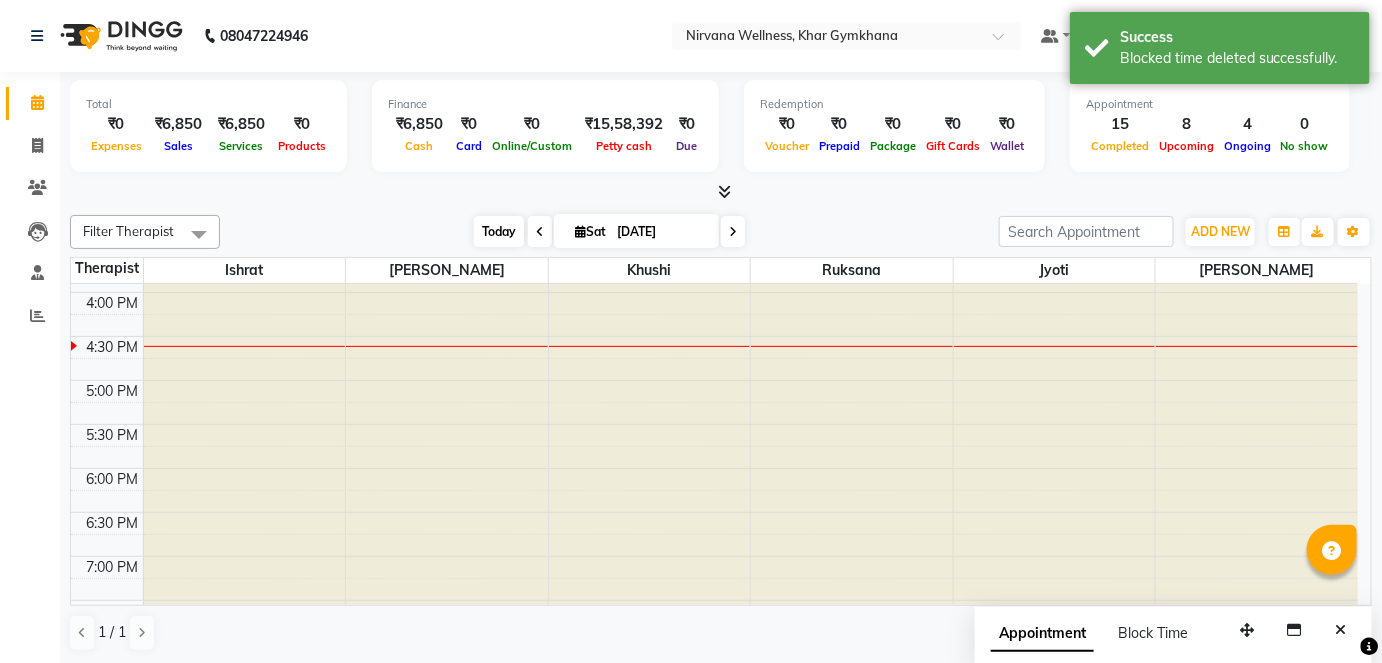 type on "12-07-2025" 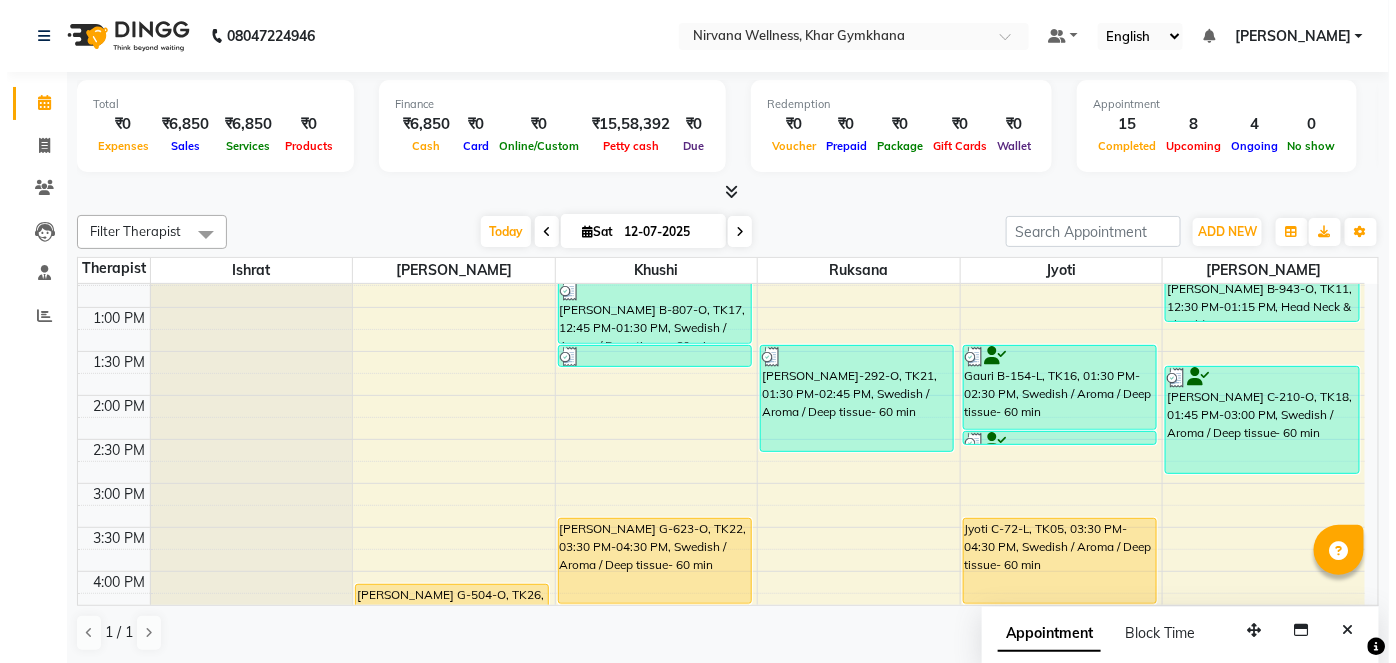 scroll, scrollTop: 636, scrollLeft: 0, axis: vertical 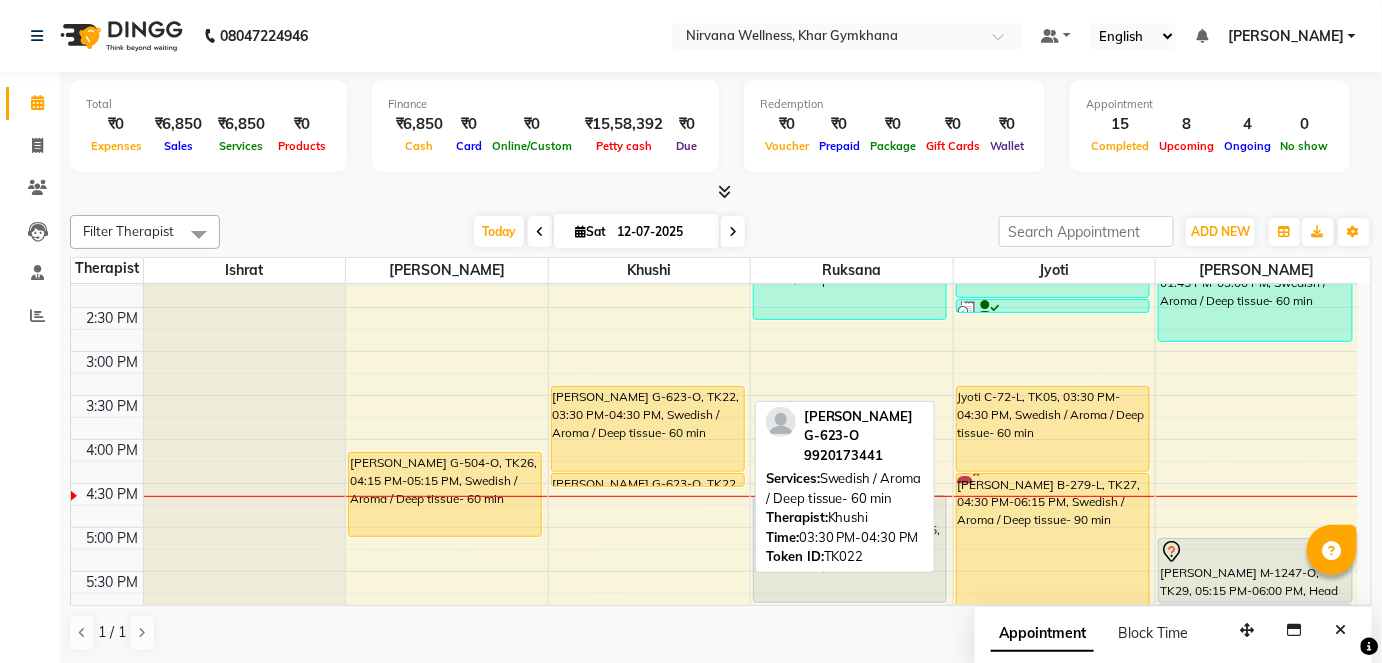 click on "[PERSON_NAME] G-623-O, TK22, 03:30 PM-04:30 PM, Swedish / Aroma / Deep tissue- 60 min" at bounding box center (648, 429) 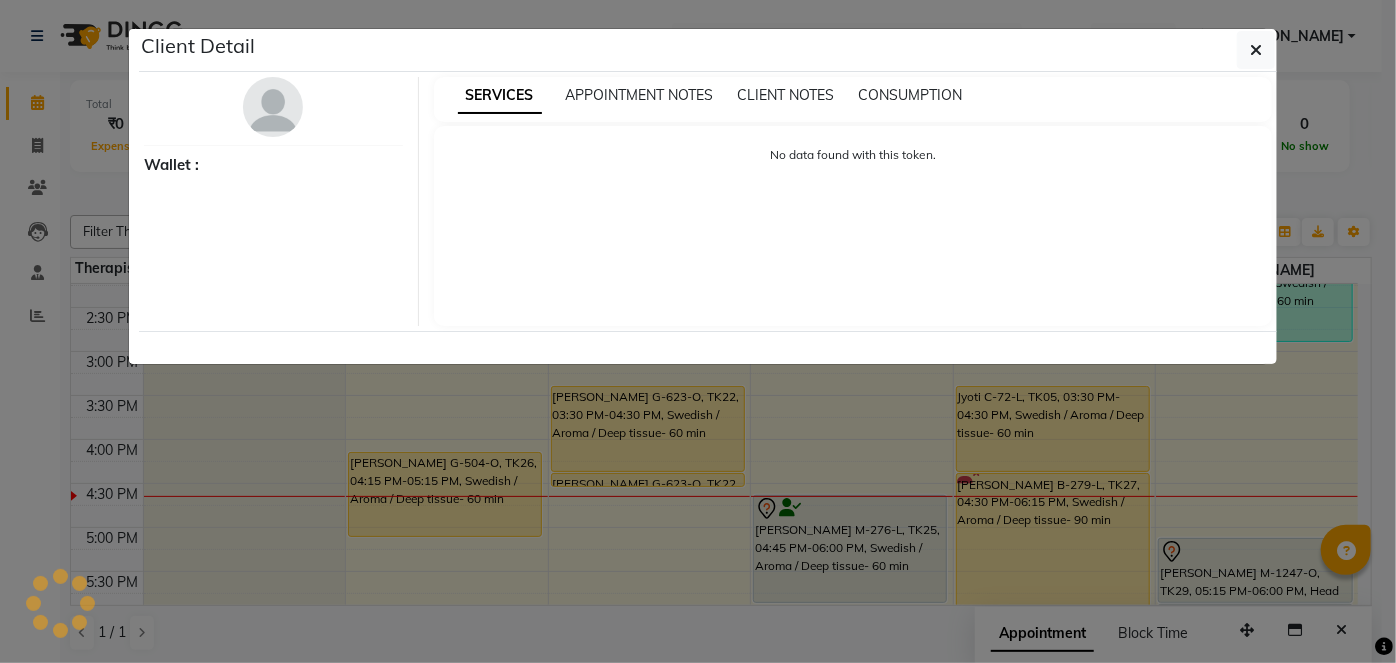 select on "1" 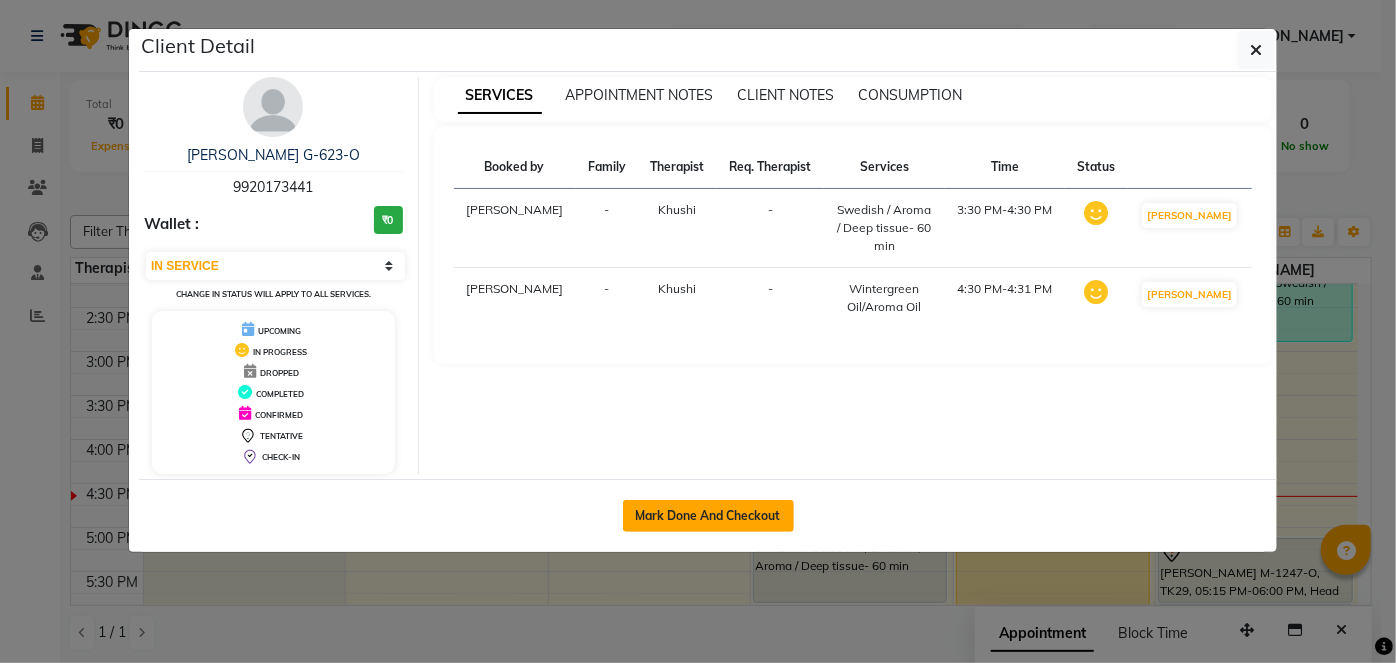 click on "Mark Done And Checkout" 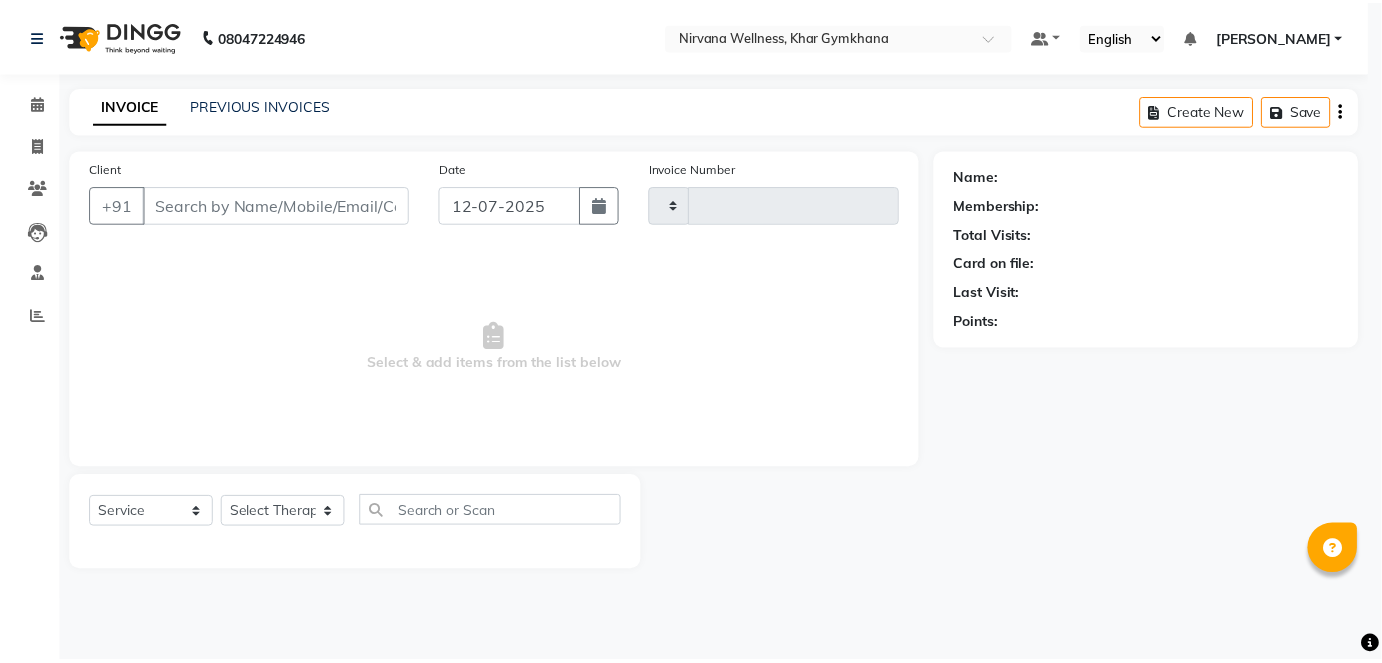 scroll, scrollTop: 0, scrollLeft: 0, axis: both 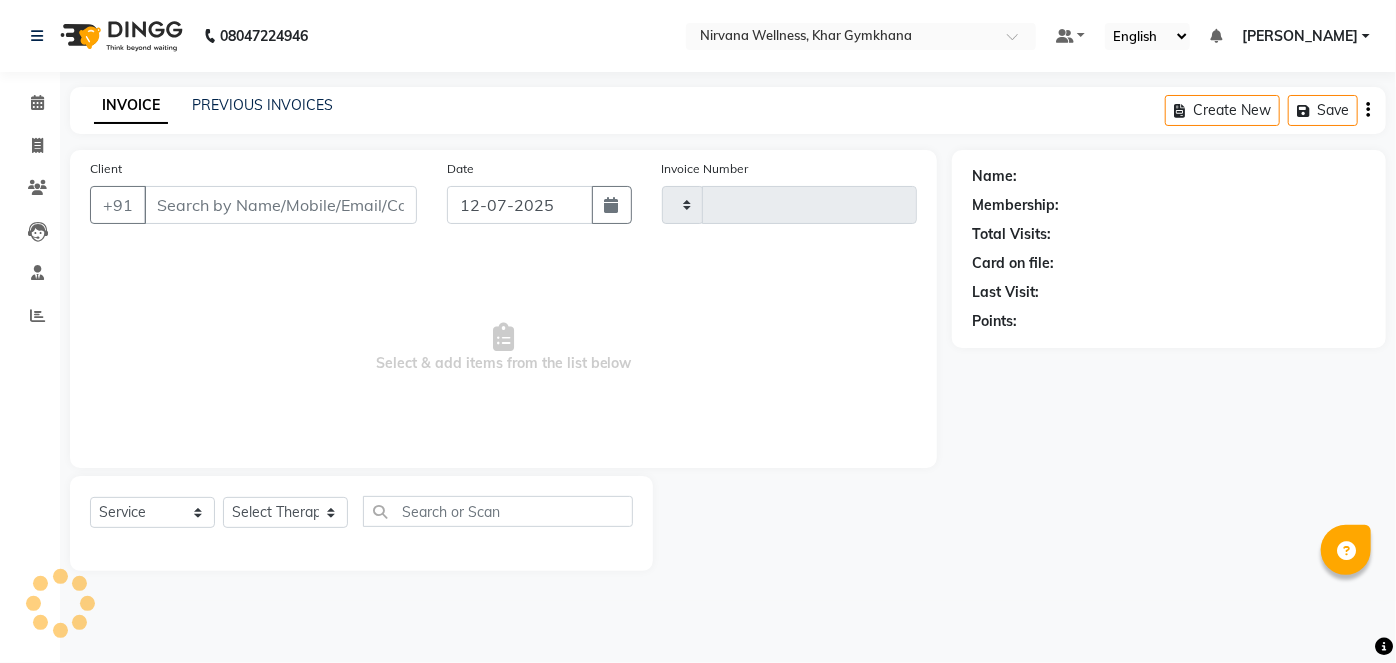 type on "1388" 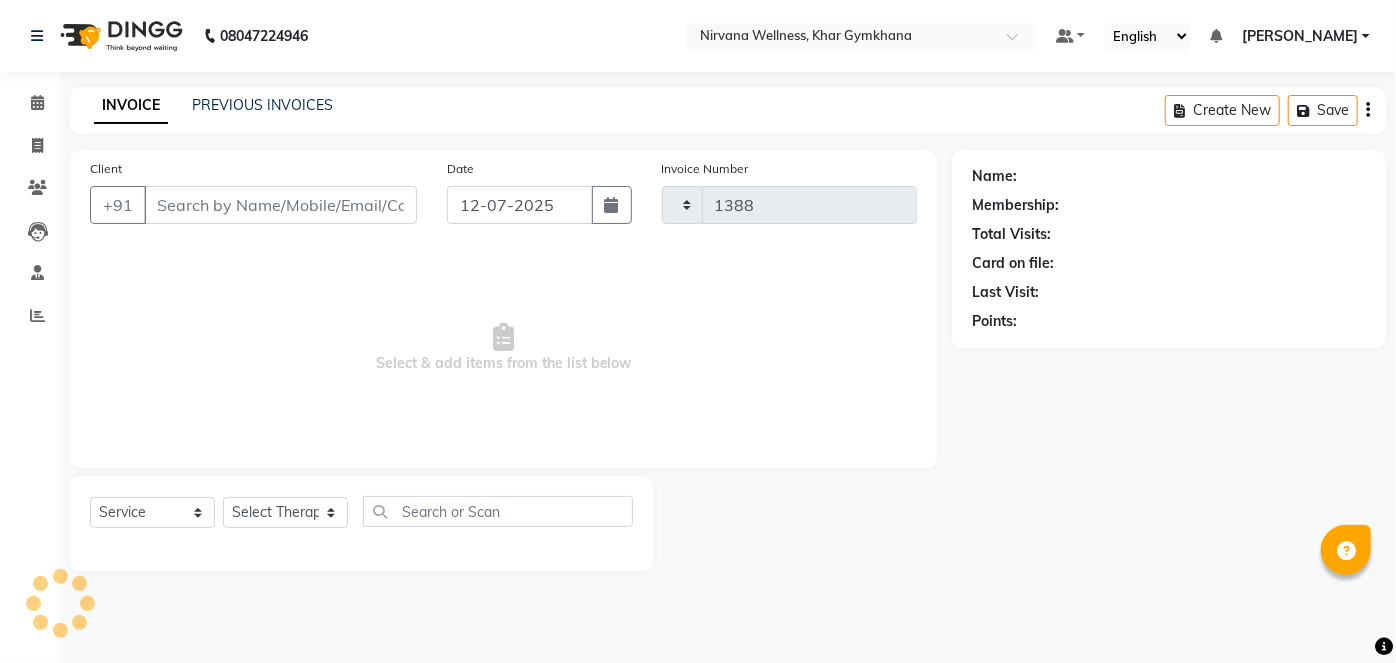select on "6844" 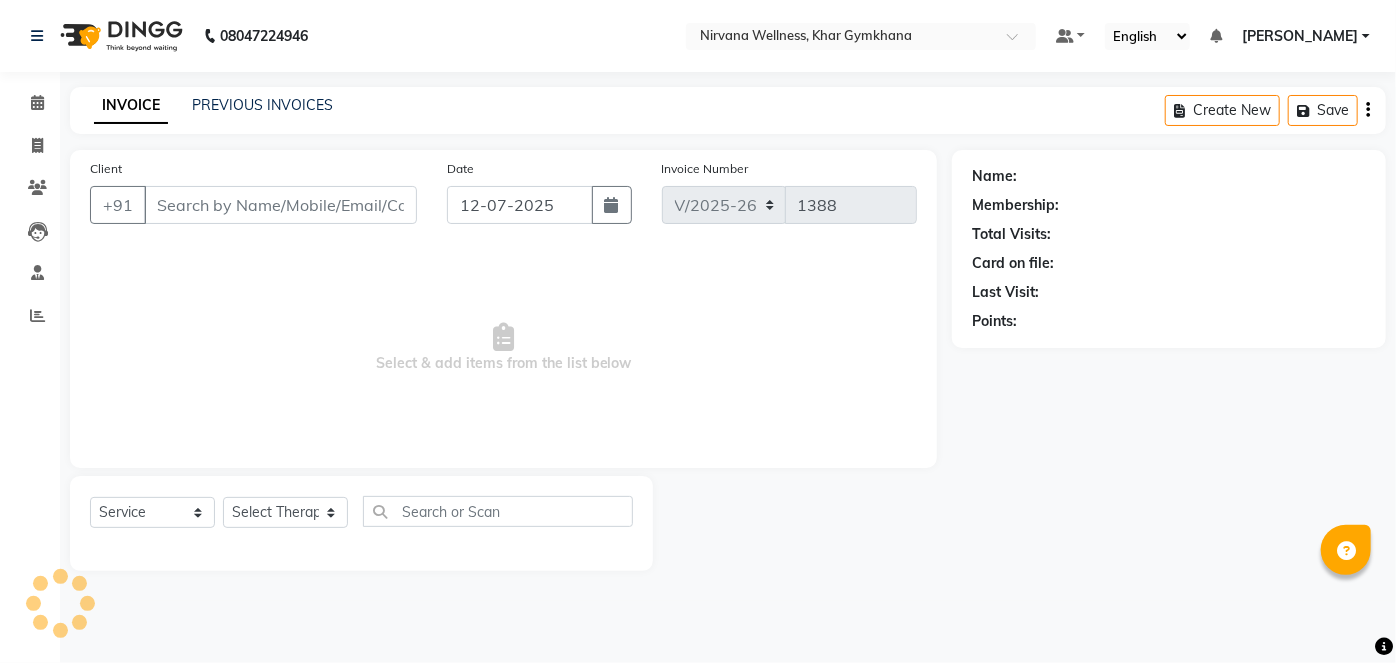 type on "9920173441" 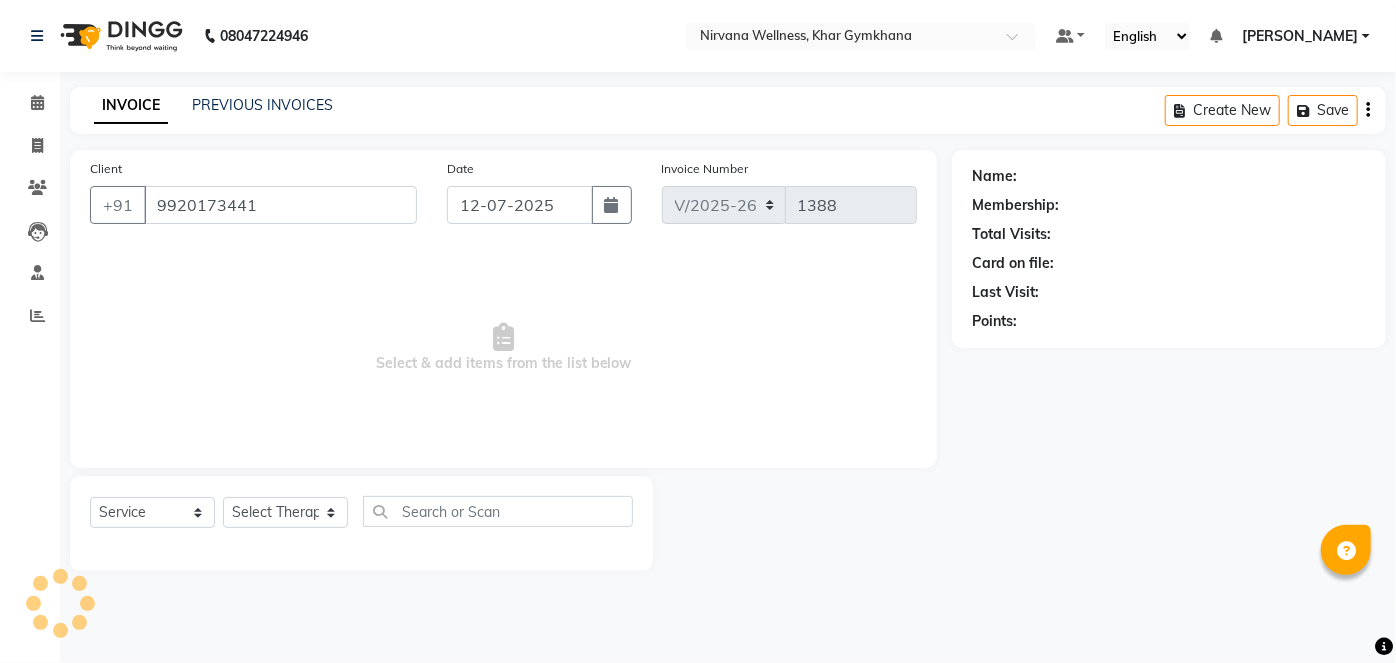 select on "68039" 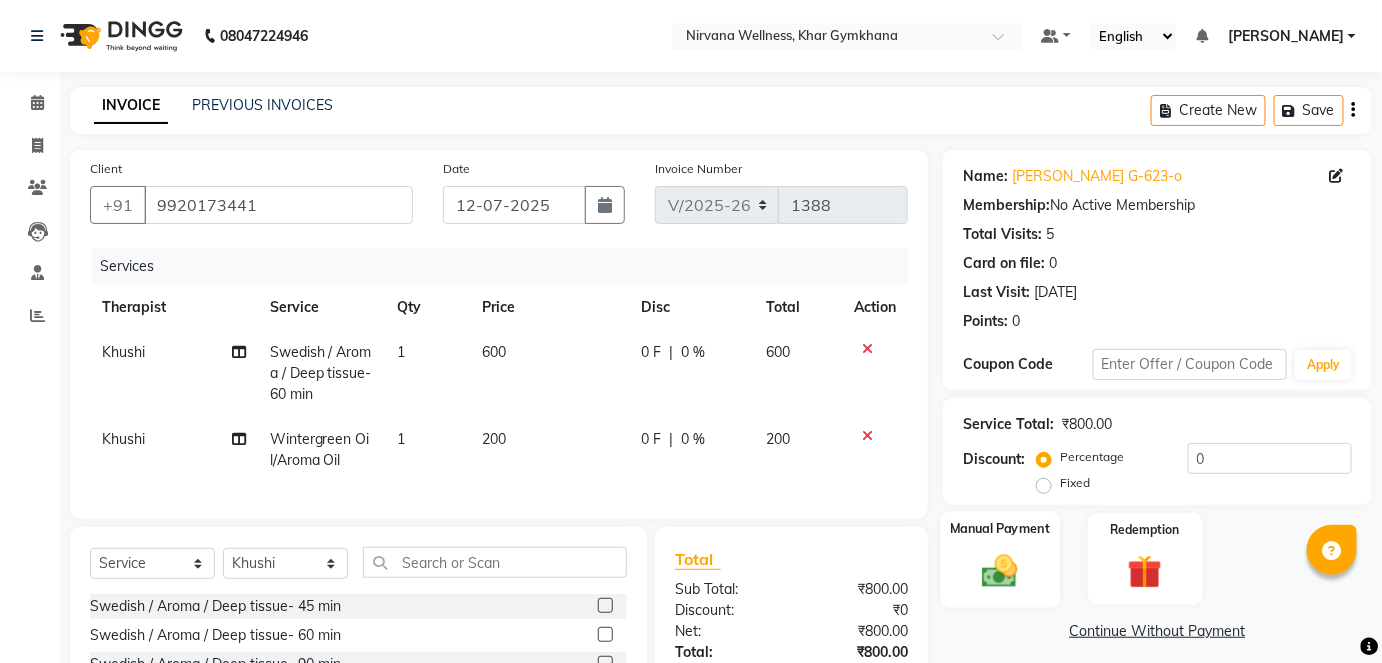click on "Manual Payment" 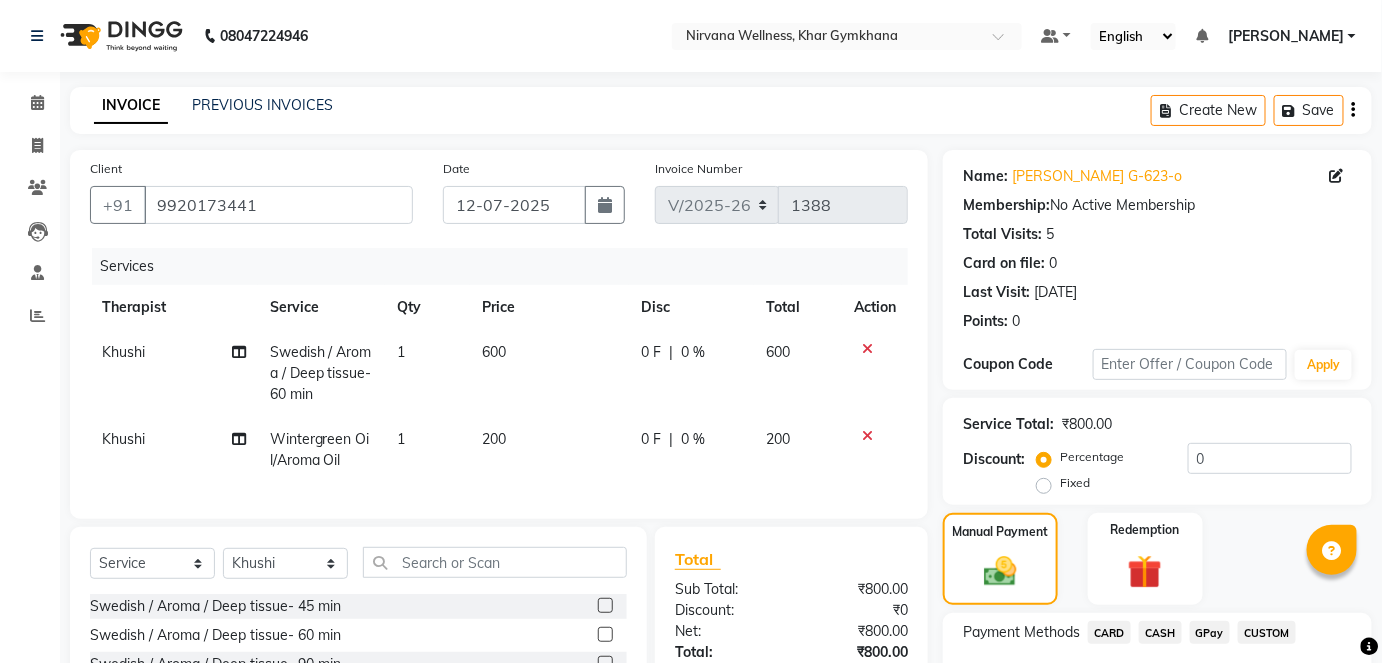 scroll, scrollTop: 202, scrollLeft: 0, axis: vertical 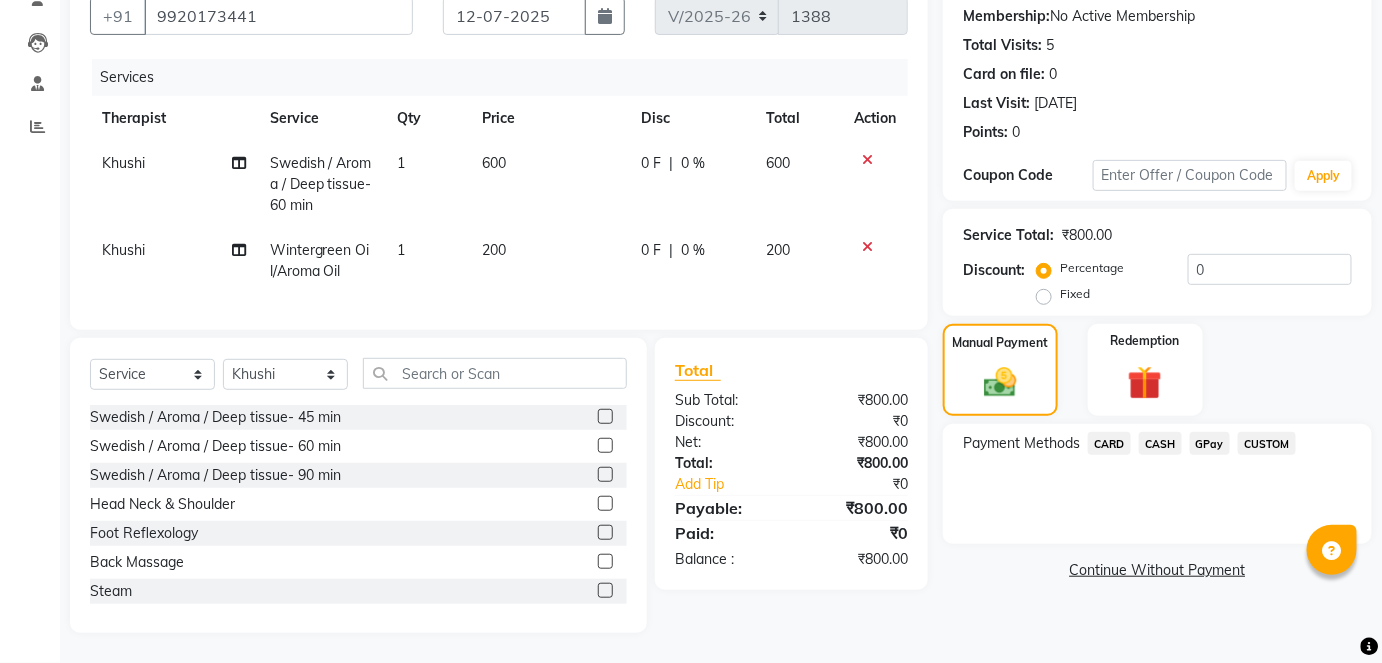 click on "CASH" 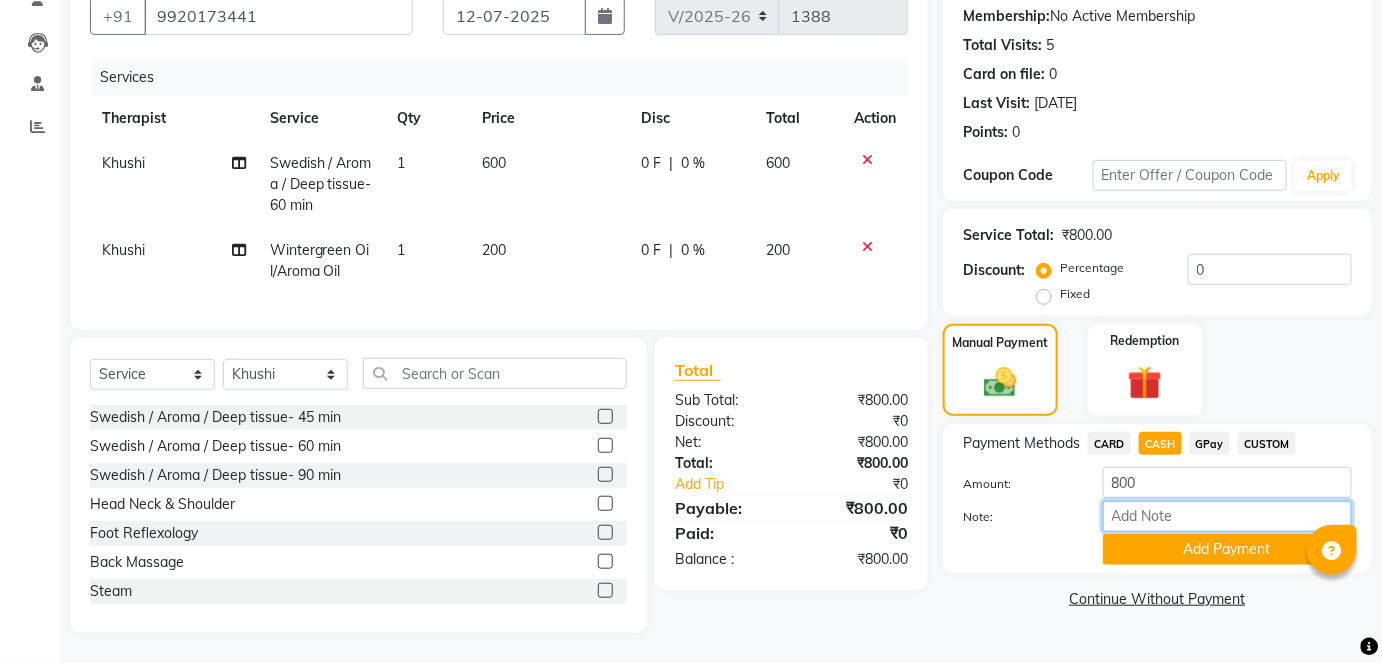 click on "Note:" at bounding box center [1227, 516] 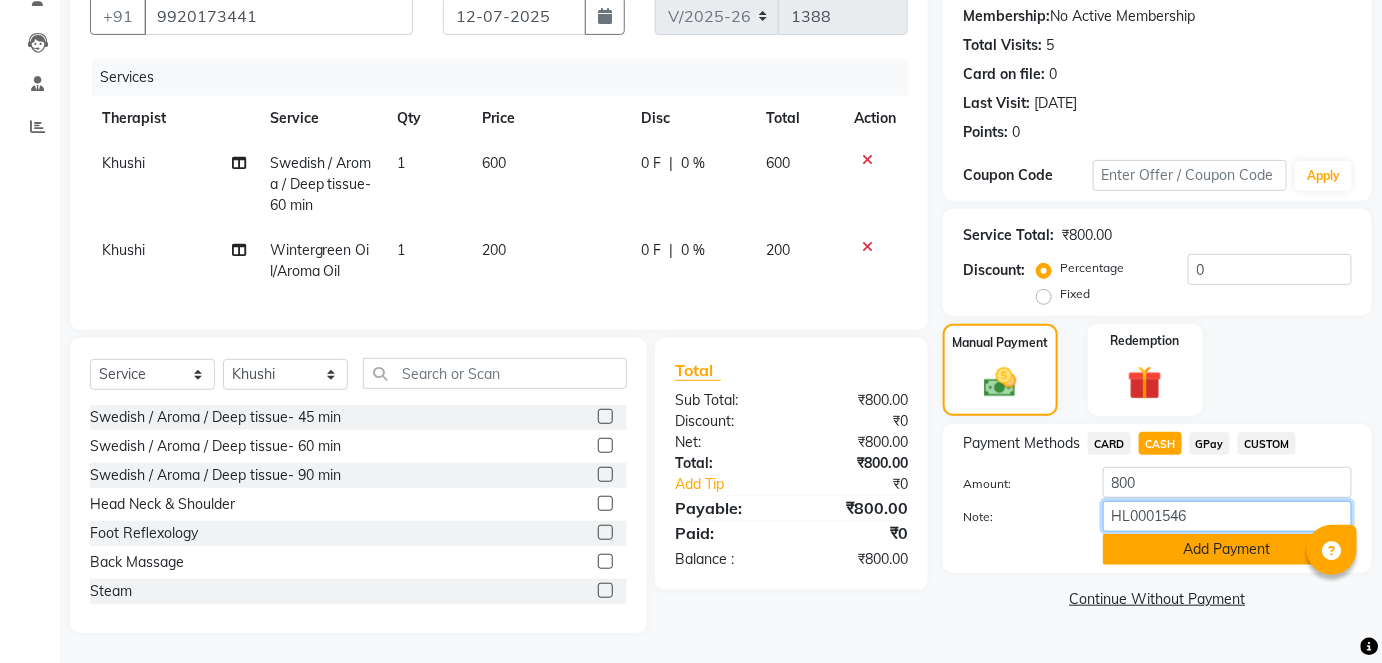 type on "HL0001546" 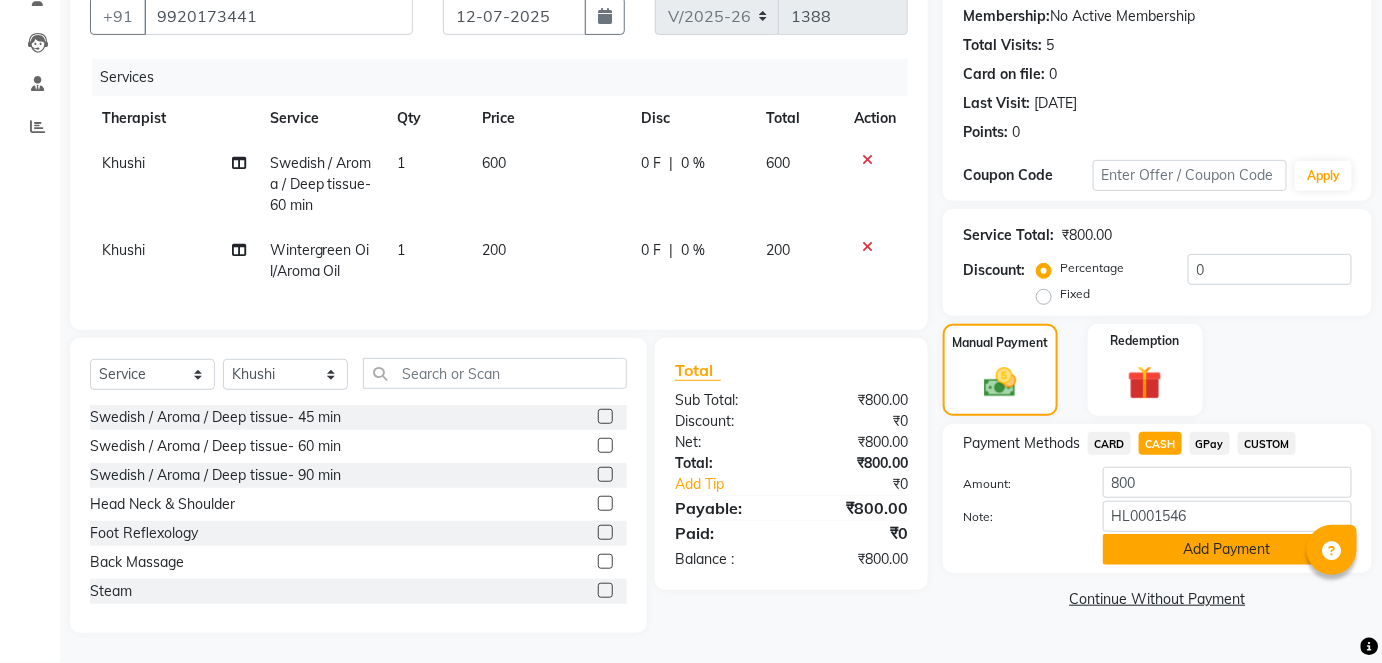 click on "Add Payment" 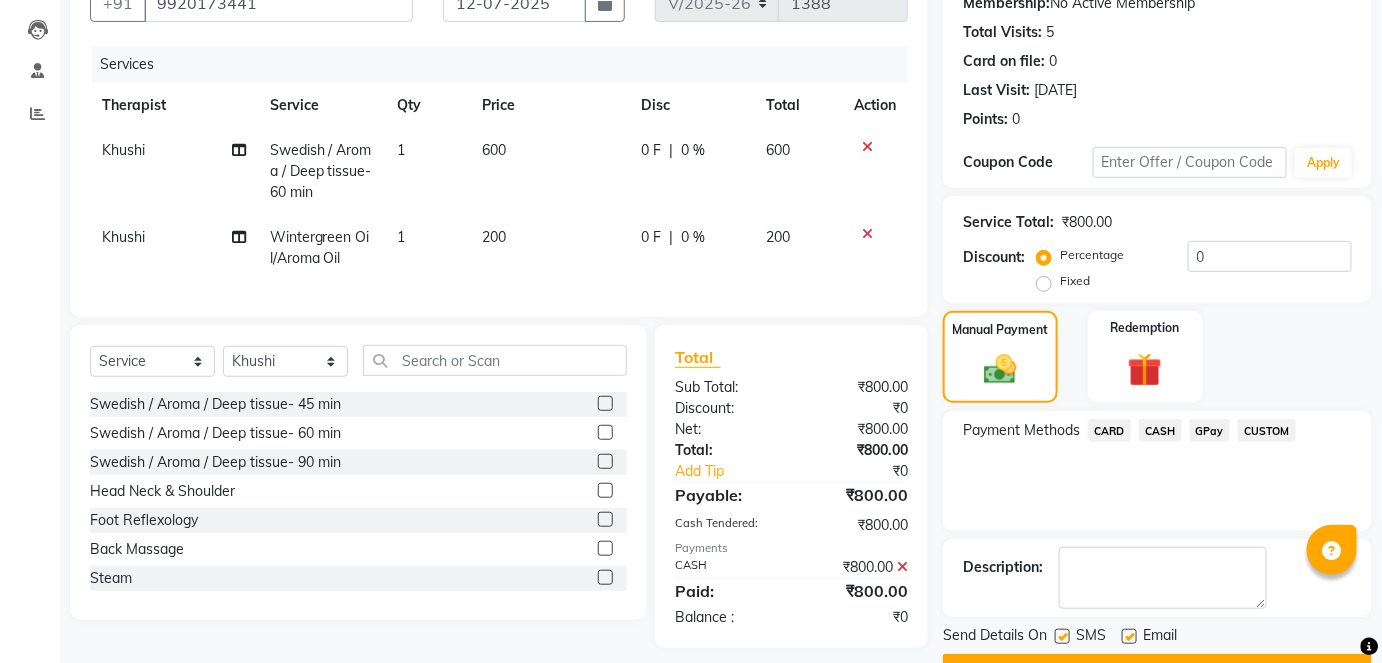 scroll, scrollTop: 252, scrollLeft: 0, axis: vertical 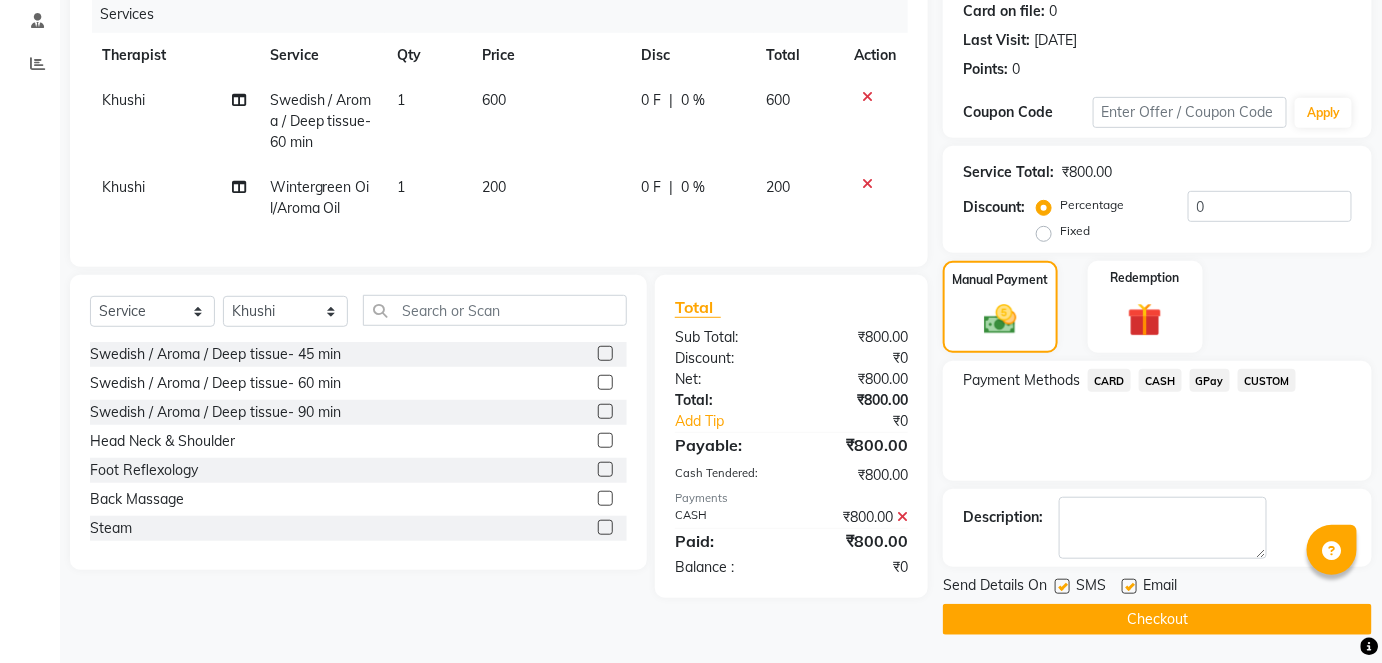 click on "INVOICE PREVIOUS INVOICES Create New   Save  Client [PHONE_NUMBER] Date [DATE] Invoice Number V/2025 V/[PHONE_NUMBER] Services Therapist Service Qty Price Disc Total Action Khushi Swedish / Aroma / Deep tissue- 60 min 1 600 0 F | 0 % 600 Khushi Wintergreen Oil/Aroma Oil 1 200 0 F | 0 % 200 Select  Service  Product  Membership  Package Voucher Prepaid Gift Card  Select Therapist Anitai [PERSON_NAME] [PERSON_NAME] Jyoti [PERSON_NAME] [PERSON_NAME] Manager Moni [PERSON_NAME] Rititka [PERSON_NAME] [PERSON_NAME] [PERSON_NAME] [PERSON_NAME] Swedish / Aroma / Deep tissue- 45 min  Swedish / Aroma / Deep tissue- 60 min  Swedish / Aroma / Deep tissue- 90 min  Head Neck & Shoulder  Foot Reflexology  Back Massage  Steam  Pedicure  Menicure  Combo Offer Menicure+Pedicure  Gel nail polish H/F  Gel nail polish H+F  Wintergreen Oil/Aroma Oil  Gel polish remover H+F  aroma massage 60 Min  aroma massage 90 Min  O3 Facial  Vlcc Instaglow  Lotus Facial  VLCC Facial KG  O3+ Facial KG  Scrubassage  Clove Balm 60 mins  Clove Balm 90 mins  Additional Towel  ₹0" 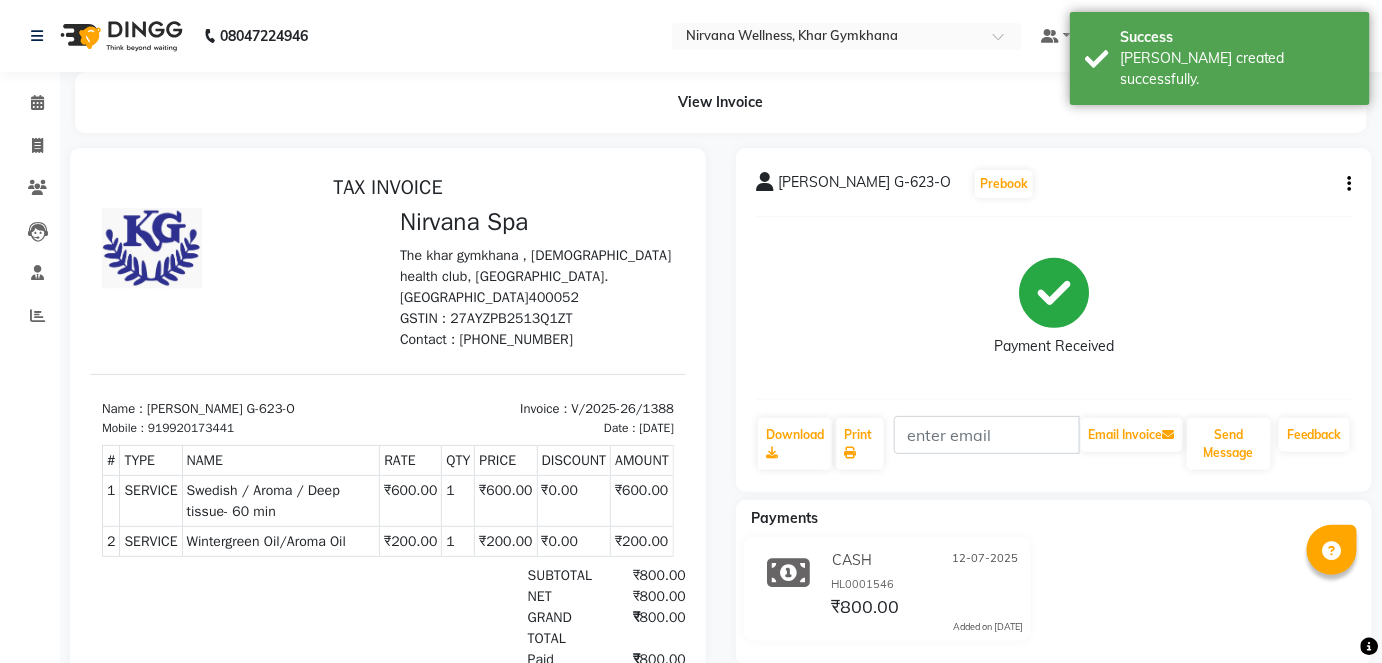 scroll, scrollTop: 0, scrollLeft: 0, axis: both 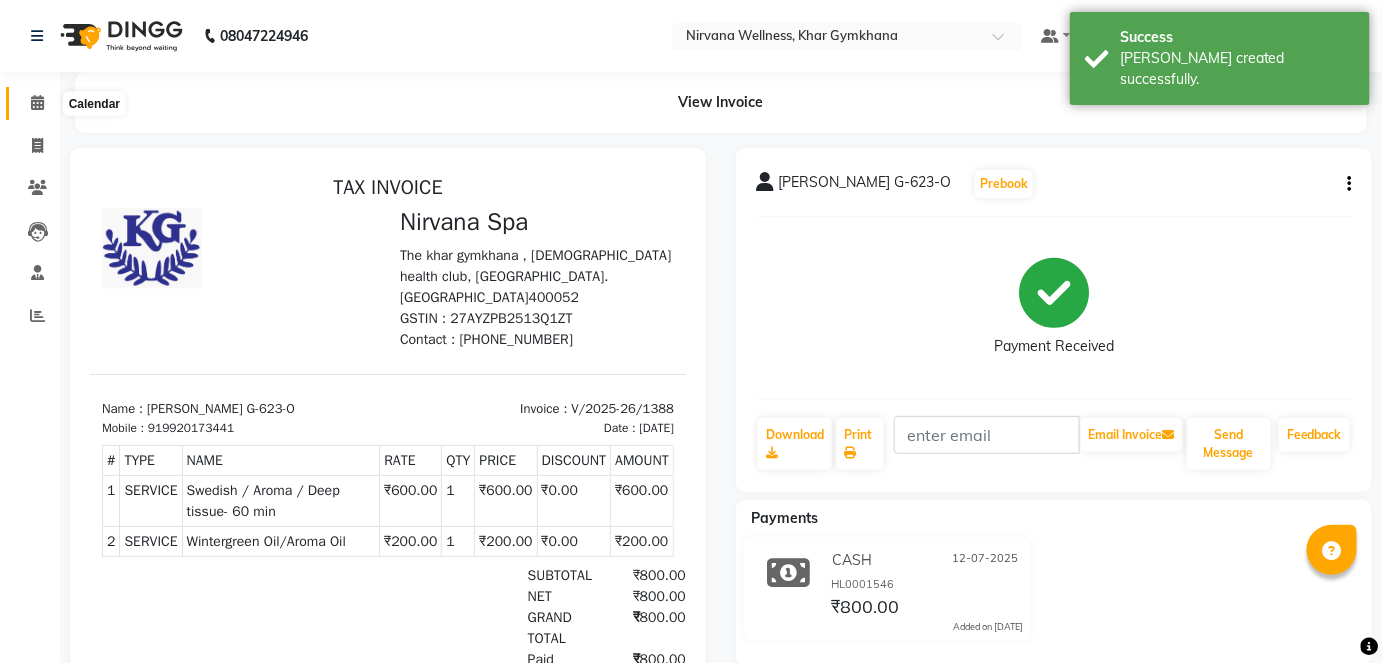 click 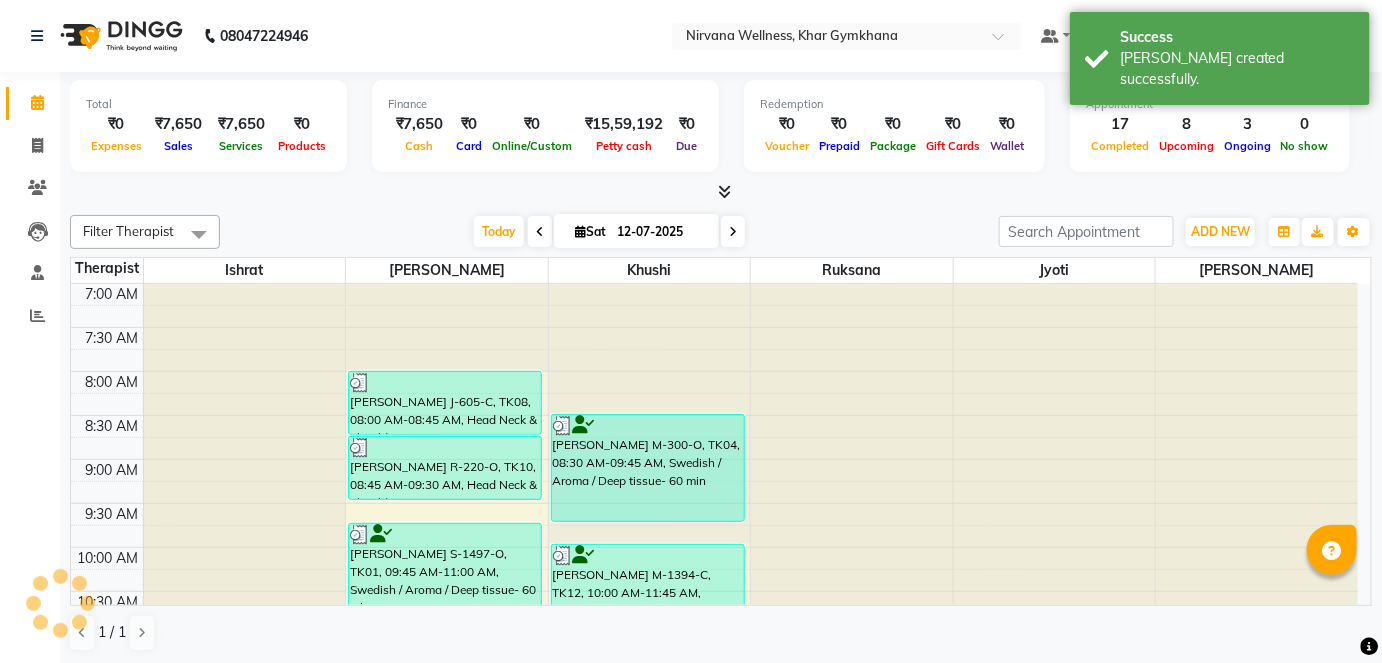 scroll, scrollTop: 0, scrollLeft: 0, axis: both 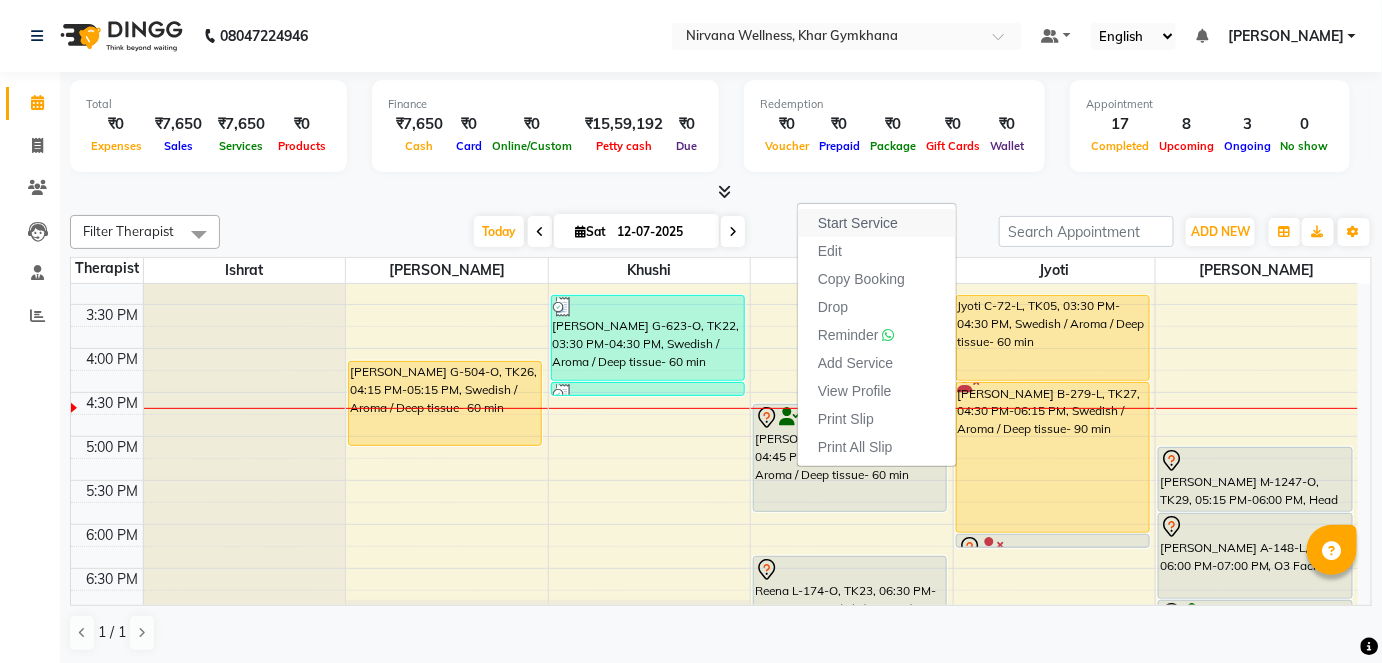 click on "Start Service" at bounding box center [858, 223] 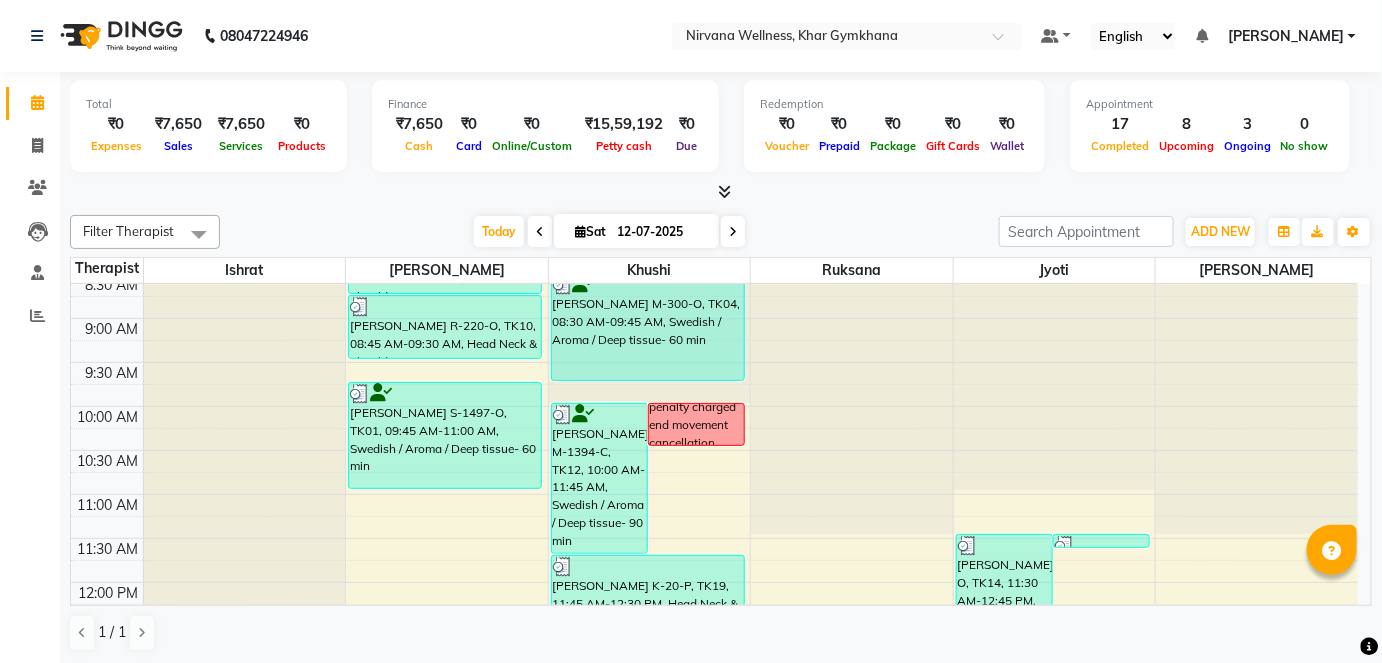 scroll, scrollTop: 181, scrollLeft: 0, axis: vertical 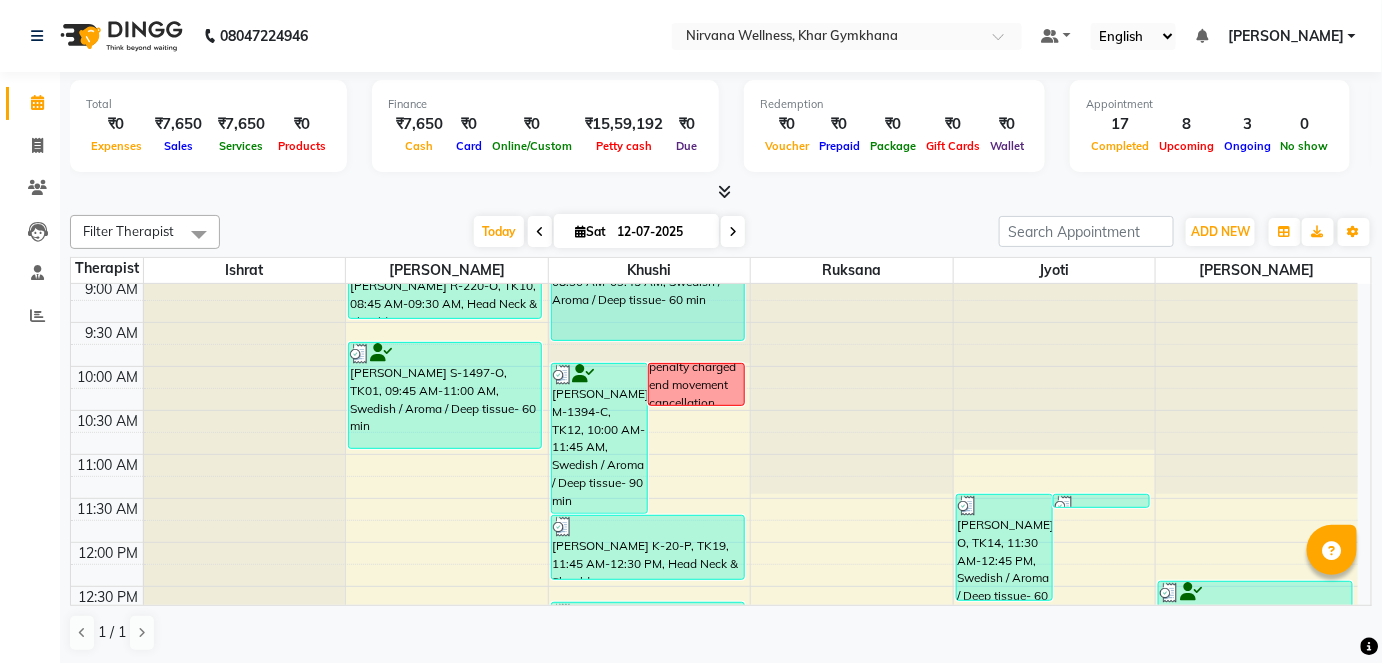 click at bounding box center (721, 192) 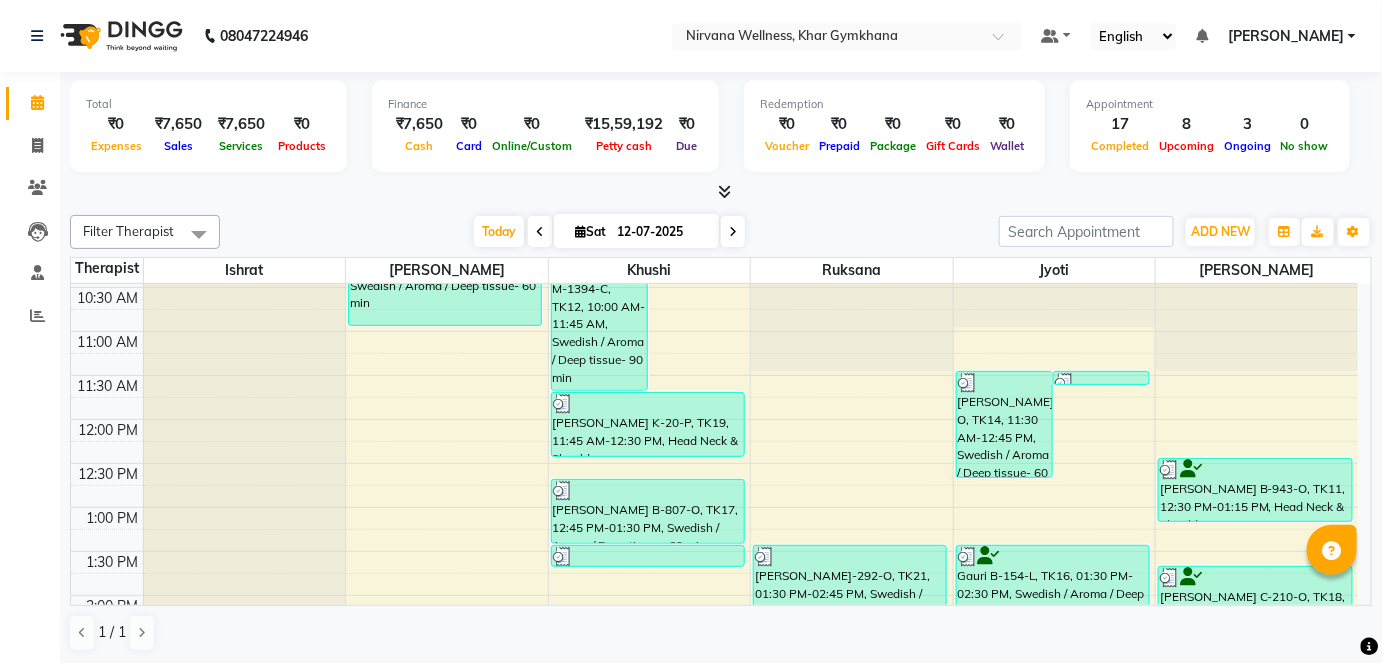 scroll, scrollTop: 272, scrollLeft: 0, axis: vertical 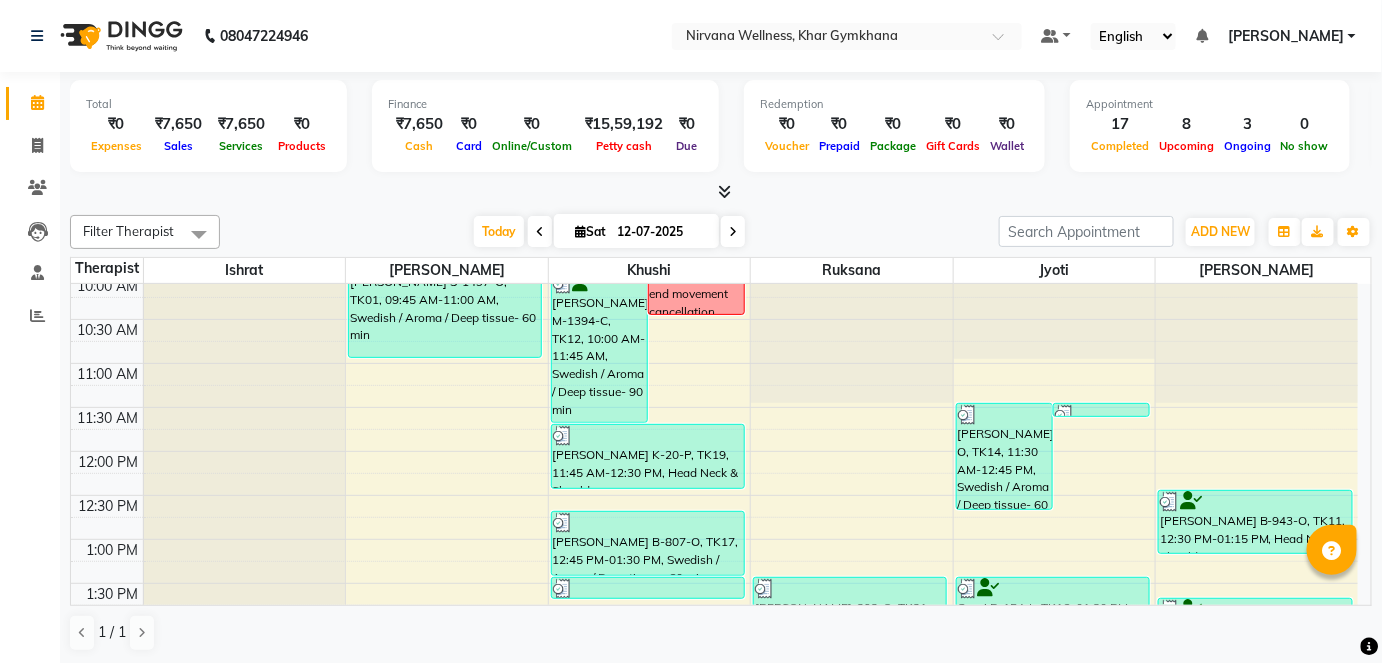 click at bounding box center [721, 192] 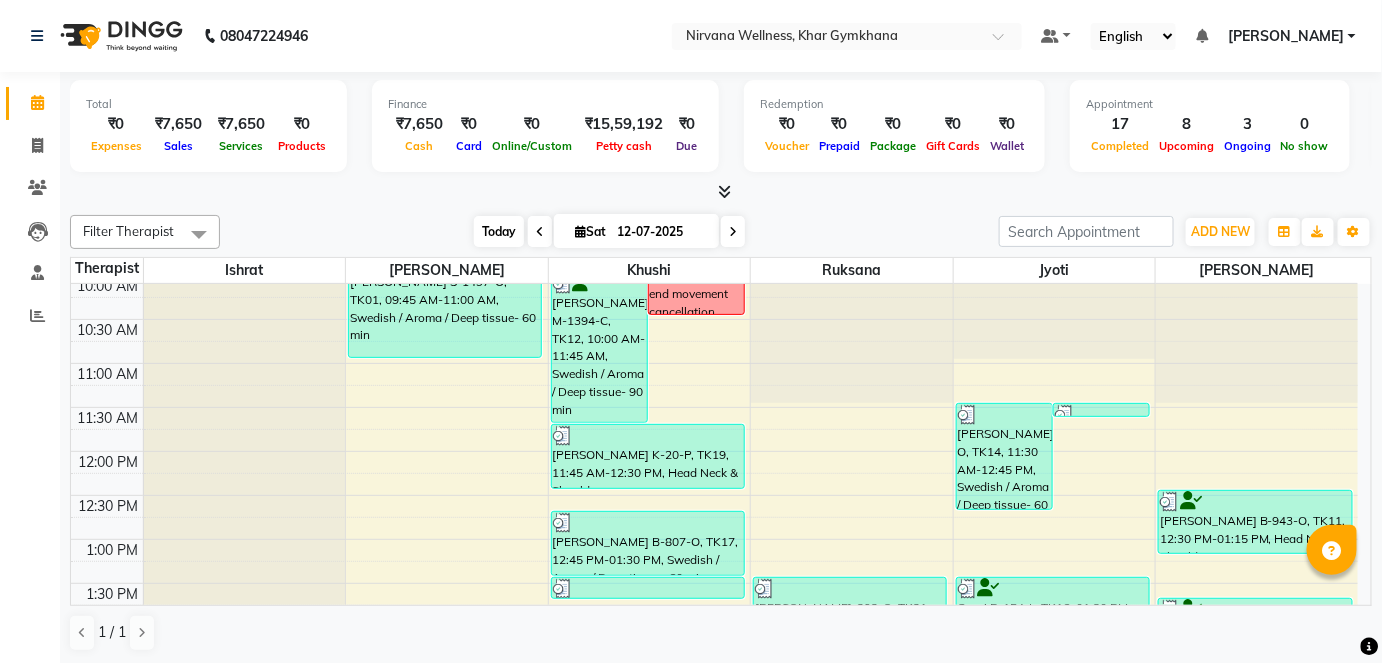 click on "Today" at bounding box center [499, 231] 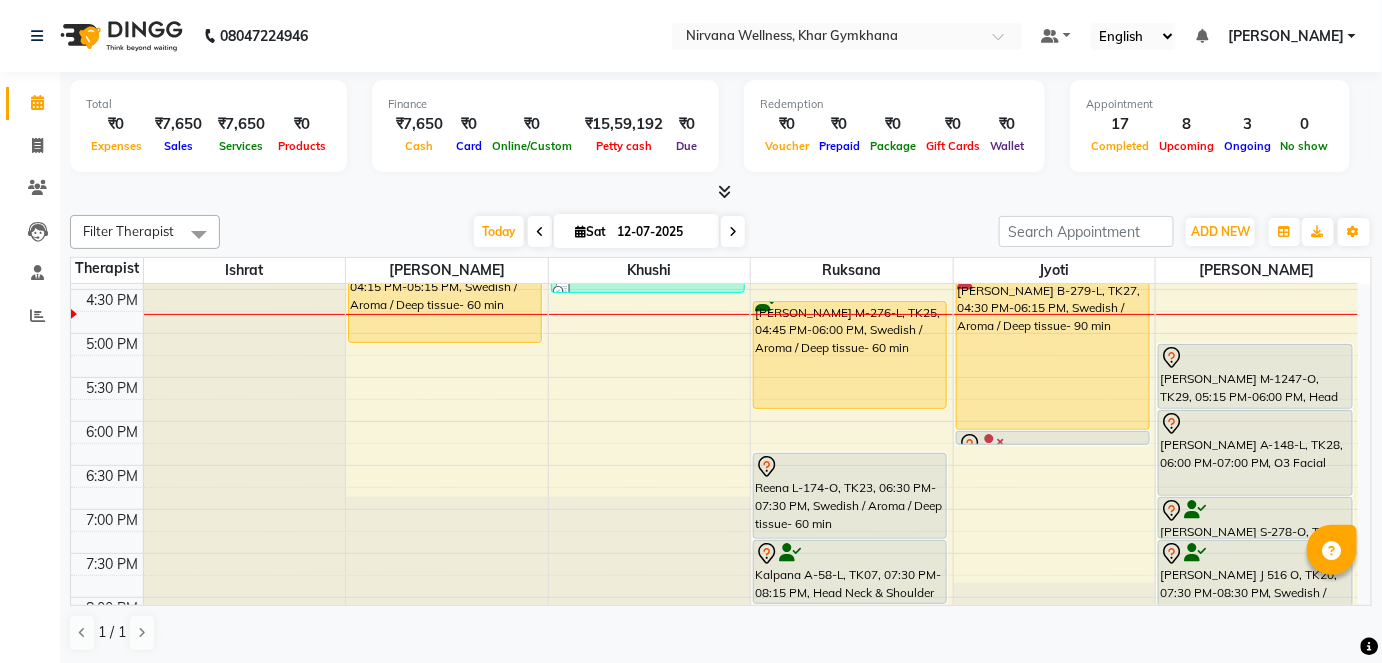 scroll, scrollTop: 874, scrollLeft: 0, axis: vertical 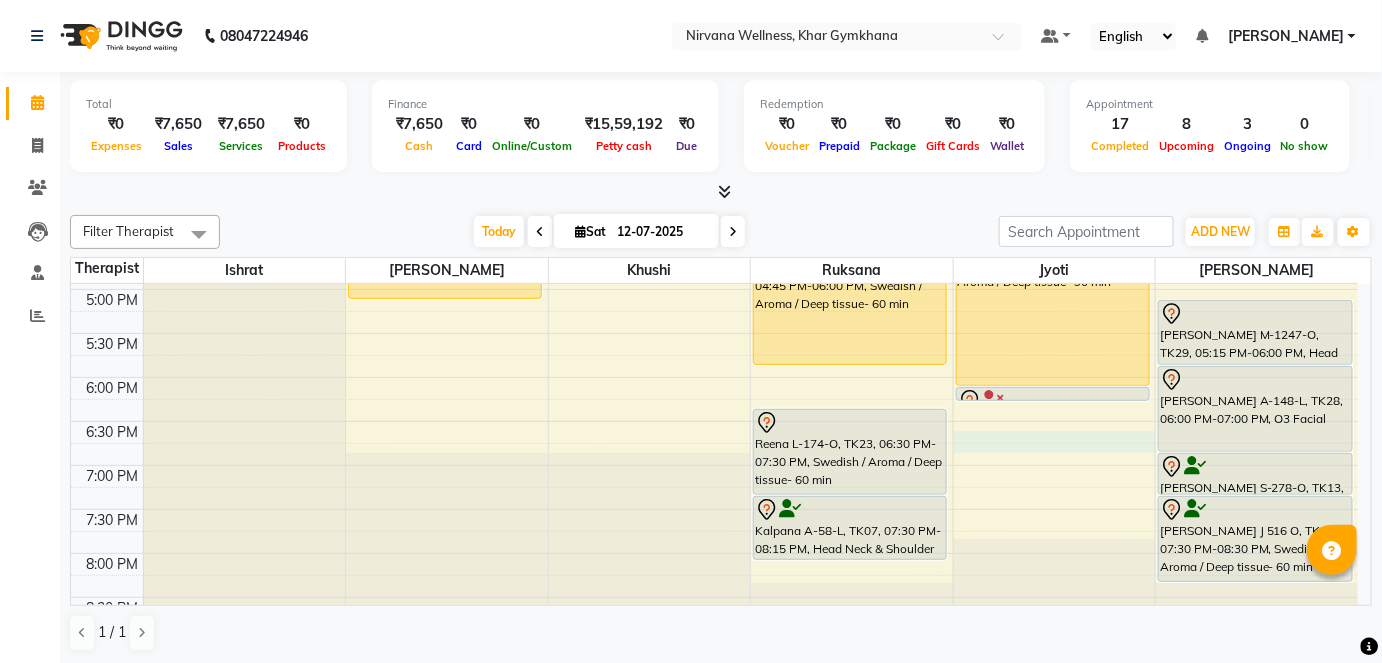 click on "7:00 AM 7:30 AM 8:00 AM 8:30 AM 9:00 AM 9:30 AM 10:00 AM 10:30 AM 11:00 AM 11:30 AM 12:00 PM 12:30 PM 1:00 PM 1:30 PM 2:00 PM 2:30 PM 3:00 PM 3:30 PM 4:00 PM 4:30 PM 5:00 PM 5:30 PM 6:00 PM 6:30 PM 7:00 PM 7:30 PM 8:00 PM 8:30 PM 9:00 PM 9:30 PM 10:00 PM 10:30 PM     [PERSON_NAME] J-605-C, TK08, 08:00 AM-08:45 AM, Head Neck & Shoulder     [PERSON_NAME] R-220-O, TK10, 08:45 AM-09:30 AM, Head Neck & Shoulder     Neha Shukla S-1497-O, TK01, 09:45 AM-11:00 AM, Swedish / Aroma / Deep tissue- 60 min    [PERSON_NAME] G-504-O, TK26, 04:15 PM-05:15 PM, Swedish / Aroma / Deep tissue- 60 min     [PERSON_NAME] M-1394-C, TK12, 10:00 AM-11:45 AM, Swedish / Aroma / Deep tissue- 90 min  penalty charged end movement cancellation      [PERSON_NAME] M-300-O, TK04, 08:30 AM-09:45 AM, Swedish / Aroma / Deep tissue- 60 min     [PERSON_NAME] K-20-P, TK19, 11:45 AM-12:30 PM, Head Neck & Shoulder     [PERSON_NAME] B-807-O, TK17, 12:45 PM-01:30 PM, Swedish / Aroma / Deep tissue- 60 min" at bounding box center [714, 113] 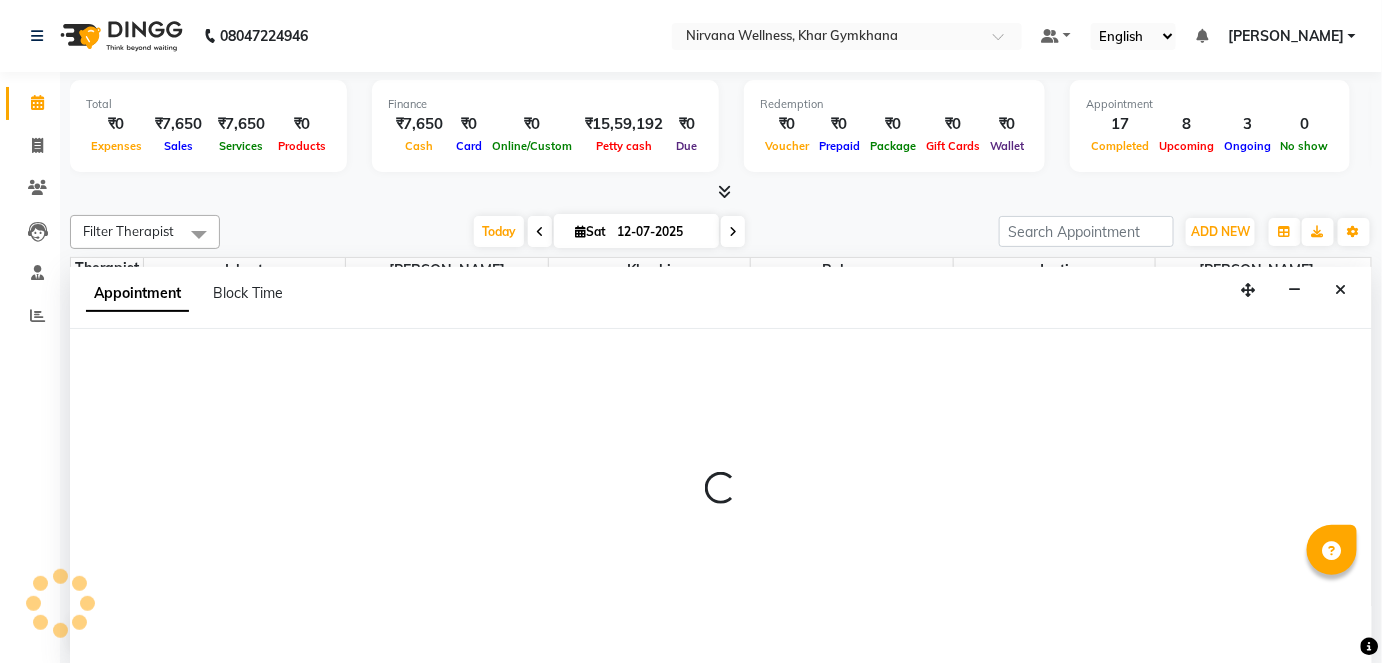 select on "78895" 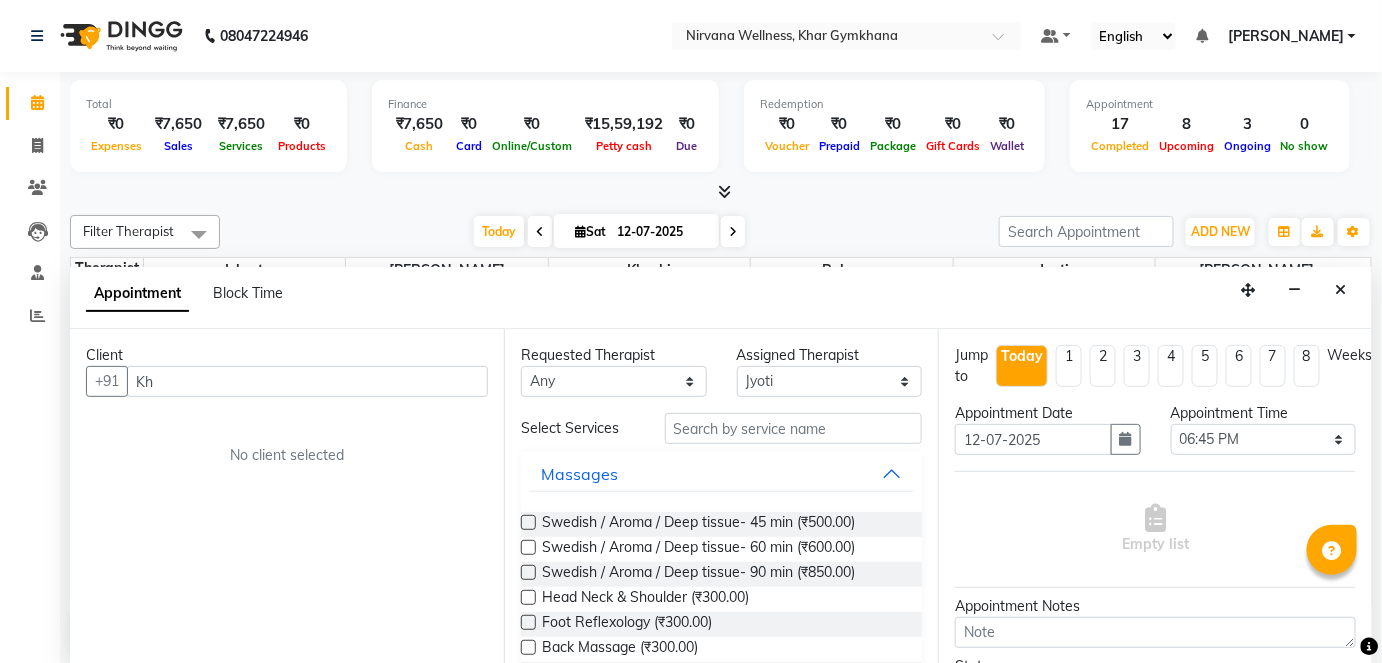 type on "K" 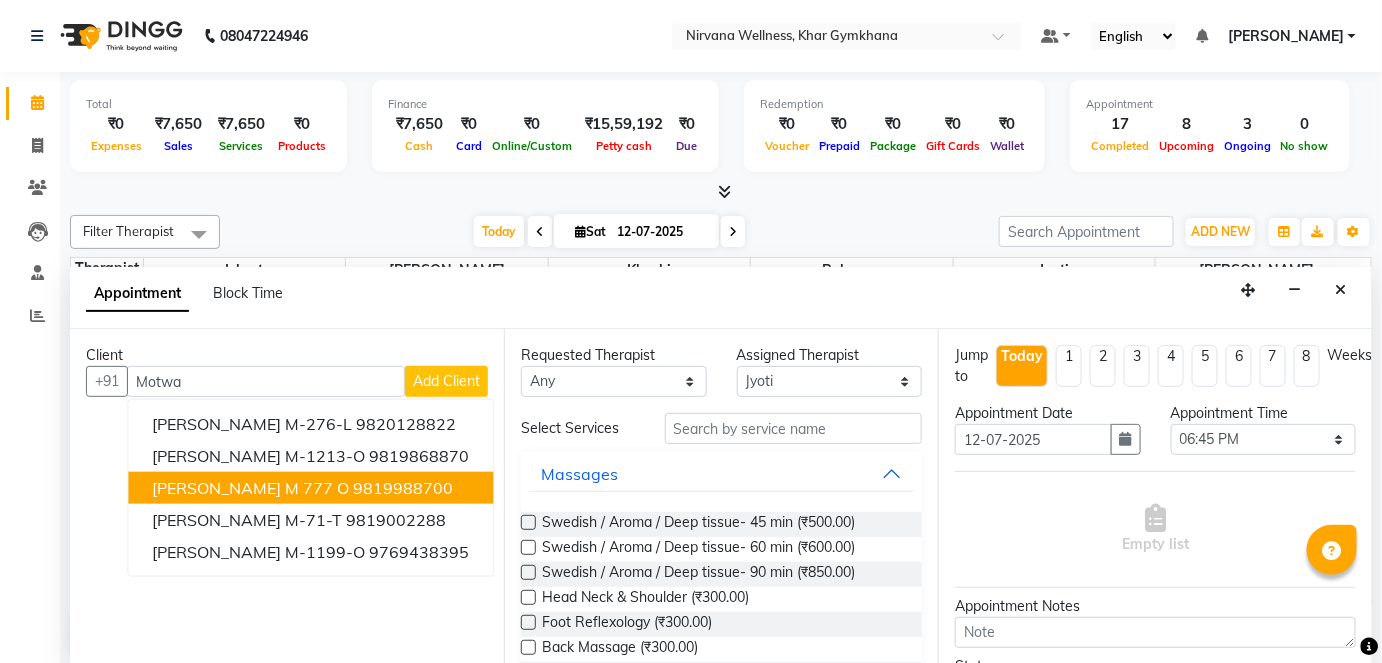 click on "9819988700" at bounding box center [403, 488] 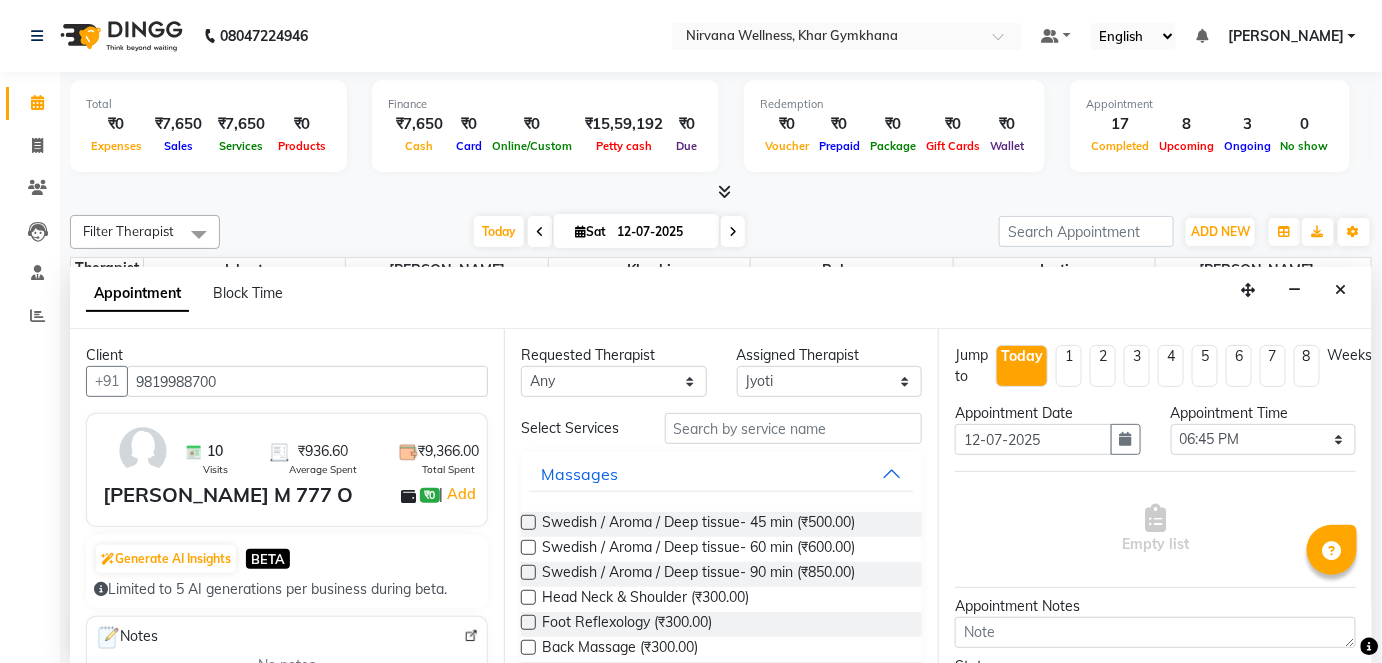 type on "9819988700" 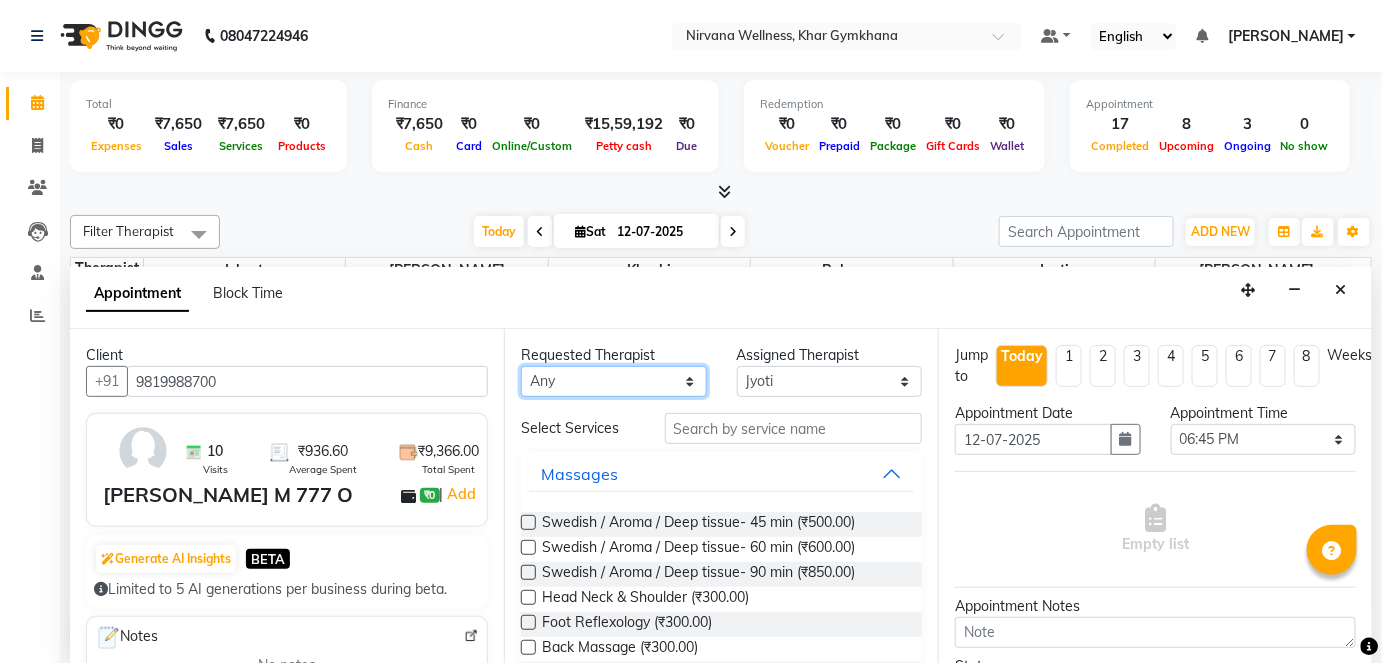 click on "Any [PERSON_NAME] Jyoti [PERSON_NAME] [PERSON_NAME]" at bounding box center (614, 381) 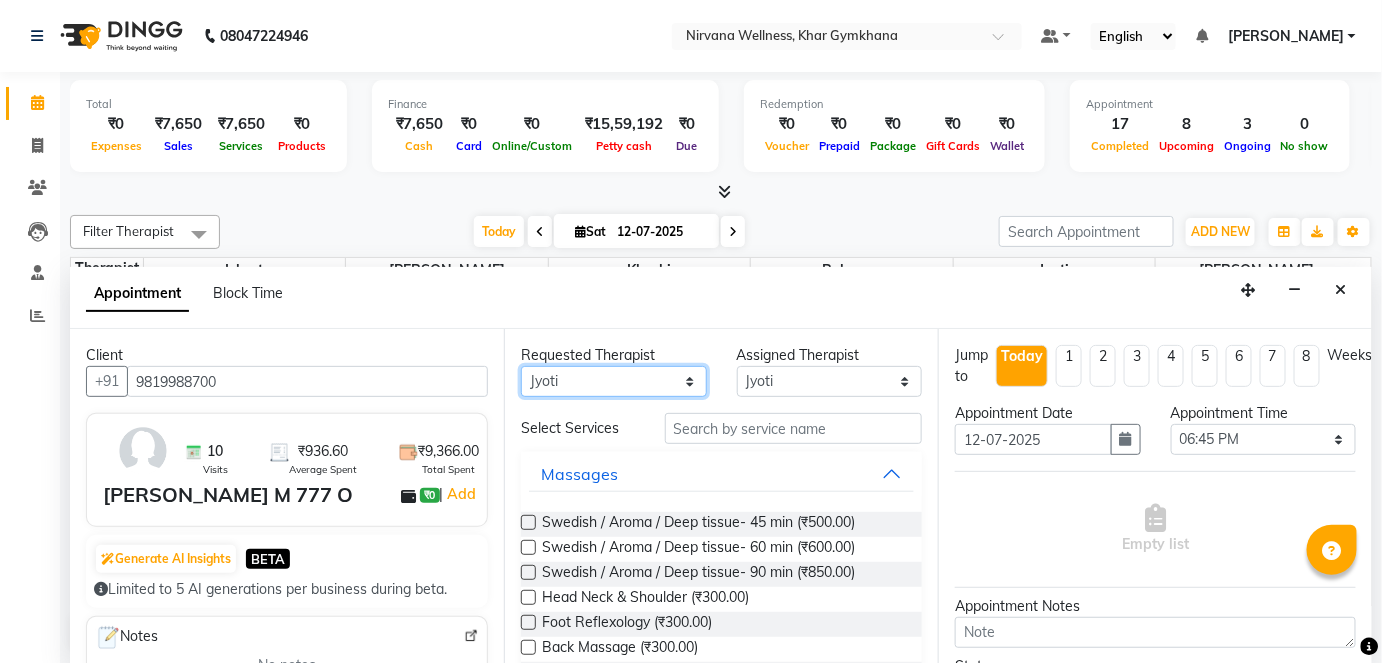 click on "Any [PERSON_NAME] Jyoti [PERSON_NAME] [PERSON_NAME]" at bounding box center [614, 381] 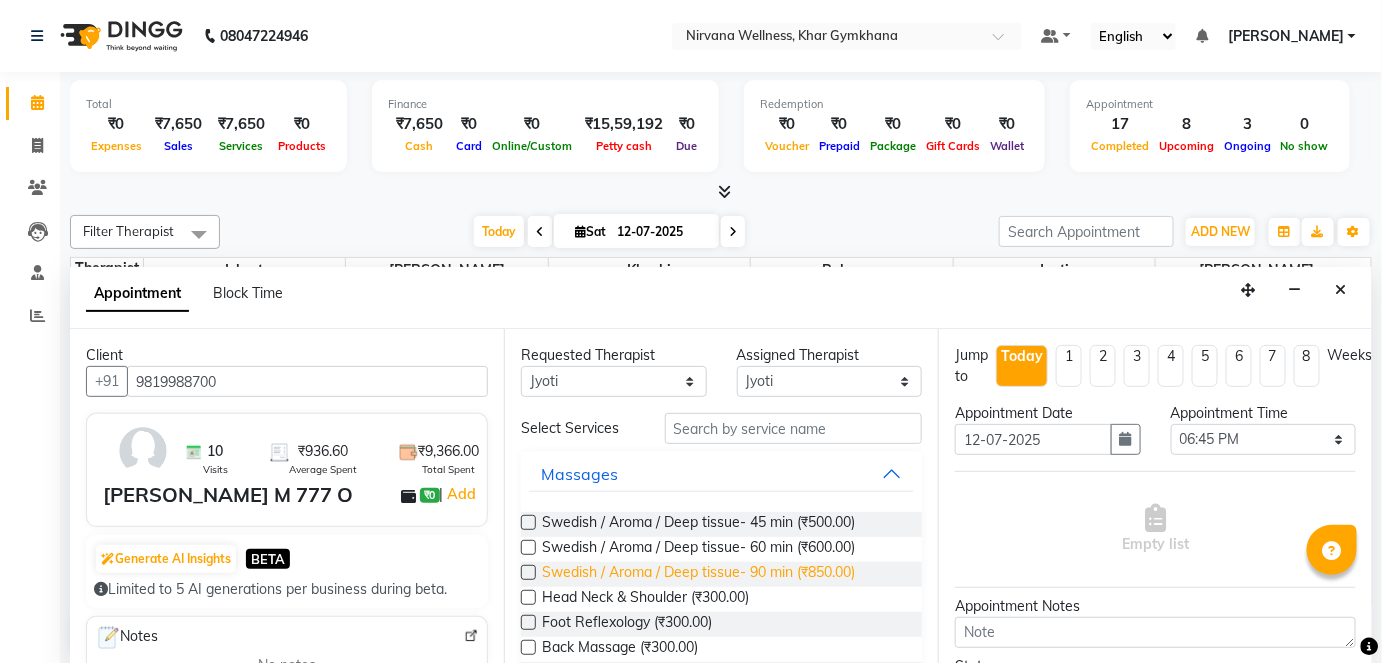 click on "Swedish / Aroma / Deep tissue- 90 min (₹850.00)" at bounding box center [698, 574] 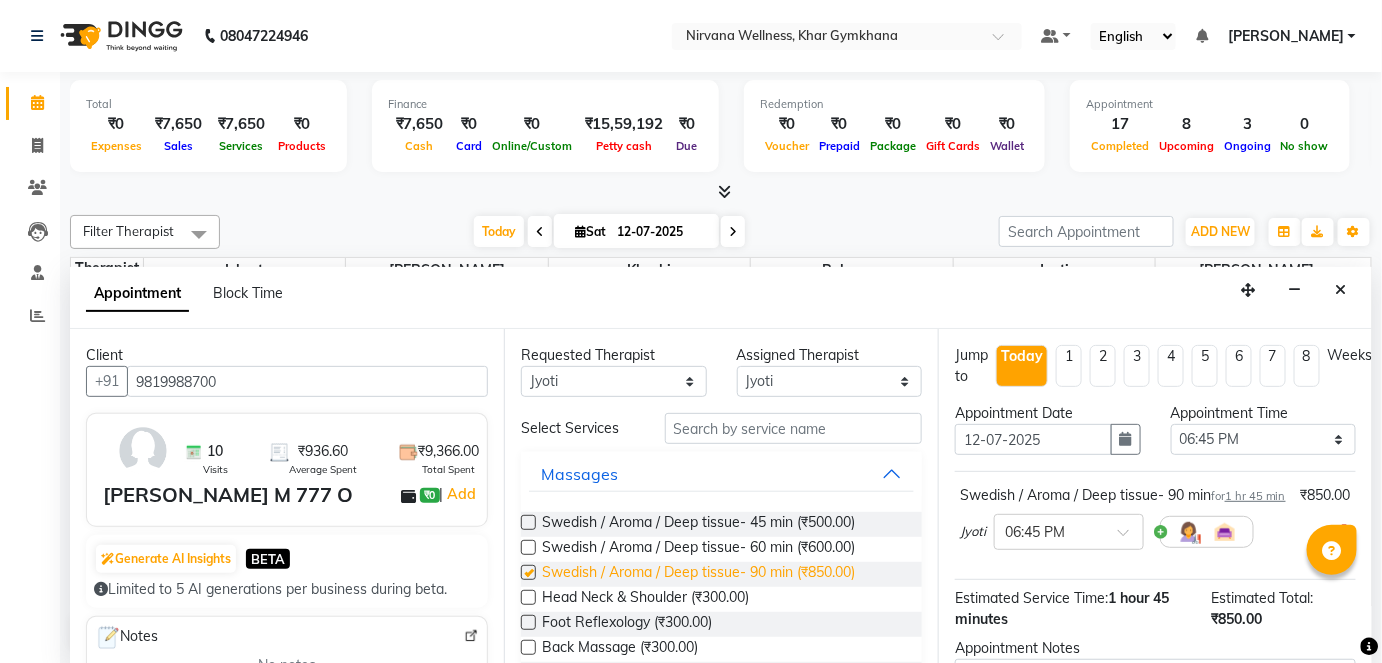 checkbox on "false" 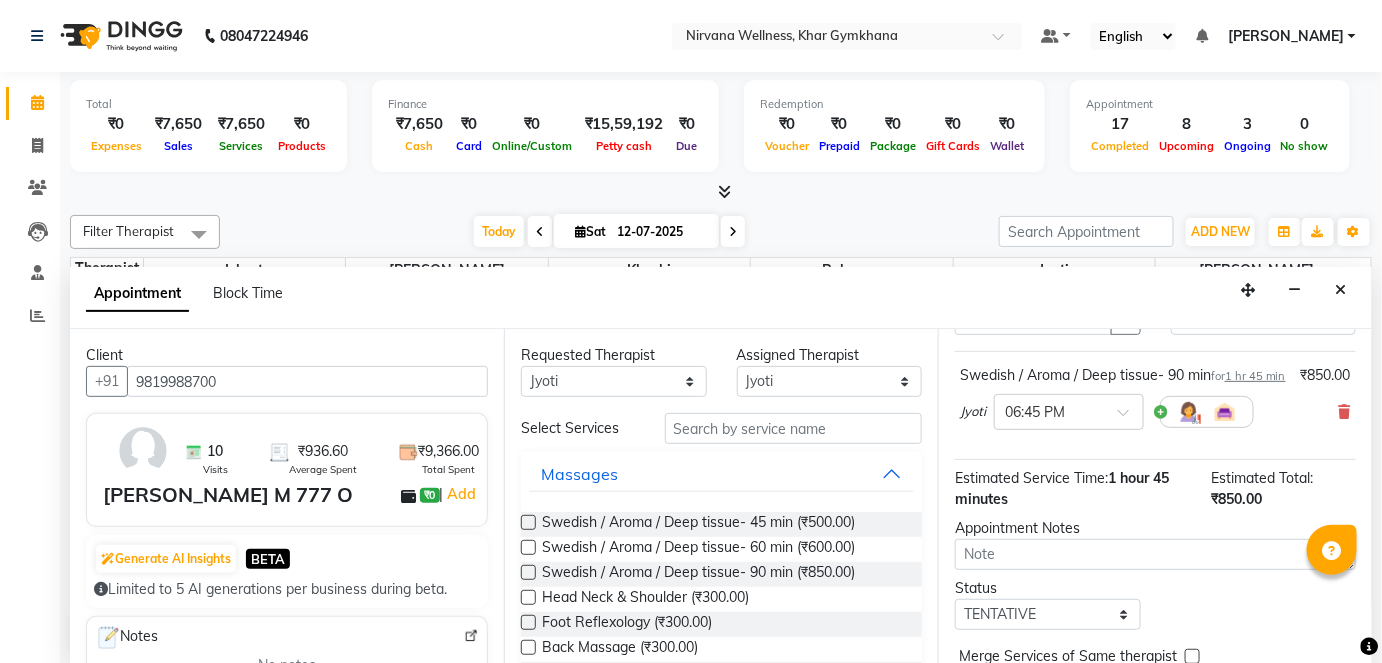 scroll, scrollTop: 231, scrollLeft: 0, axis: vertical 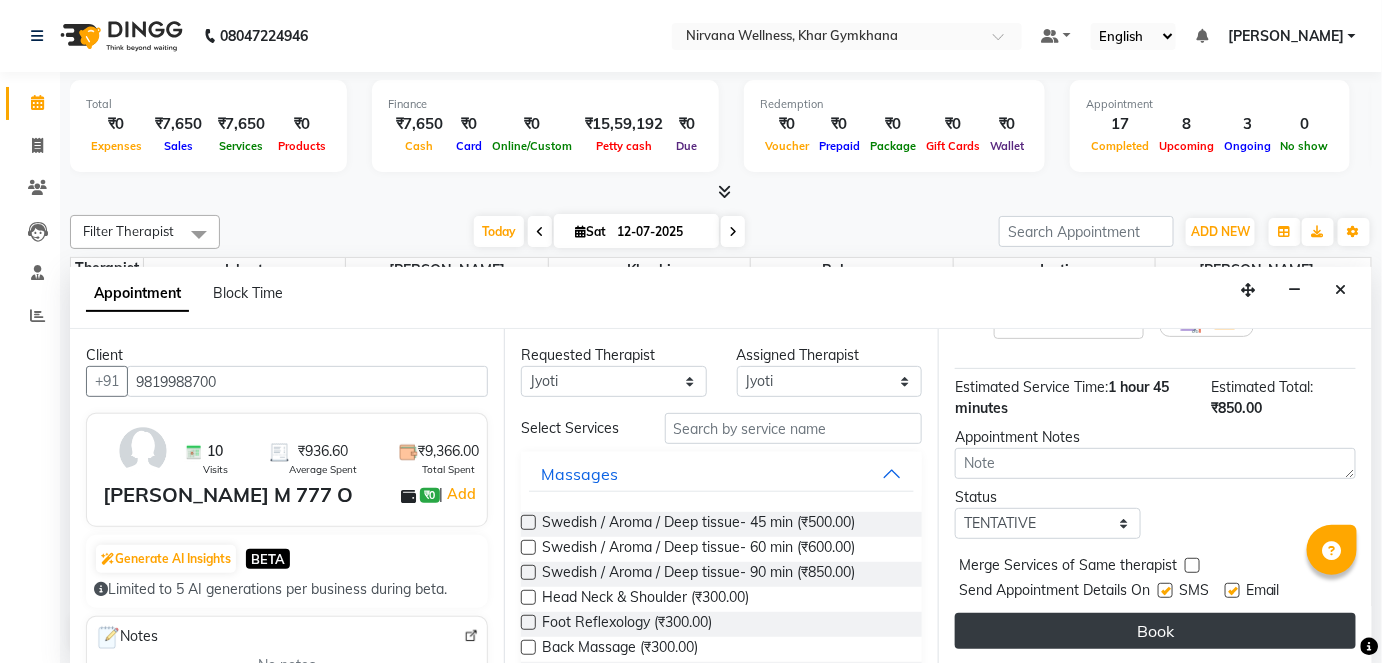 click on "Book" at bounding box center (1155, 631) 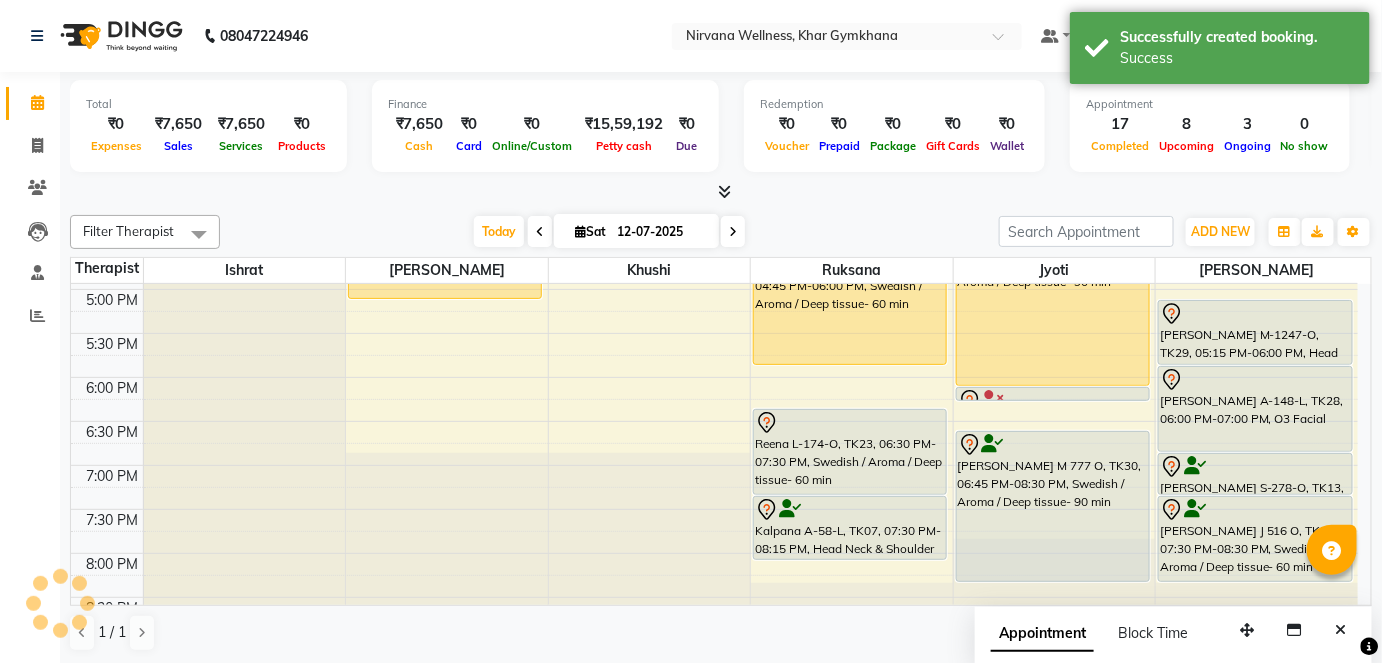 scroll, scrollTop: 0, scrollLeft: 0, axis: both 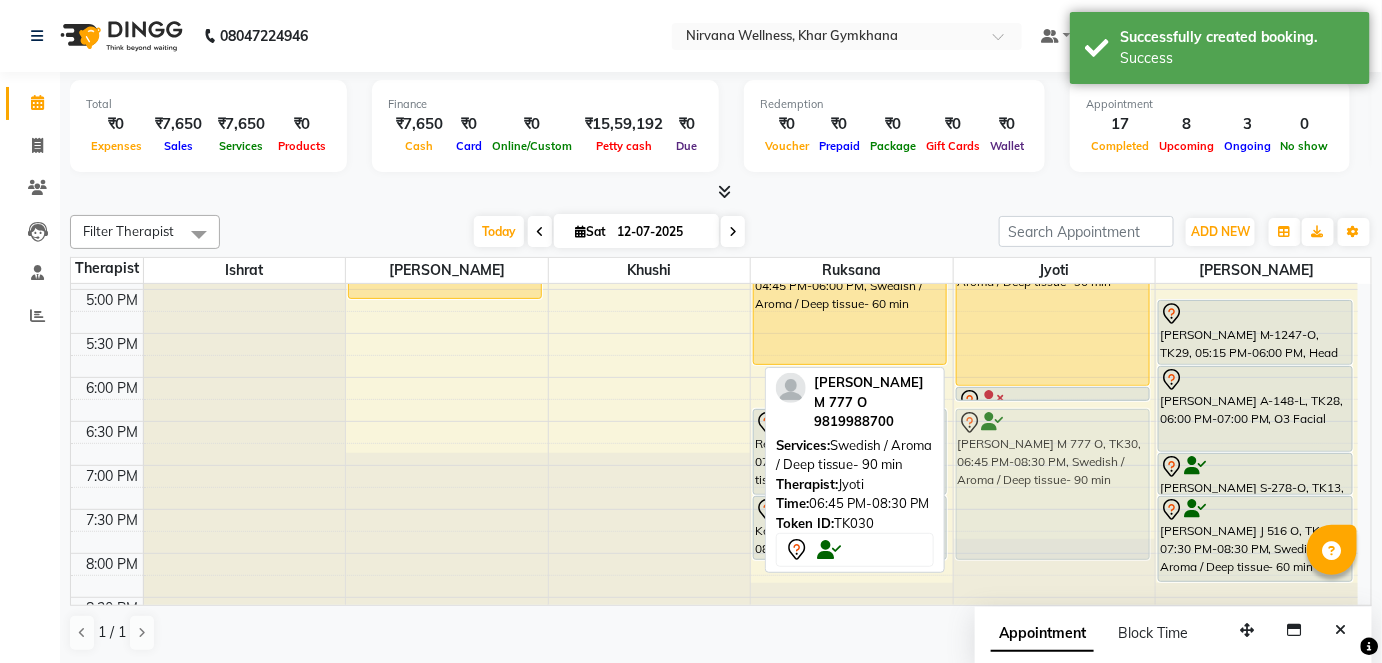 drag, startPoint x: 1056, startPoint y: 551, endPoint x: 1058, endPoint y: 522, distance: 29.068884 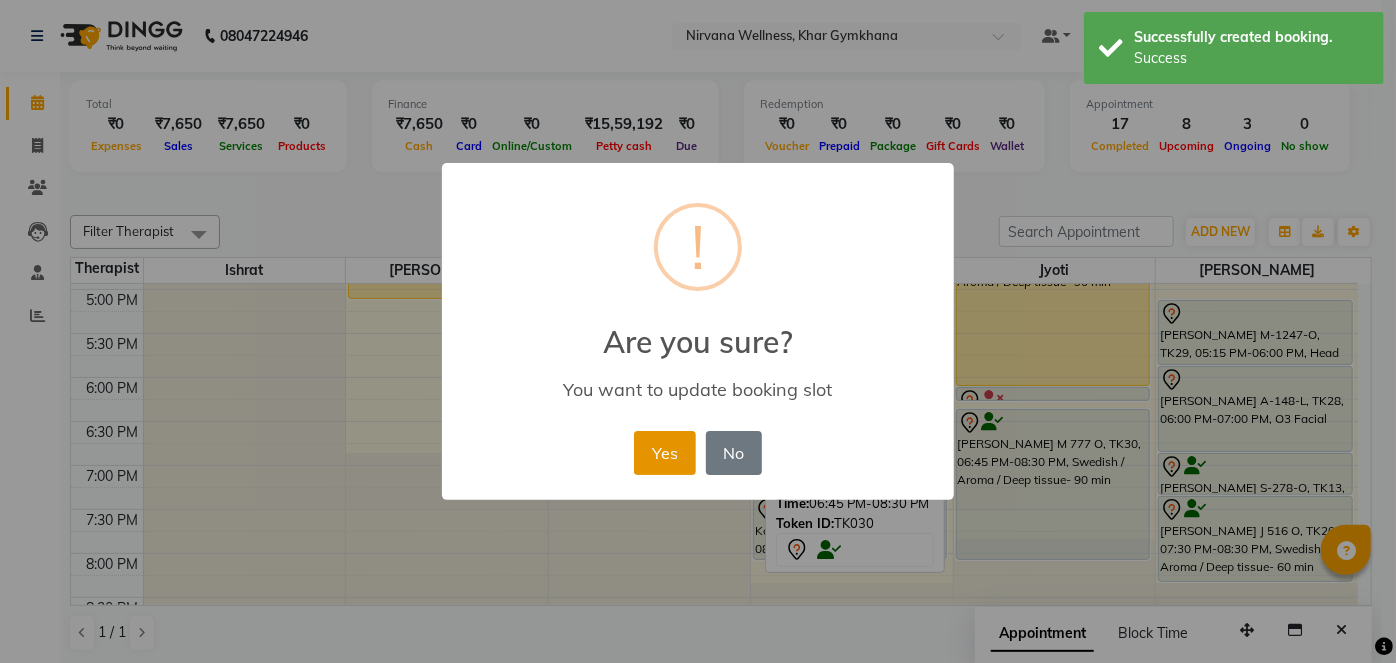 click on "Yes" at bounding box center (664, 453) 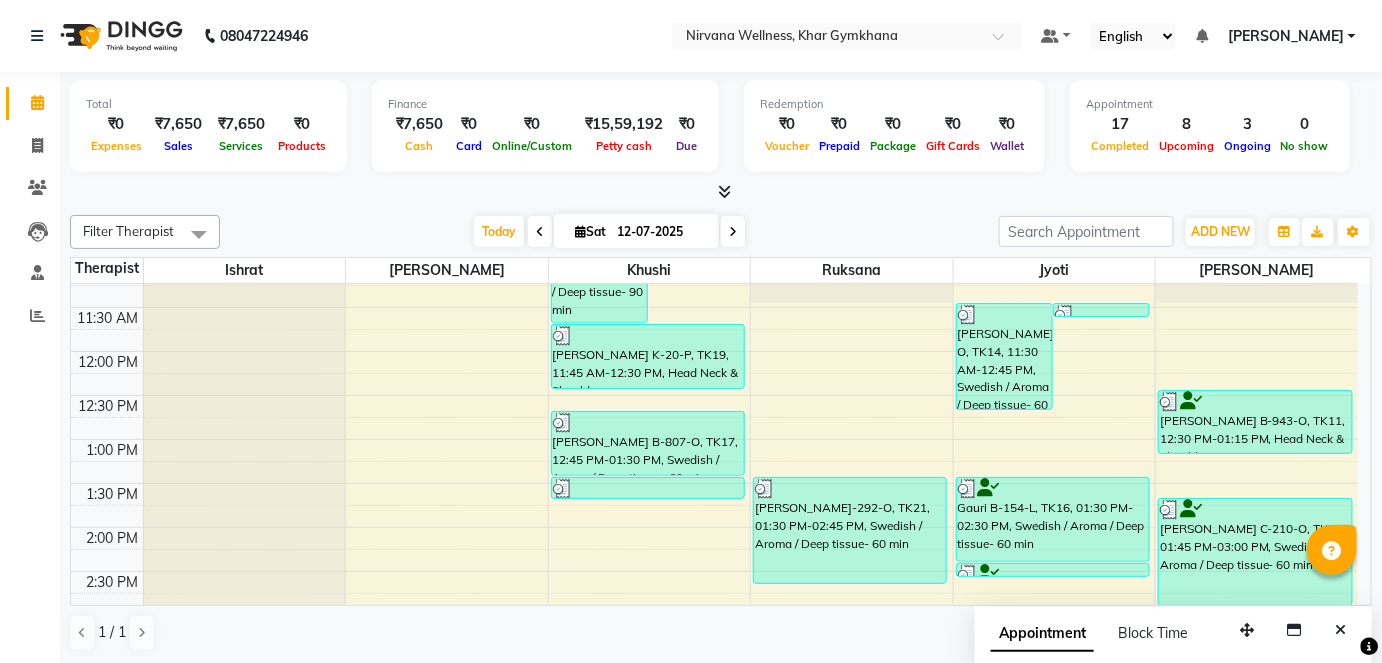 scroll, scrollTop: 328, scrollLeft: 0, axis: vertical 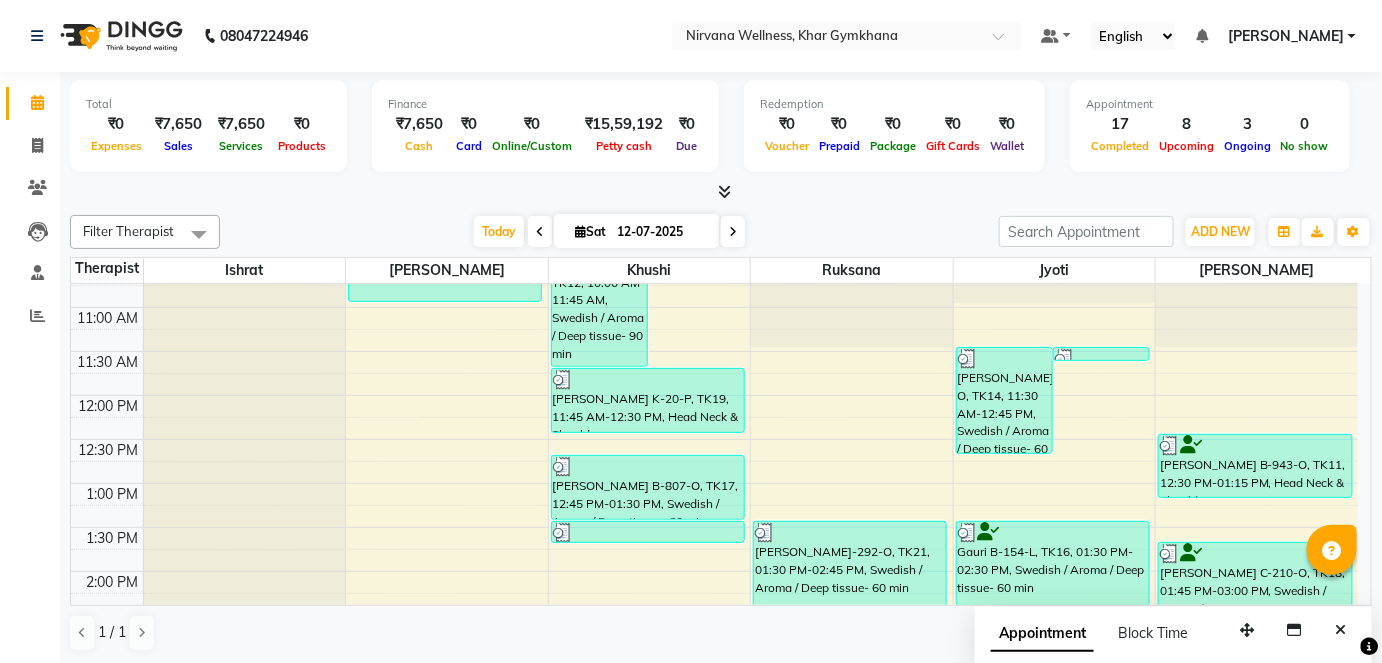 click at bounding box center (721, 192) 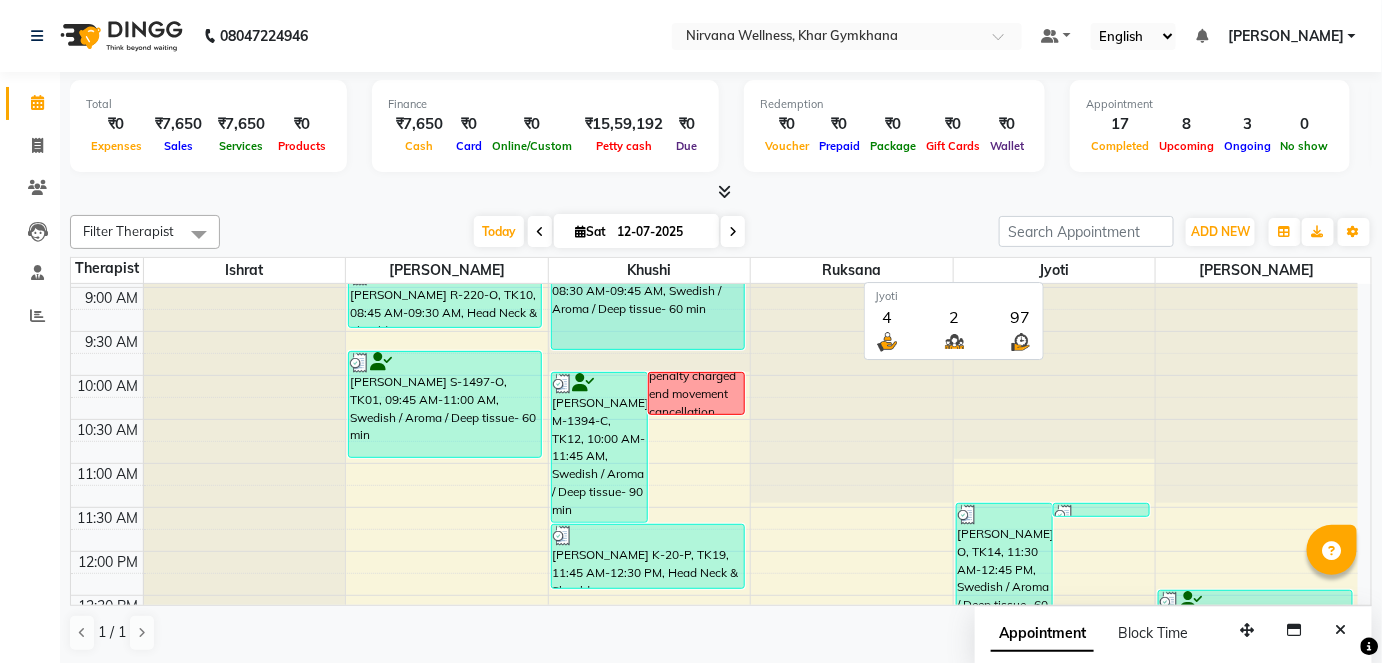 scroll, scrollTop: 328, scrollLeft: 0, axis: vertical 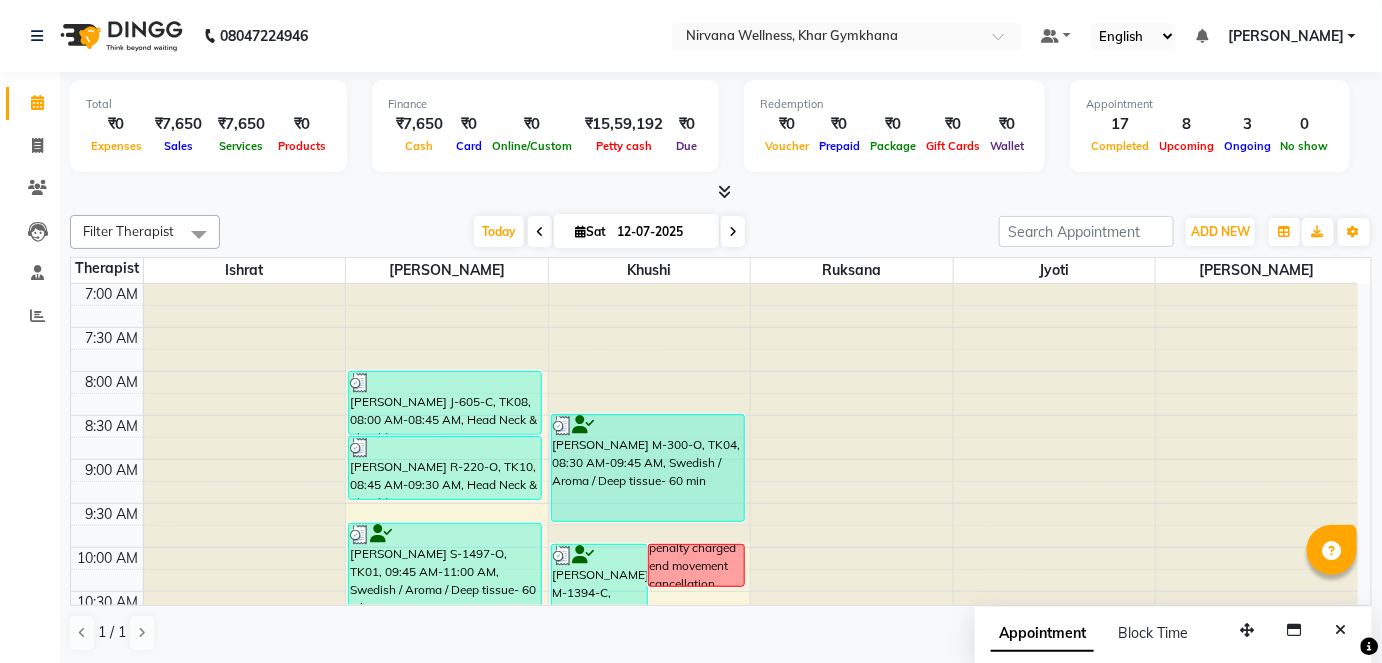 click on "Filter Therapist Select All Ishrat Jyoti [PERSON_NAME] [PERSON_NAME] [DATE]  [DATE] Toggle Dropdown Add Appointment Add Invoice Add Attendance Add Client Toggle Dropdown Add Appointment Add Invoice Add Attendance Add Client ADD NEW Toggle Dropdown Add Appointment Add Invoice Add Attendance Add Client Filter Therapist Select All Ishrat Jyoti [PERSON_NAME] [PERSON_NAME] Group By  Staff View   Room View  View as Vertical  Vertical - Week View  Horizontal  Horizontal - Week View  List  Toggle Dropdown Calendar Settings Manage Tags   Arrange Therapists   Reset Therapists  Full Screen Appointment Form Zoom 100% Staff/Room Display Count 6 Therapist [PERSON_NAME] [PERSON_NAME]  [PERSON_NAME] 7:00 AM 7:30 AM 8:00 AM 8:30 AM 9:00 AM 9:30 AM 10:00 AM 10:30 AM 11:00 AM 11:30 AM 12:00 PM 12:30 PM 1:00 PM 1:30 PM 2:00 PM 2:30 PM 3:00 PM 3:30 PM 4:00 PM 4:30 PM 5:00 PM 5:30 PM 6:00 PM 6:30 PM 7:00 PM 7:30 PM 8:00 PM 8:30 PM 9:00 PM 9:30 PM 10:00 PM 10:30 PM" 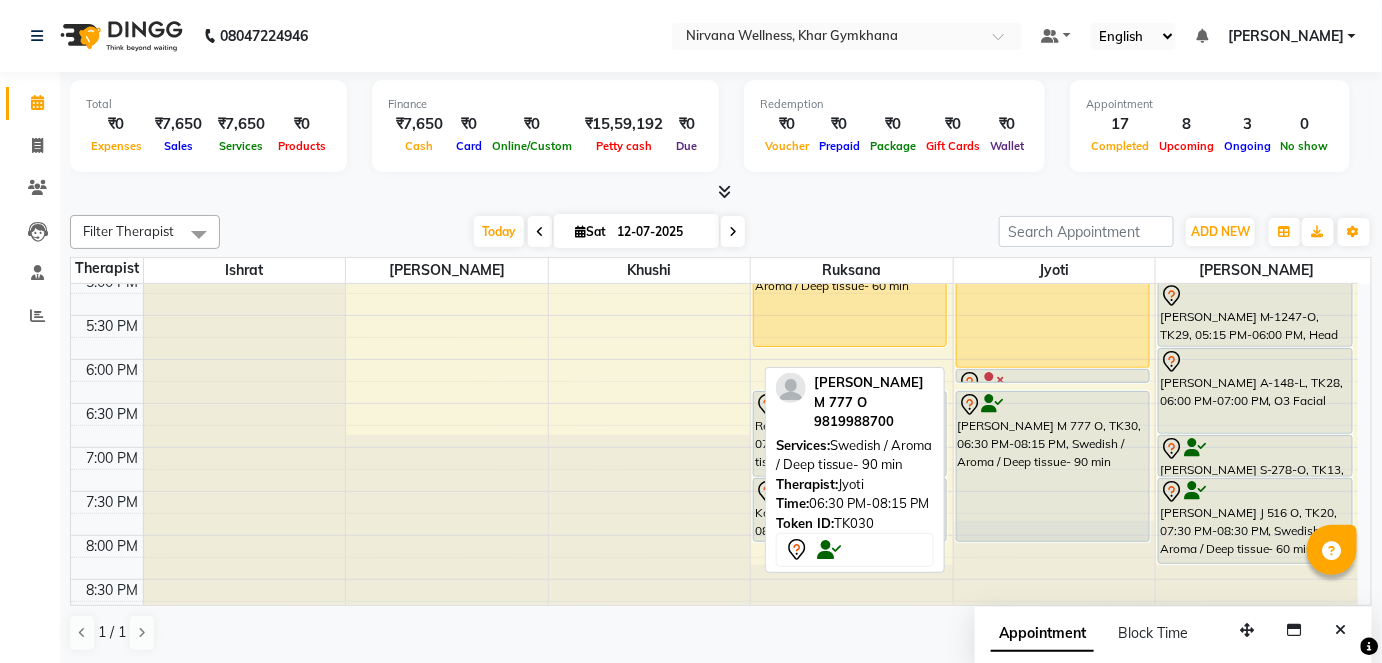 scroll, scrollTop: 1000, scrollLeft: 0, axis: vertical 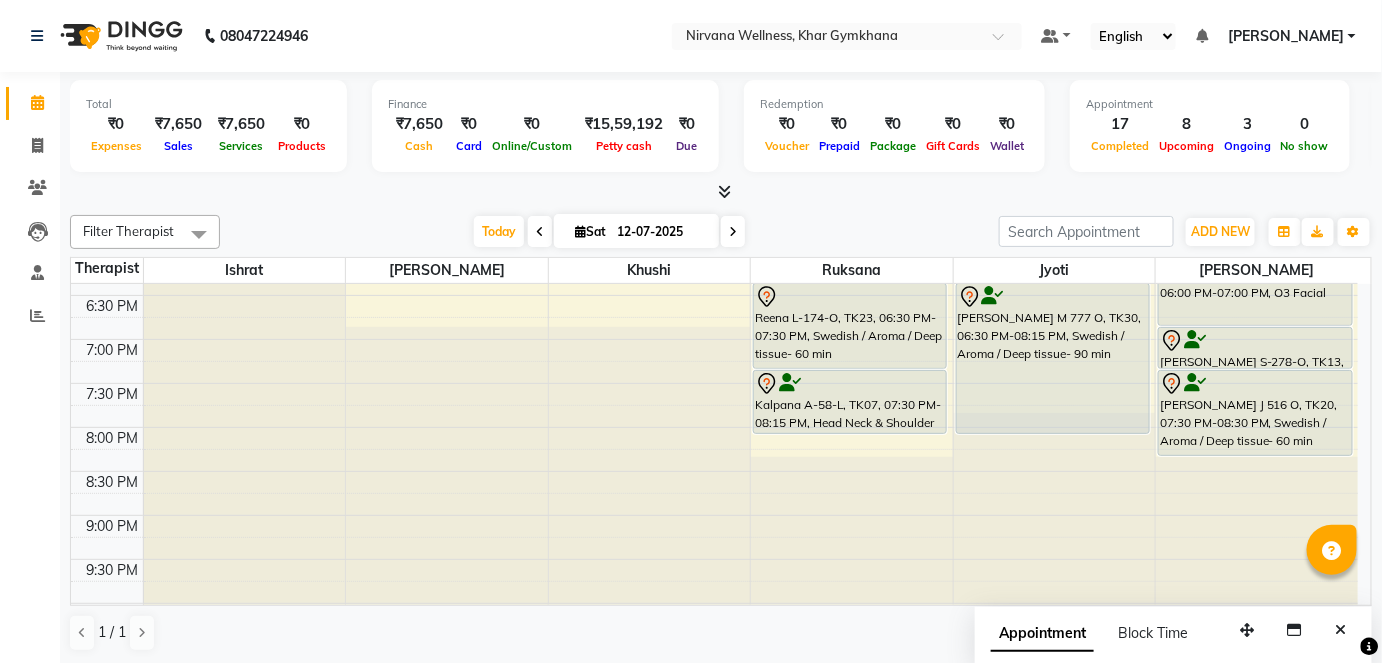 click at bounding box center (721, 192) 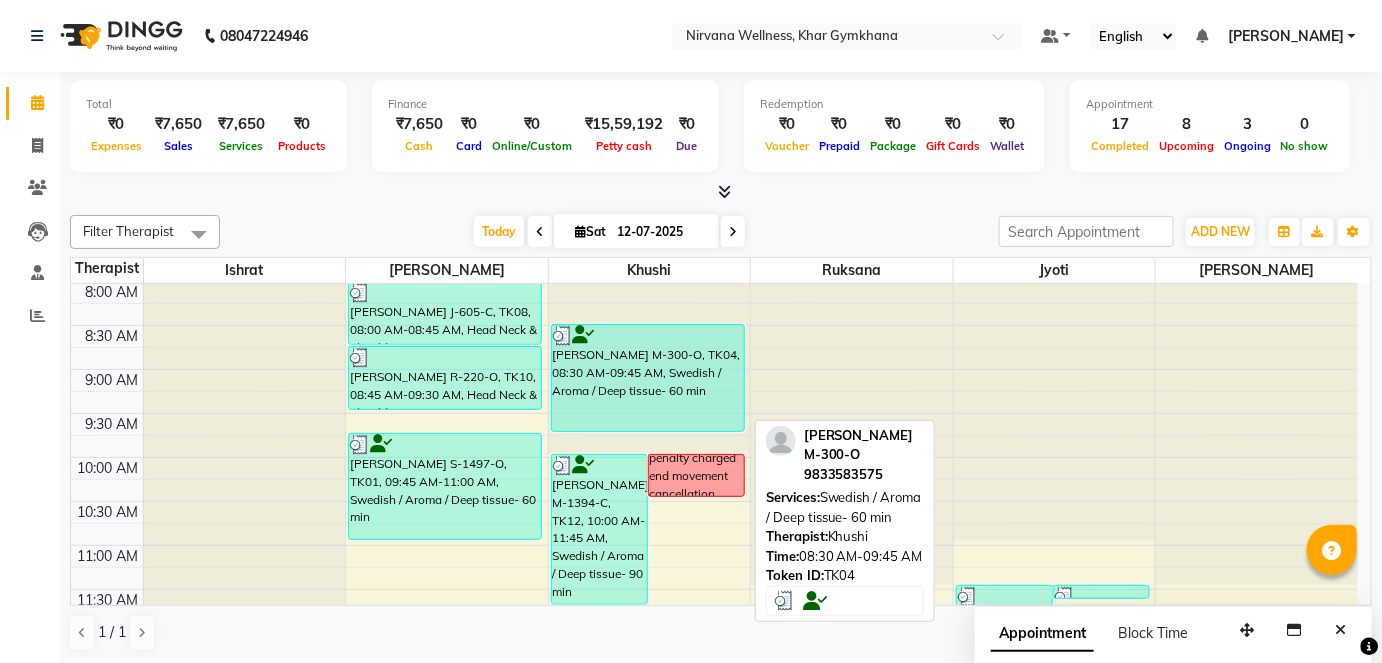 scroll, scrollTop: 0, scrollLeft: 0, axis: both 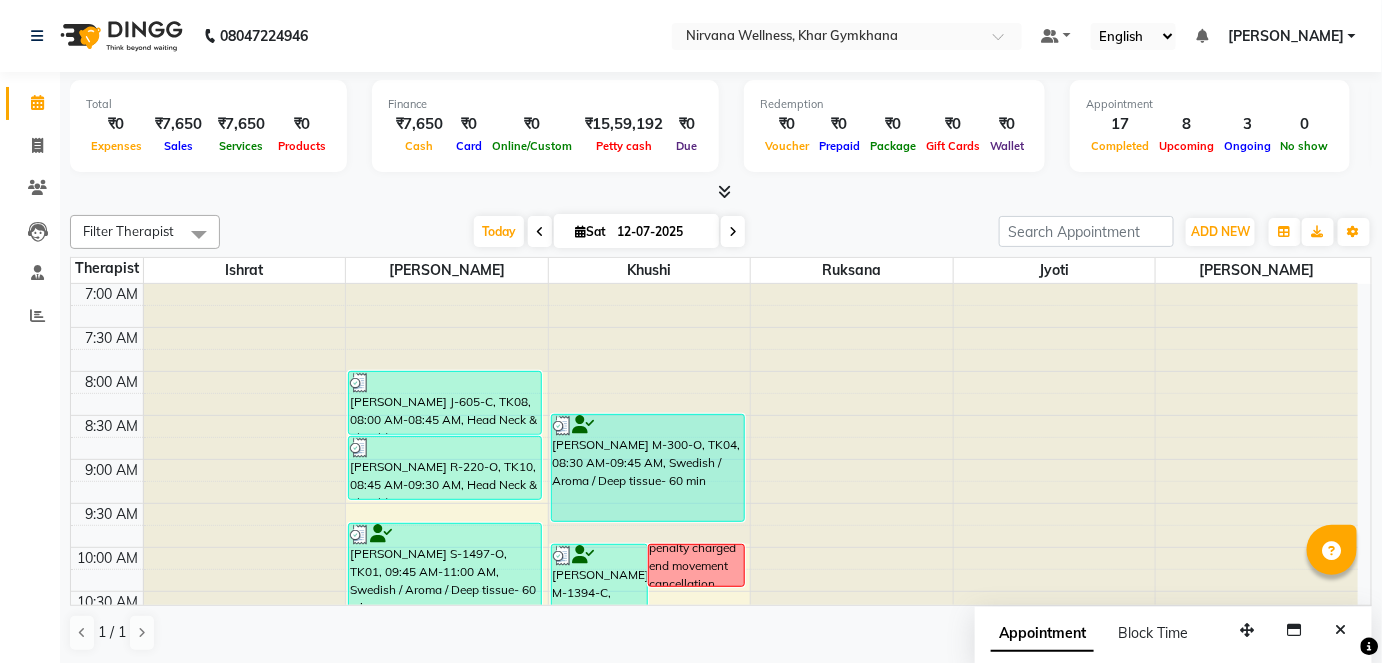 click on "Total  ₹0  Expenses ₹7,650  Sales ₹7,650  Services ₹0  Products Finance  ₹7,650  Cash ₹0  Card ₹0  Online/Custom ₹15,59,192 [PERSON_NAME] cash ₹0 Due  Redemption  ₹0 Voucher ₹0 Prepaid ₹0 Package ₹0  Gift Cards ₹0  Wallet  Appointment  17 Completed 8 Upcoming 3 Ongoing 0 No show  Other sales  ₹0  Packages ₹0  Memberships ₹0  Vouchers ₹0  Prepaids ₹0  Gift Cards Filter Therapist Select All Ishrat Jyoti [PERSON_NAME] [PERSON_NAME] [DATE]  [DATE] Toggle Dropdown Add Appointment Add Invoice Add Attendance Add Client Toggle Dropdown Add Appointment Add Invoice Add Attendance Add Client ADD NEW Toggle Dropdown Add Appointment Add Invoice Add Attendance Add Client Filter Therapist Select All Ishrat Jyoti [PERSON_NAME] [PERSON_NAME] Group By  Staff View   Room View  View as Vertical  Vertical - Week View  Horizontal  Horizontal - Week View  List  Toggle Dropdown Calendar Settings Manage Tags   Arrange Therapists   Reset Therapists  Full Screen Appointment Form Zoom 100% 6" 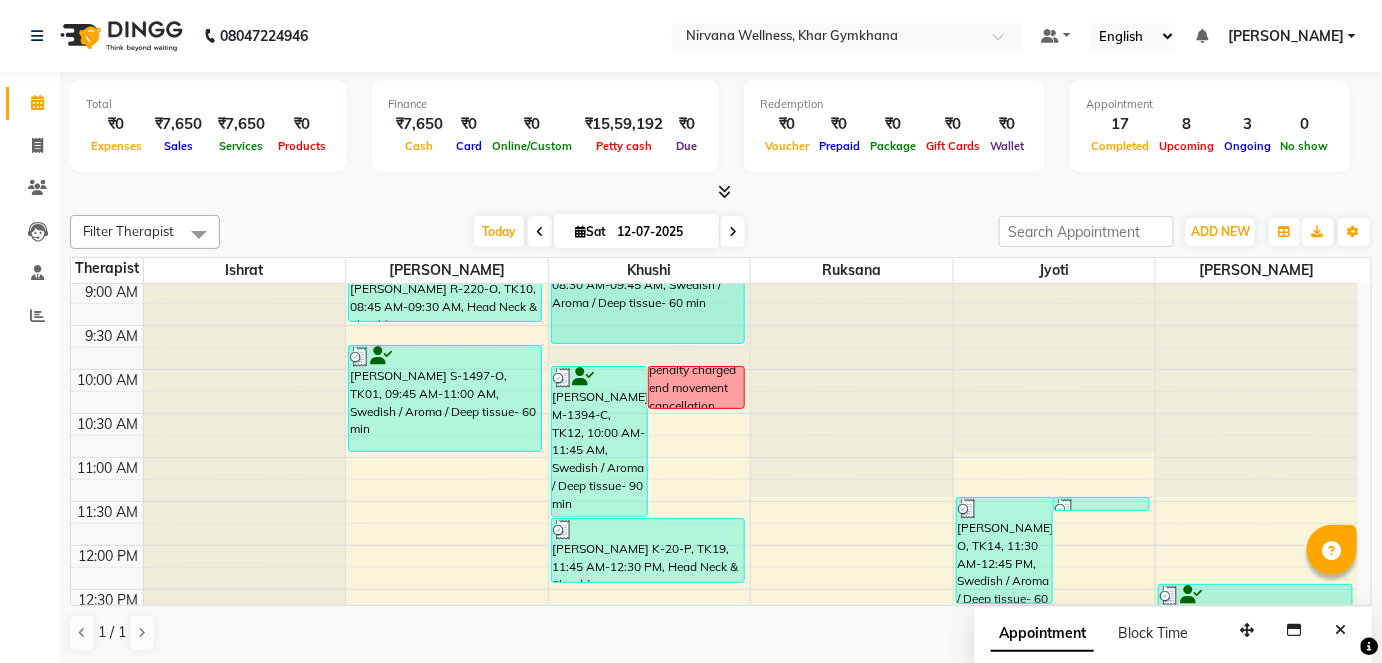 scroll, scrollTop: 181, scrollLeft: 0, axis: vertical 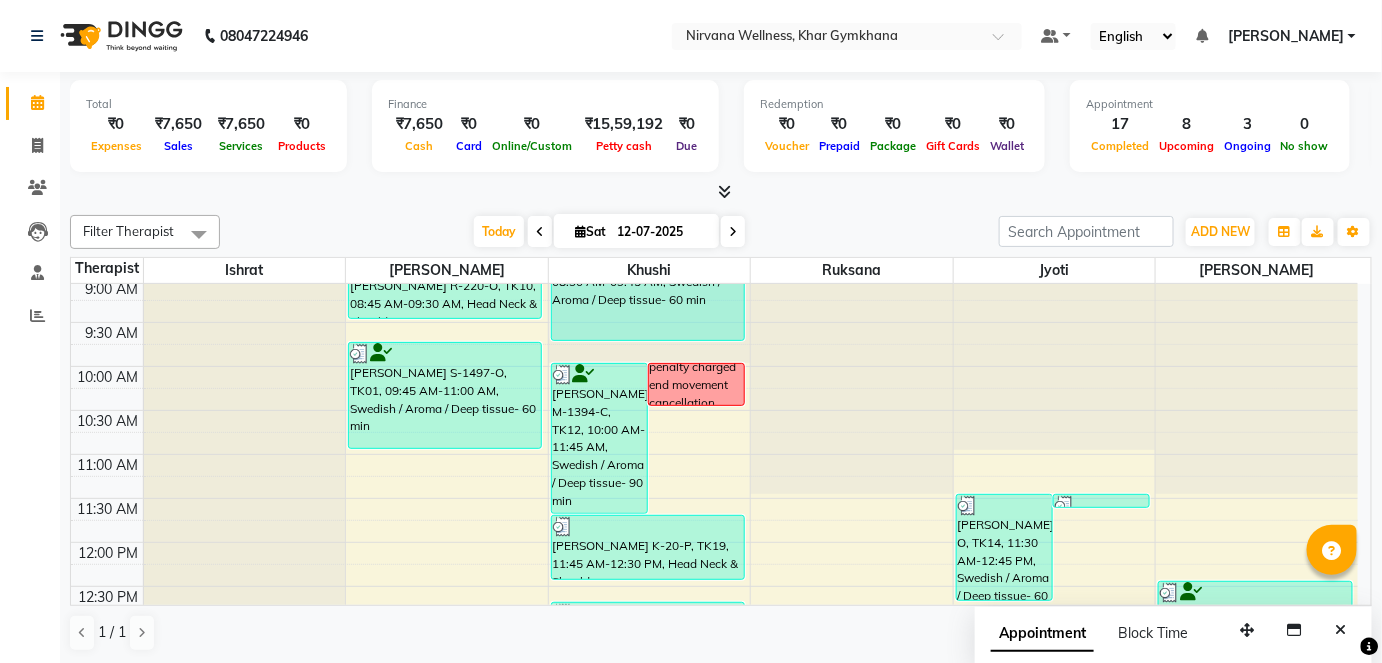 click at bounding box center [721, 192] 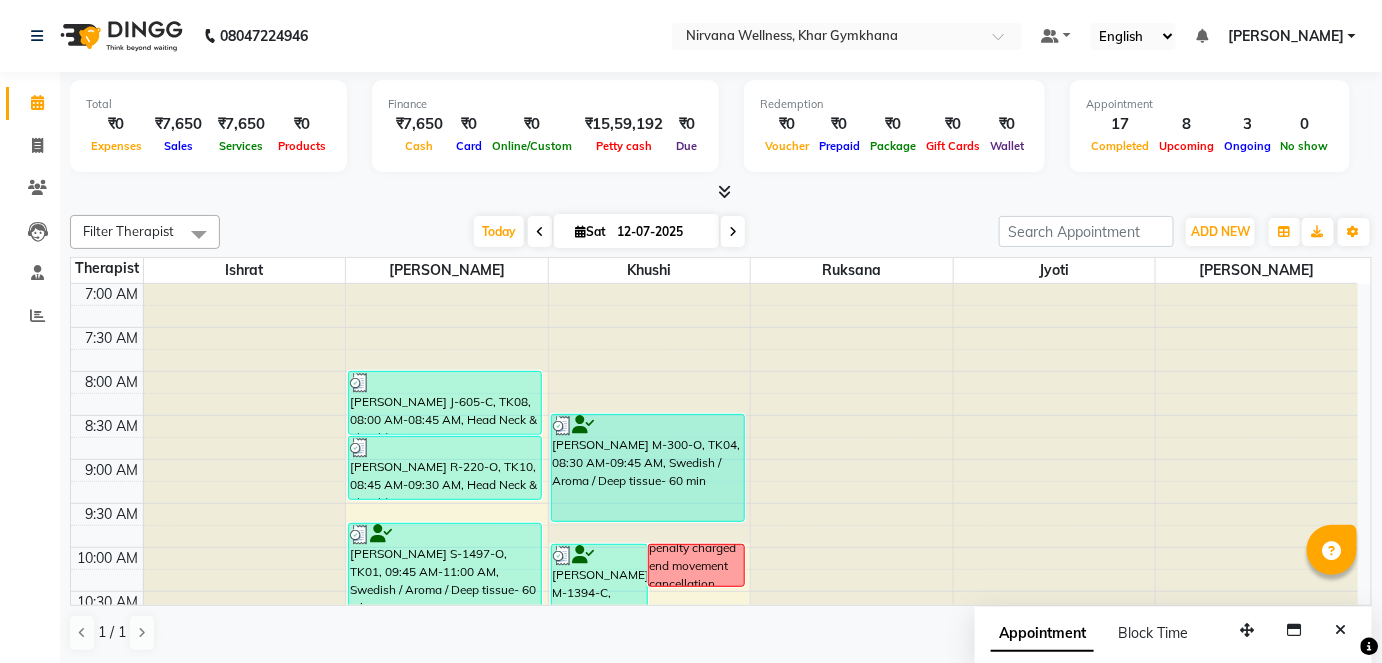 scroll, scrollTop: 0, scrollLeft: 0, axis: both 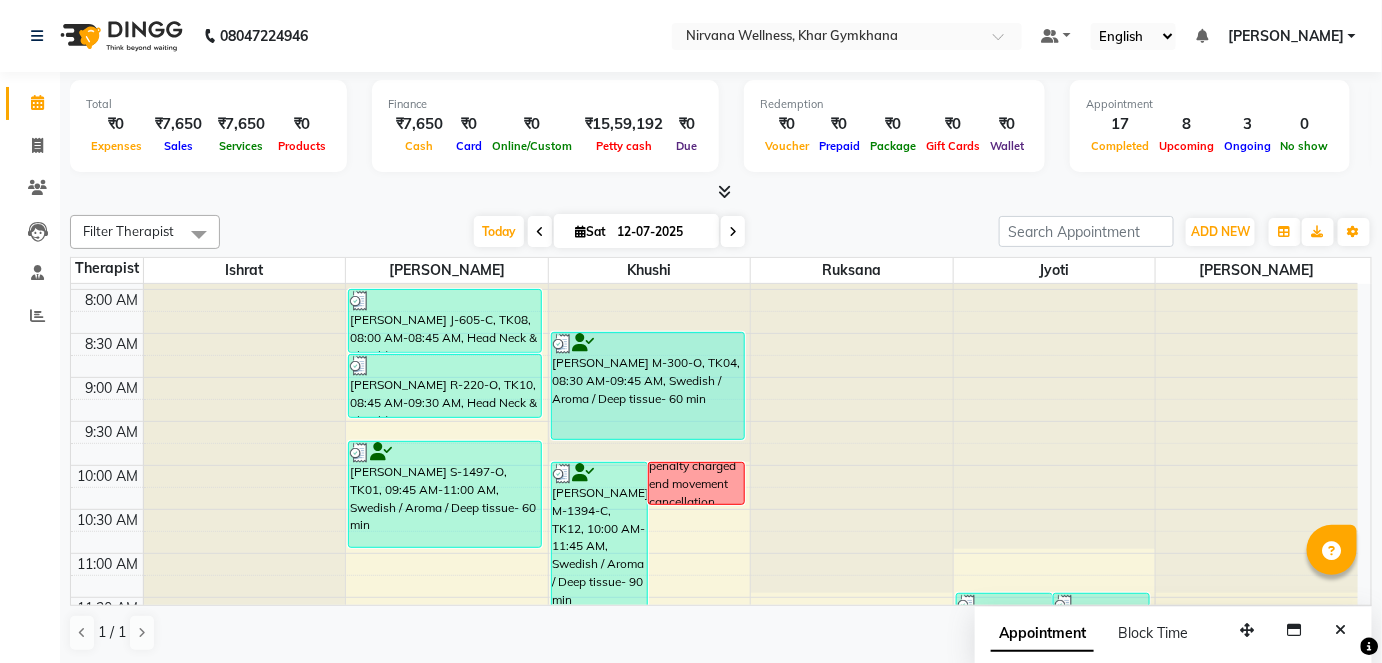 click on "Total  ₹0  Expenses ₹7,650  Sales ₹7,650  Services ₹0  Products Finance  ₹7,650  Cash ₹0  Card ₹0  Online/Custom ₹15,59,192 [PERSON_NAME] cash ₹0 Due  Redemption  ₹0 Voucher ₹0 Prepaid ₹0 Package ₹0  Gift Cards ₹0  Wallet  Appointment  17 Completed 8 Upcoming 3 Ongoing 0 No show  Other sales  ₹0  Packages ₹0  Memberships ₹0  Vouchers ₹0  Prepaids ₹0  Gift Cards" at bounding box center (721, 129) 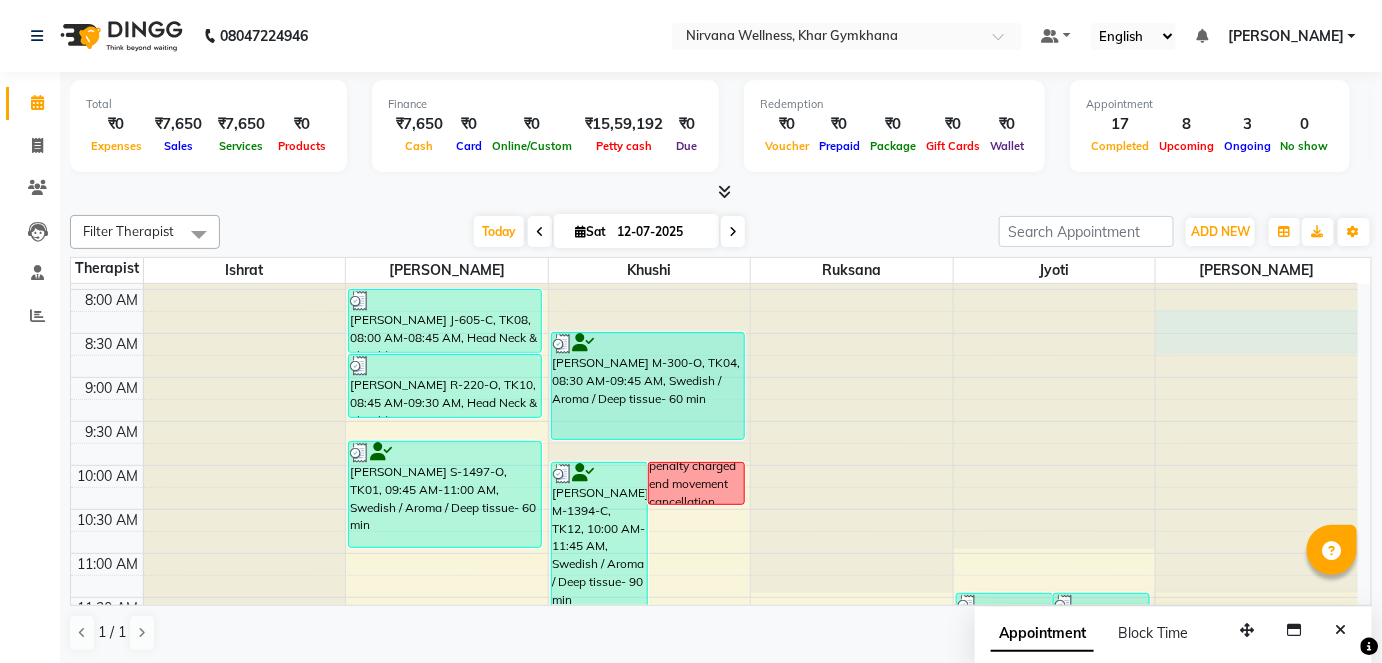 drag, startPoint x: 1355, startPoint y: 326, endPoint x: 1359, endPoint y: 343, distance: 17.464249 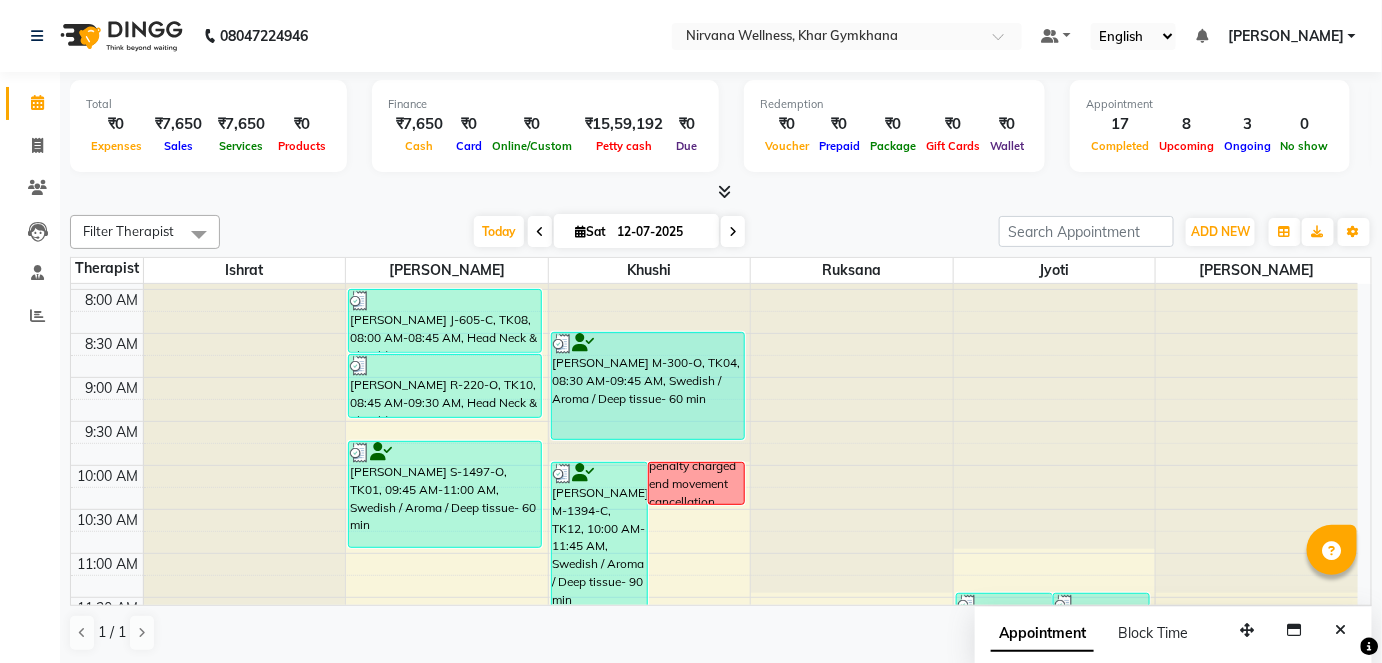 click at bounding box center (721, 192) 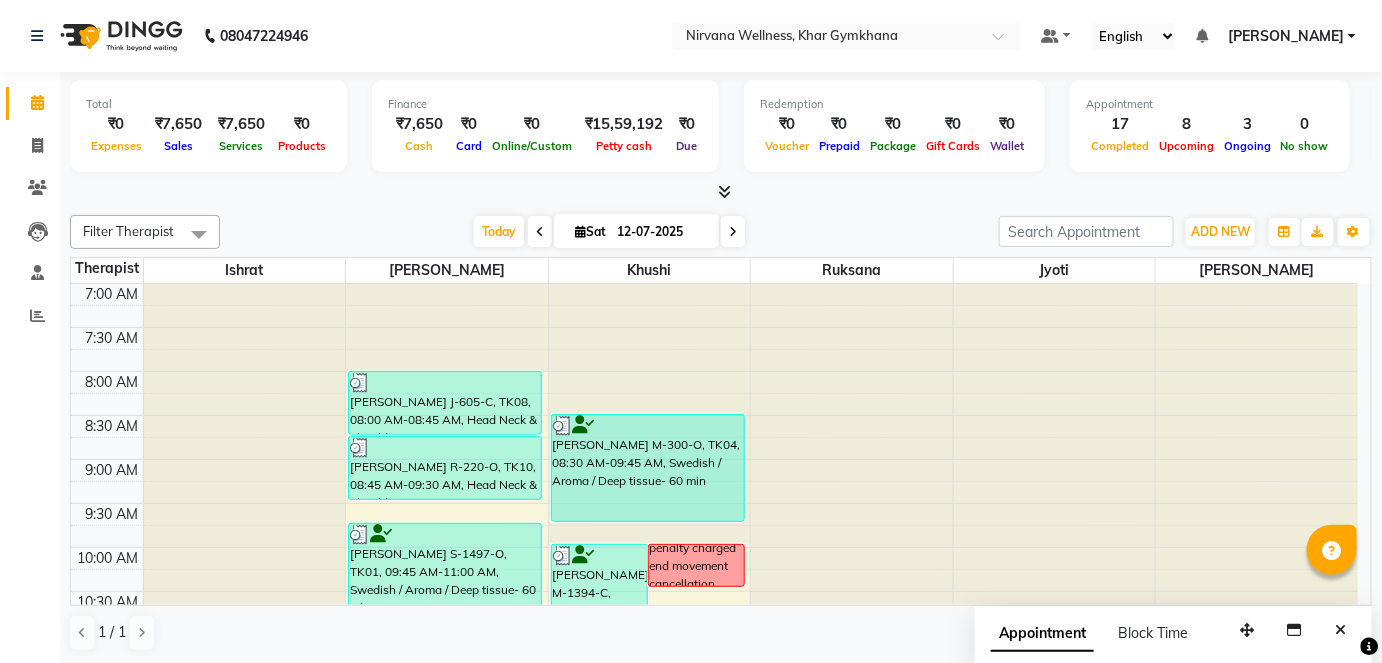 click on "Total  ₹0  Expenses ₹7,650  Sales ₹7,650  Services ₹0  Products Finance  ₹7,650  Cash ₹0  Card ₹0  Online/Custom ₹15,59,192 [PERSON_NAME] cash ₹0 Due  Redemption  ₹0 Voucher ₹0 Prepaid ₹0 Package ₹0  Gift Cards ₹0  Wallet  Appointment  17 Completed 8 Upcoming 3 Ongoing 0 No show  Other sales  ₹0  Packages ₹0  Memberships ₹0  Vouchers ₹0  Prepaids ₹0  Gift Cards" at bounding box center (721, 129) 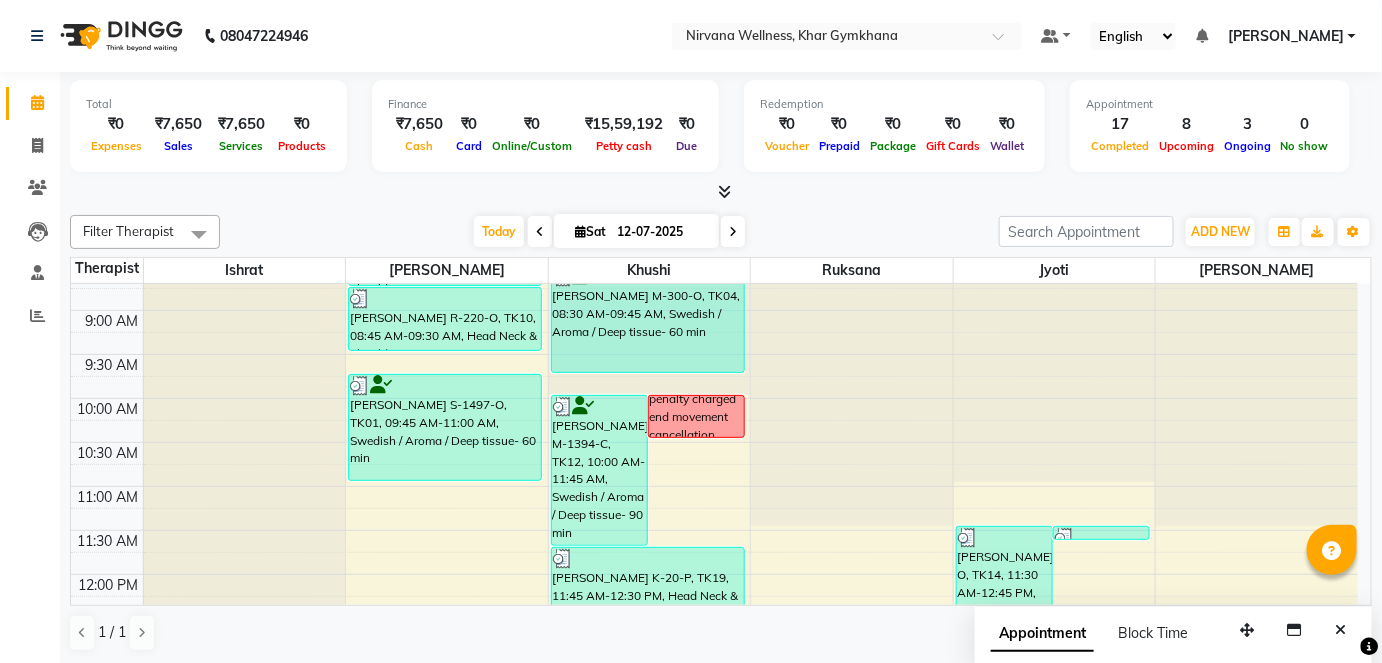 click on "[DATE]  [DATE]" at bounding box center [609, 232] 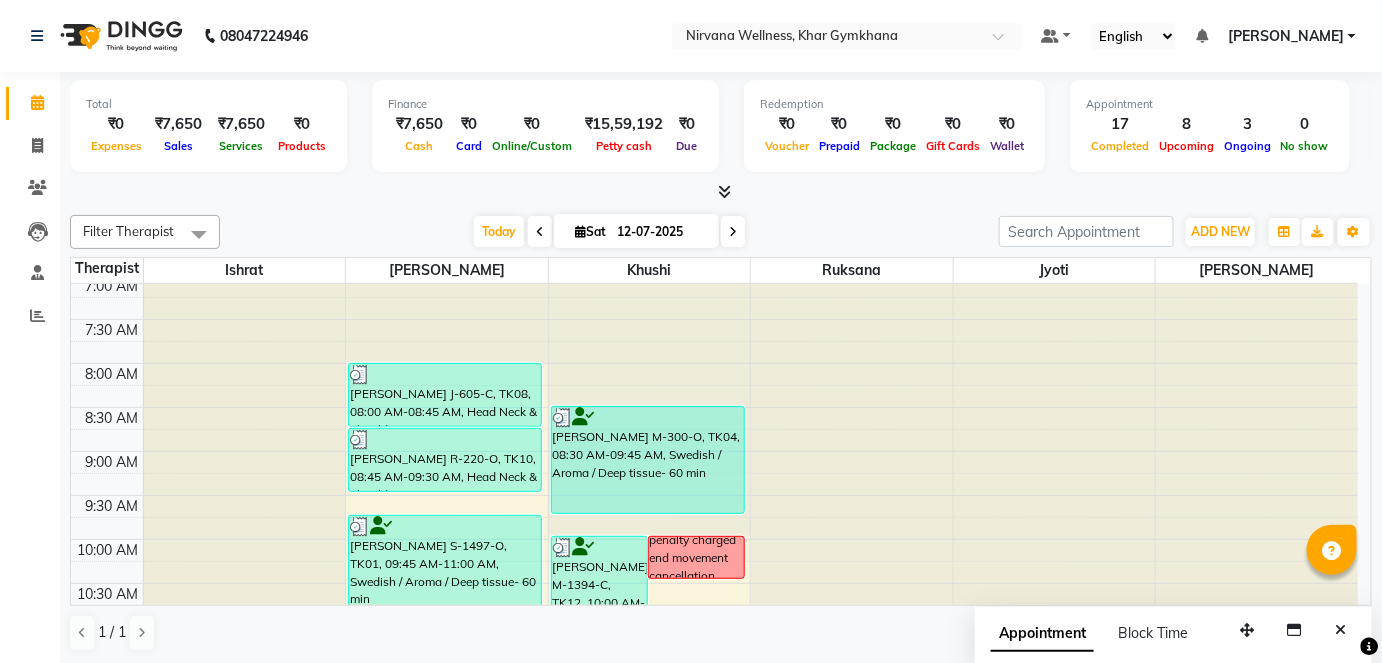 scroll, scrollTop: 0, scrollLeft: 0, axis: both 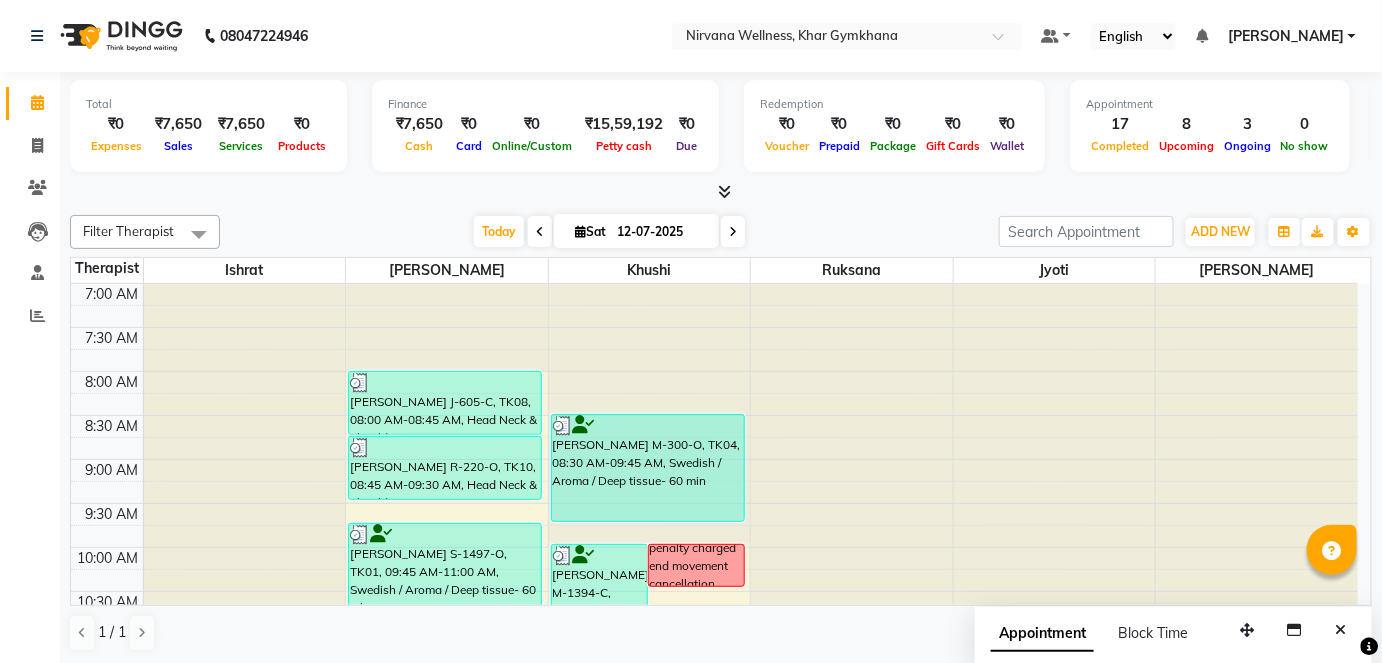 click at bounding box center (721, 192) 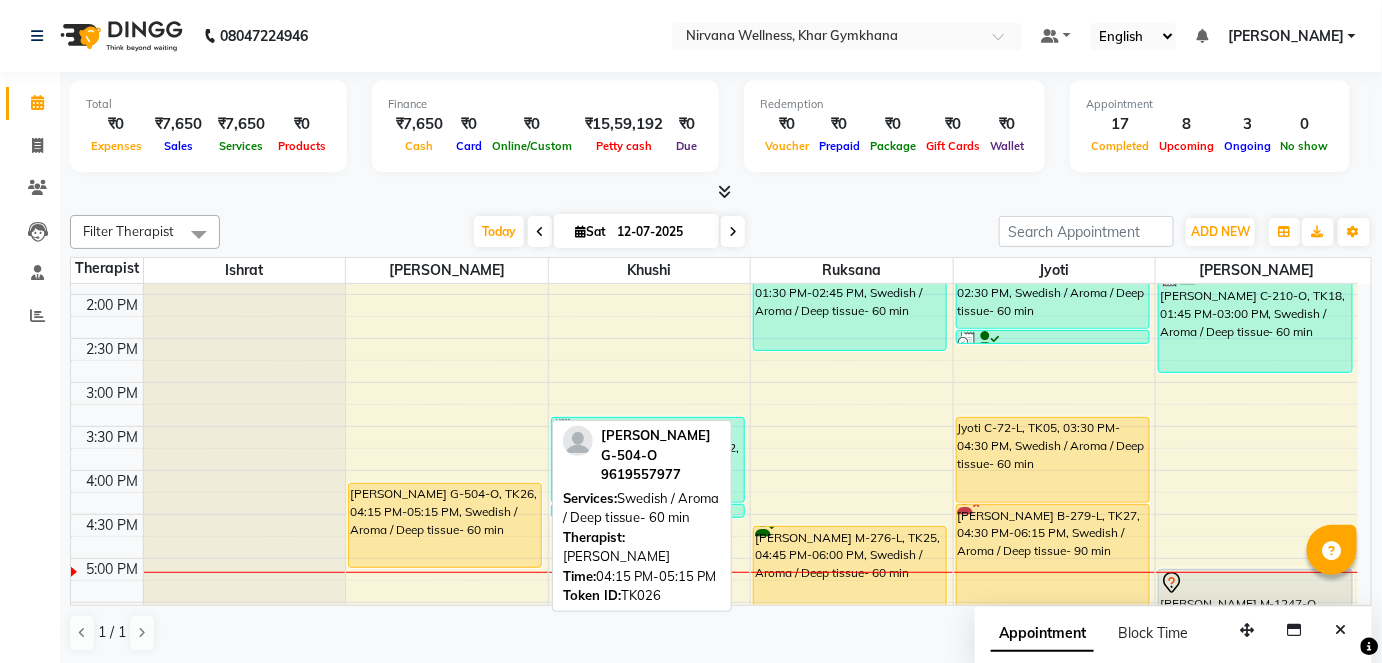 scroll, scrollTop: 636, scrollLeft: 0, axis: vertical 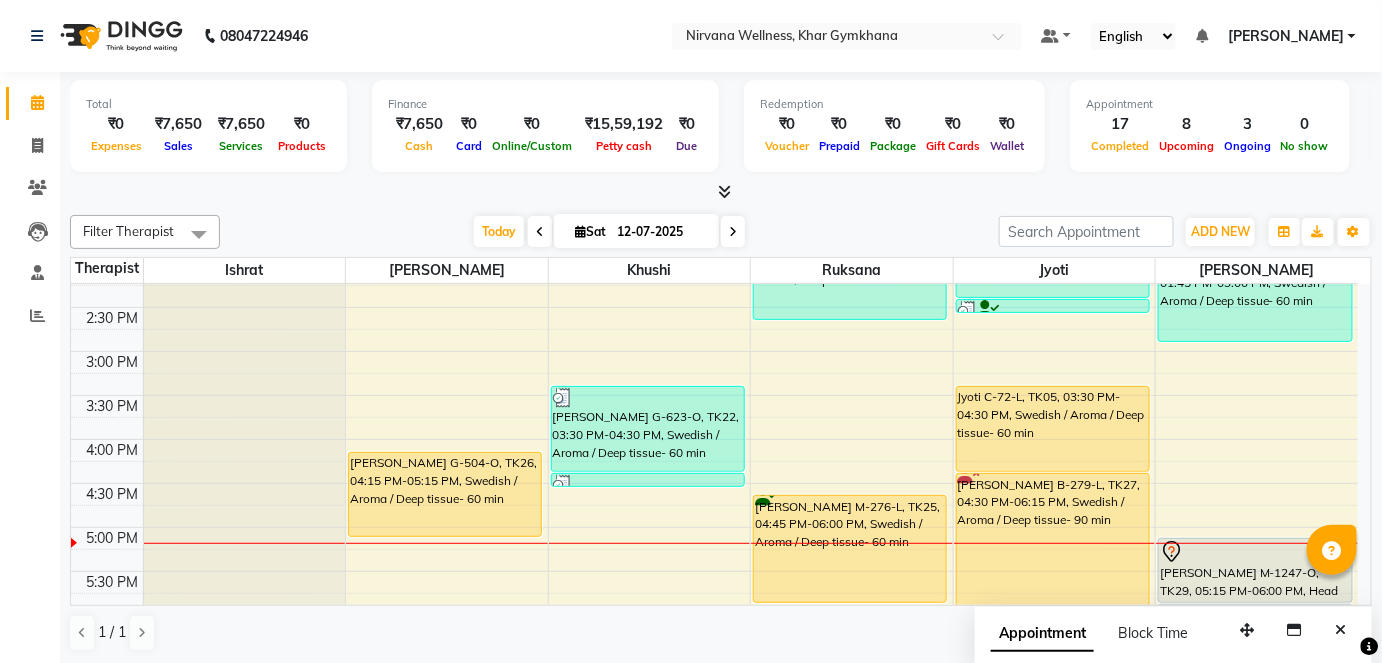 click on "12-07-2025" at bounding box center (661, 232) 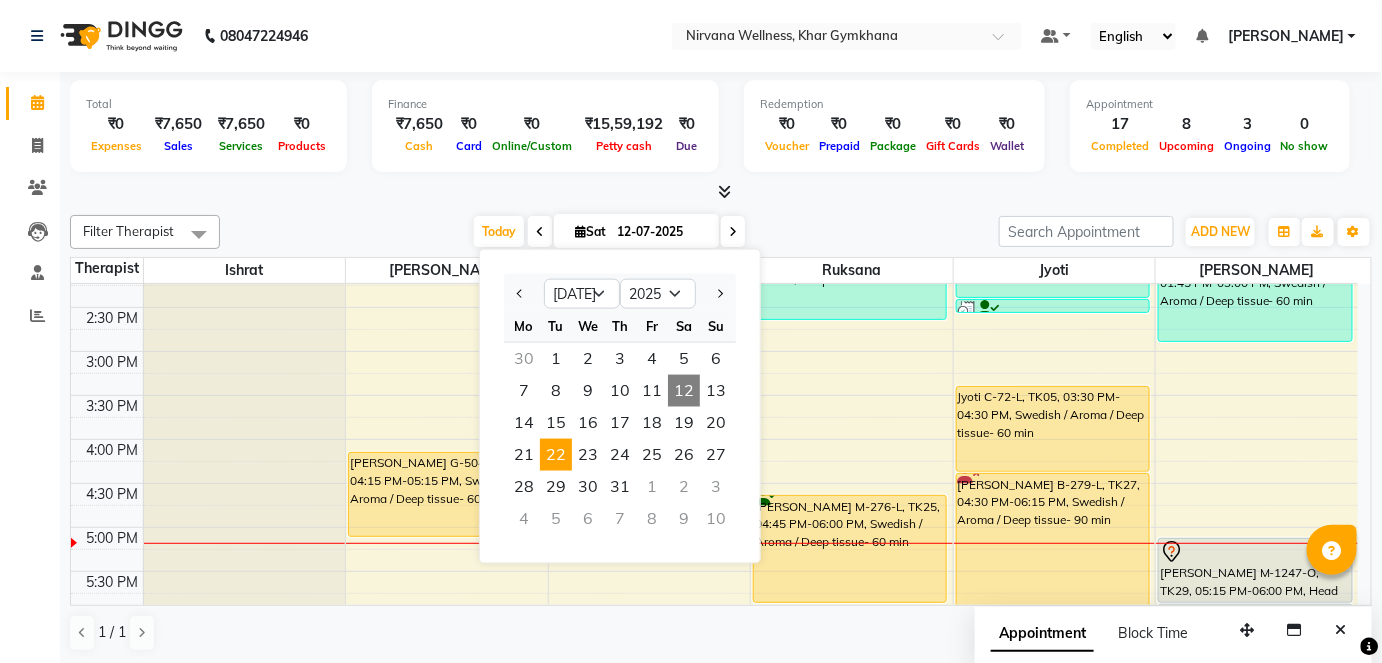 click on "22" at bounding box center [556, 455] 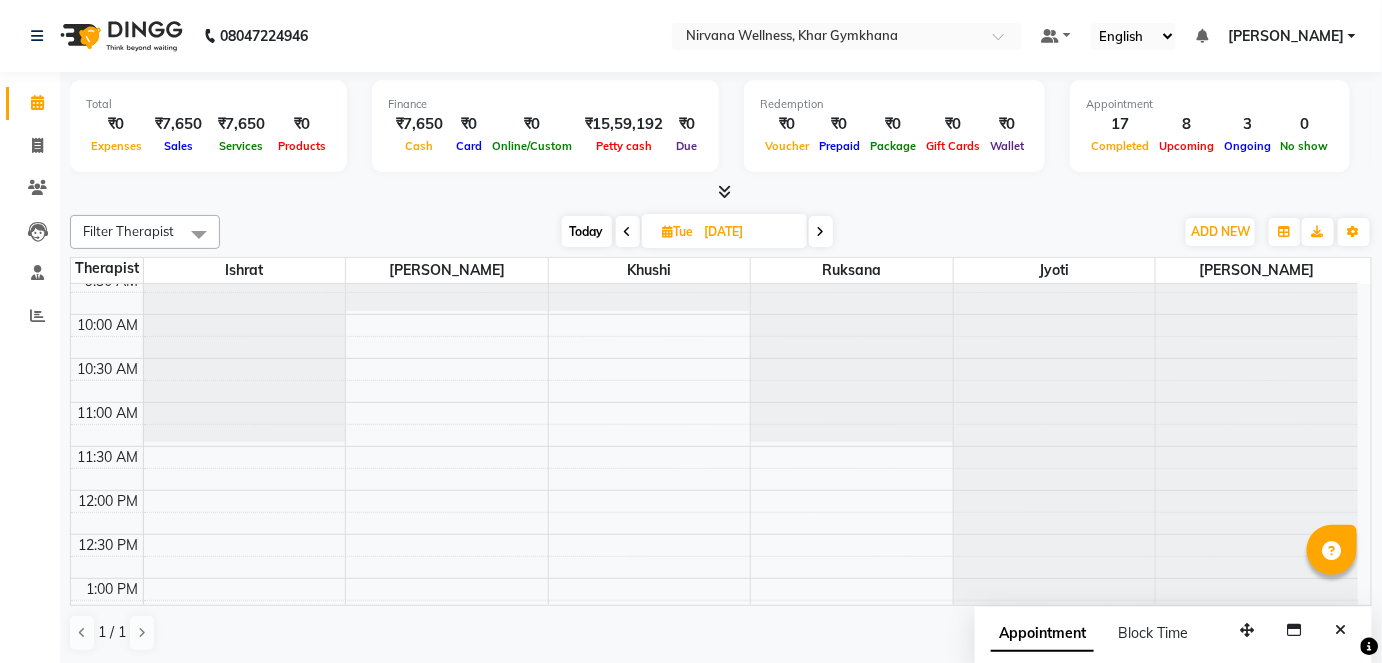scroll, scrollTop: 0, scrollLeft: 0, axis: both 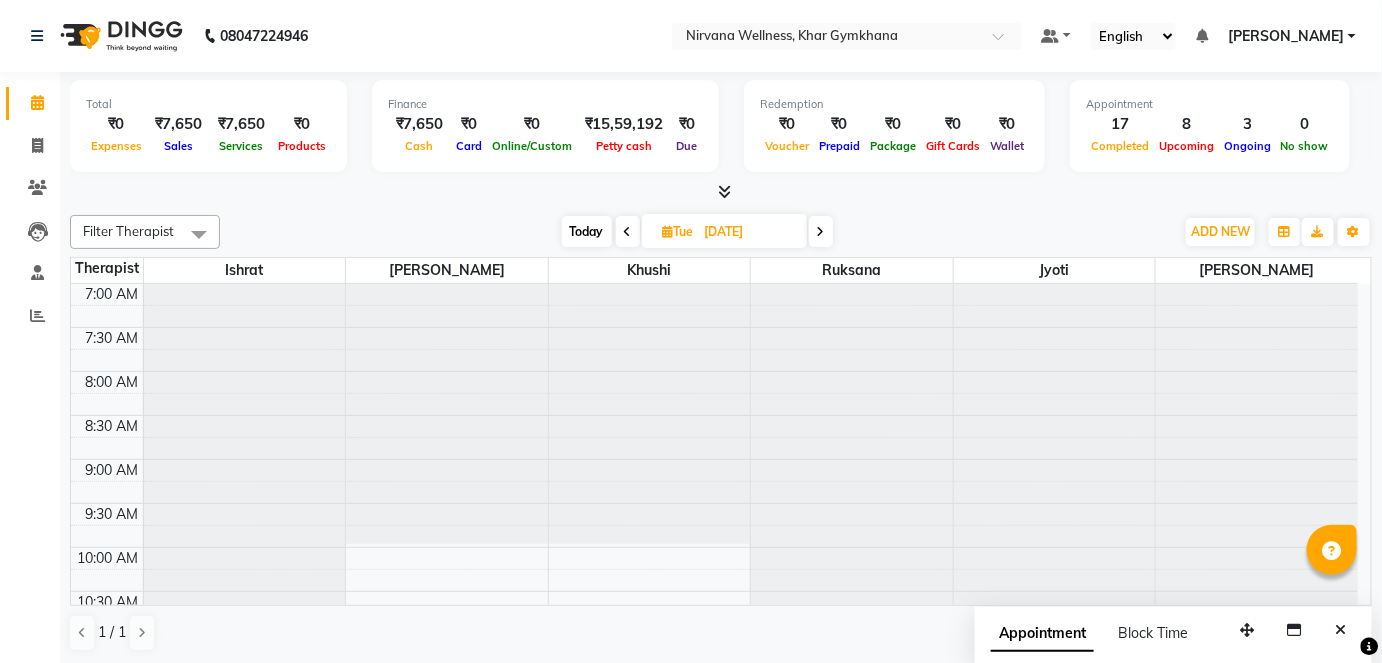 click at bounding box center (628, 231) 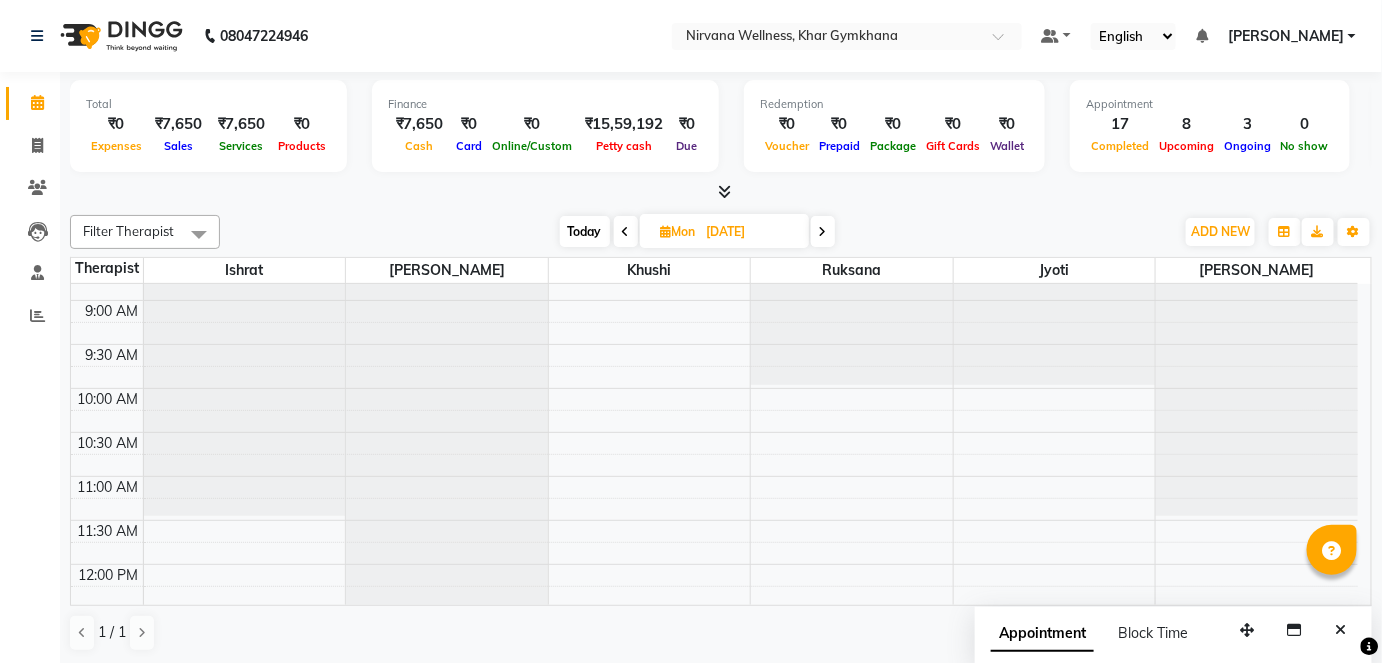 click at bounding box center (823, 232) 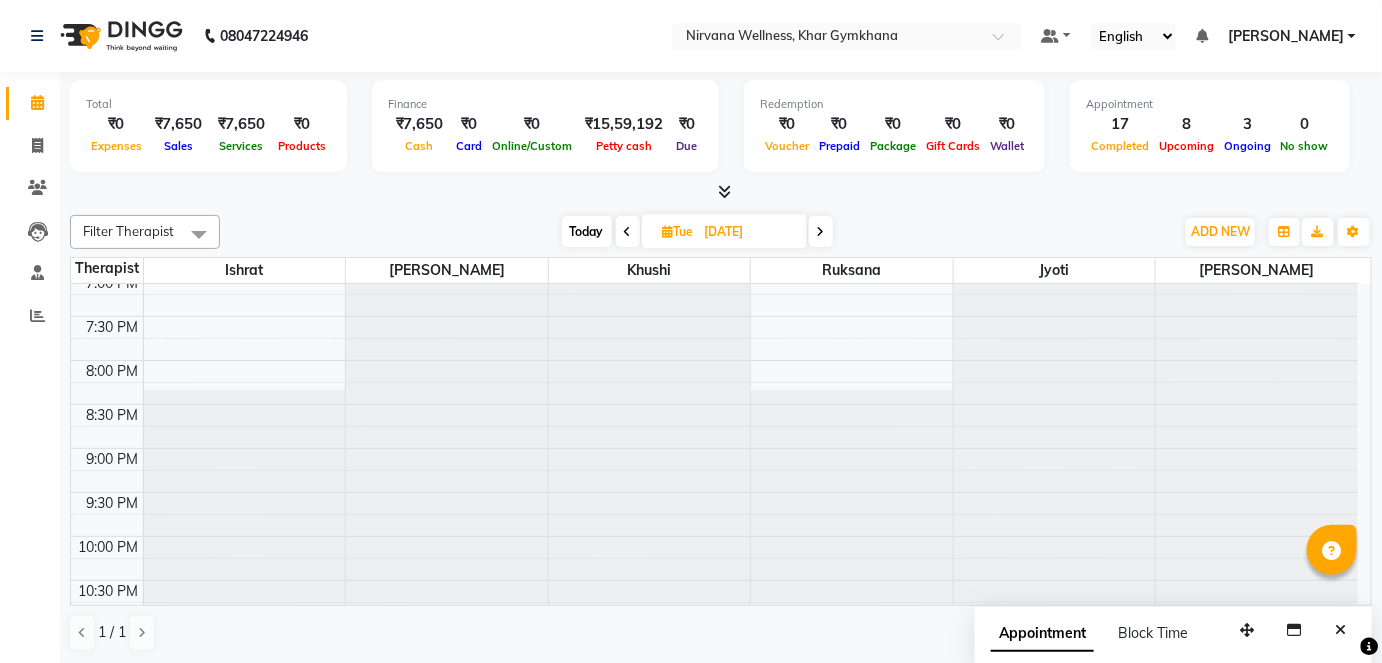 scroll, scrollTop: 1068, scrollLeft: 0, axis: vertical 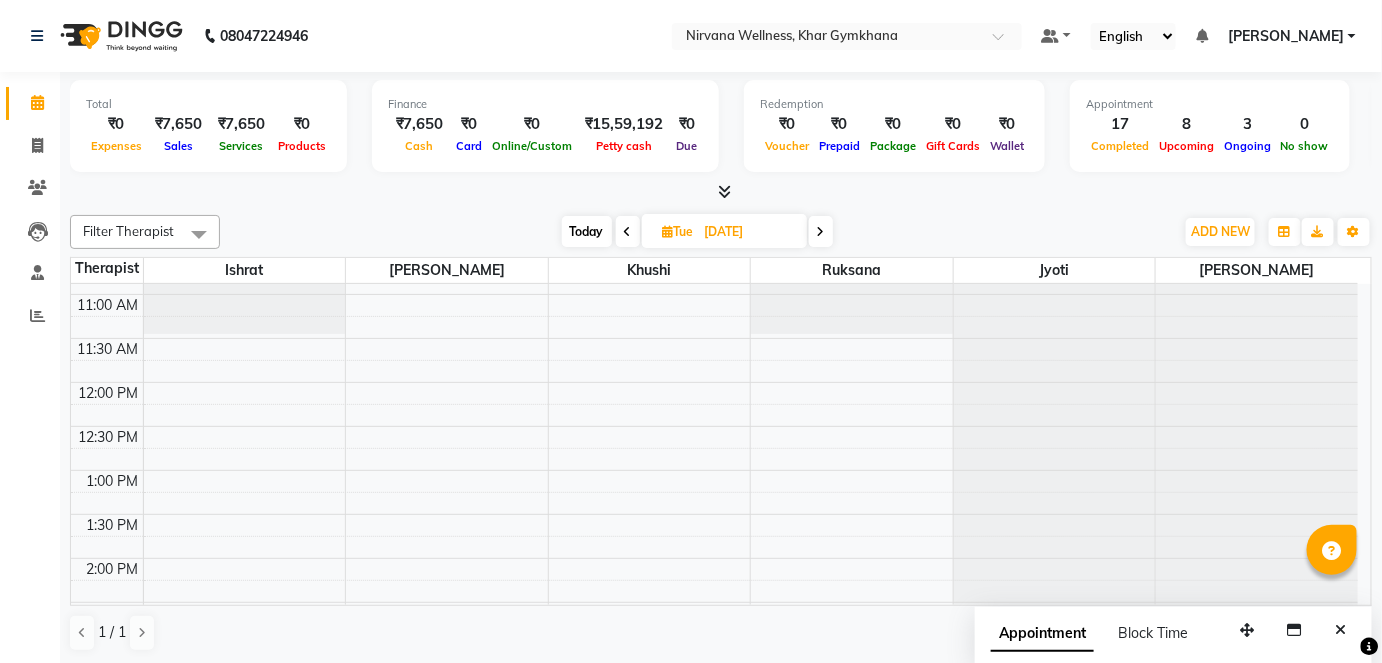 click at bounding box center [628, 232] 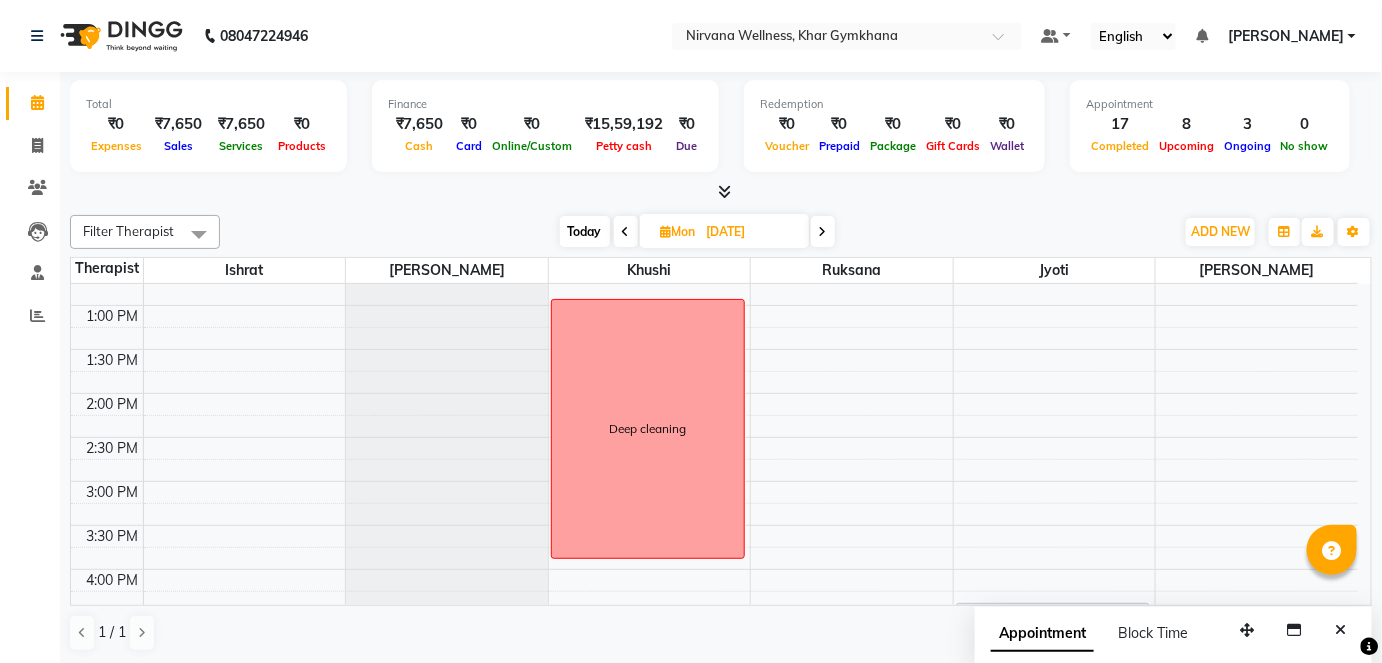 scroll, scrollTop: 506, scrollLeft: 0, axis: vertical 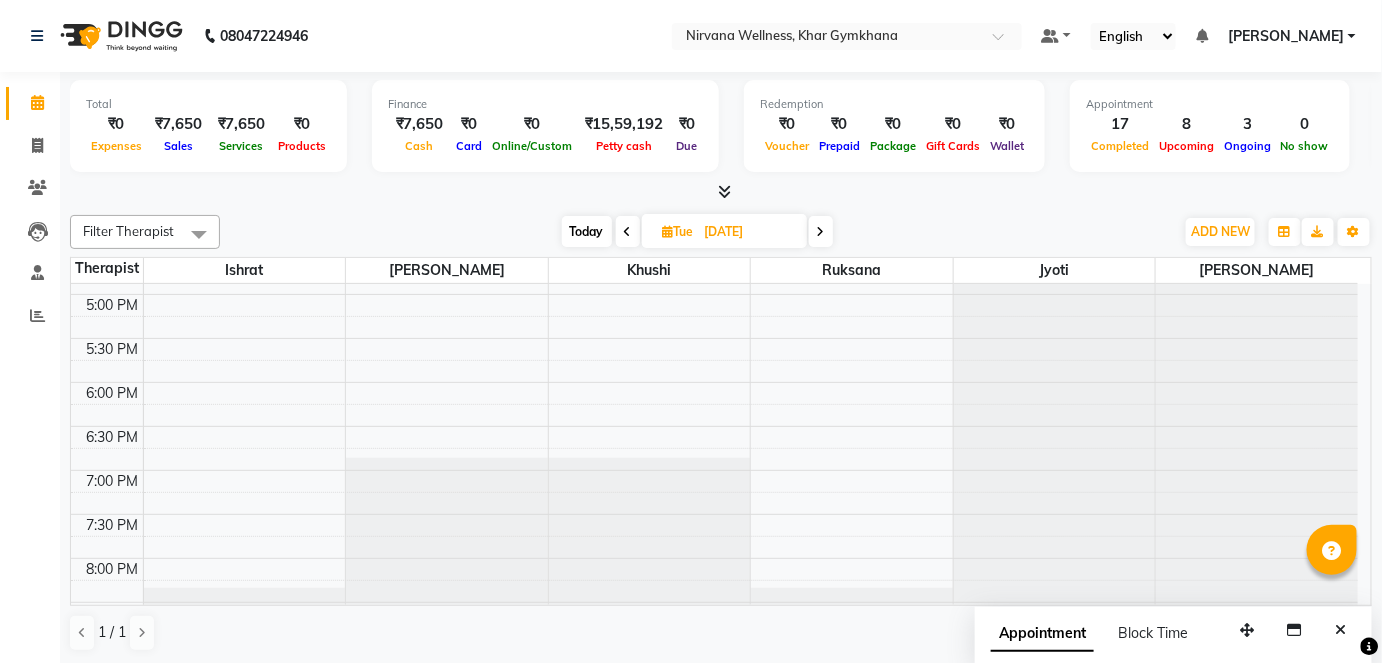 click at bounding box center [821, 232] 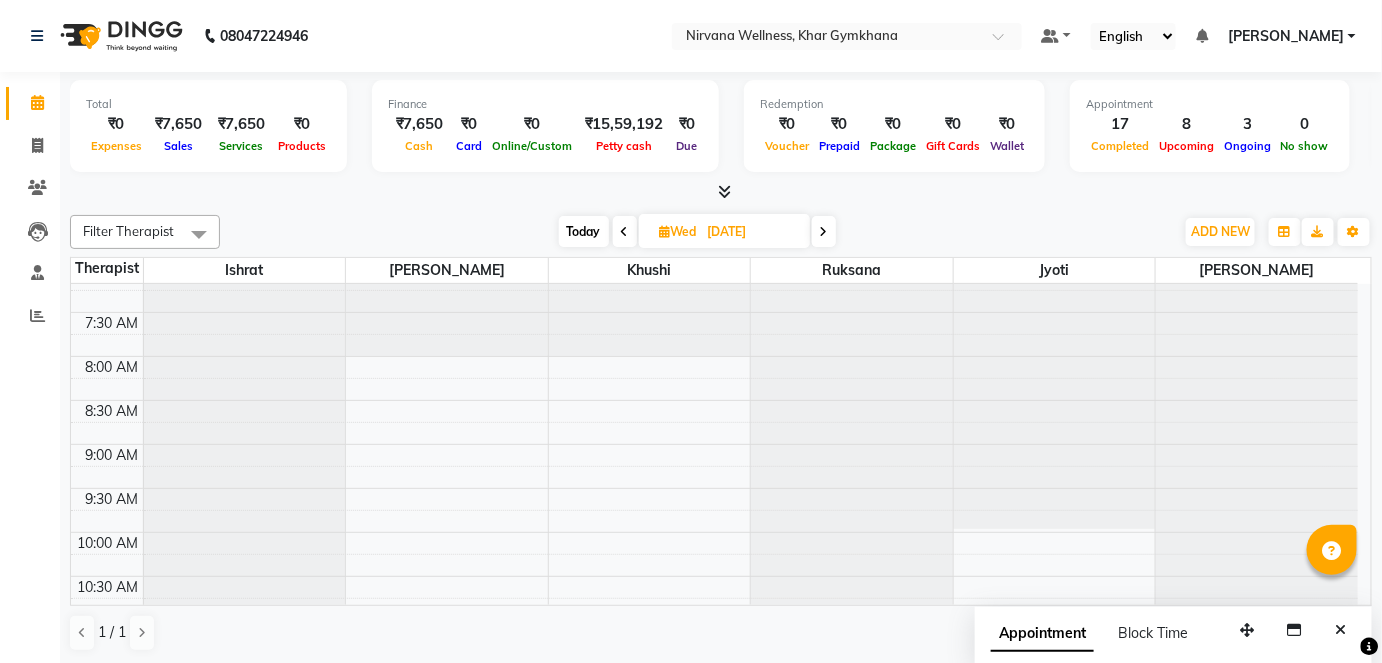 scroll, scrollTop: 0, scrollLeft: 0, axis: both 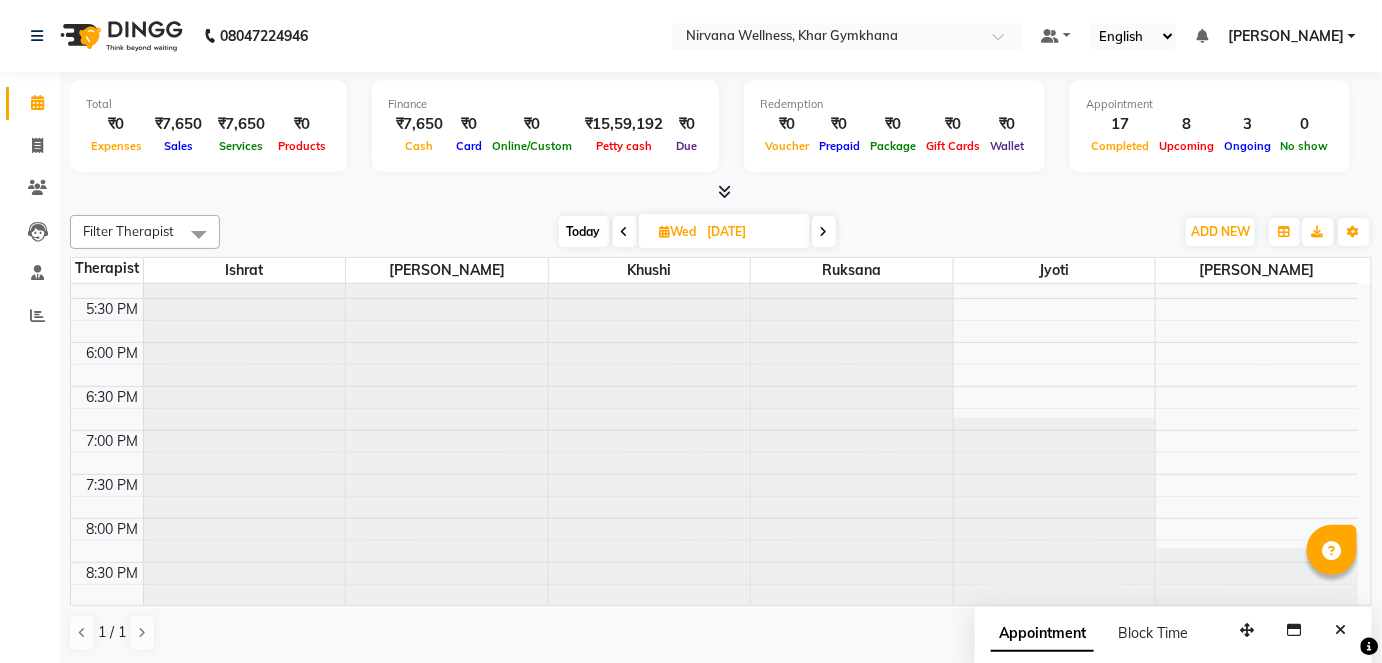 click at bounding box center [625, 231] 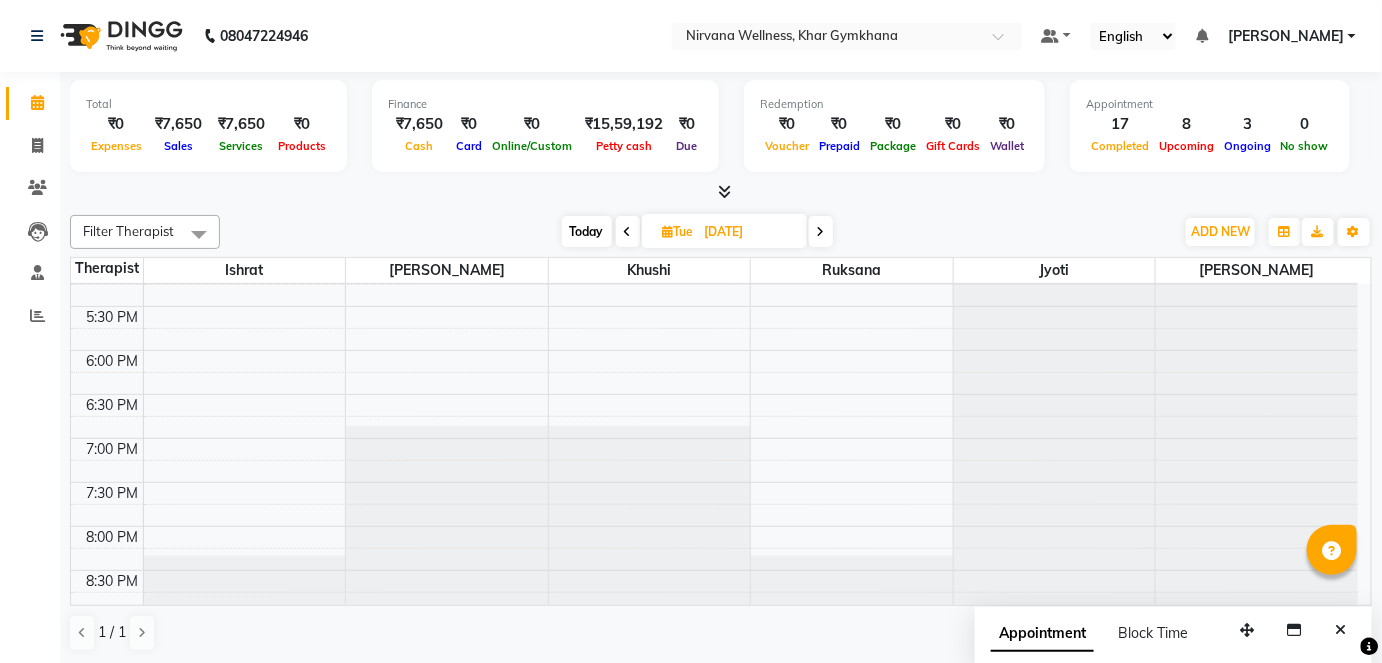 scroll, scrollTop: 1068, scrollLeft: 0, axis: vertical 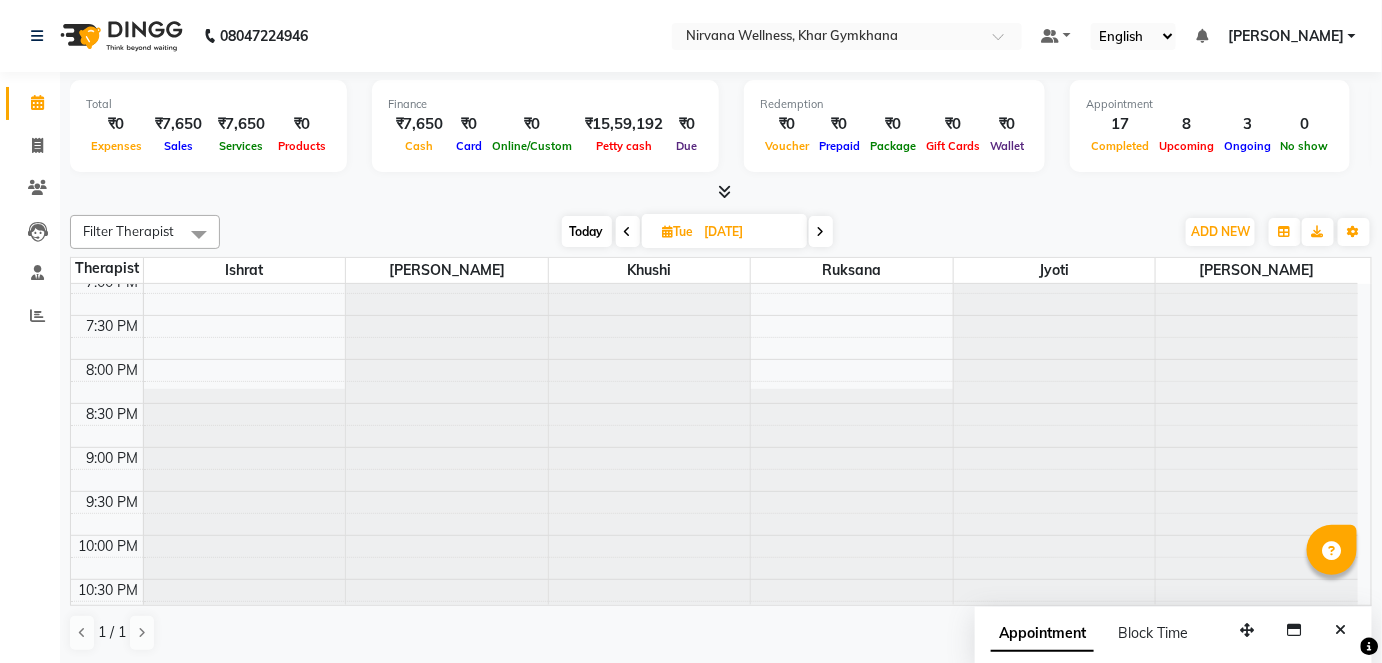 click at bounding box center [628, 232] 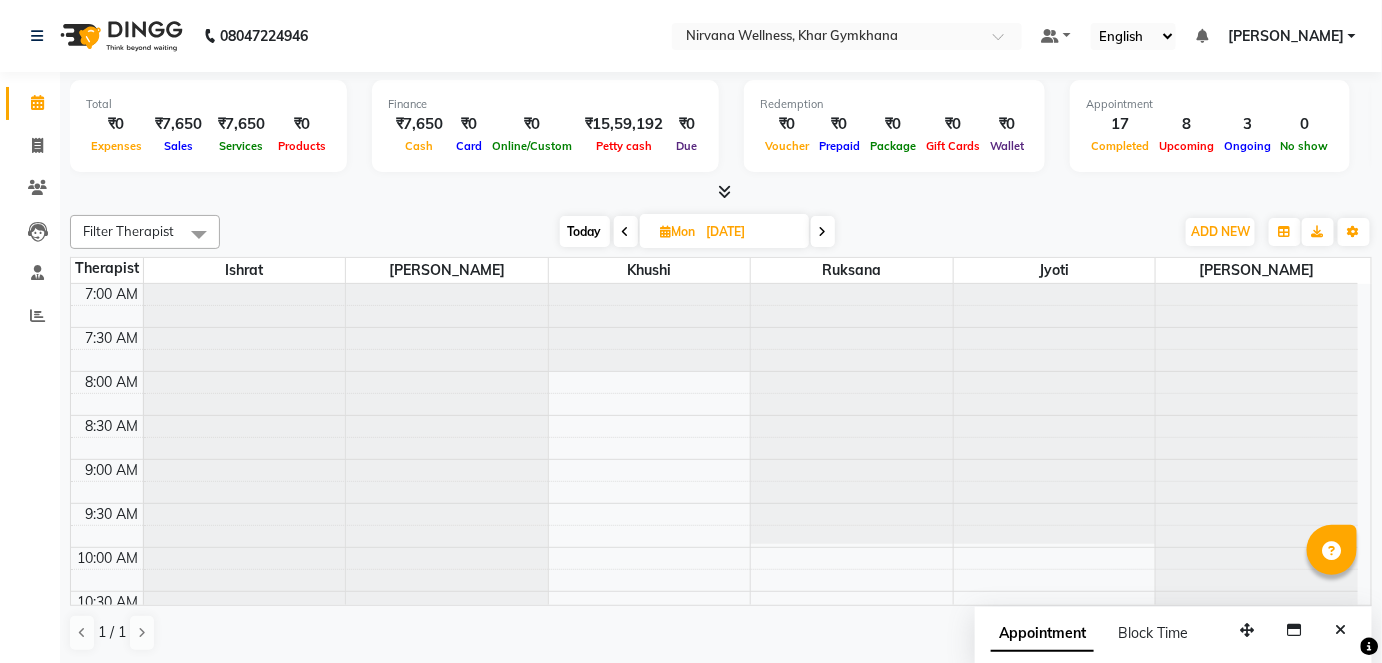 scroll, scrollTop: 272, scrollLeft: 0, axis: vertical 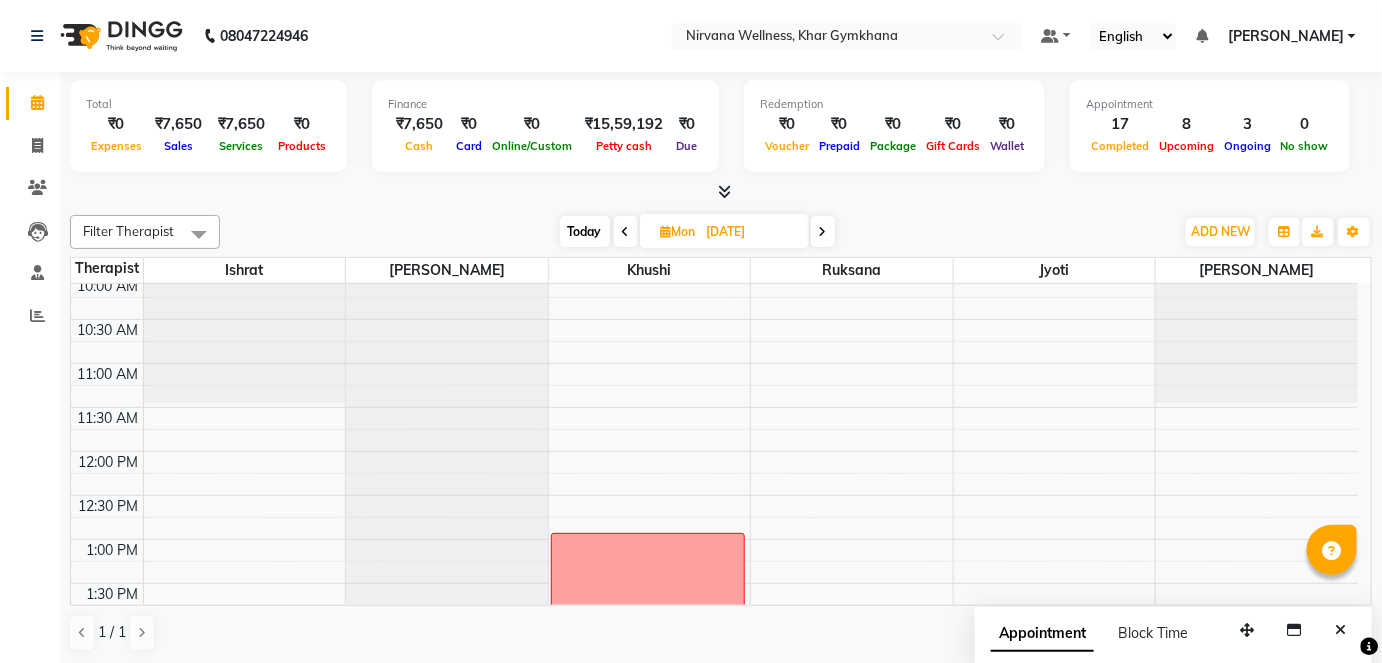 click at bounding box center (626, 231) 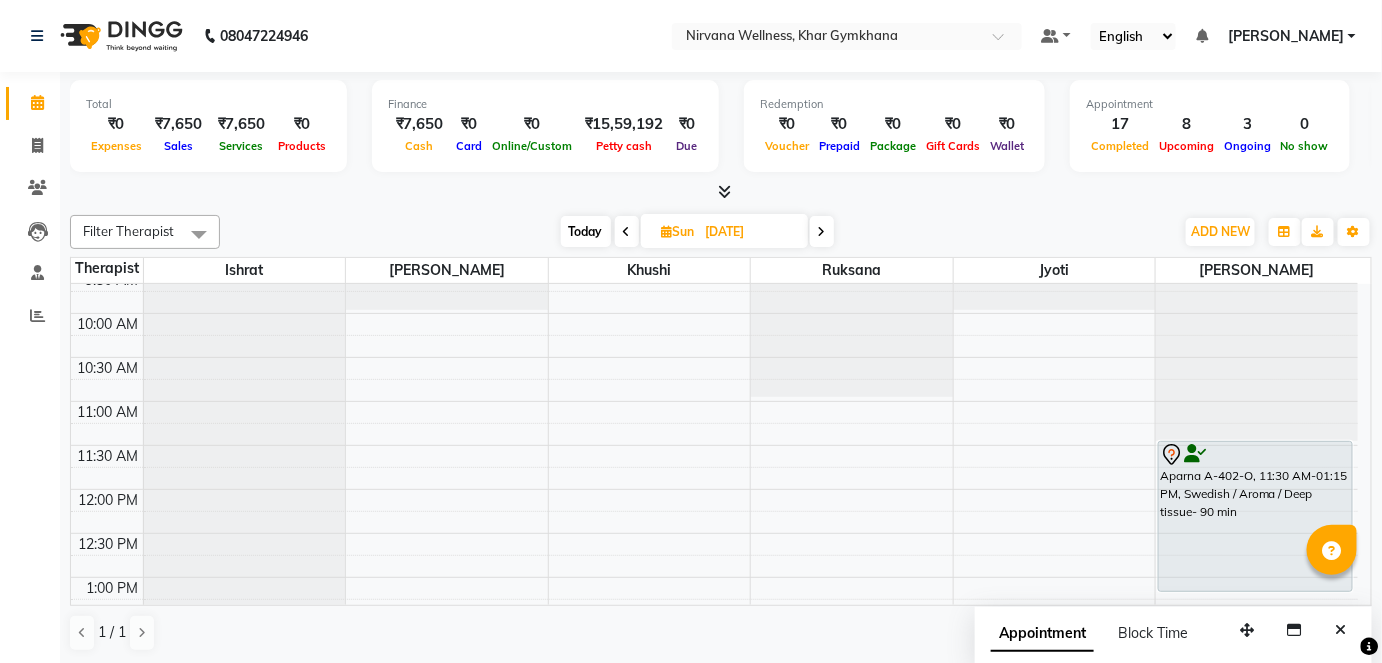 scroll, scrollTop: 233, scrollLeft: 0, axis: vertical 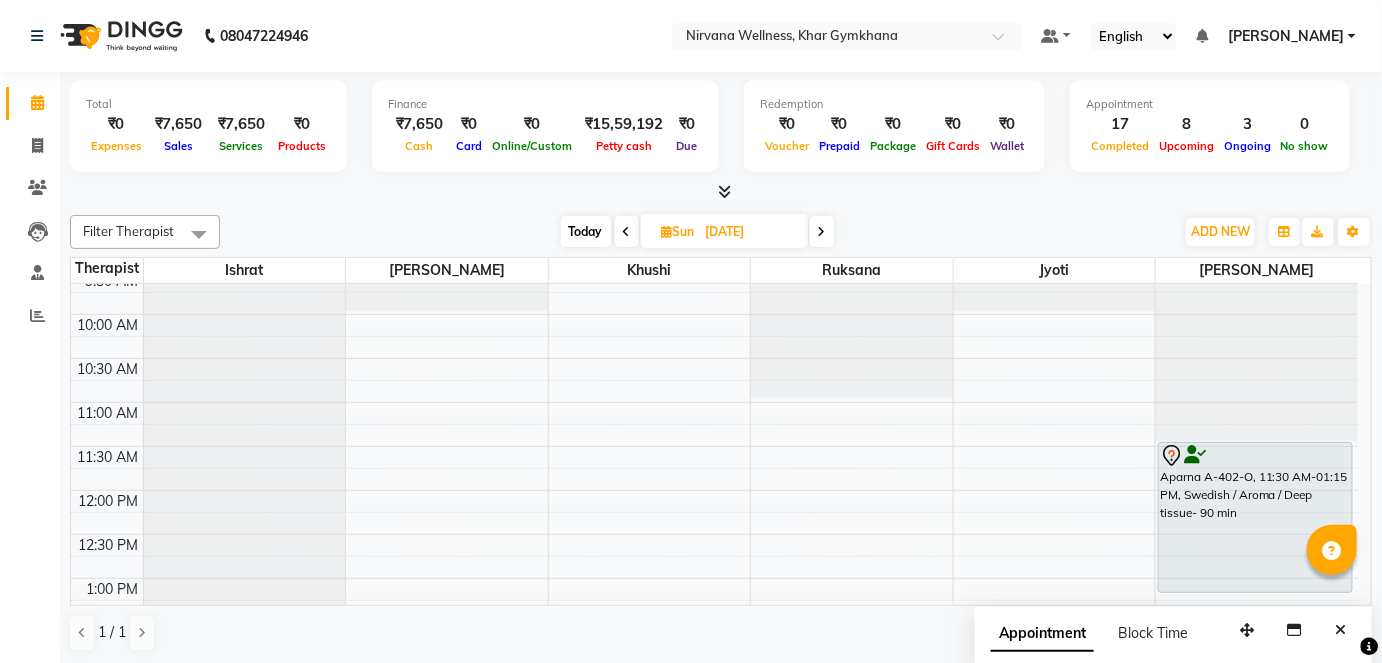 click on "Sun" at bounding box center [678, 231] 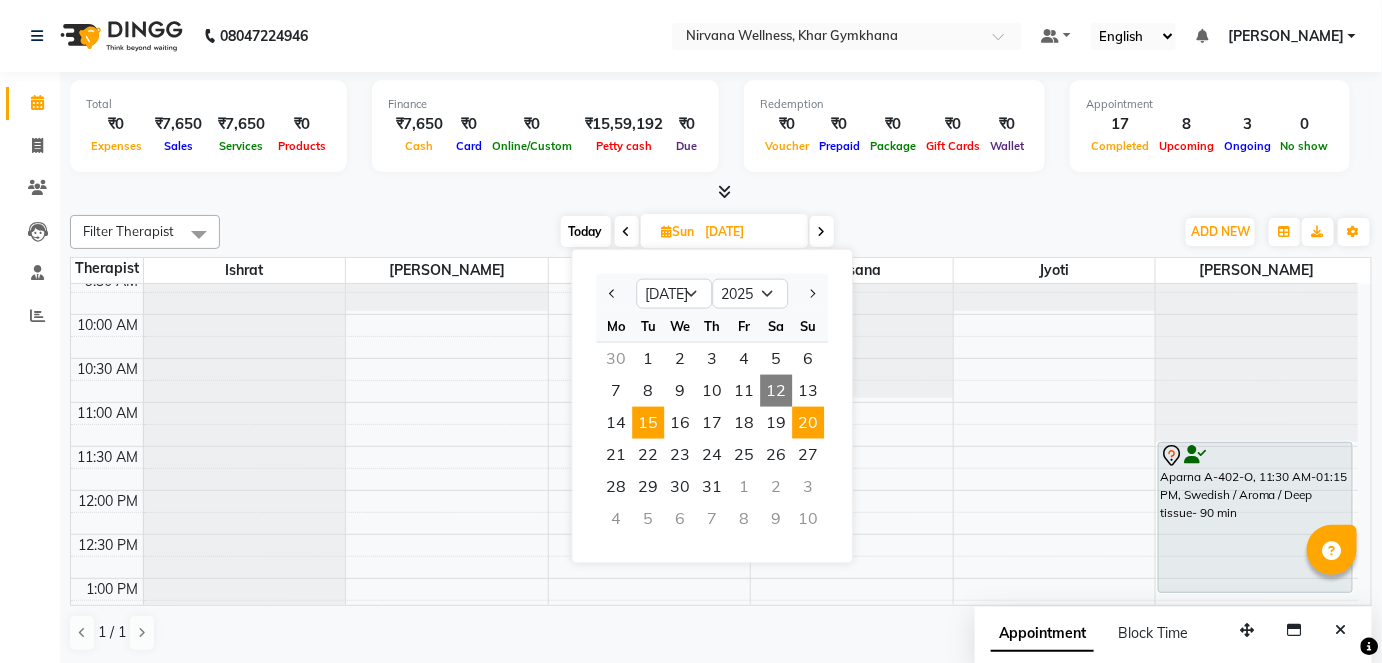 click on "15" at bounding box center [648, 423] 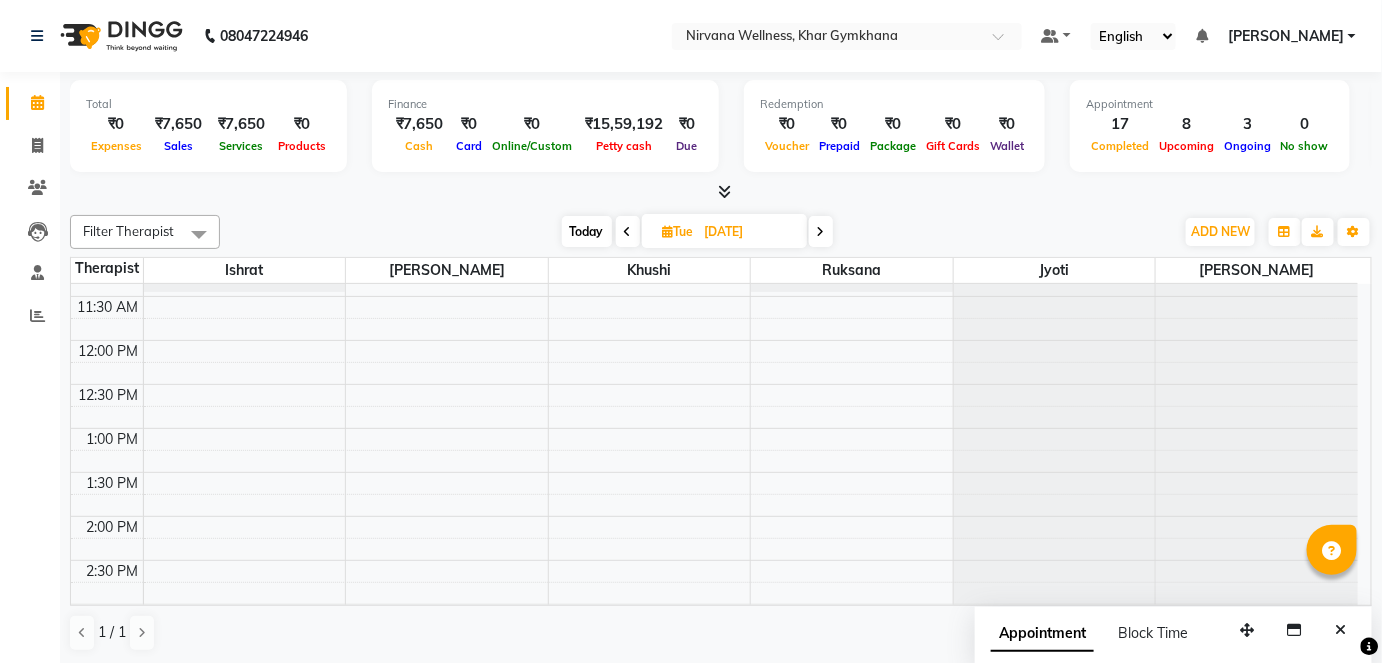 scroll, scrollTop: 688, scrollLeft: 0, axis: vertical 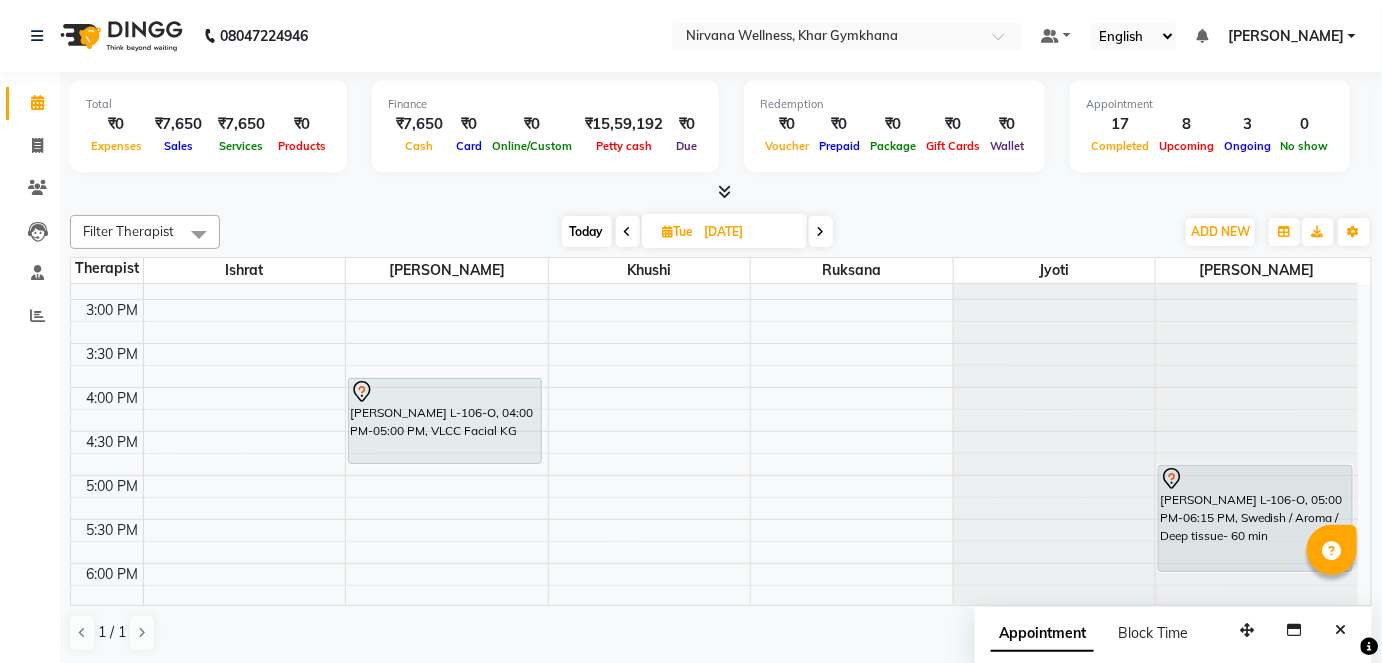 click on "Today" at bounding box center (587, 231) 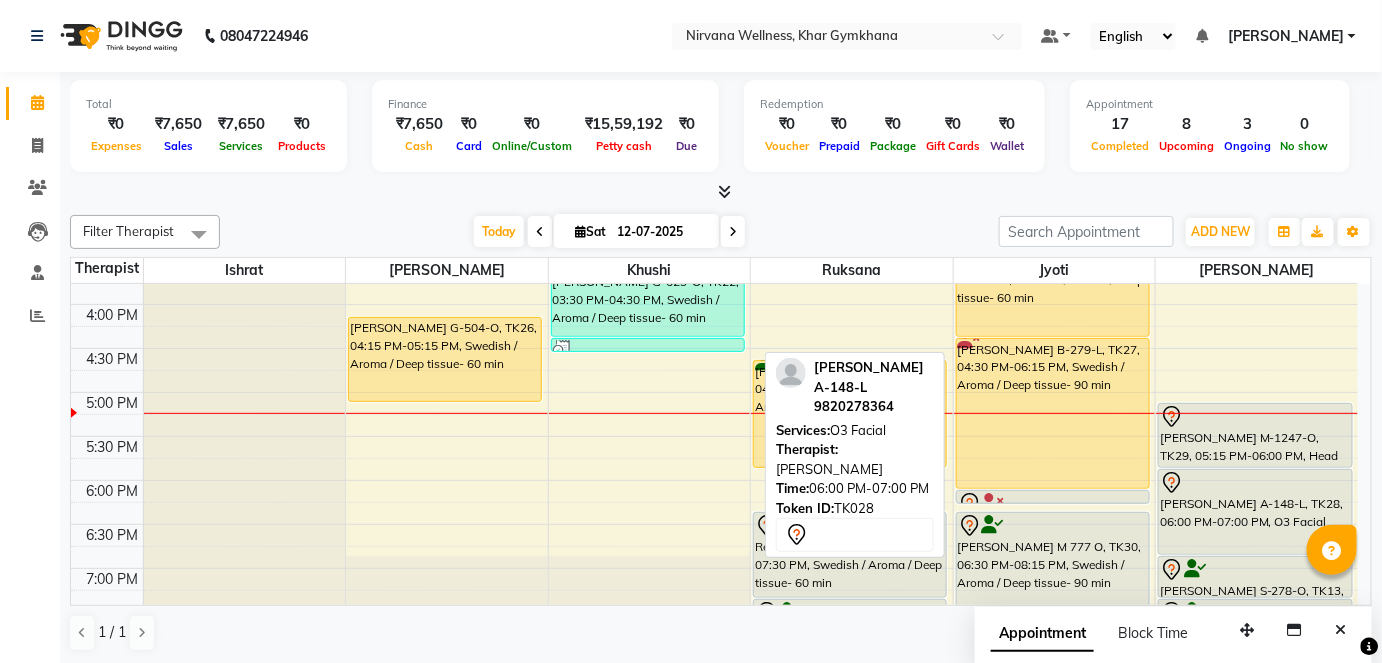 scroll, scrollTop: 778, scrollLeft: 0, axis: vertical 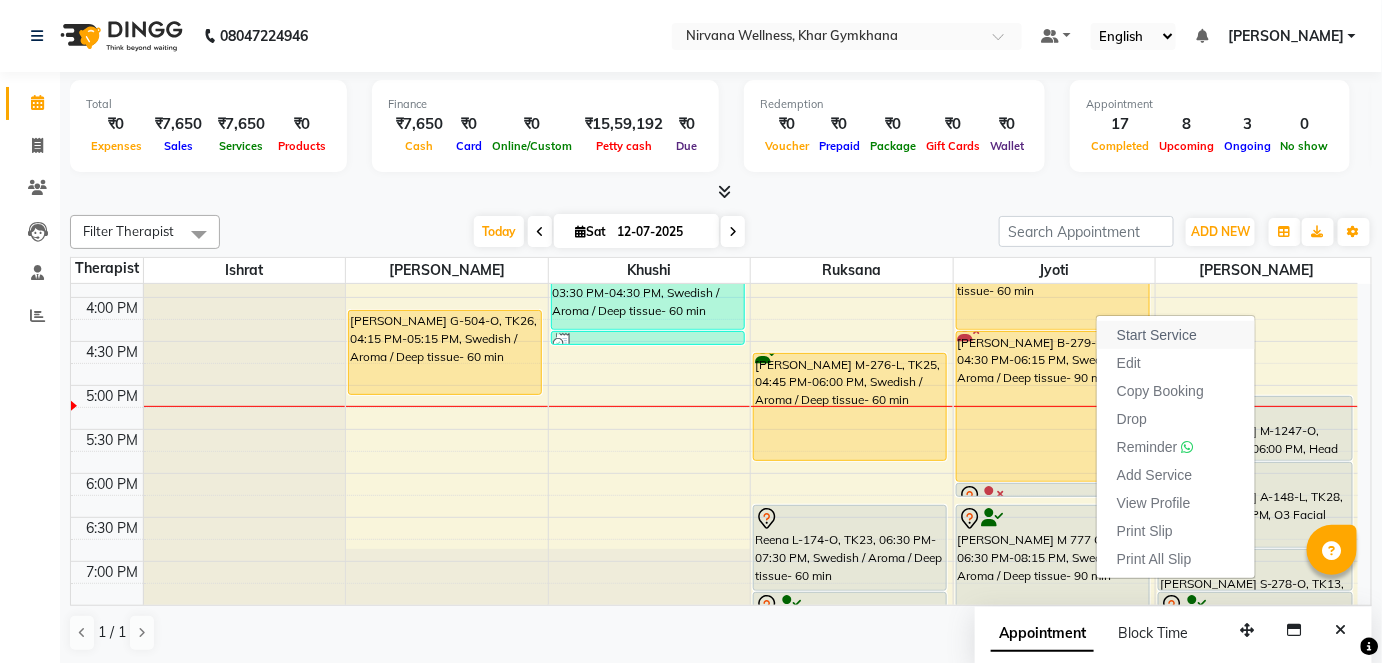 click on "Start Service" at bounding box center [1157, 335] 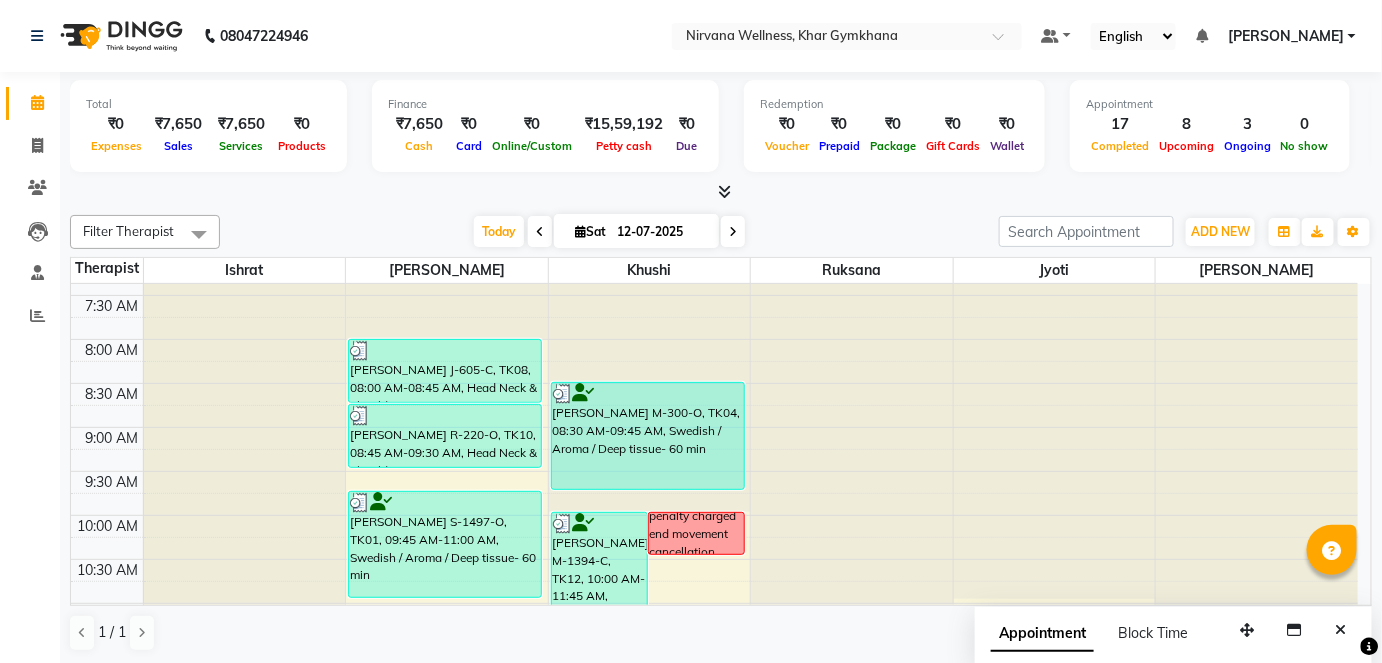 scroll, scrollTop: 0, scrollLeft: 0, axis: both 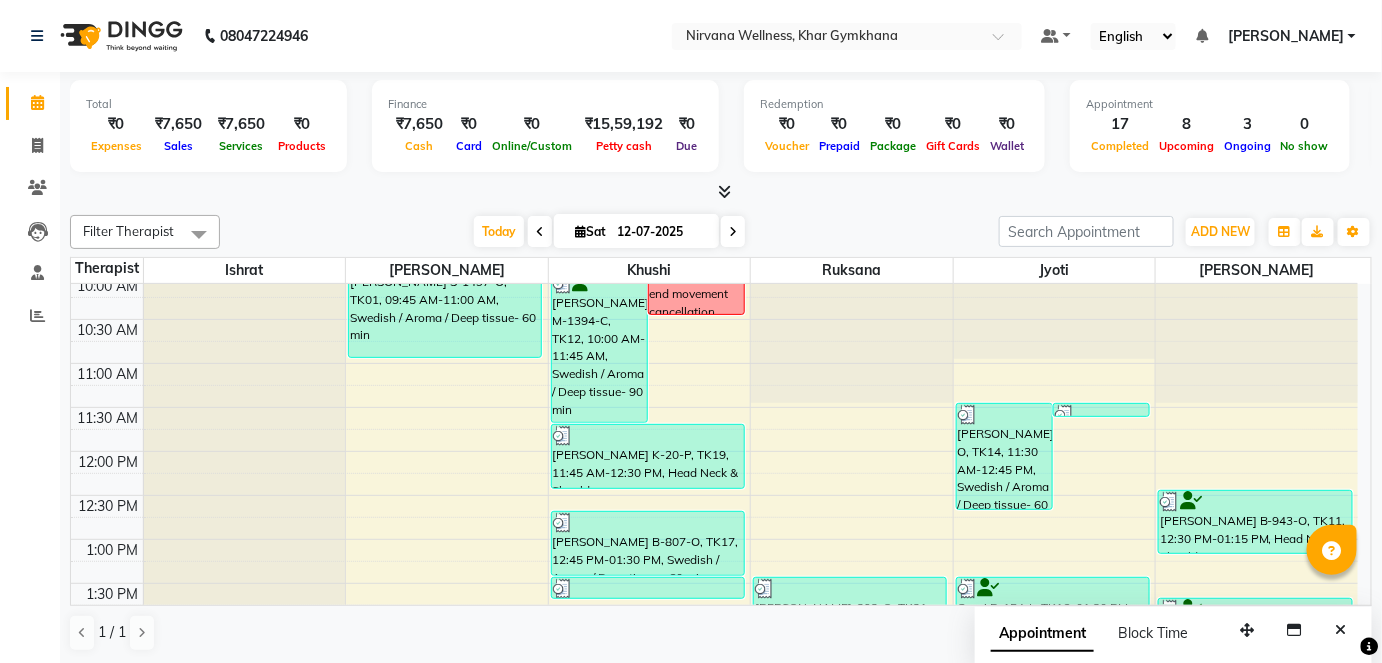 click on "[DATE]  [DATE]" at bounding box center (609, 232) 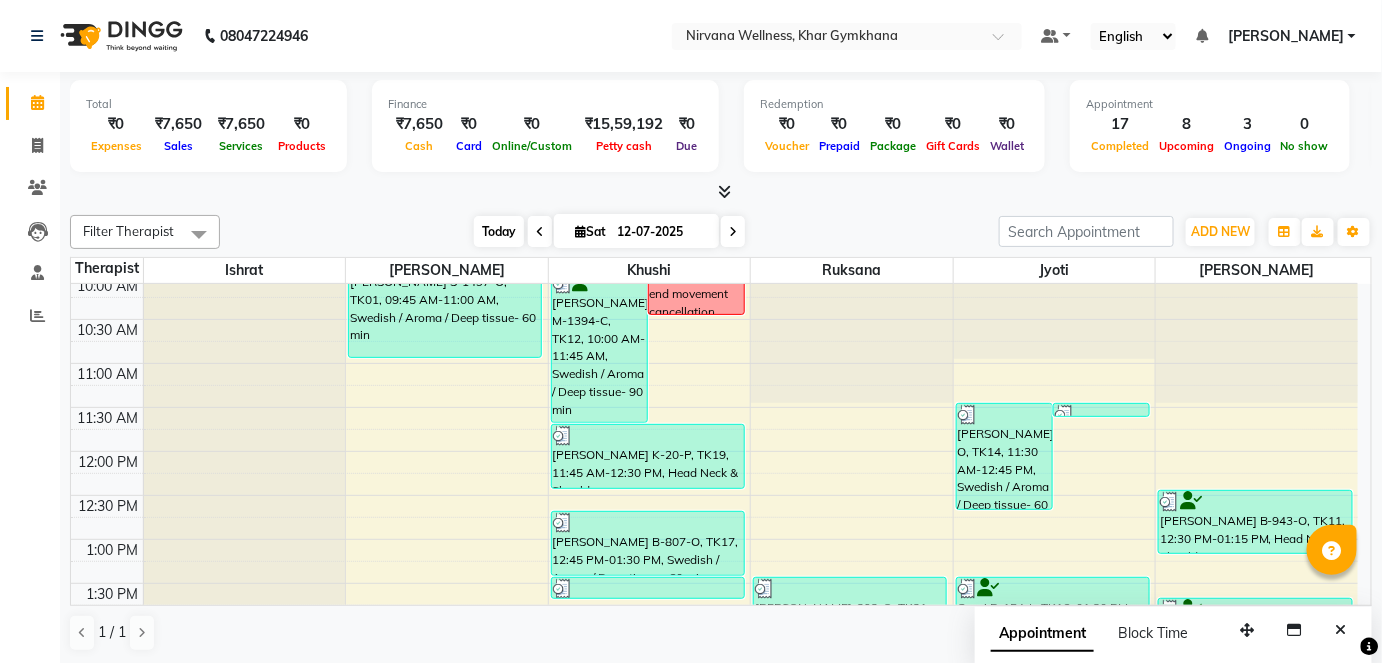 click on "Today" at bounding box center (499, 231) 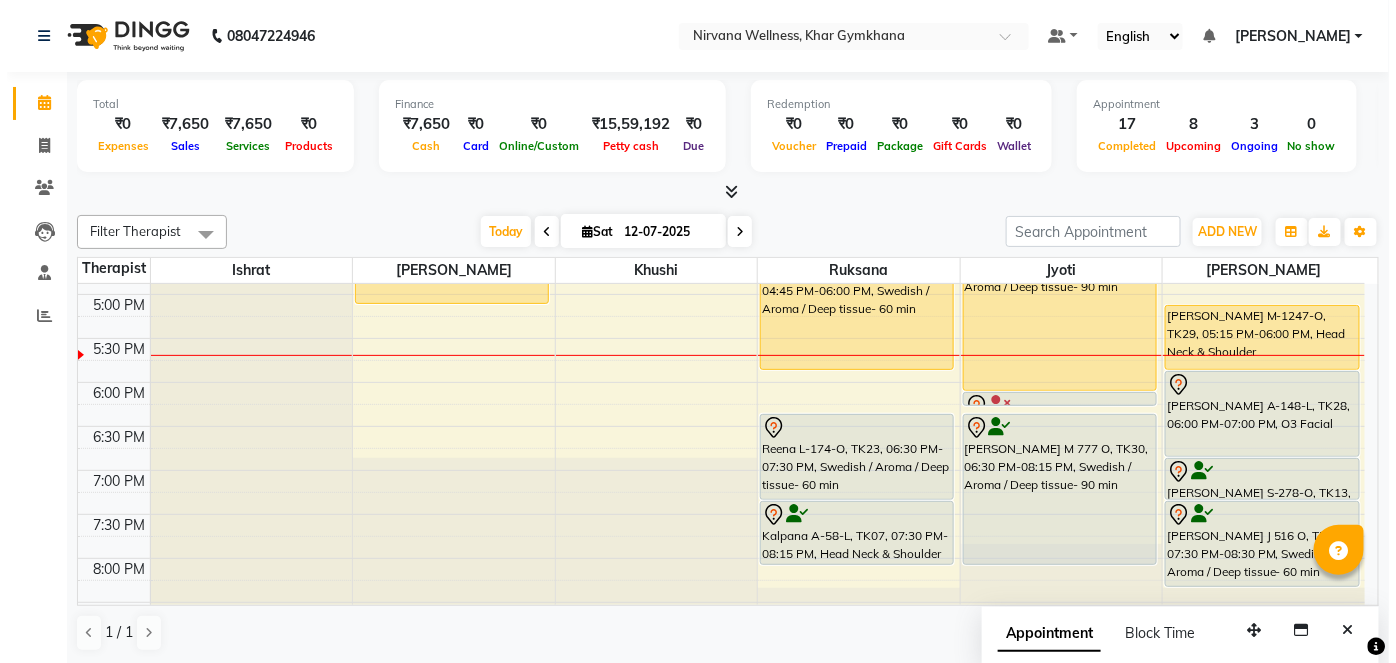 scroll, scrollTop: 688, scrollLeft: 0, axis: vertical 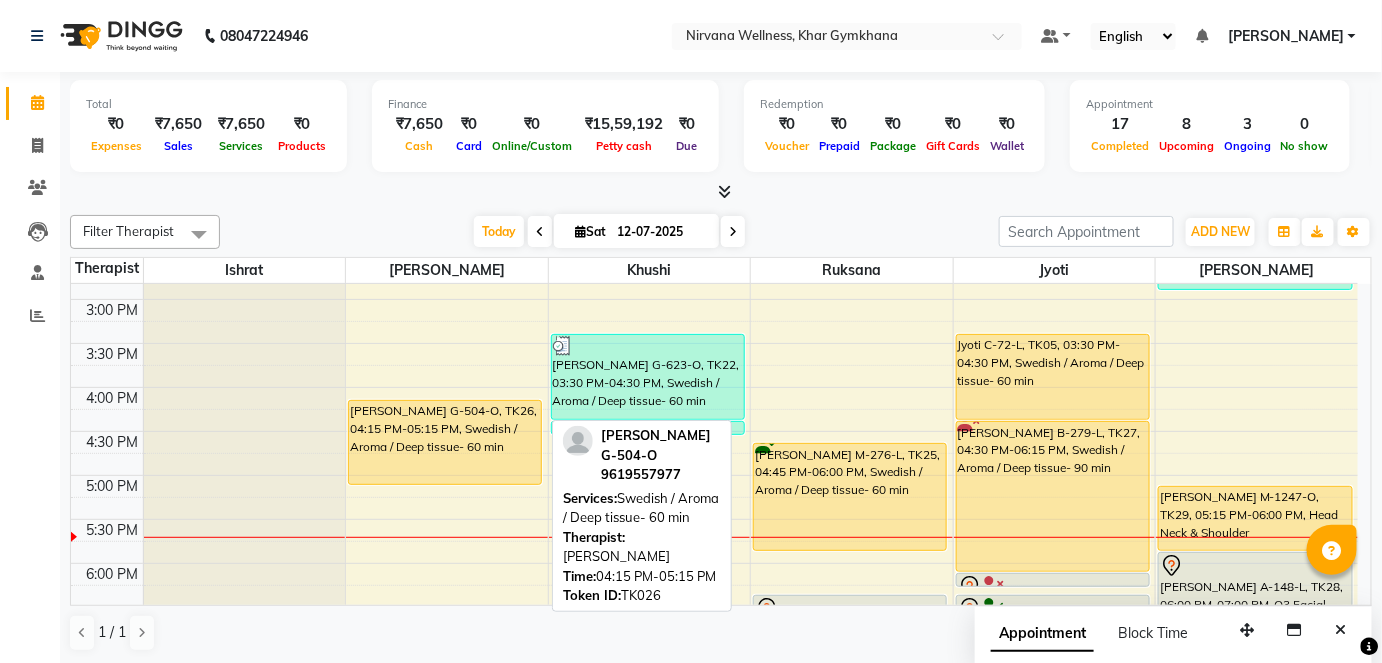 click on "[PERSON_NAME] G-504-O, TK26, 04:15 PM-05:15 PM, Swedish / Aroma / Deep tissue- 60 min" at bounding box center [445, 442] 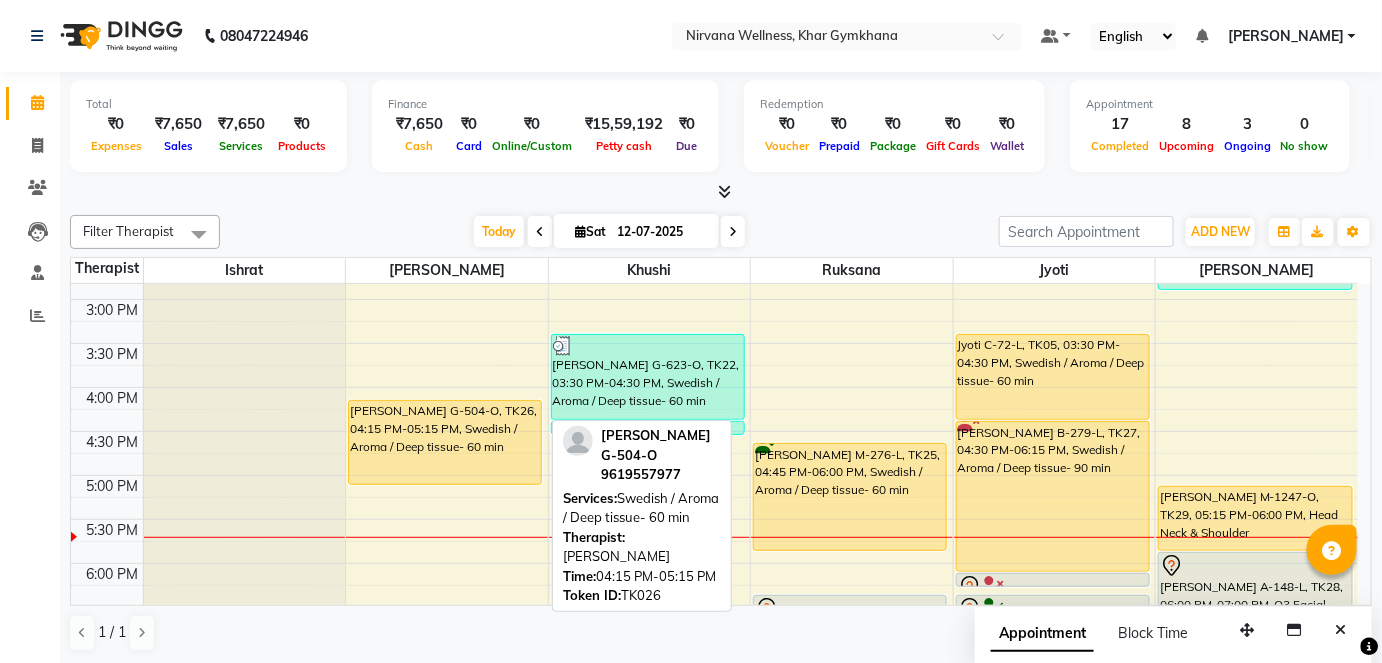 click on "[PERSON_NAME] G-504-O, TK26, 04:15 PM-05:15 PM, Swedish / Aroma / Deep tissue- 60 min" at bounding box center (445, 442) 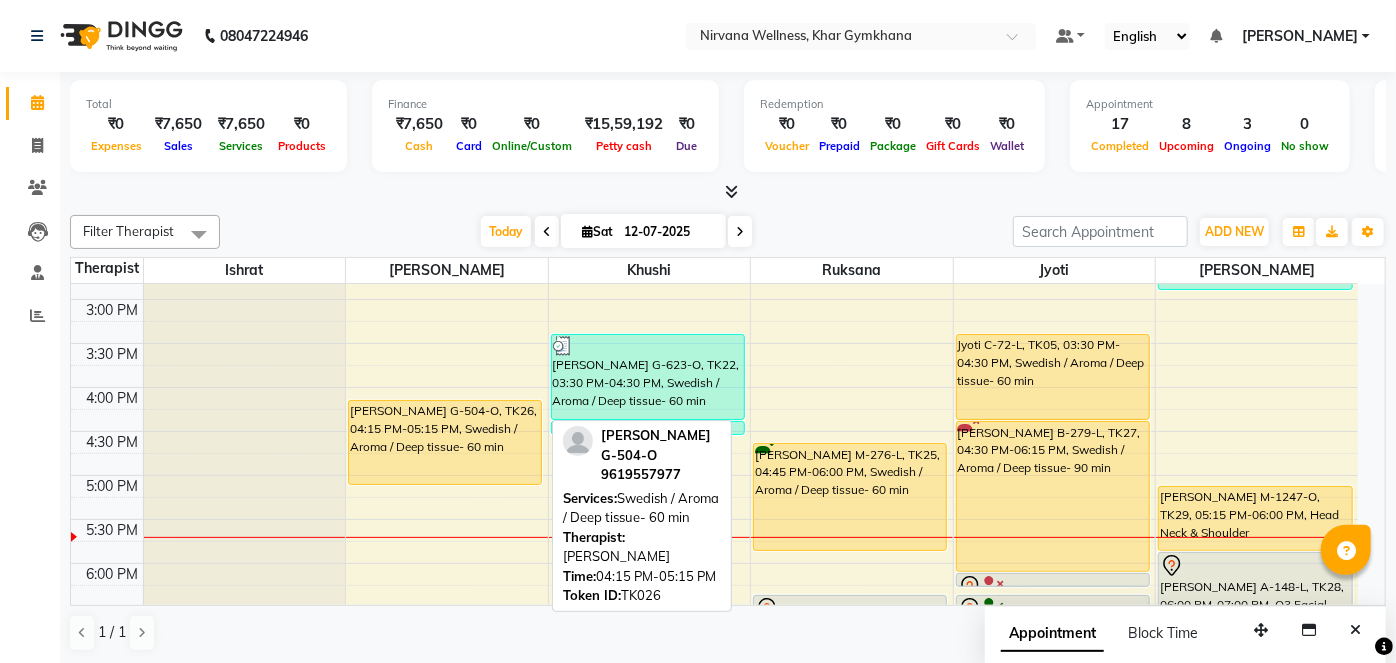 select on "1" 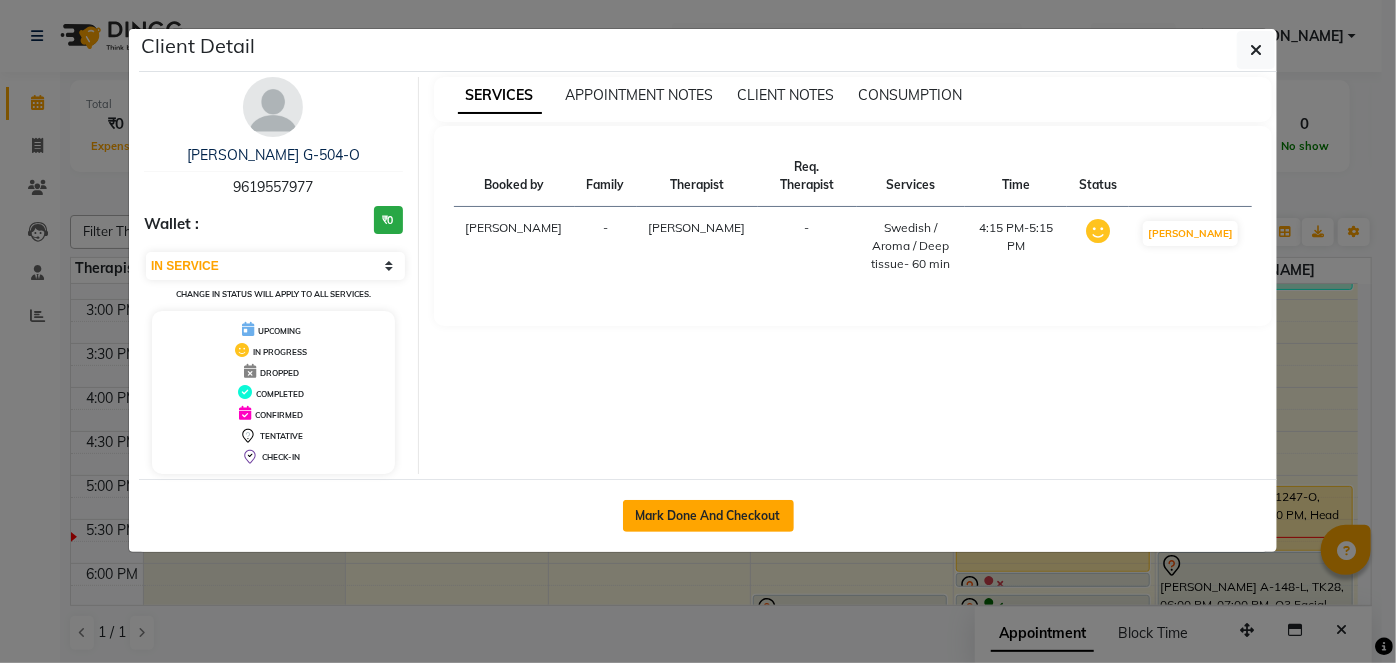 click on "Mark Done And Checkout" 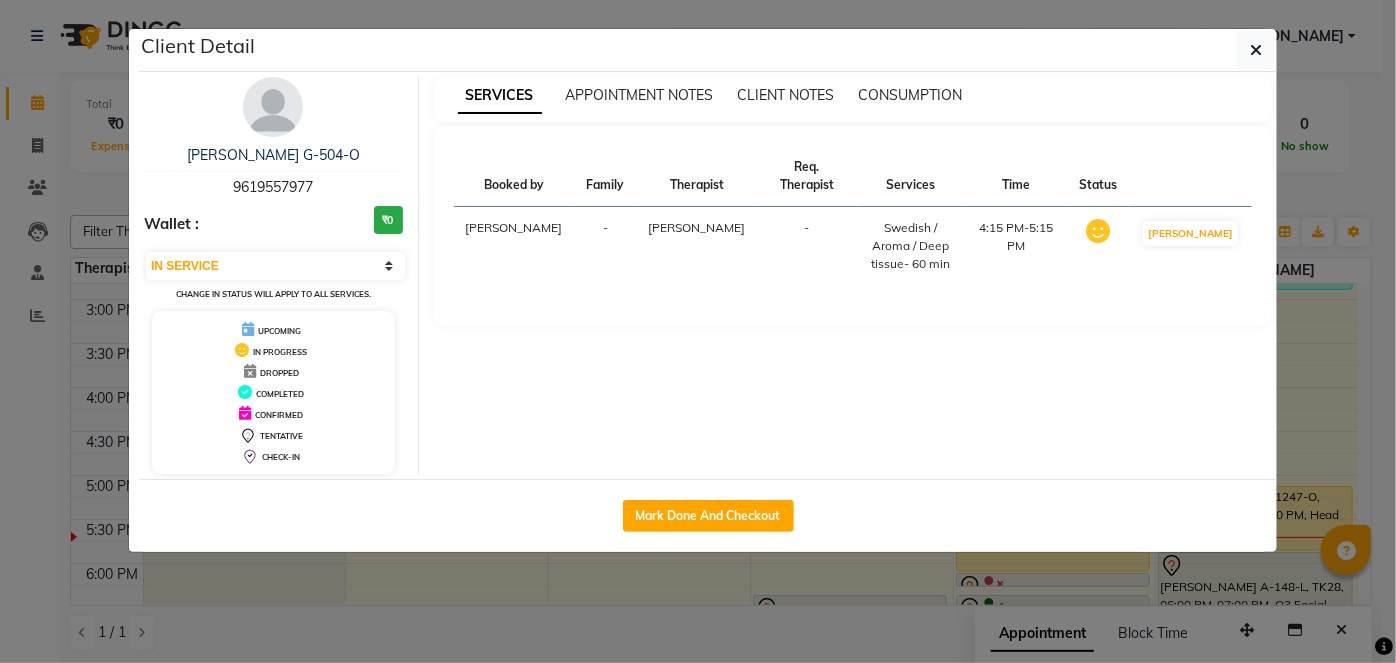 select on "service" 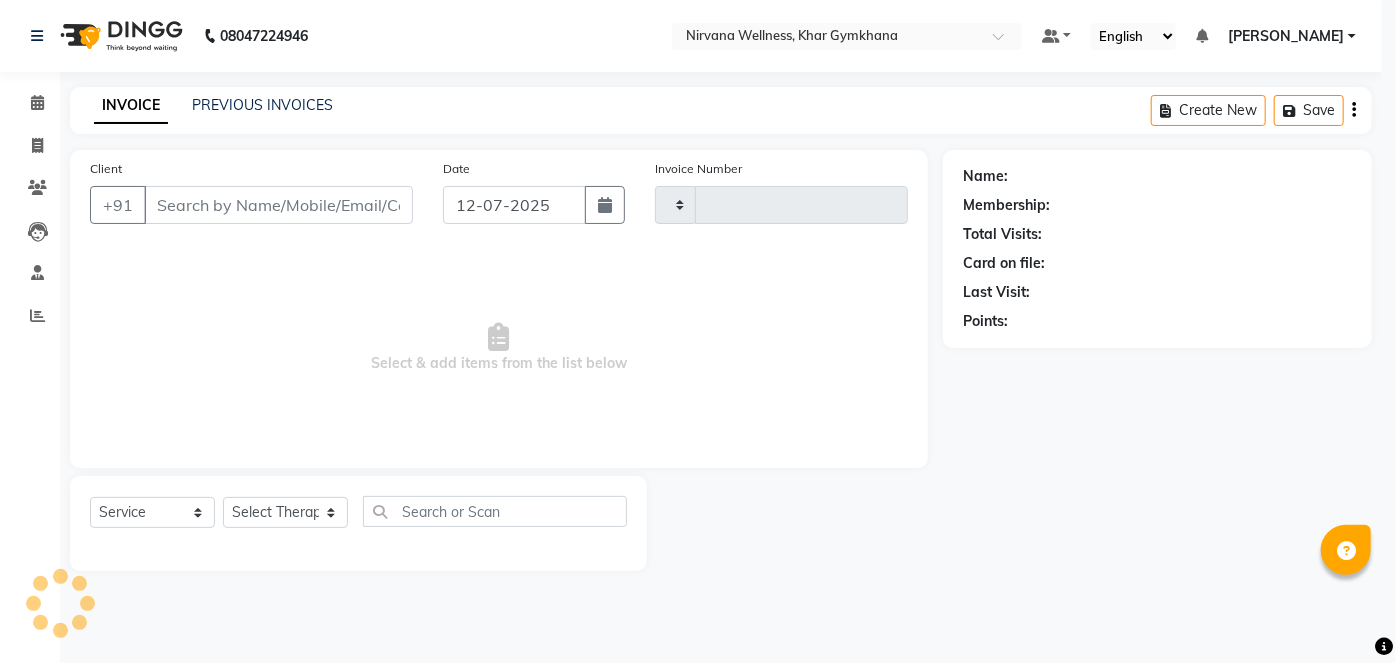 type on "1389" 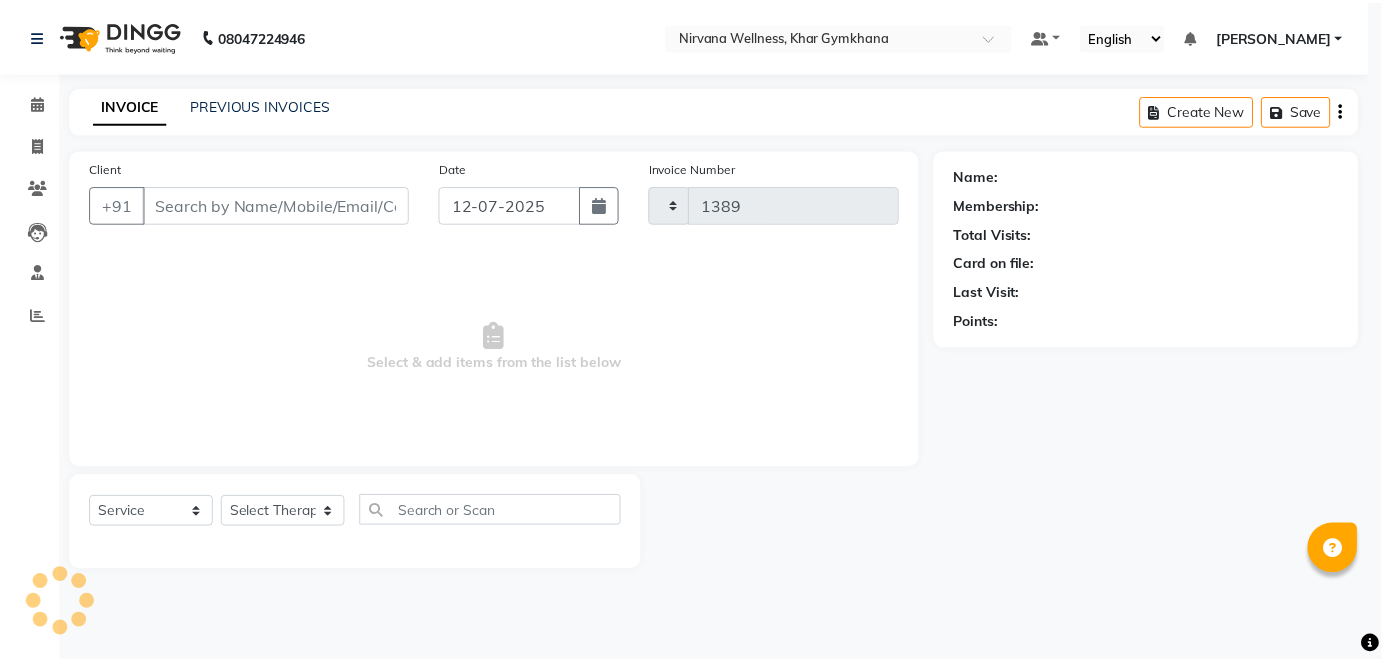 scroll, scrollTop: 0, scrollLeft: 0, axis: both 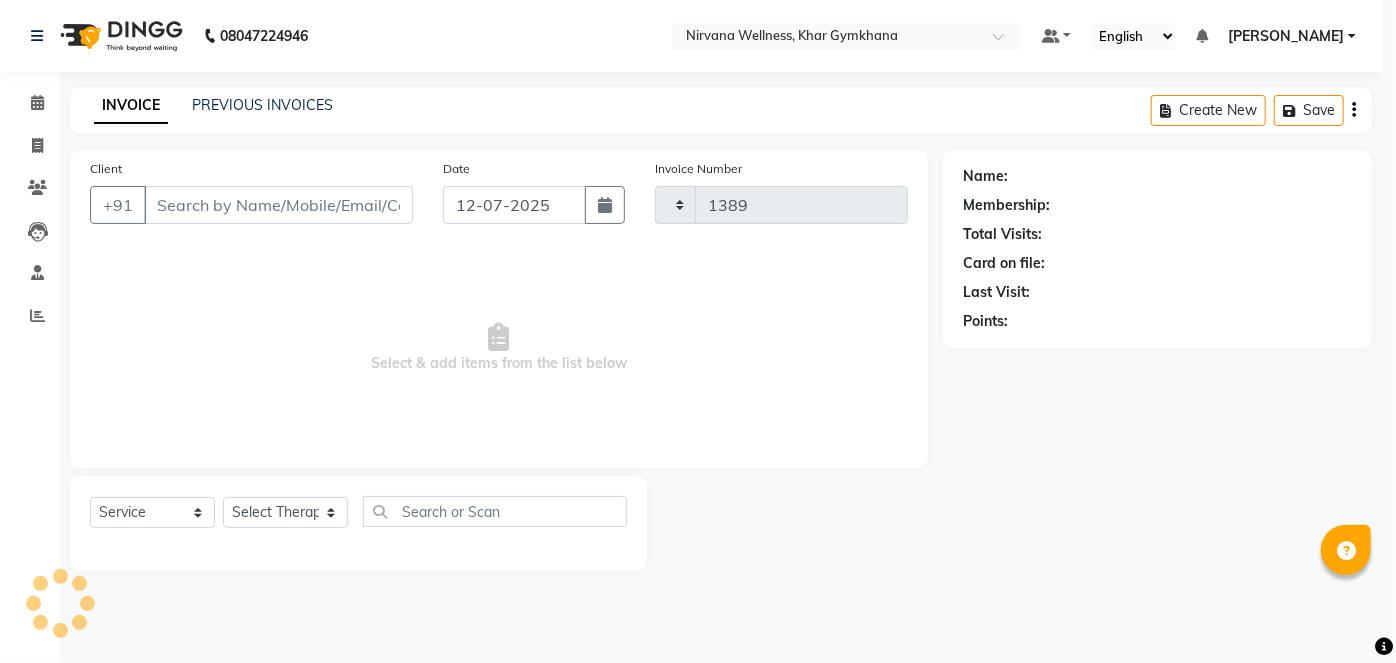 select on "6844" 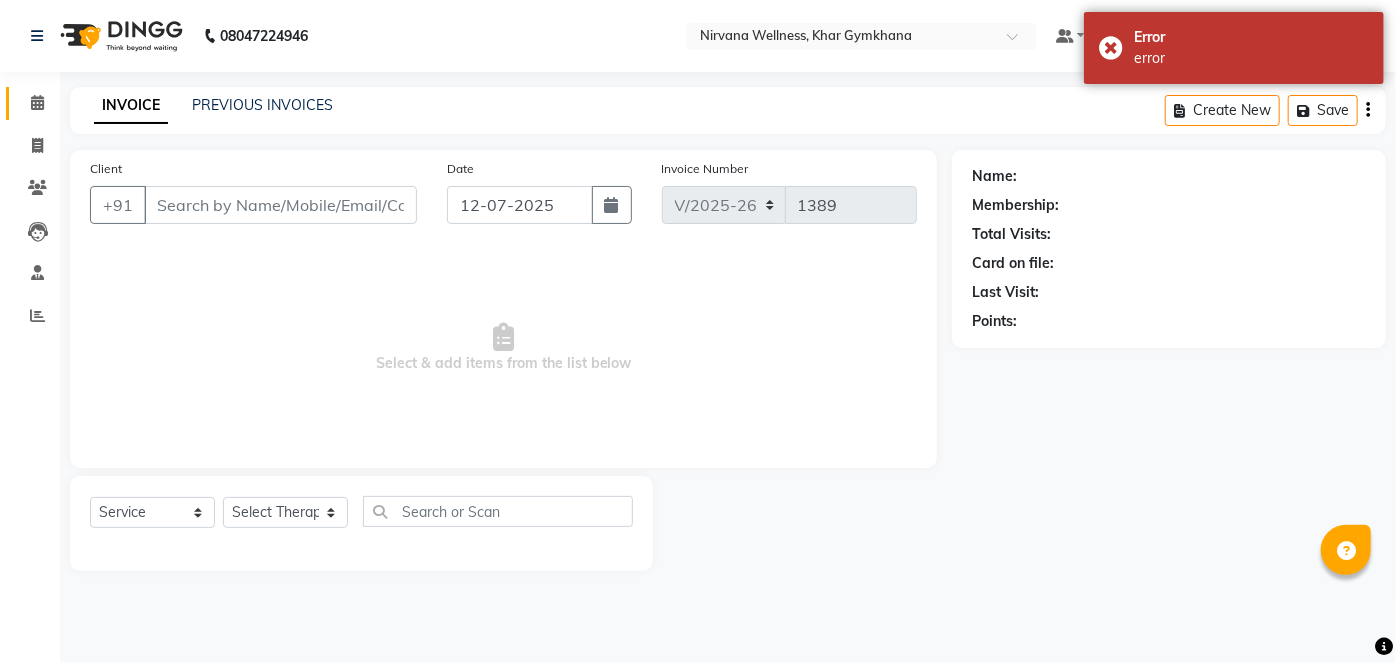click on "Calendar" 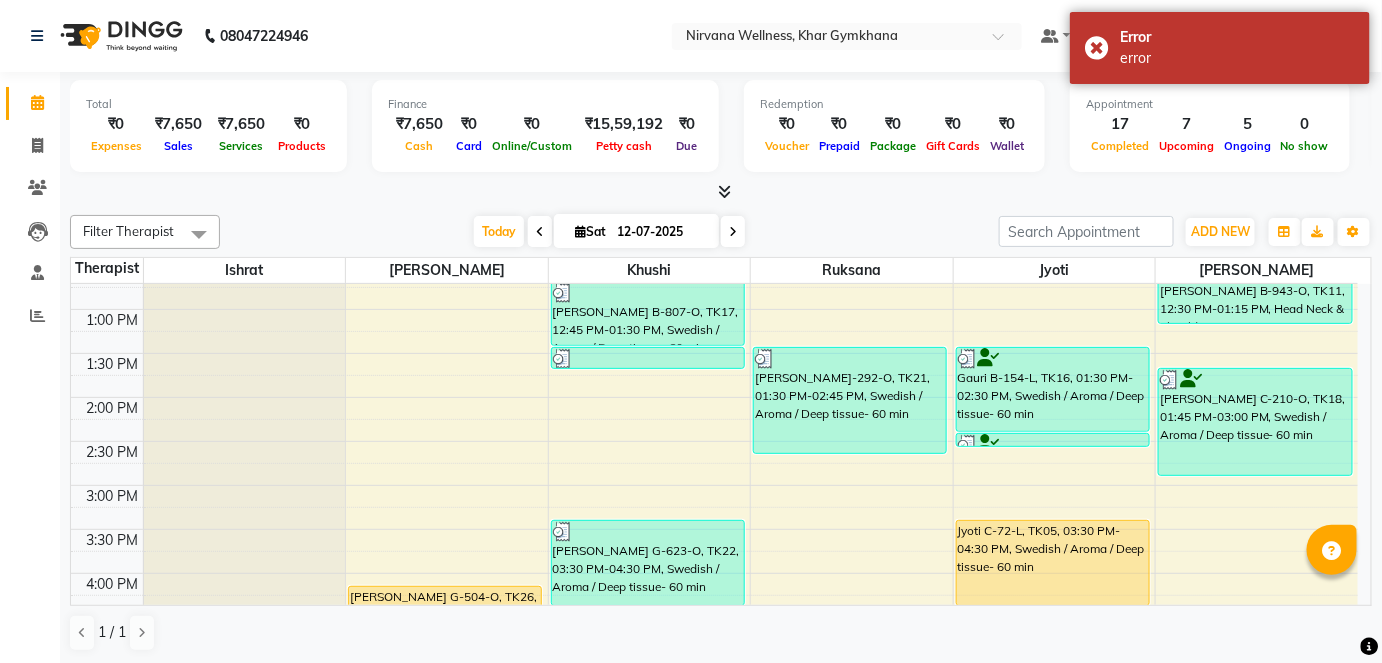 scroll, scrollTop: 636, scrollLeft: 0, axis: vertical 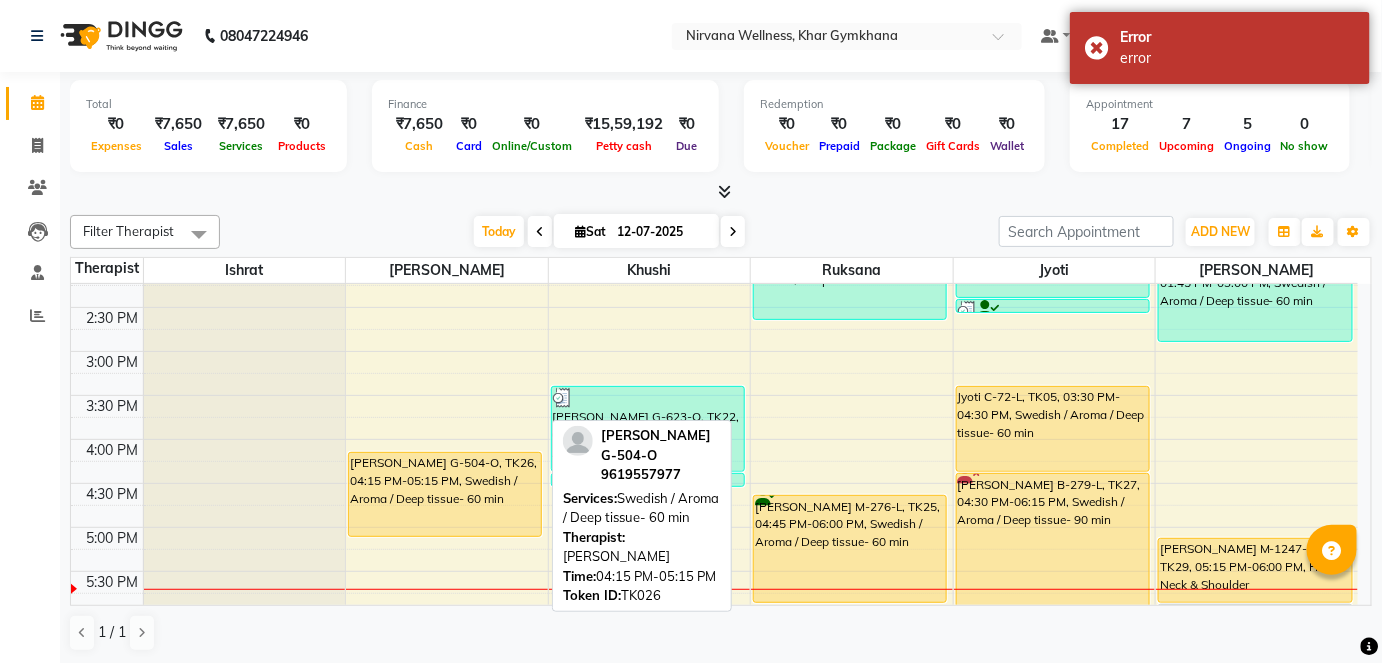 click on "[PERSON_NAME] G-504-O, TK26, 04:15 PM-05:15 PM, Swedish / Aroma / Deep tissue- 60 min" at bounding box center [445, 494] 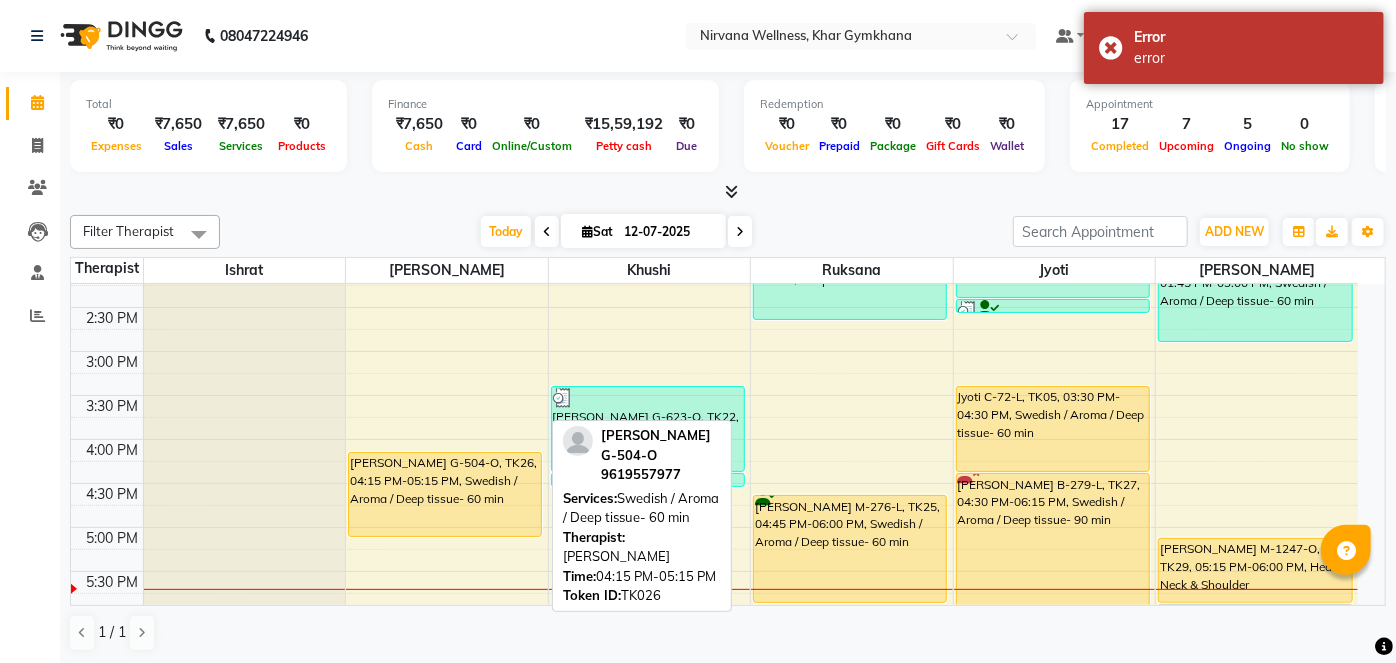 select on "1" 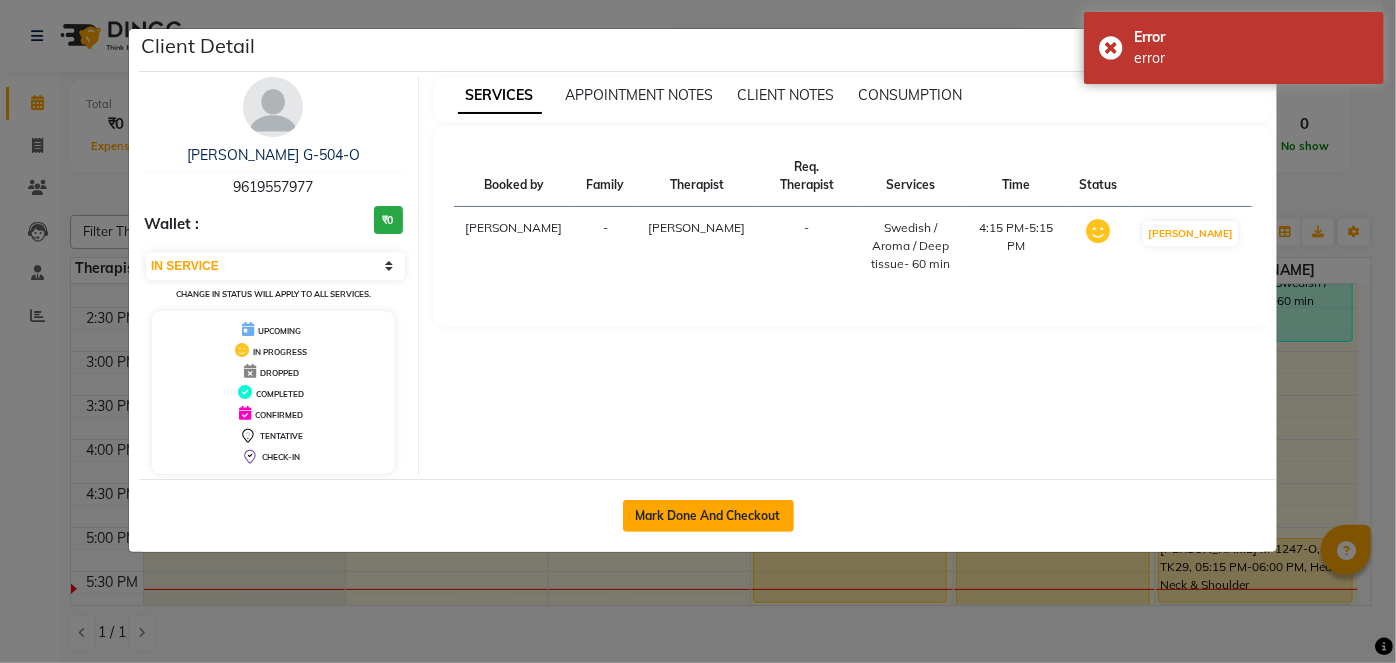 click on "Mark Done And Checkout" 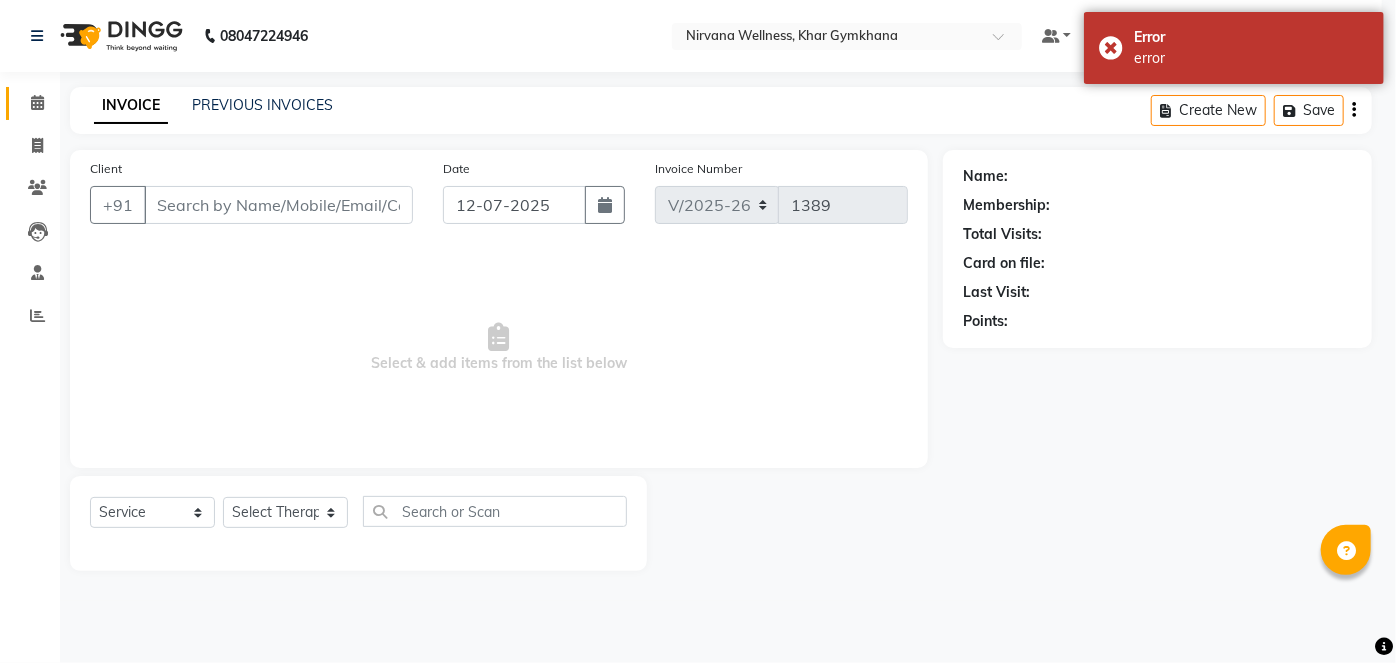 select on "3" 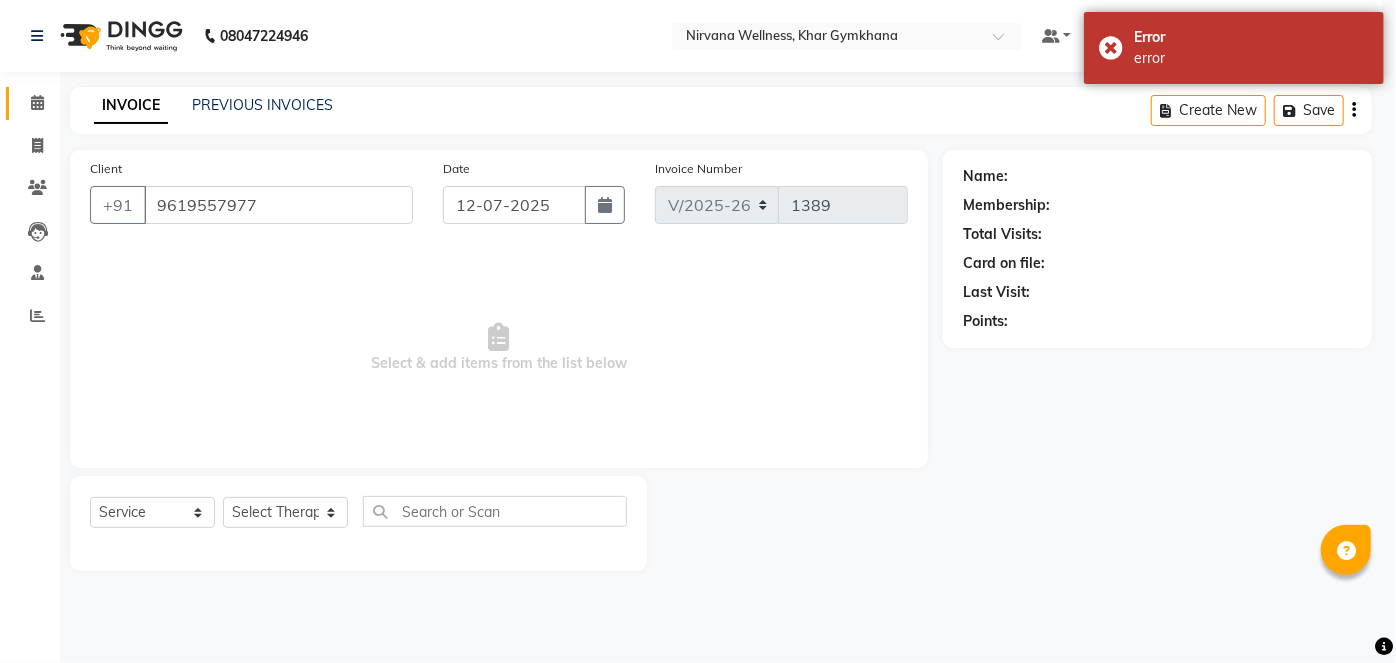 select on "68038" 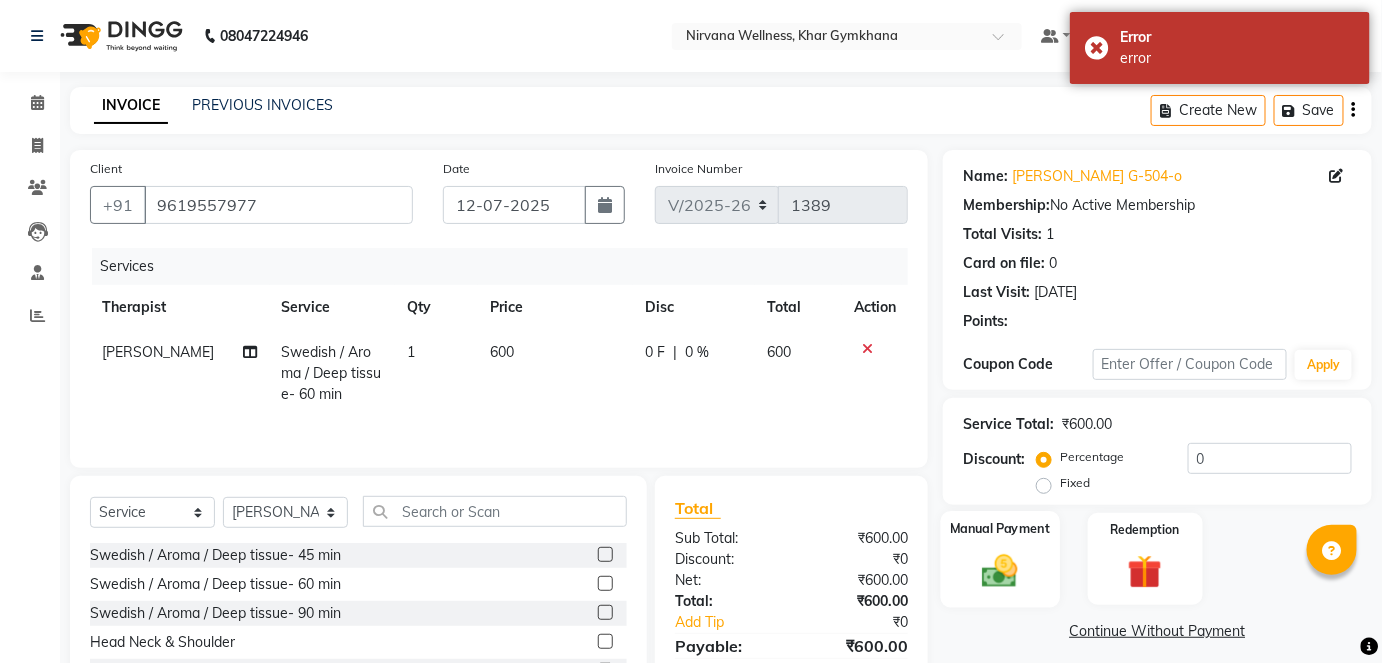 click 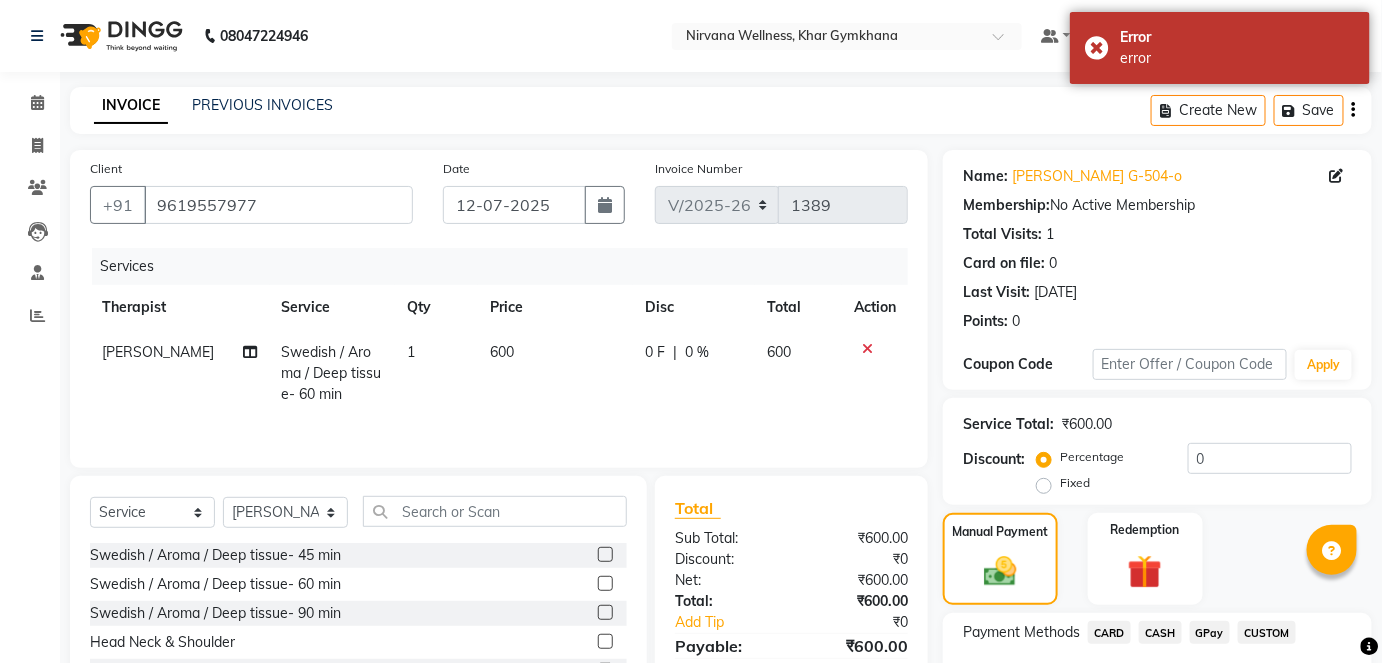 scroll, scrollTop: 140, scrollLeft: 0, axis: vertical 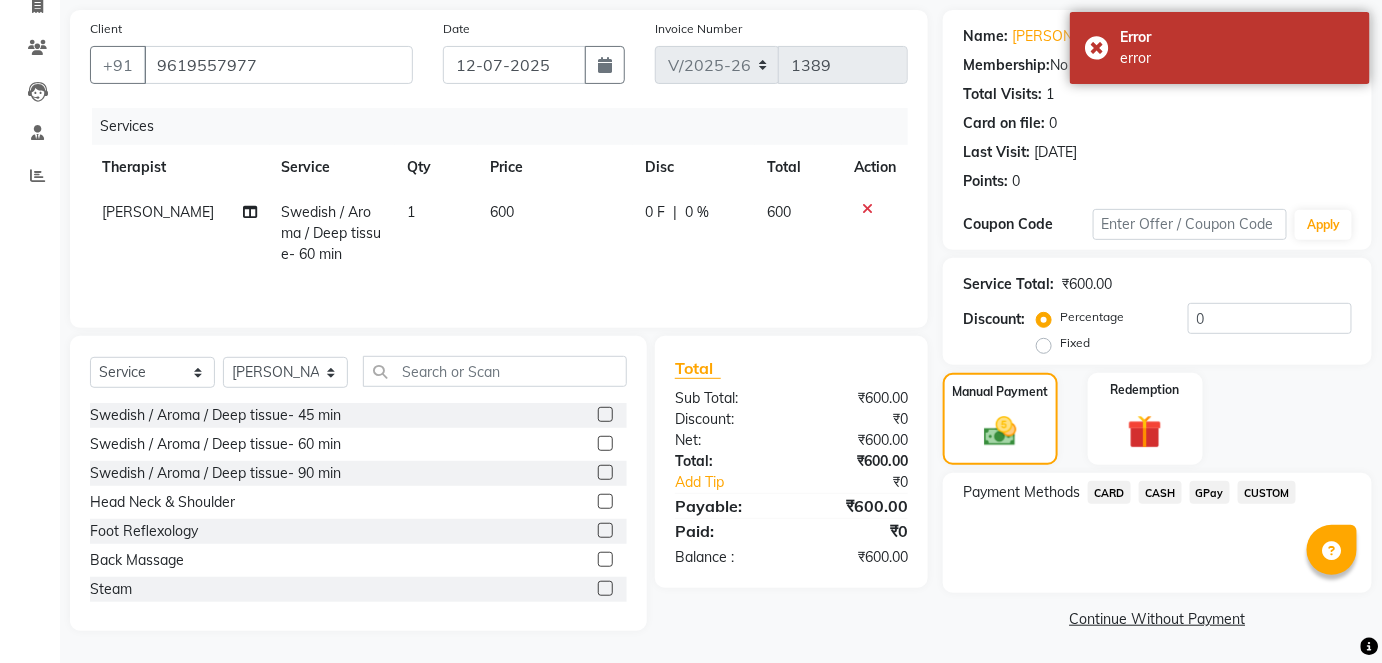 click on "CASH" 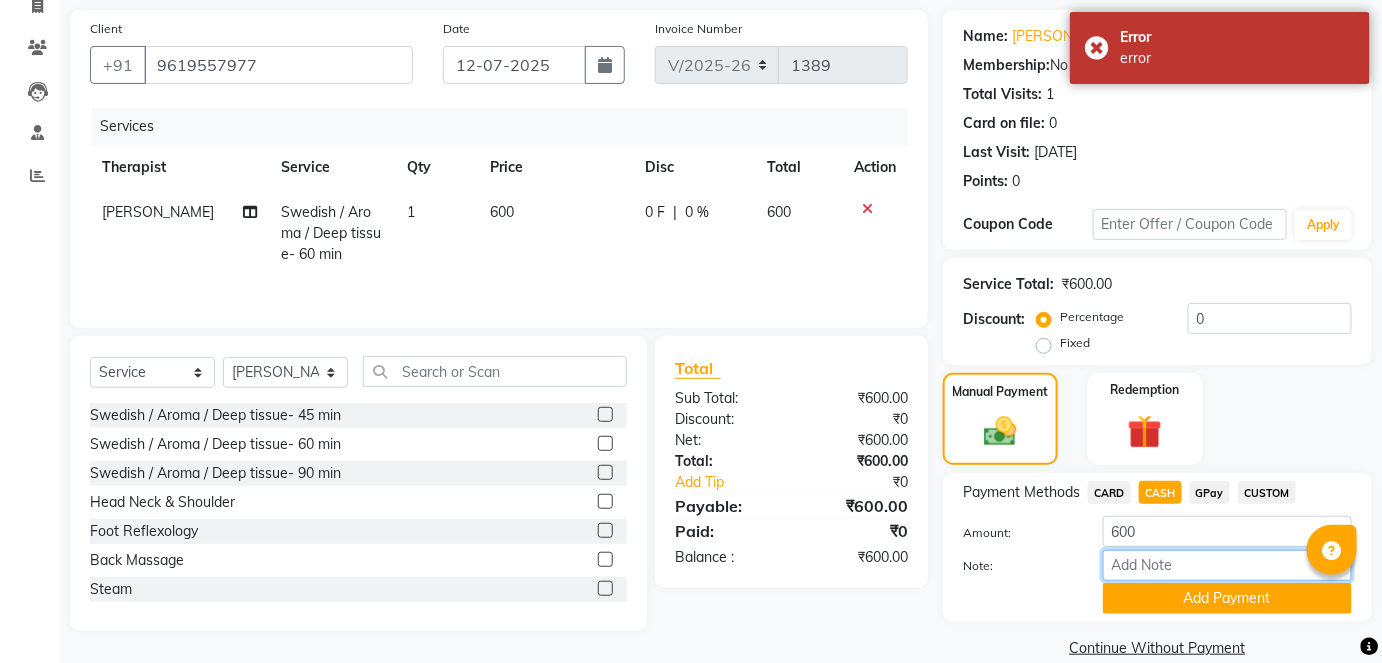 click on "Note:" at bounding box center (1227, 565) 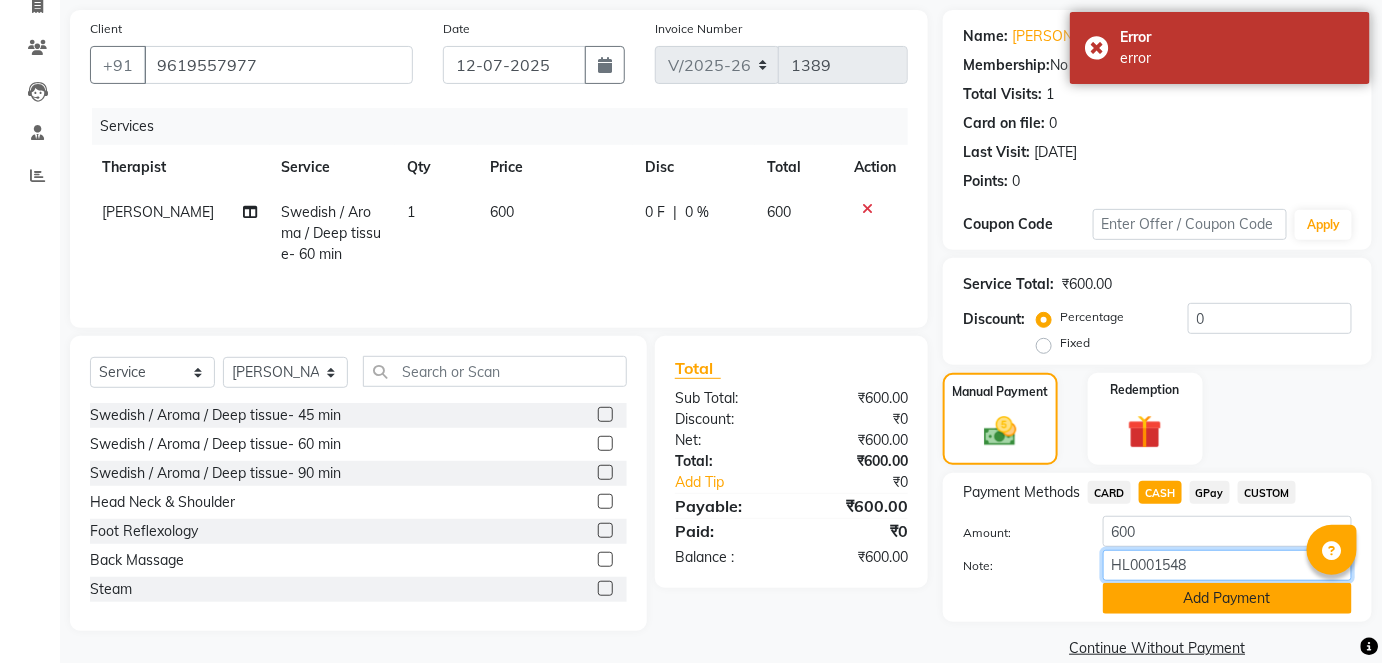 type on "HL0001548" 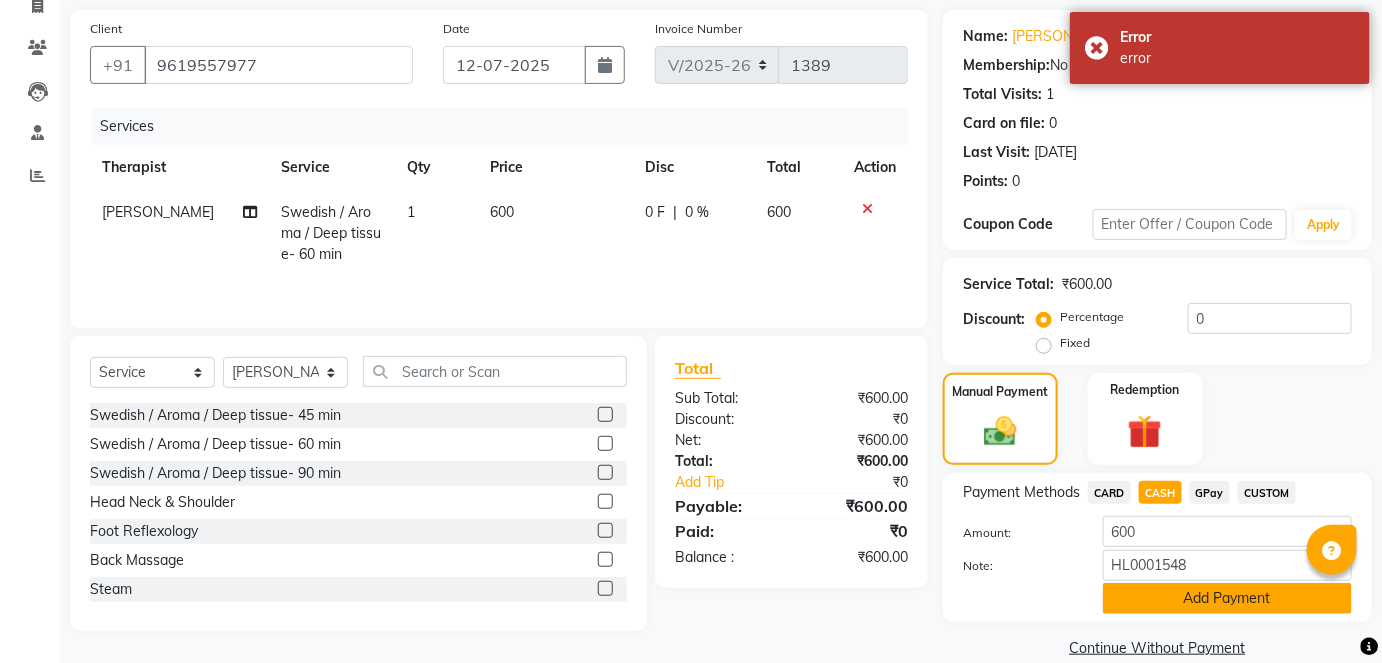 click on "Add Payment" 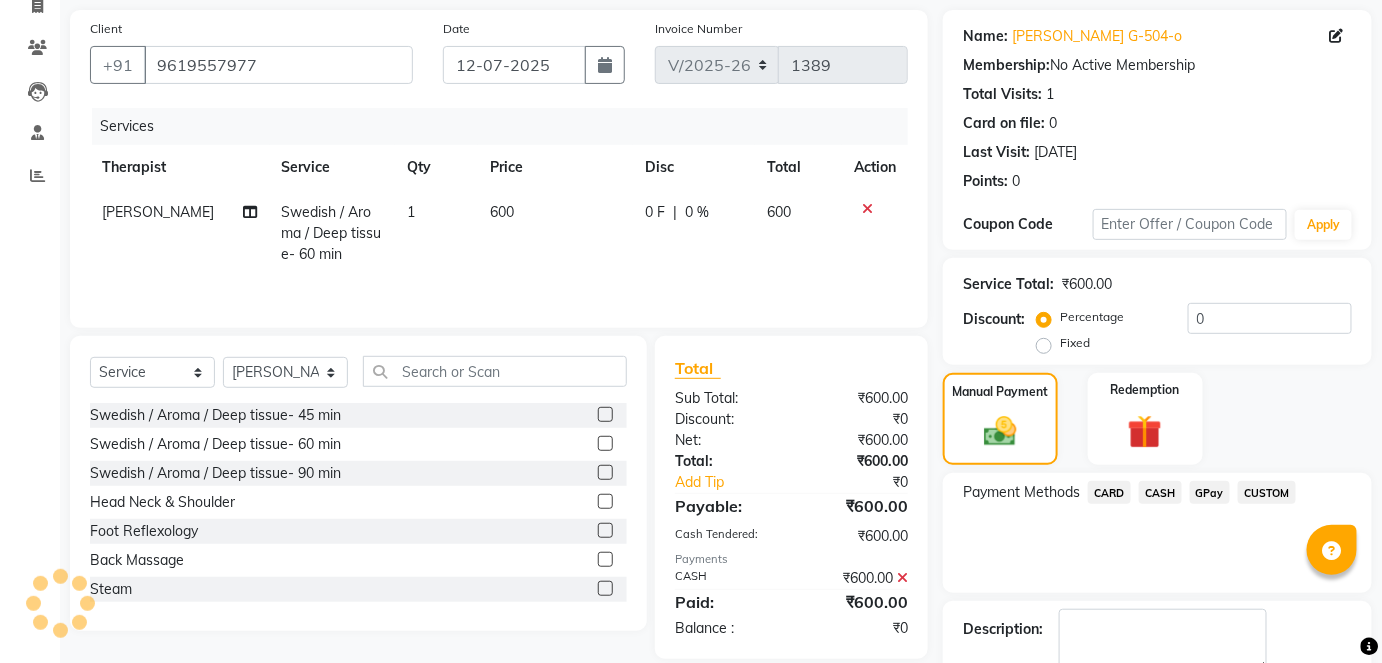 scroll, scrollTop: 252, scrollLeft: 0, axis: vertical 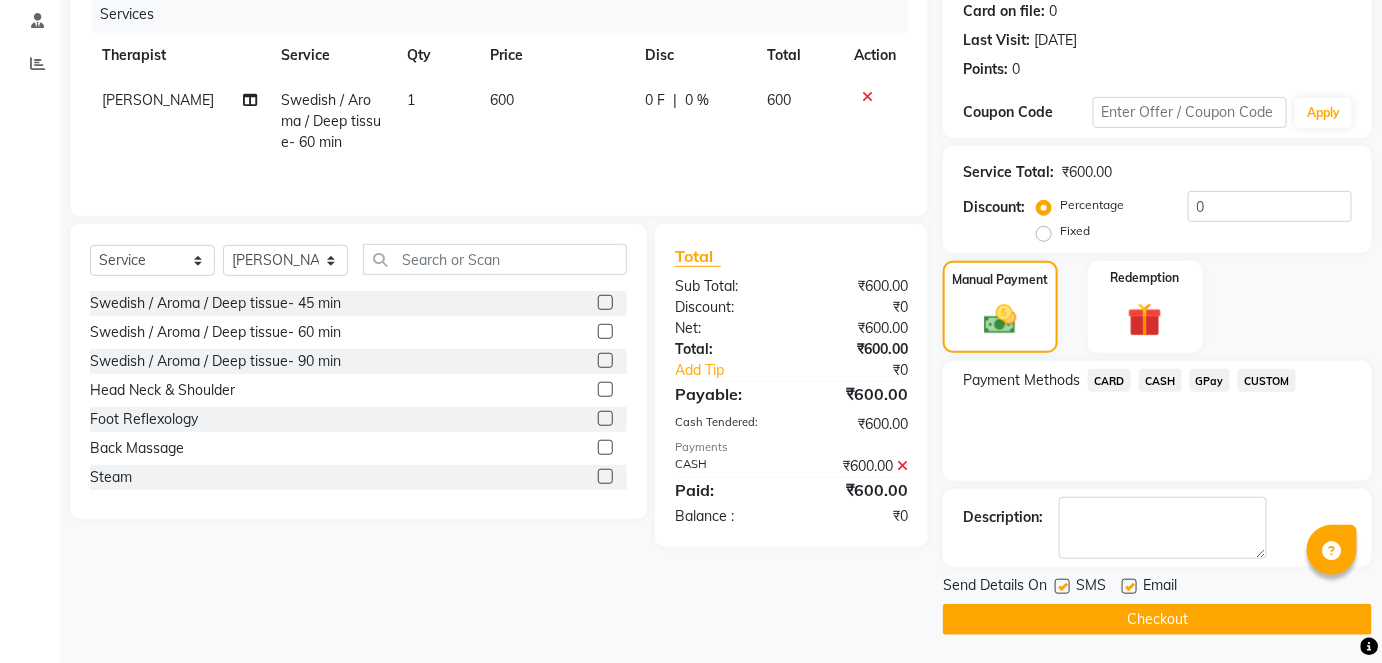 click on "Checkout" 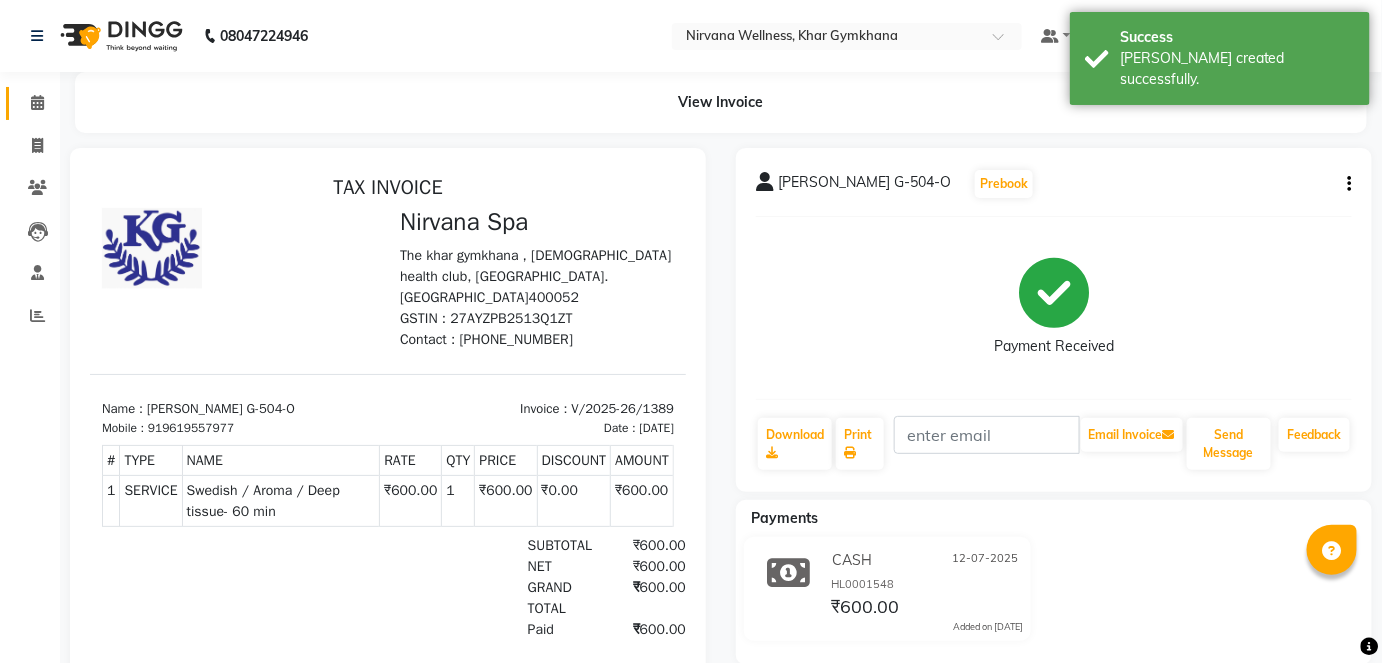 scroll, scrollTop: 0, scrollLeft: 0, axis: both 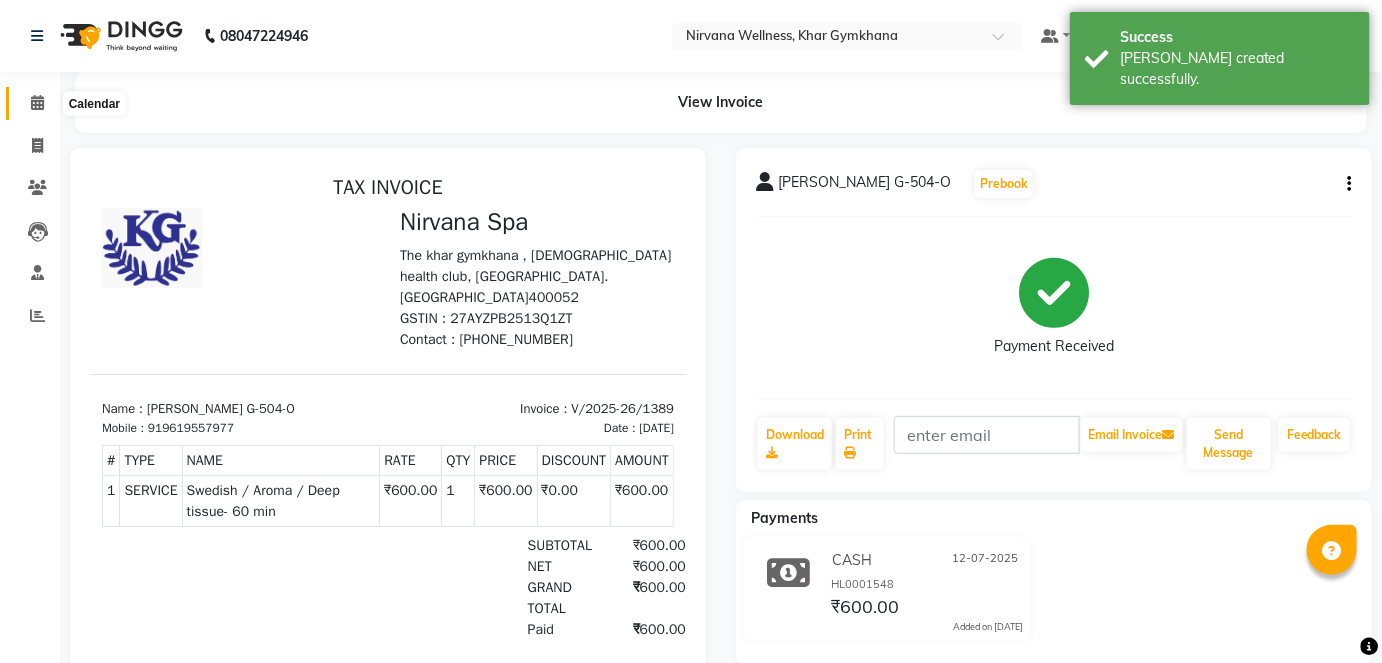 click 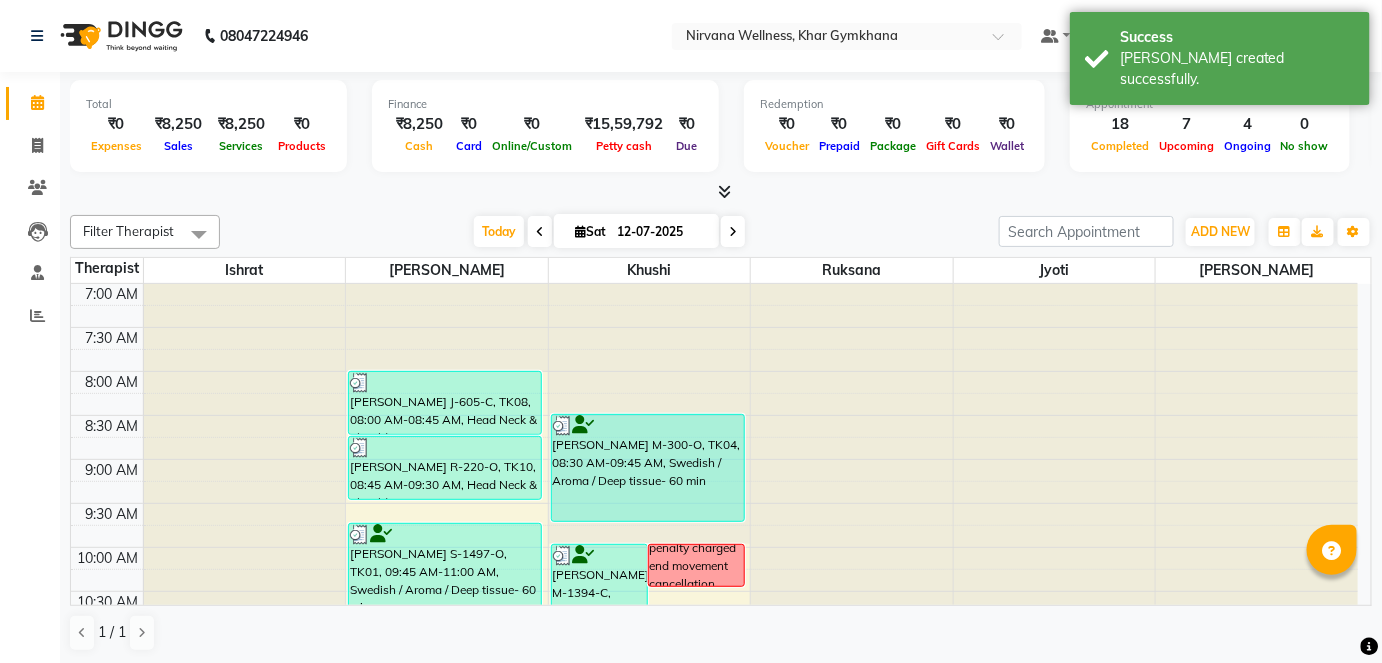 click on "[DATE]  [DATE]" at bounding box center (609, 232) 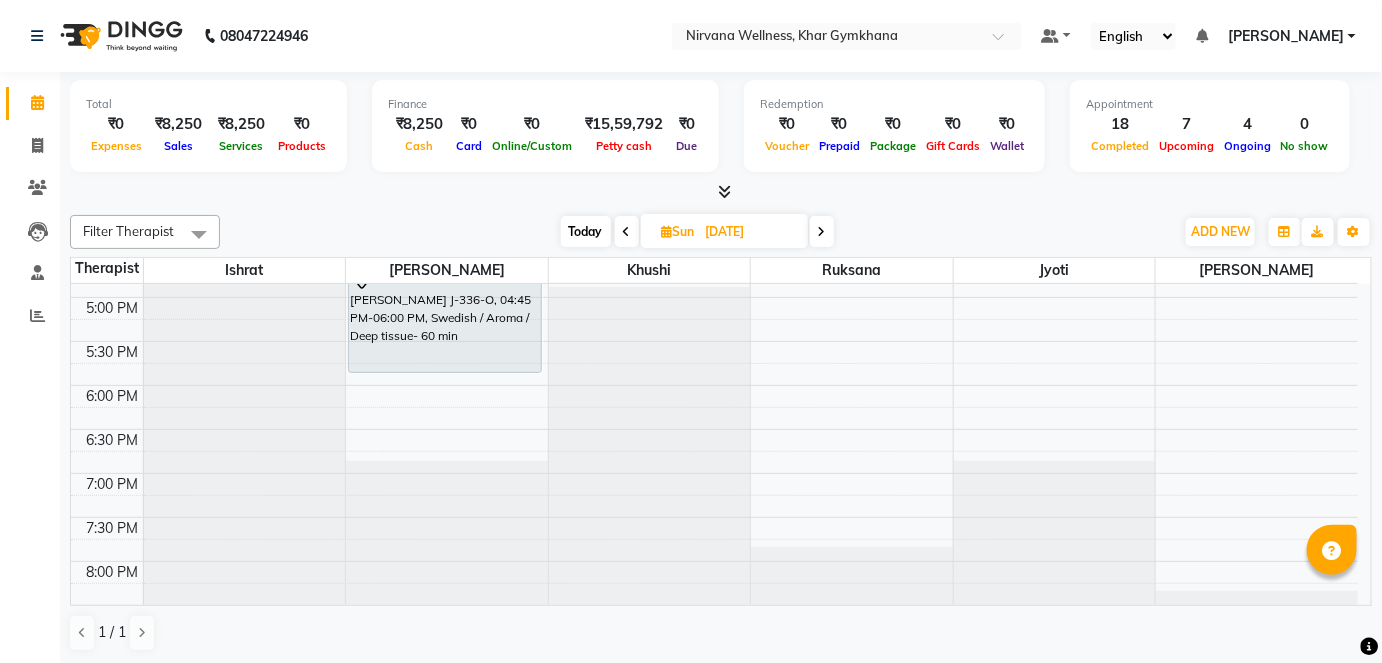 scroll, scrollTop: 909, scrollLeft: 0, axis: vertical 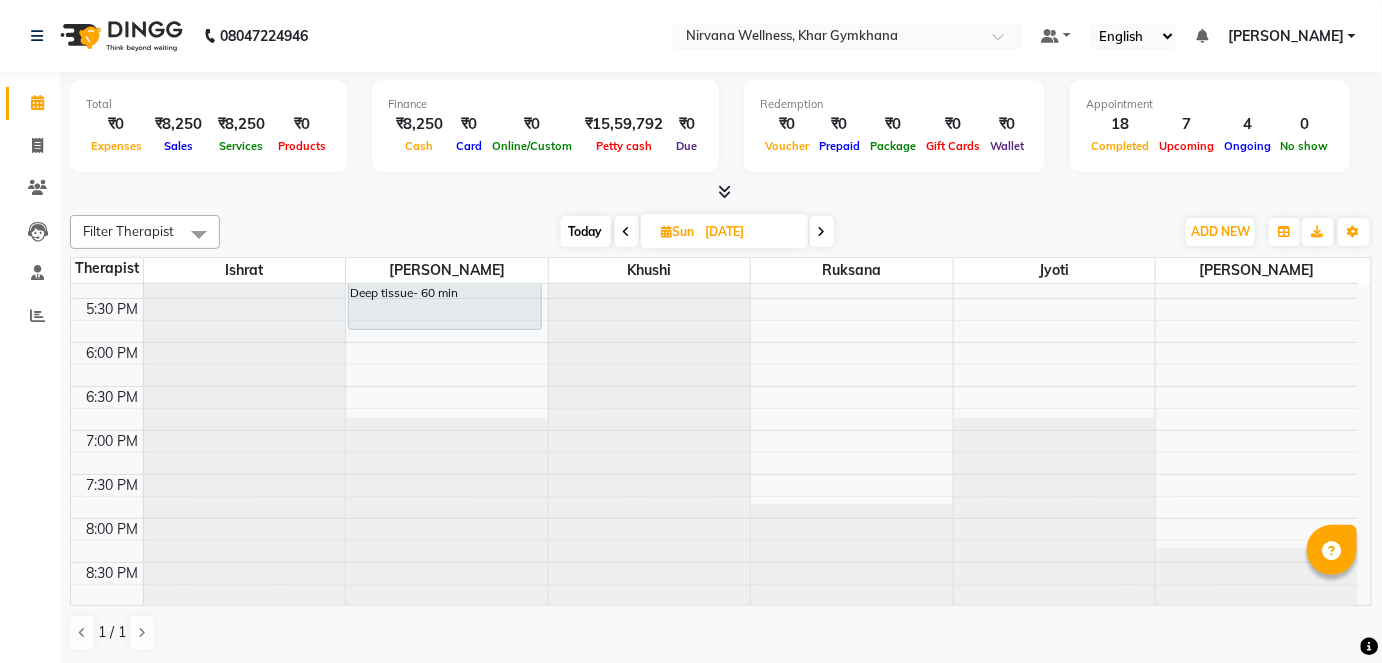 click on "Today" at bounding box center (586, 231) 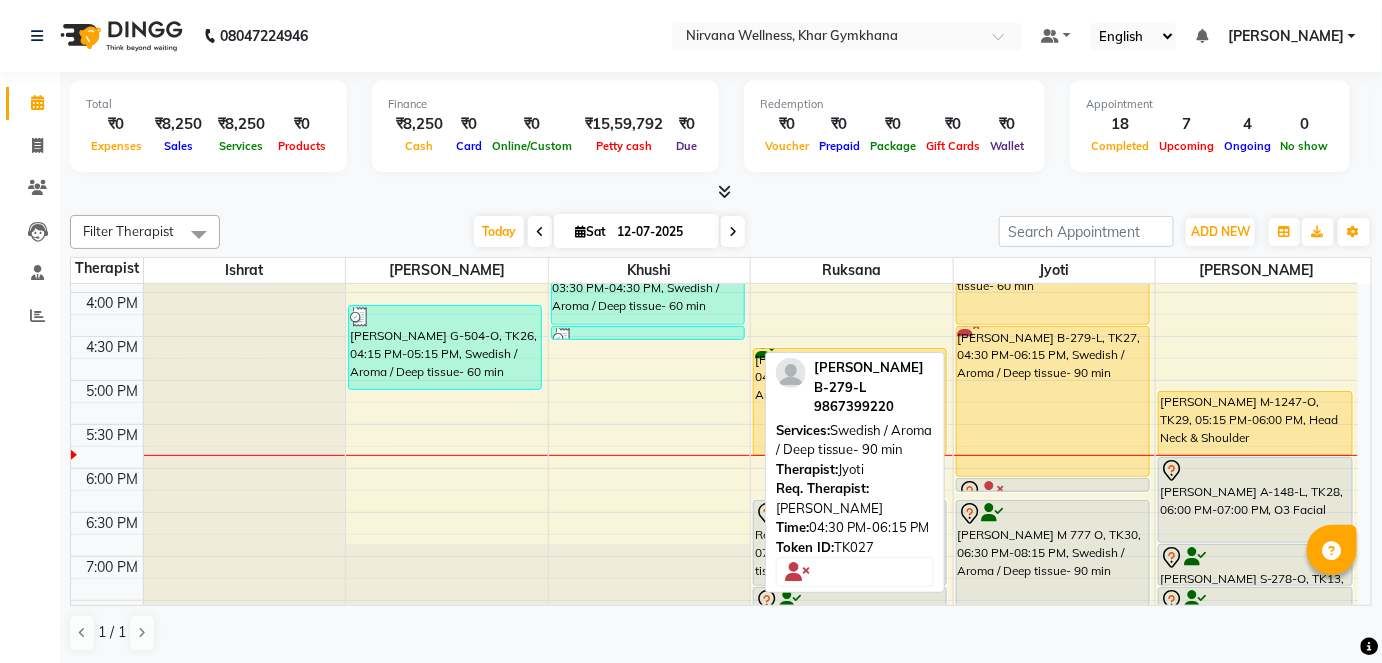 scroll, scrollTop: 778, scrollLeft: 0, axis: vertical 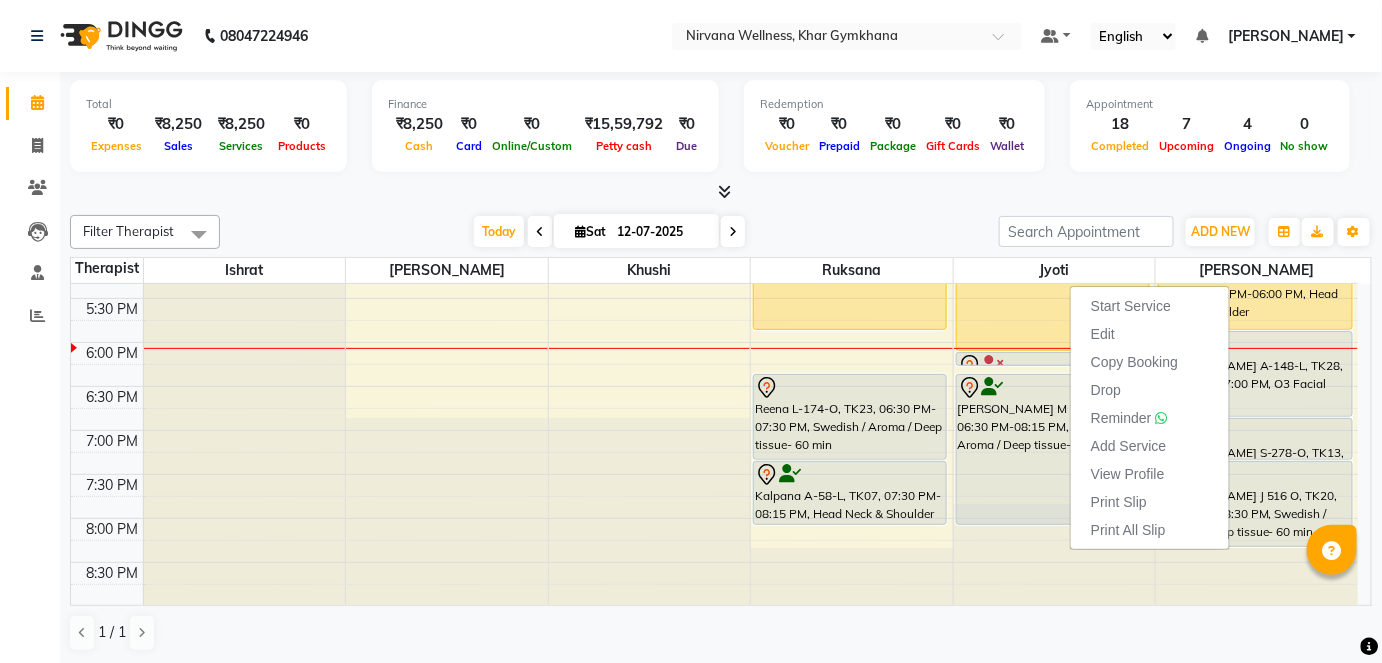 click on "Redemption  ₹0 Voucher ₹0 Prepaid ₹0 Package ₹0  Gift Cards ₹0  Wallet" at bounding box center (894, 126) 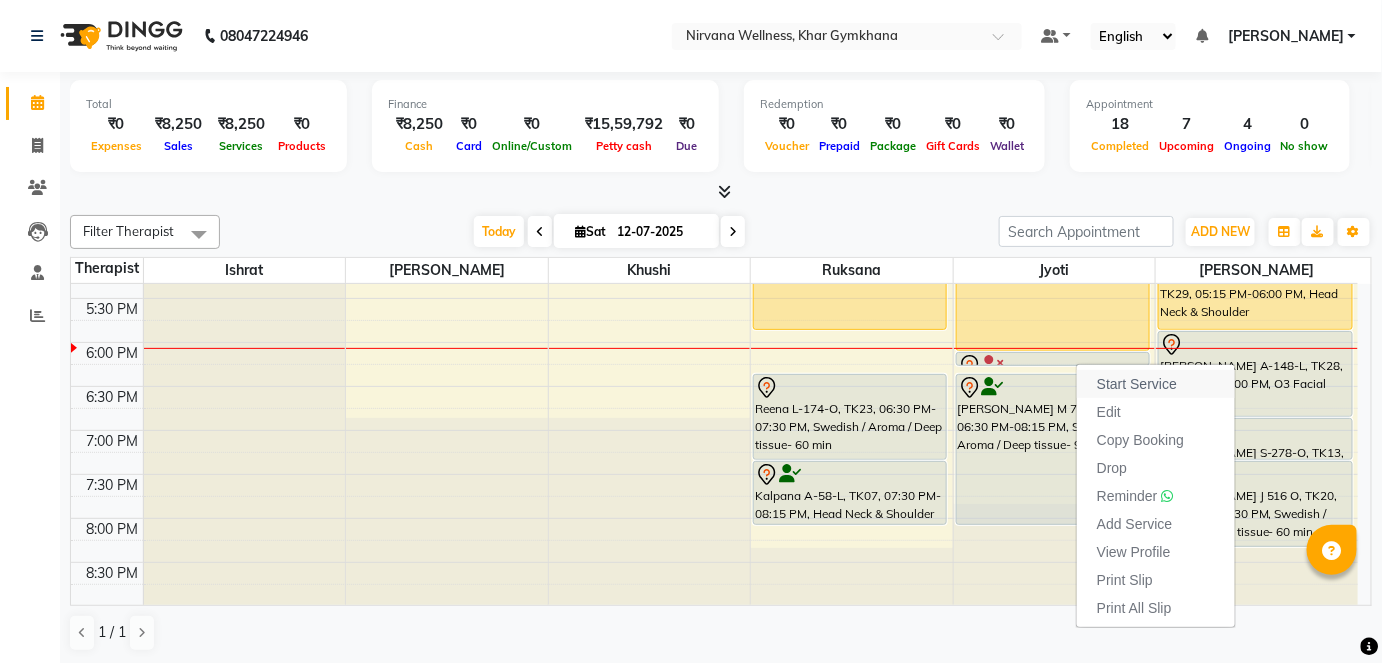 click on "Start Service" at bounding box center (1156, 384) 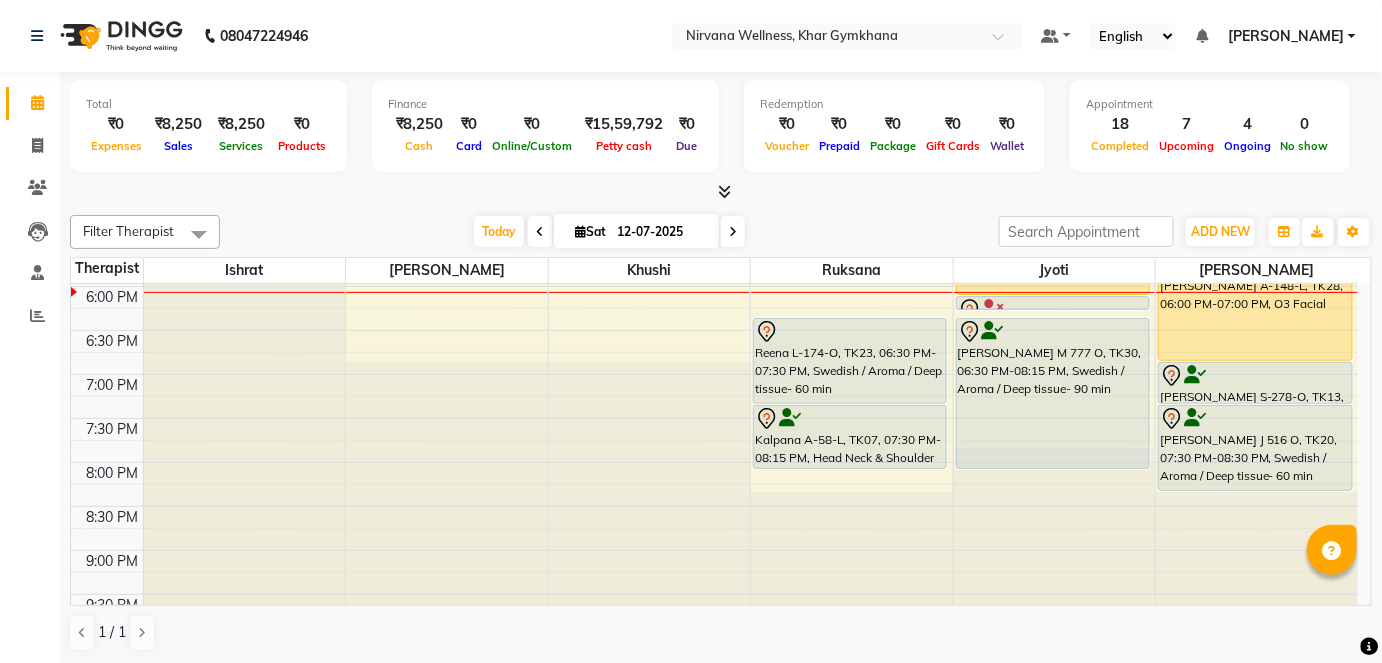 scroll, scrollTop: 977, scrollLeft: 0, axis: vertical 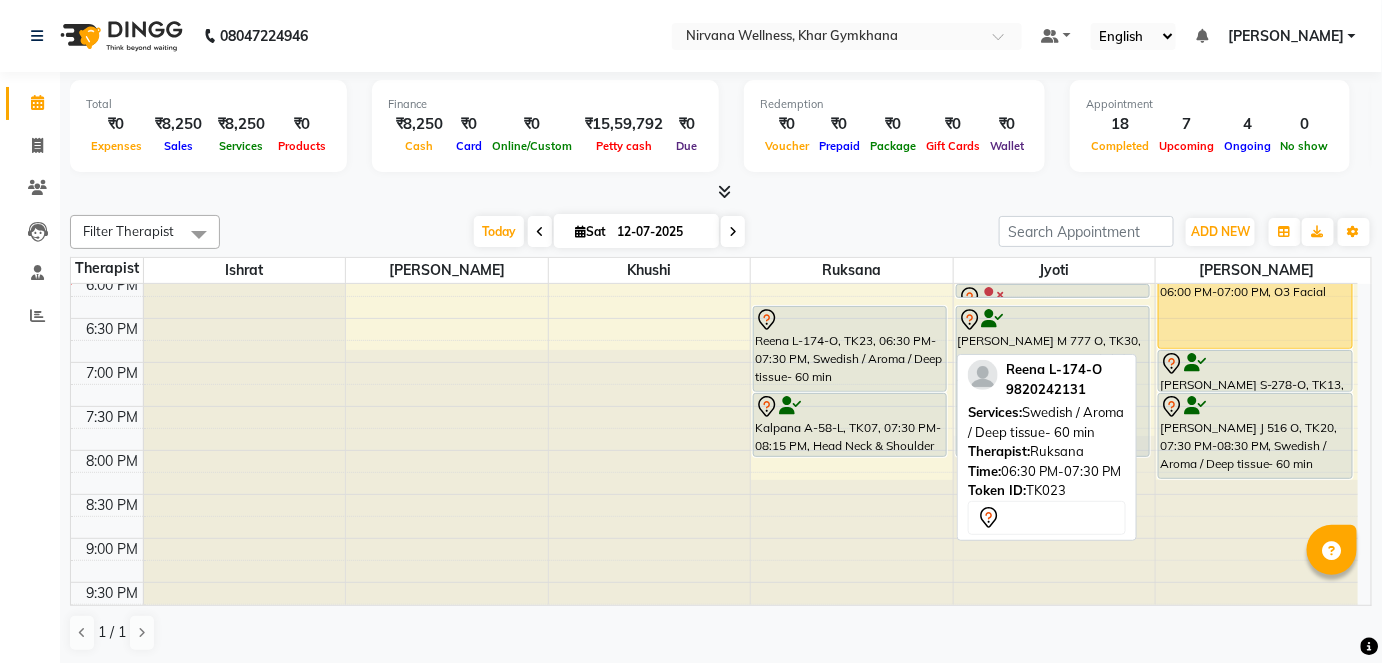 click on "Reena L-174-O, TK23, 06:30 PM-07:30 PM, Swedish / Aroma / Deep tissue- 60 min" at bounding box center [850, 349] 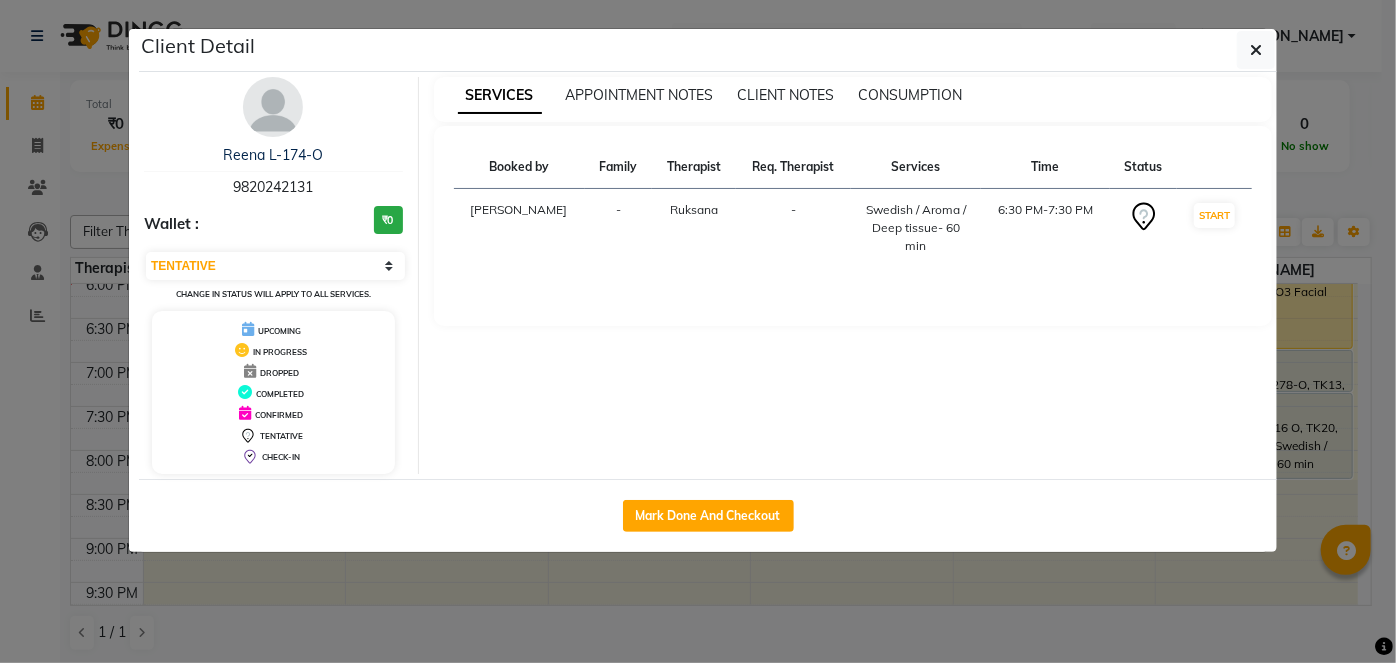 click at bounding box center [273, 107] 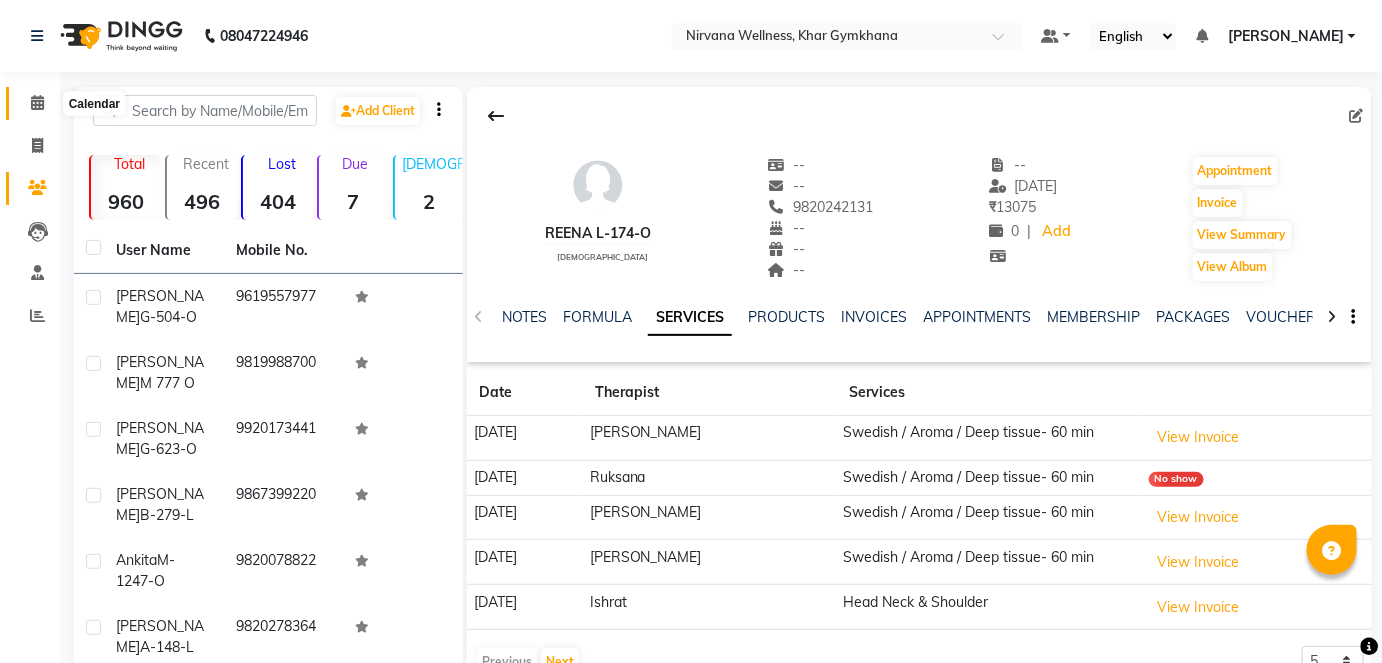 click 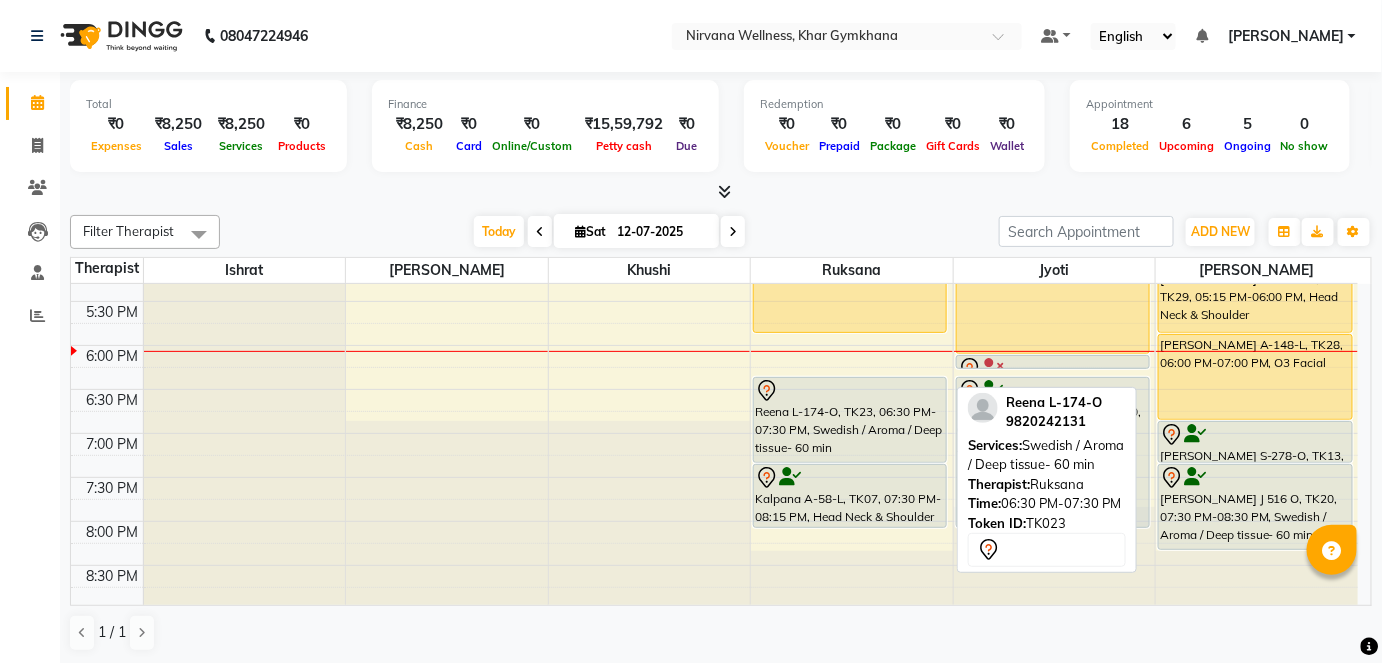 scroll, scrollTop: 909, scrollLeft: 0, axis: vertical 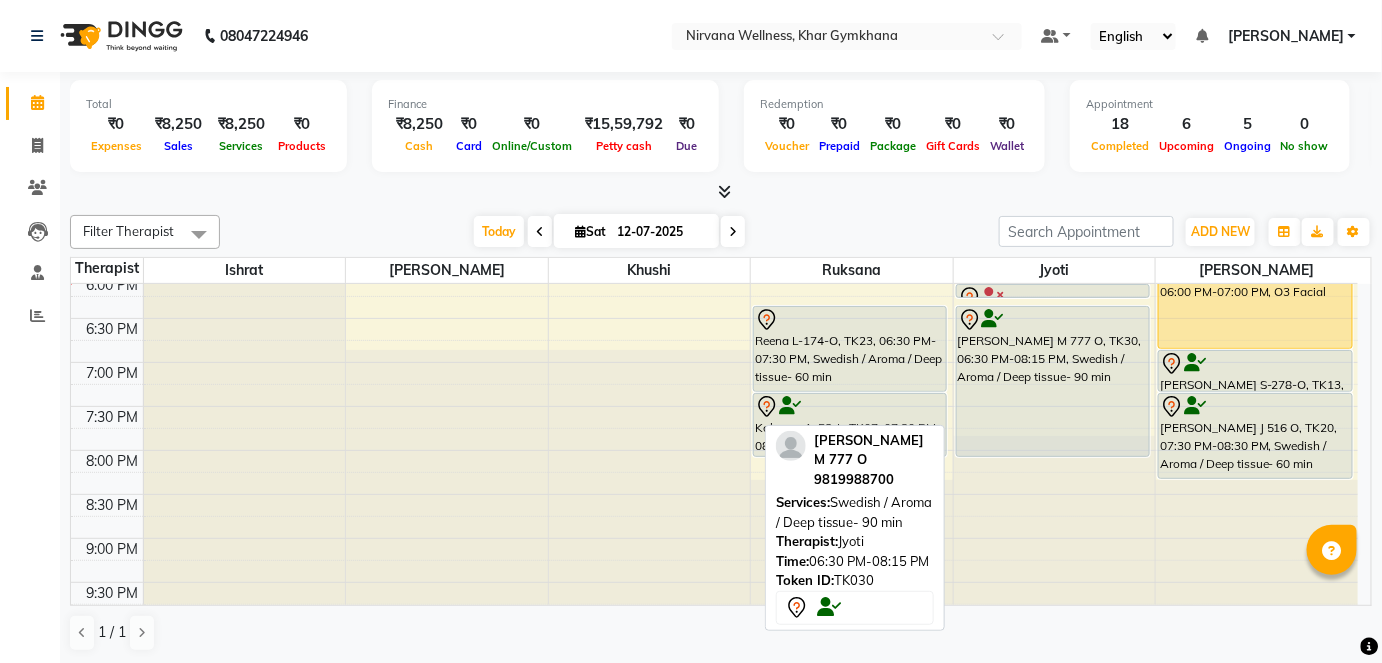 click on "[PERSON_NAME] M 777 O, TK30, 06:30 PM-08:15 PM, Swedish / Aroma / Deep tissue- 90 min" at bounding box center [1053, 381] 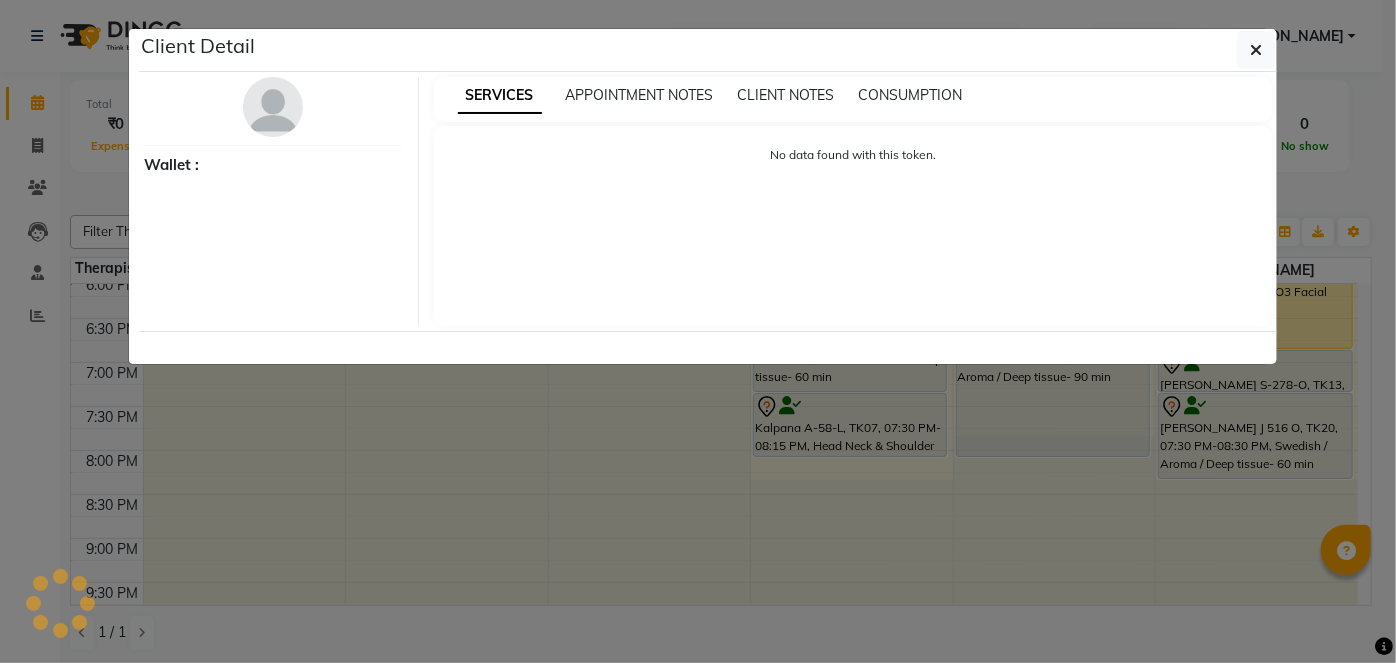 select on "7" 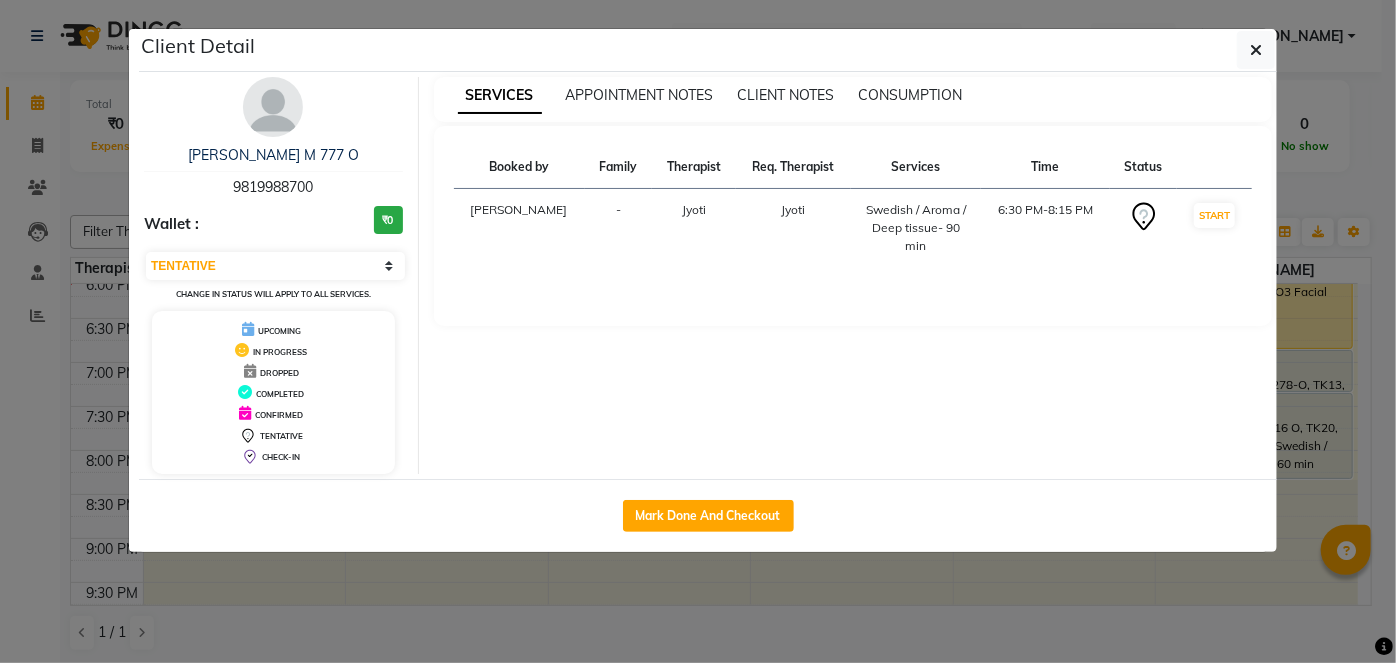 click at bounding box center (273, 107) 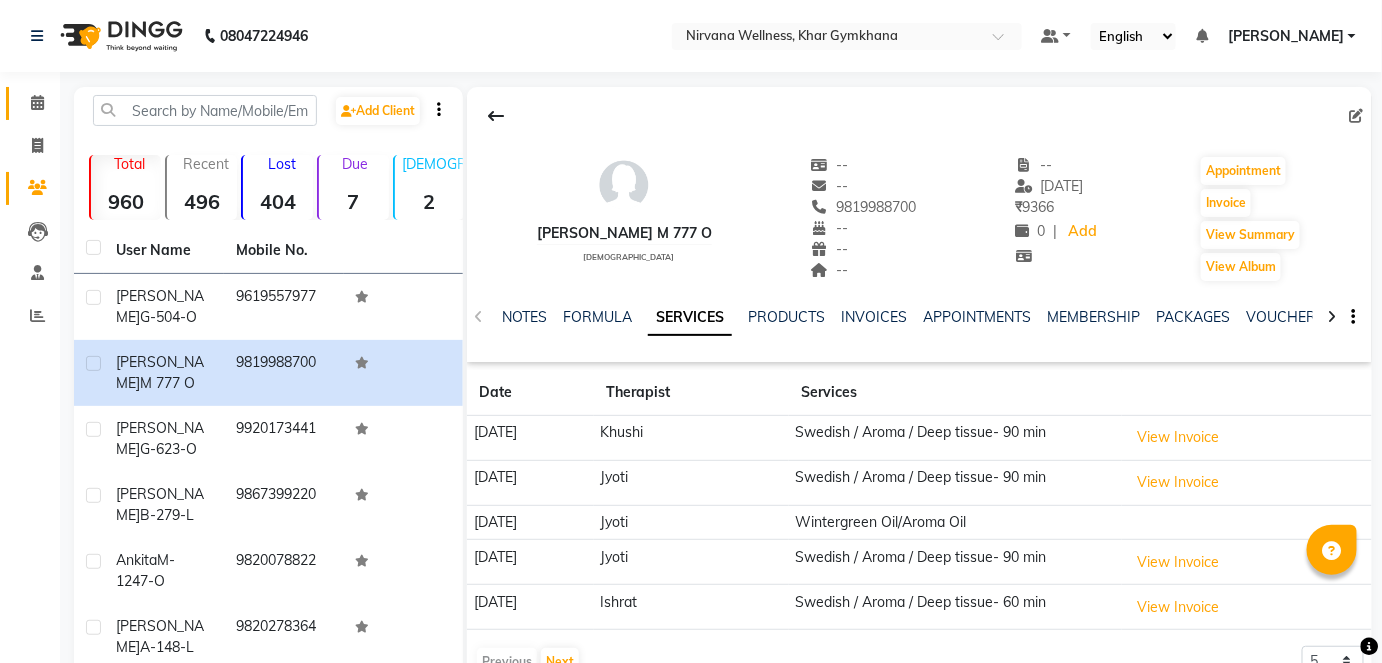 scroll, scrollTop: 182, scrollLeft: 0, axis: vertical 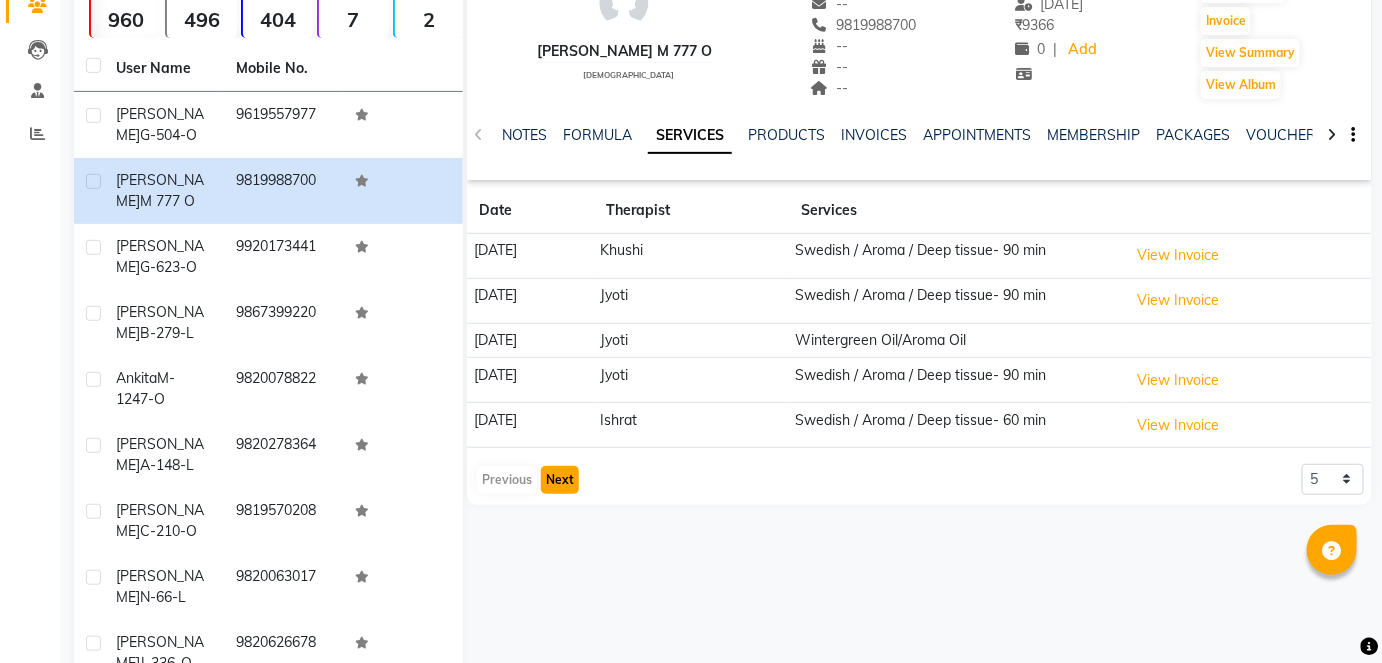 click on "Next" 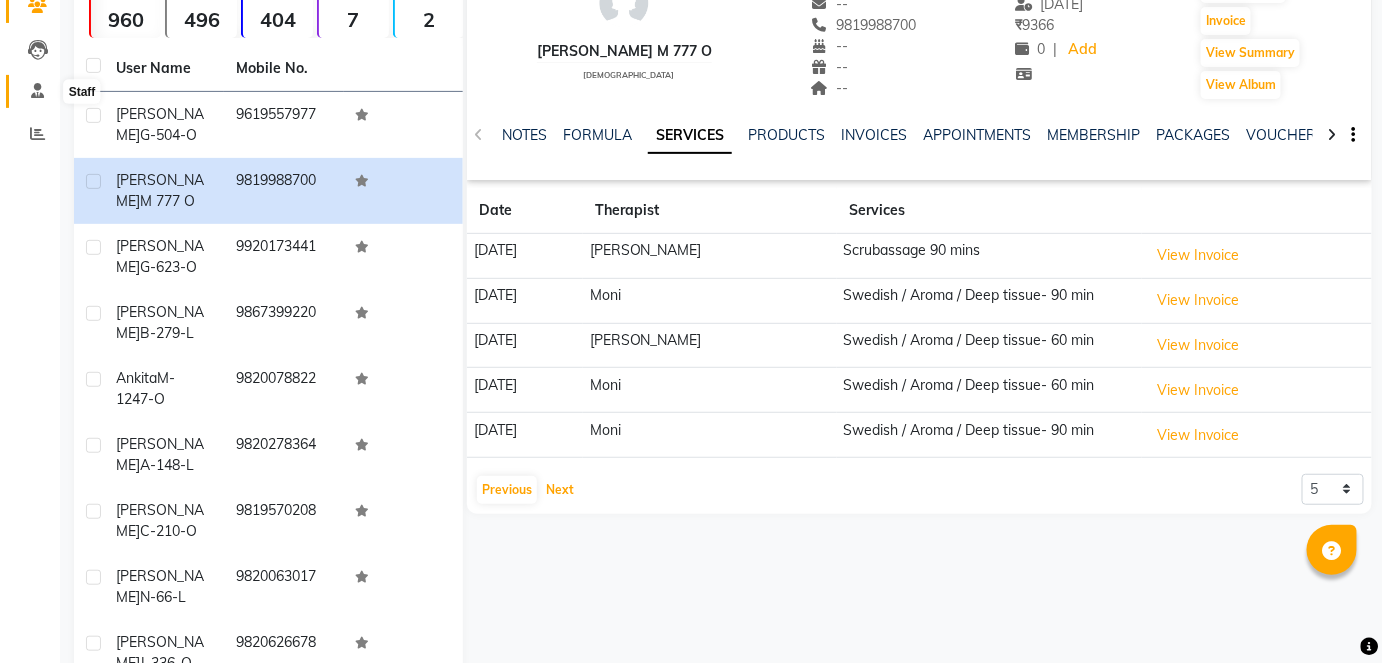 scroll, scrollTop: 0, scrollLeft: 0, axis: both 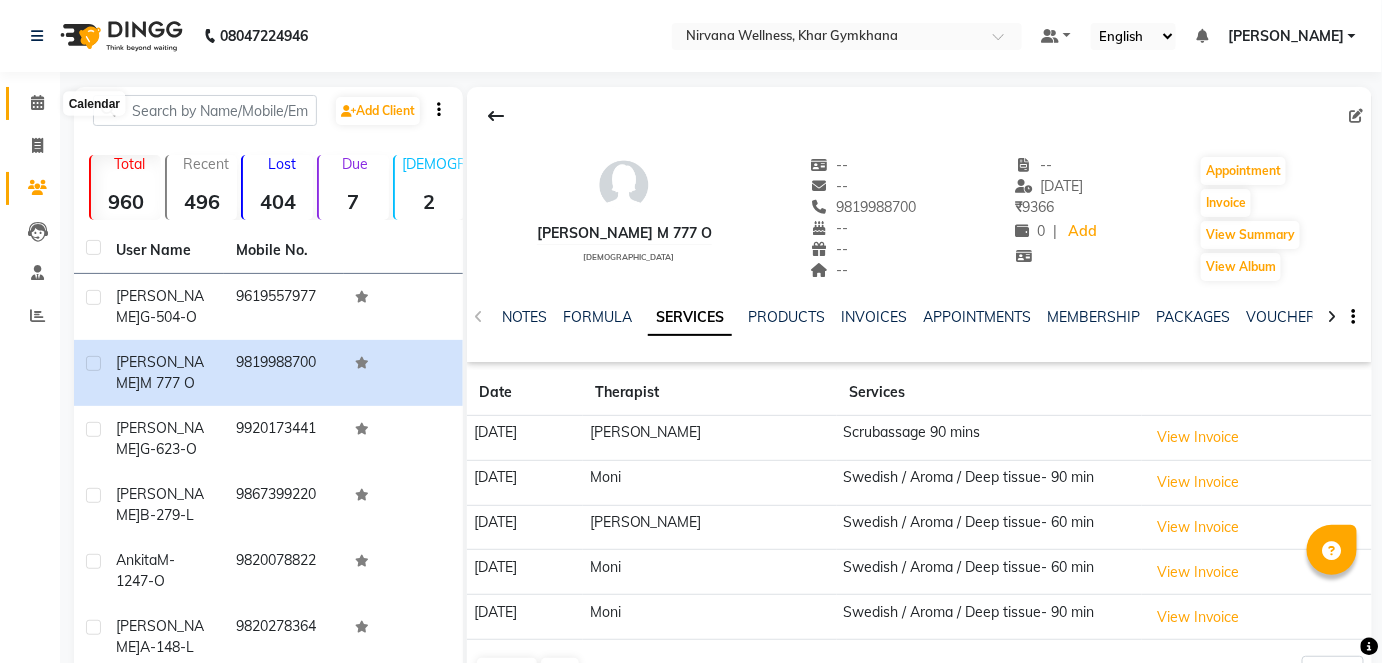click 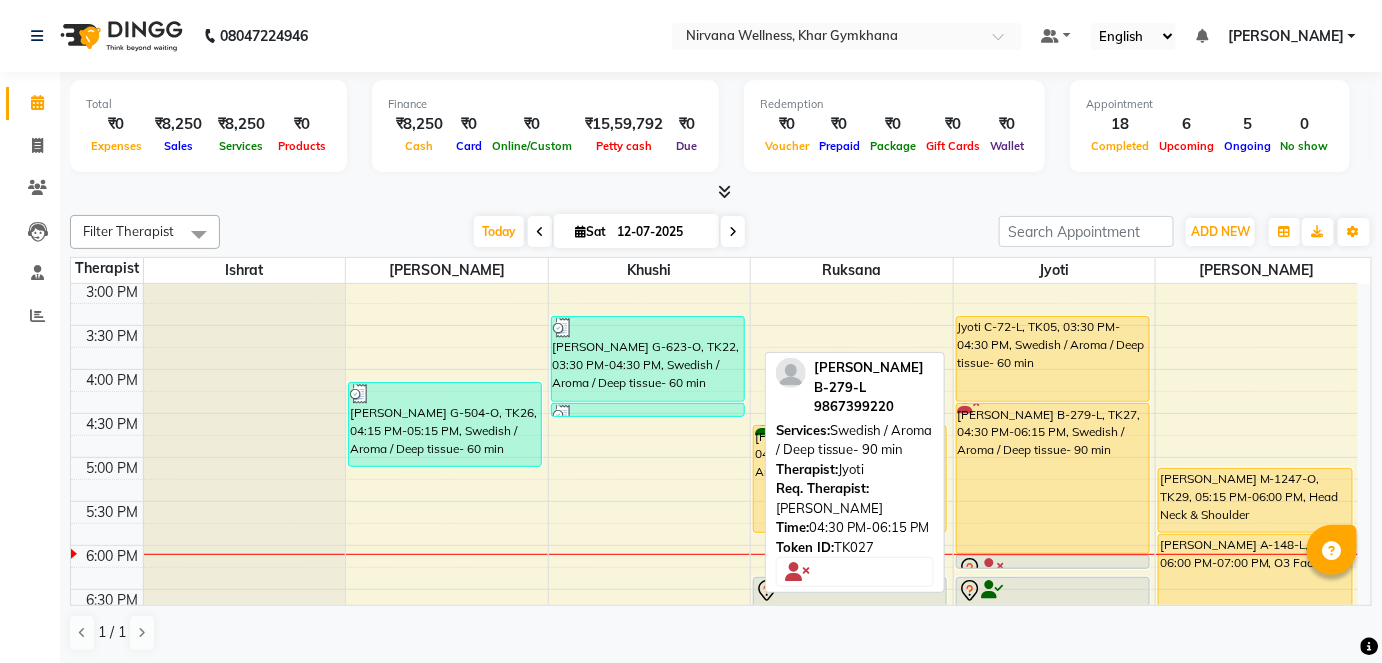 scroll, scrollTop: 704, scrollLeft: 0, axis: vertical 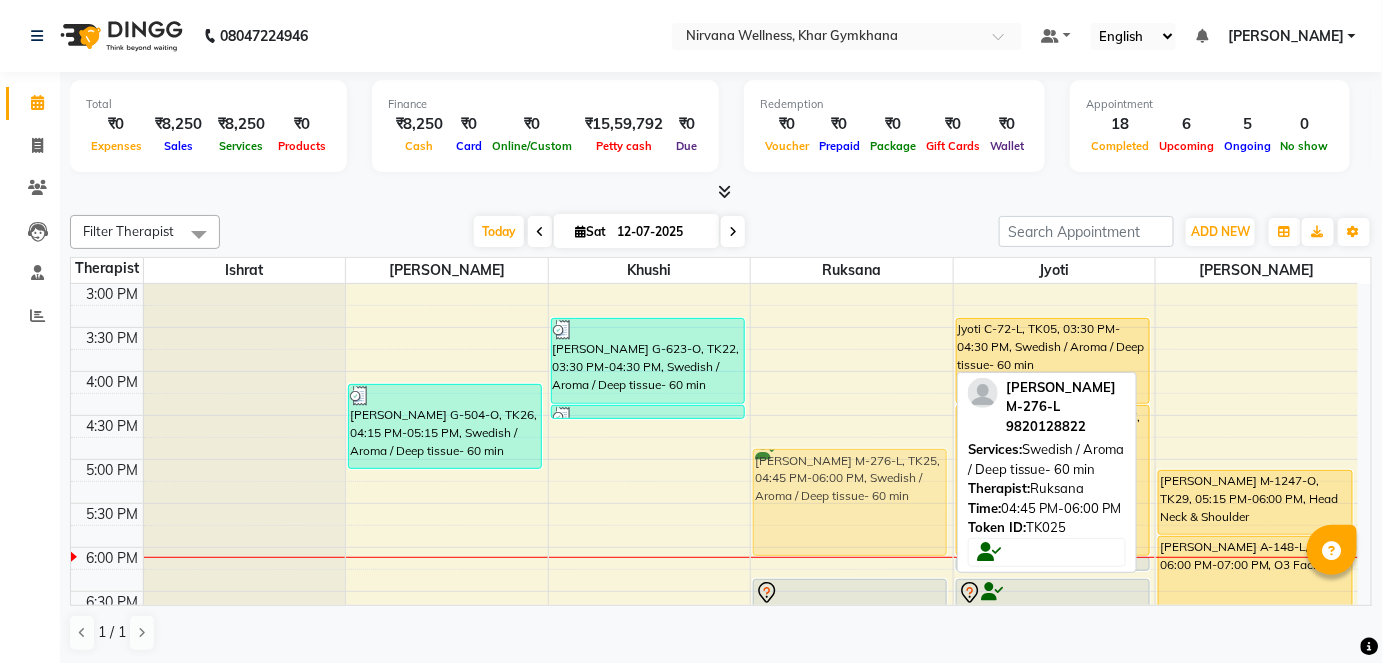 click on "[PERSON_NAME] H-292-O, TK21, 01:30 PM-02:45 PM, Swedish / Aroma / Deep tissue- 60 min     [PERSON_NAME] M-276-L, TK25, 04:45 PM-06:00 PM, Swedish / Aroma / Deep tissue- 60 min             Reena L-174-O, TK23, 06:30 PM-07:30 PM, Swedish / Aroma / Deep tissue- 60 min             Kalpana A-58-L, TK07, 07:30 PM-08:15 PM, Head Neck & Shoulder     [PERSON_NAME] M-276-L, TK25, 04:45 PM-06:00 PM, Swedish / Aroma / Deep tissue- 60 min" at bounding box center [852, 283] 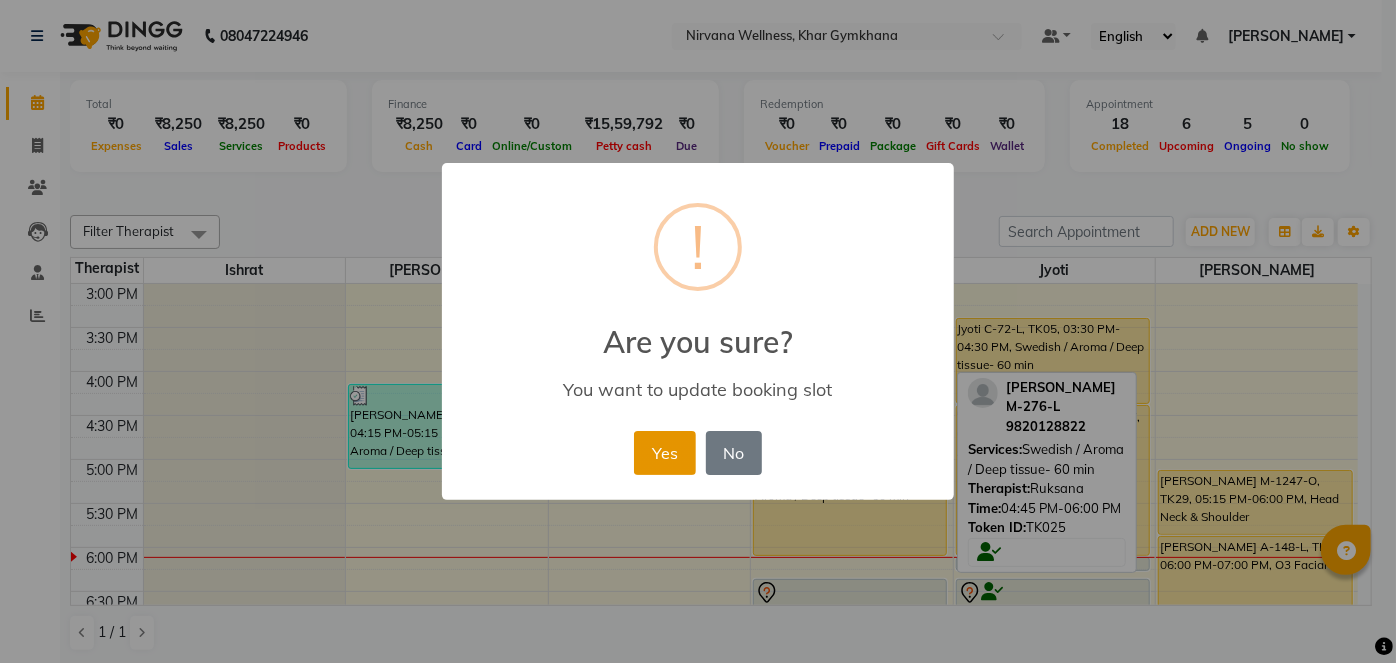 click on "Yes" at bounding box center [664, 453] 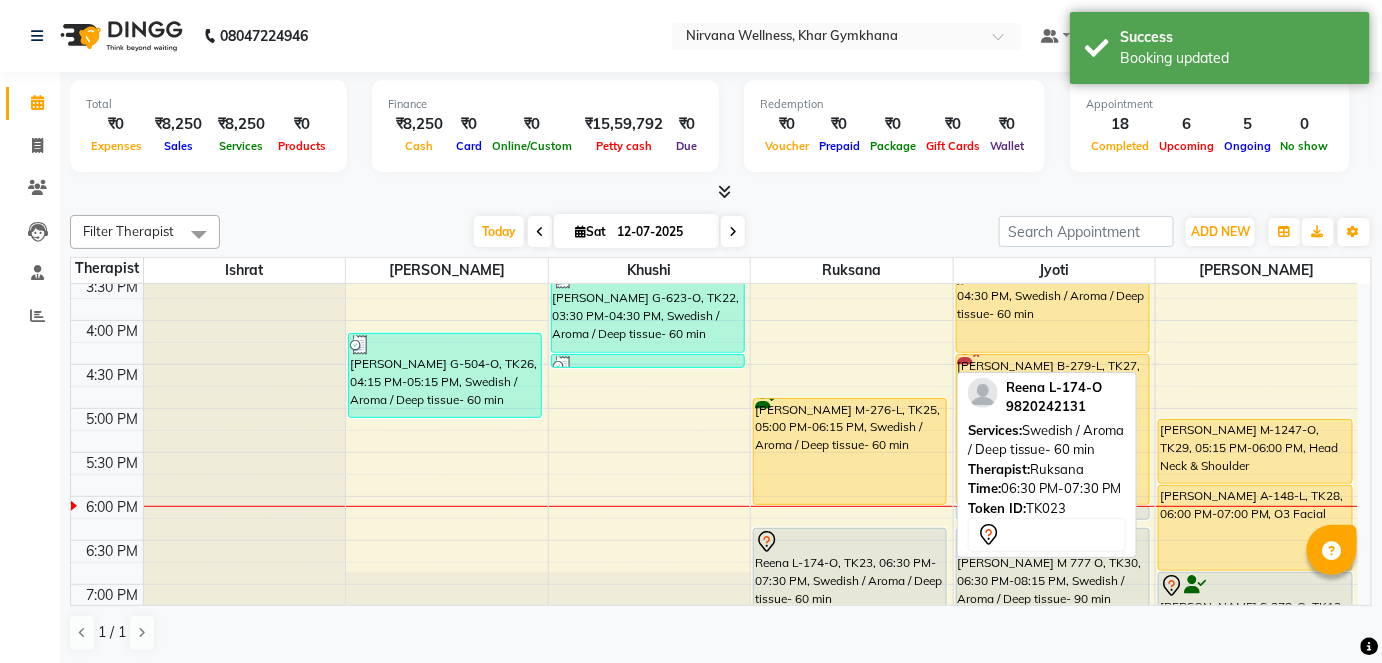 scroll, scrollTop: 795, scrollLeft: 0, axis: vertical 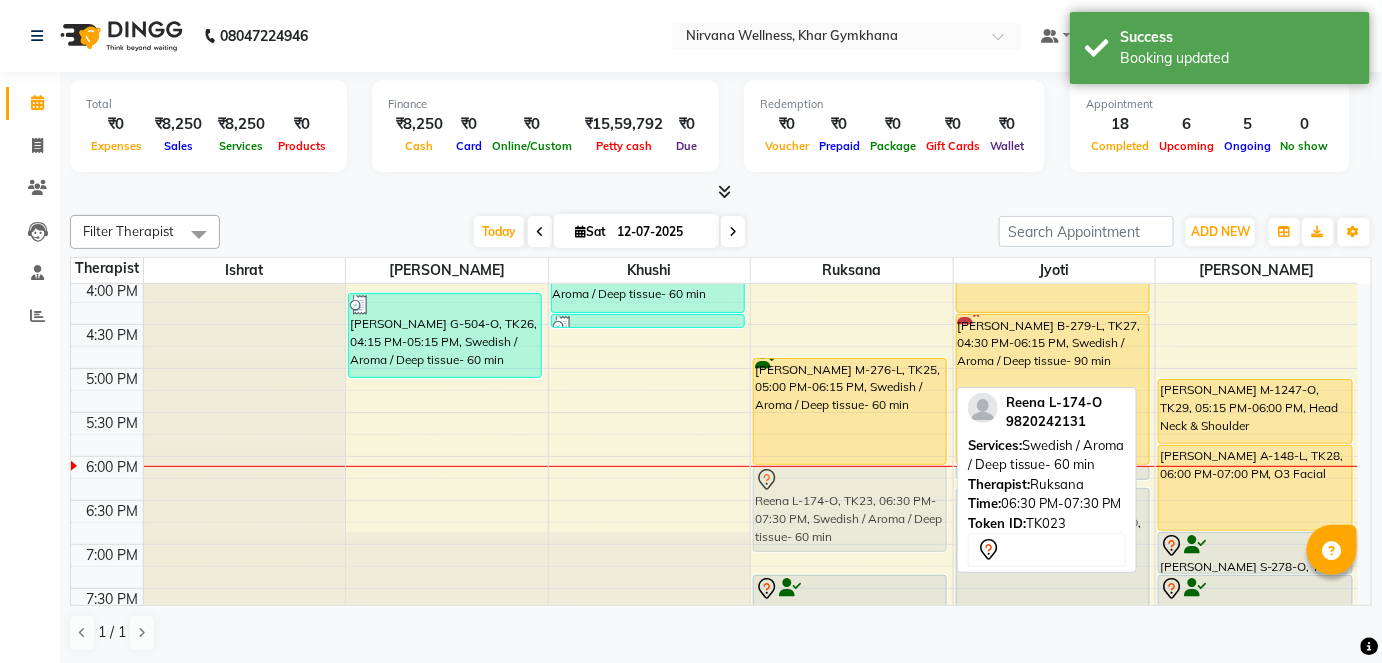 click on "[PERSON_NAME] H-292-O, TK21, 01:30 PM-02:45 PM, Swedish / Aroma / Deep tissue- 60 min     [PERSON_NAME] M-276-L, TK25, 05:00 PM-06:15 PM, Swedish / Aroma / Deep tissue- 60 min             Reena L-174-O, TK23, 06:30 PM-07:30 PM, Swedish / Aroma / Deep tissue- 60 min             Kalpana A-58-L, TK07, 07:30 PM-08:15 PM, Head Neck & Shoulder             Reena L-174-O, TK23, 06:30 PM-07:30 PM, Swedish / Aroma / Deep tissue- 60 min" at bounding box center (852, 192) 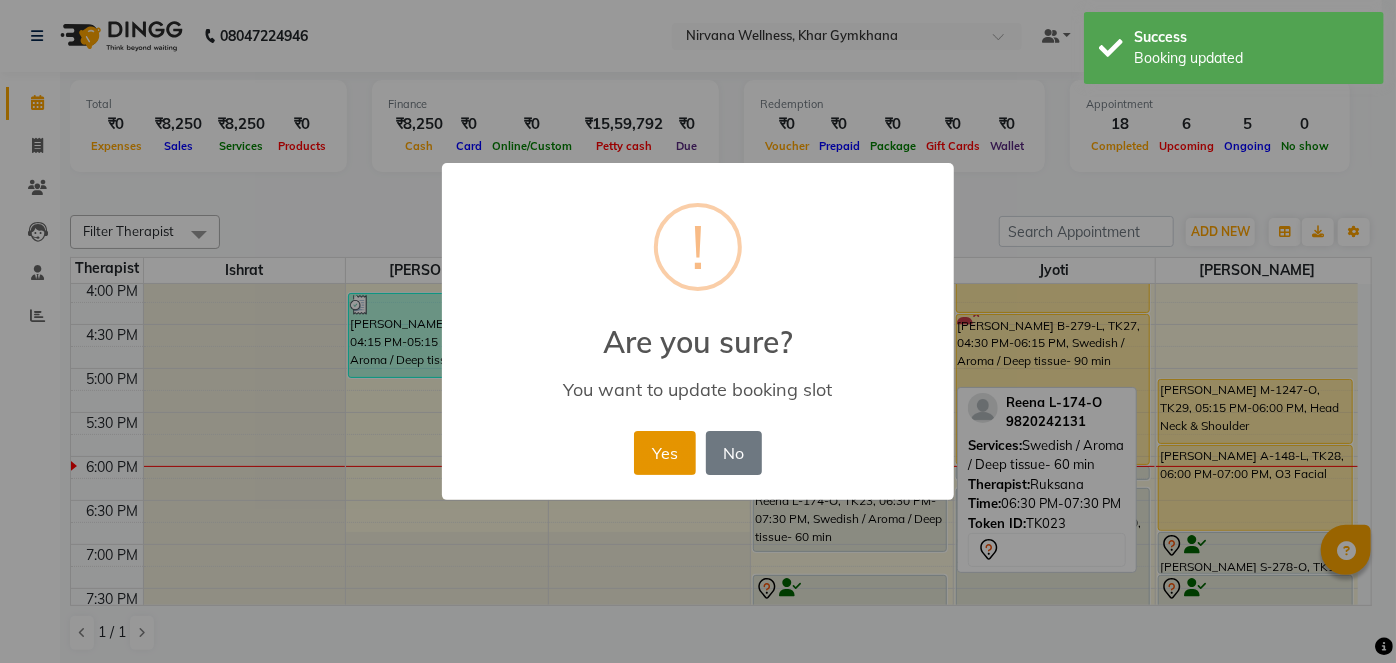 click on "Yes" at bounding box center [664, 453] 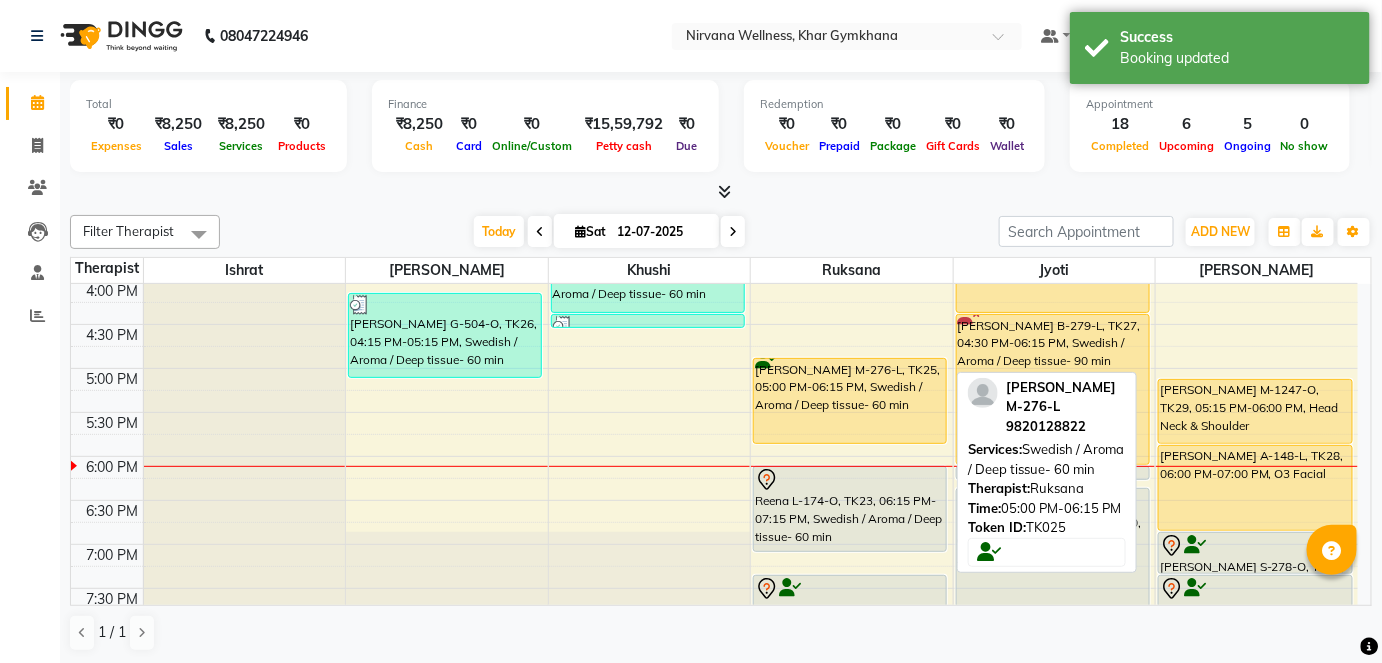 drag, startPoint x: 816, startPoint y: 460, endPoint x: 814, endPoint y: 441, distance: 19.104973 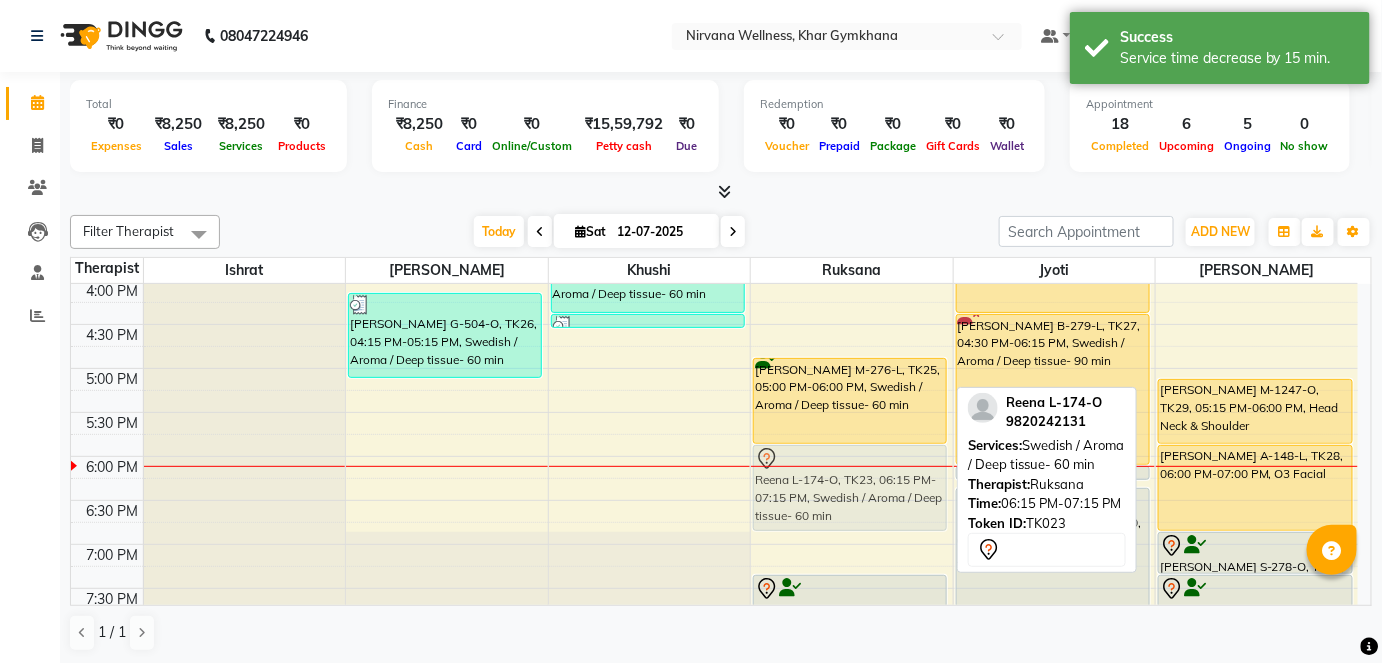 drag, startPoint x: 821, startPoint y: 483, endPoint x: 826, endPoint y: 461, distance: 22.561028 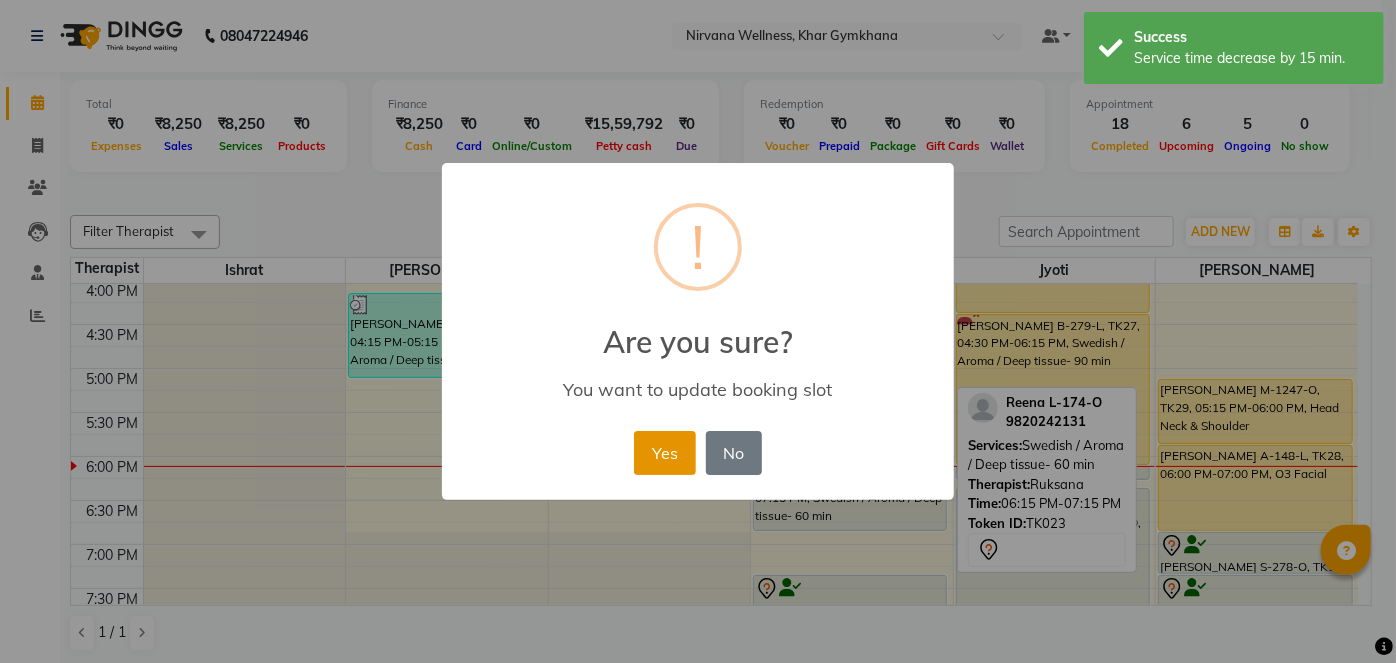 click on "Yes" at bounding box center [664, 453] 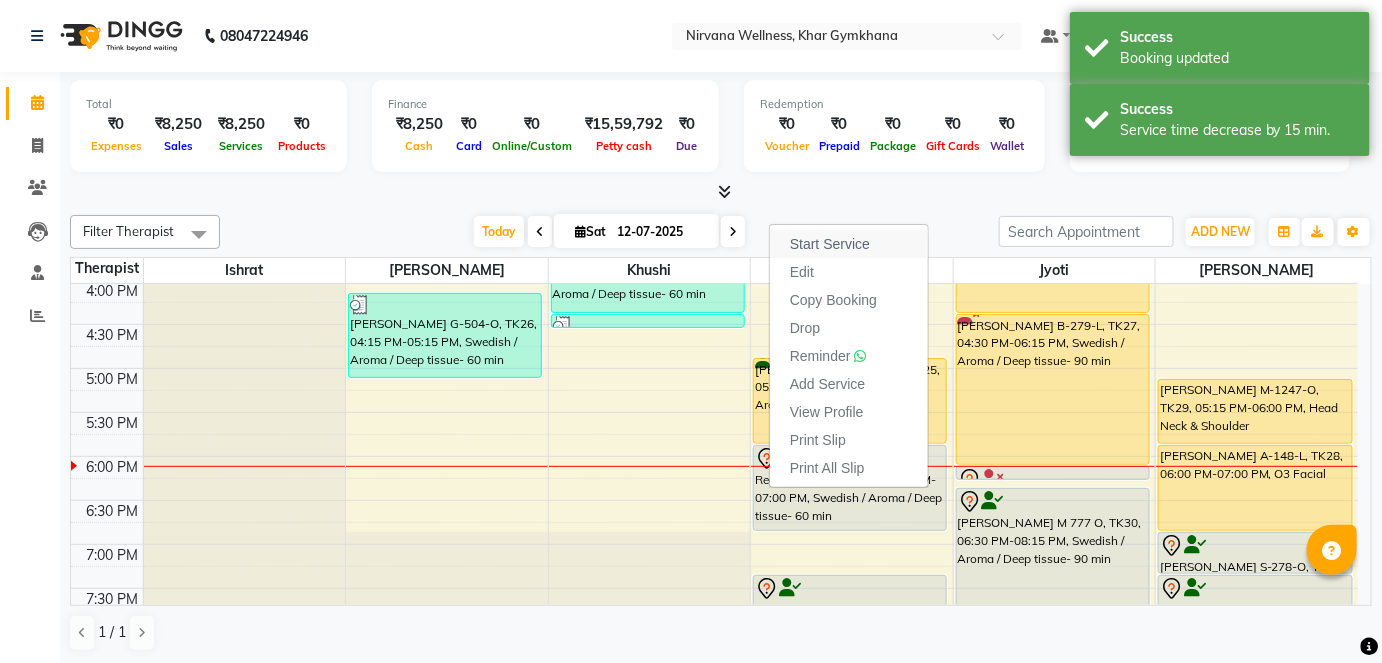 click on "Start Service" at bounding box center (830, 244) 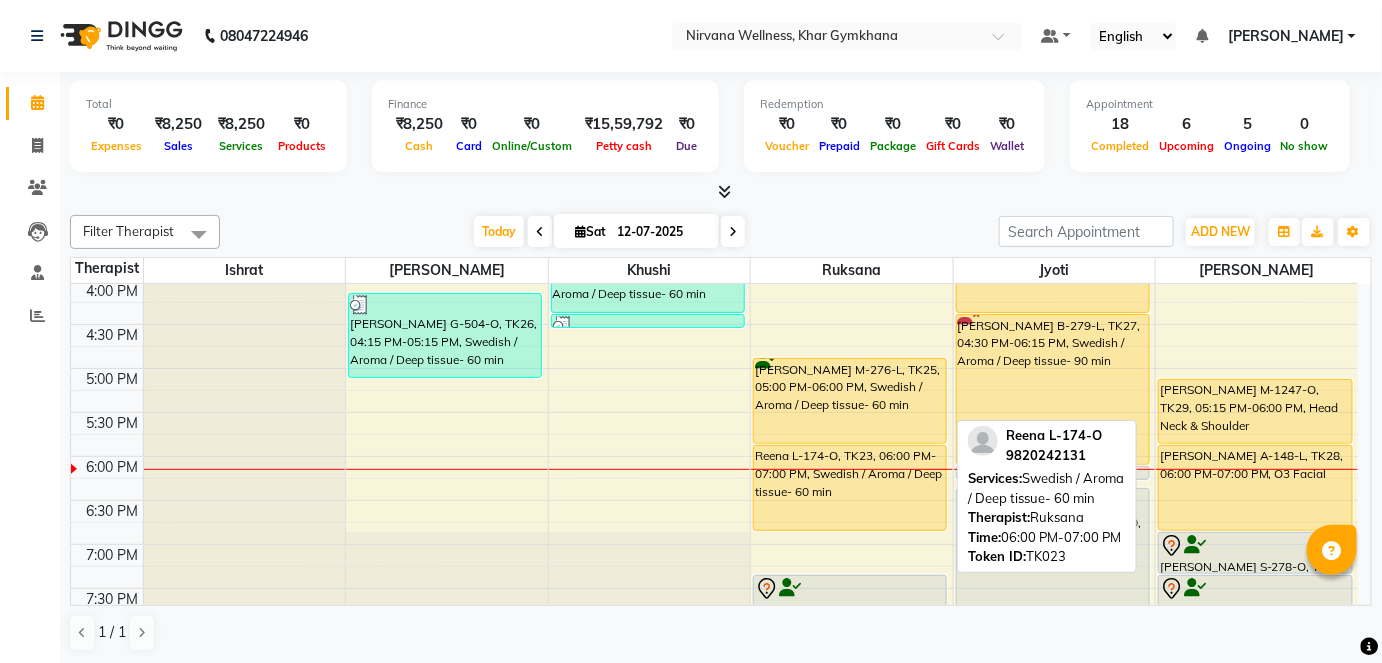 click on "Reena L-174-O, TK23, 06:00 PM-07:00 PM, Swedish / Aroma / Deep tissue- 60 min" at bounding box center [850, 488] 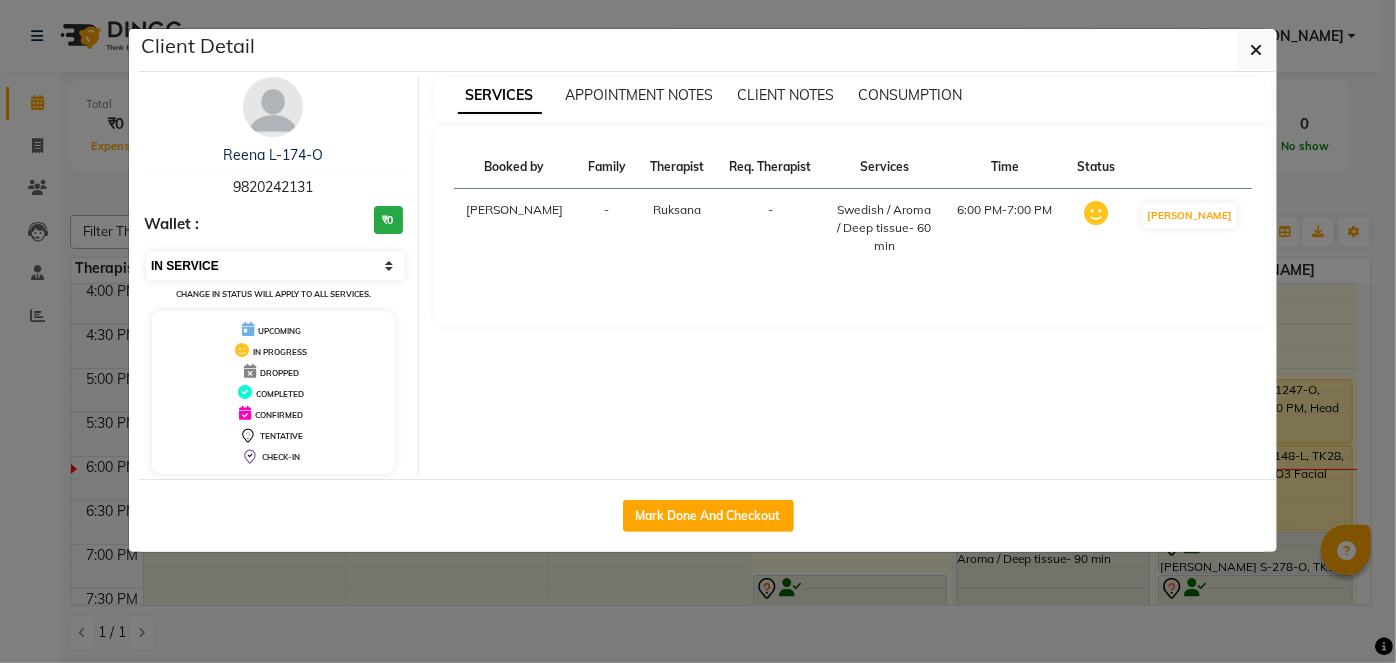 click on "Select IN SERVICE CONFIRMED TENTATIVE CHECK IN MARK DONE DROPPED UPCOMING" at bounding box center (275, 266) 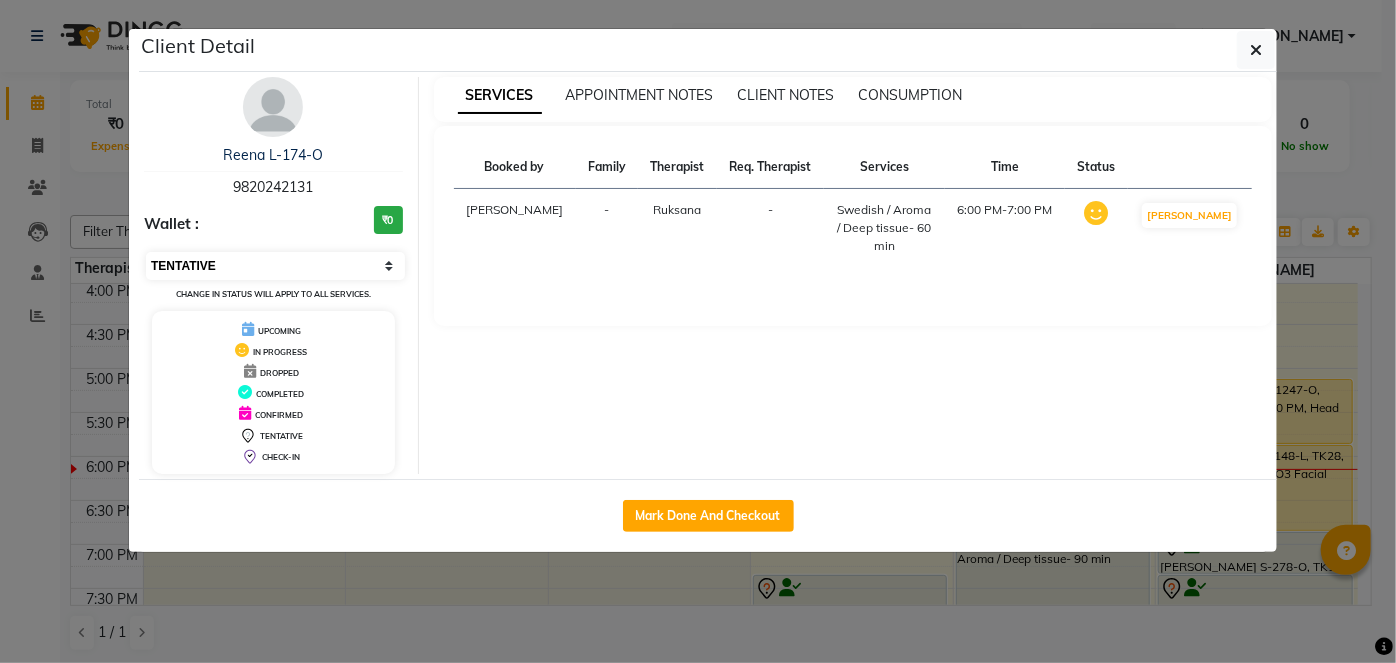 click on "Select IN SERVICE CONFIRMED TENTATIVE CHECK IN MARK DONE DROPPED UPCOMING" at bounding box center (275, 266) 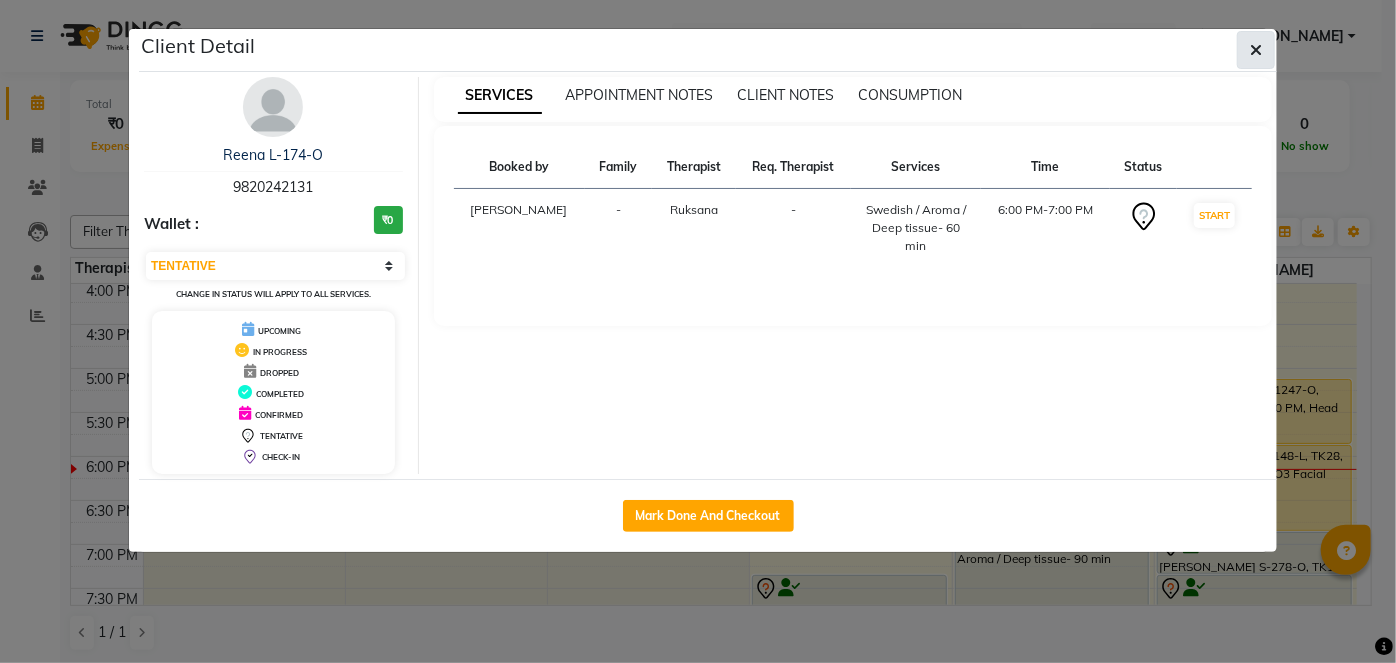 click 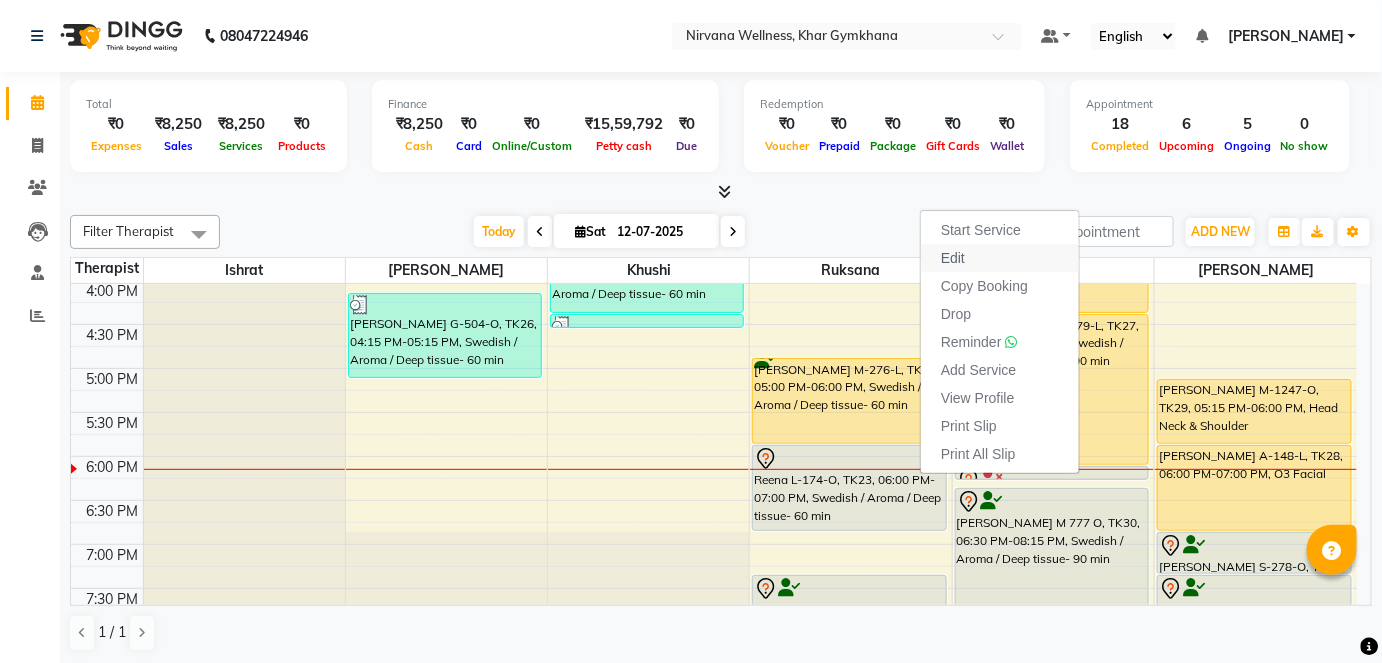 click on "Edit" at bounding box center (1000, 258) 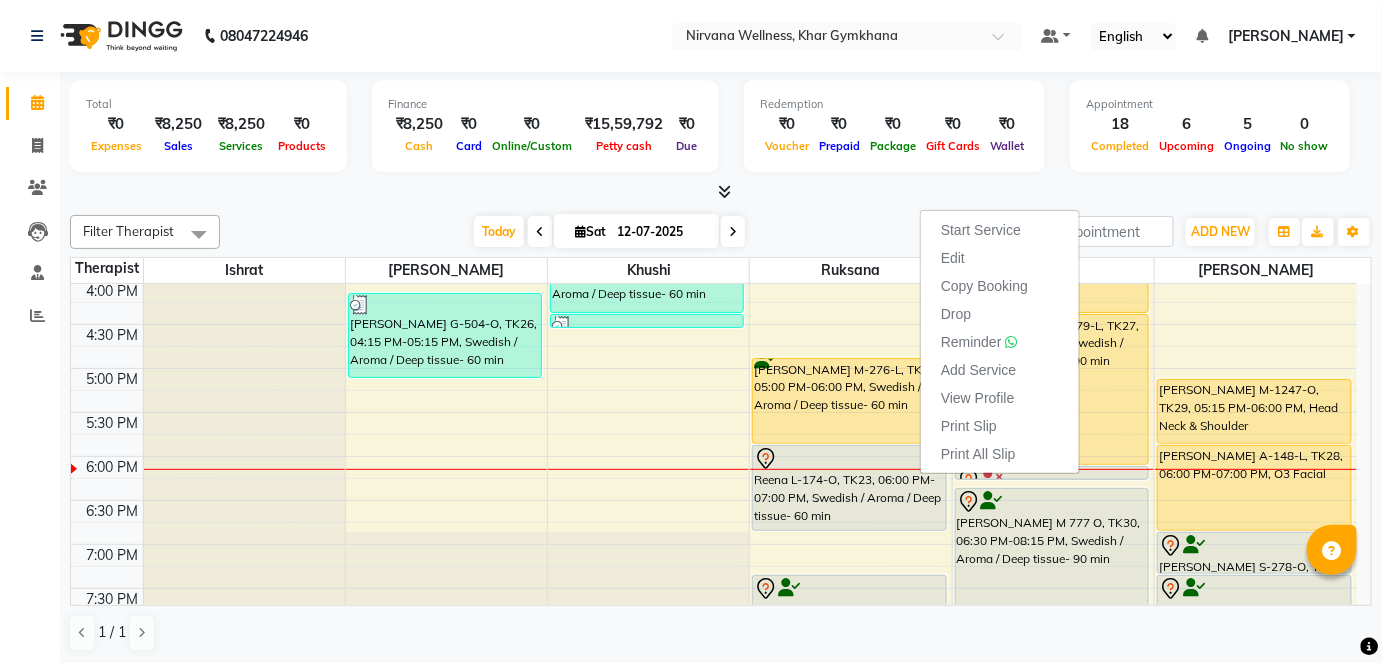 select on "tentative" 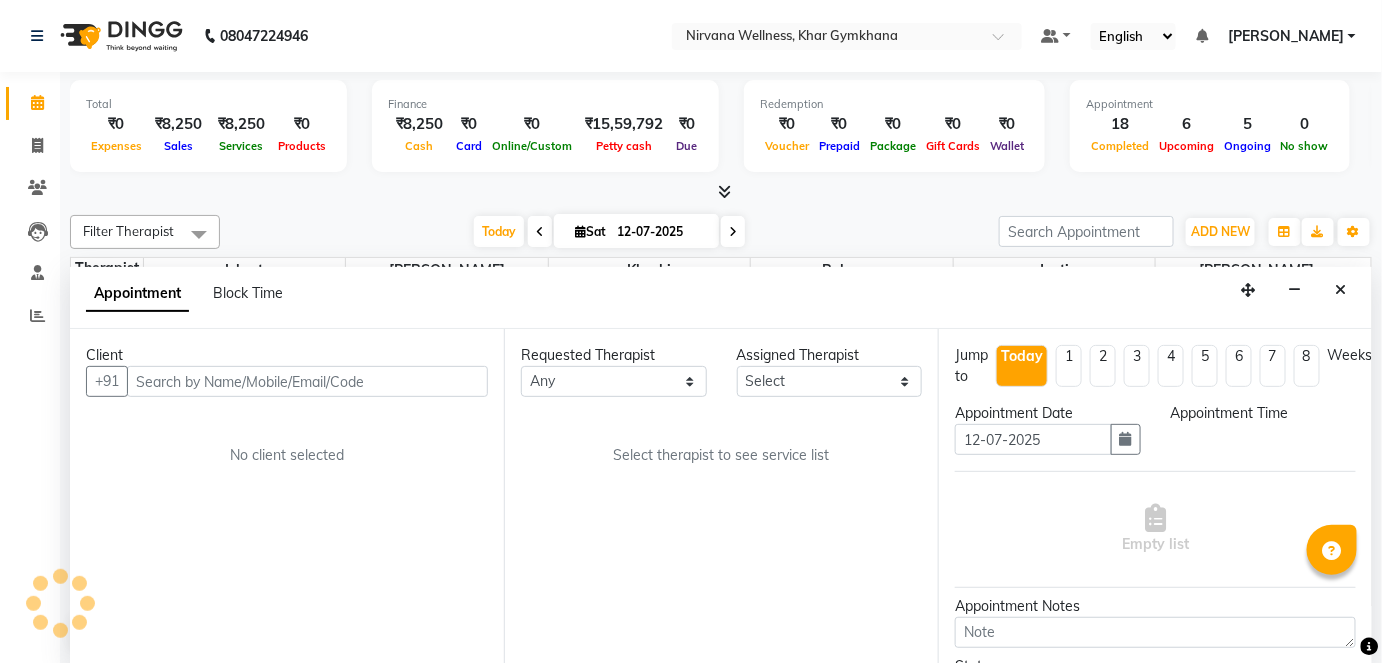 select on "72486" 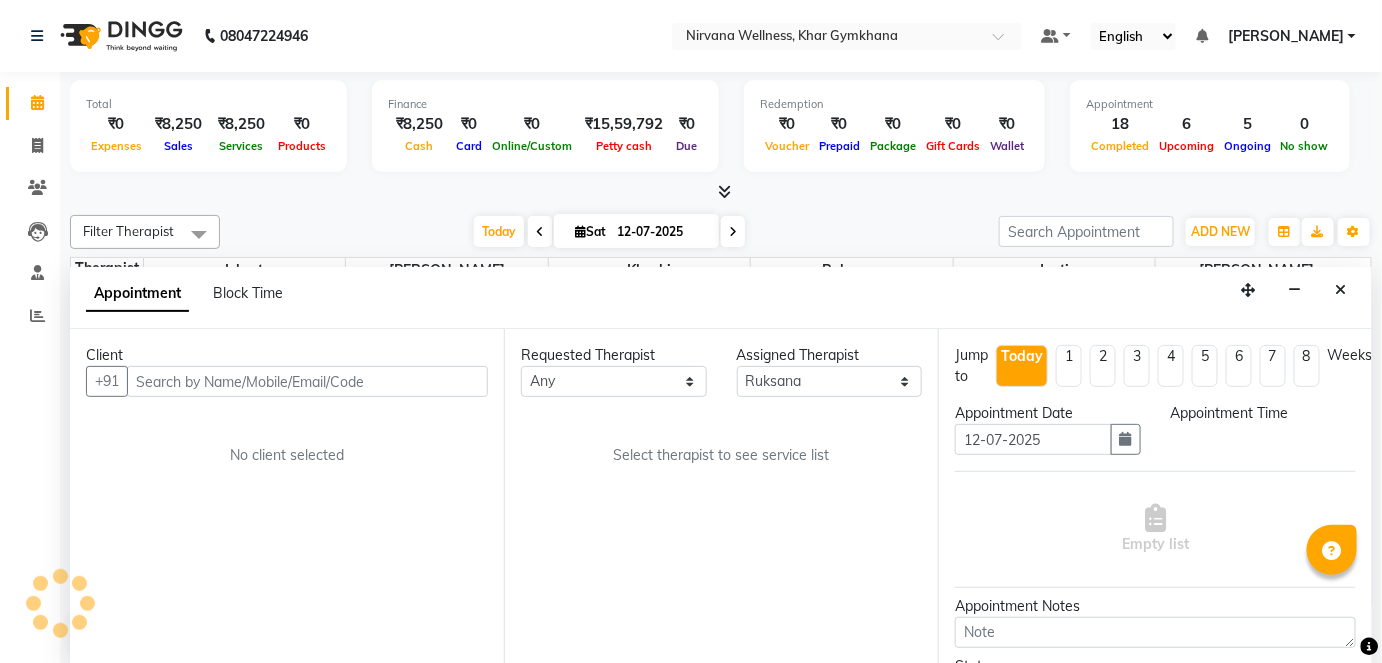 scroll, scrollTop: 0, scrollLeft: 0, axis: both 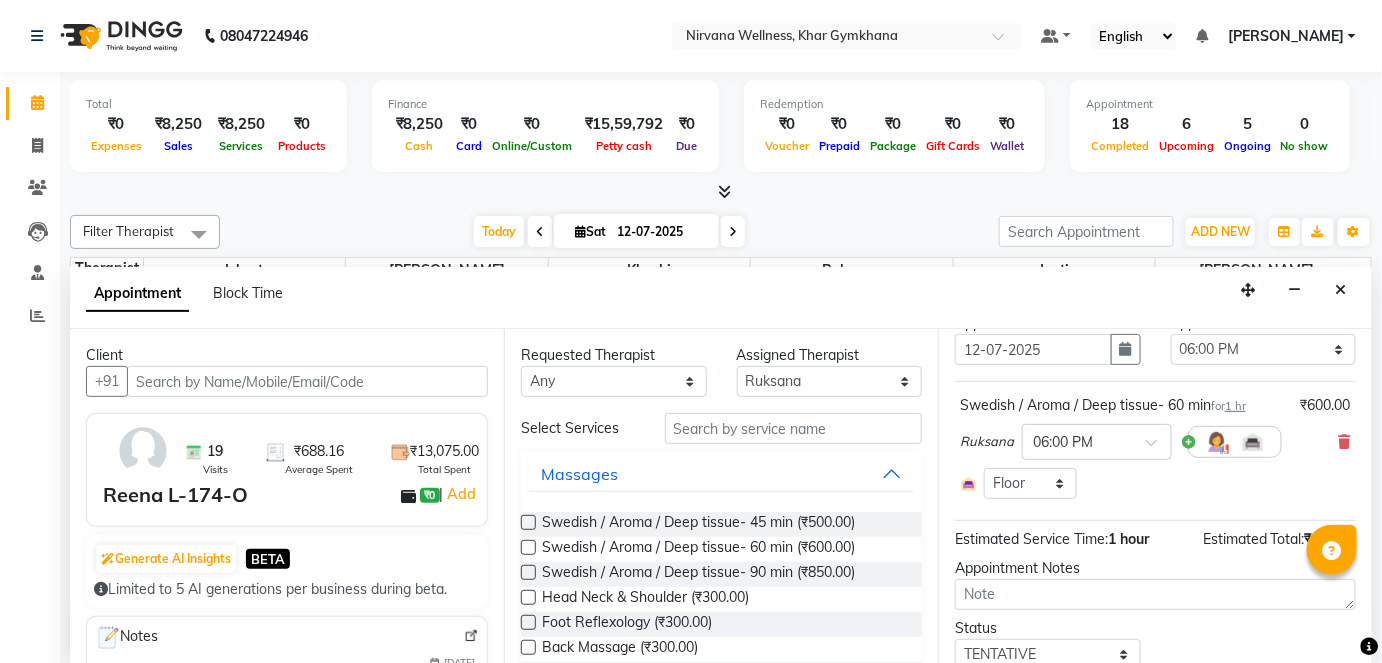 click on "Swedish / Aroma / Deep tissue- 60 min   for  1 hr ₹600.00 Ruksana  × 06:00 PM Select Room Floor" at bounding box center (1155, 447) 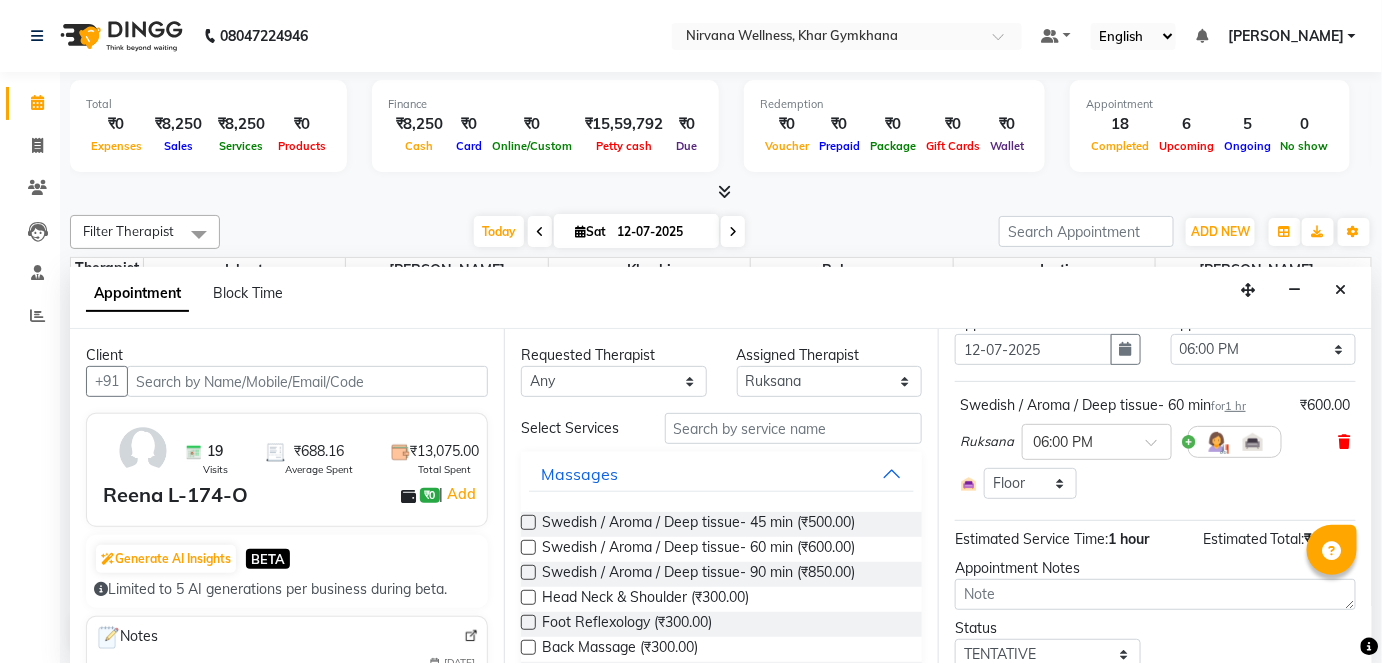 click at bounding box center [1345, 442] 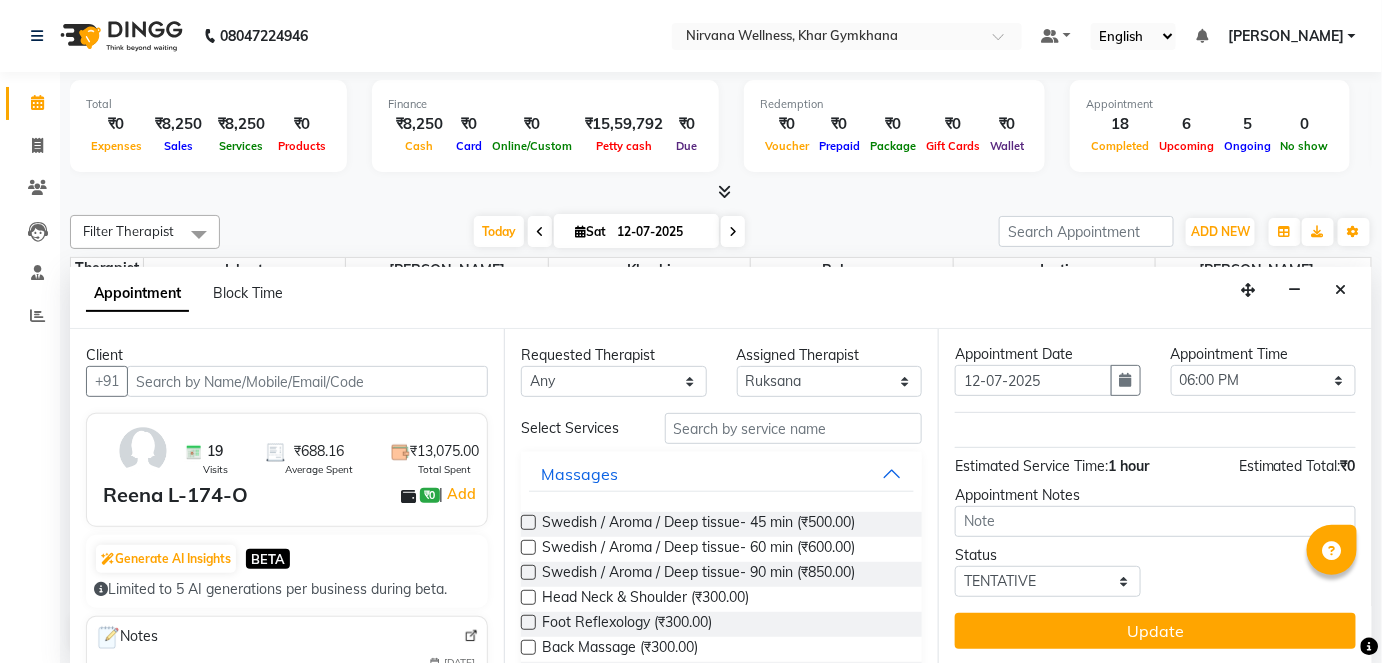 scroll, scrollTop: 58, scrollLeft: 0, axis: vertical 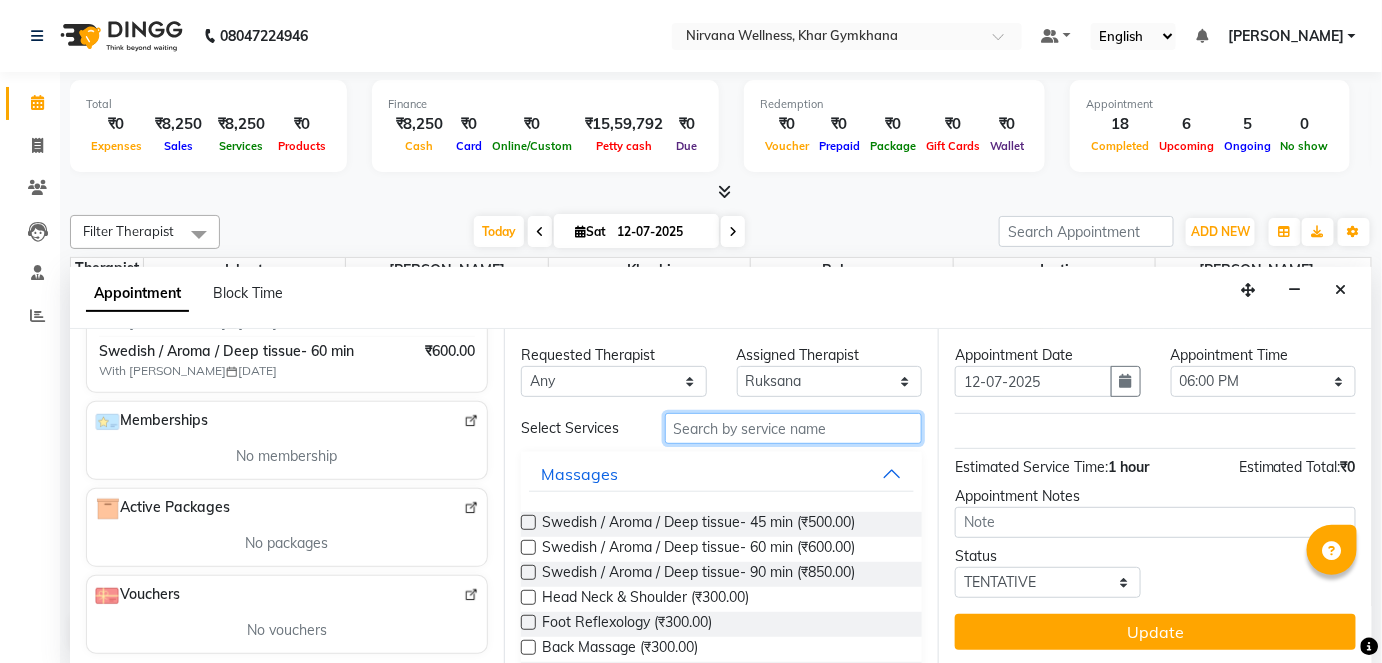 click at bounding box center (793, 428) 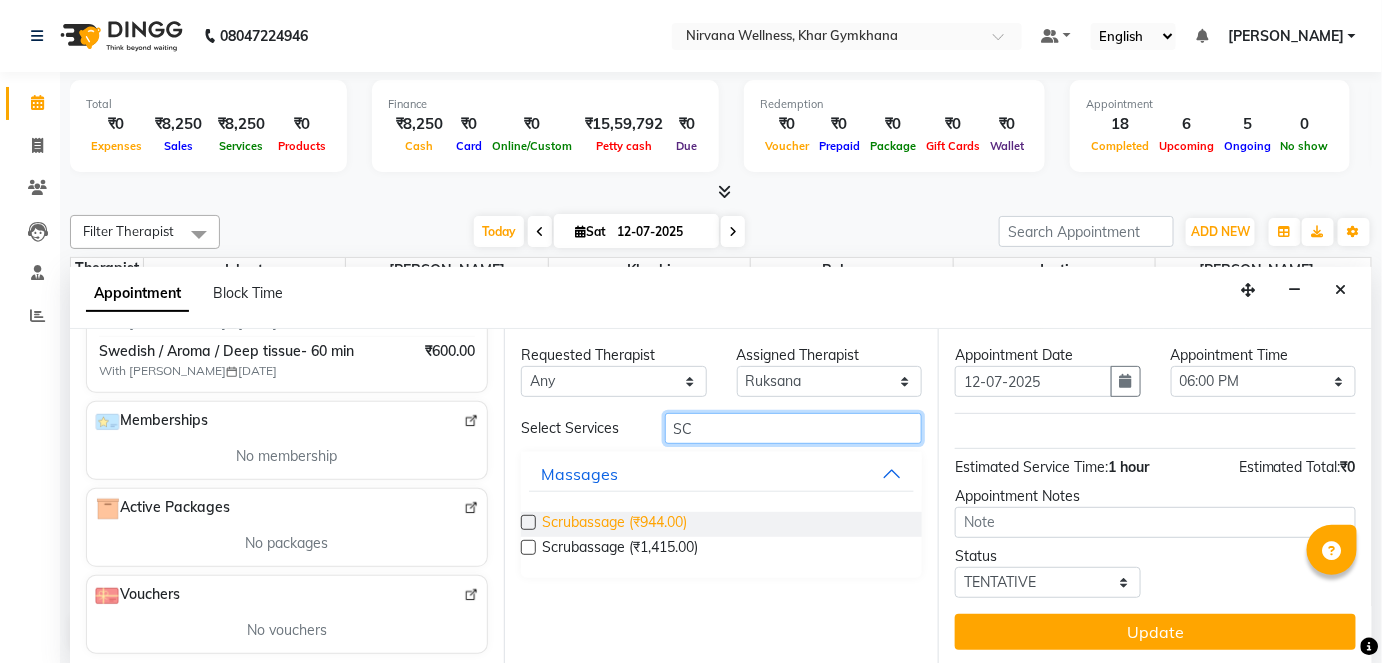type on "SC" 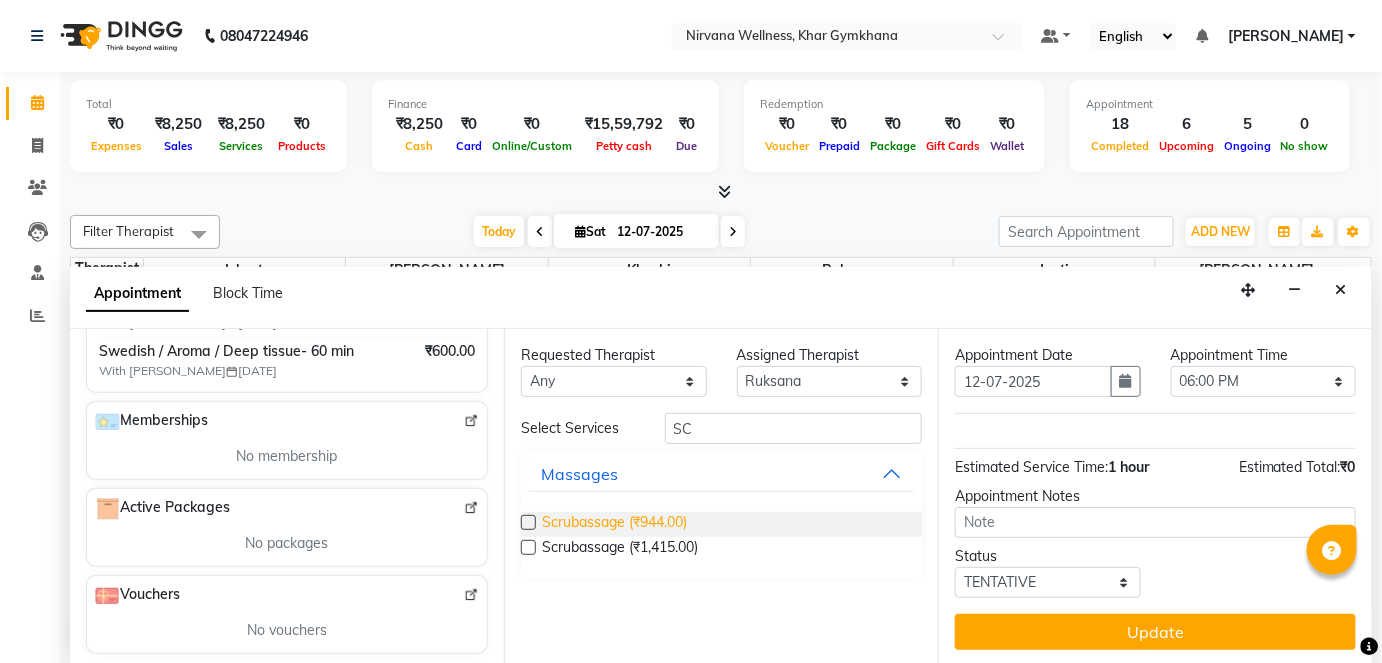click on "Scrubassage (₹944.00)" at bounding box center (614, 524) 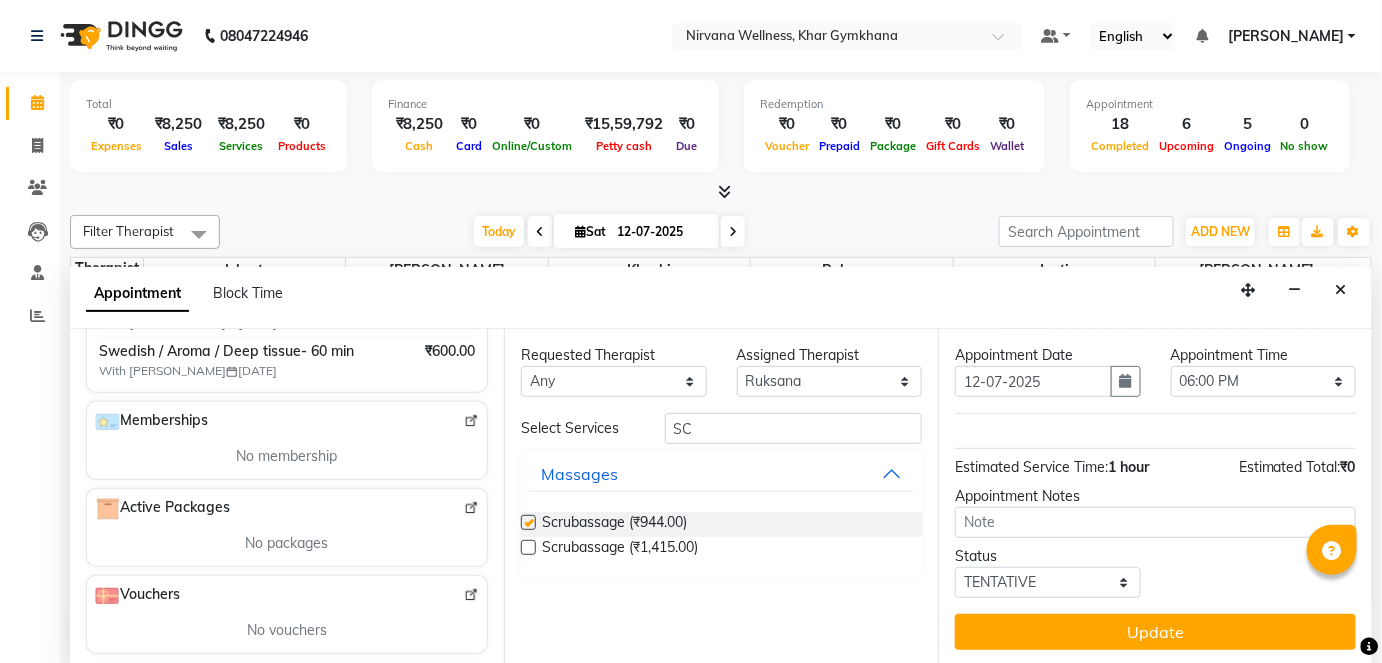 scroll, scrollTop: 90, scrollLeft: 0, axis: vertical 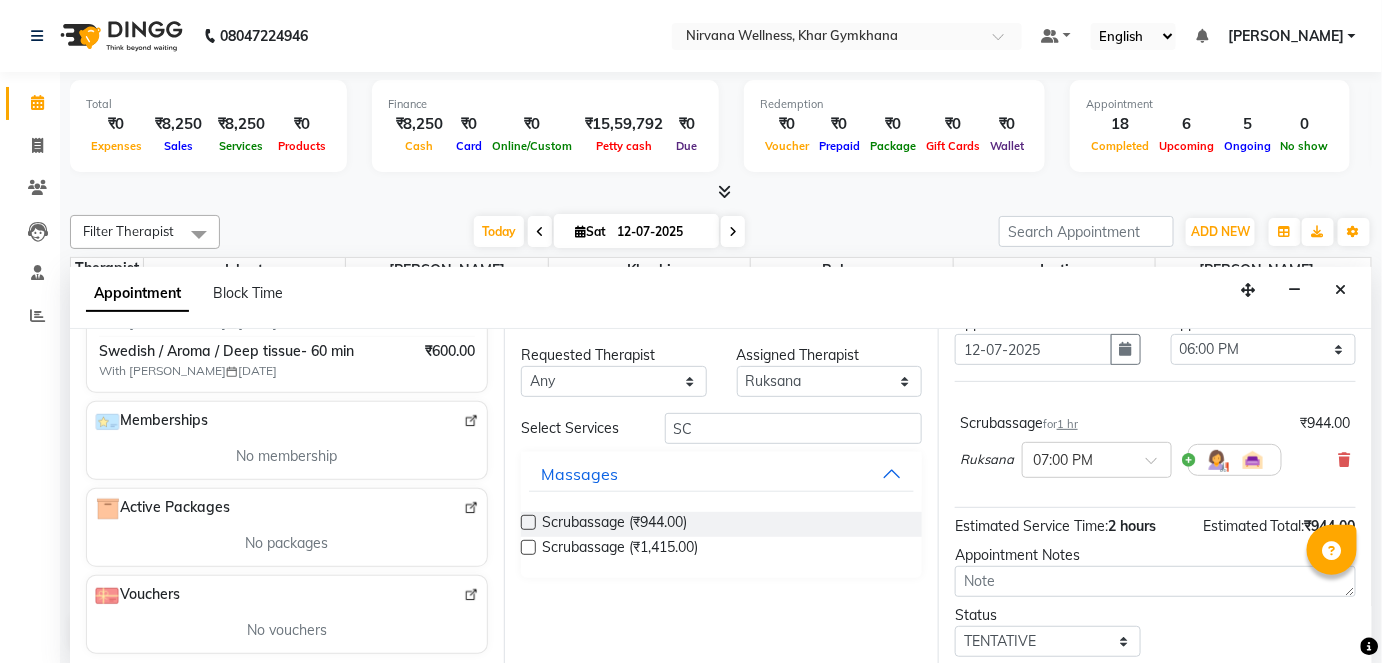 checkbox on "false" 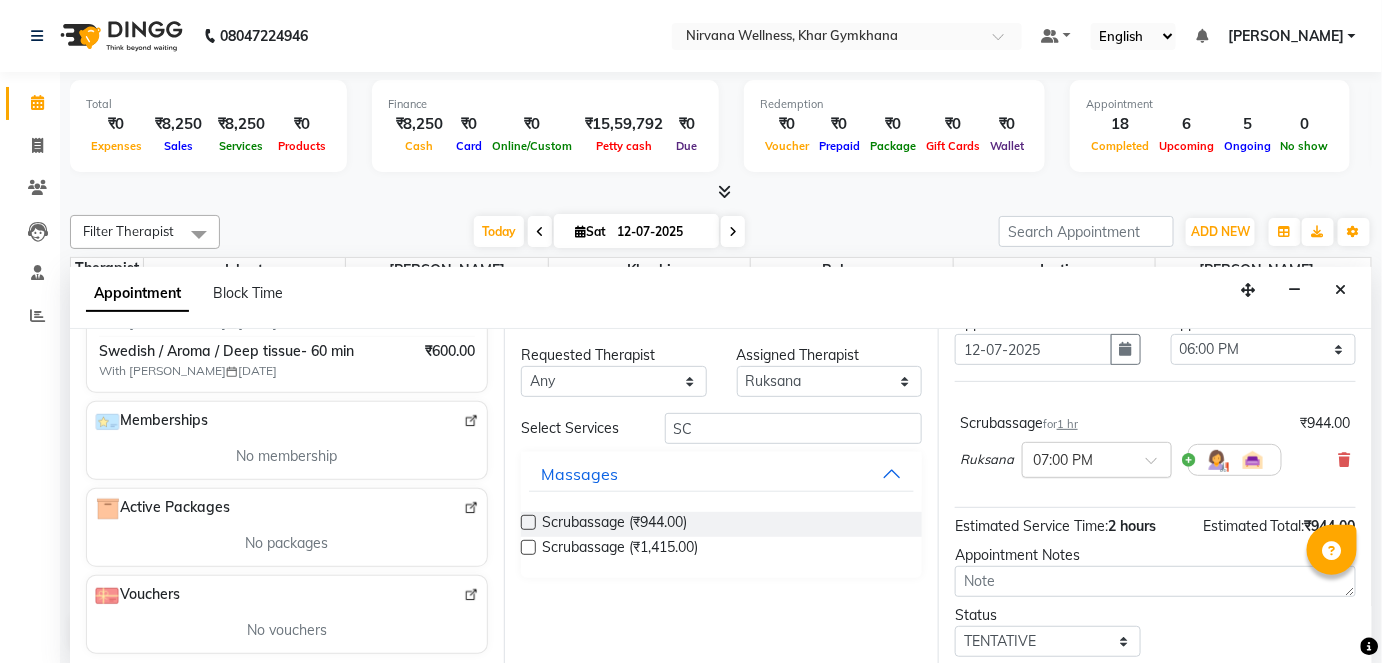 click on "× 07:00 PM" at bounding box center (1097, 460) 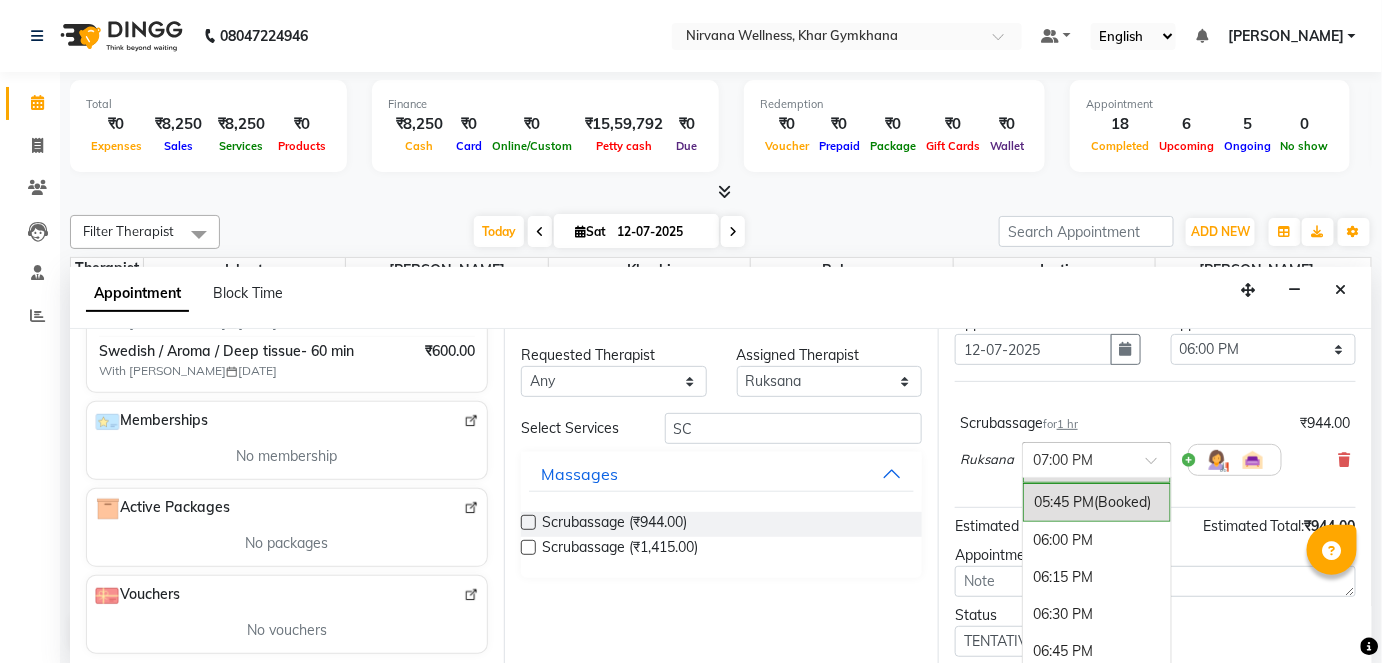 scroll, scrollTop: 1479, scrollLeft: 0, axis: vertical 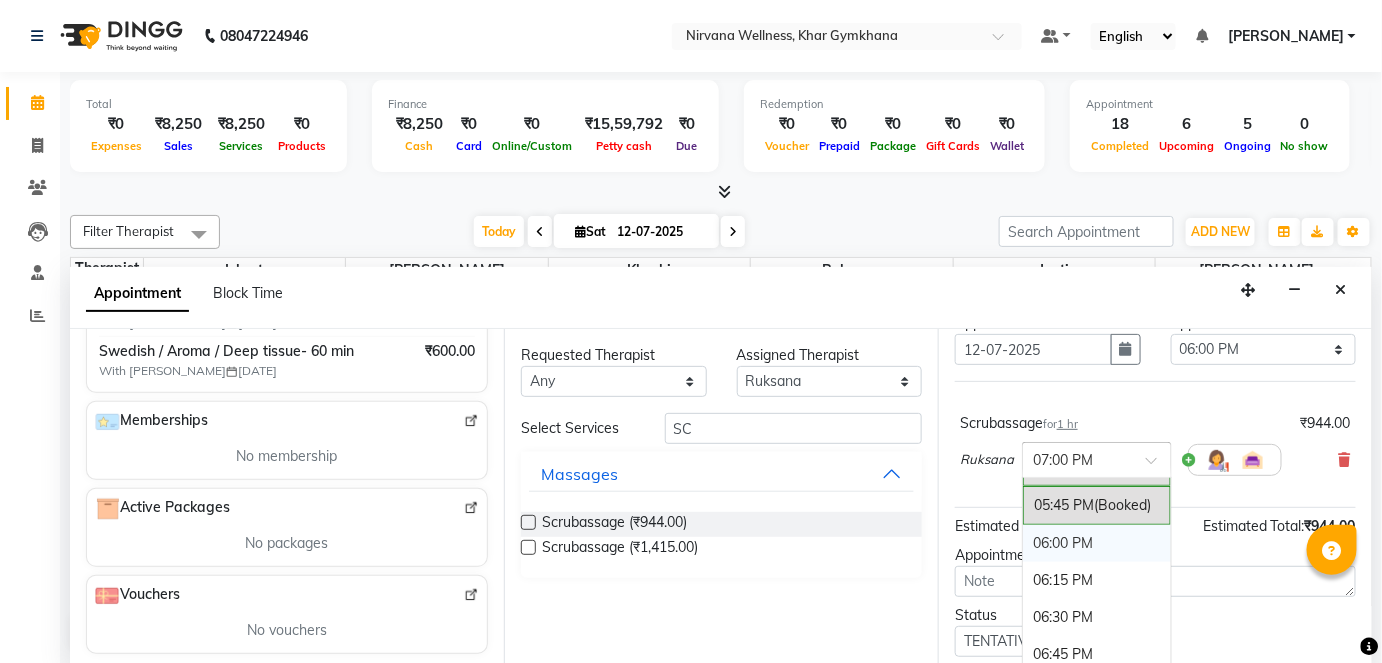 click on "06:00 PM" at bounding box center [1097, 543] 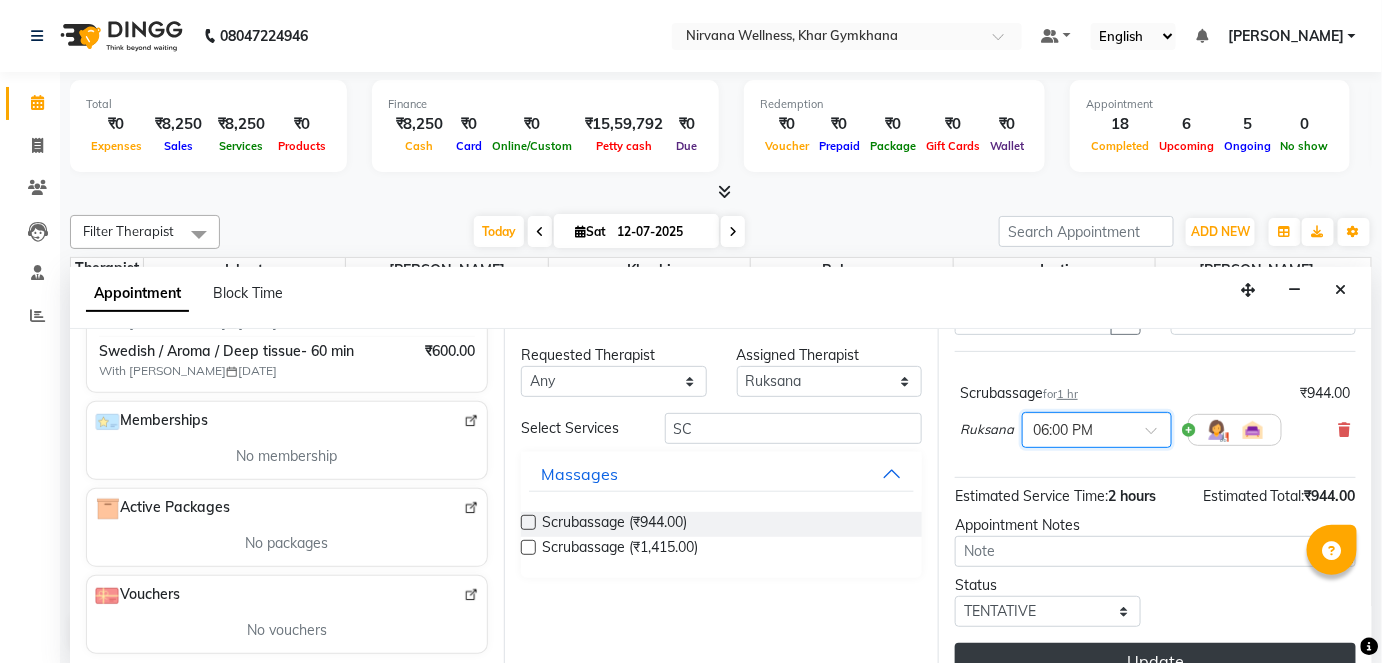 scroll, scrollTop: 149, scrollLeft: 0, axis: vertical 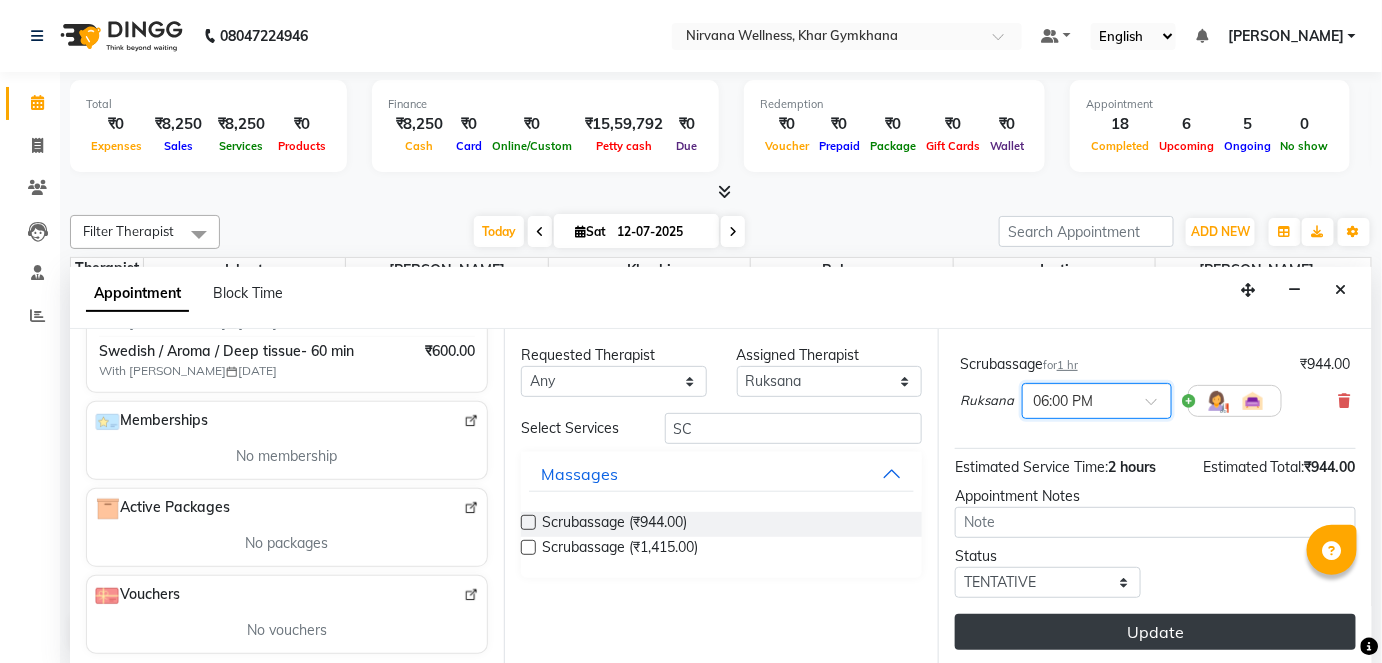 click on "Update" at bounding box center [1155, 632] 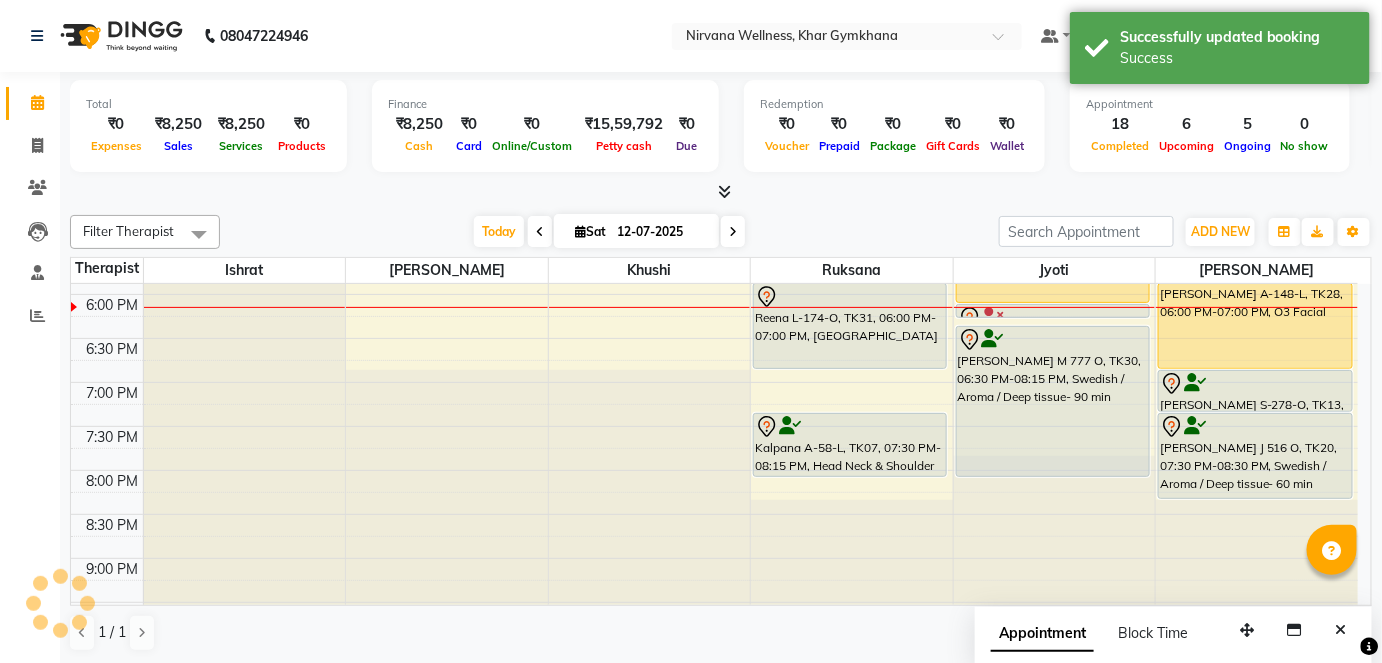 scroll, scrollTop: 0, scrollLeft: 0, axis: both 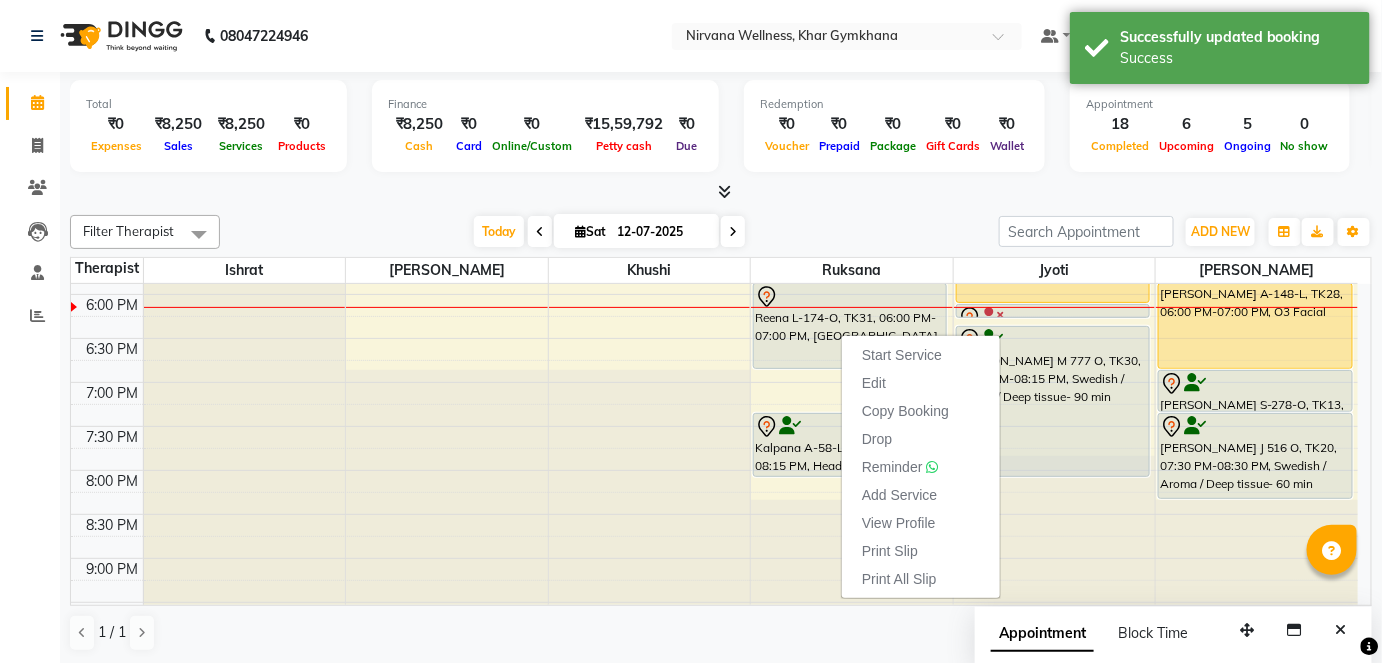 drag, startPoint x: 838, startPoint y: 219, endPoint x: 854, endPoint y: 231, distance: 20 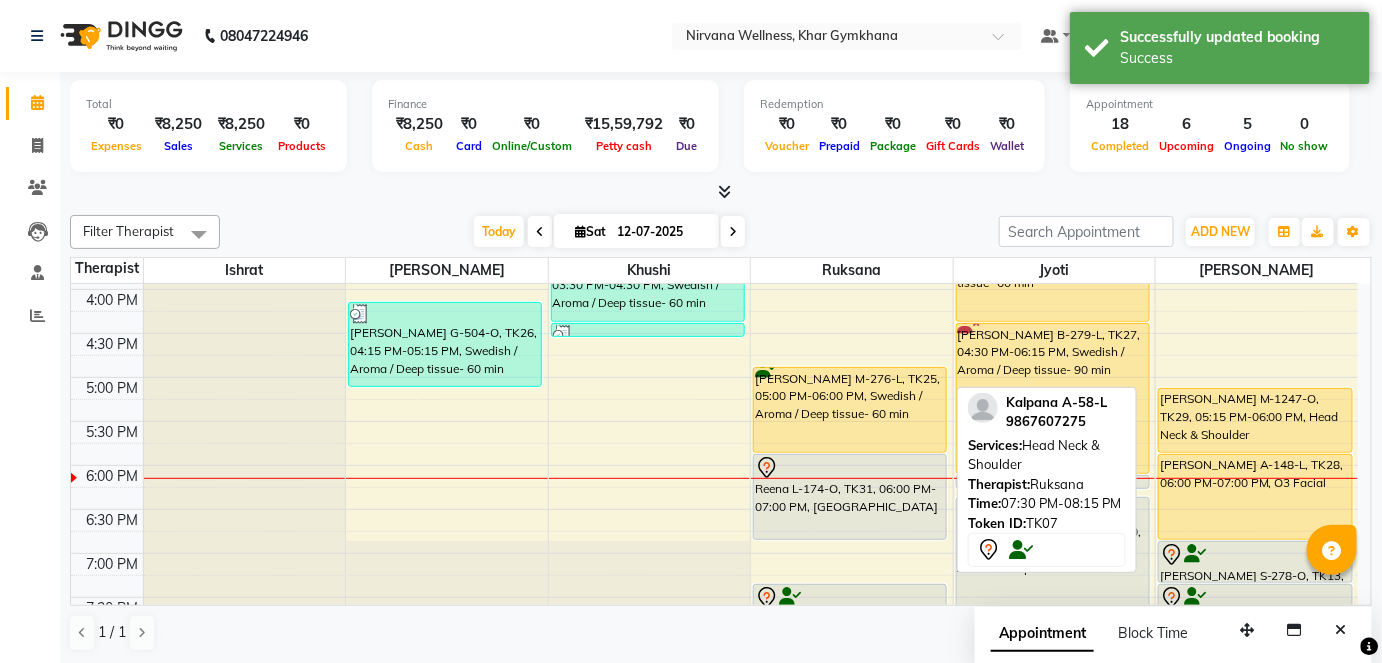 scroll, scrollTop: 775, scrollLeft: 0, axis: vertical 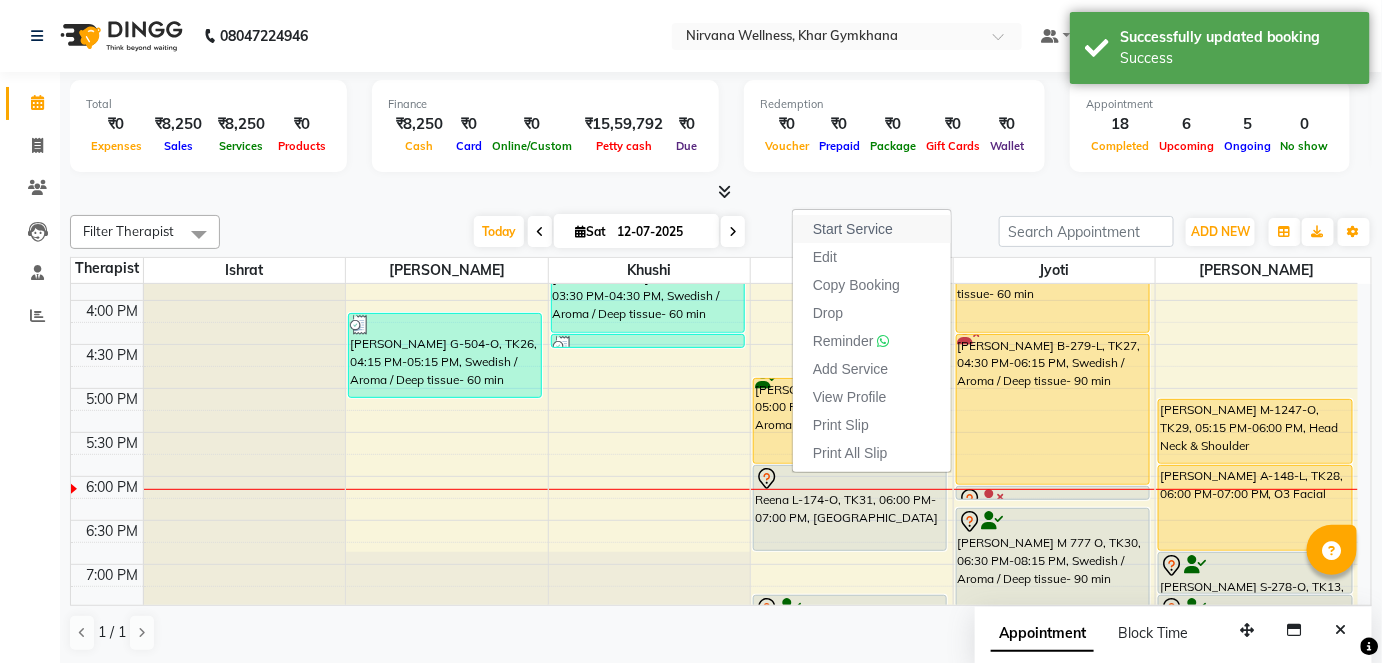 click on "Start Service" at bounding box center [872, 229] 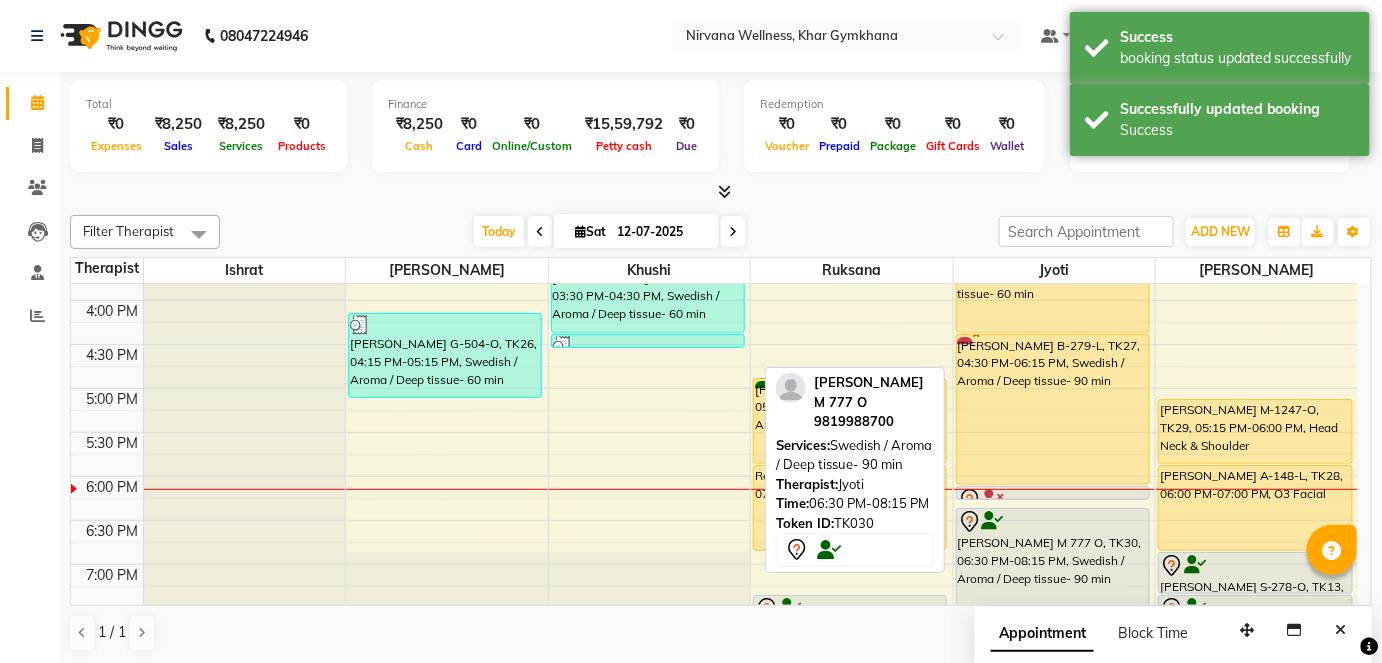 scroll, scrollTop: 866, scrollLeft: 0, axis: vertical 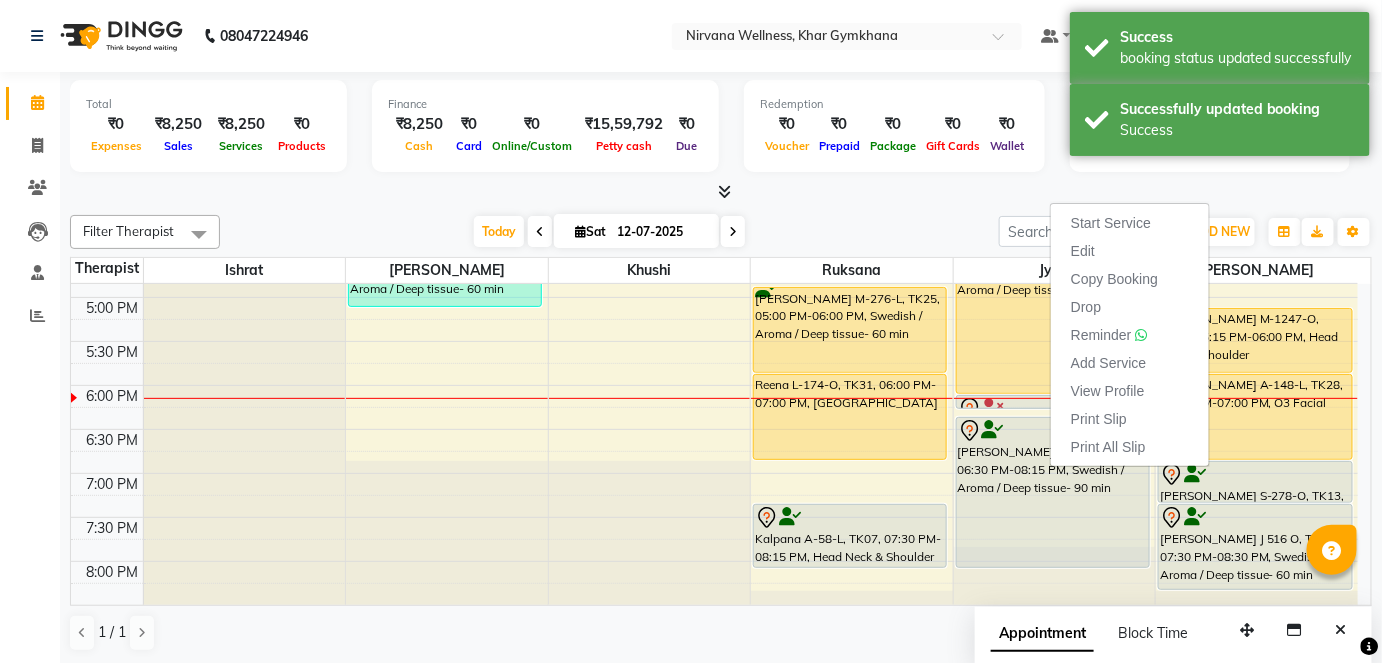 click on "[DATE]  [DATE]" at bounding box center (609, 232) 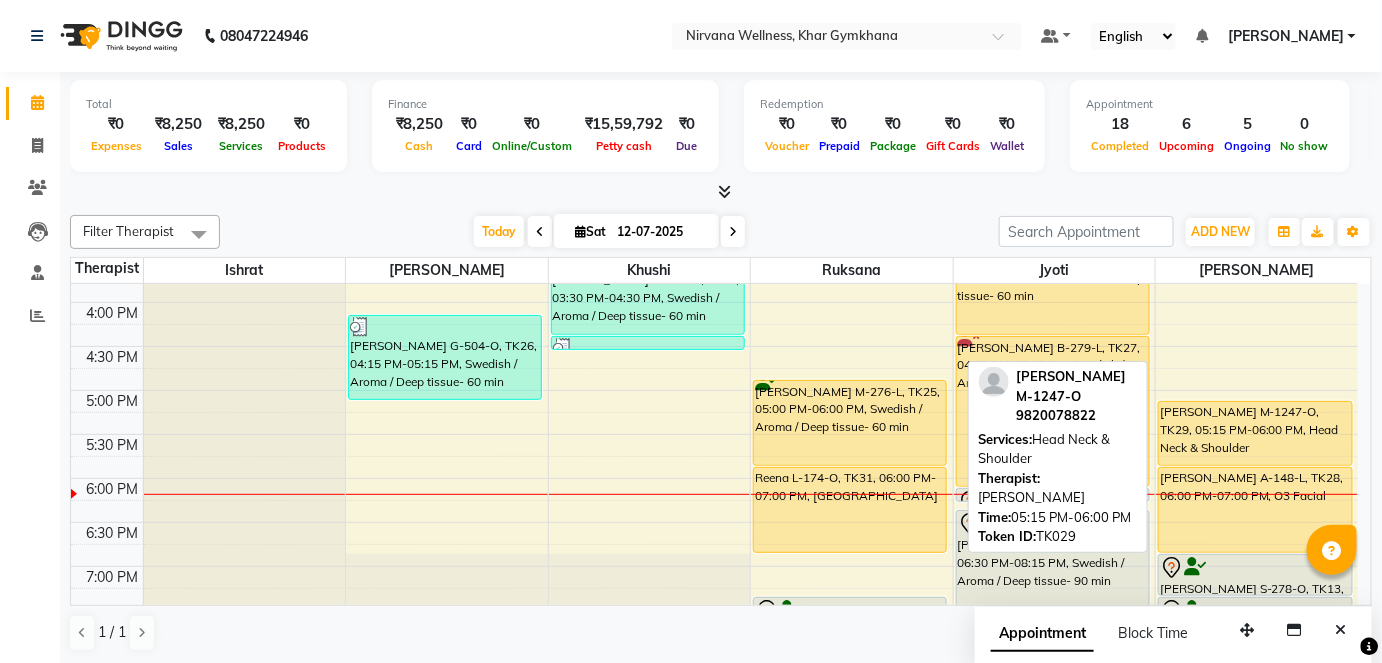scroll, scrollTop: 772, scrollLeft: 0, axis: vertical 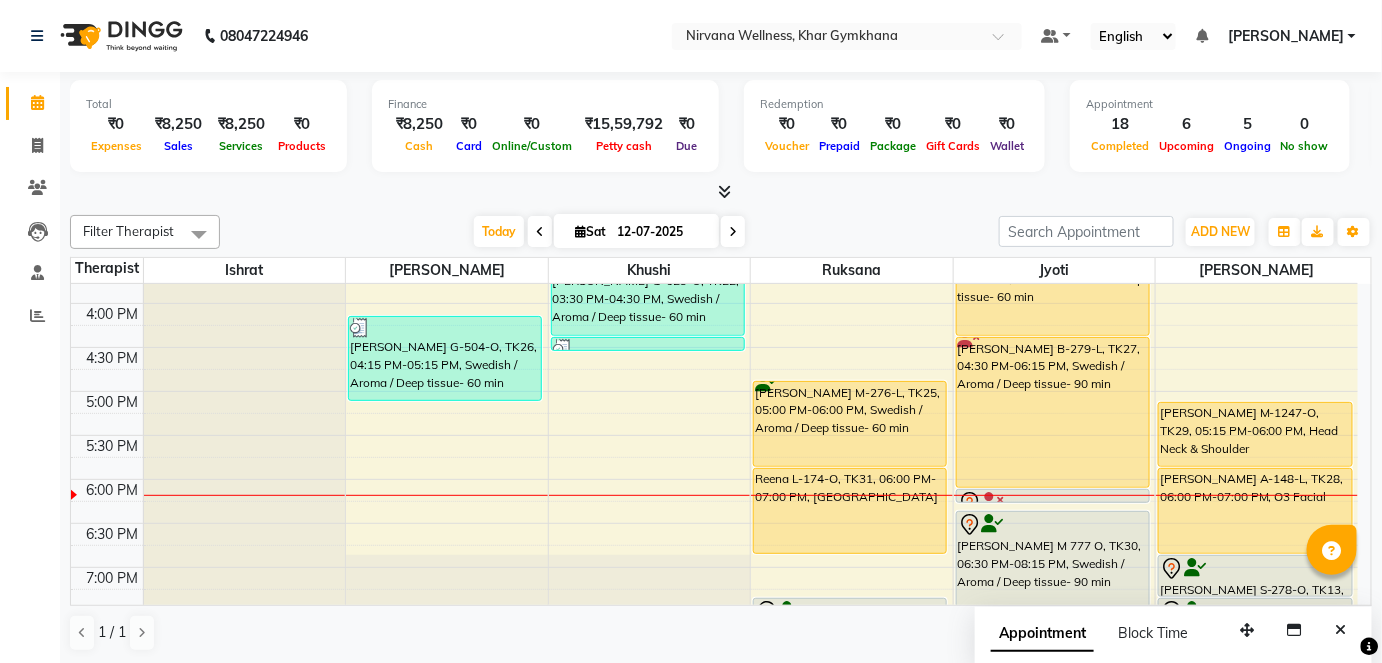 drag, startPoint x: 1225, startPoint y: 323, endPoint x: 1395, endPoint y: 705, distance: 418.1196 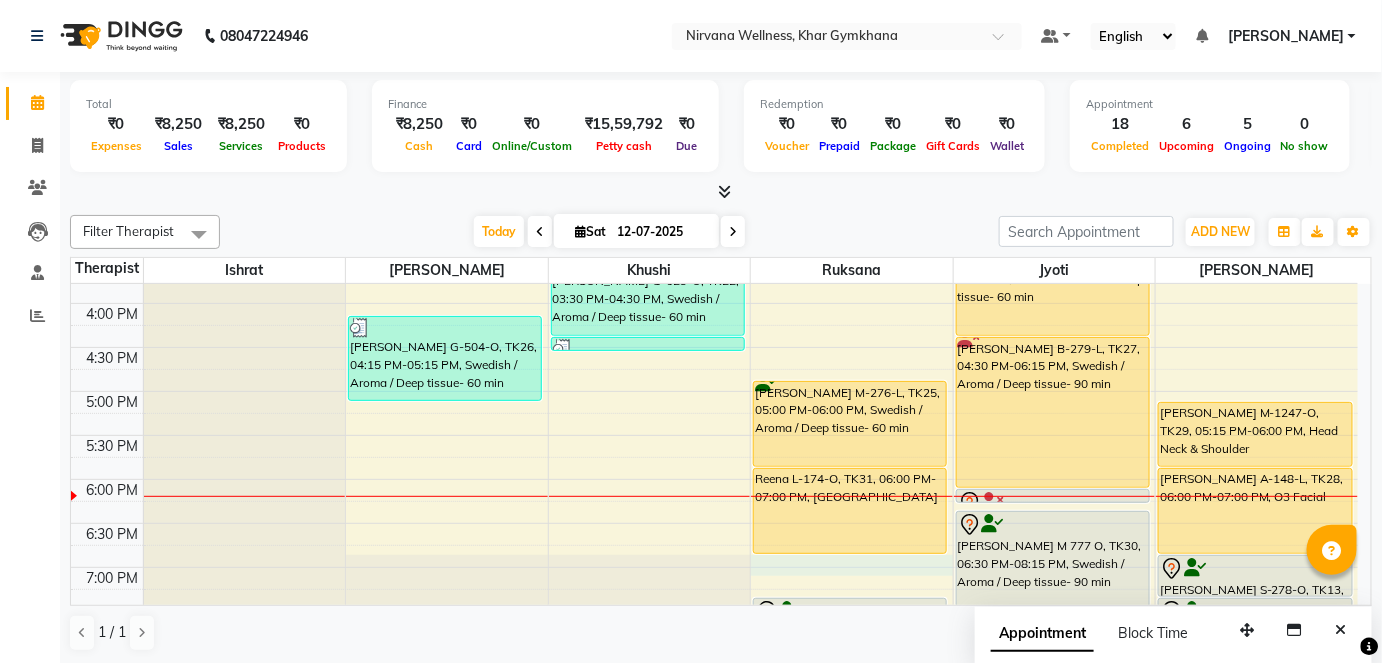 click on "7:00 AM 7:30 AM 8:00 AM 8:30 AM 9:00 AM 9:30 AM 10:00 AM 10:30 AM 11:00 AM 11:30 AM 12:00 PM 12:30 PM 1:00 PM 1:30 PM 2:00 PM 2:30 PM 3:00 PM 3:30 PM 4:00 PM 4:30 PM 5:00 PM 5:30 PM 6:00 PM 6:30 PM 7:00 PM 7:30 PM 8:00 PM 8:30 PM 9:00 PM 9:30 PM 10:00 PM 10:30 PM     [PERSON_NAME] J-605-C, TK08, 08:00 AM-08:45 AM, Head Neck & Shoulder     [PERSON_NAME] R-220-O, TK10, 08:45 AM-09:30 AM, Head Neck & Shoulder     Neha Shukla S-1497-O, TK01, 09:45 AM-11:00 AM, Swedish / Aroma / Deep tissue- 60 min     [PERSON_NAME] G-504-O, TK26, 04:15 PM-05:15 PM, Swedish / Aroma / Deep tissue- 60 min     [PERSON_NAME] M-1394-C, TK12, 10:00 AM-11:45 AM, Swedish / Aroma / Deep tissue- 90 min  penalty charged end movement cancellation      [PERSON_NAME] M-300-O, TK04, 08:30 AM-09:45 AM, Swedish / Aroma / Deep tissue- 60 min     [PERSON_NAME] K-20-P, TK19, 11:45 AM-12:30 PM, Head Neck & Shoulder     [PERSON_NAME] B-807-O, TK17, 12:45 PM-01:30 PM, Swedish / Aroma / Deep tissue- 60 min" at bounding box center [714, 215] 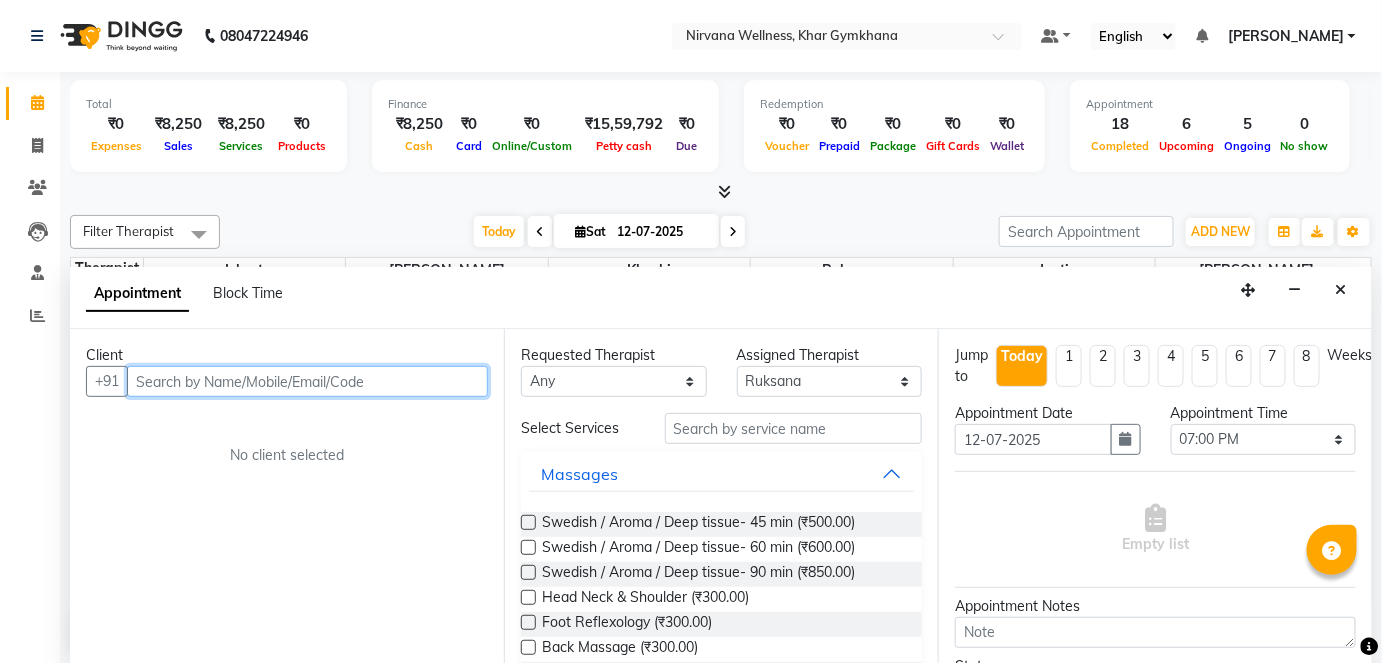 scroll, scrollTop: 0, scrollLeft: 0, axis: both 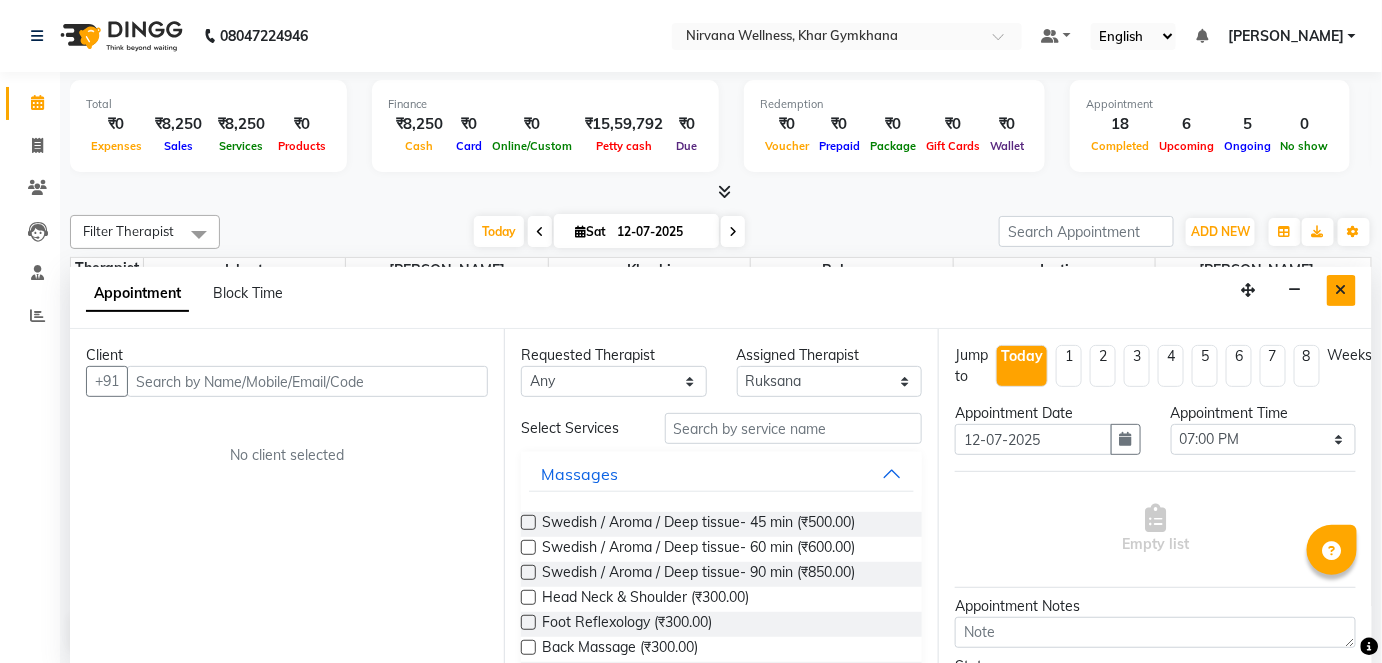 click at bounding box center (1341, 290) 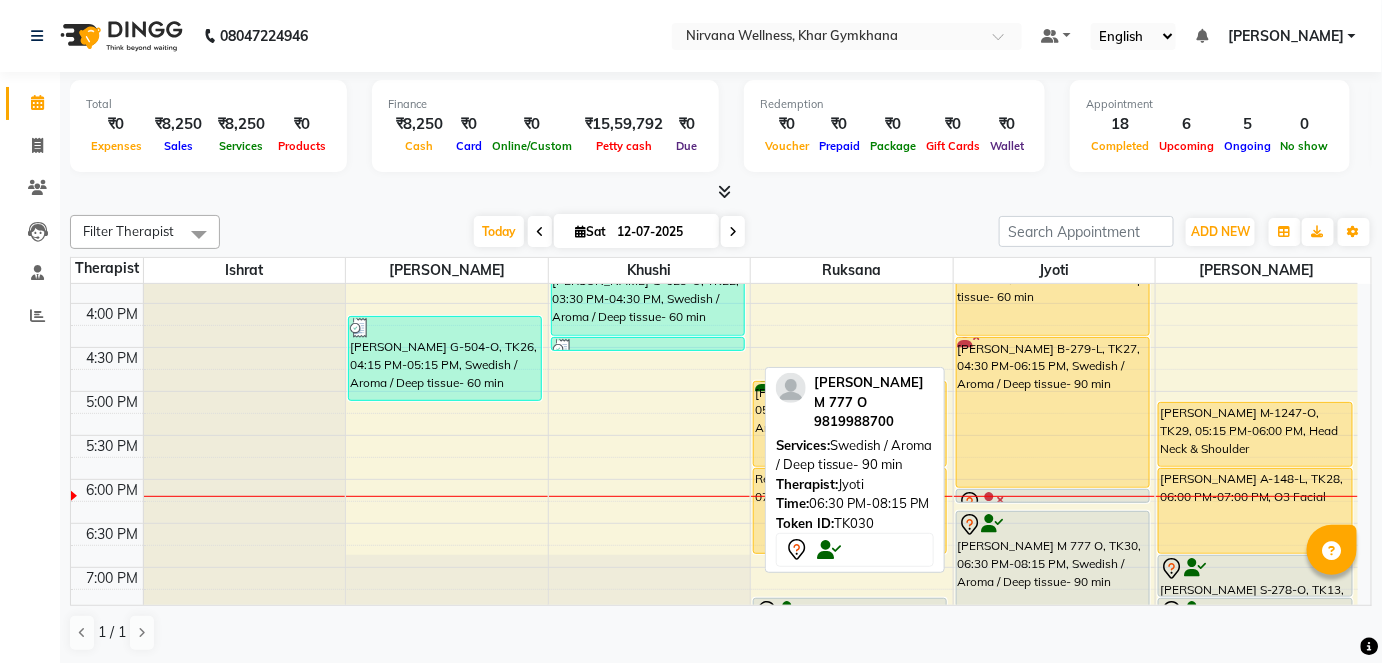 click on "[PERSON_NAME] M 777 O, TK30, 06:30 PM-08:15 PM, Swedish / Aroma / Deep tissue- 90 min" at bounding box center (1053, 586) 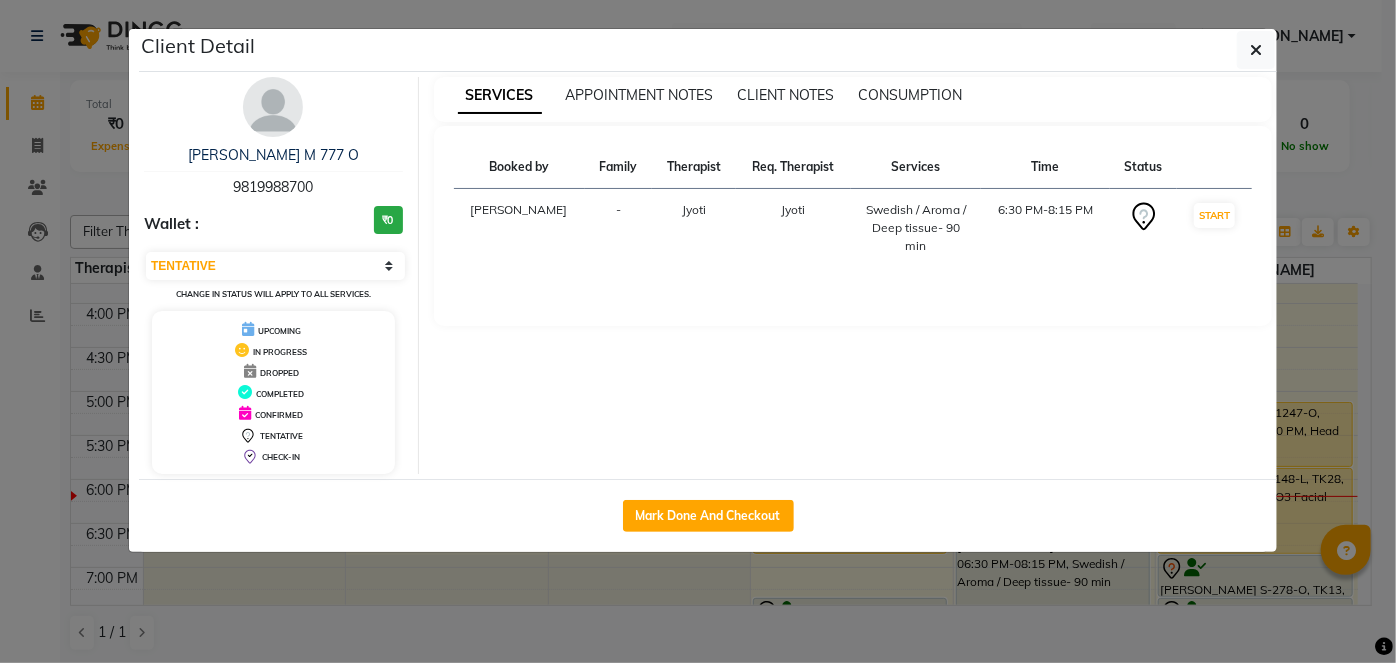 click at bounding box center (273, 107) 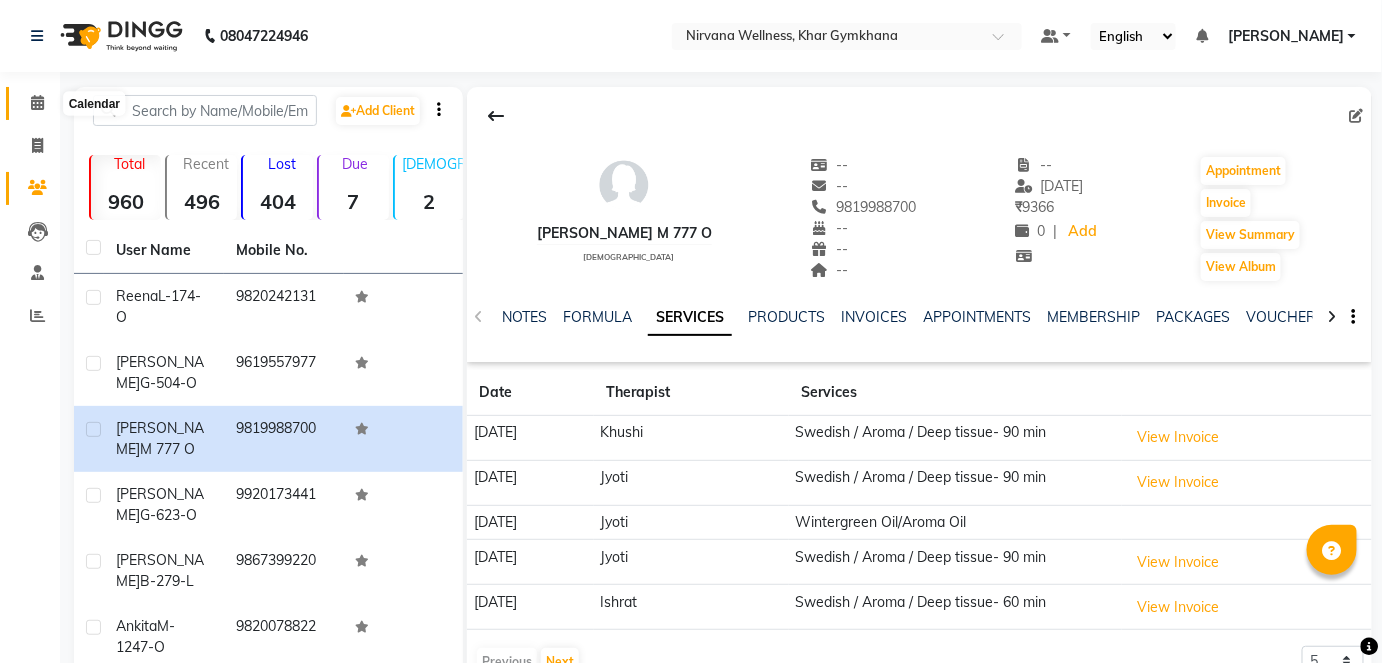 click 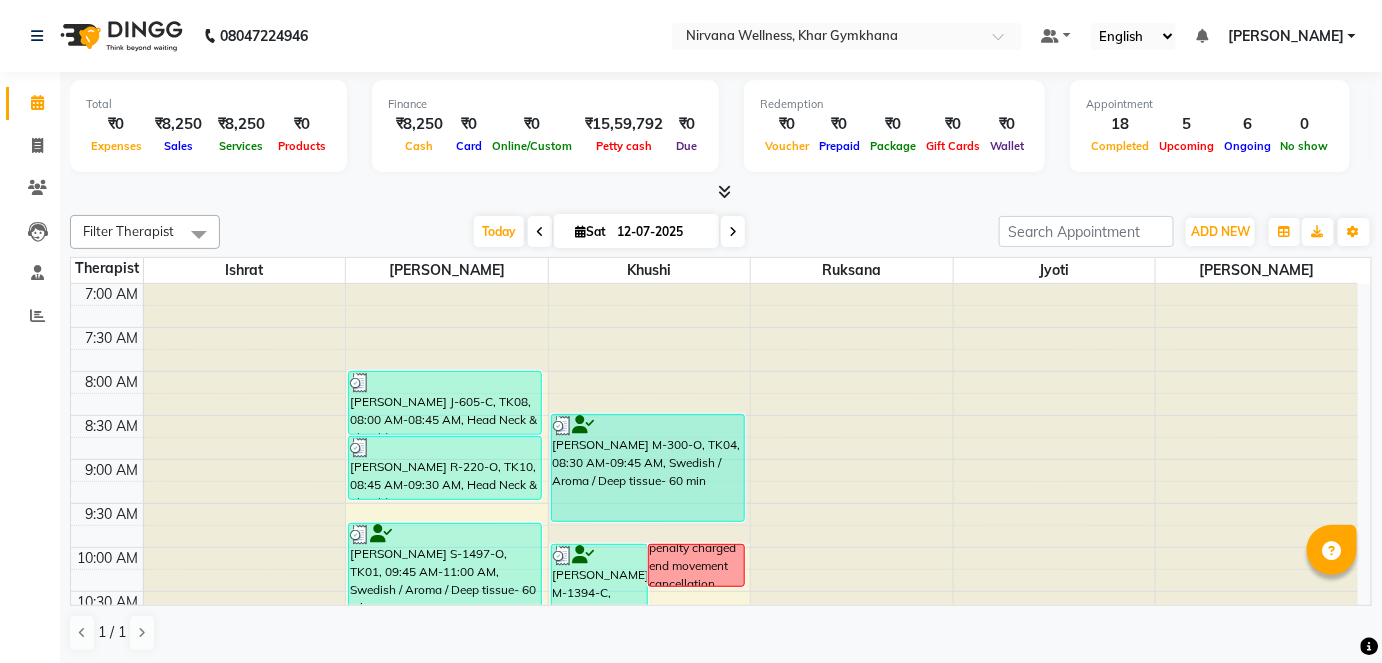 scroll, scrollTop: 0, scrollLeft: 0, axis: both 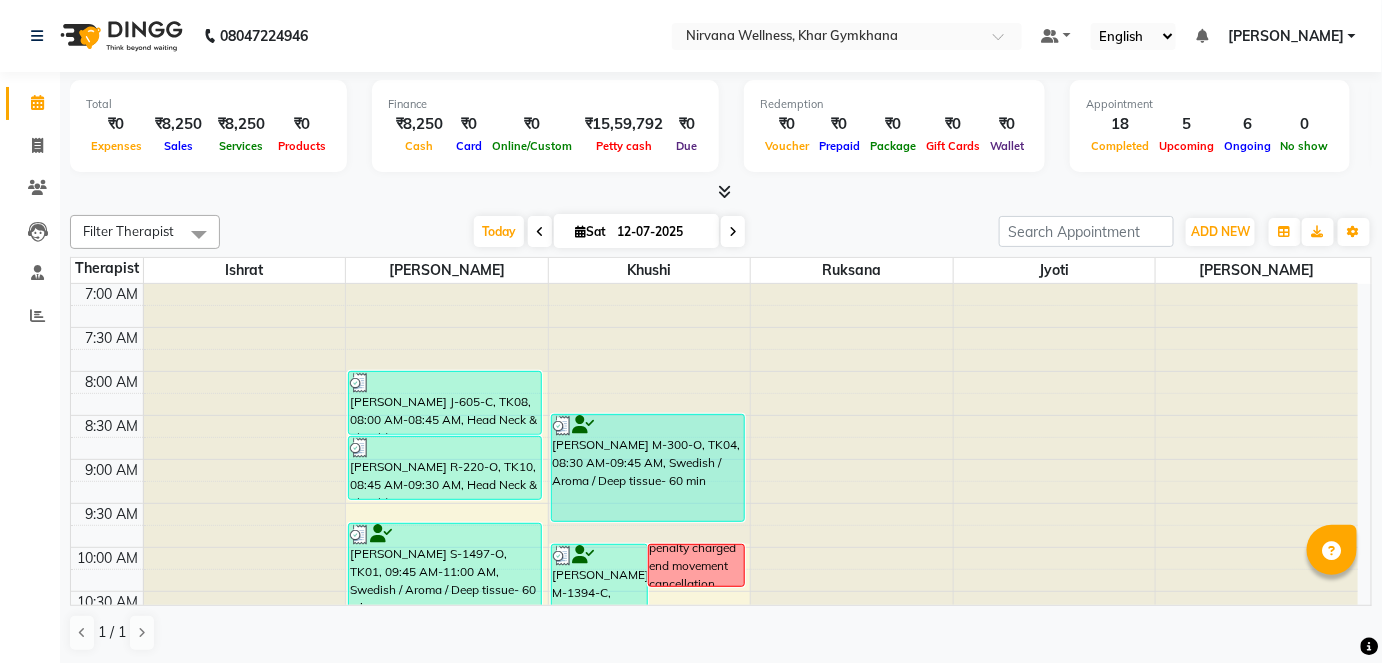 click at bounding box center (721, 192) 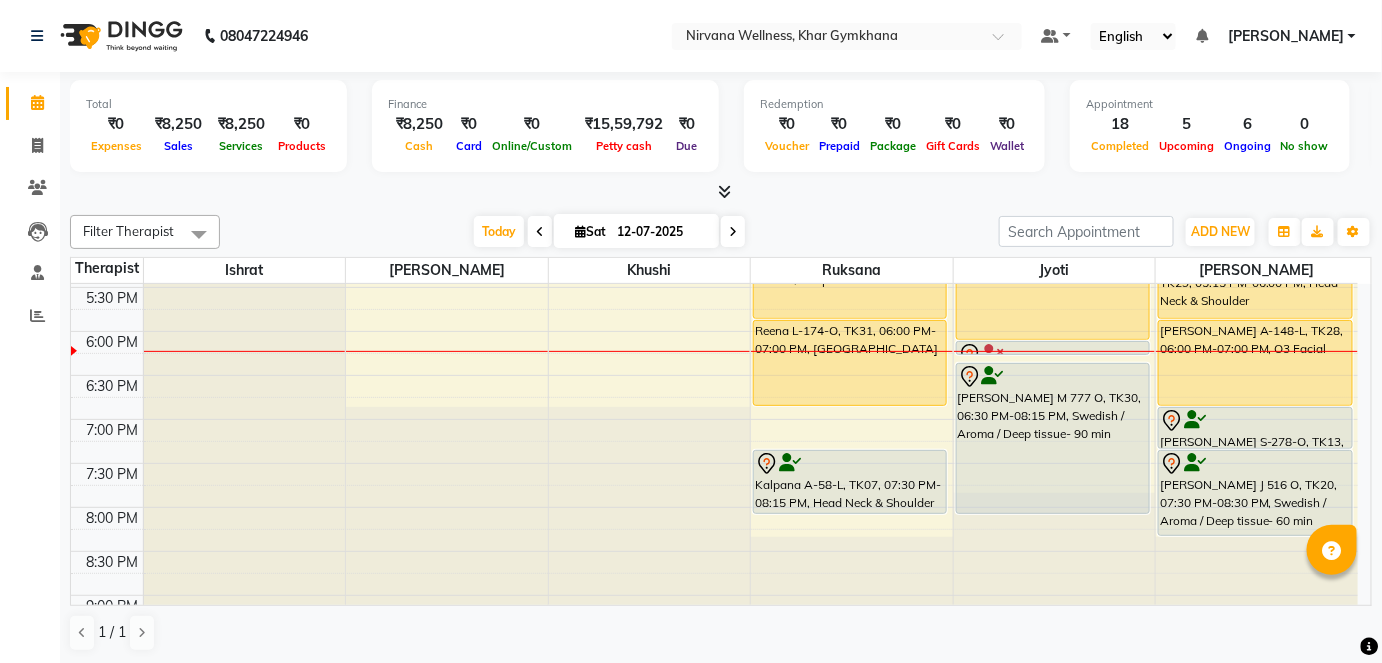 scroll, scrollTop: 906, scrollLeft: 0, axis: vertical 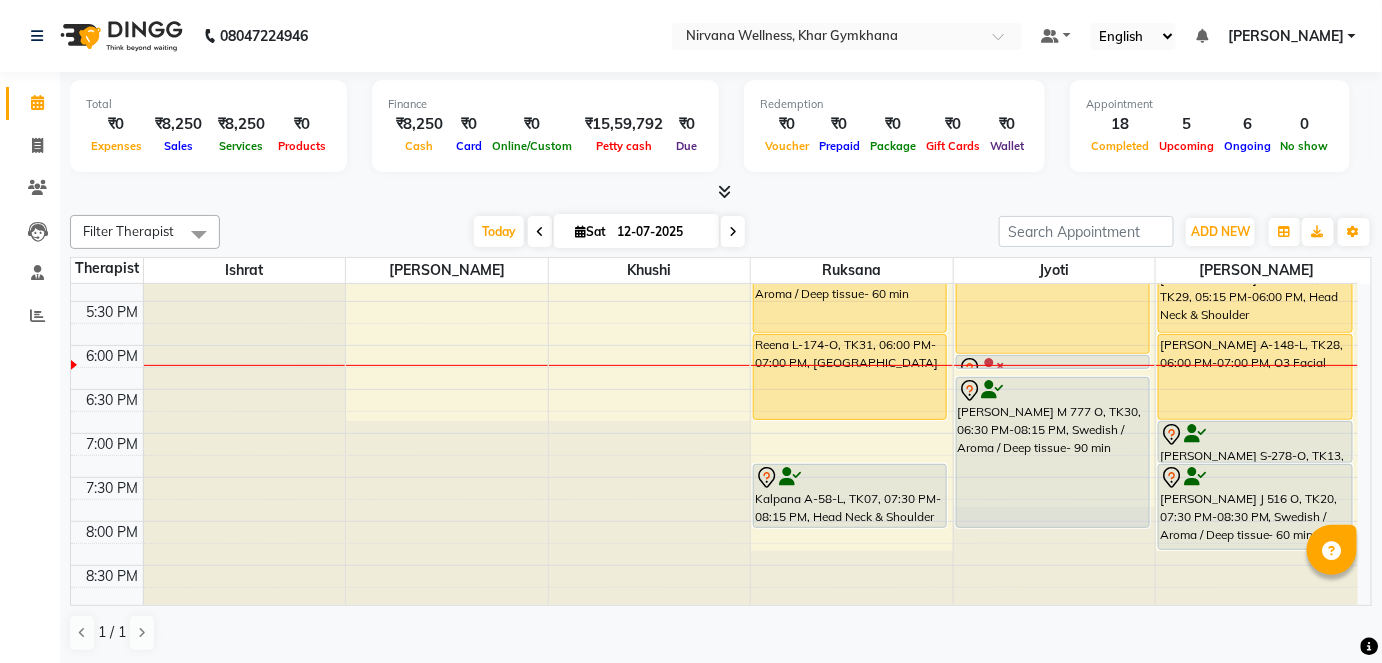 click on "[DATE]  [DATE]" at bounding box center (609, 232) 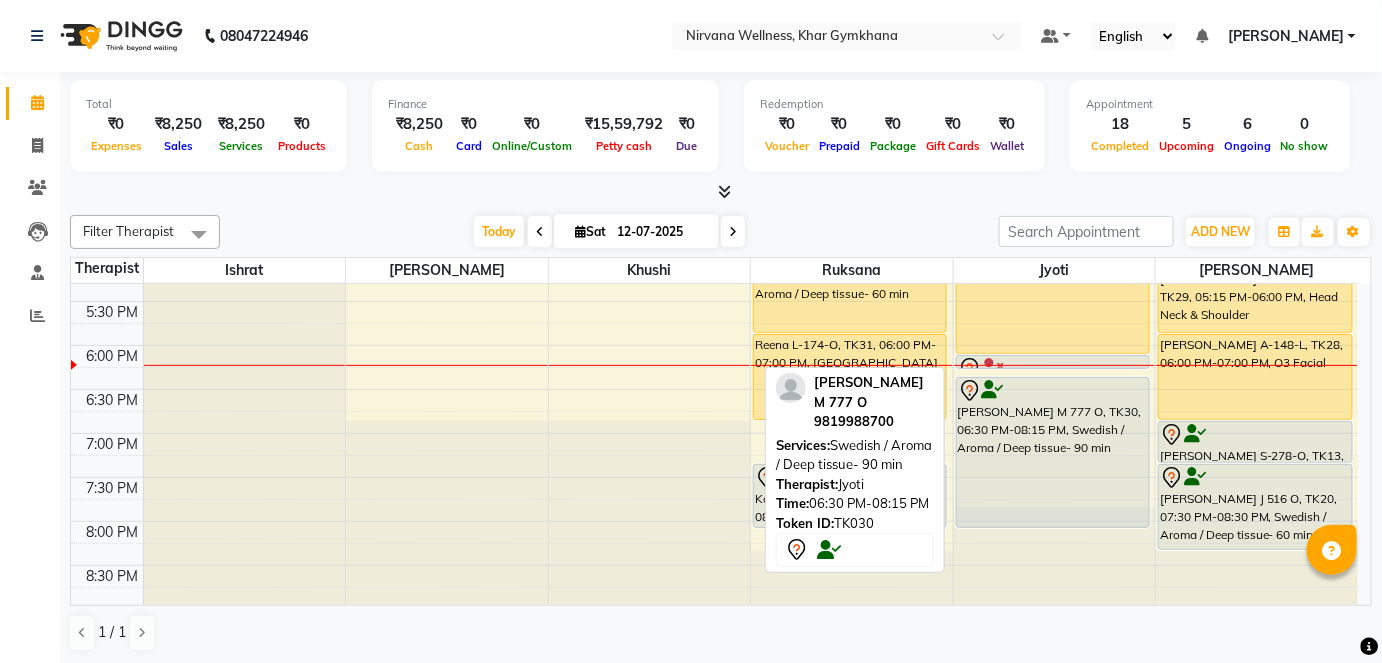 click on "[PERSON_NAME] M 777 O, TK30, 06:30 PM-08:15 PM, Swedish / Aroma / Deep tissue- 90 min" at bounding box center (1053, 452) 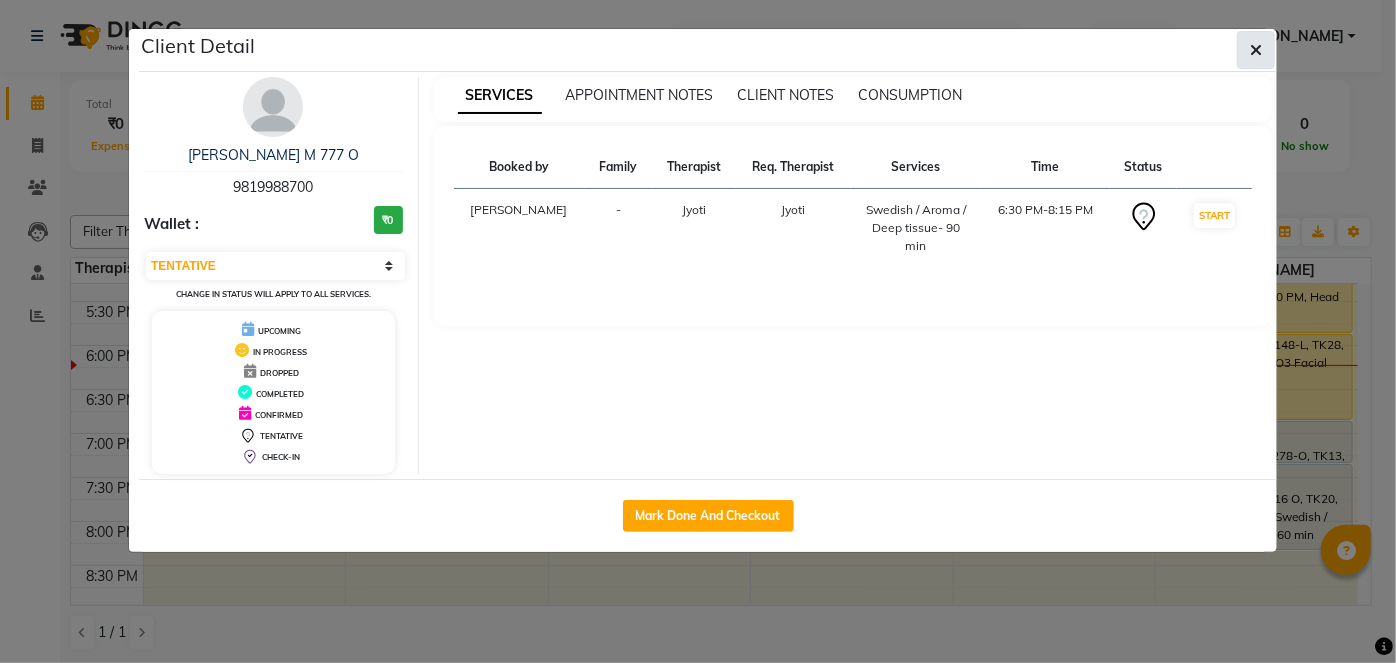 click 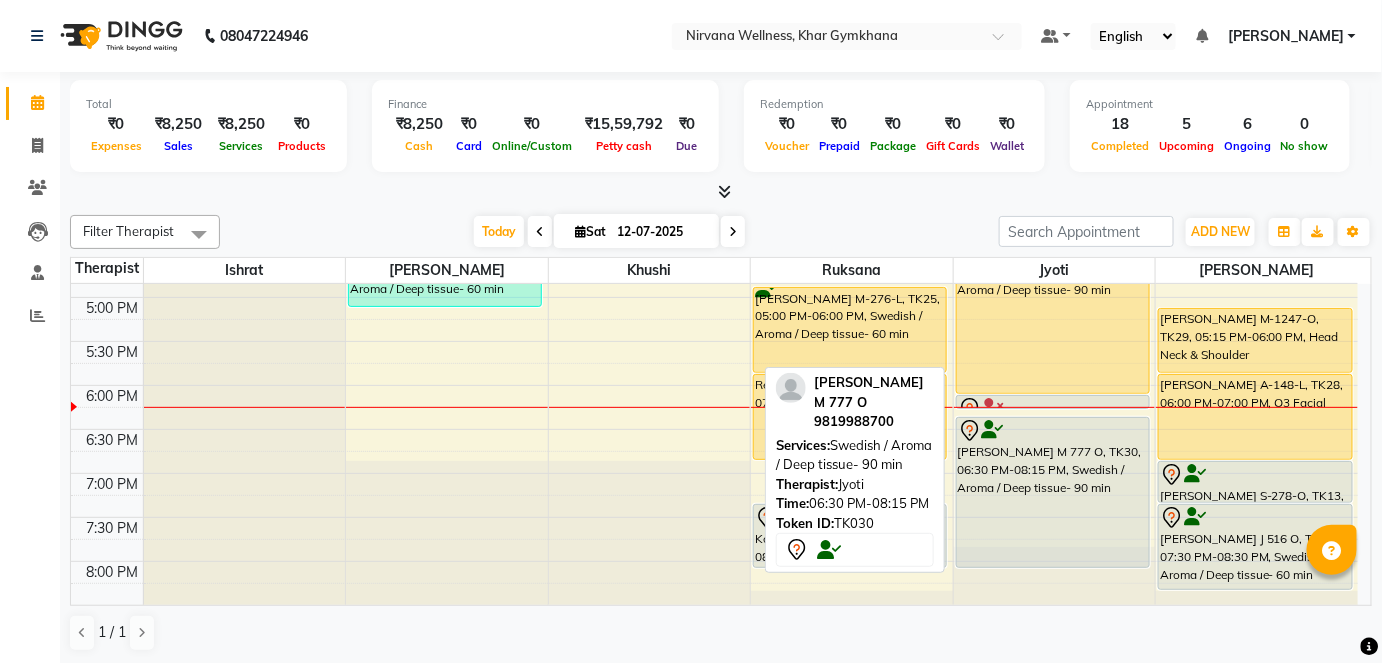 scroll, scrollTop: 906, scrollLeft: 0, axis: vertical 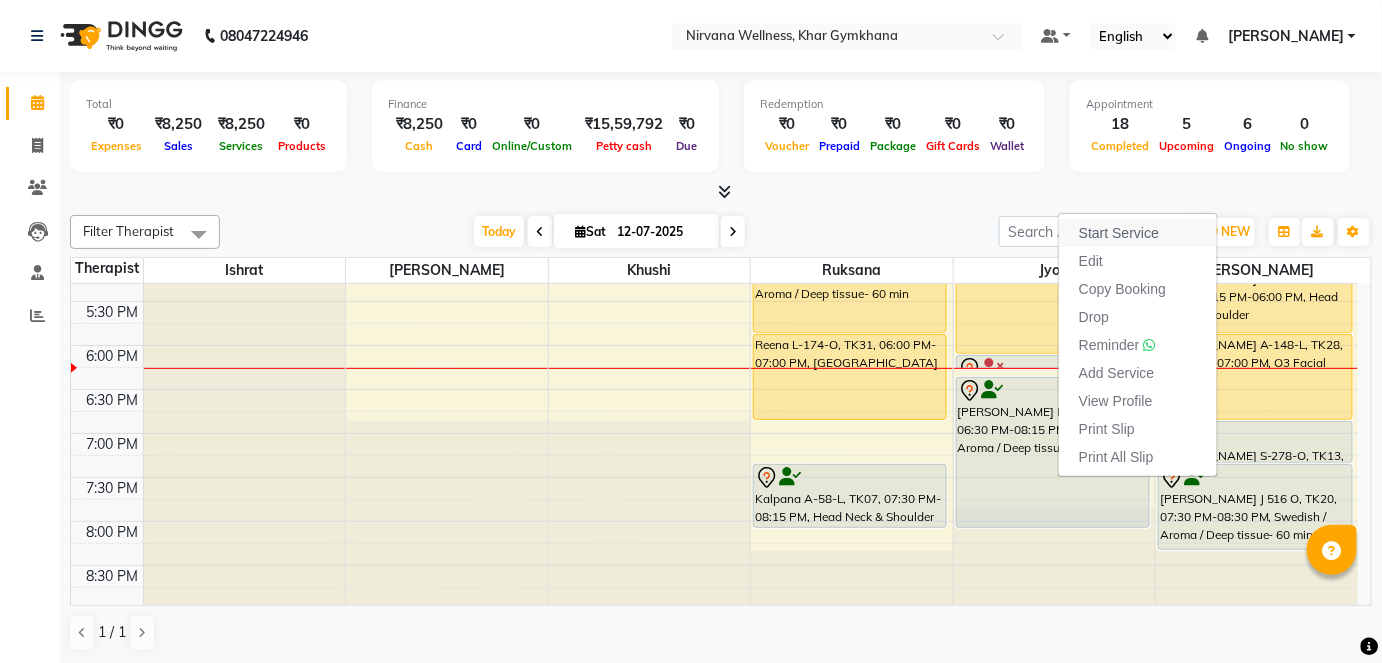 click on "Start Service" at bounding box center [1138, 233] 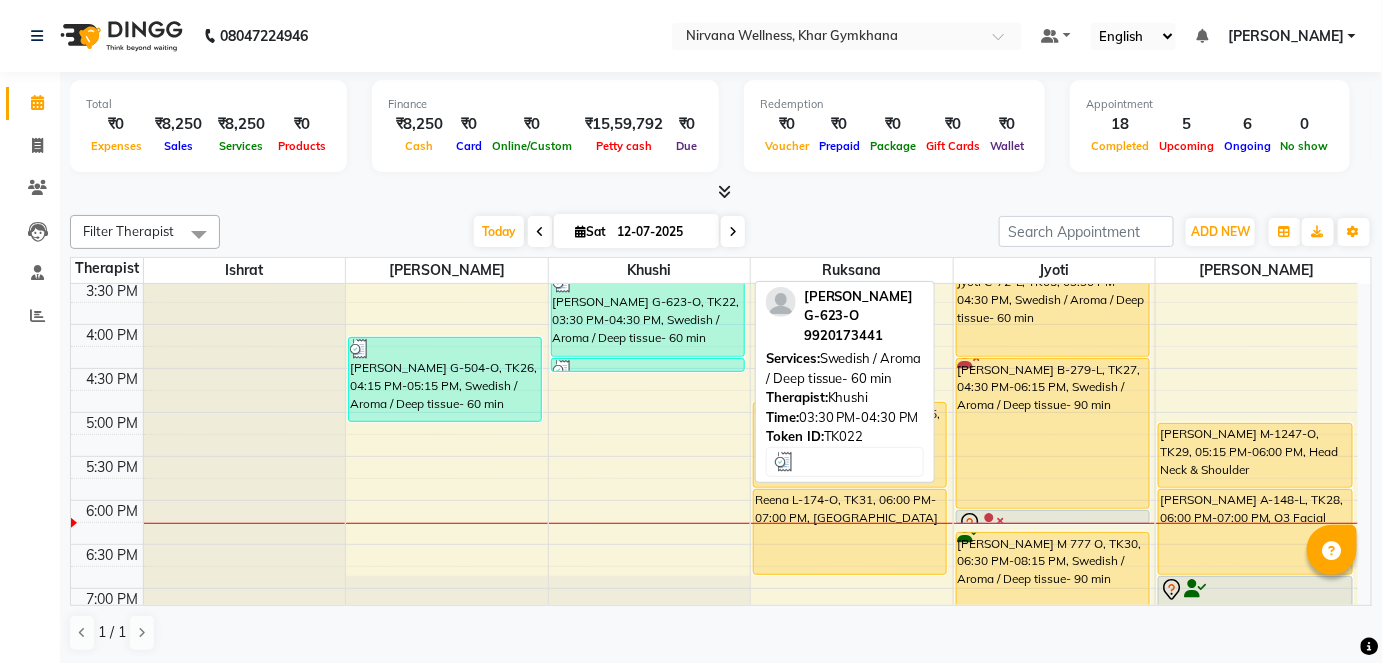 scroll, scrollTop: 724, scrollLeft: 0, axis: vertical 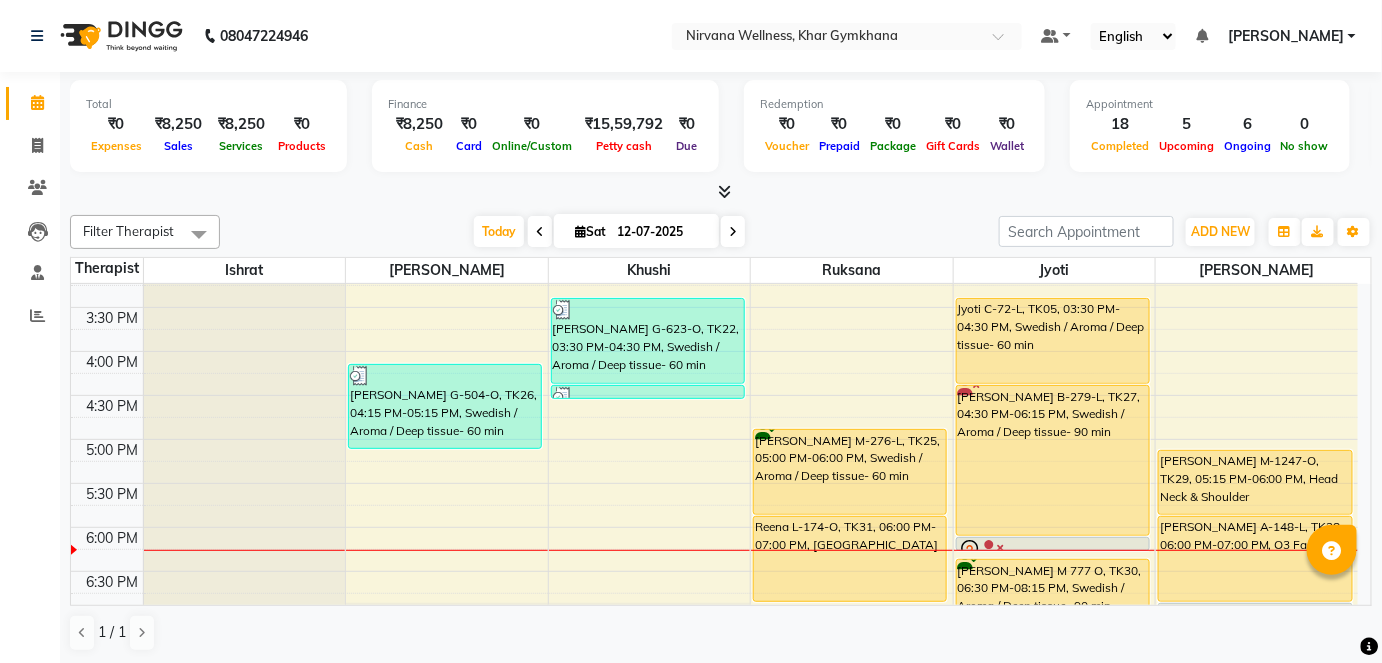 click at bounding box center [721, 192] 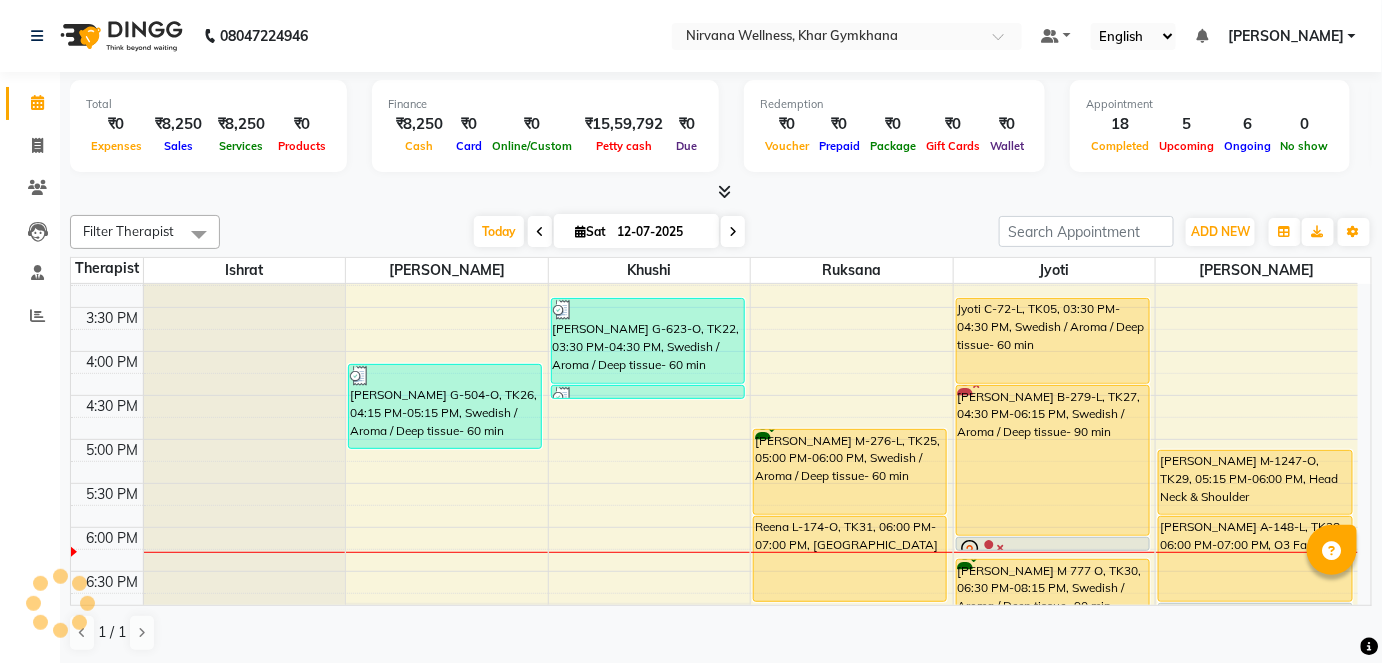 click at bounding box center [733, 231] 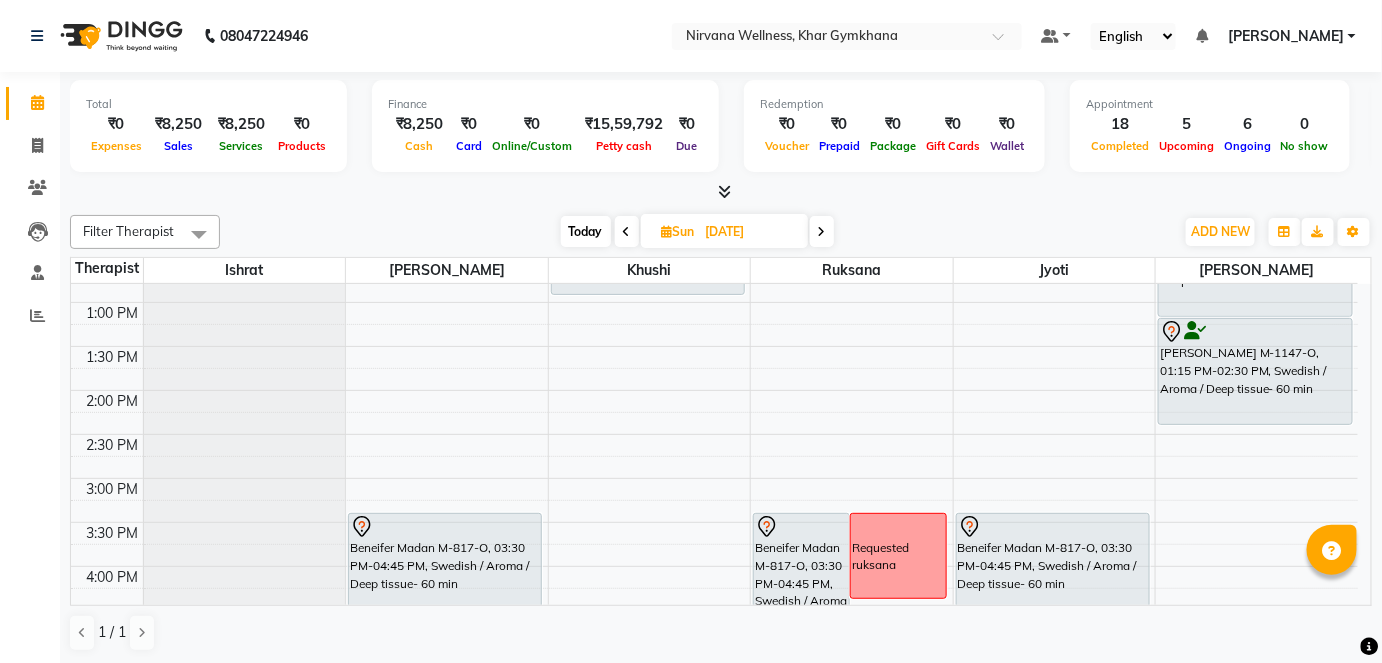 scroll, scrollTop: 727, scrollLeft: 0, axis: vertical 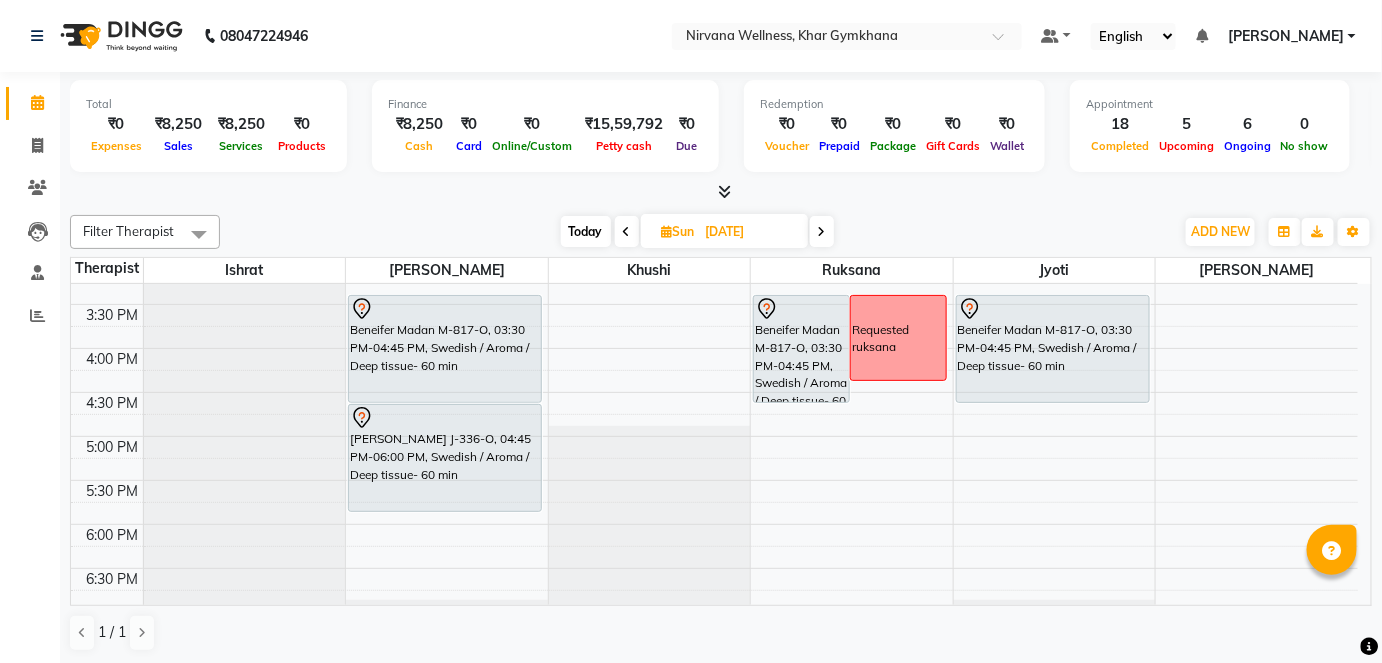 click on "[DATE]  [DATE]" at bounding box center [697, 232] 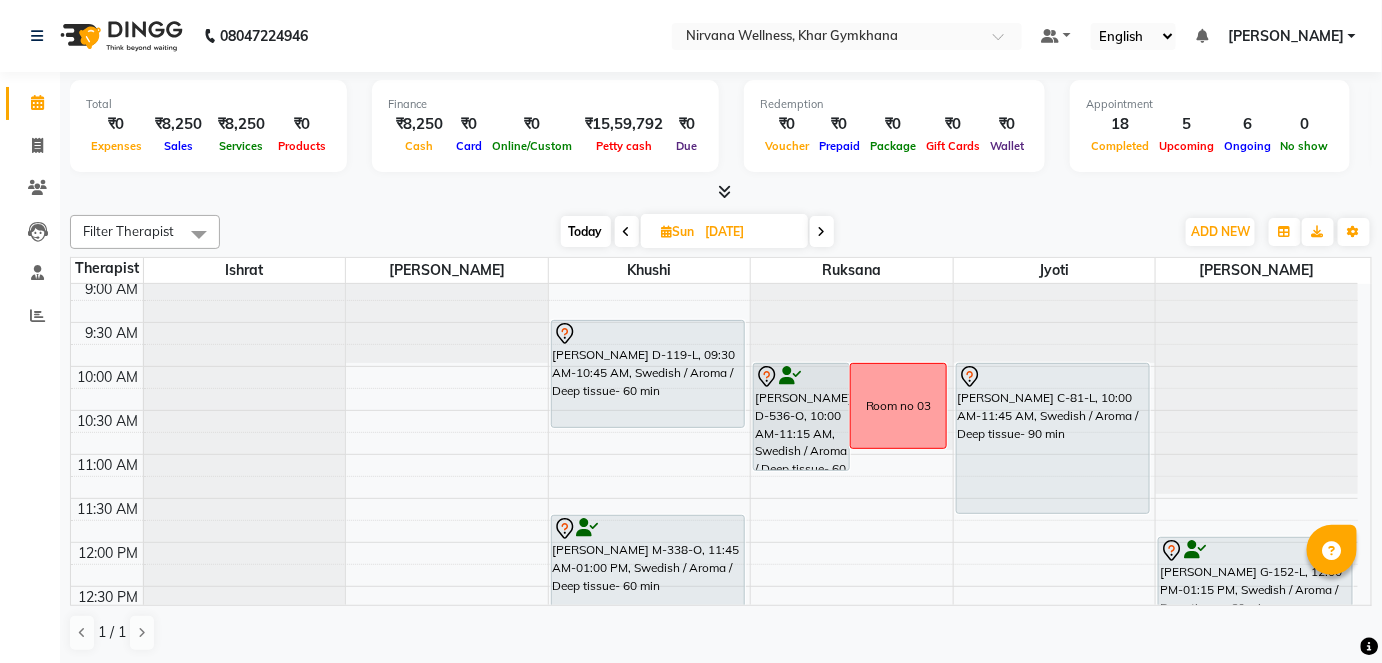 scroll, scrollTop: 181, scrollLeft: 0, axis: vertical 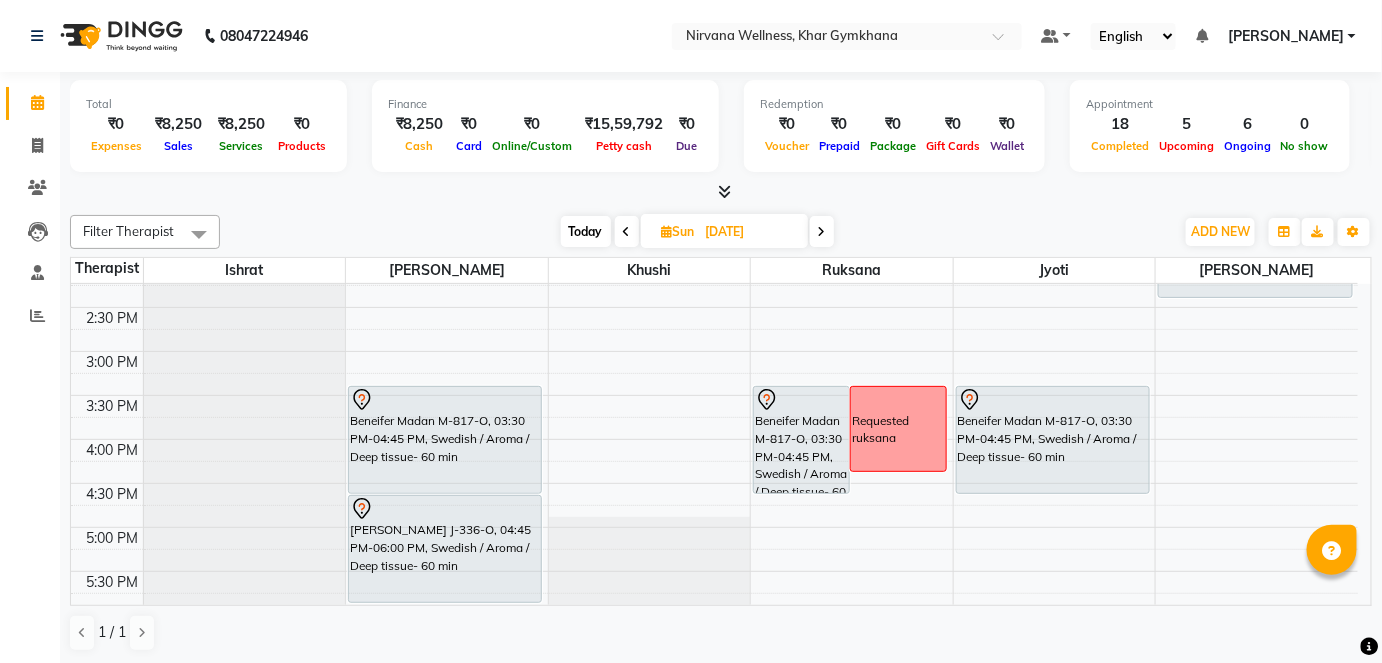 click on "Today" at bounding box center [586, 231] 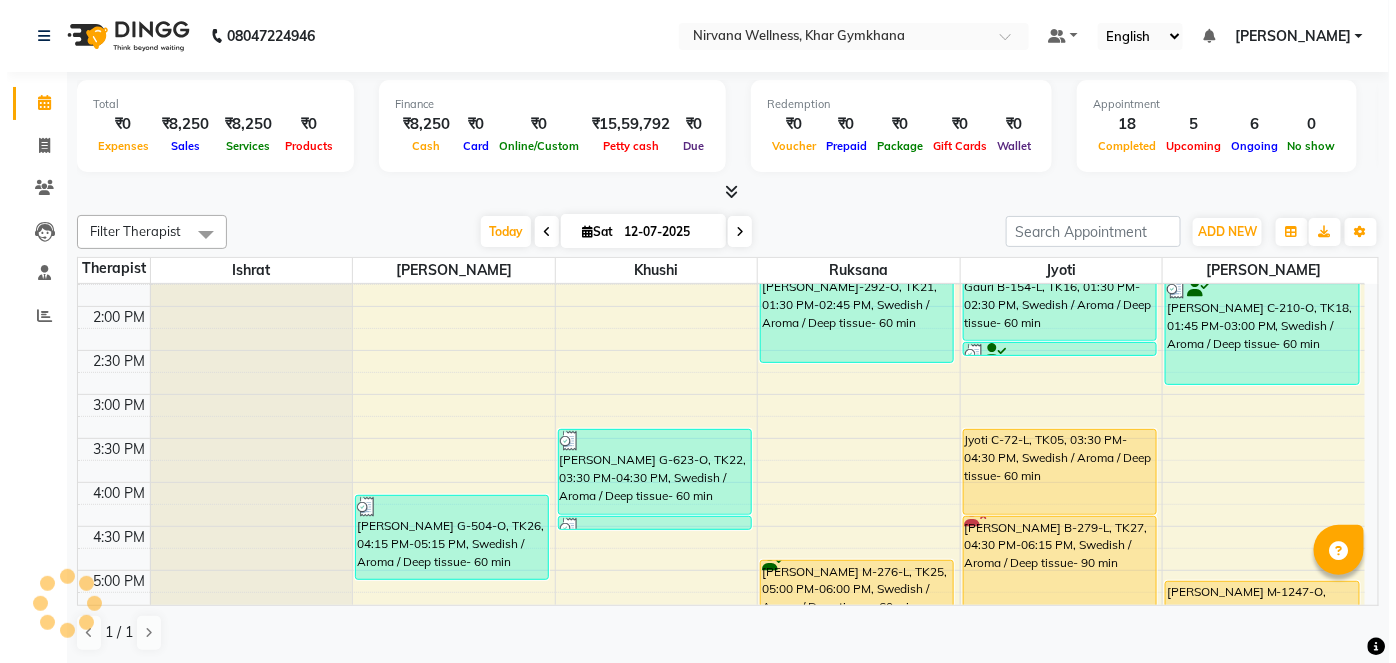 scroll, scrollTop: 704, scrollLeft: 0, axis: vertical 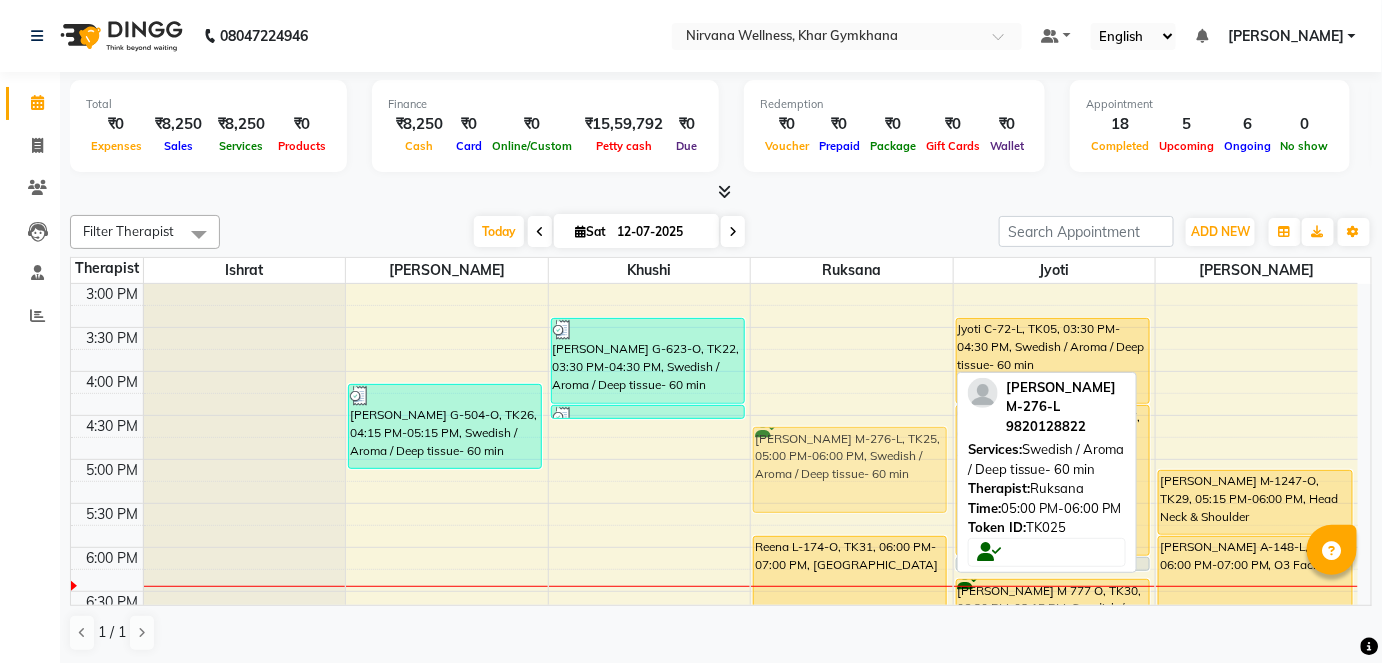 drag, startPoint x: 866, startPoint y: 526, endPoint x: 879, endPoint y: 513, distance: 18.384777 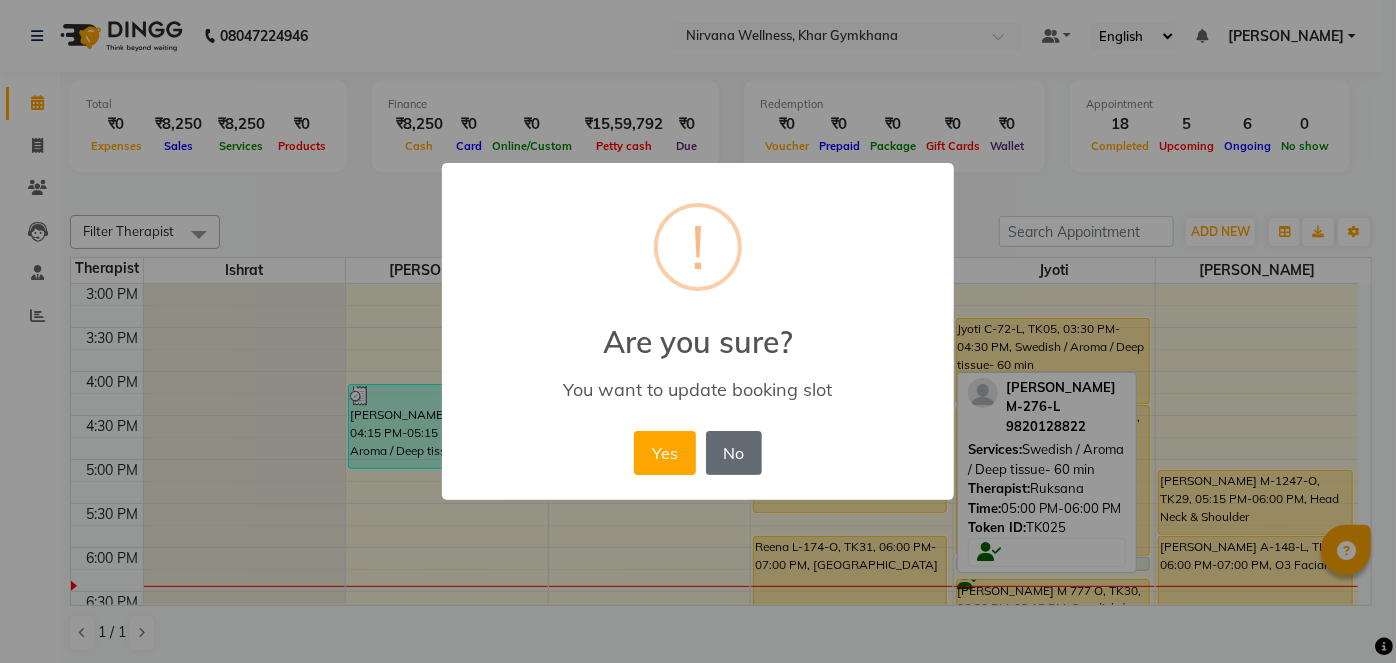 click on "No" at bounding box center (734, 453) 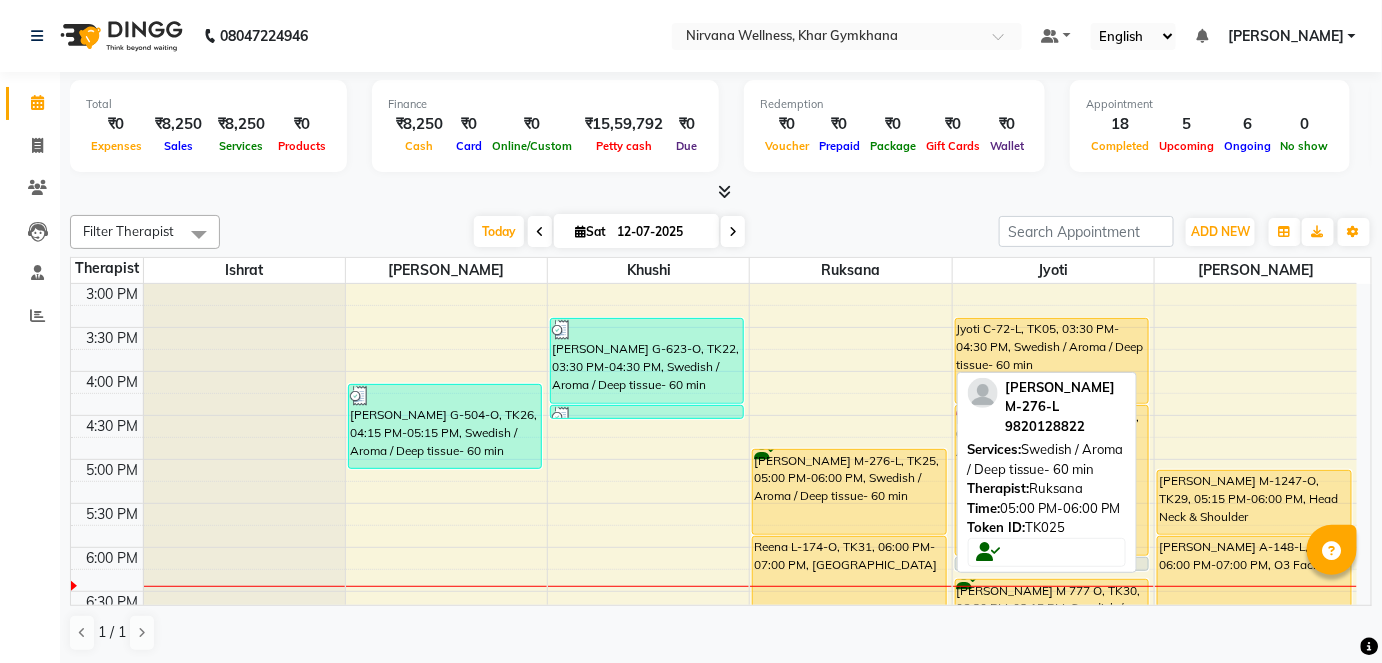 click on "[PERSON_NAME] M-276-L, TK25, 05:00 PM-06:00 PM, Swedish / Aroma / Deep tissue- 60 min" at bounding box center (849, 492) 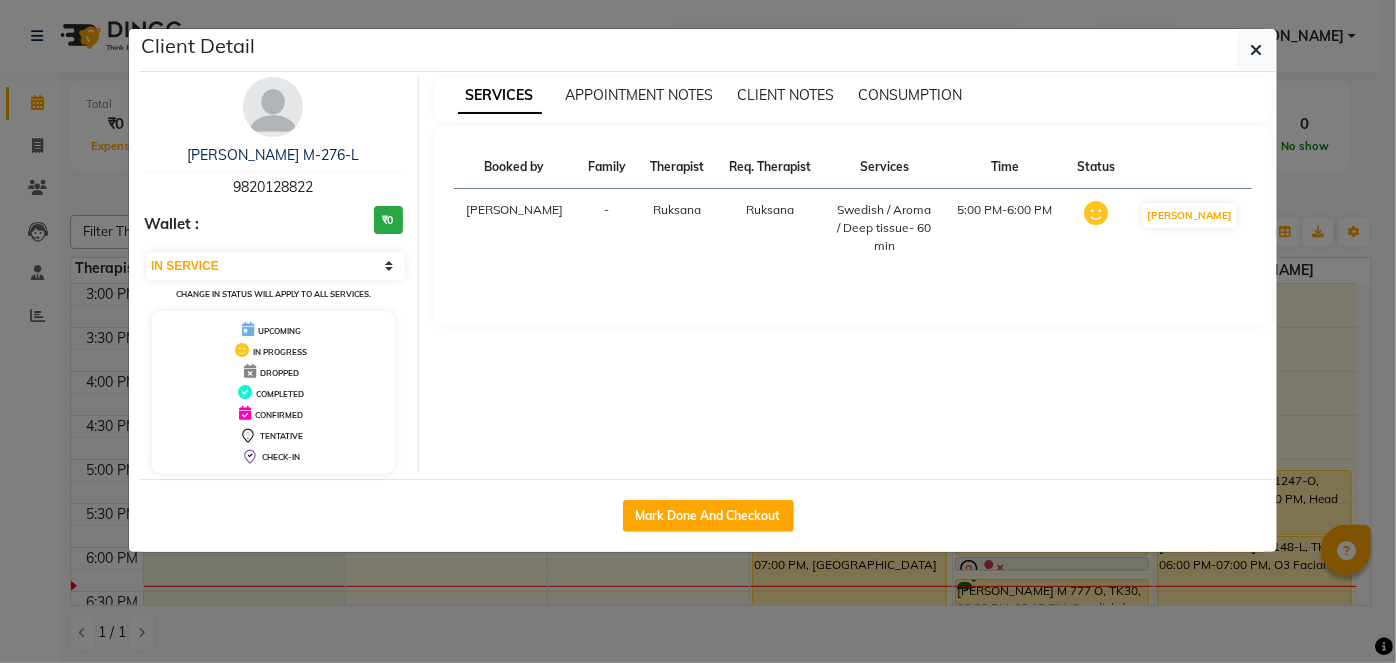 click on "Mark Done And Checkout" 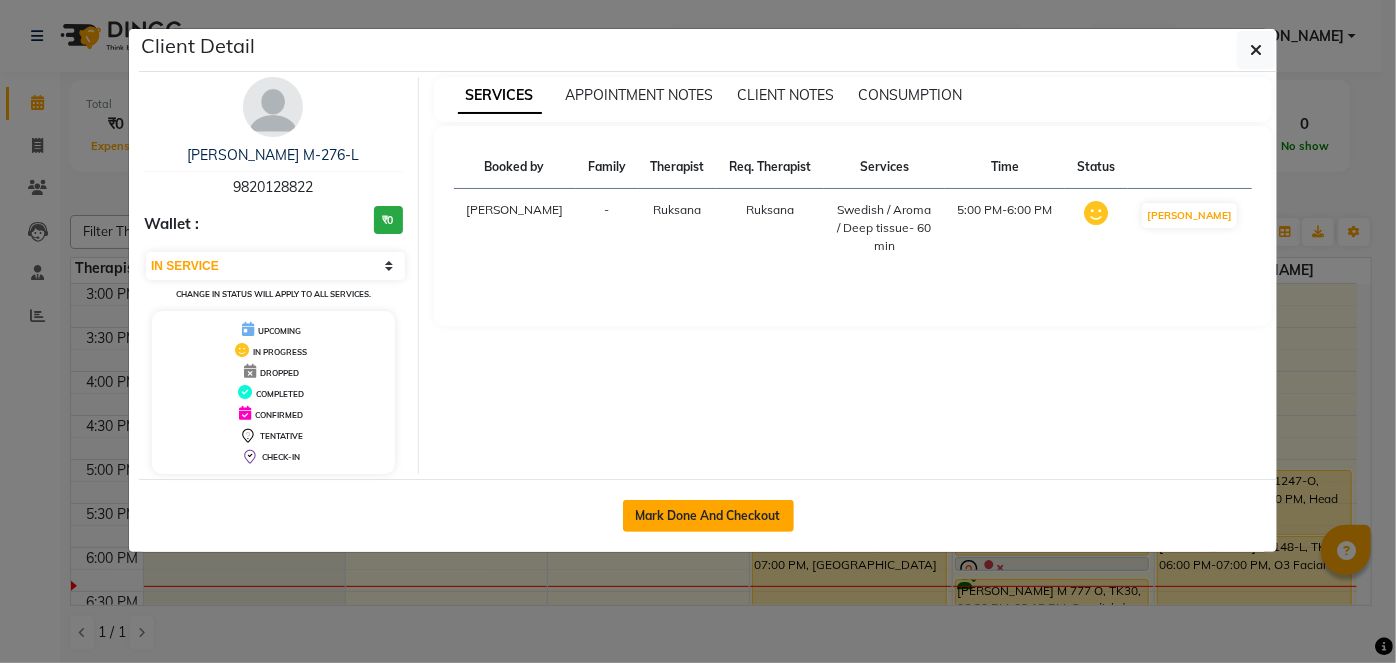 click on "Mark Done And Checkout" 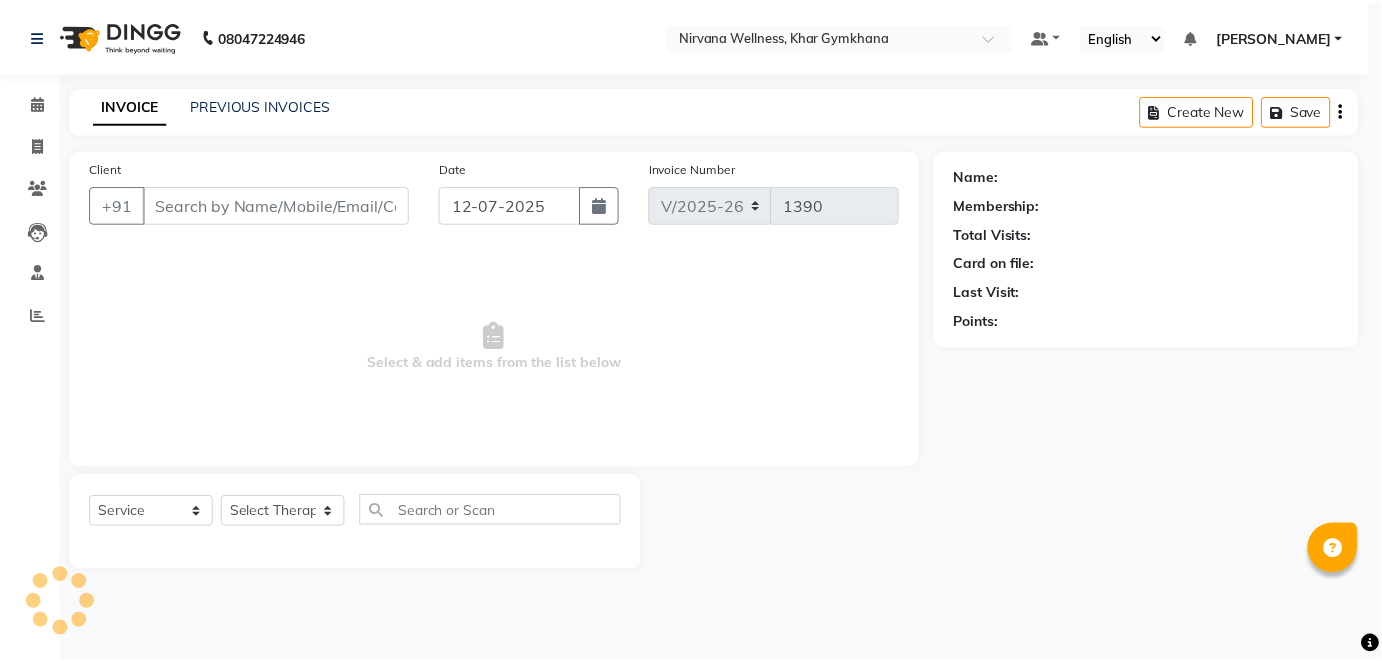 scroll, scrollTop: 0, scrollLeft: 0, axis: both 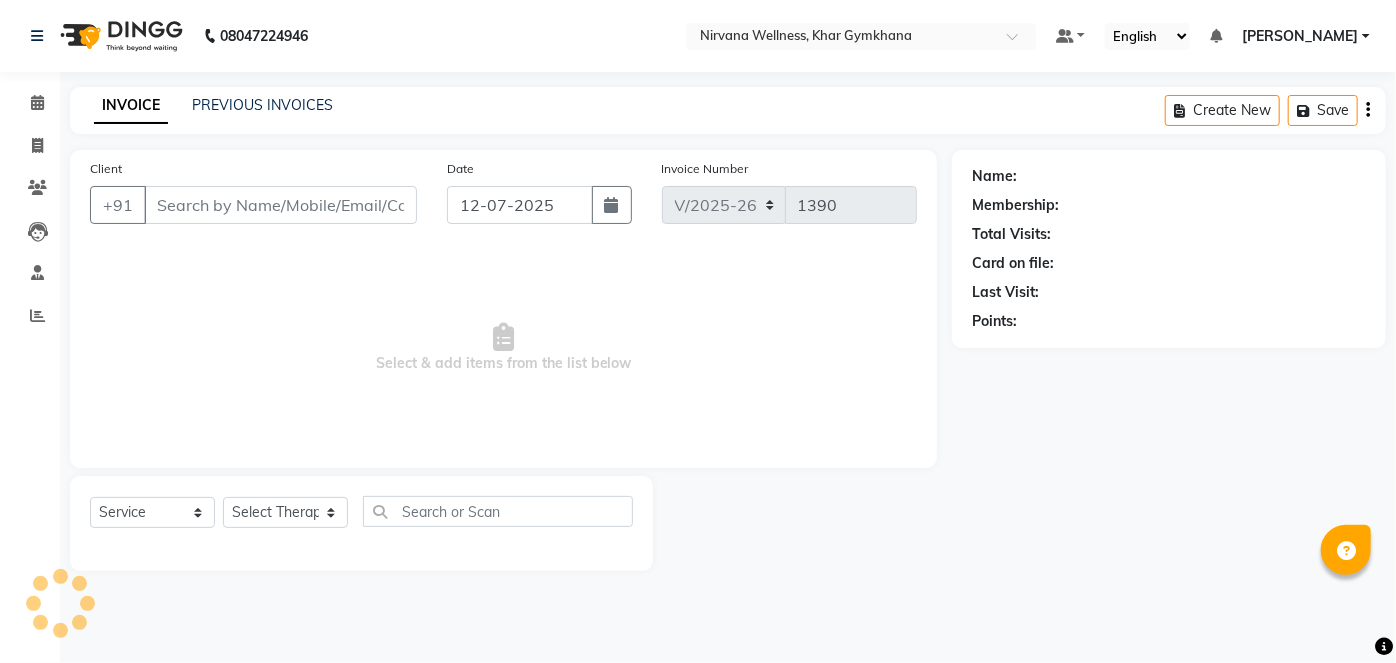 type on "9820128822" 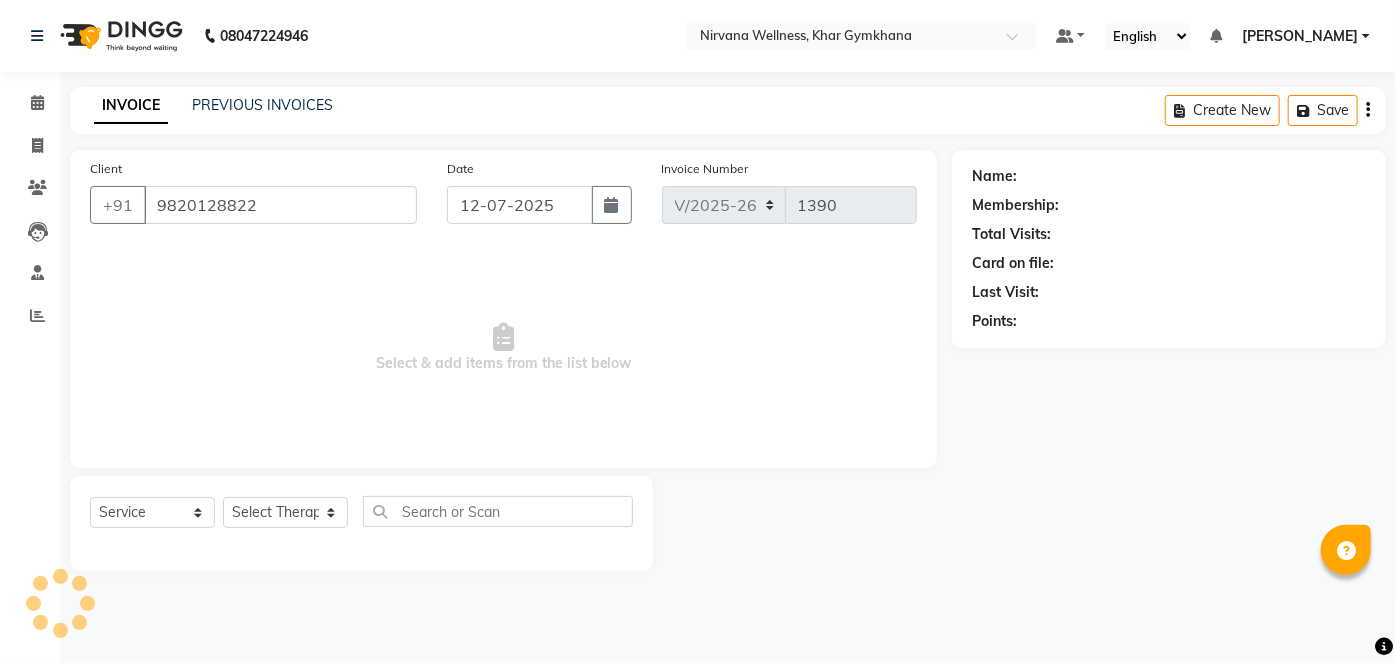 select on "72486" 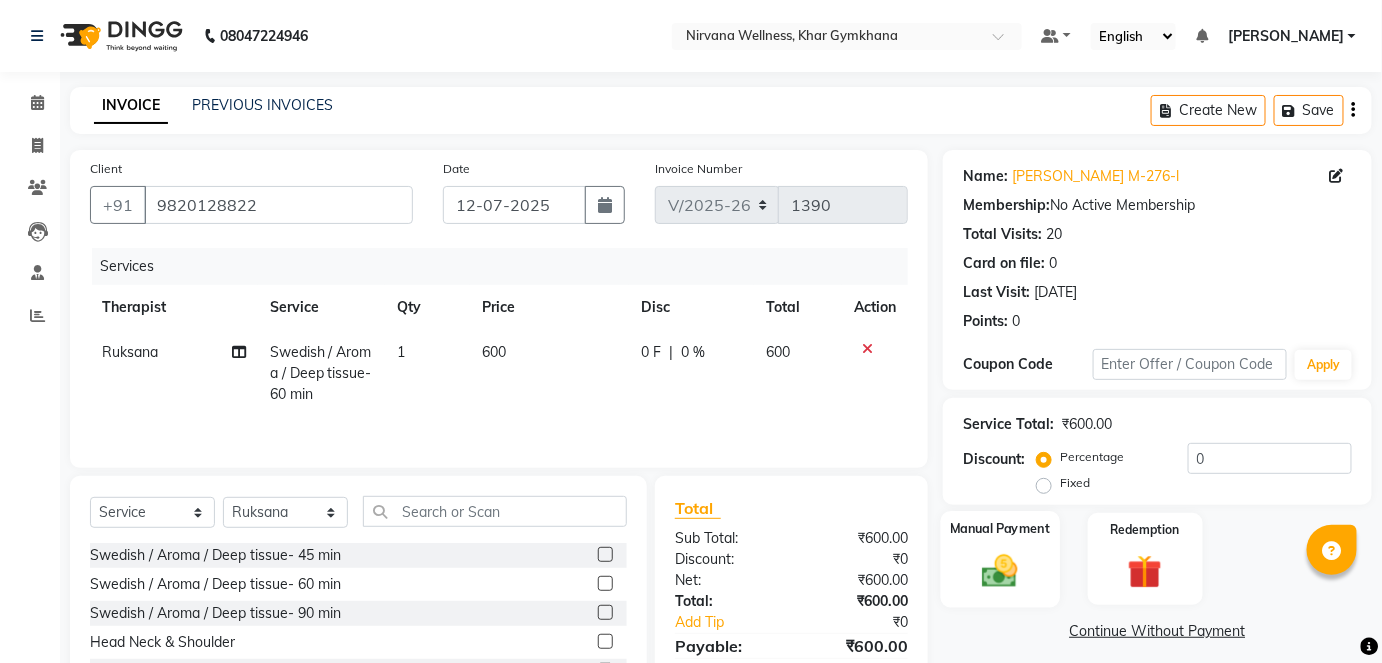 click on "Manual Payment" 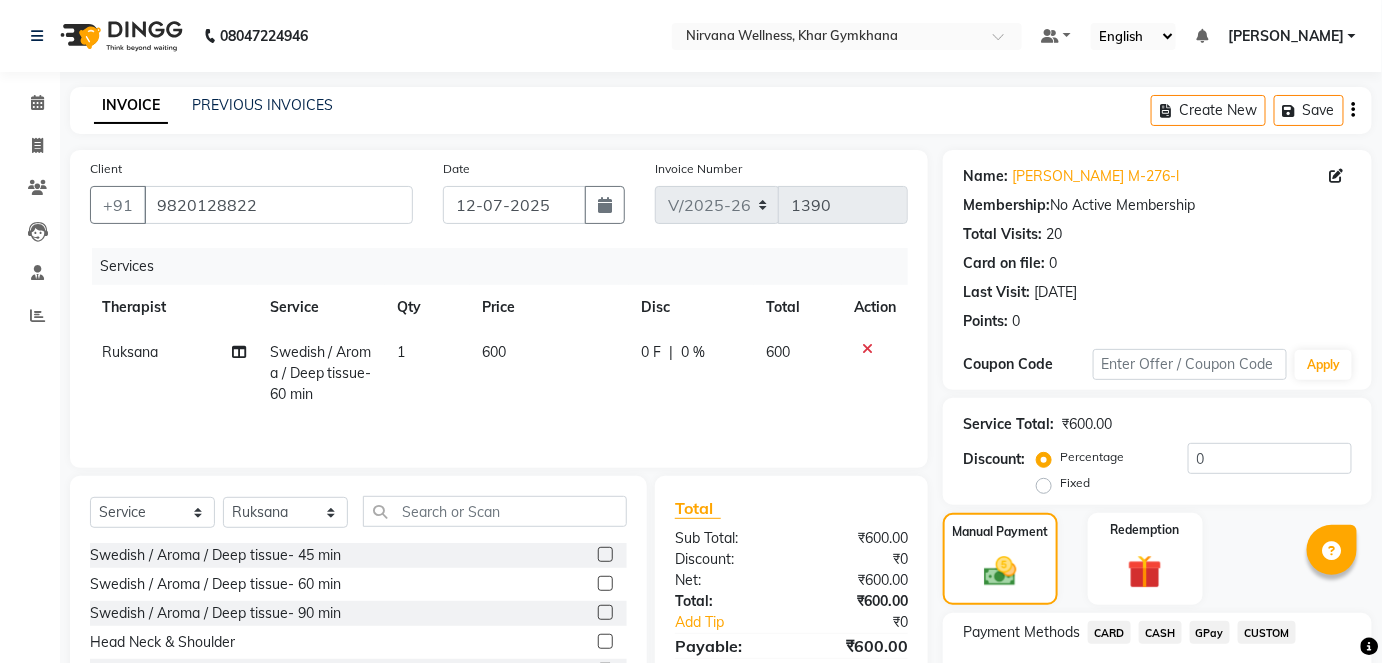 click on "CASH" 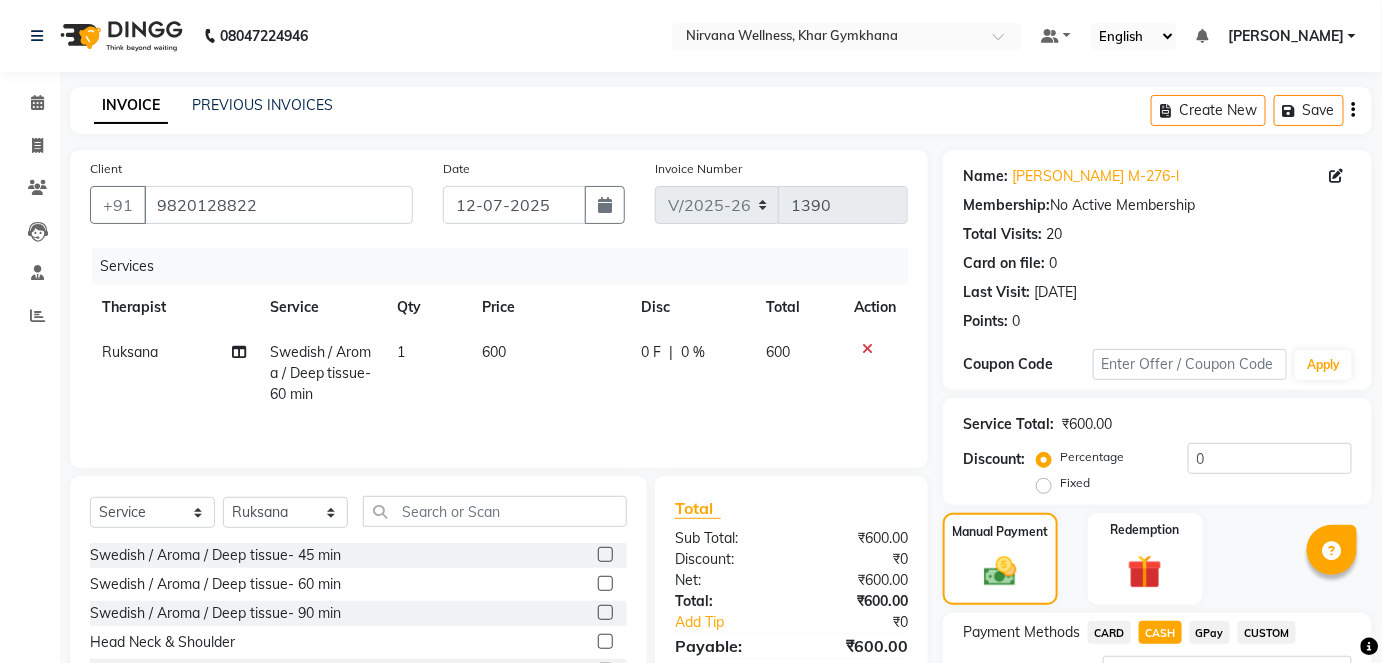scroll, scrollTop: 169, scrollLeft: 0, axis: vertical 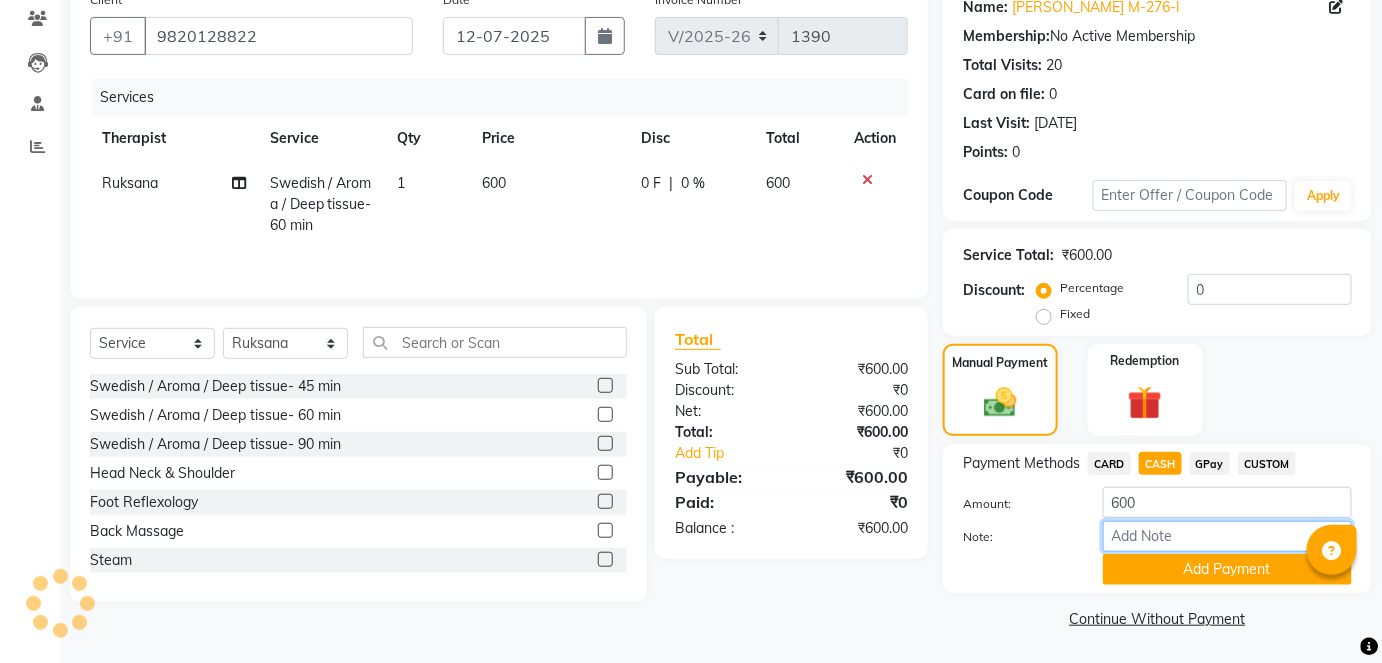 click on "Note:" at bounding box center (1227, 536) 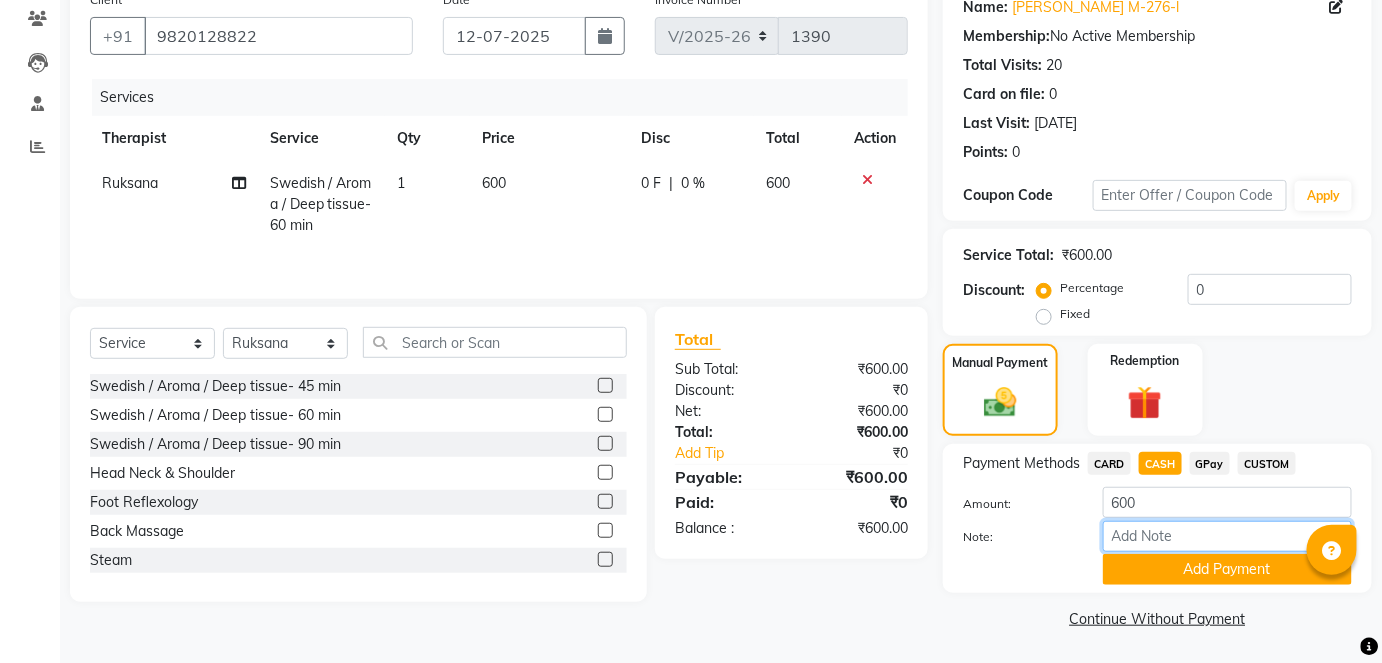 paste on "HL0001551" 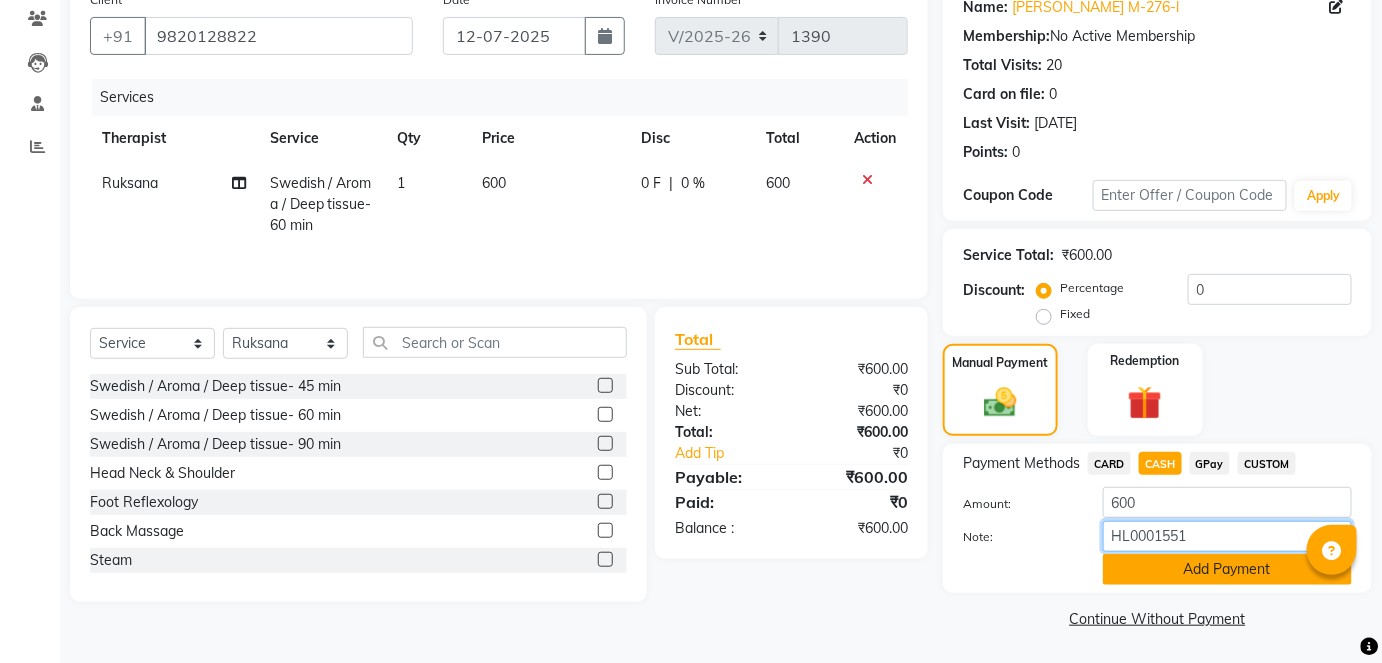 type on "HL0001551" 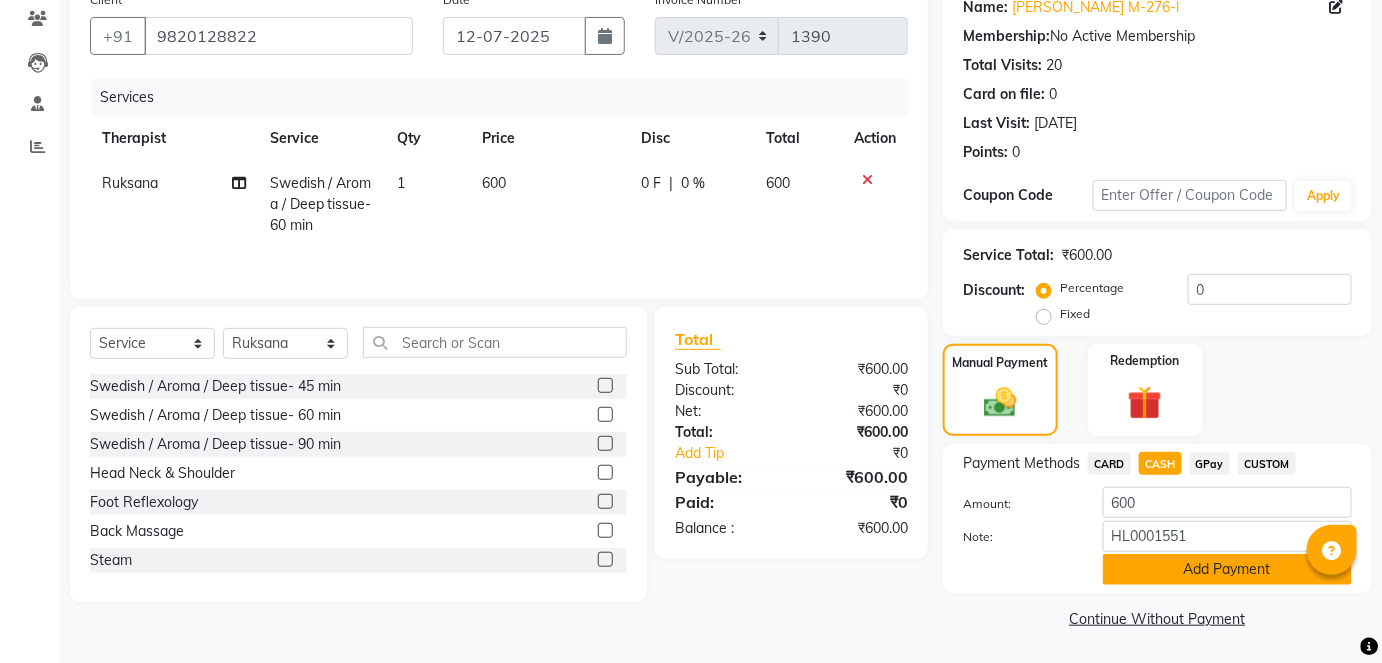 click on "Add Payment" 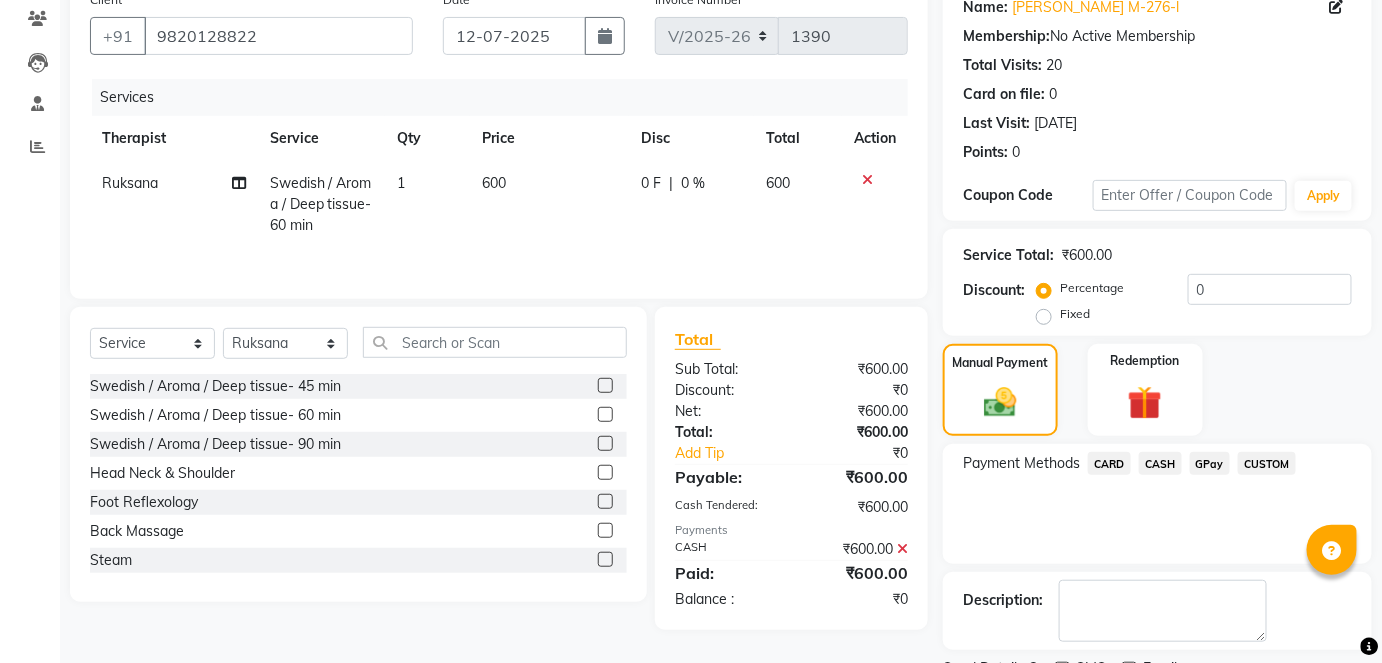 scroll, scrollTop: 252, scrollLeft: 0, axis: vertical 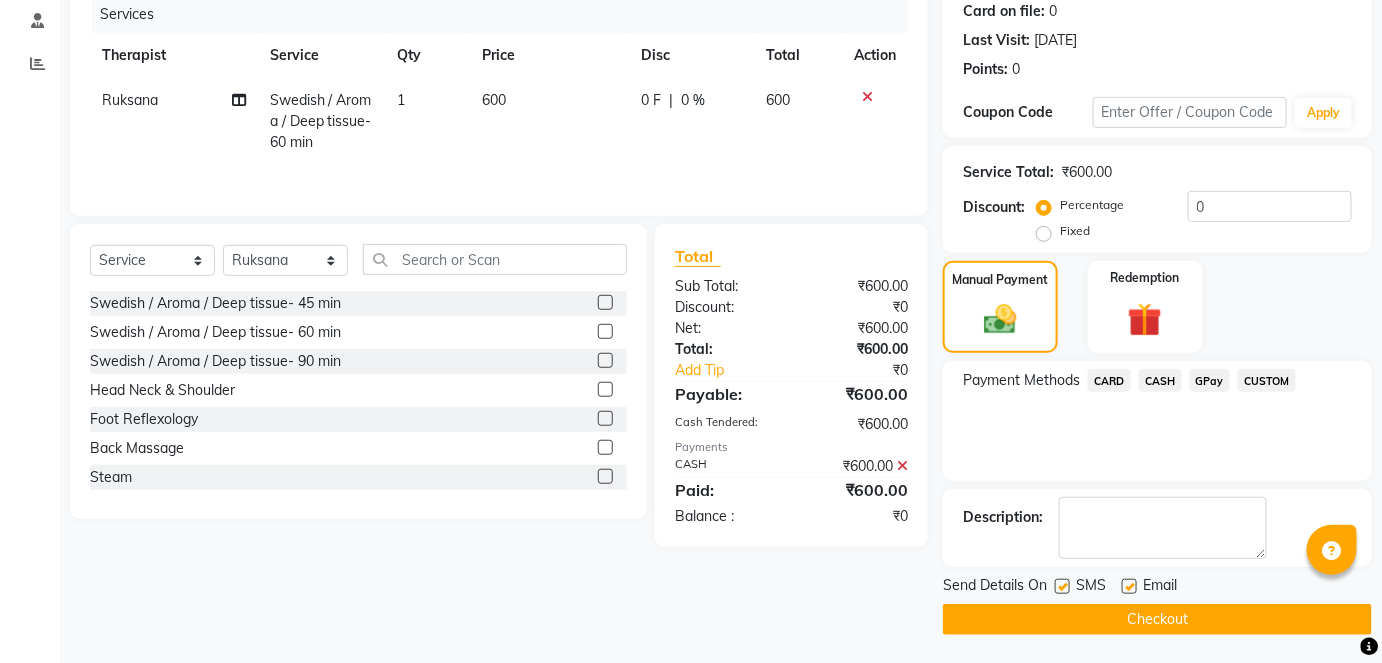 click on "Checkout" 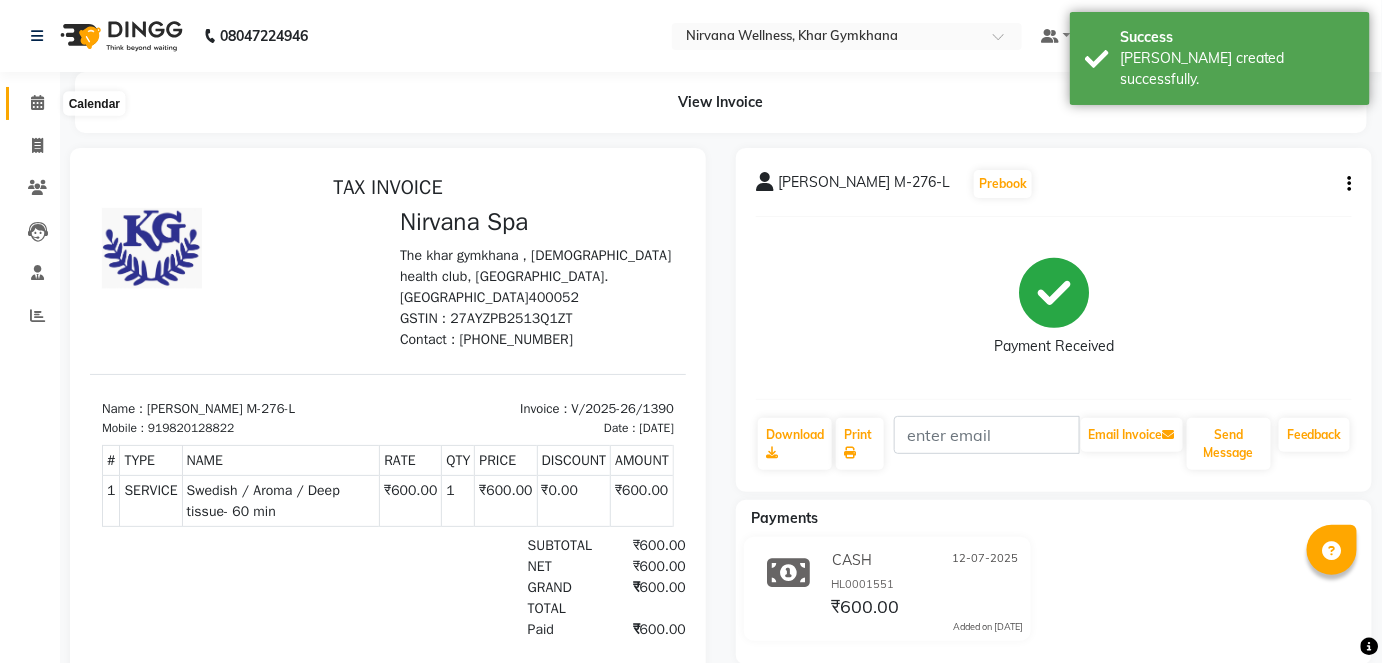 scroll, scrollTop: 0, scrollLeft: 0, axis: both 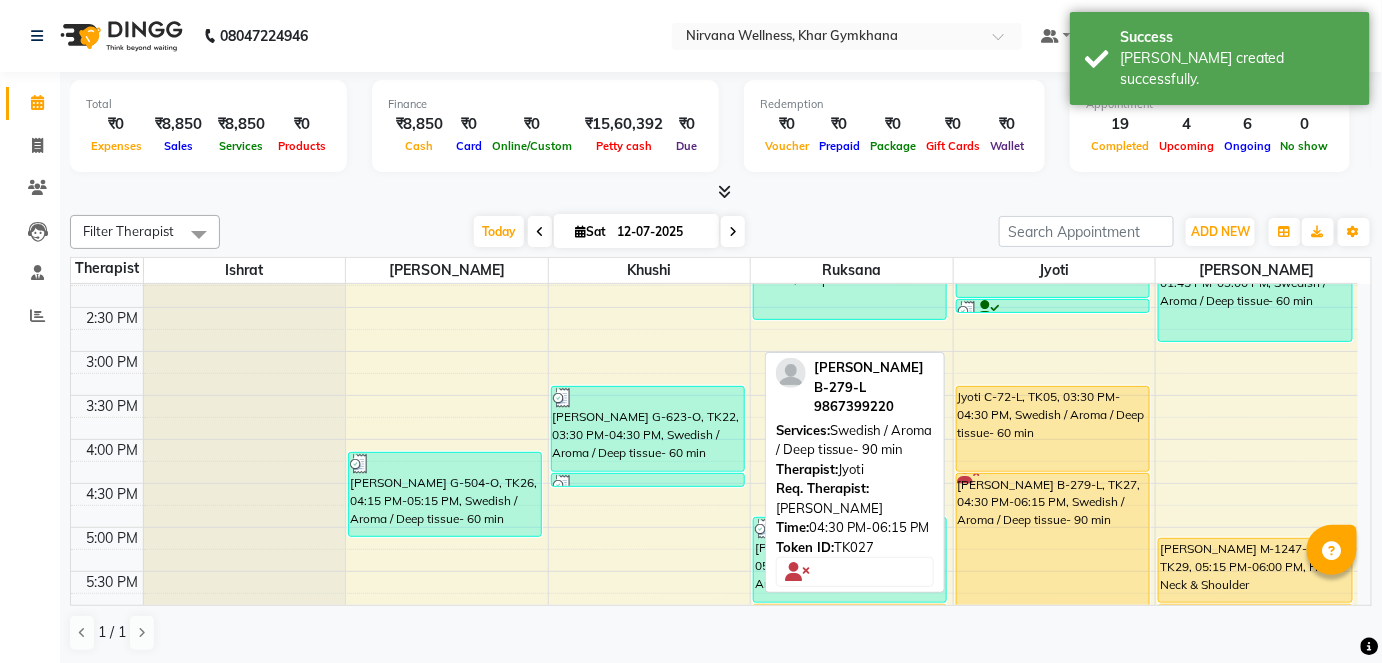 click on "[PERSON_NAME] B-279-L, TK27, 04:30 PM-06:15 PM, Swedish / Aroma / Deep tissue- 90 min" at bounding box center [1053, 548] 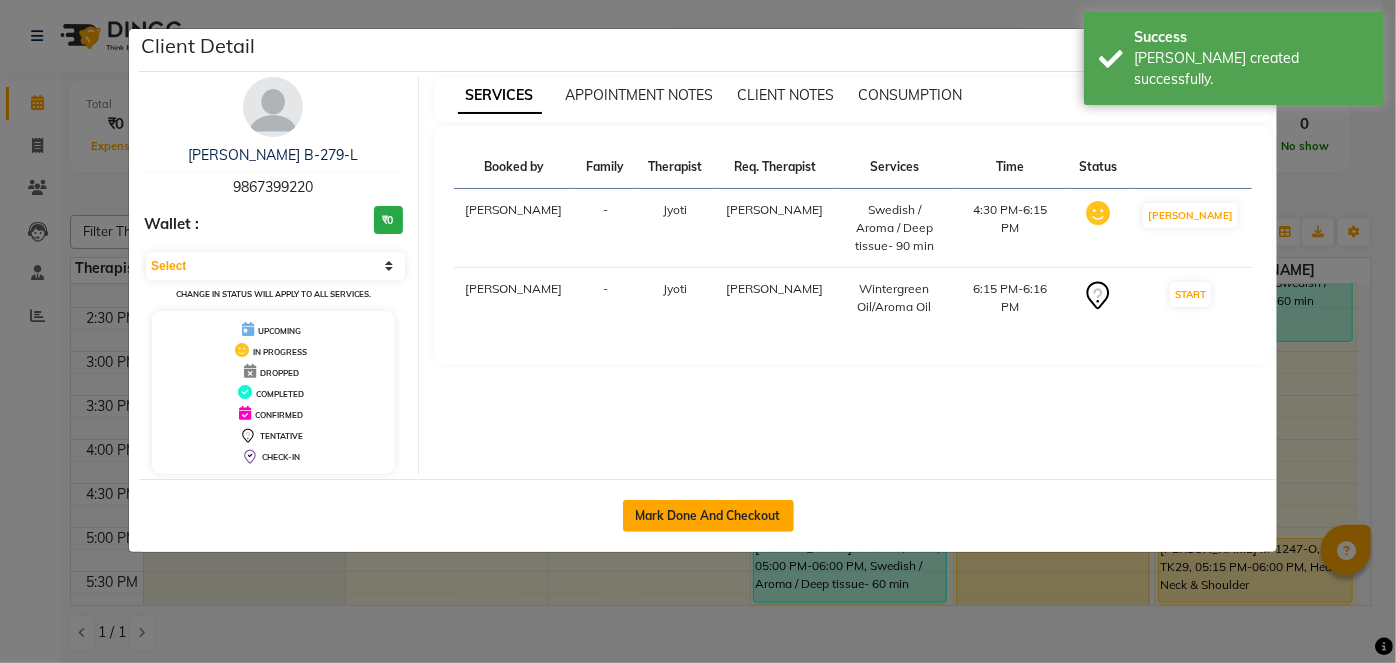 click on "Mark Done And Checkout" 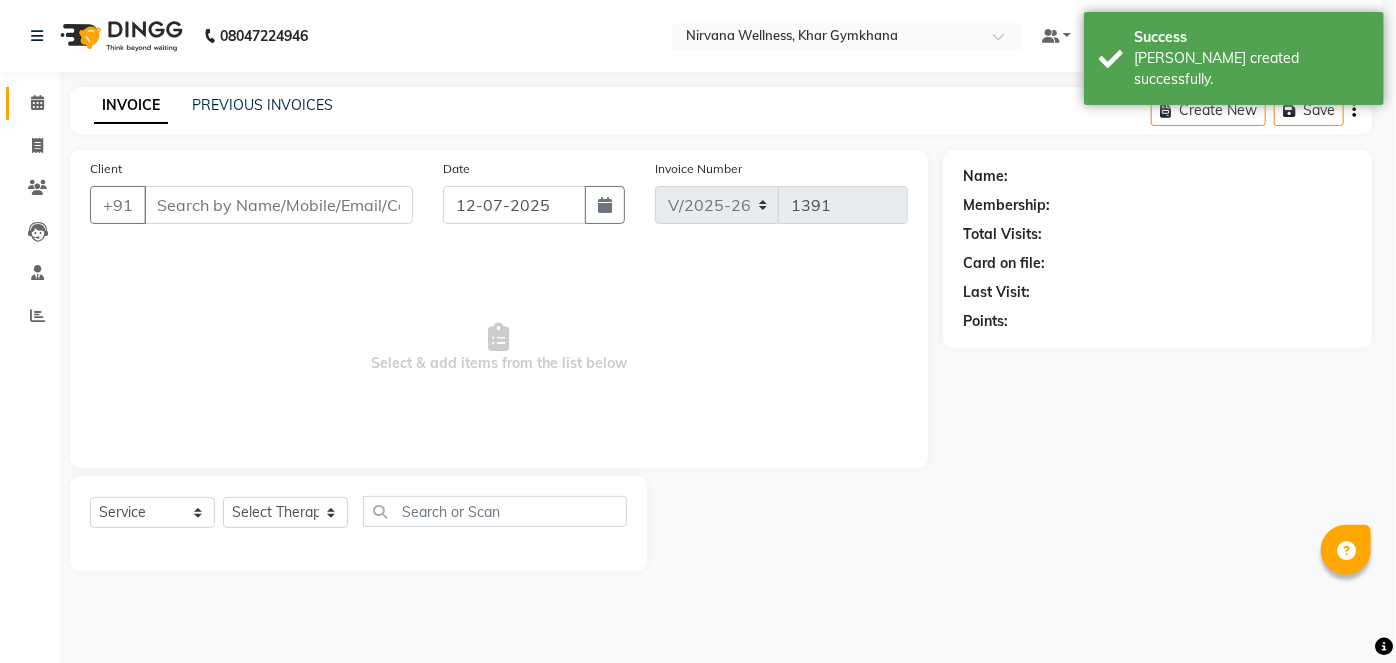 select on "3" 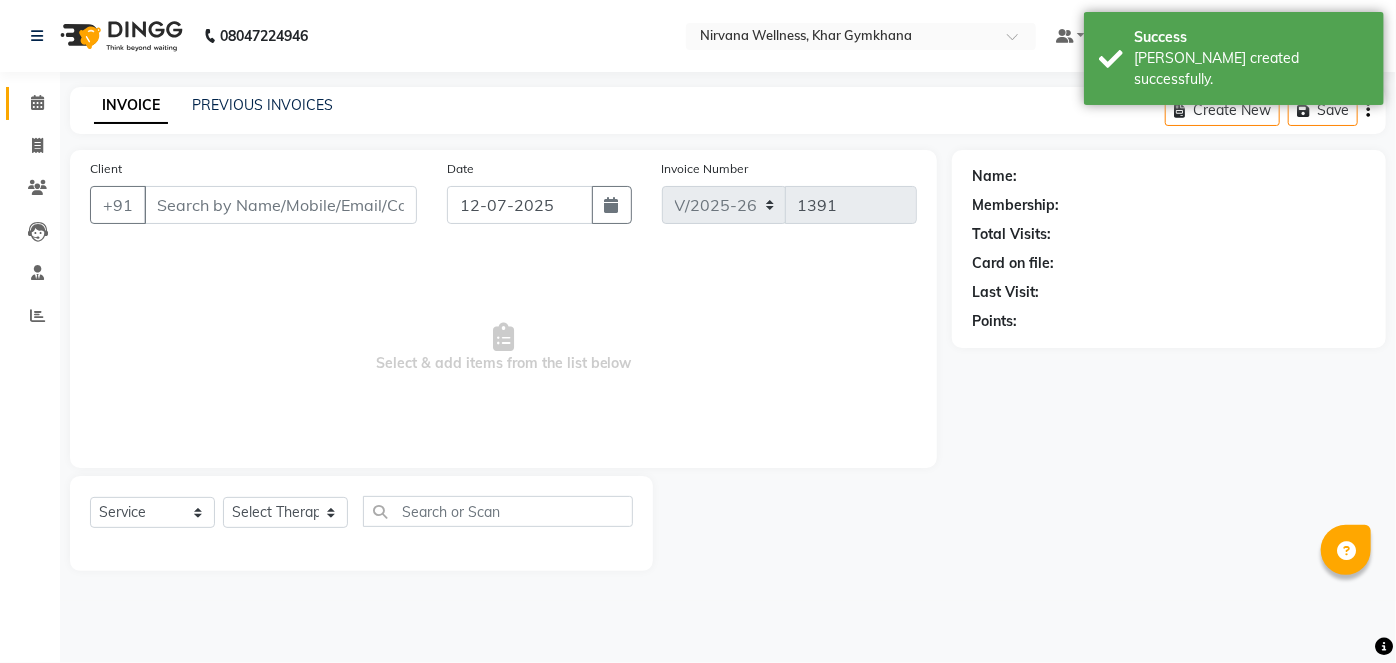 type on "9867399220" 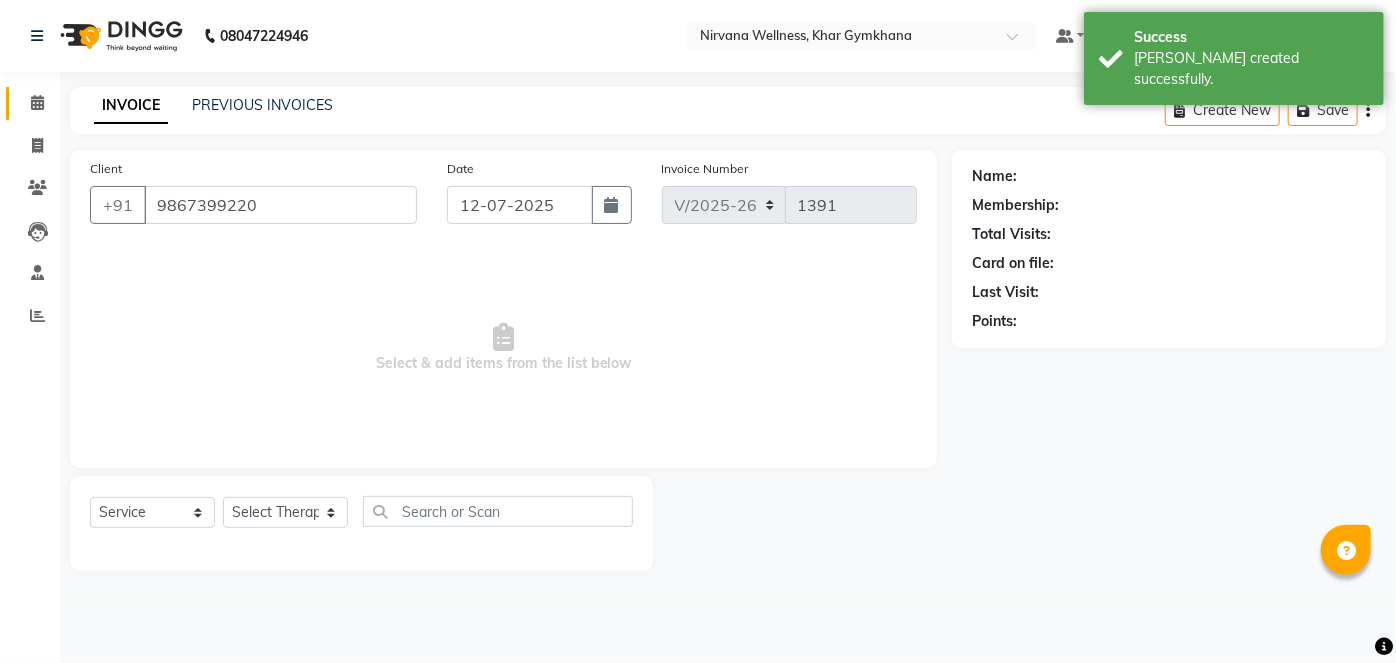 select on "78895" 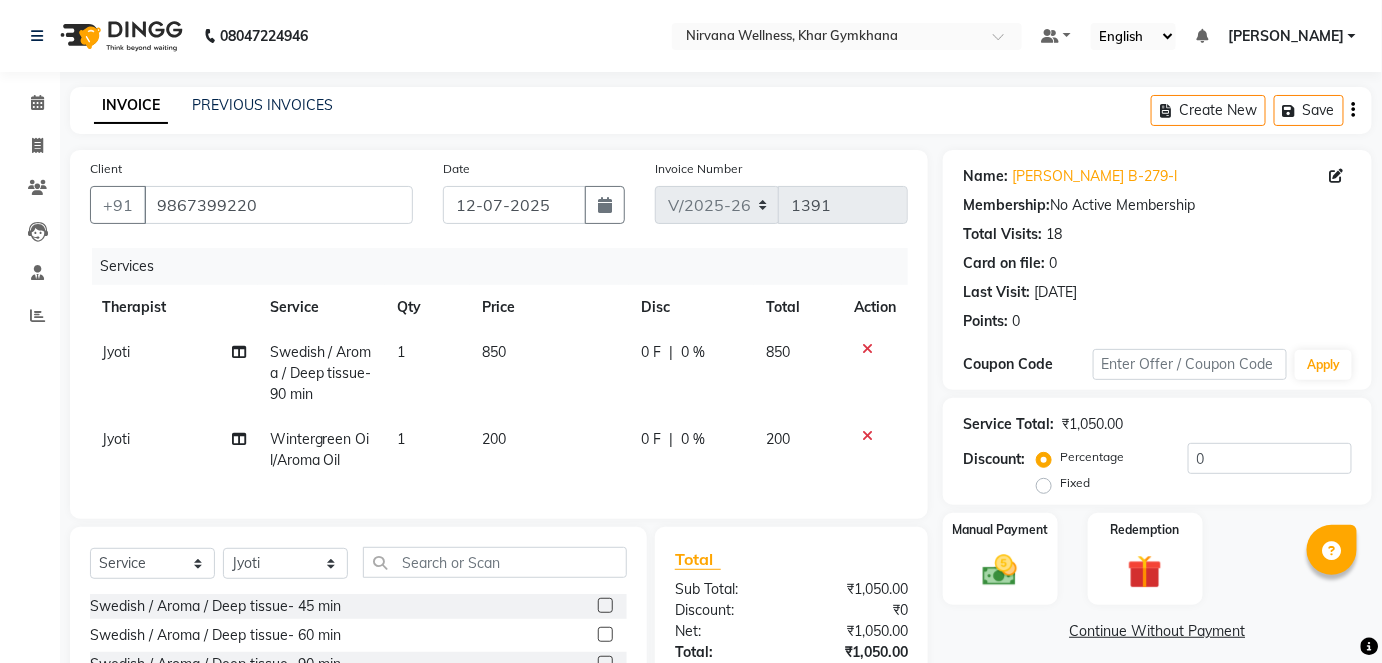 click on "Manual Payment Redemption" 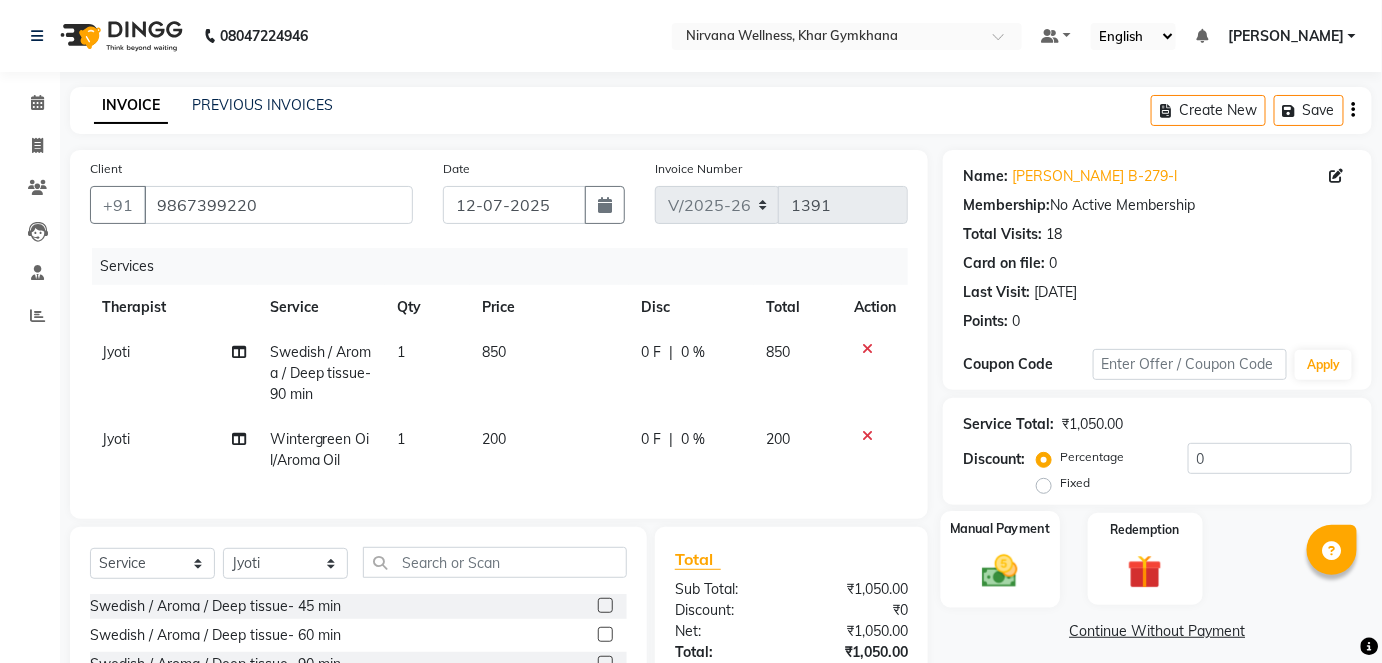 scroll, scrollTop: 202, scrollLeft: 0, axis: vertical 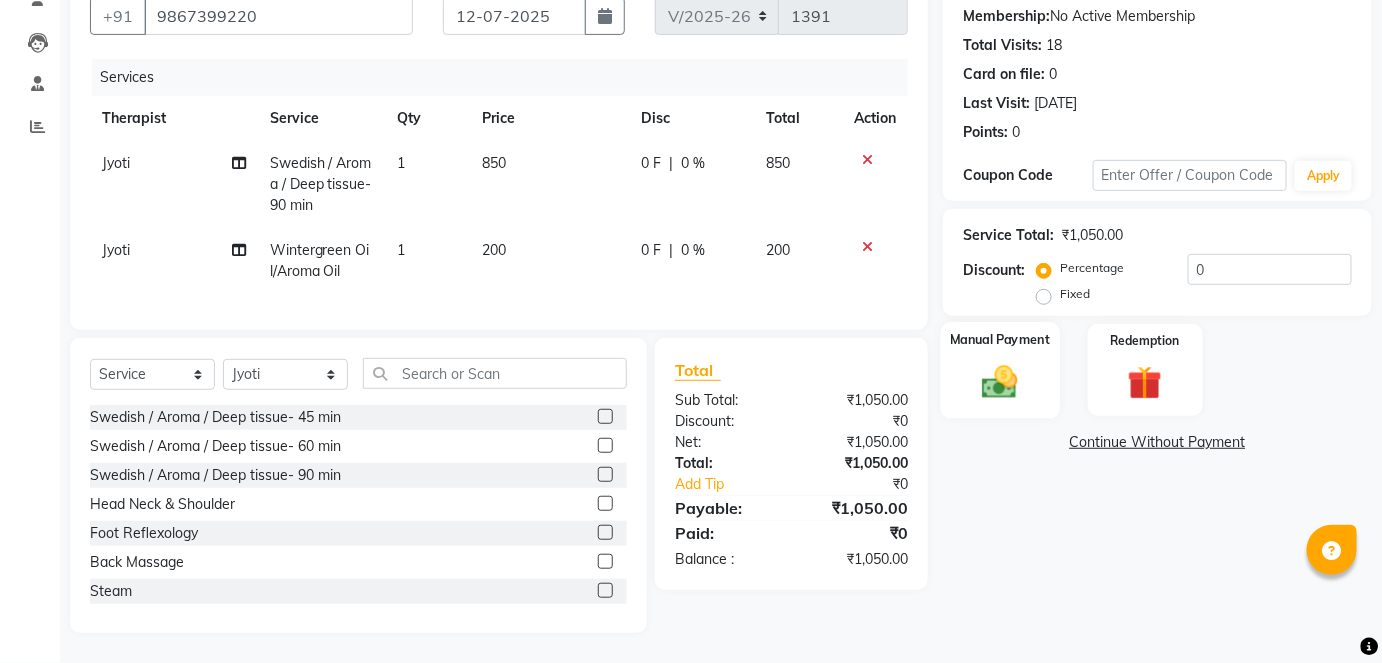 click 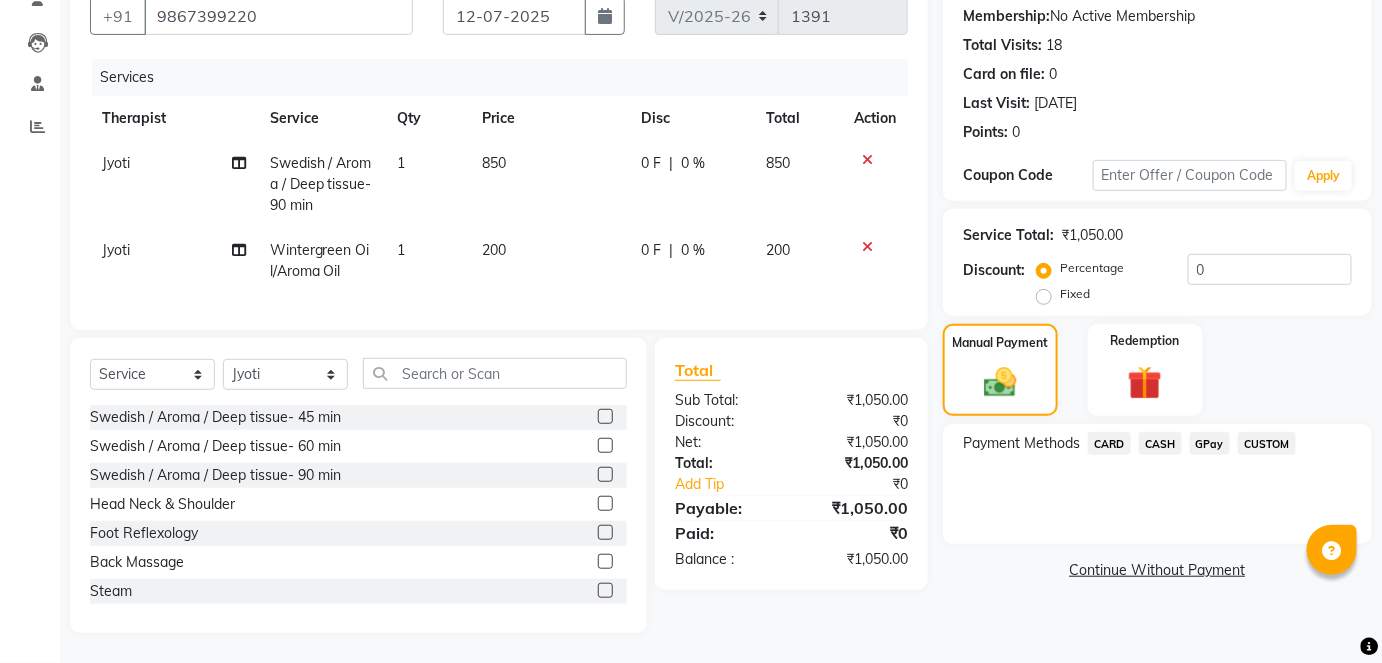 click on "CASH" 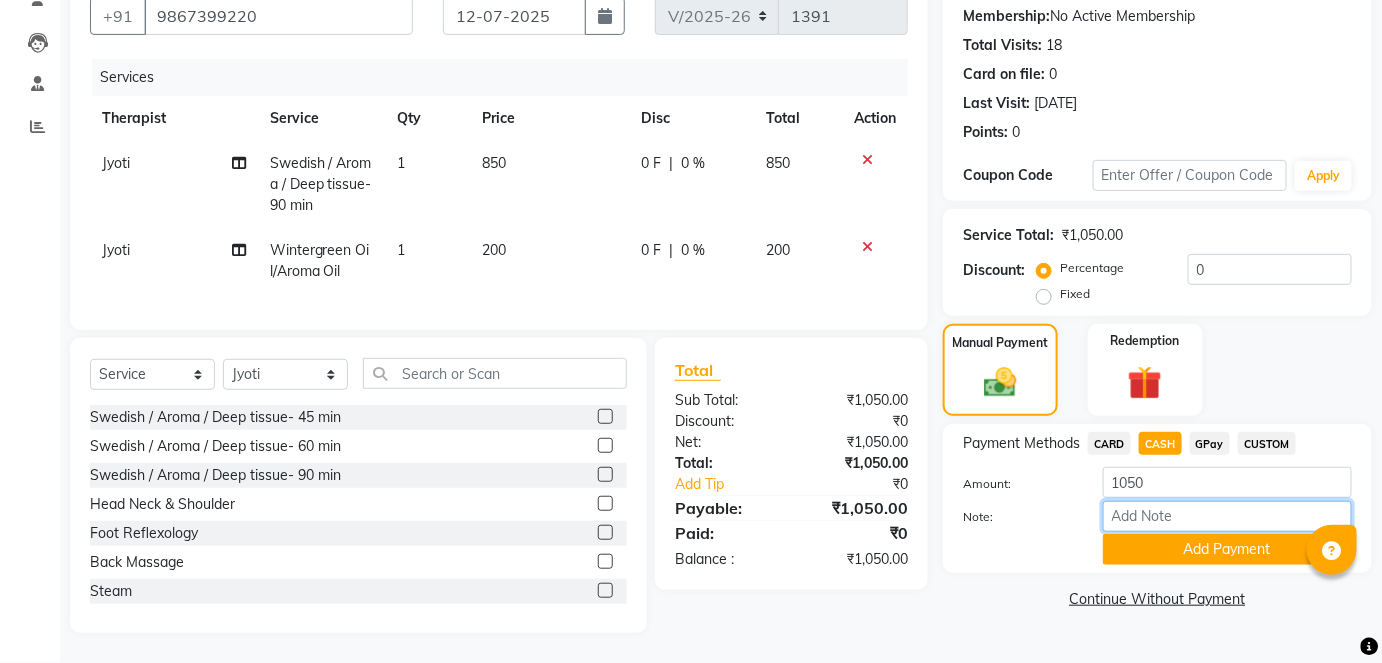 click on "Note:" at bounding box center (1227, 516) 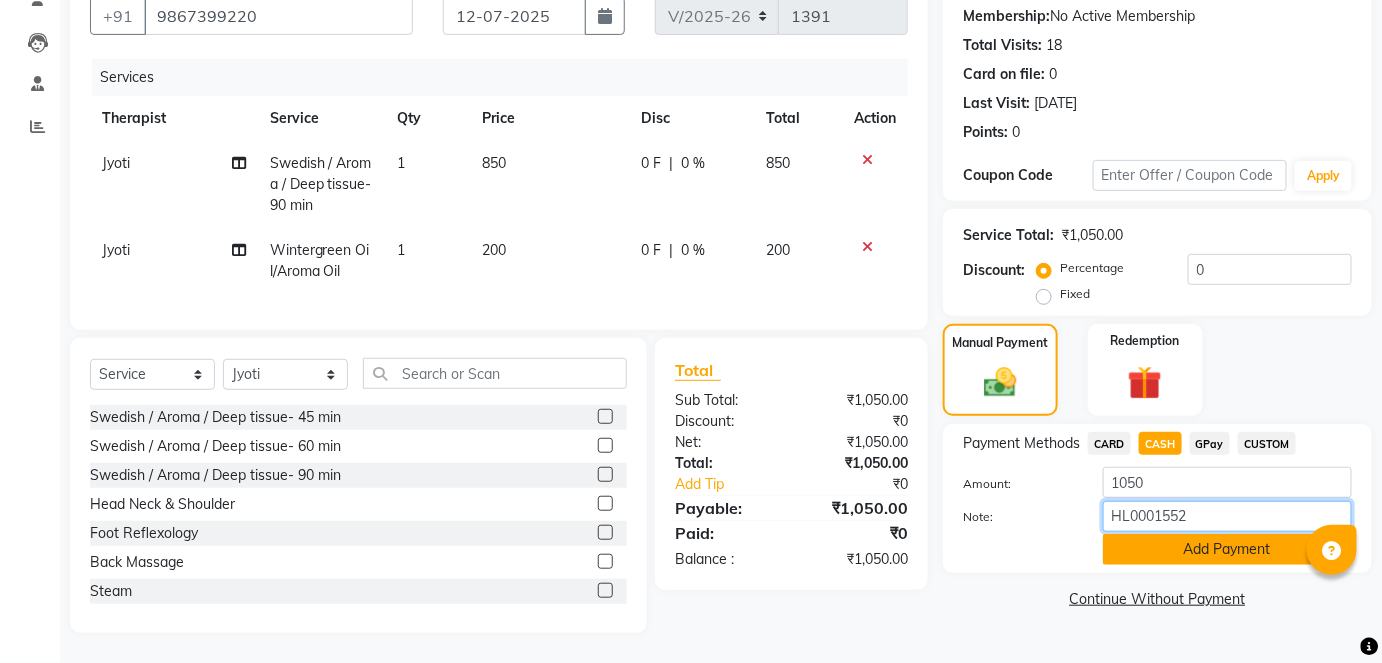 type on "HL0001552" 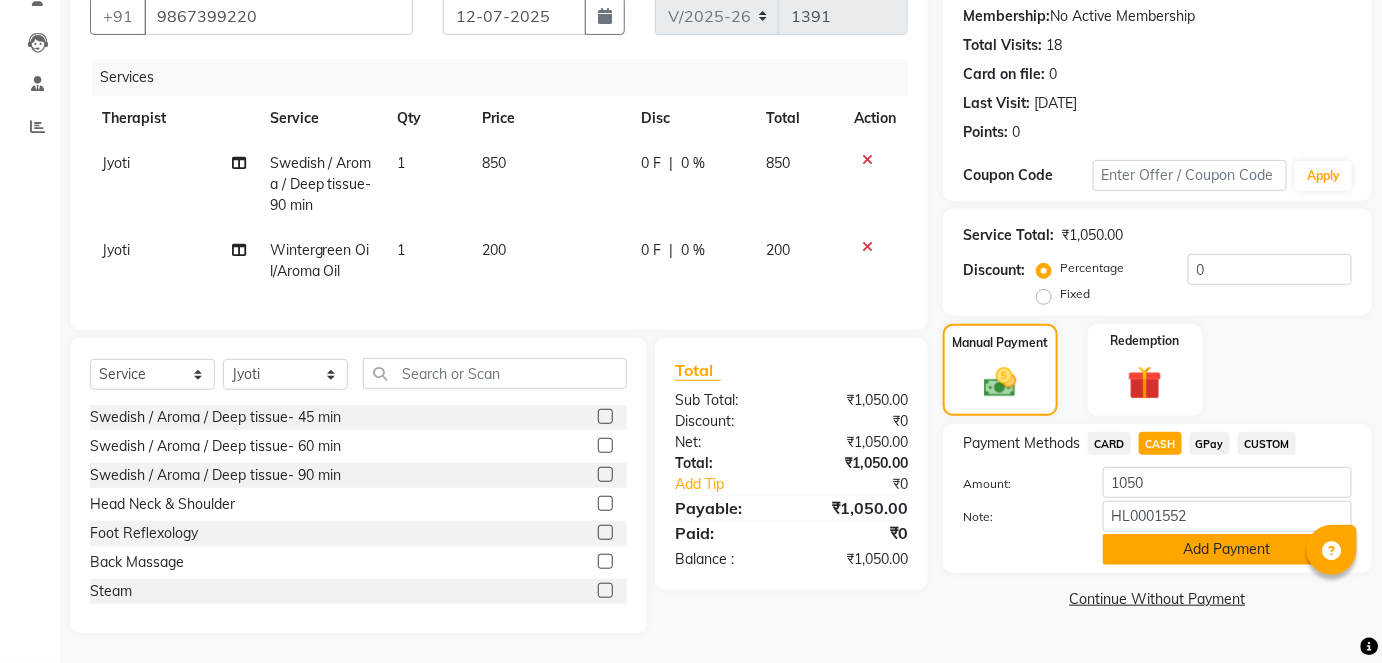 click on "Add Payment" 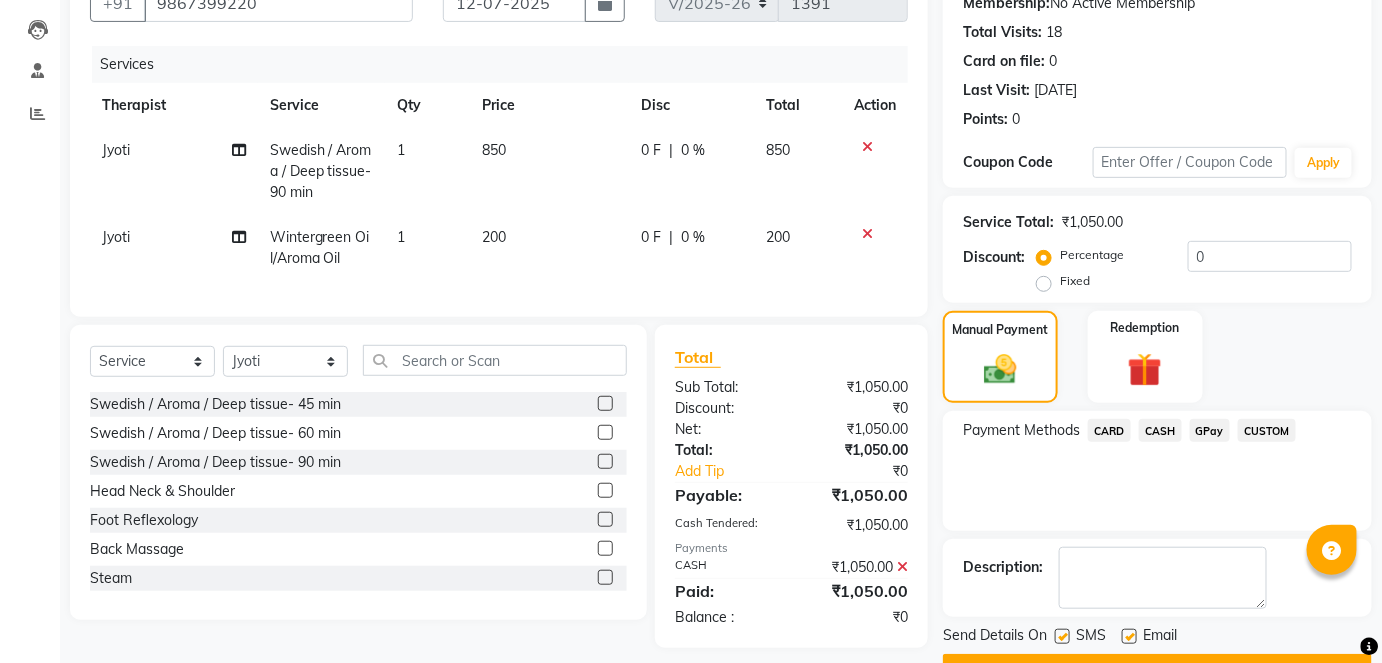 scroll, scrollTop: 252, scrollLeft: 0, axis: vertical 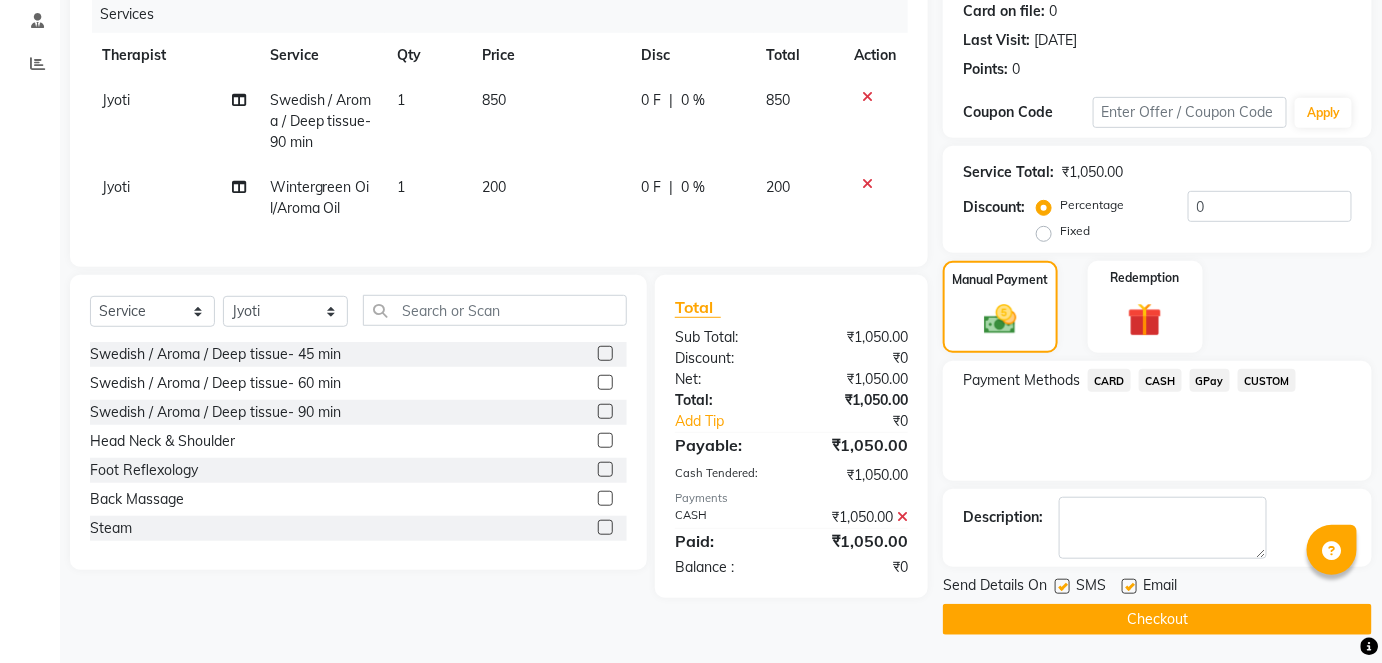 click on "Checkout" 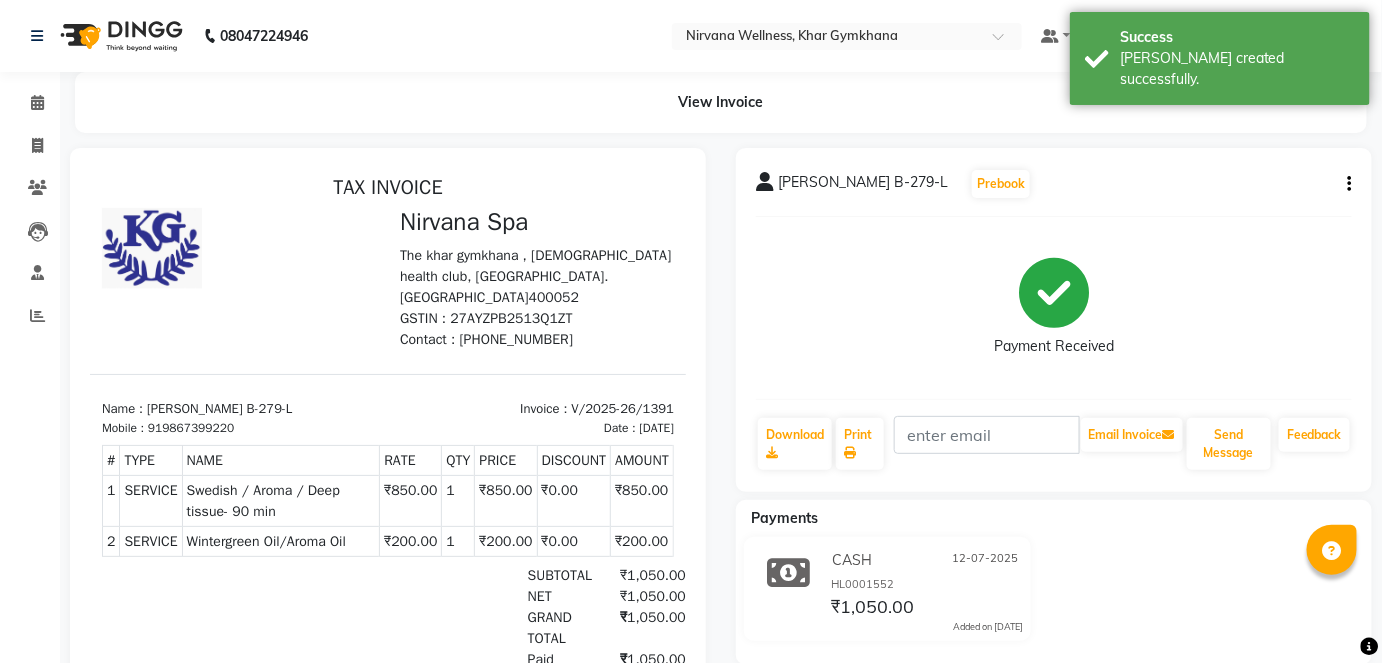 scroll, scrollTop: 0, scrollLeft: 0, axis: both 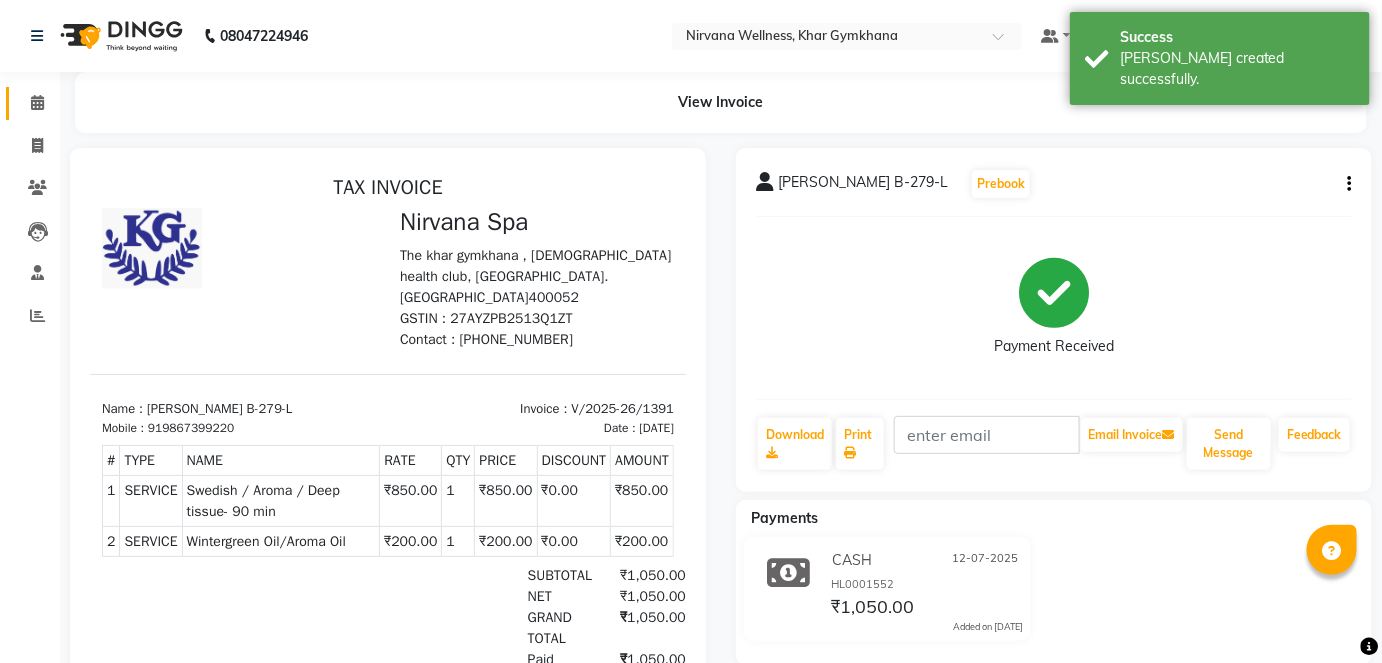 click on "Calendar" 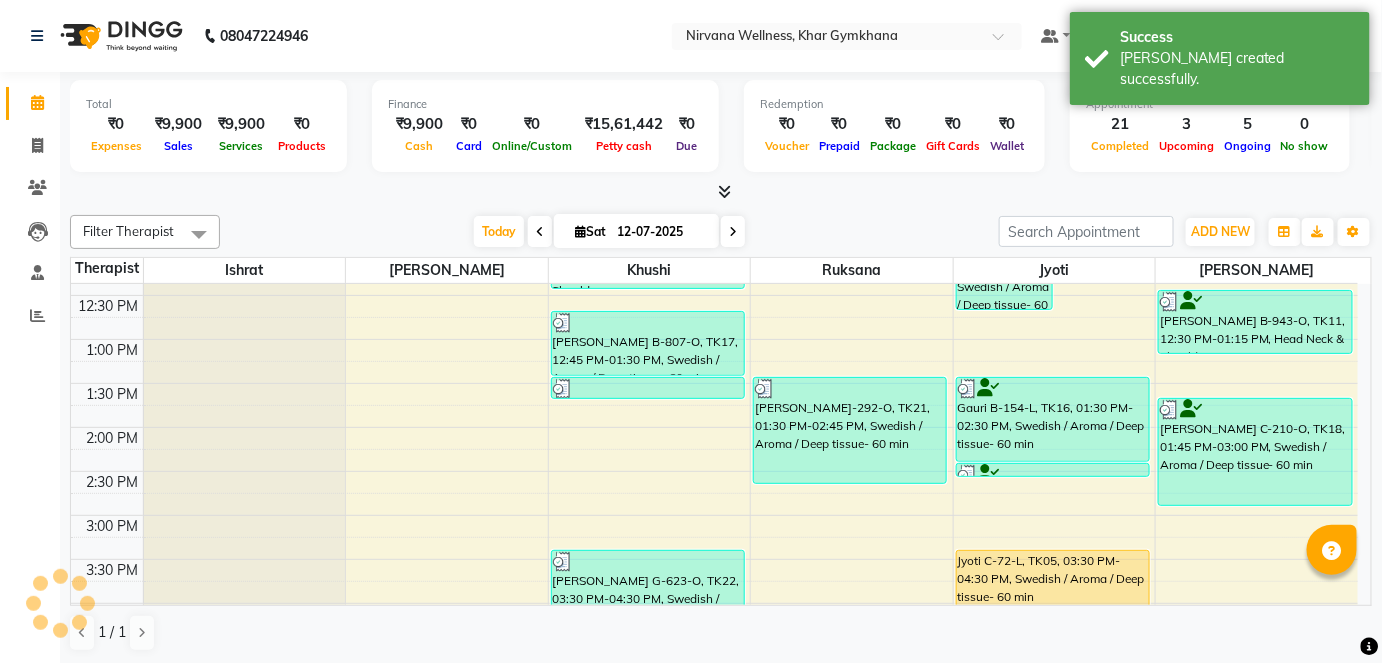 scroll, scrollTop: 818, scrollLeft: 0, axis: vertical 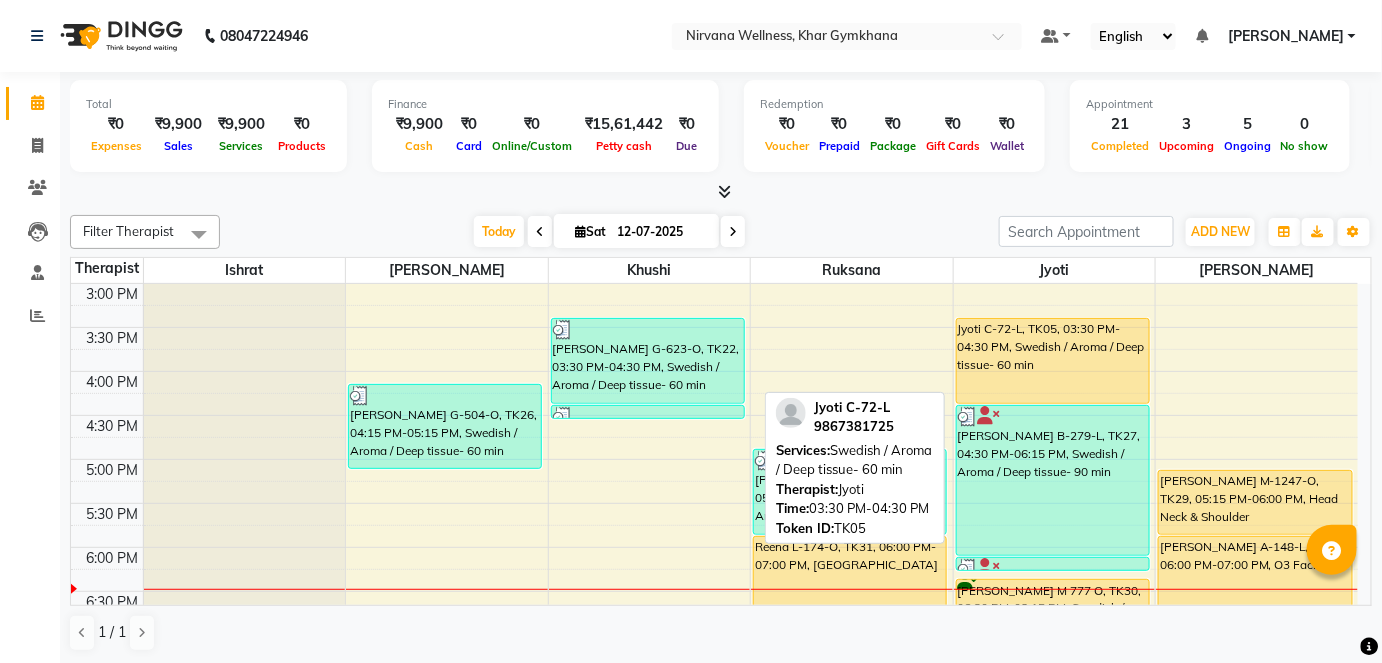 click on "Jyoti C-72-L, TK05, 03:30 PM-04:30 PM, Swedish / Aroma / Deep tissue- 60 min" at bounding box center (1053, 361) 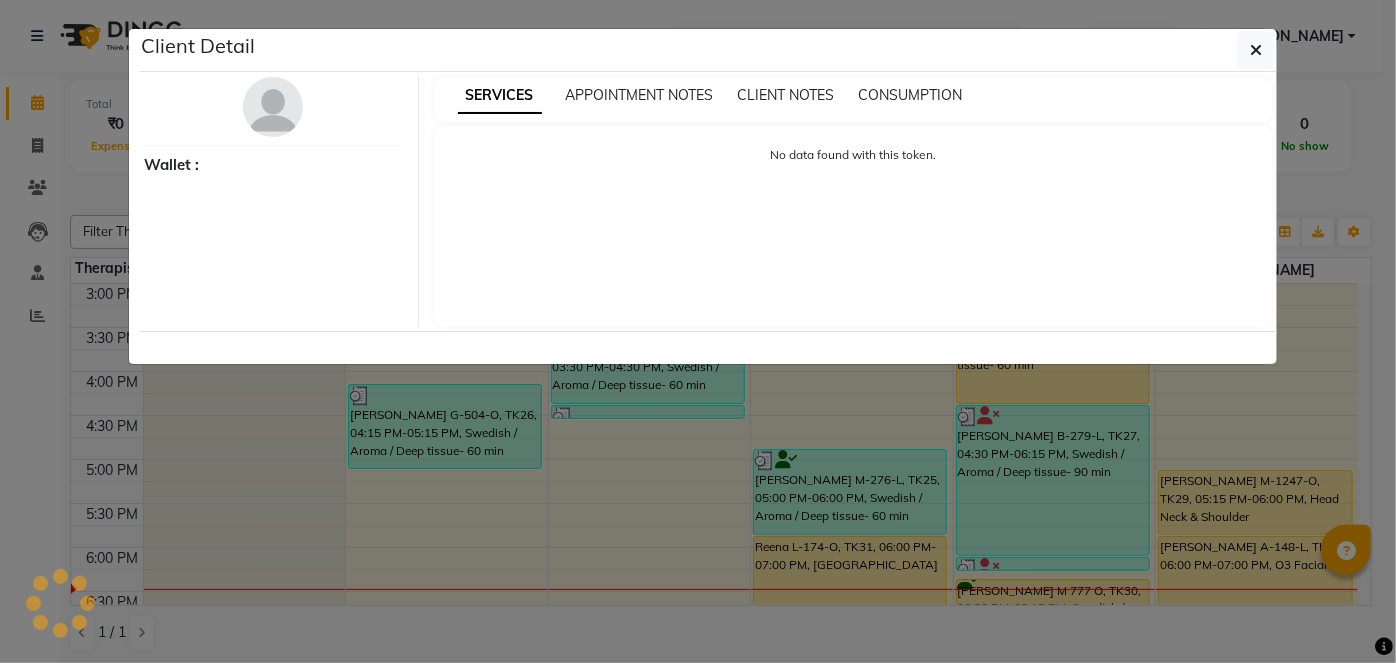 select on "1" 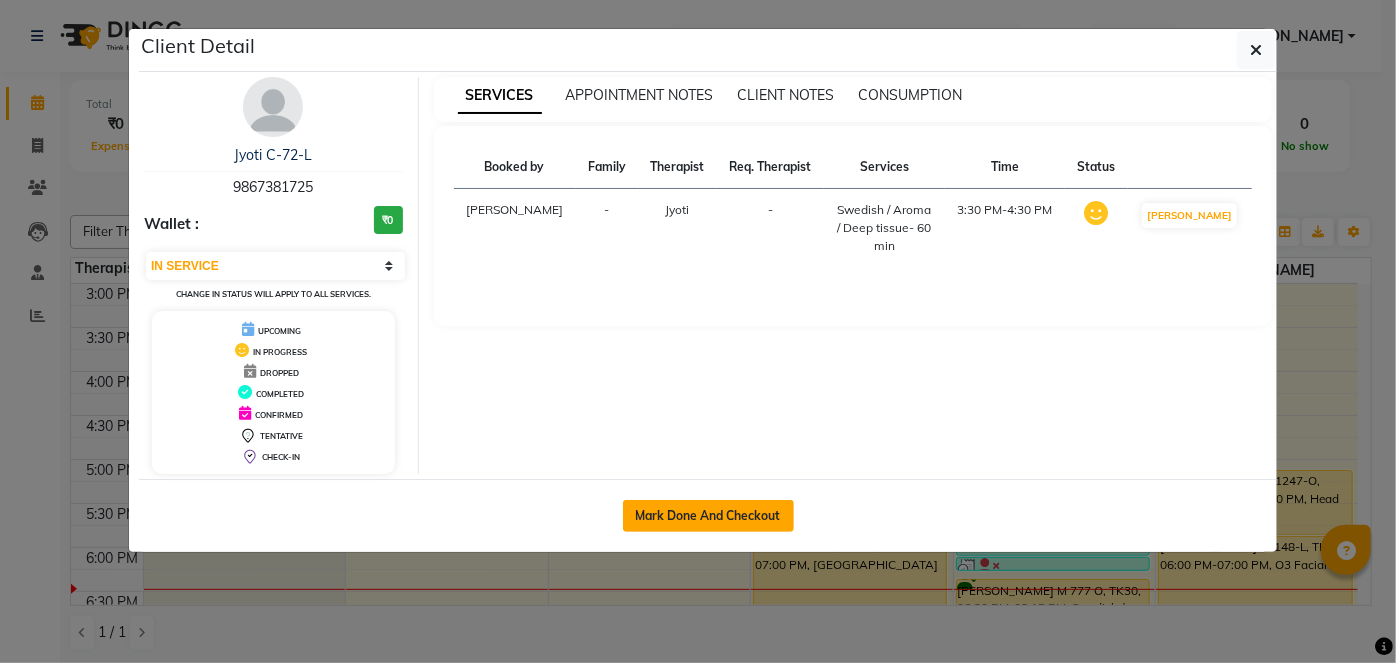 click on "Mark Done And Checkout" 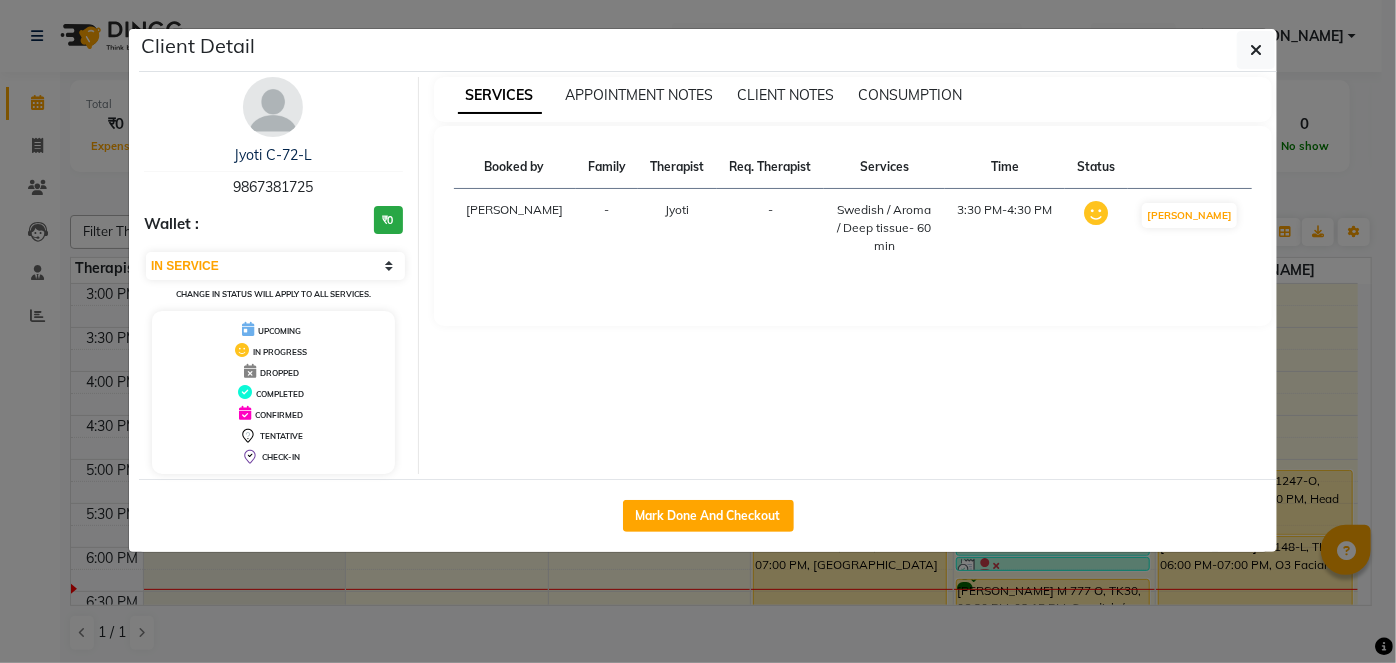 select on "6844" 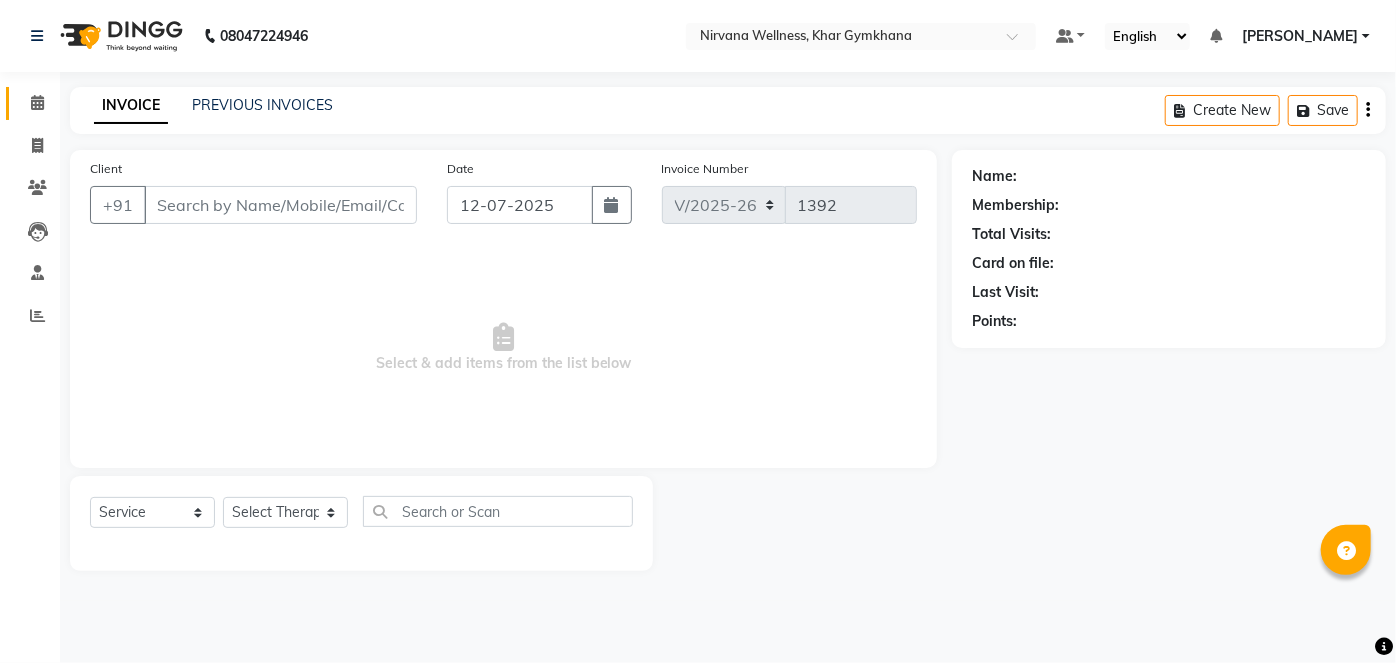 type on "9867381725" 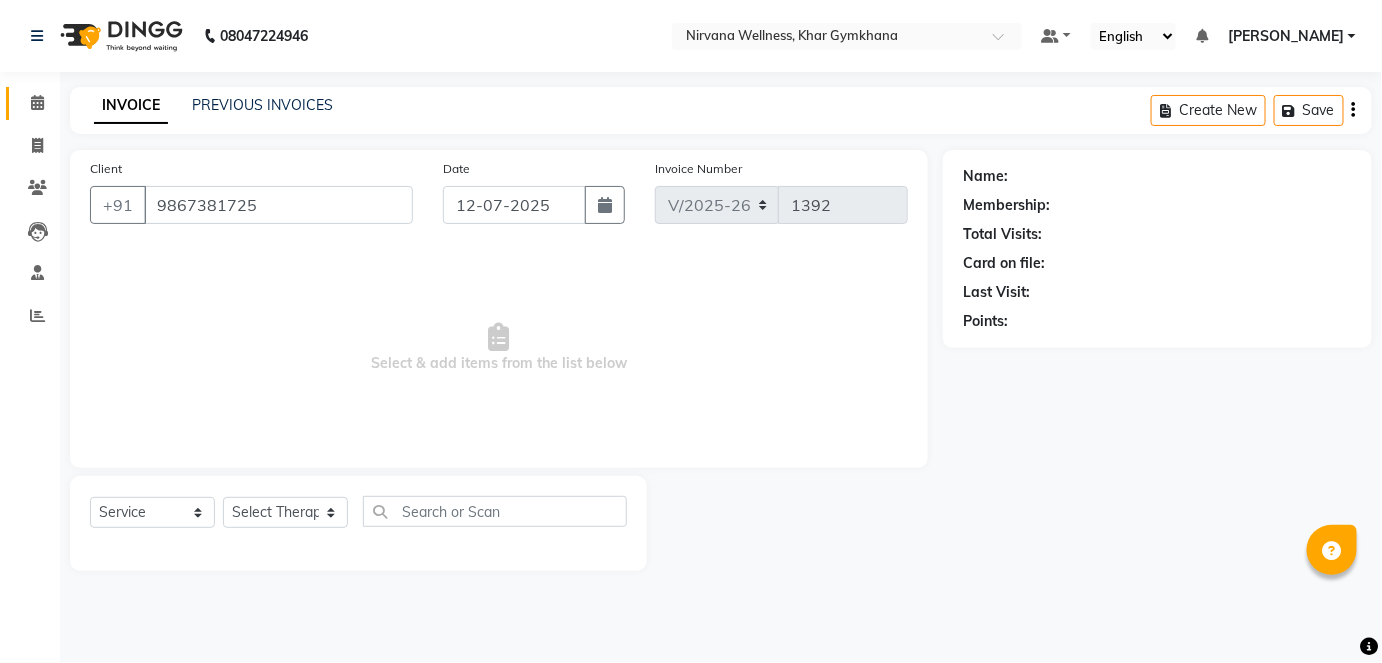 select on "78895" 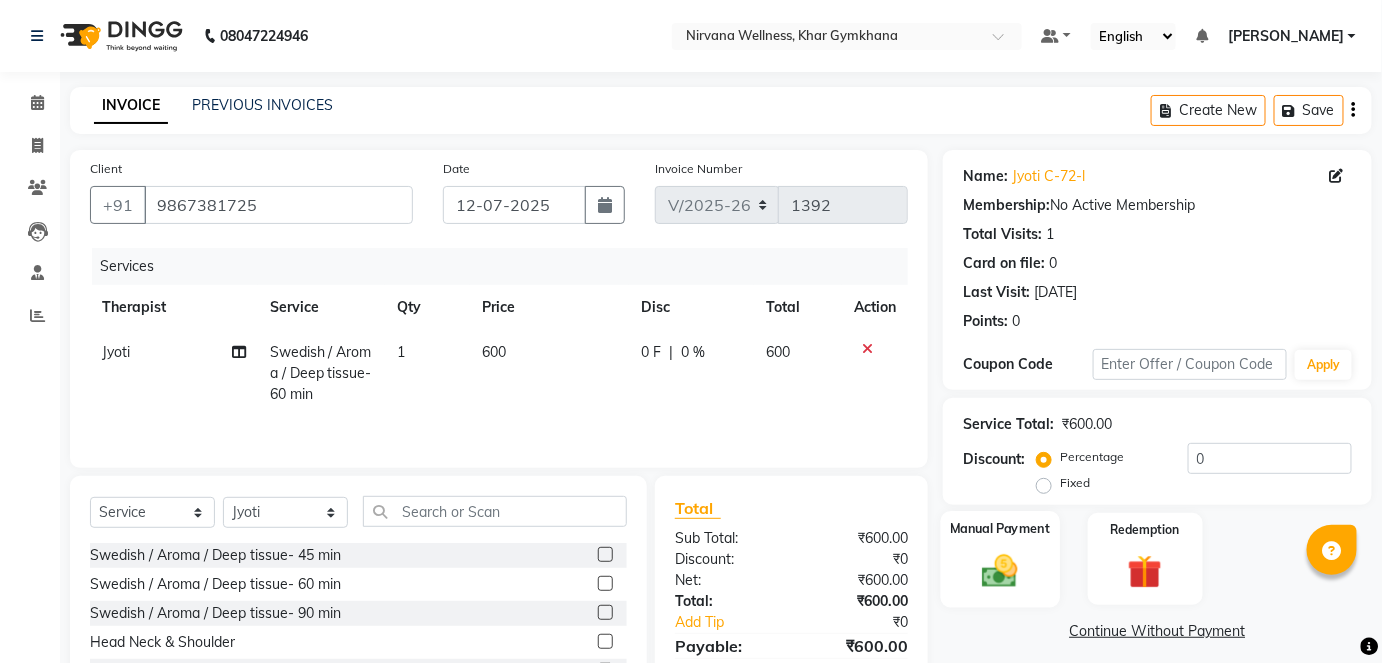click 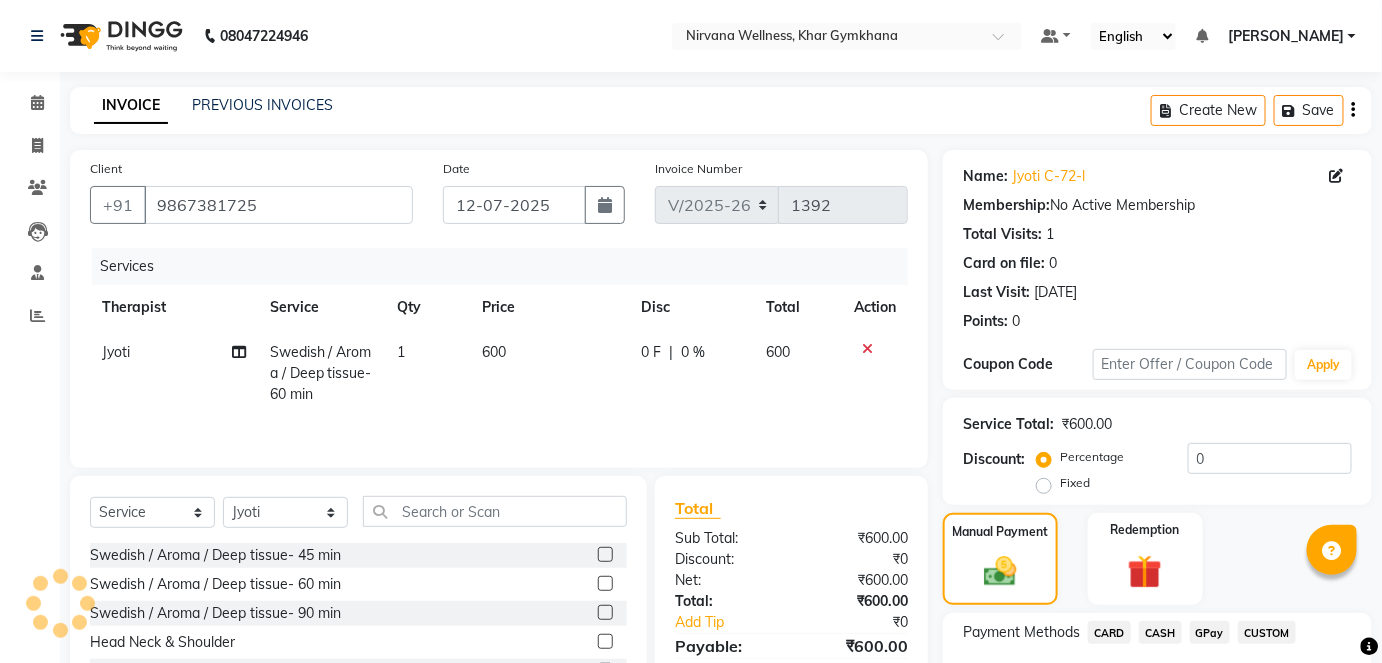 scroll, scrollTop: 140, scrollLeft: 0, axis: vertical 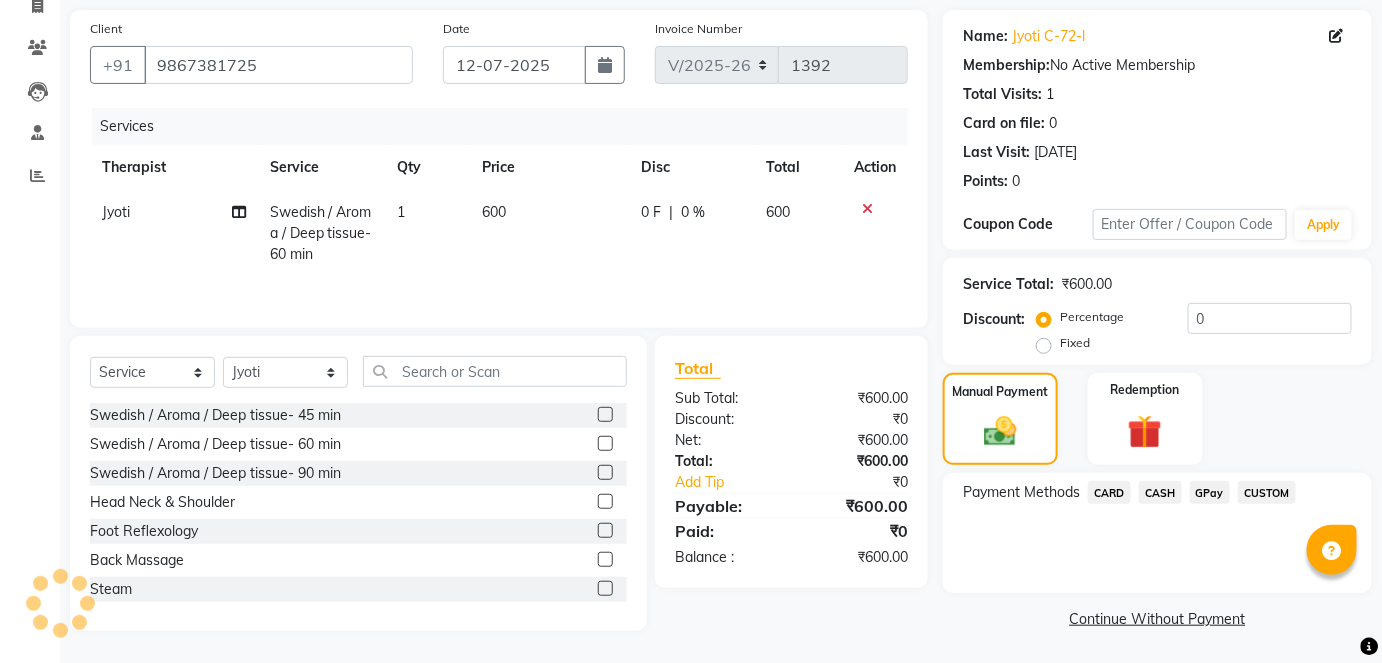 click on "CASH" 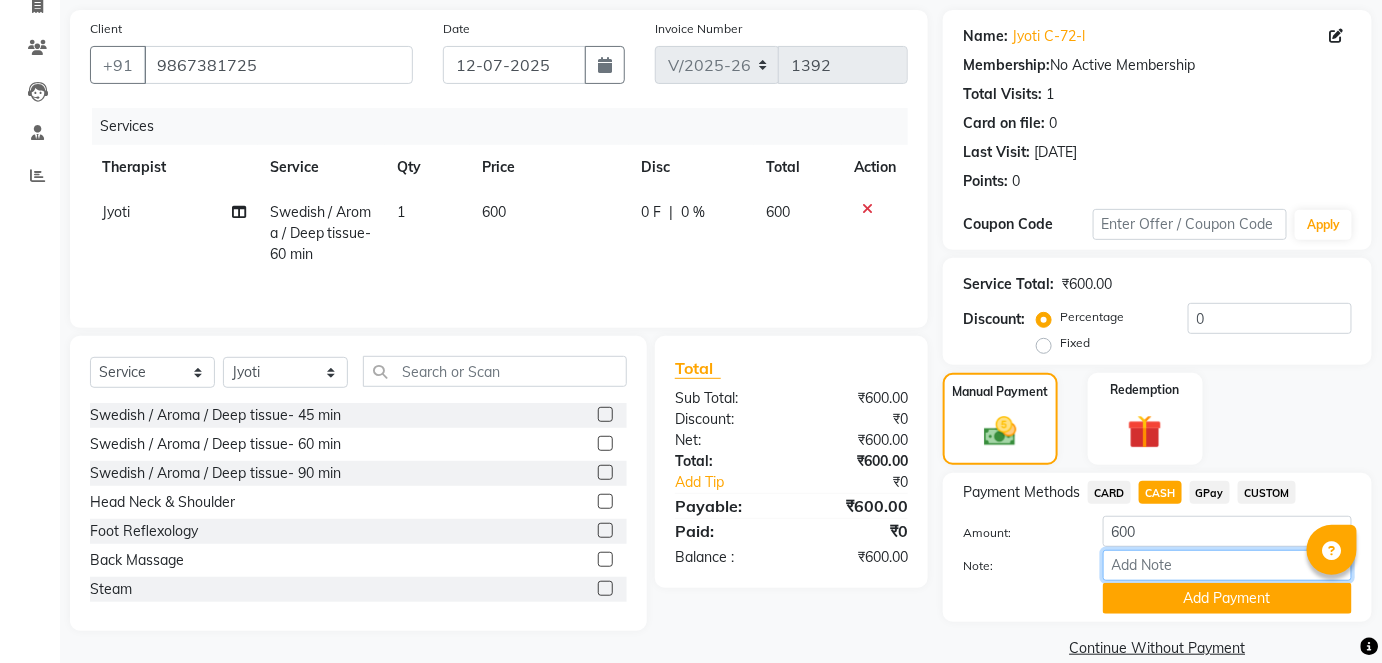 click on "Note:" at bounding box center [1227, 565] 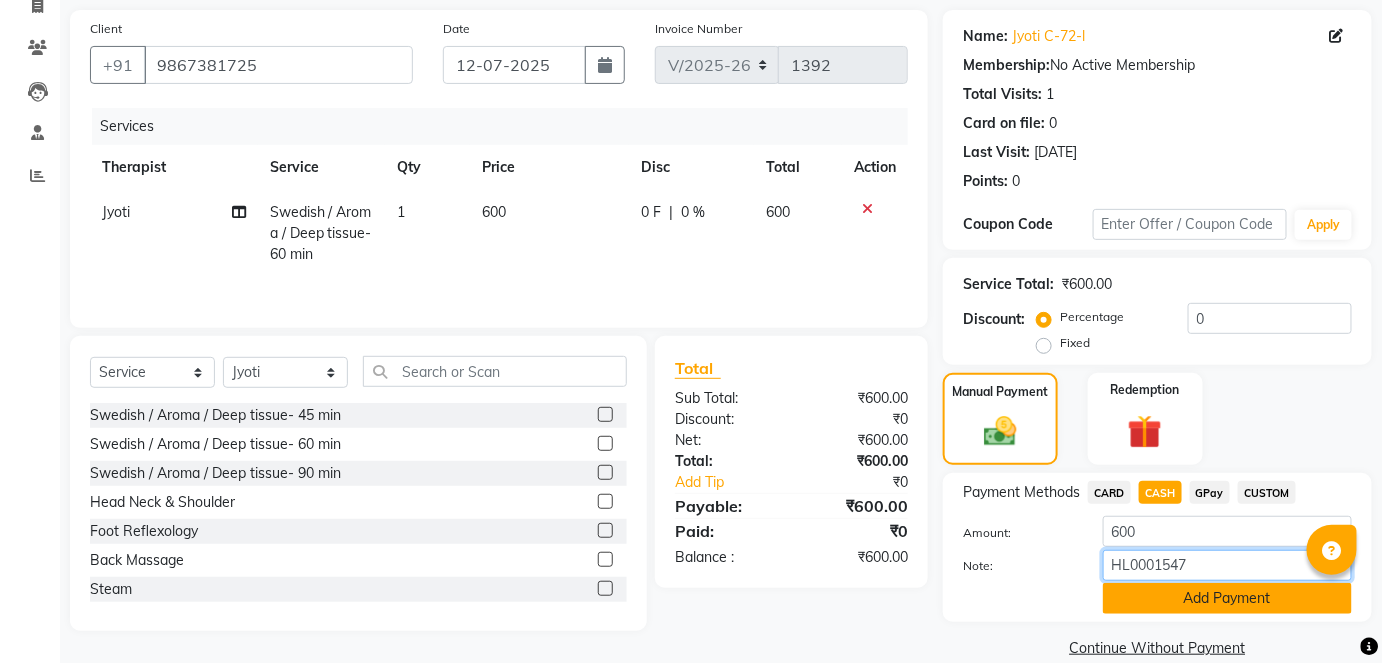 type on "HL0001547" 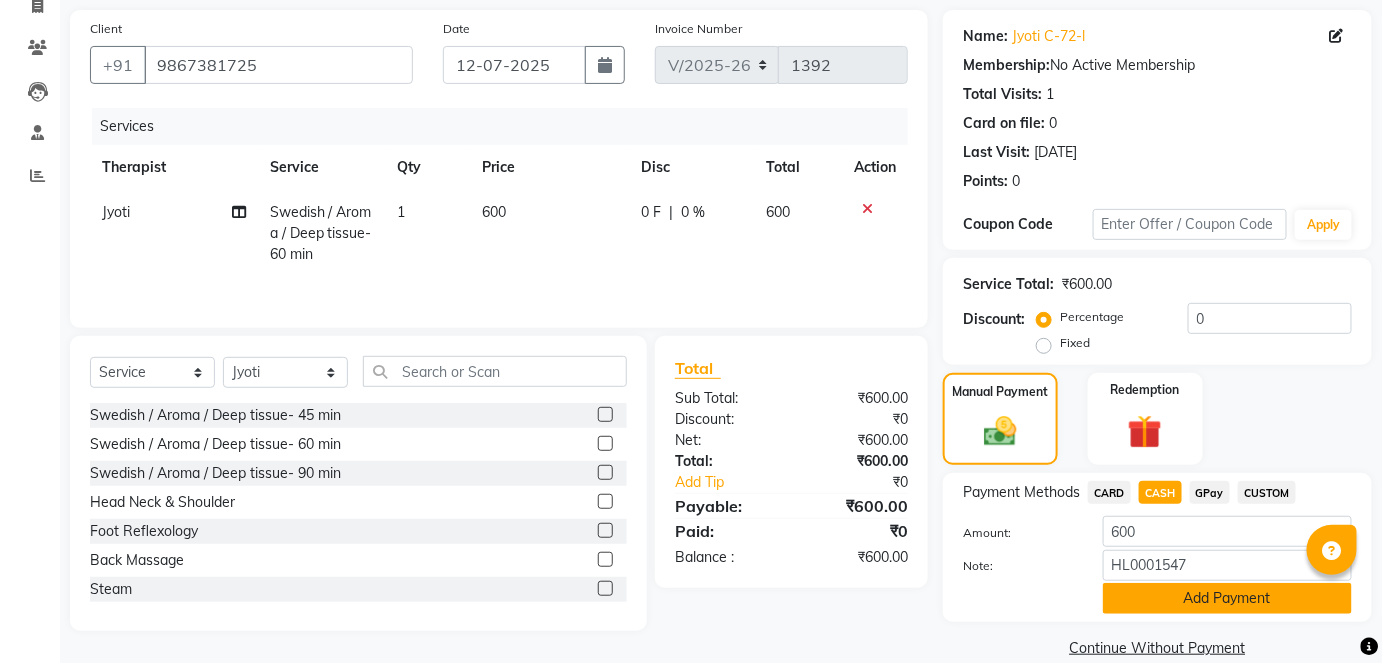 click on "Add Payment" 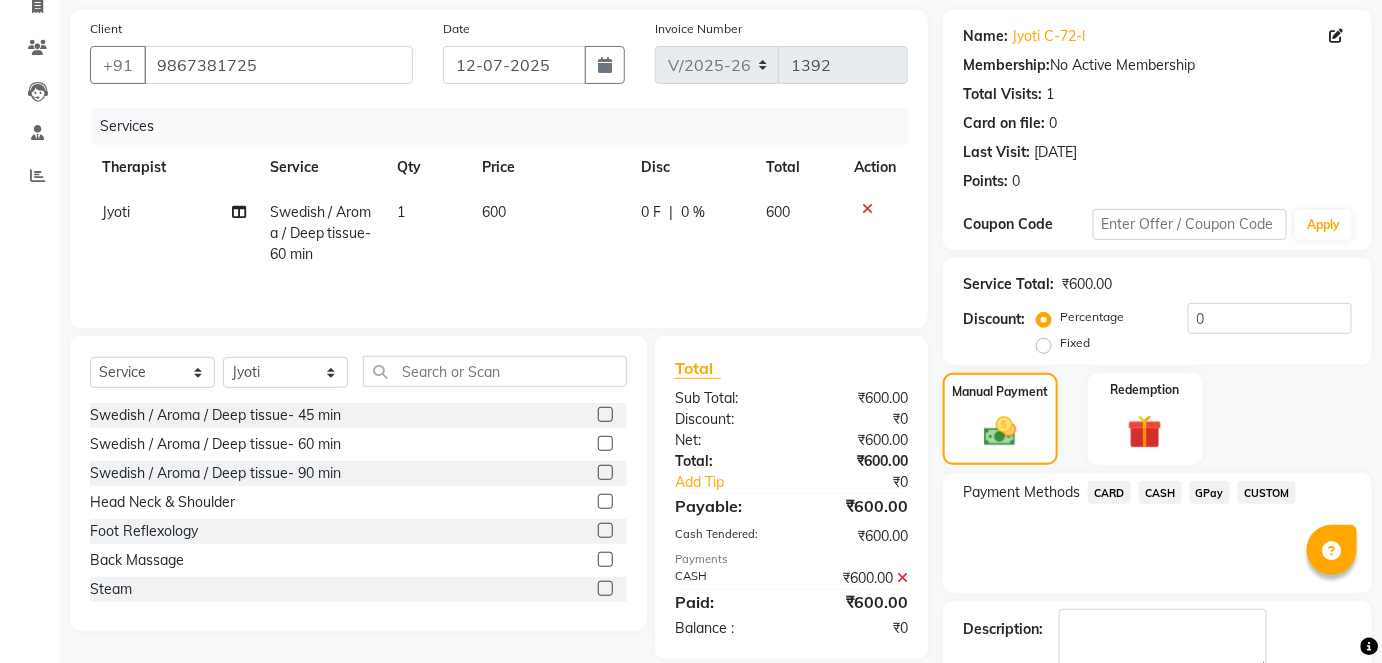 scroll, scrollTop: 252, scrollLeft: 0, axis: vertical 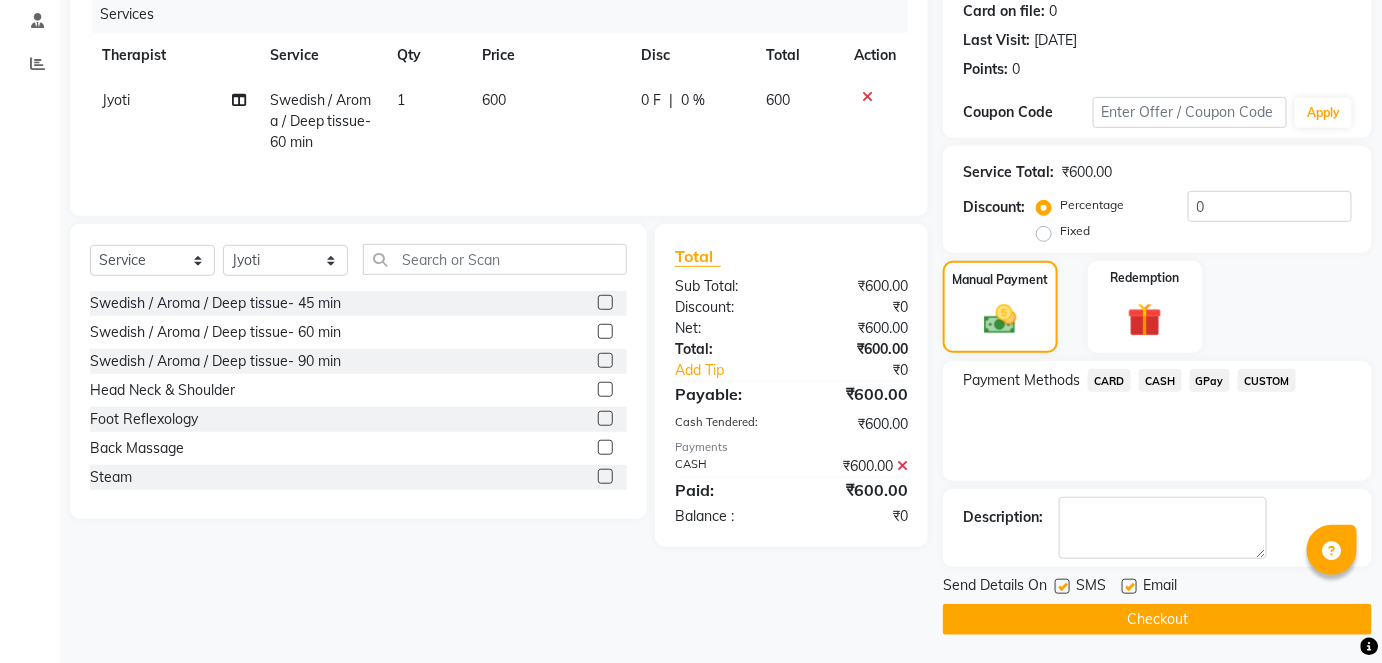 click on "Checkout" 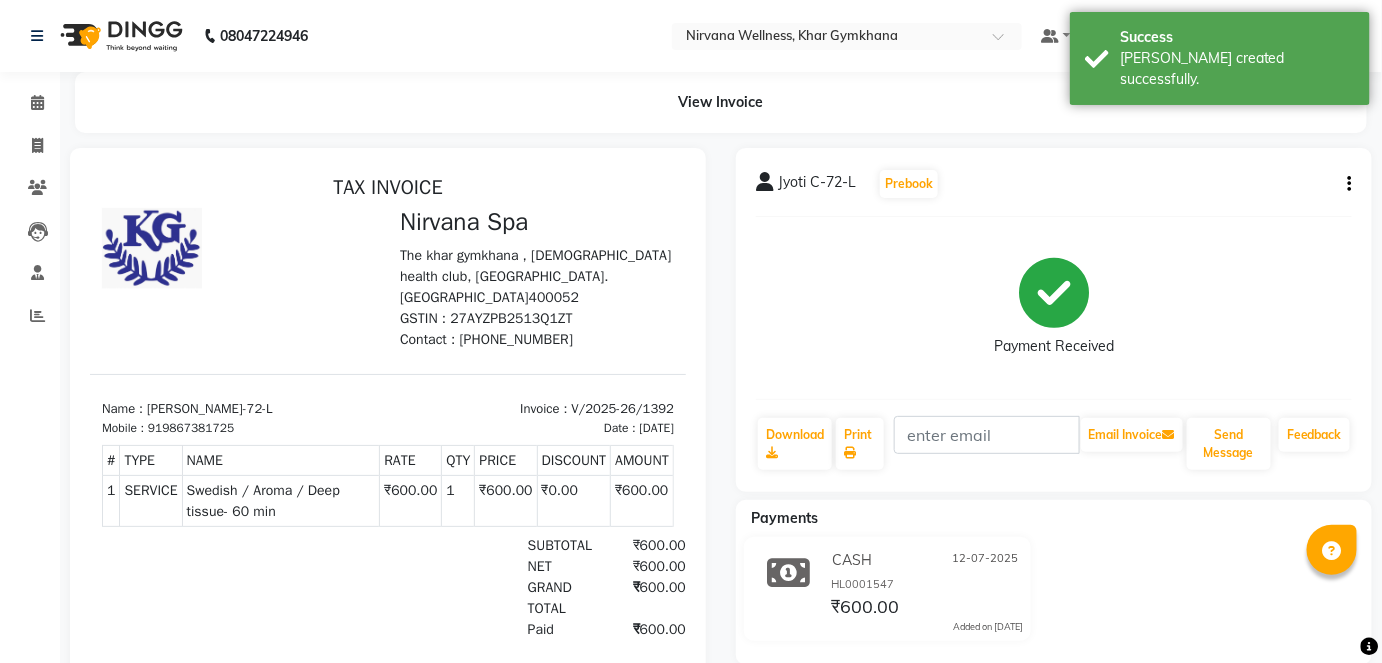 scroll, scrollTop: 0, scrollLeft: 0, axis: both 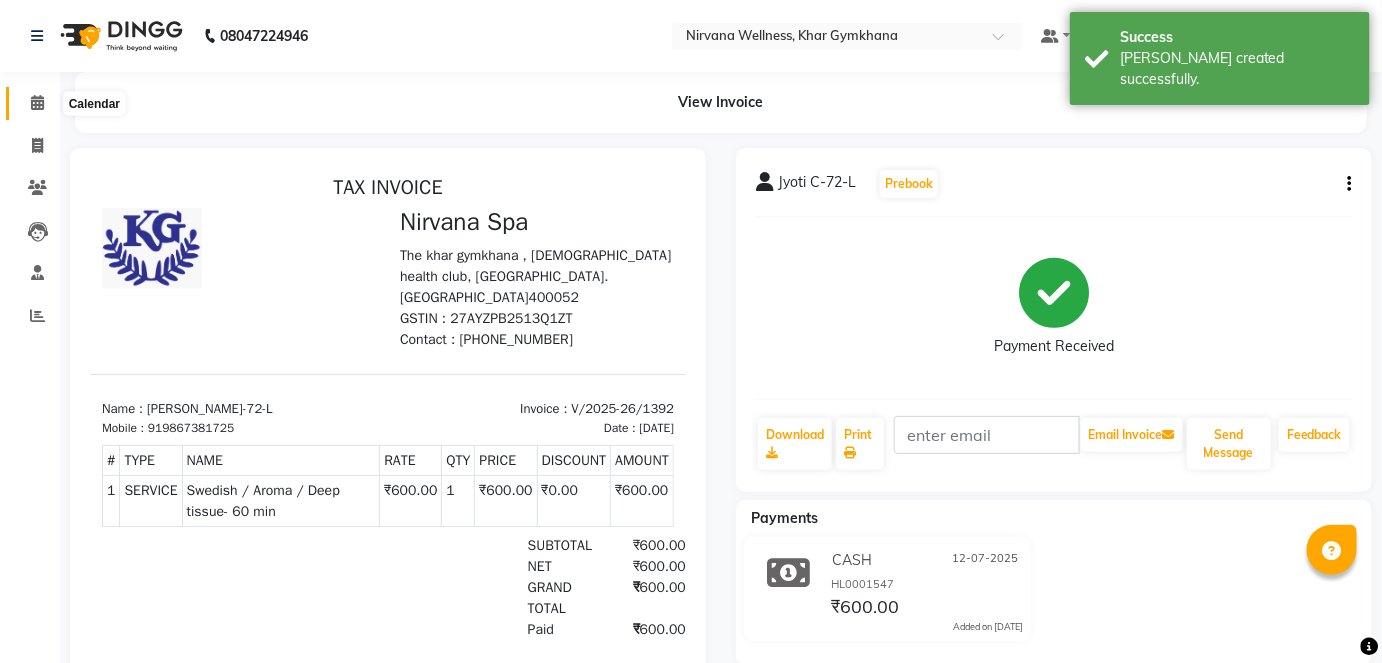 click 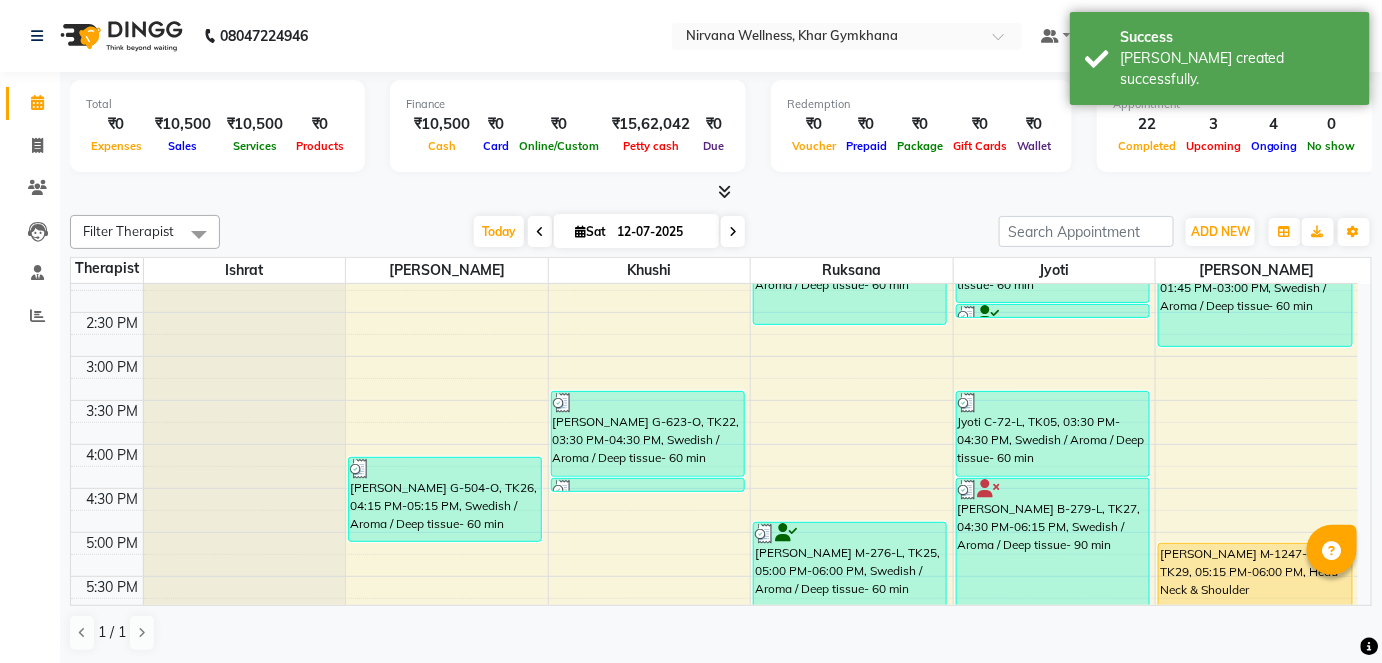 scroll, scrollTop: 813, scrollLeft: 0, axis: vertical 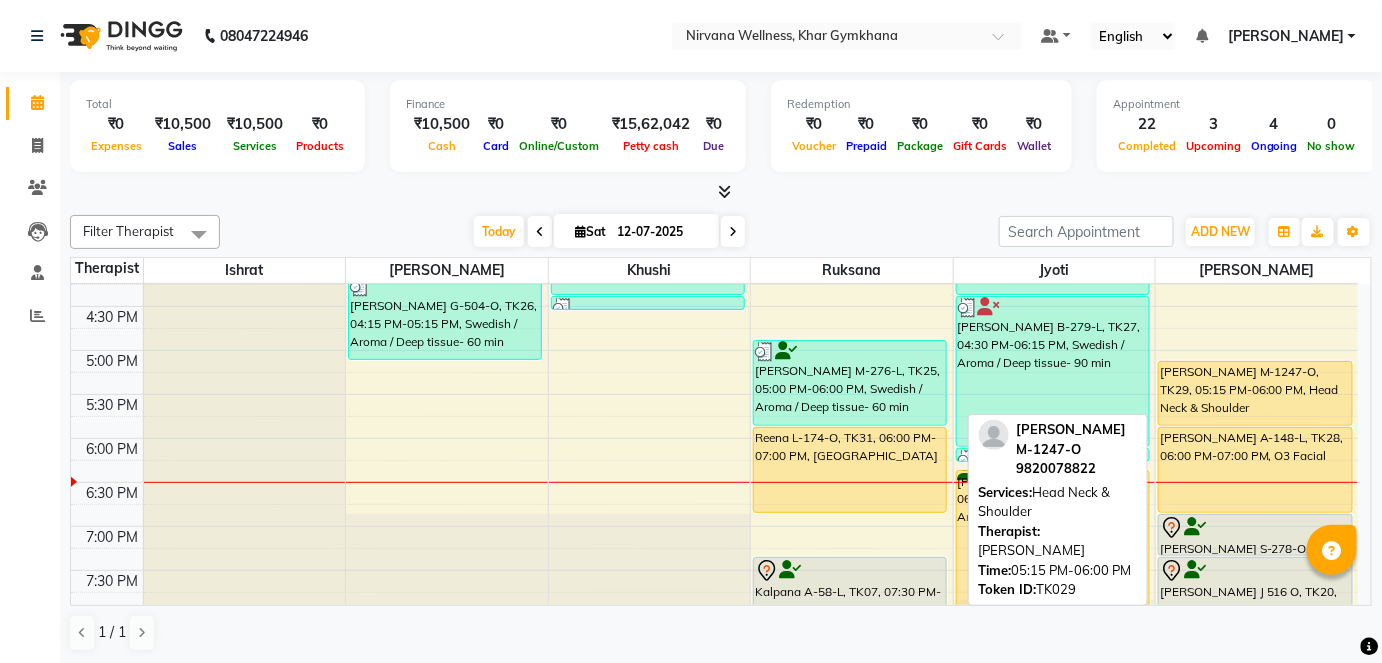 click on "[PERSON_NAME] M-1247-O, TK29, 05:15 PM-06:00 PM, Head Neck & Shoulder" at bounding box center [1255, 393] 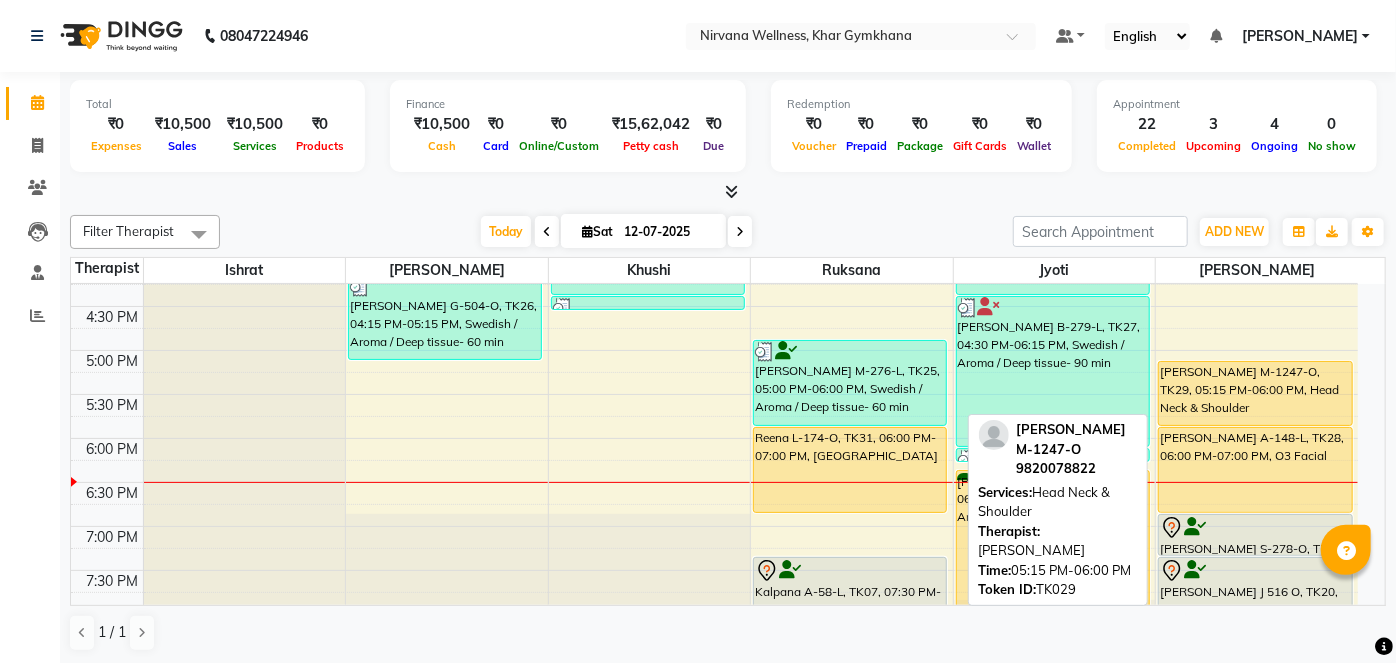 select on "1" 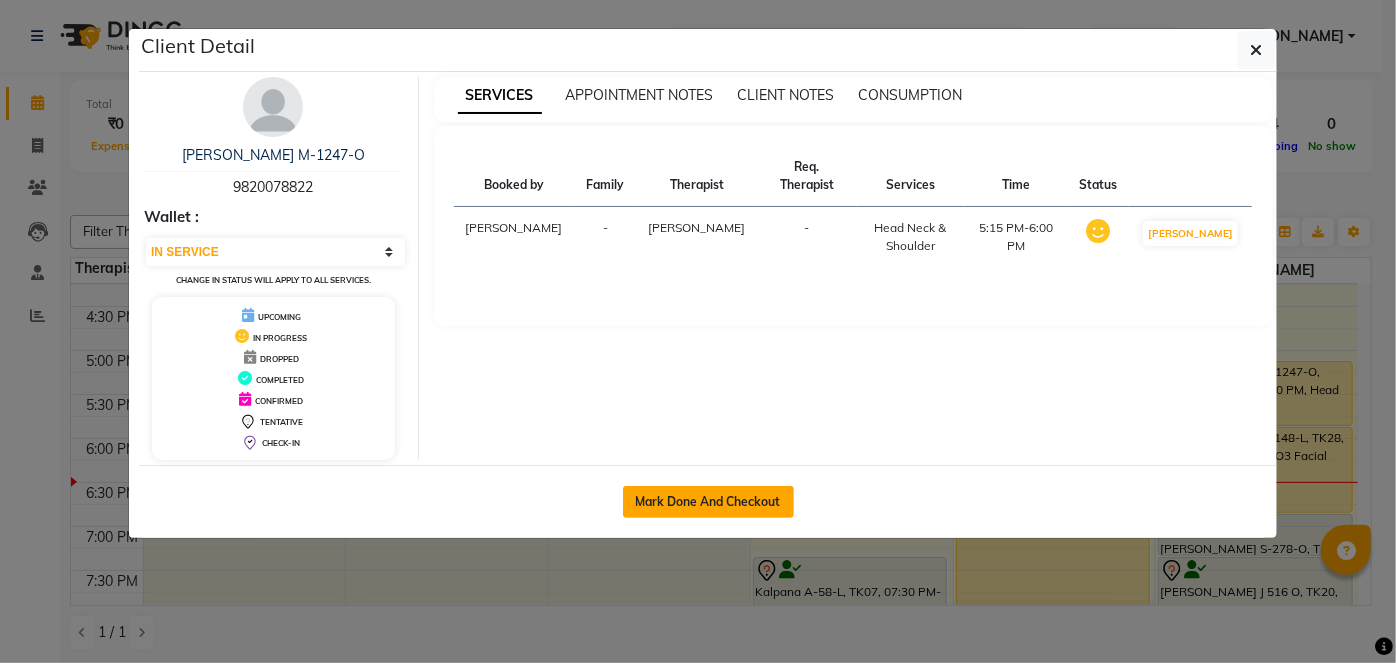 click on "Mark Done And Checkout" 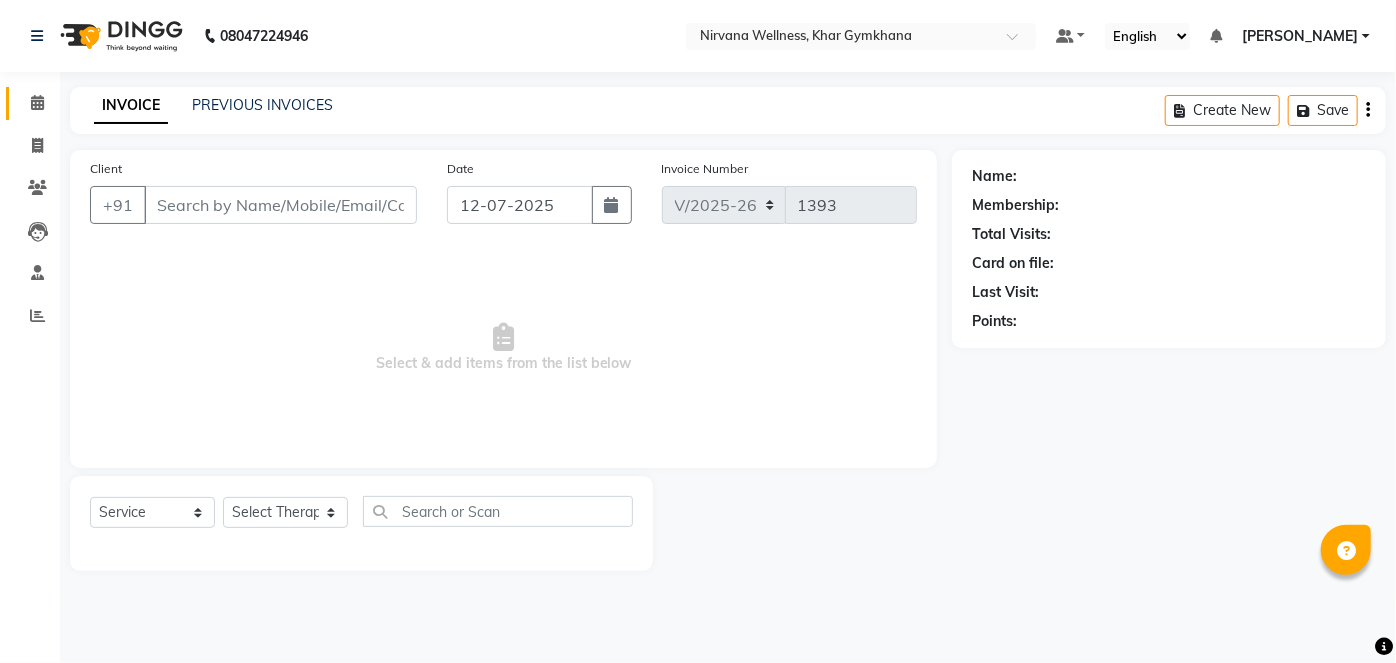 type on "9820078822" 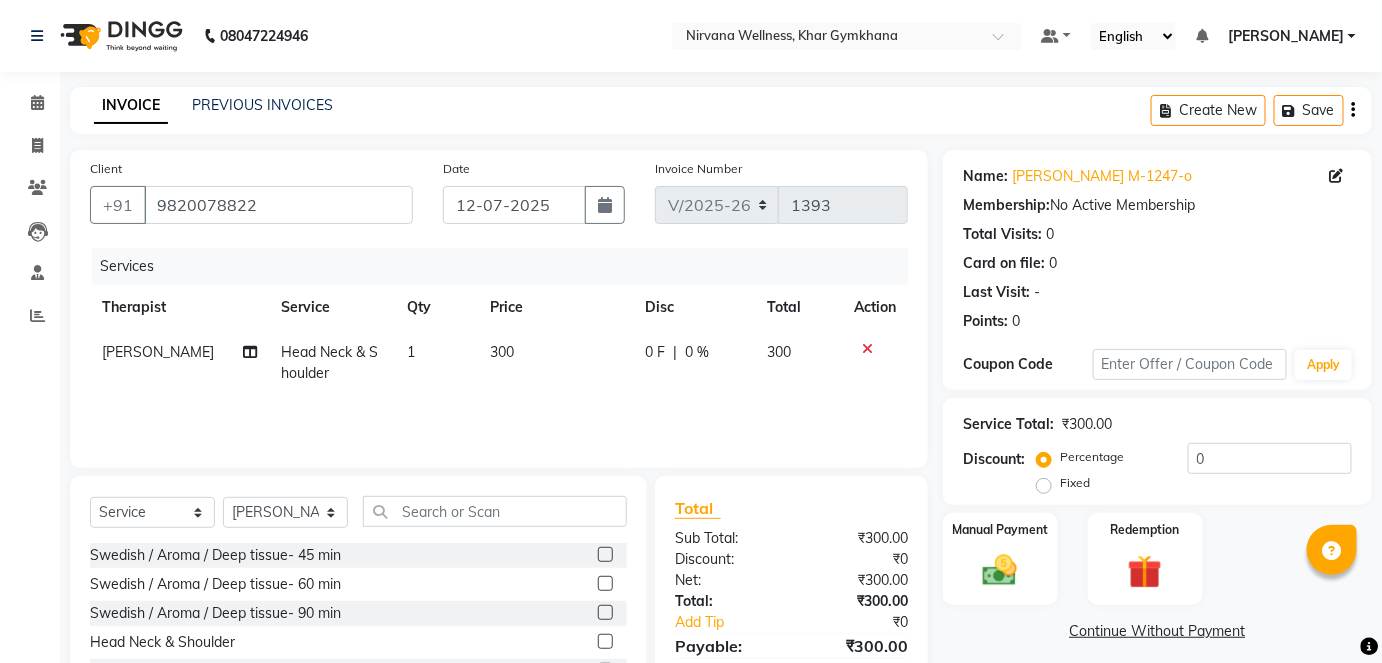 scroll, scrollTop: 137, scrollLeft: 0, axis: vertical 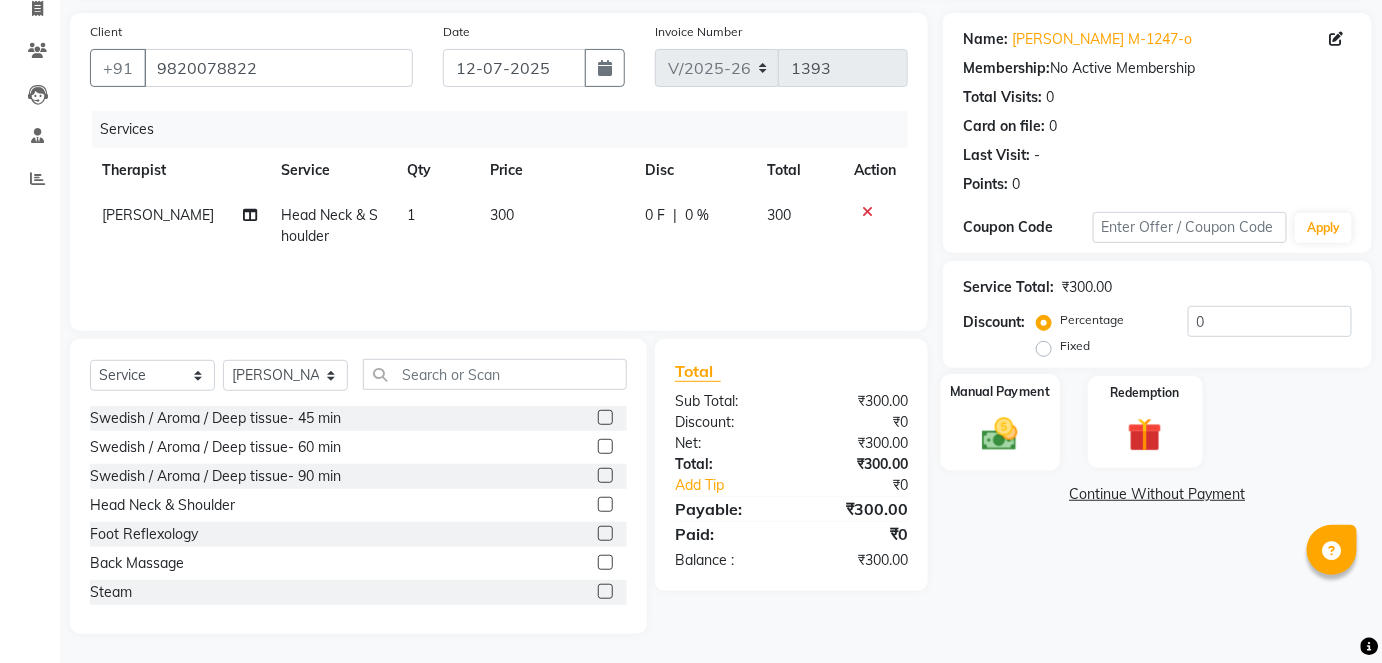 click on "Manual Payment" 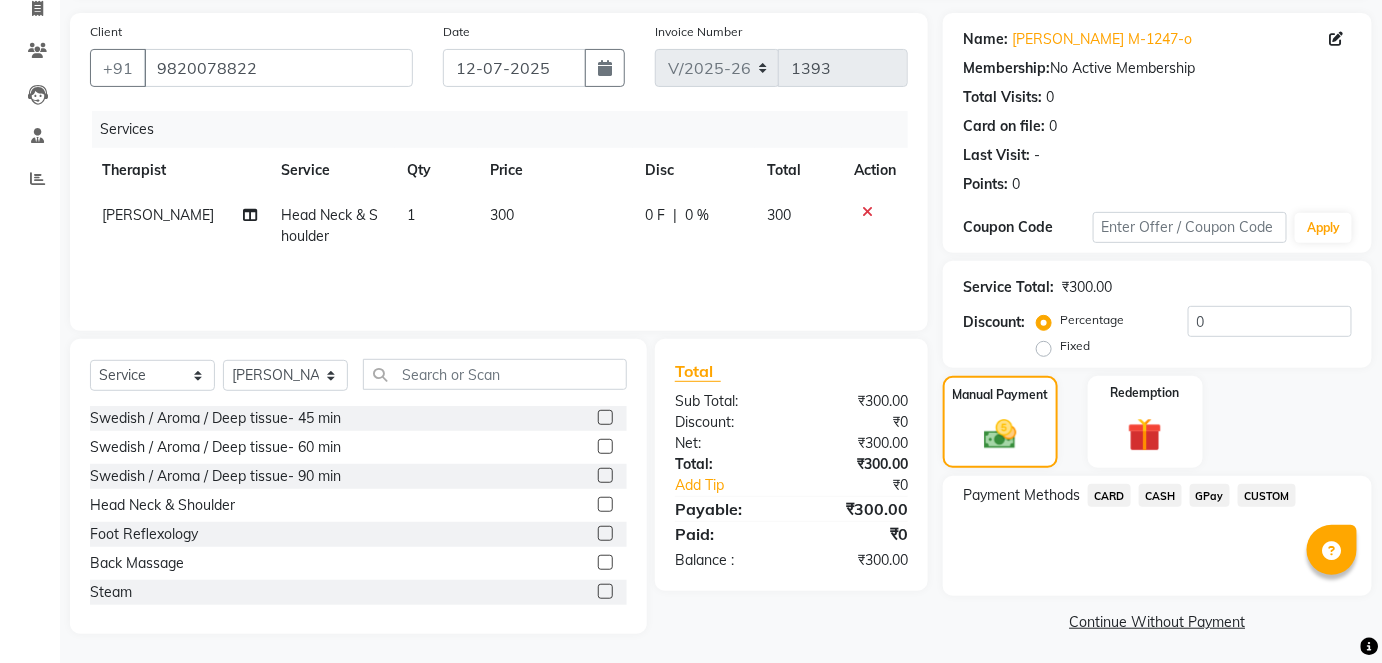 click on "CASH" 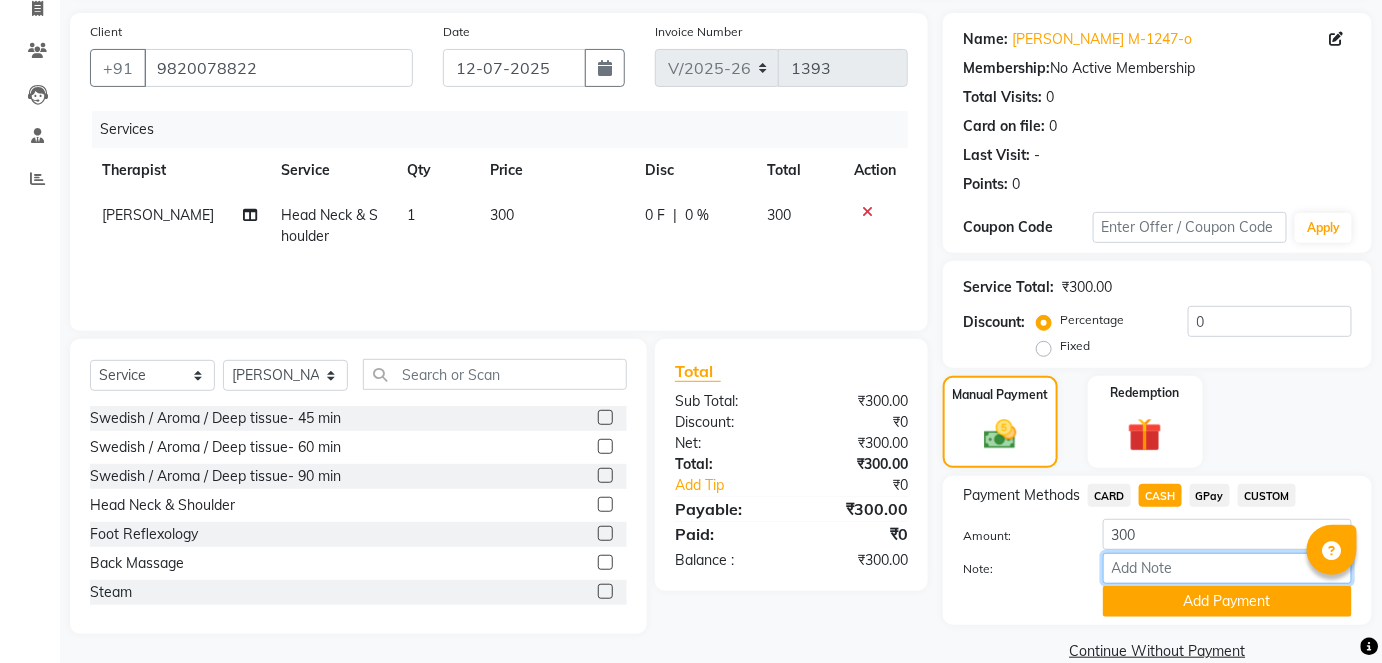 click on "Note:" at bounding box center [1227, 568] 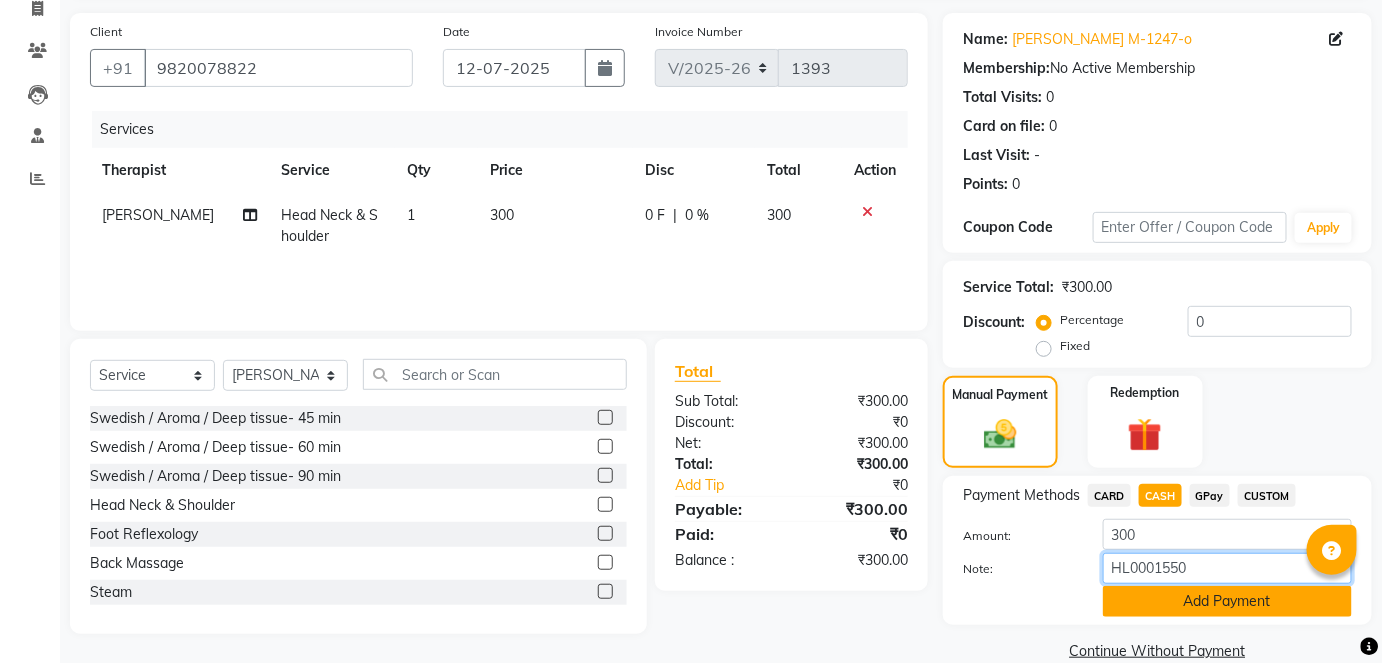 type on "HL0001550" 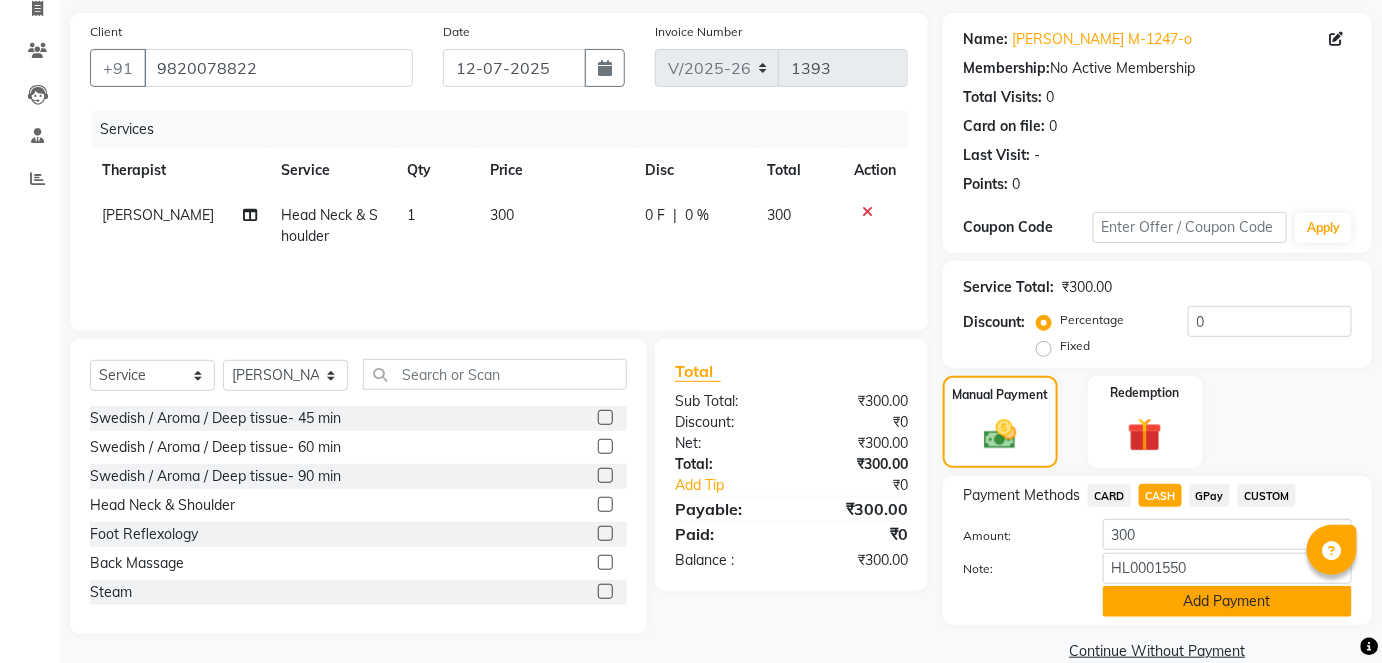 click on "Add Payment" 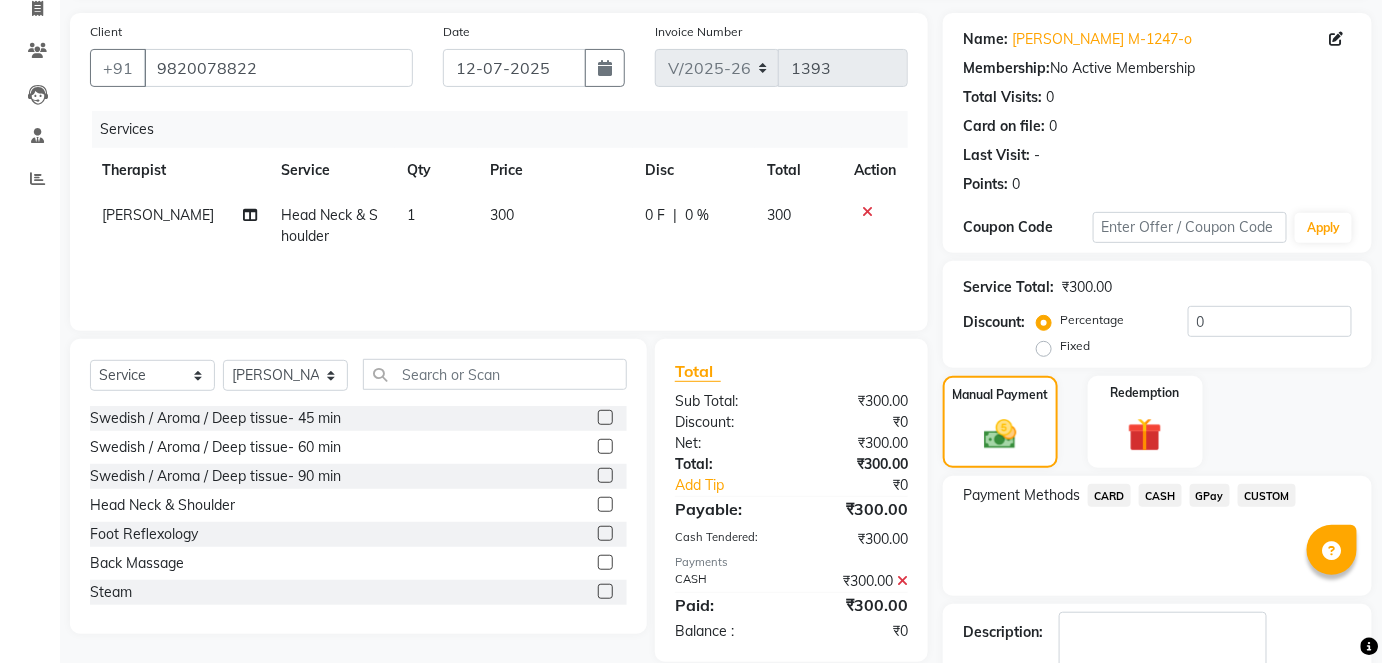 click on "Checkout" 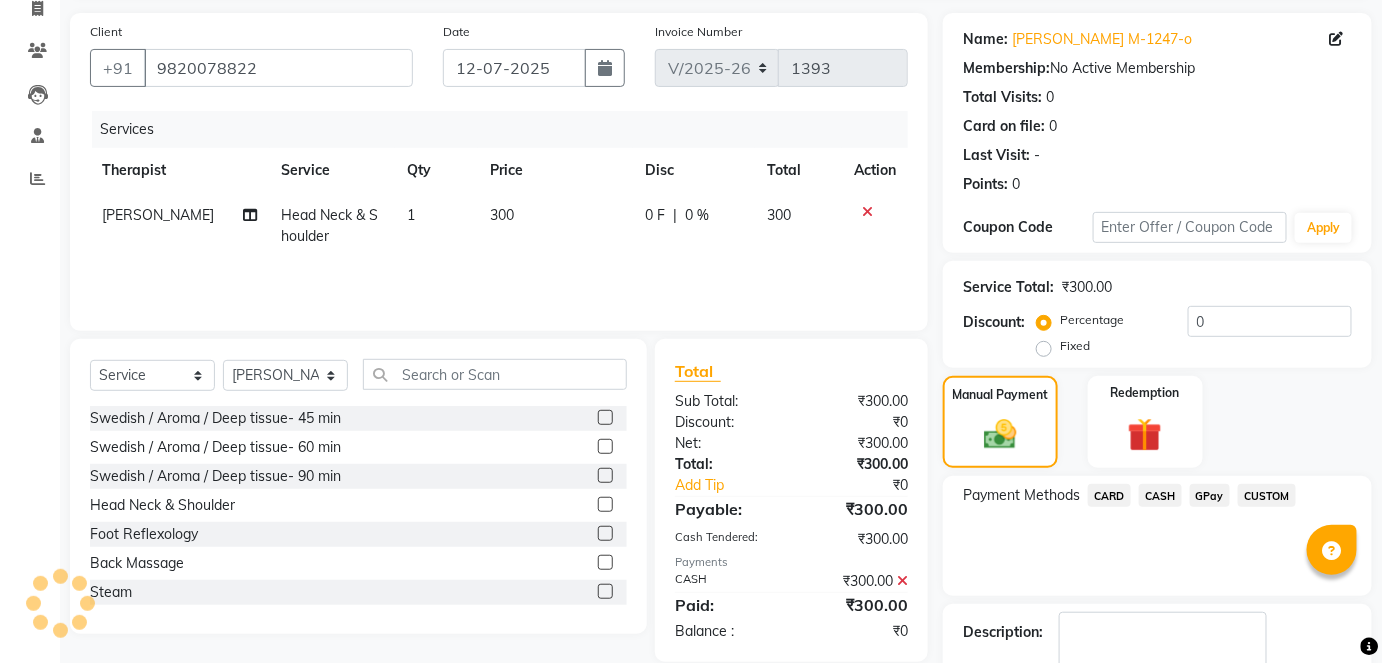 scroll, scrollTop: 252, scrollLeft: 0, axis: vertical 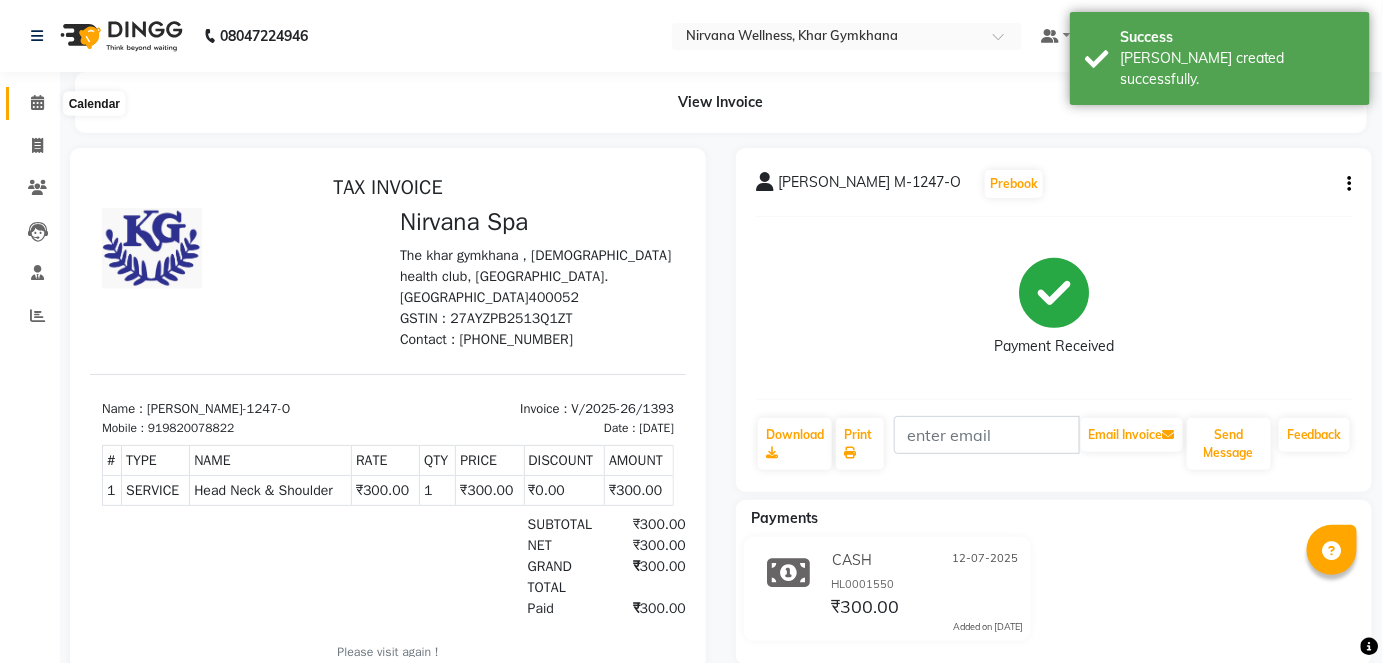 click 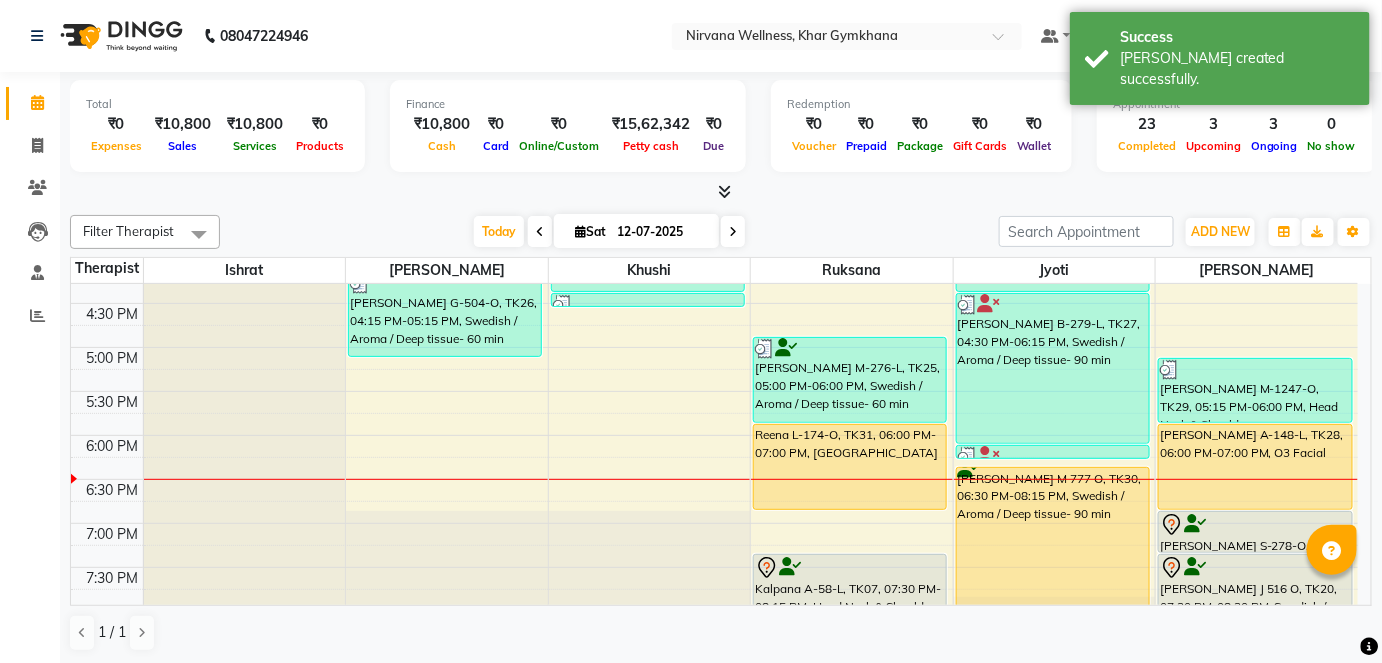 scroll, scrollTop: 907, scrollLeft: 0, axis: vertical 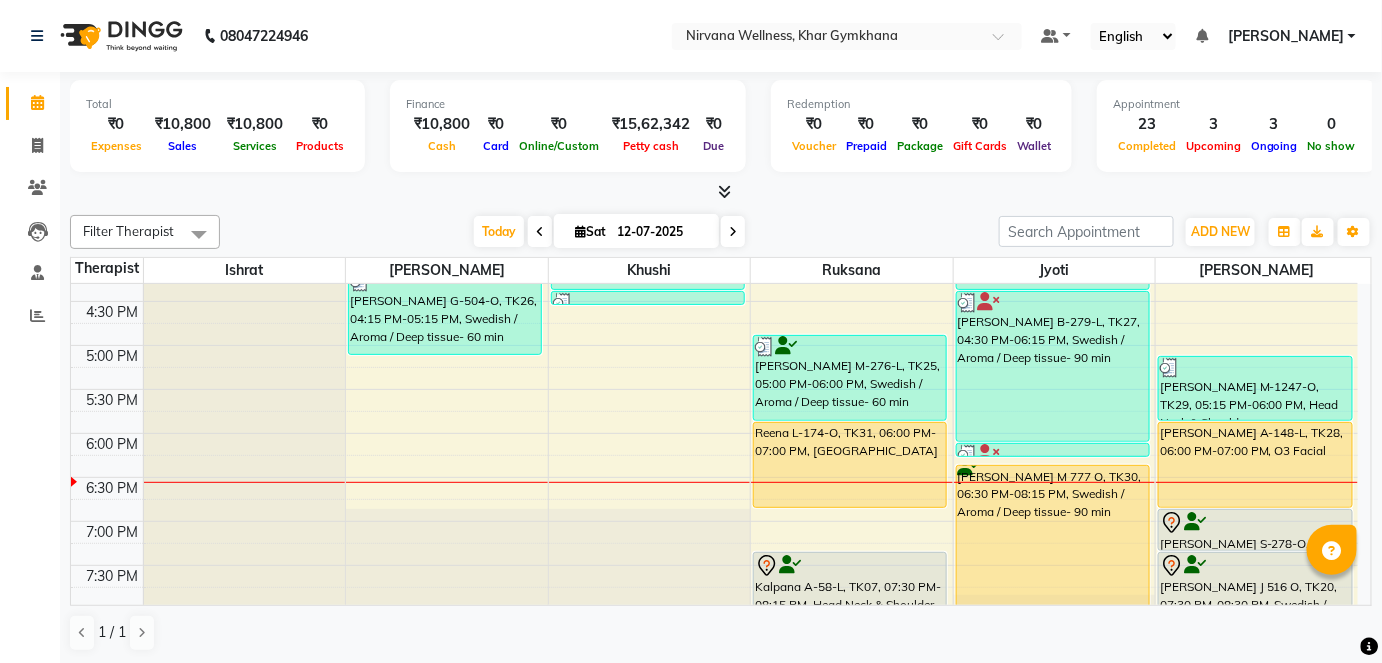 click on "08047224946 Select Location × Nirvana Wellness, Khar Gymkhana Default Panel My Panel English ENGLISH Español العربية मराठी हिंदी ગુજરાતી தமிழ் 中文 Notifications nothing to show [PERSON_NAME] Manage Profile Change Password Sign out  Version:3.15.4" 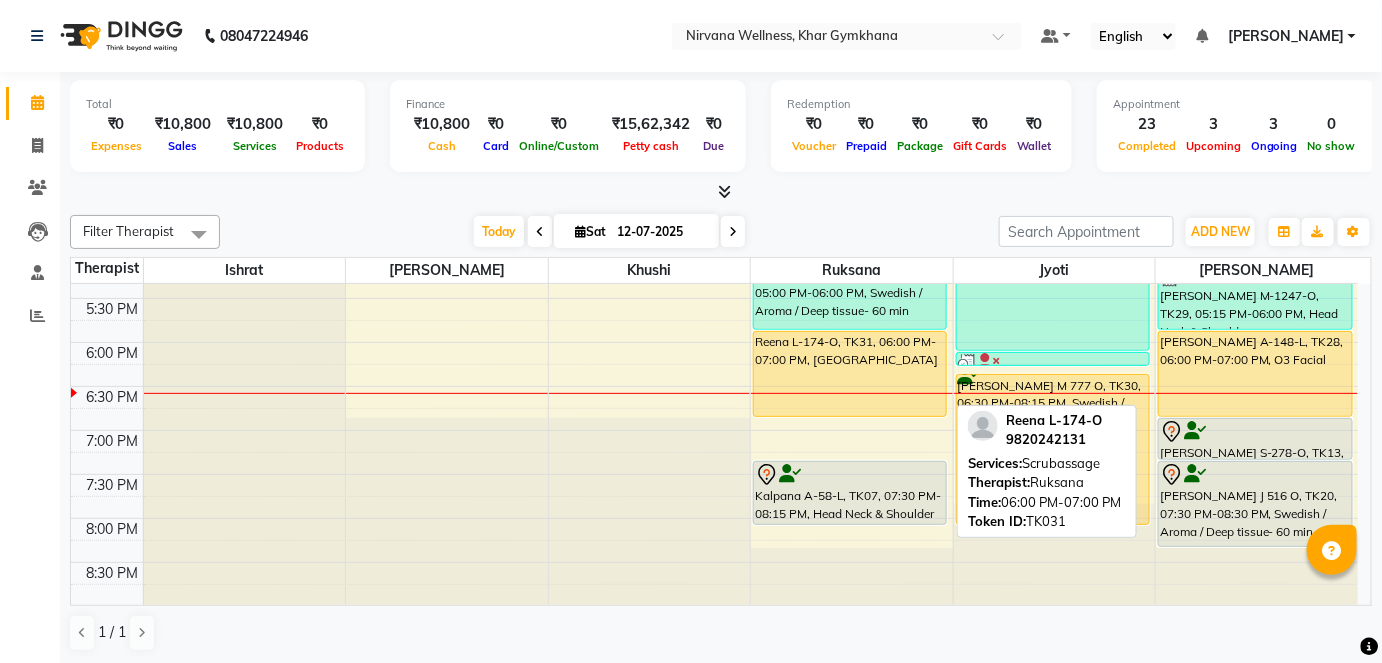 scroll, scrollTop: 1068, scrollLeft: 0, axis: vertical 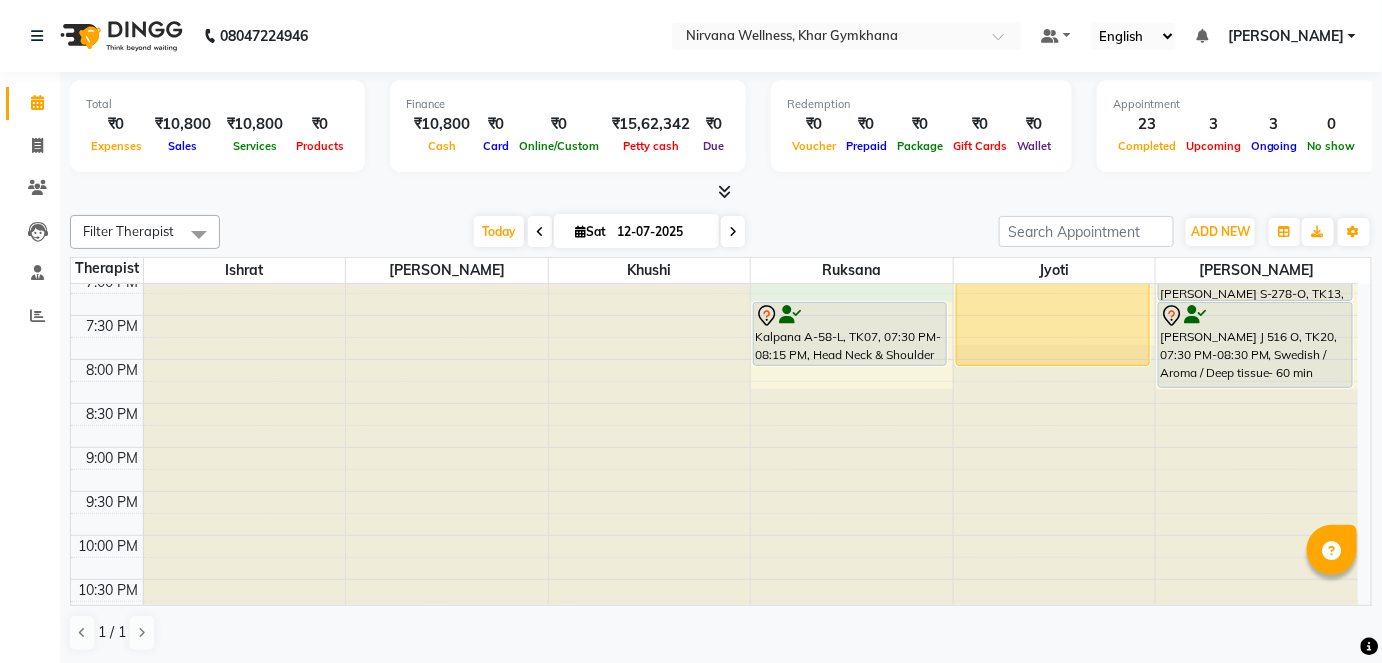 click on "7:00 AM 7:30 AM 8:00 AM 8:30 AM 9:00 AM 9:30 AM 10:00 AM 10:30 AM 11:00 AM 11:30 AM 12:00 PM 12:30 PM 1:00 PM 1:30 PM 2:00 PM 2:30 PM 3:00 PM 3:30 PM 4:00 PM 4:30 PM 5:00 PM 5:30 PM 6:00 PM 6:30 PM 7:00 PM 7:30 PM 8:00 PM 8:30 PM 9:00 PM 9:30 PM 10:00 PM 10:30 PM     [PERSON_NAME] J-605-C, TK08, 08:00 AM-08:45 AM, Head Neck & Shoulder     [PERSON_NAME] R-220-O, TK10, 08:45 AM-09:30 AM, Head Neck & Shoulder     Neha Shukla S-1497-O, TK01, 09:45 AM-11:00 AM, Swedish / Aroma / Deep tissue- 60 min     [PERSON_NAME] G-504-O, TK26, 04:15 PM-05:15 PM, Swedish / Aroma / Deep tissue- 60 min     [PERSON_NAME] M-1394-C, TK12, 10:00 AM-11:45 AM, Swedish / Aroma / Deep tissue- 90 min  penalty charged end movement cancellation      [PERSON_NAME] M-300-O, TK04, 08:30 AM-09:45 AM, Swedish / Aroma / Deep tissue- 60 min     [PERSON_NAME] K-20-P, TK19, 11:45 AM-12:30 PM, Head Neck & Shoulder     [PERSON_NAME] B-807-O, TK17, 12:45 PM-01:30 PM, Swedish / Aroma / Deep tissue- 60 min" at bounding box center (714, -81) 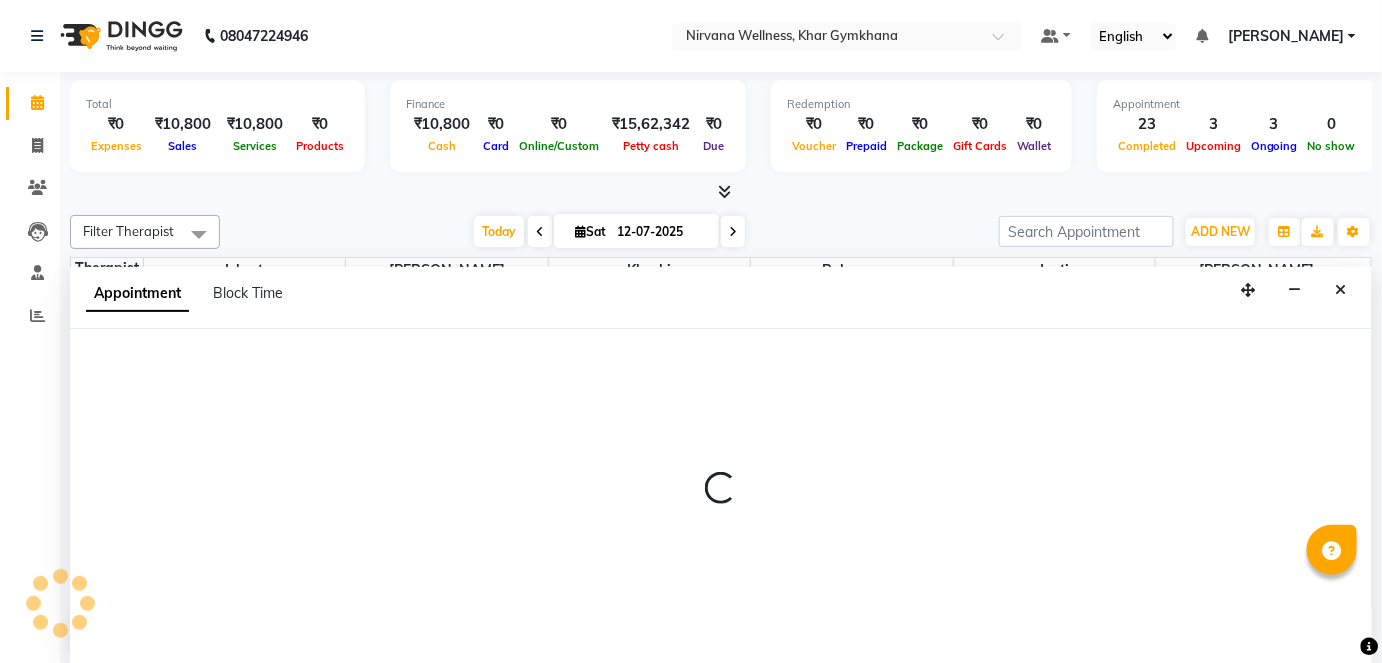 select on "72486" 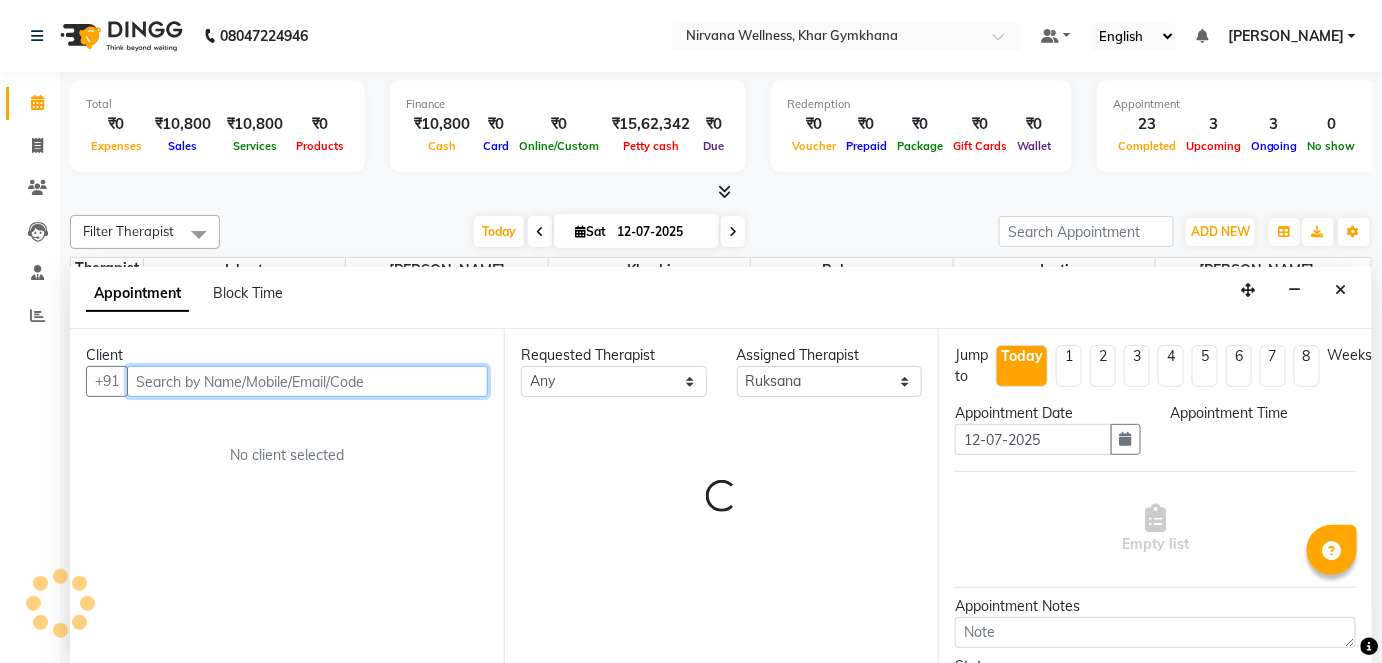 select on "1155" 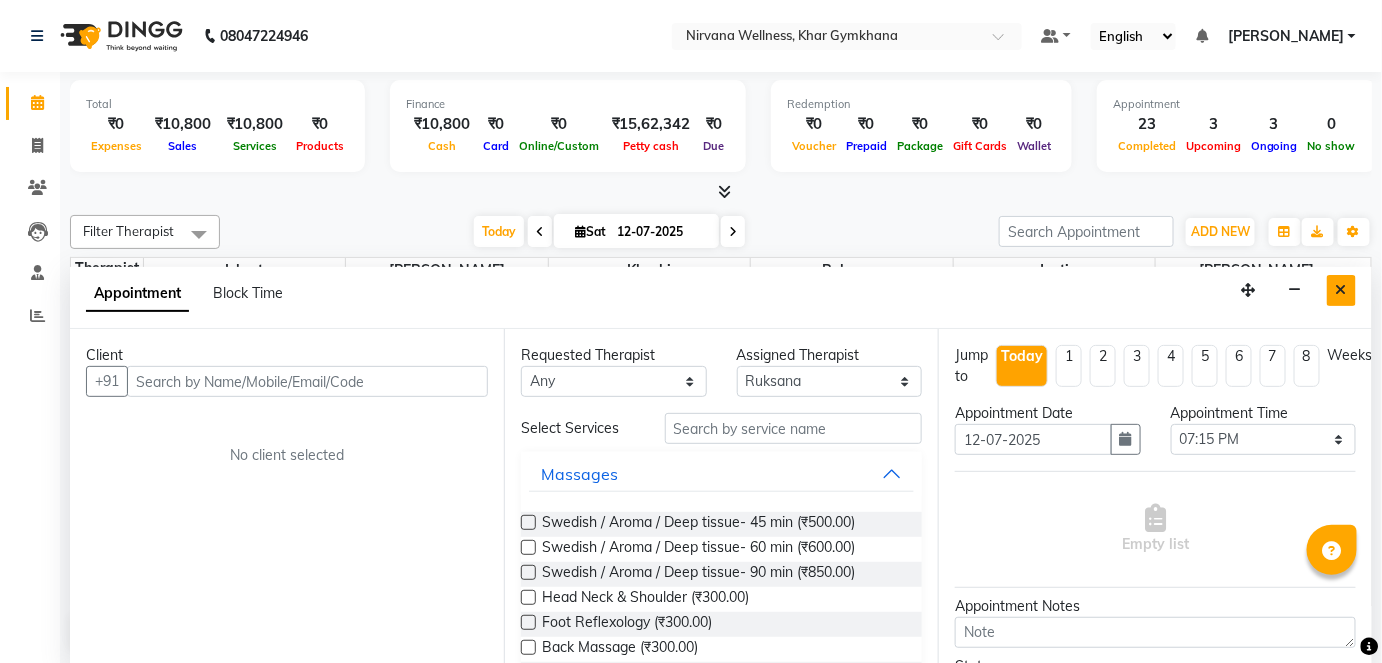 click at bounding box center [1341, 290] 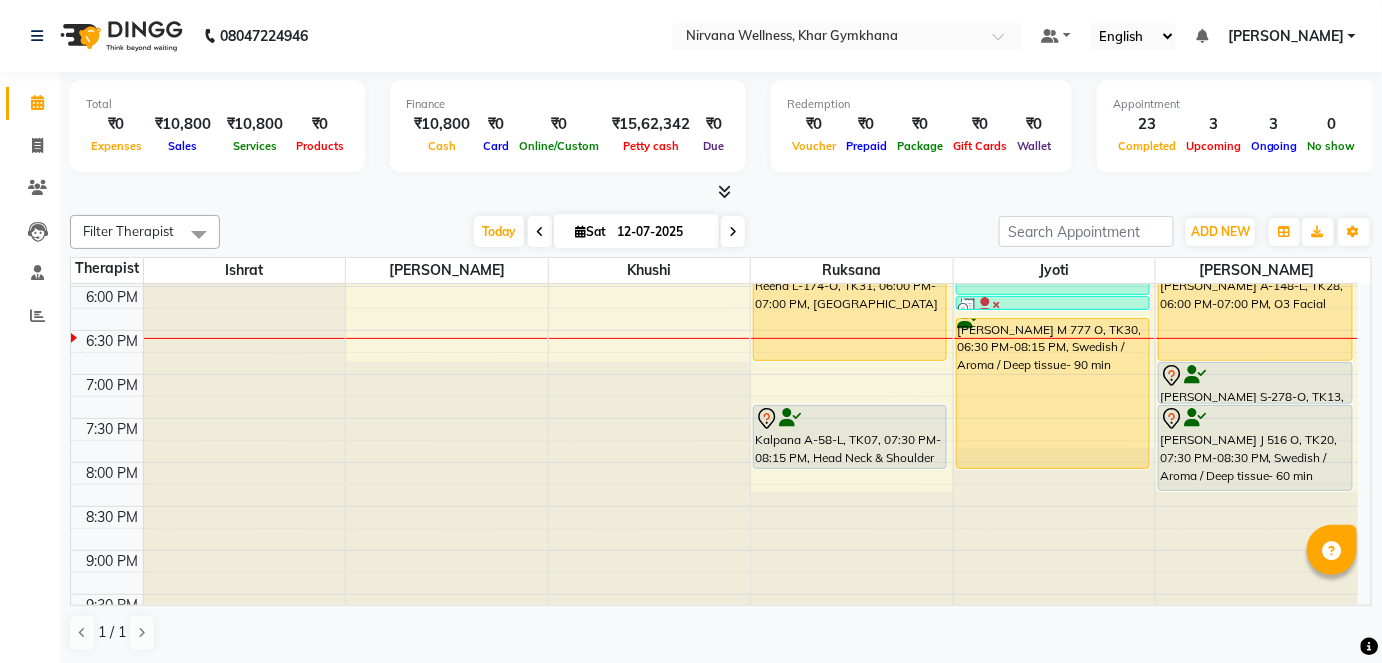 scroll, scrollTop: 886, scrollLeft: 0, axis: vertical 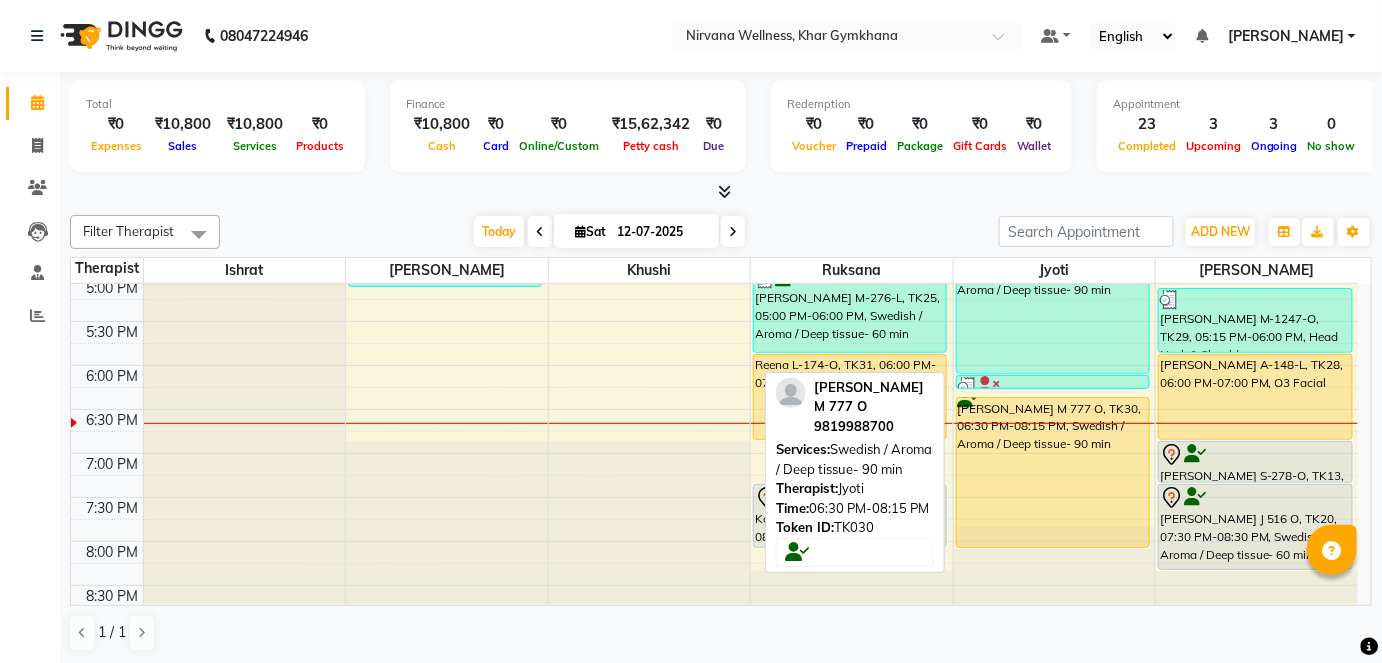 click on "[PERSON_NAME] M 777 O, TK30, 06:30 PM-08:15 PM, Swedish / Aroma / Deep tissue- 90 min" at bounding box center (1053, 472) 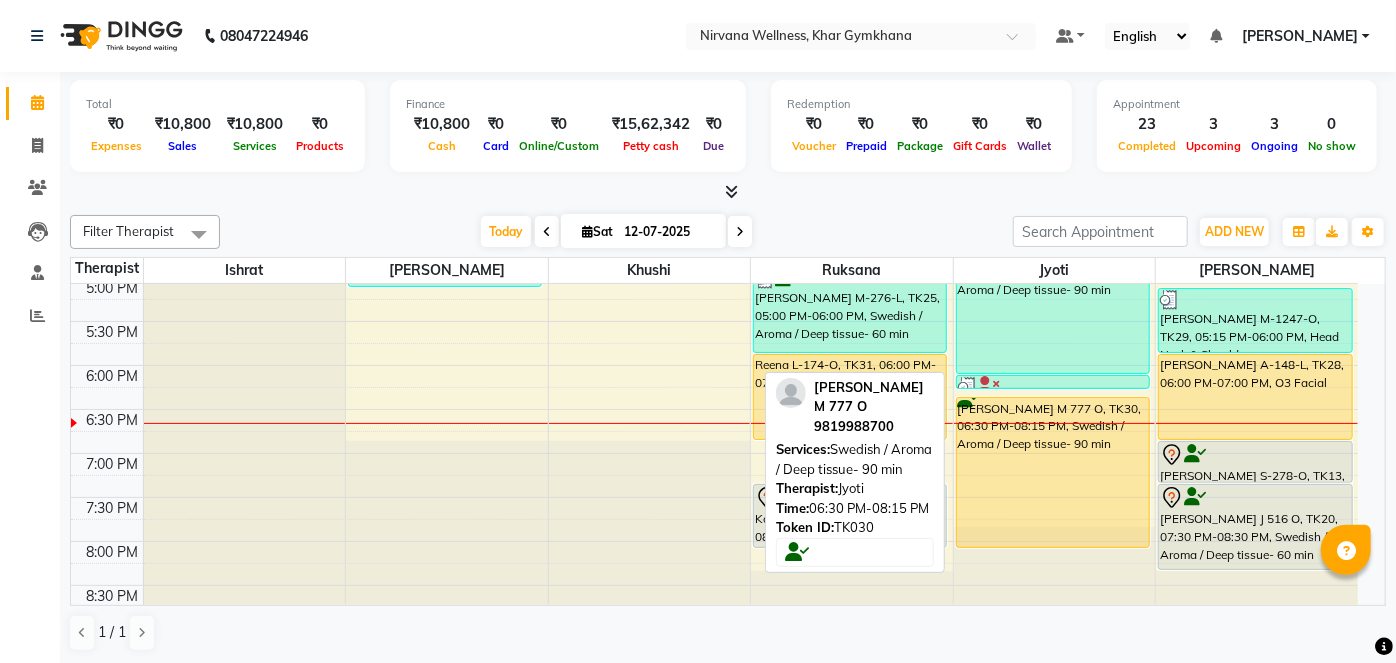 select on "1" 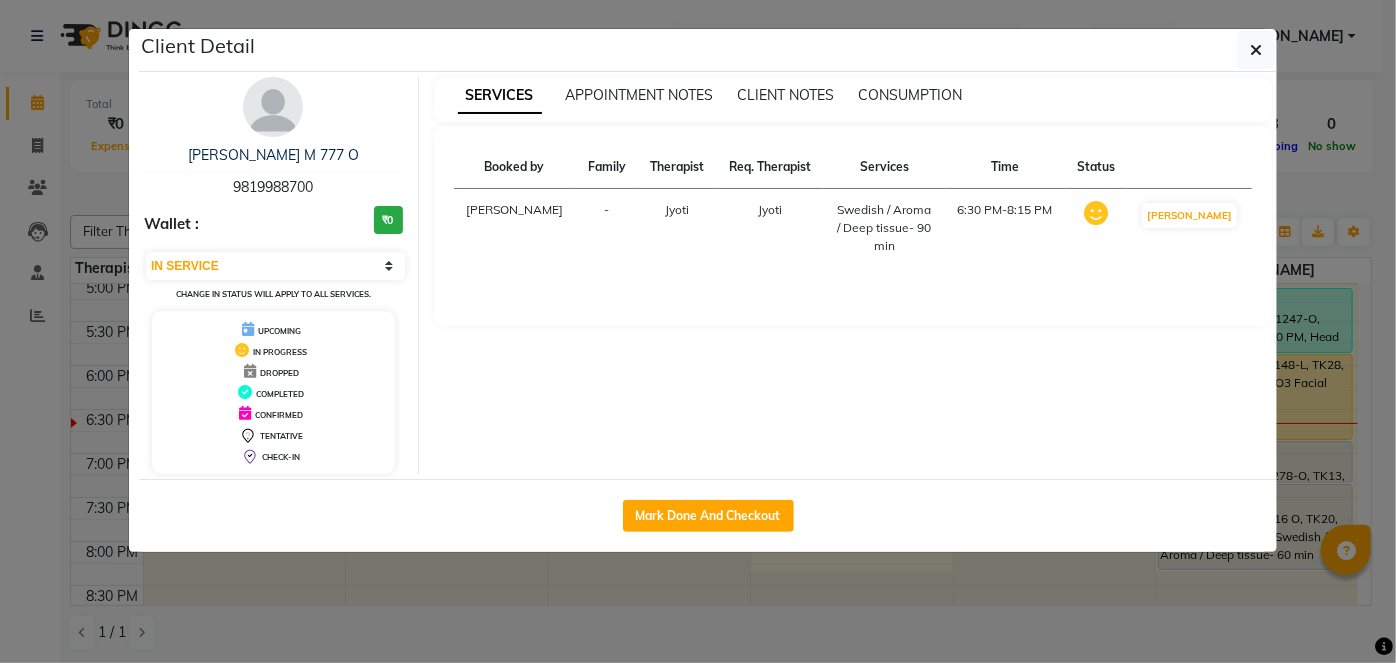 click on "Mark Done And Checkout" 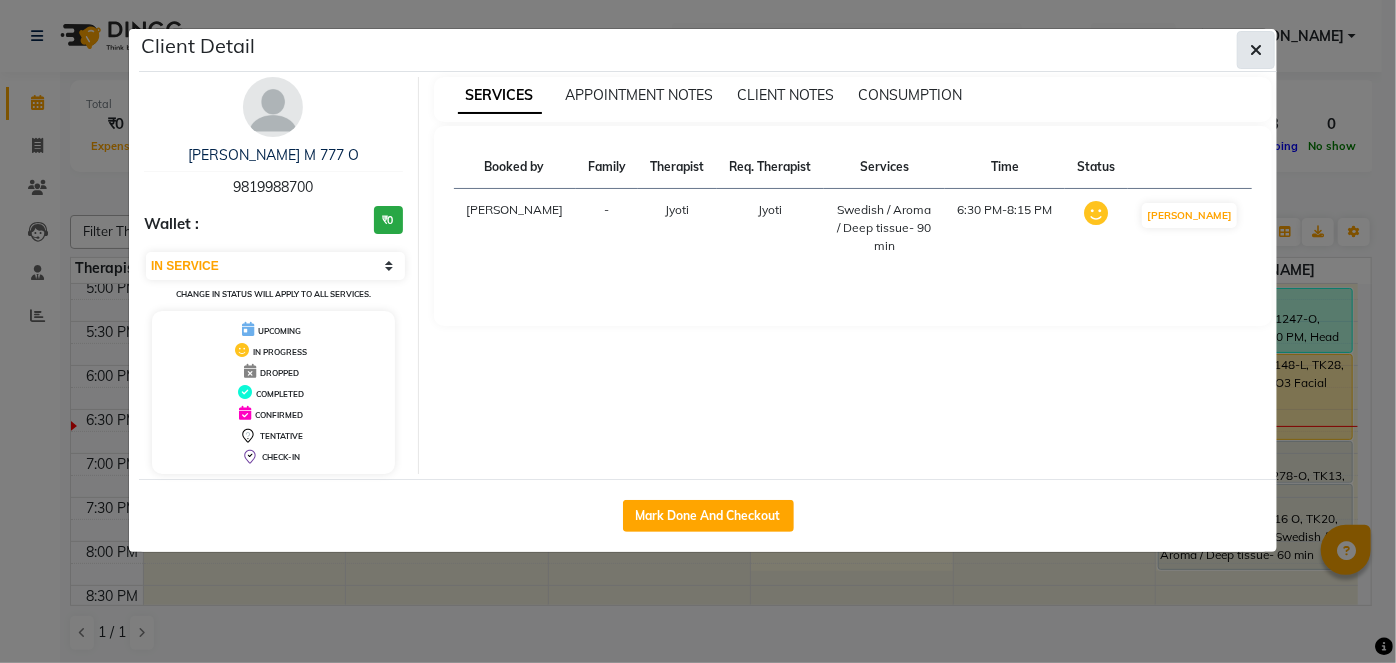 click 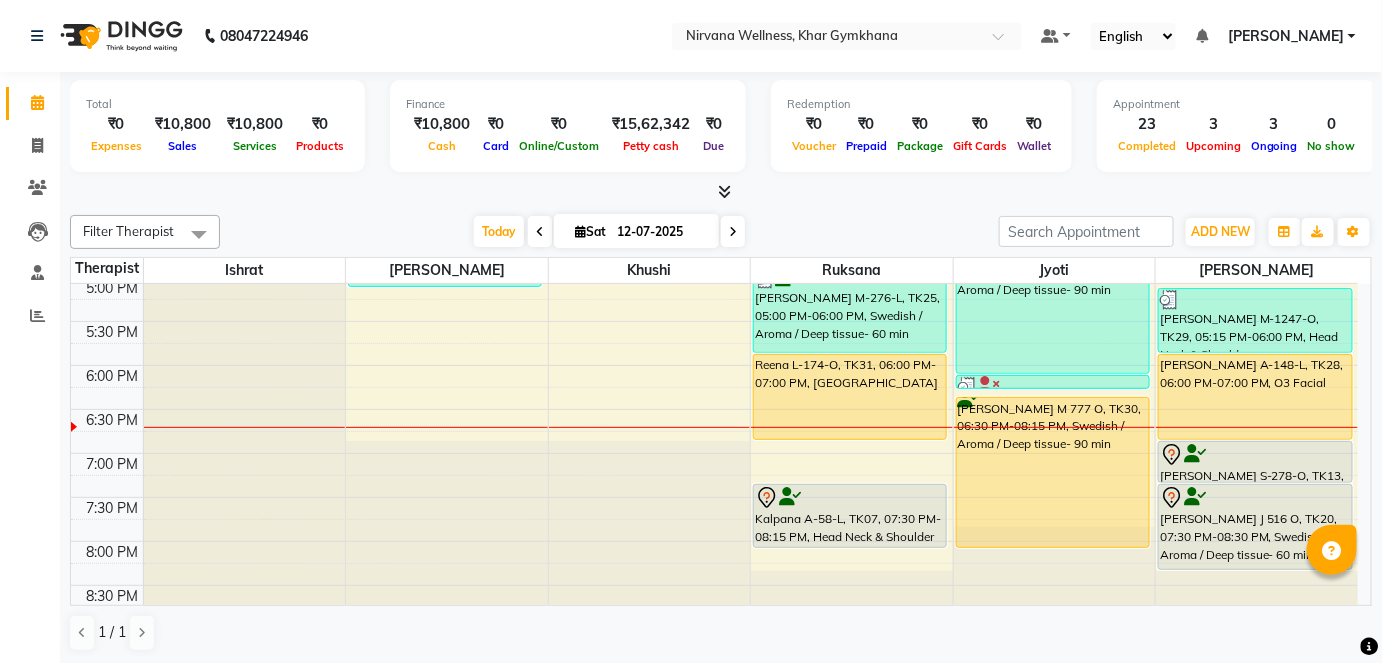 click on "Notifications nothing to show" at bounding box center [1202, 36] 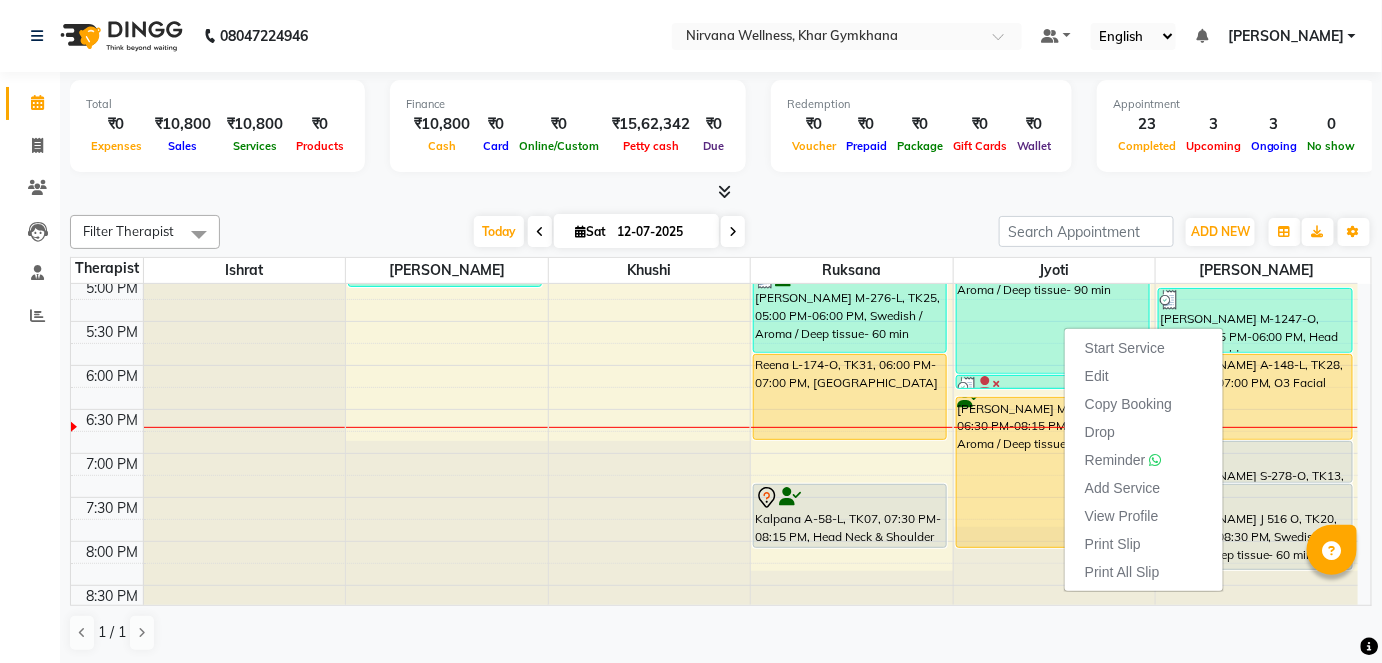 click on "Start Service Edit Copy Booking Drop Reminder   Add Service View Profile Print Slip Print All Slip" at bounding box center [1144, 460] 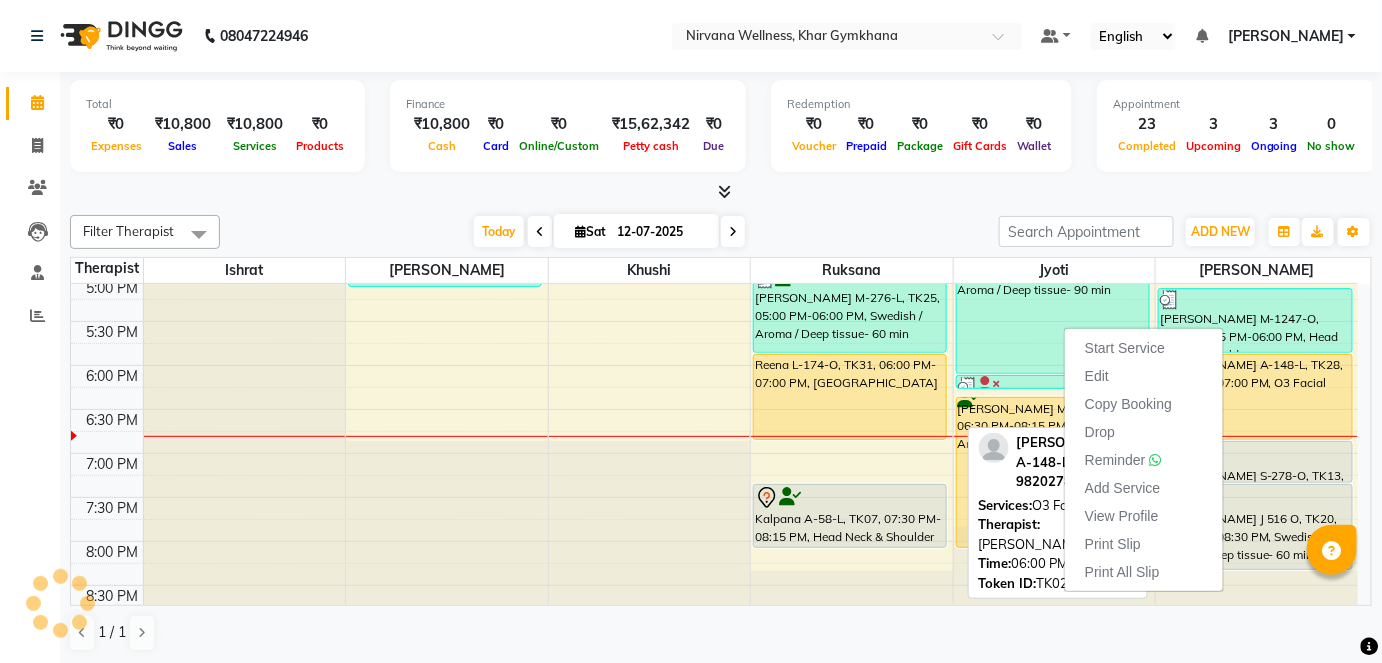 click on "[PERSON_NAME] A-148-L, TK28, 06:00 PM-07:00 PM, O3 Facial" at bounding box center [1255, 397] 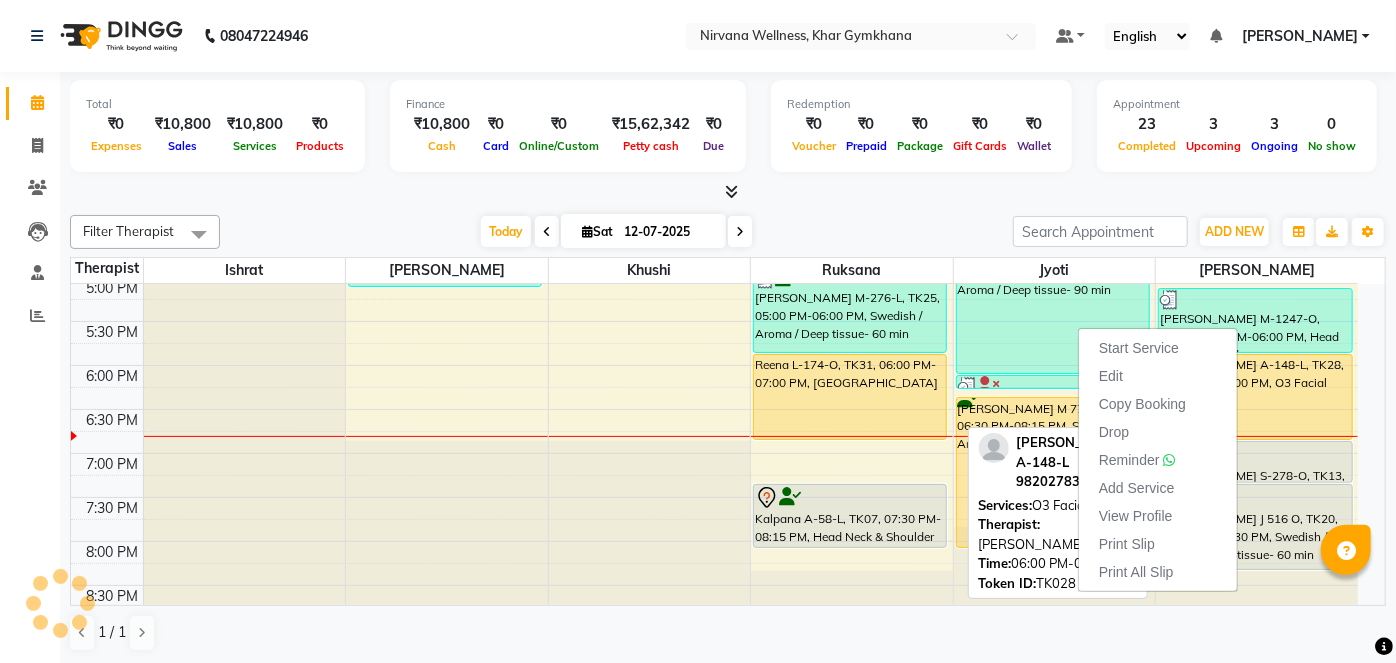 select on "1" 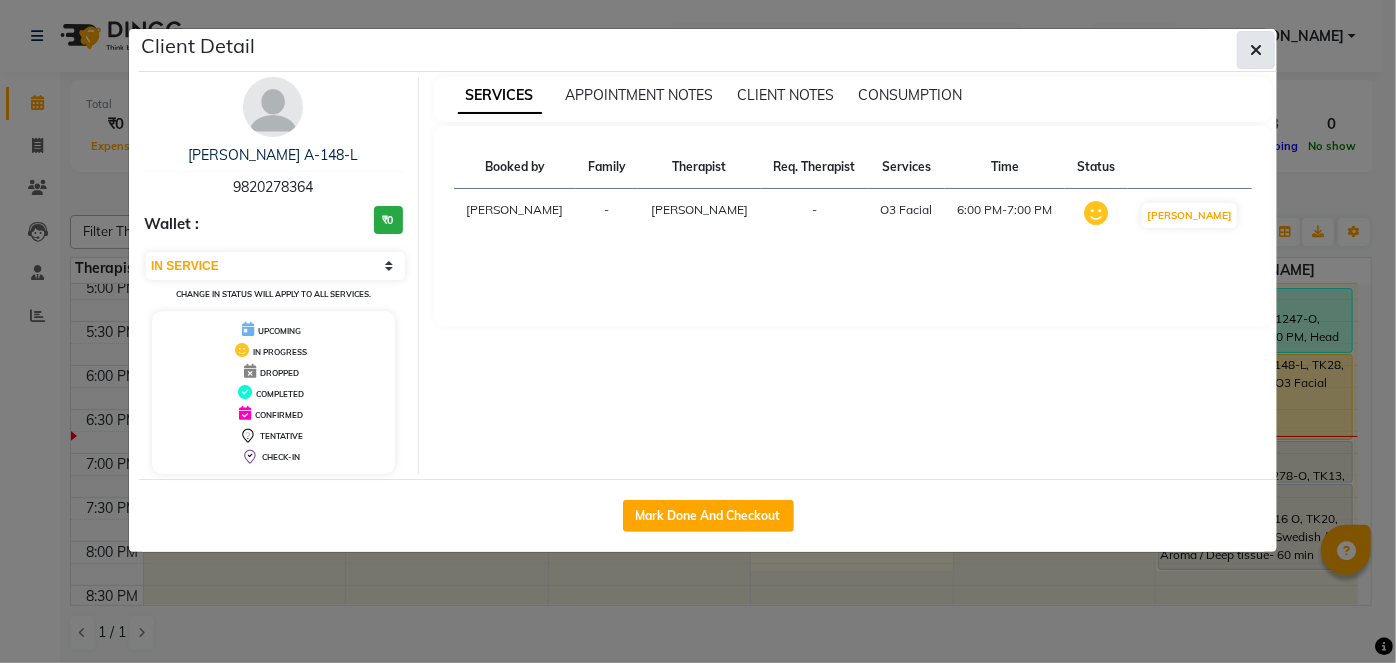 click 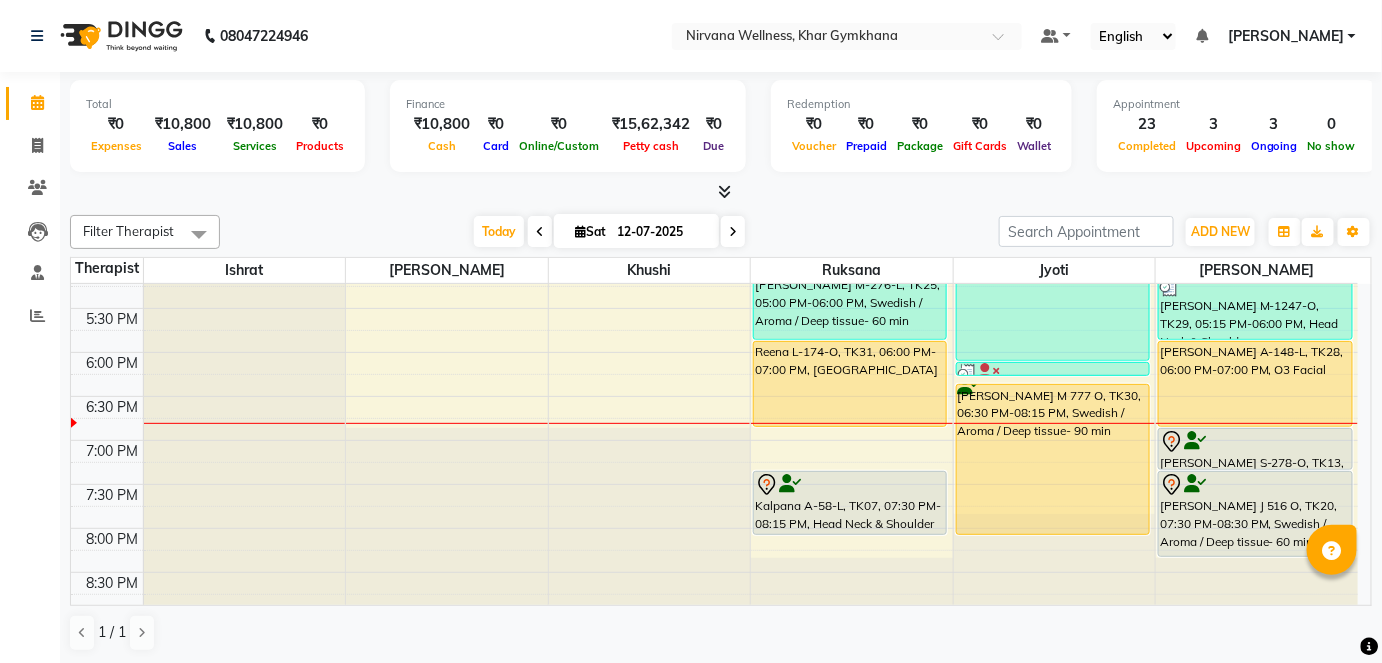 scroll, scrollTop: 913, scrollLeft: 0, axis: vertical 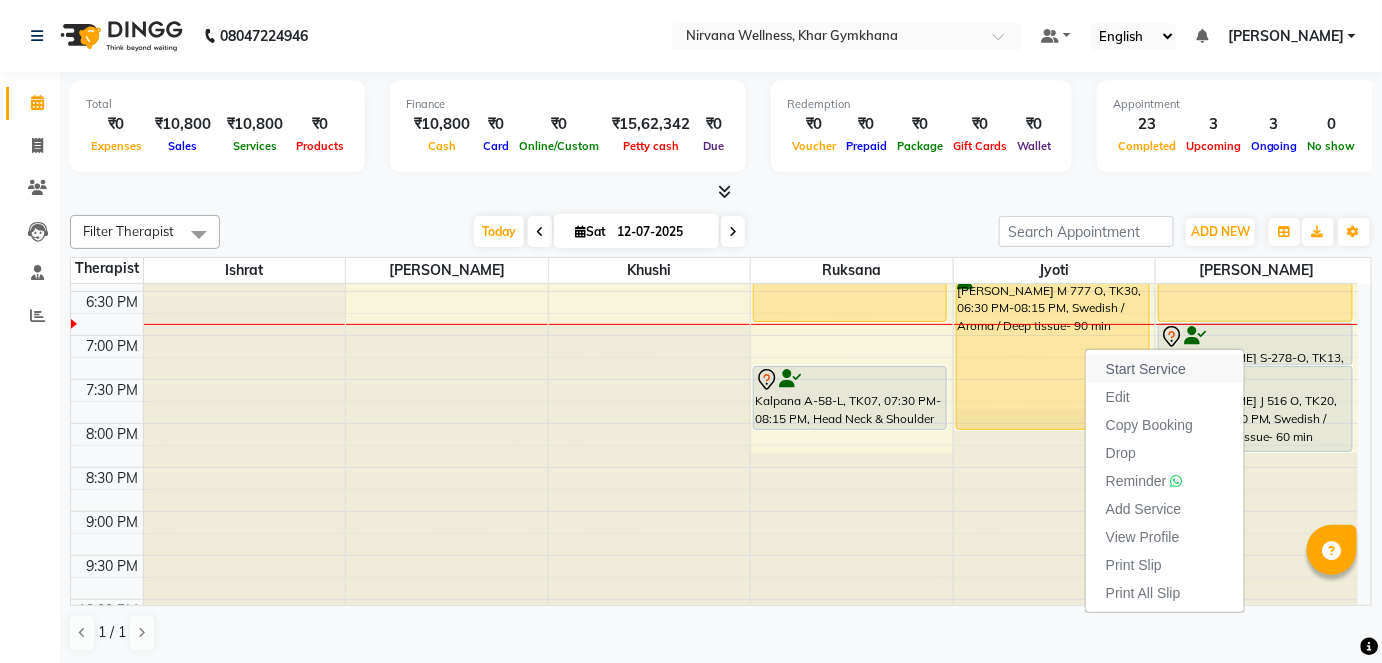 click on "Start Service" at bounding box center (1146, 369) 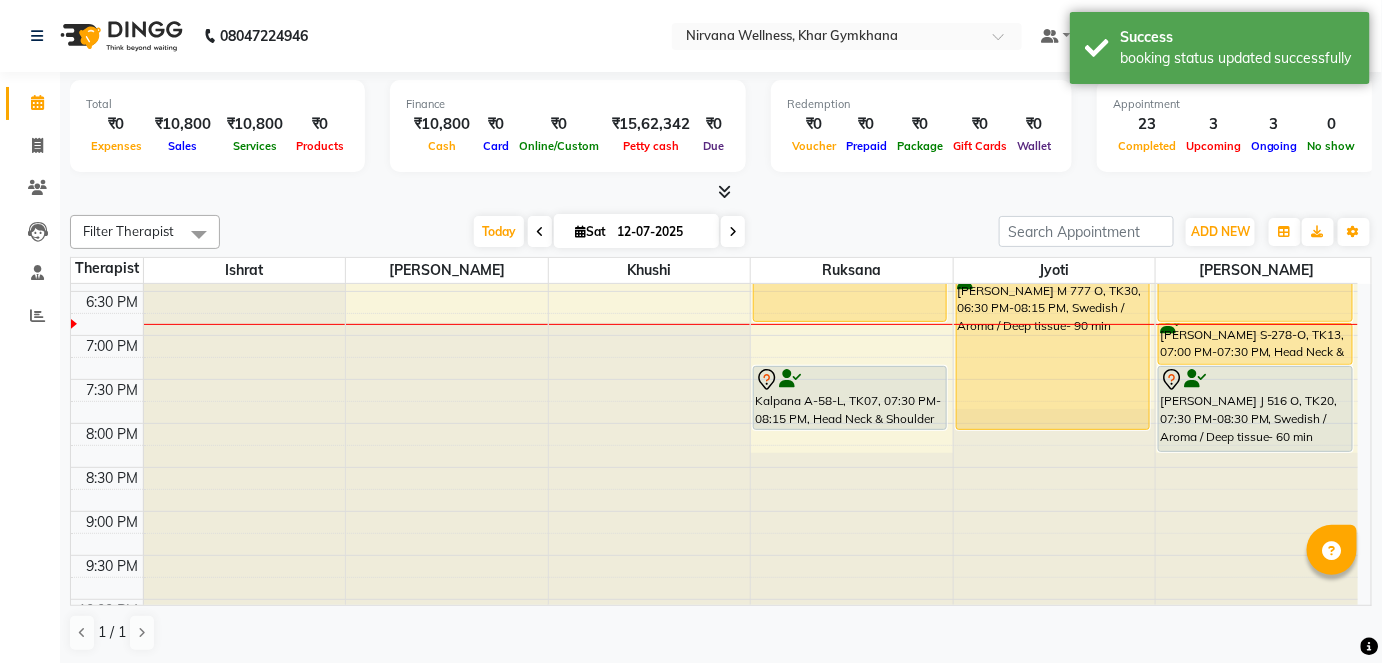 click on "Total  ₹0  Expenses ₹10,800  Sales ₹10,800  Services ₹0  Products Finance  ₹10,800  Cash ₹0  Card ₹0  Online/Custom ₹15,62,342 [PERSON_NAME] cash ₹0 Due  Redemption  ₹0 Voucher ₹0 Prepaid ₹0 Package ₹0  Gift Cards ₹0  Wallet  Appointment  23 Completed 3 Upcoming 3 Ongoing 0 No show  Other sales  ₹0  Packages ₹0  Memberships ₹0  Vouchers ₹0  Prepaids ₹0  Gift Cards Filter Therapist Select All Ishrat Jyoti [PERSON_NAME] [PERSON_NAME] [DATE]  [DATE] Toggle Dropdown Add Appointment Add Invoice Add Attendance Add Client Toggle Dropdown Add Appointment Add Invoice Add Attendance Add Client ADD NEW Toggle Dropdown Add Appointment Add Invoice Add Attendance Add Client Filter Therapist Select All Ishrat Jyoti [PERSON_NAME] [PERSON_NAME] Group By  Staff View   Room View  View as Vertical  Vertical - Week View  Horizontal  Horizontal - Week View  List  Toggle Dropdown Calendar Settings Manage Tags   Arrange Therapists   Reset Therapists  Full Screen Appointment Form Zoom 100% 6" 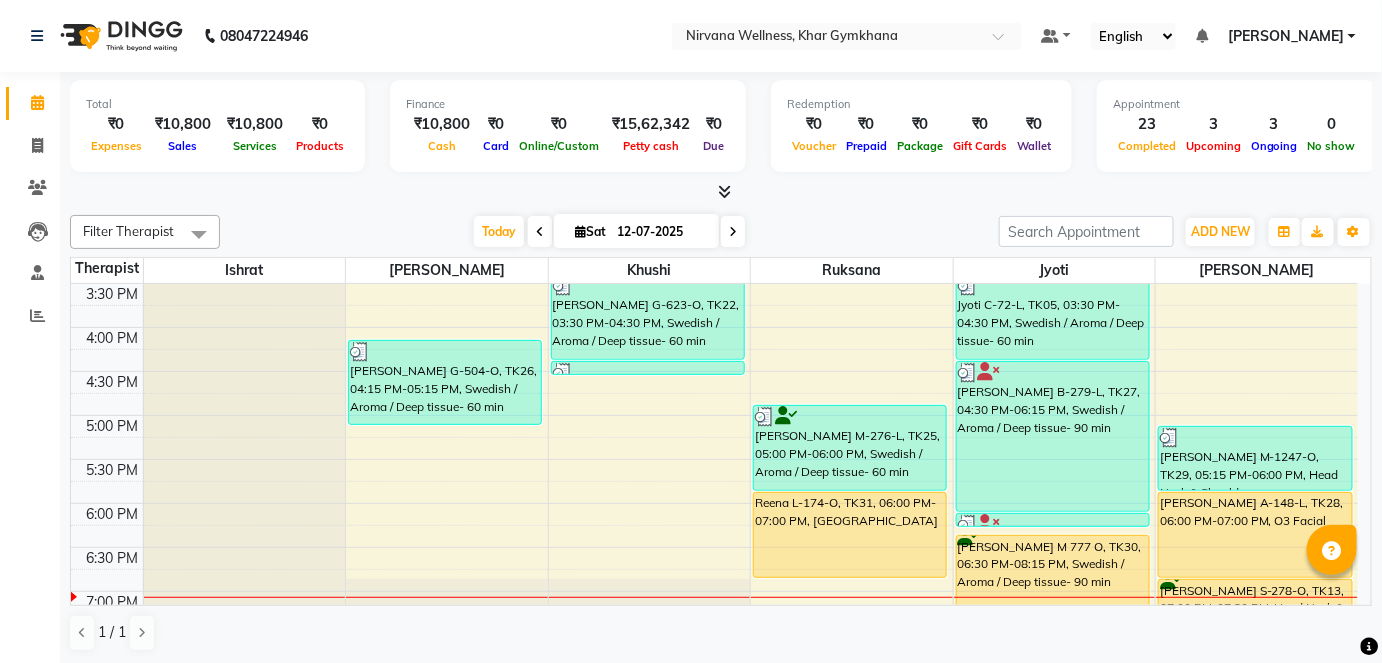 scroll, scrollTop: 762, scrollLeft: 0, axis: vertical 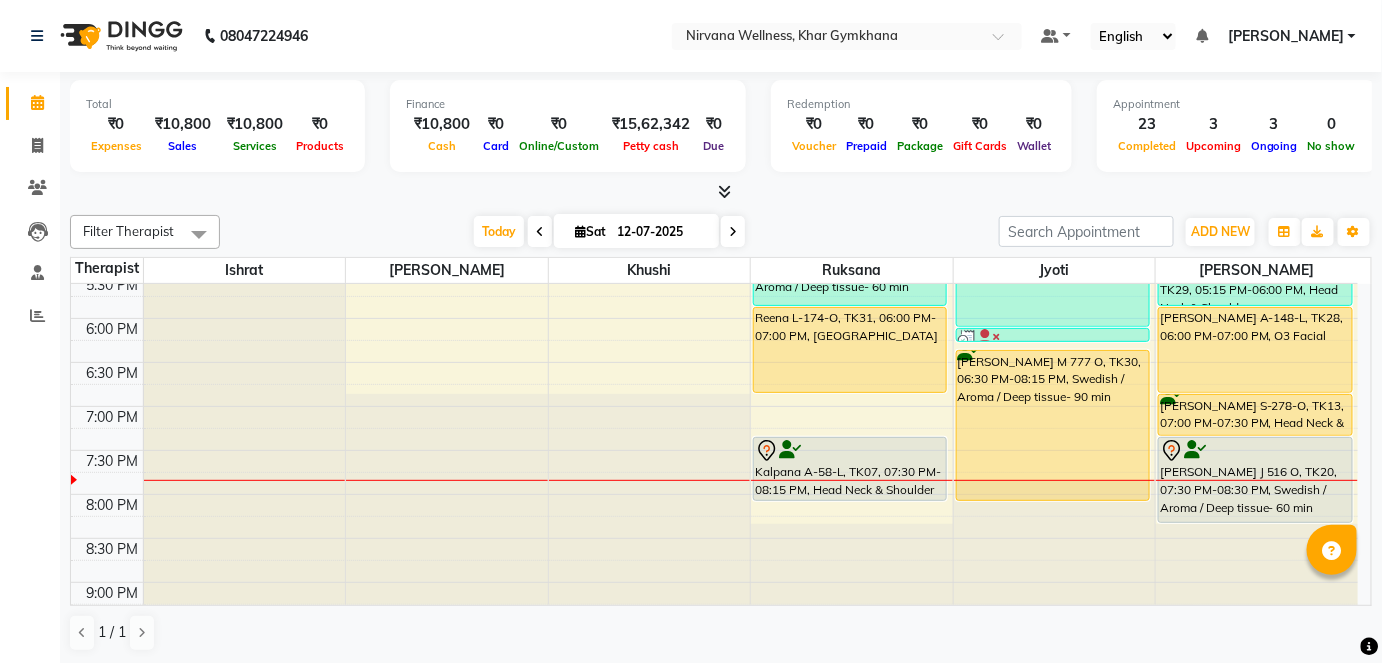 click at bounding box center [733, 232] 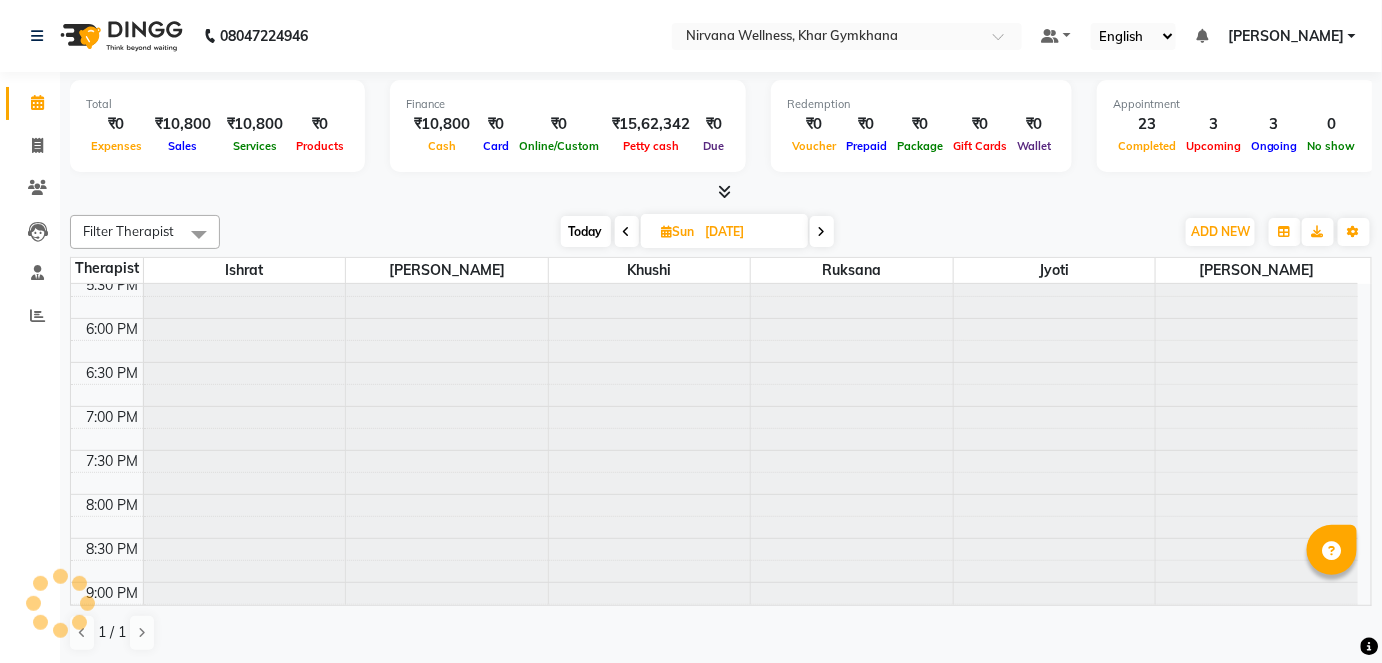 scroll, scrollTop: 1068, scrollLeft: 0, axis: vertical 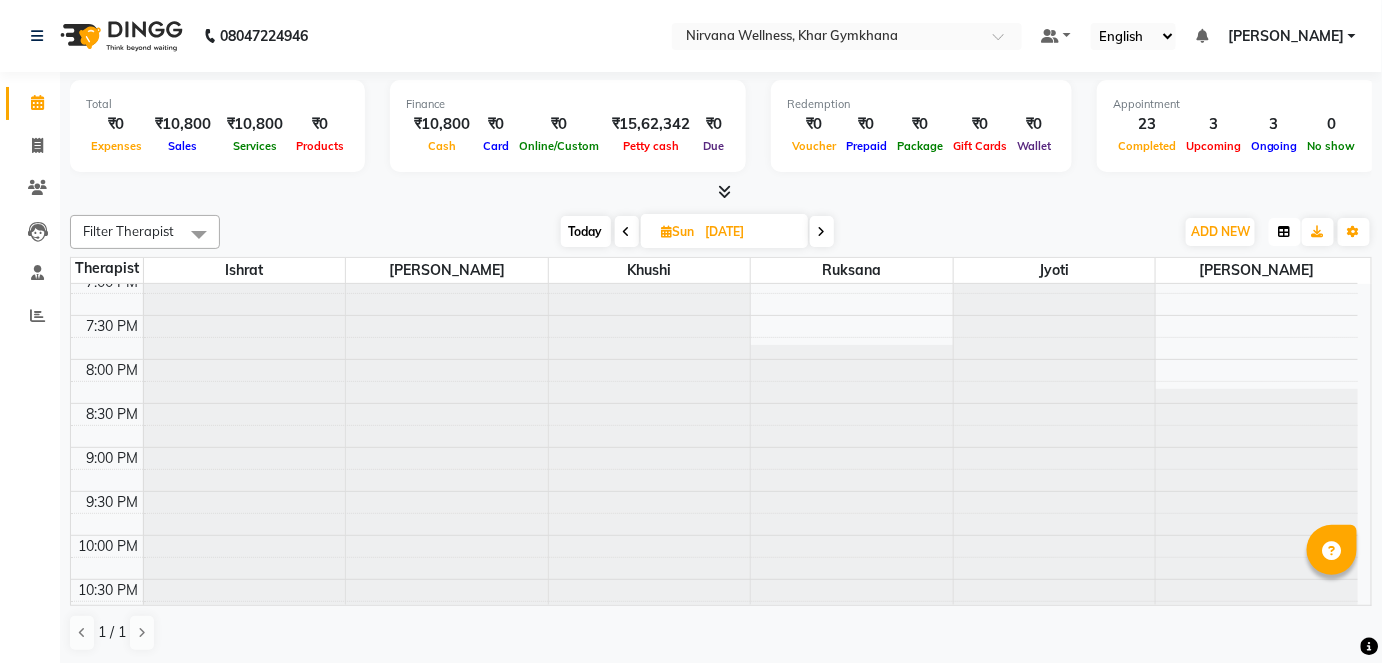 click at bounding box center [1285, 232] 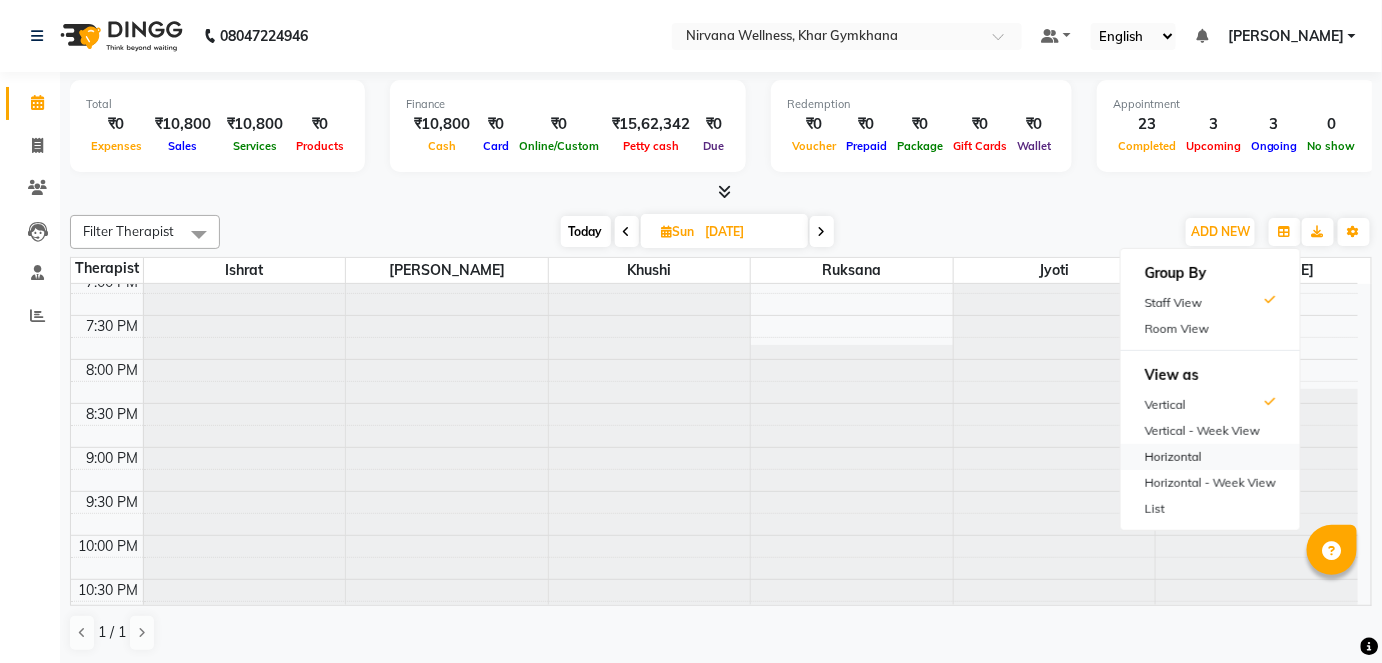 click on "Horizontal" at bounding box center (1210, 457) 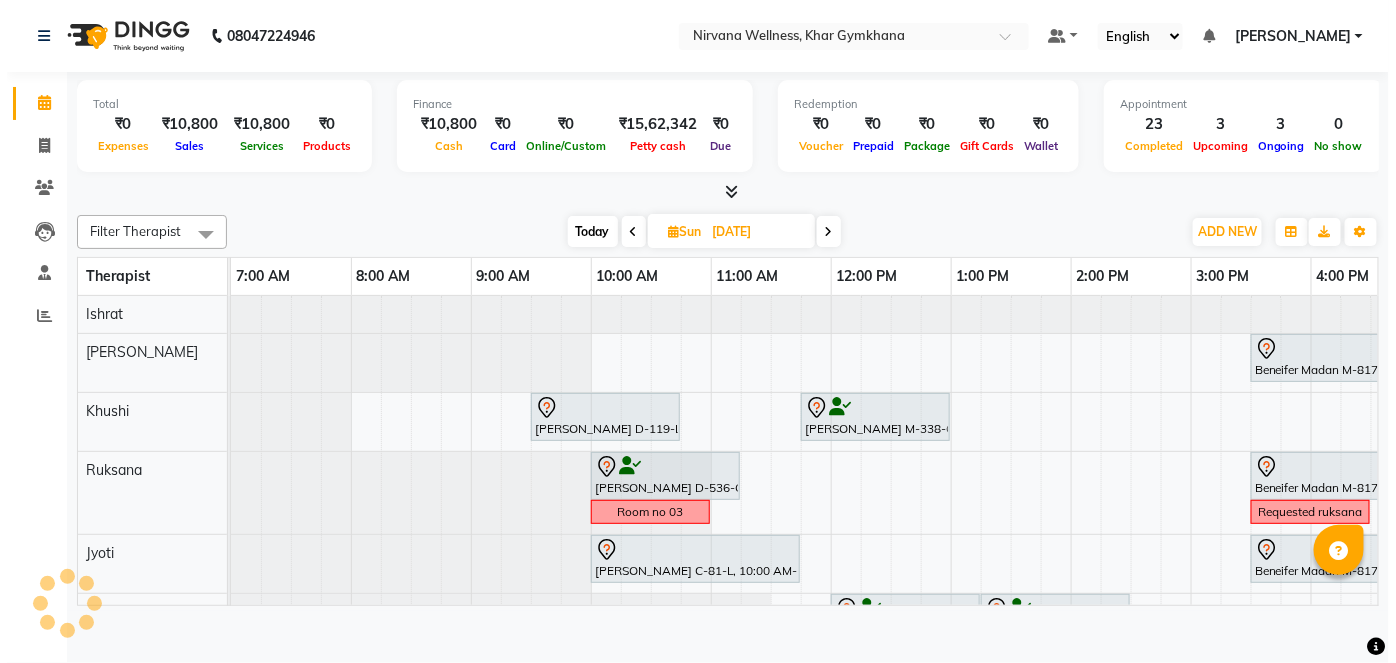 scroll, scrollTop: 0, scrollLeft: 0, axis: both 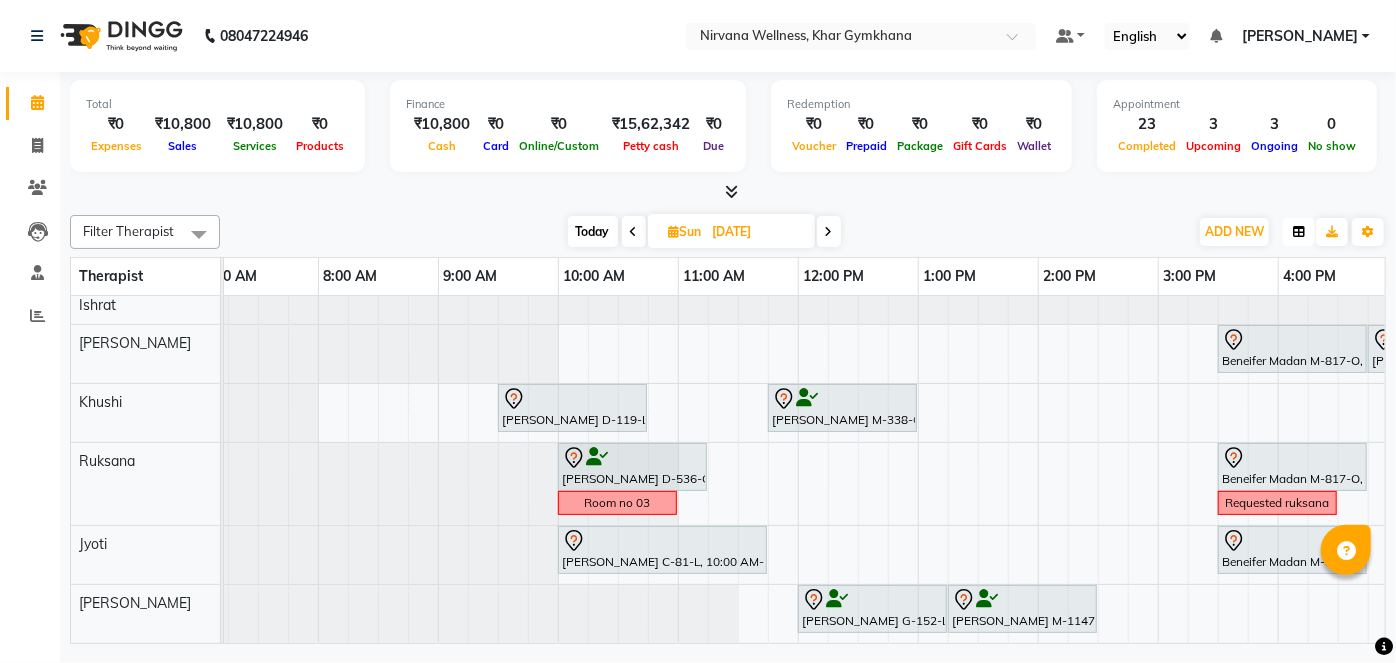 click at bounding box center (1299, 232) 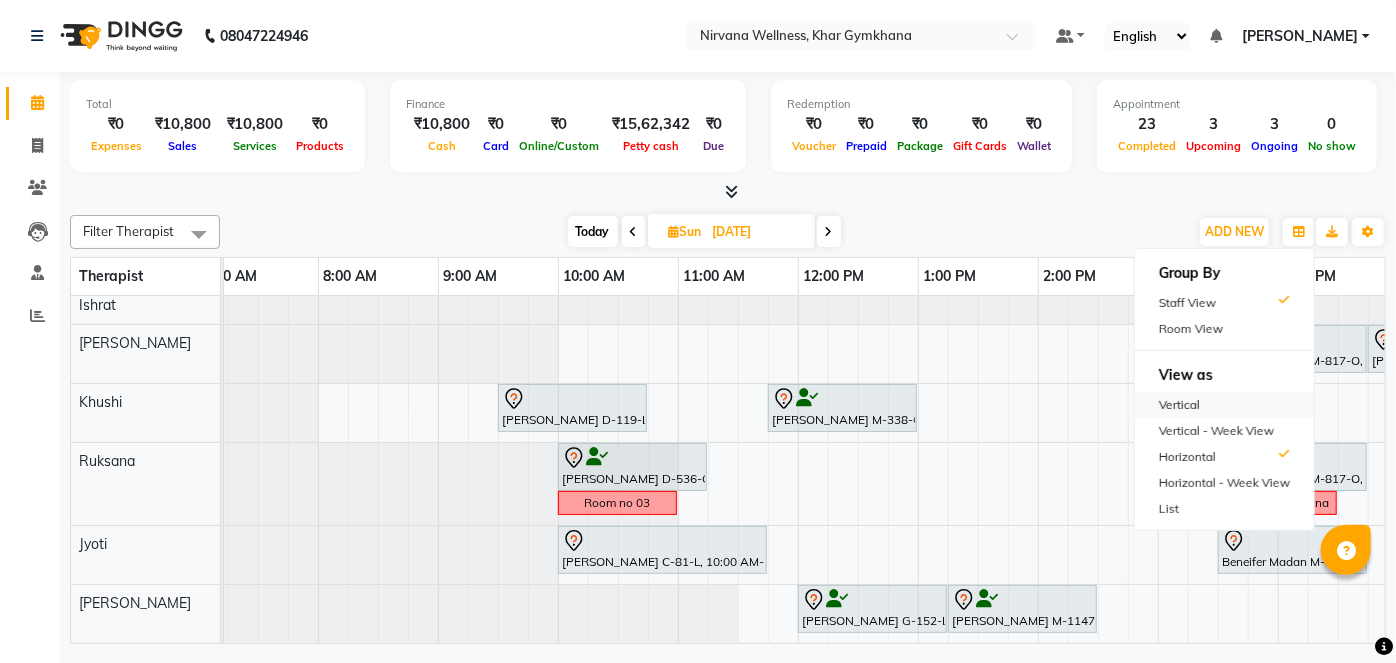 click on "Vertical" at bounding box center [1224, 405] 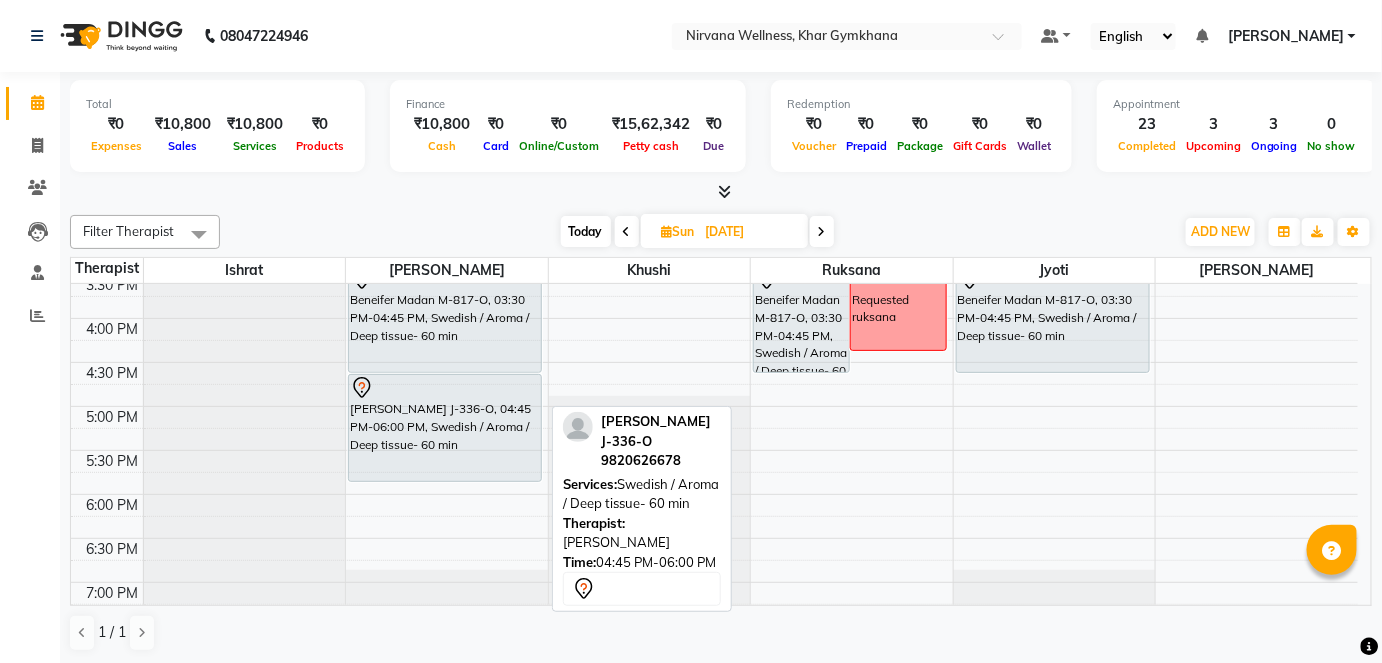 scroll, scrollTop: 666, scrollLeft: 0, axis: vertical 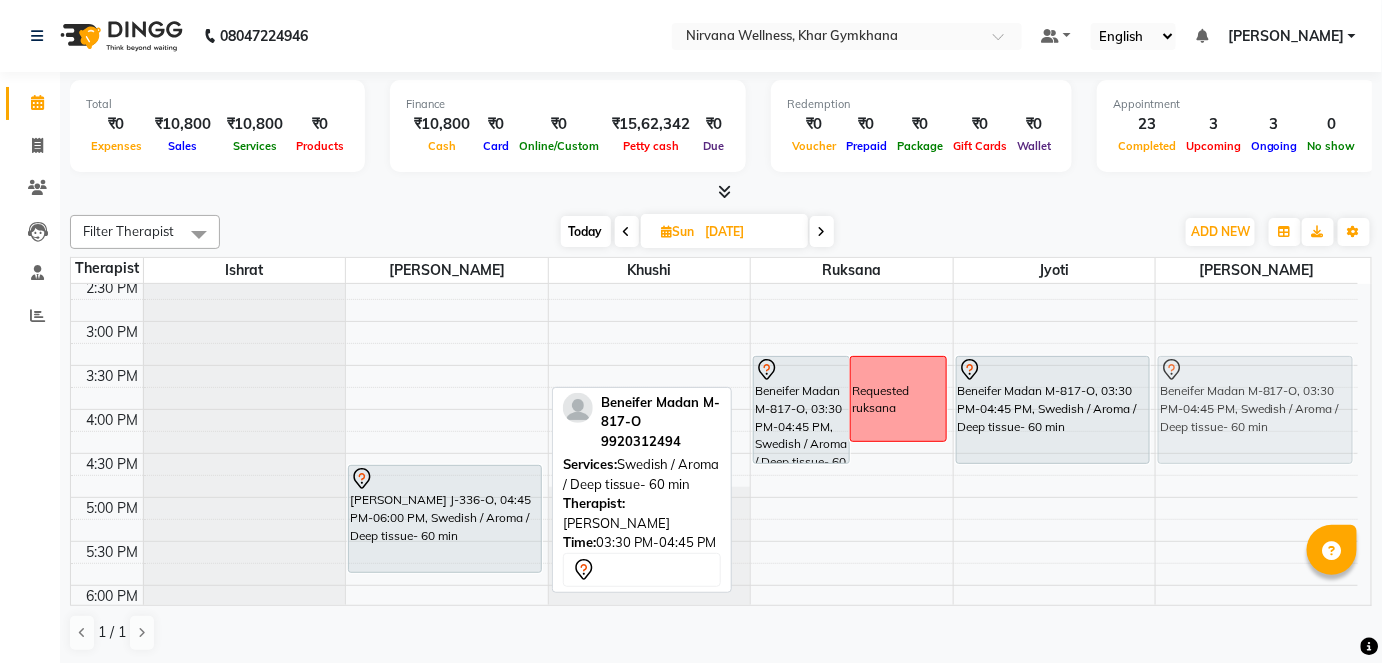 drag, startPoint x: 472, startPoint y: 390, endPoint x: 1242, endPoint y: 386, distance: 770.0104 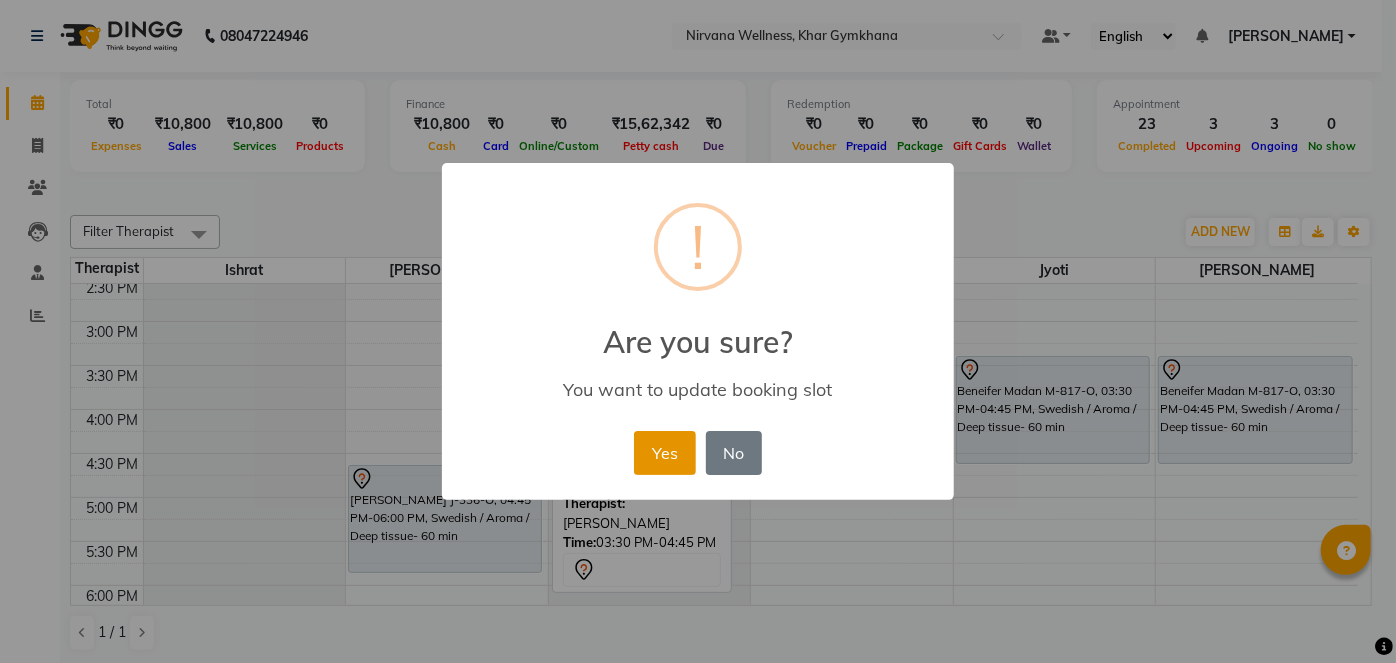 click on "Yes" at bounding box center [664, 453] 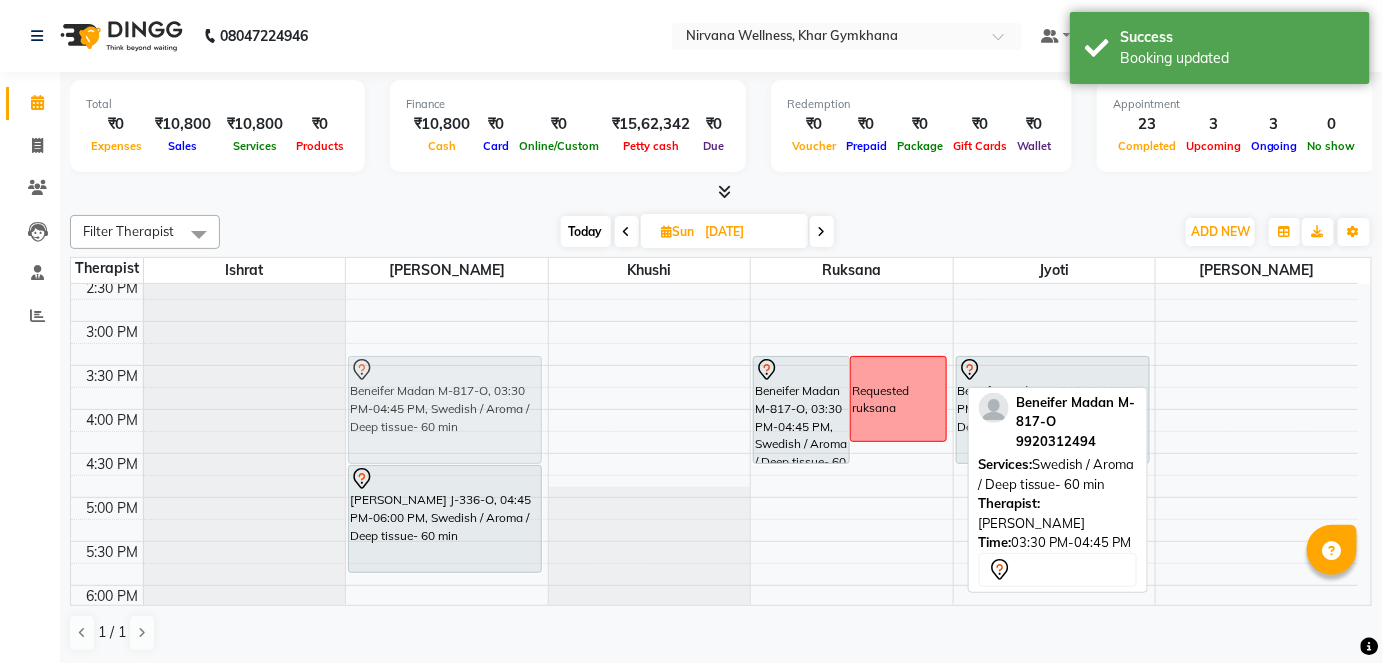 drag, startPoint x: 1248, startPoint y: 398, endPoint x: 453, endPoint y: 393, distance: 795.01575 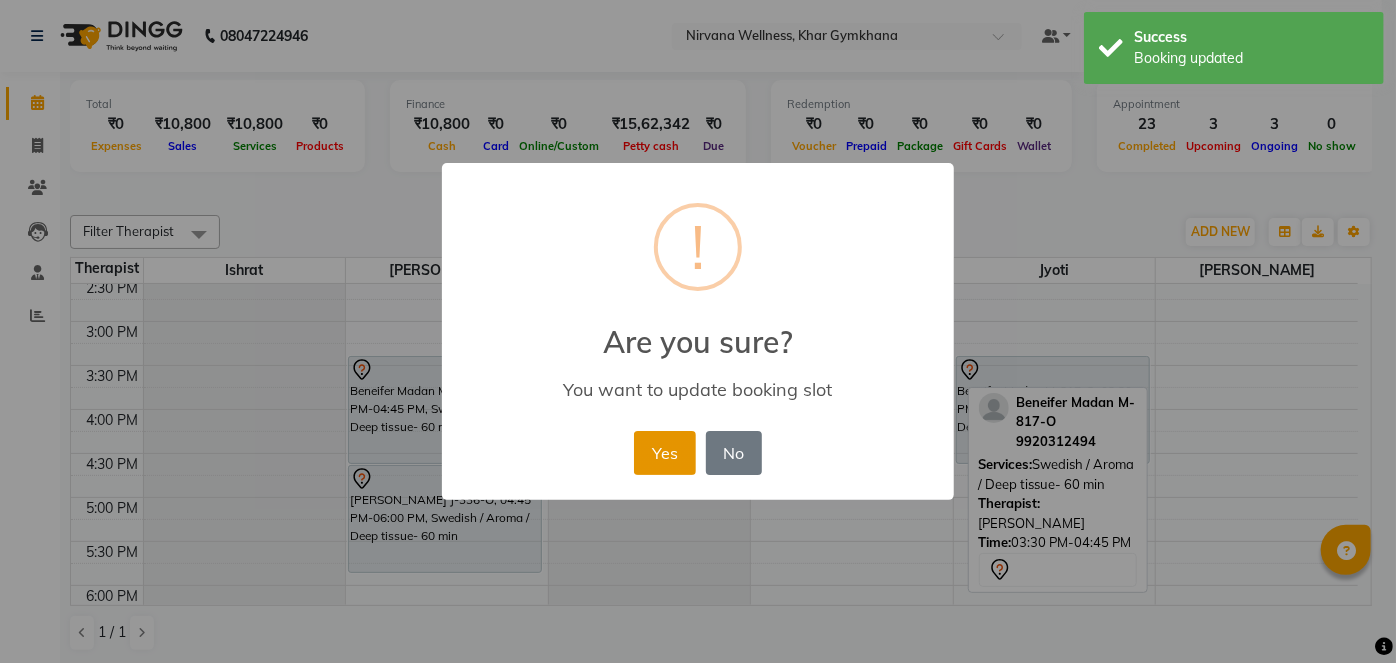 click on "Yes" at bounding box center [664, 453] 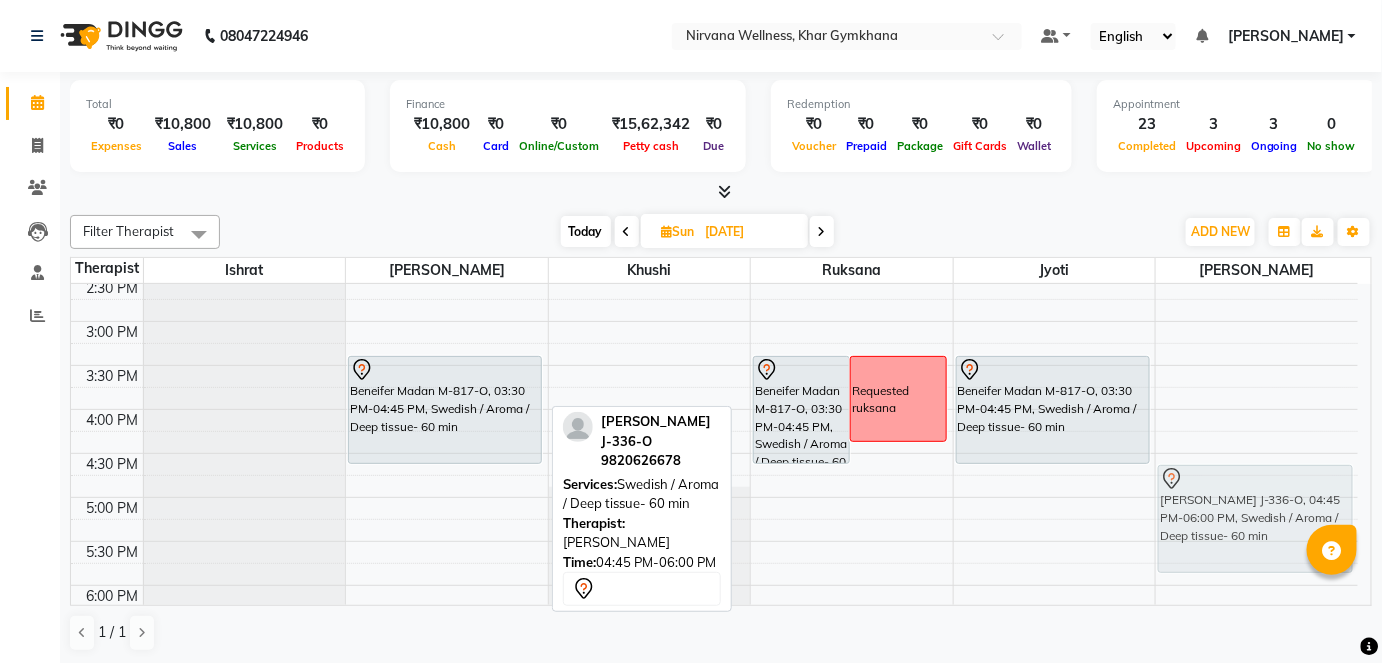 drag, startPoint x: 480, startPoint y: 510, endPoint x: 1234, endPoint y: 507, distance: 754.006 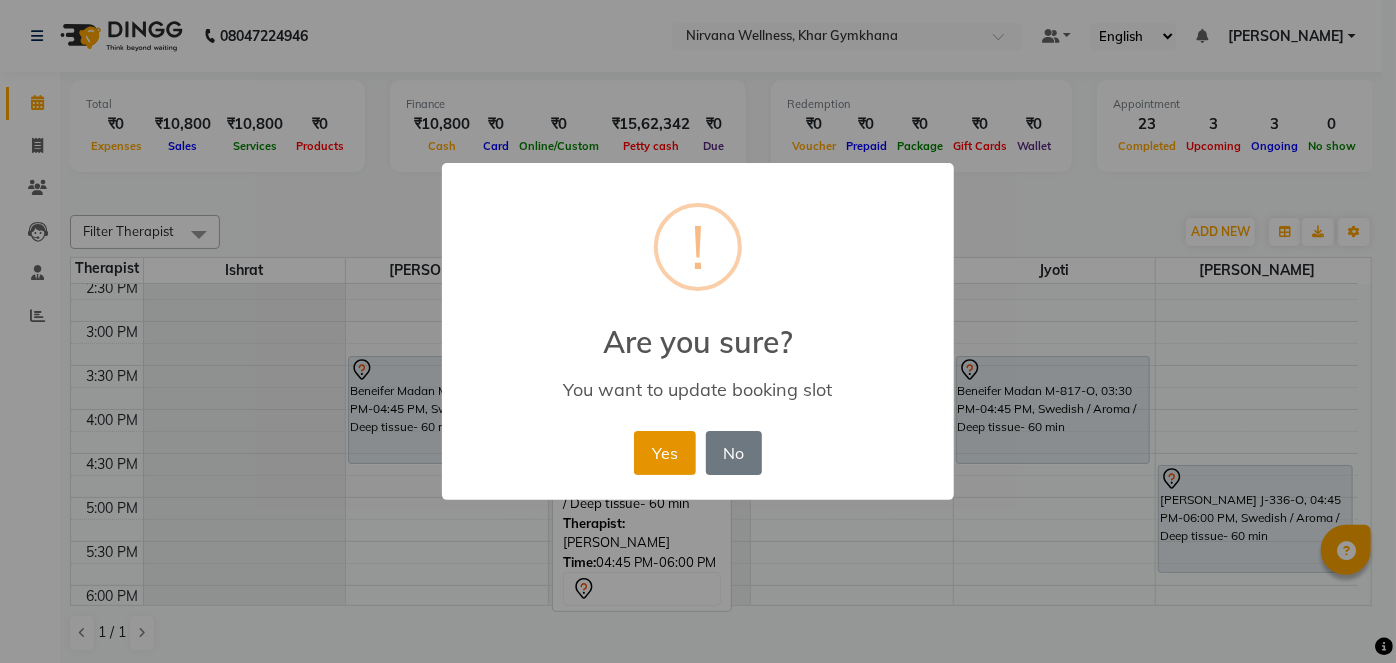 click on "Yes" at bounding box center (664, 453) 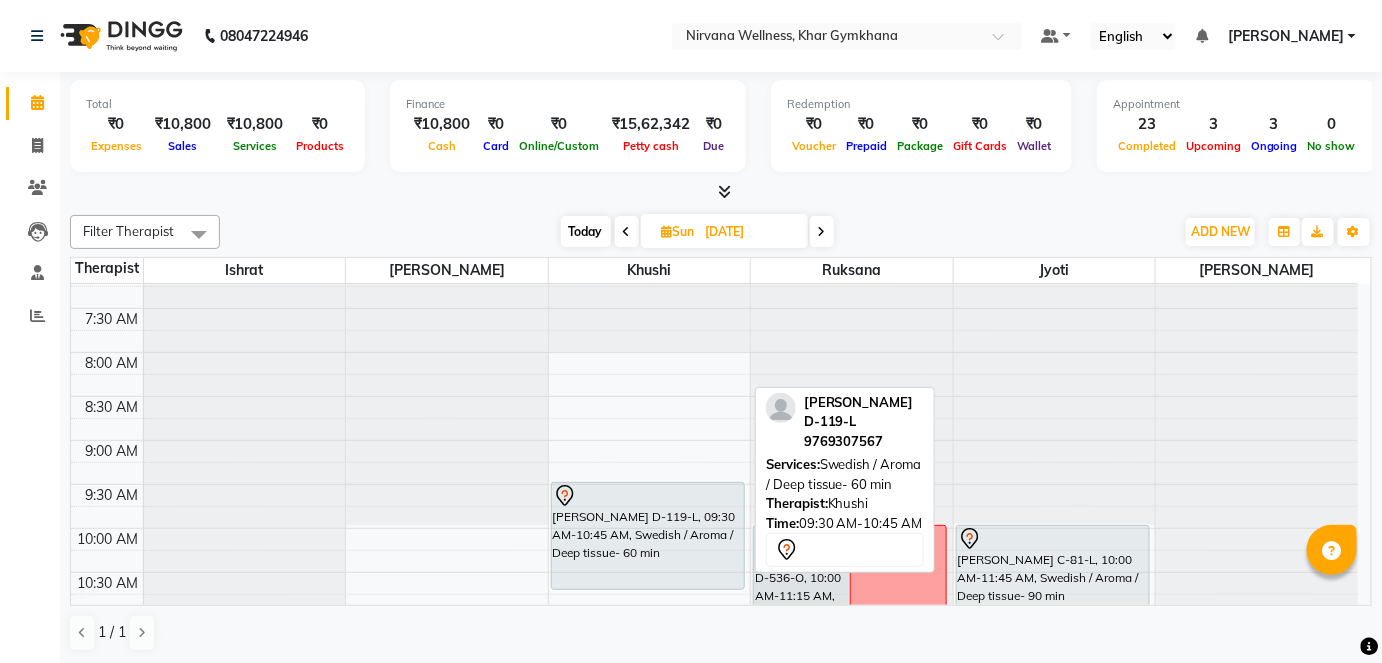 scroll, scrollTop: 0, scrollLeft: 0, axis: both 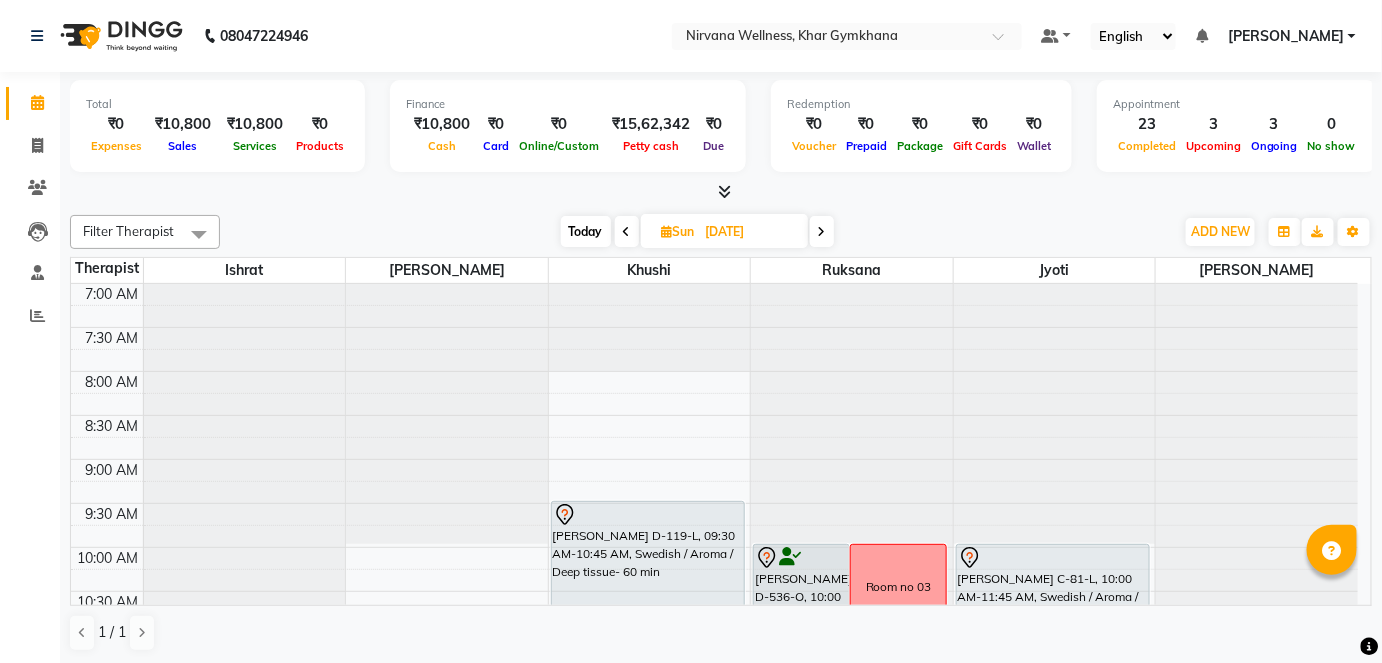 click at bounding box center (447, 284) 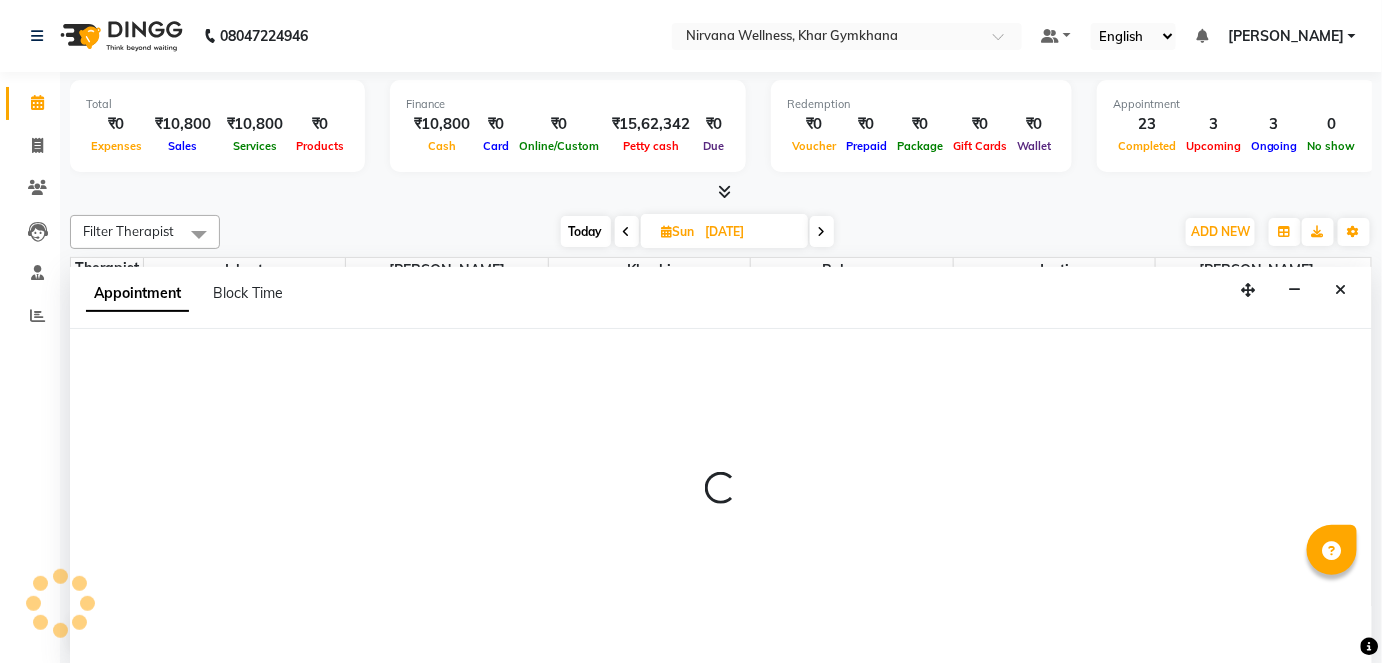 select on "68038" 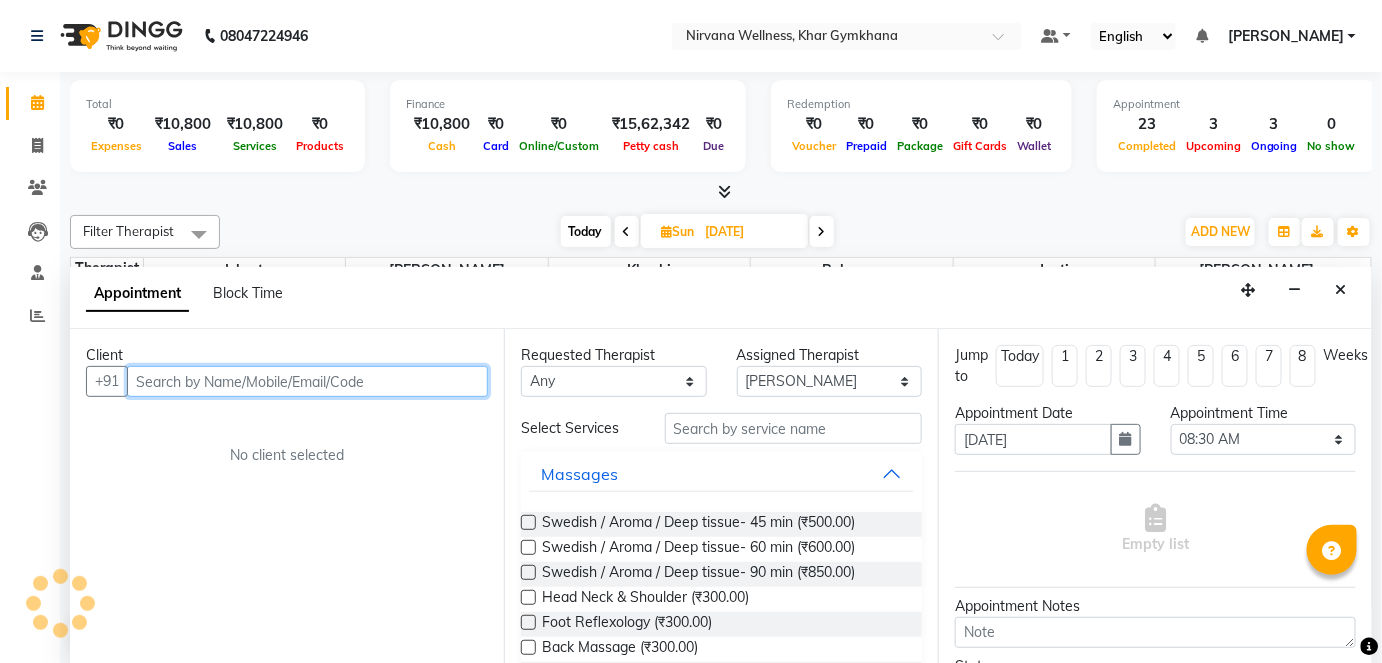 scroll, scrollTop: 0, scrollLeft: 0, axis: both 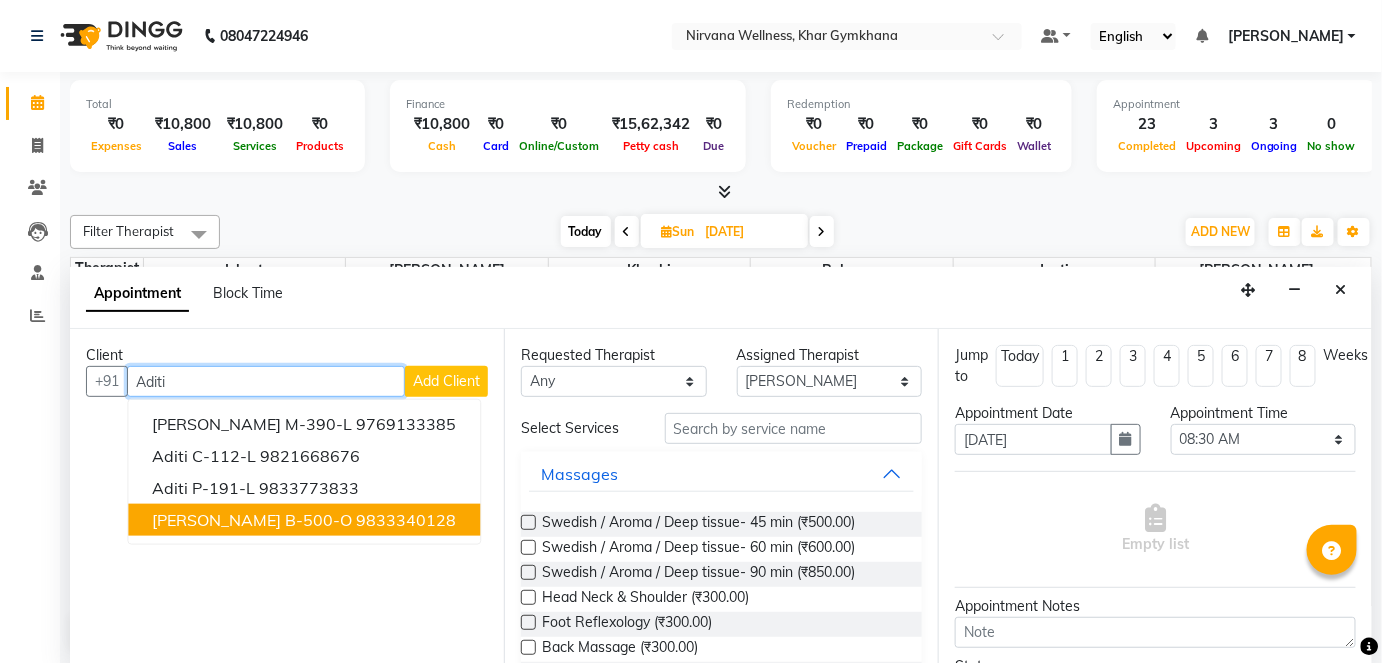 click on "[PERSON_NAME] B-500-O" at bounding box center (252, 520) 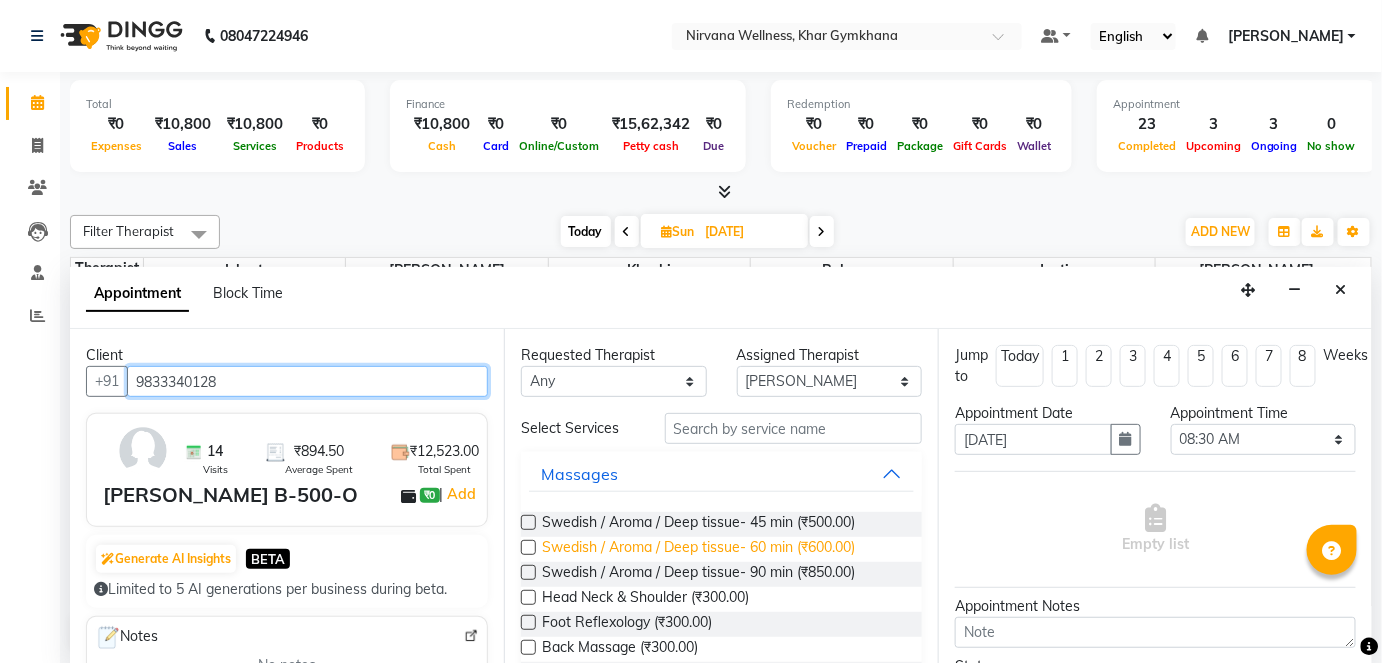 type on "9833340128" 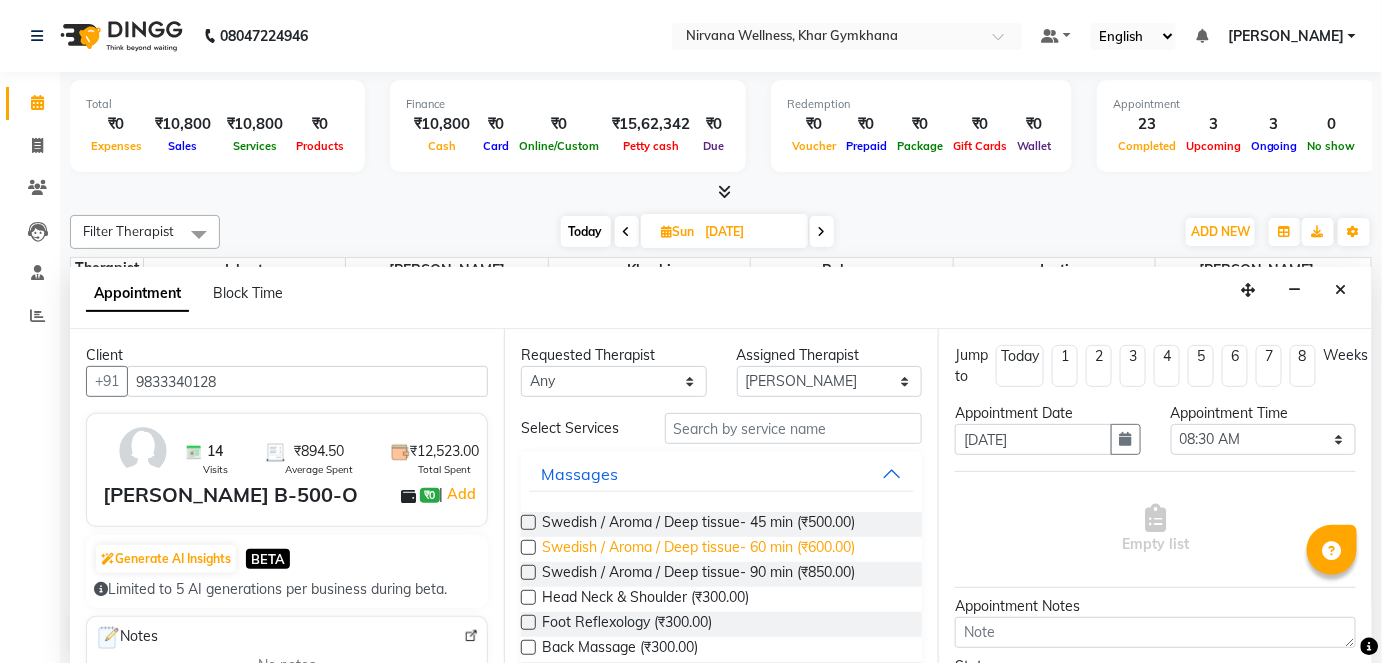 click on "Swedish / Aroma / Deep tissue- 60 min (₹600.00)" at bounding box center (698, 549) 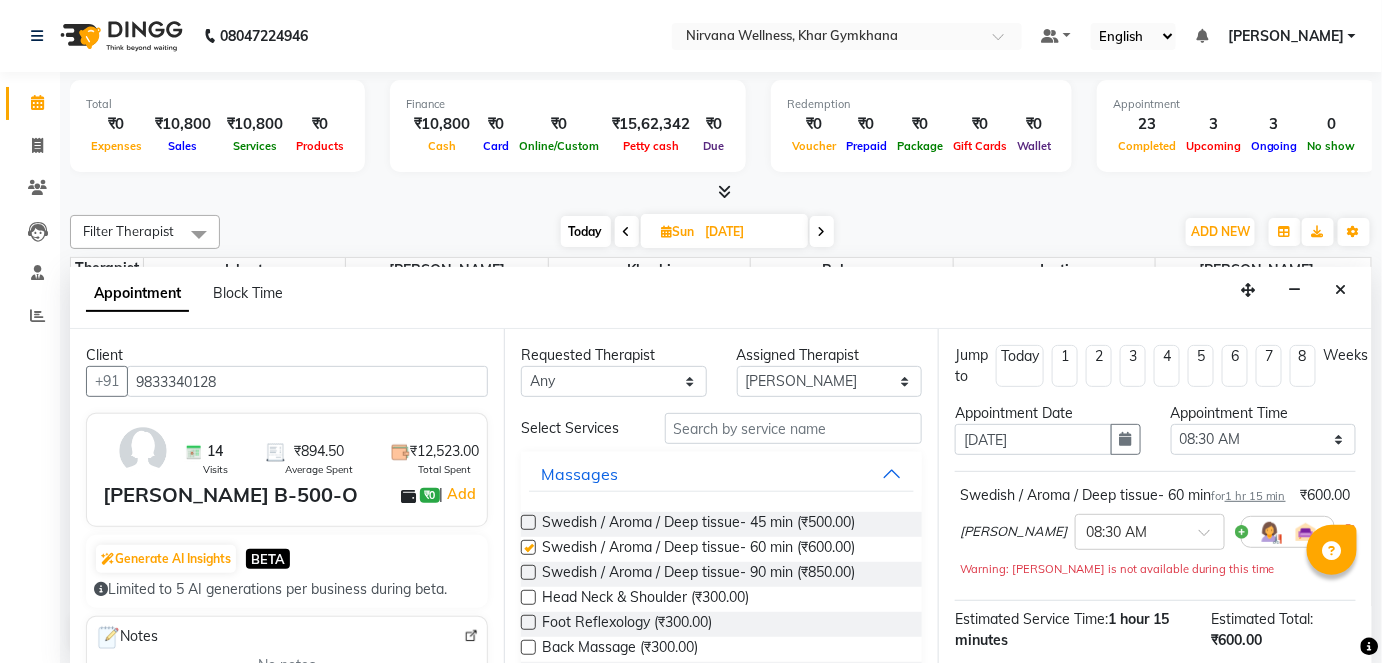 checkbox on "false" 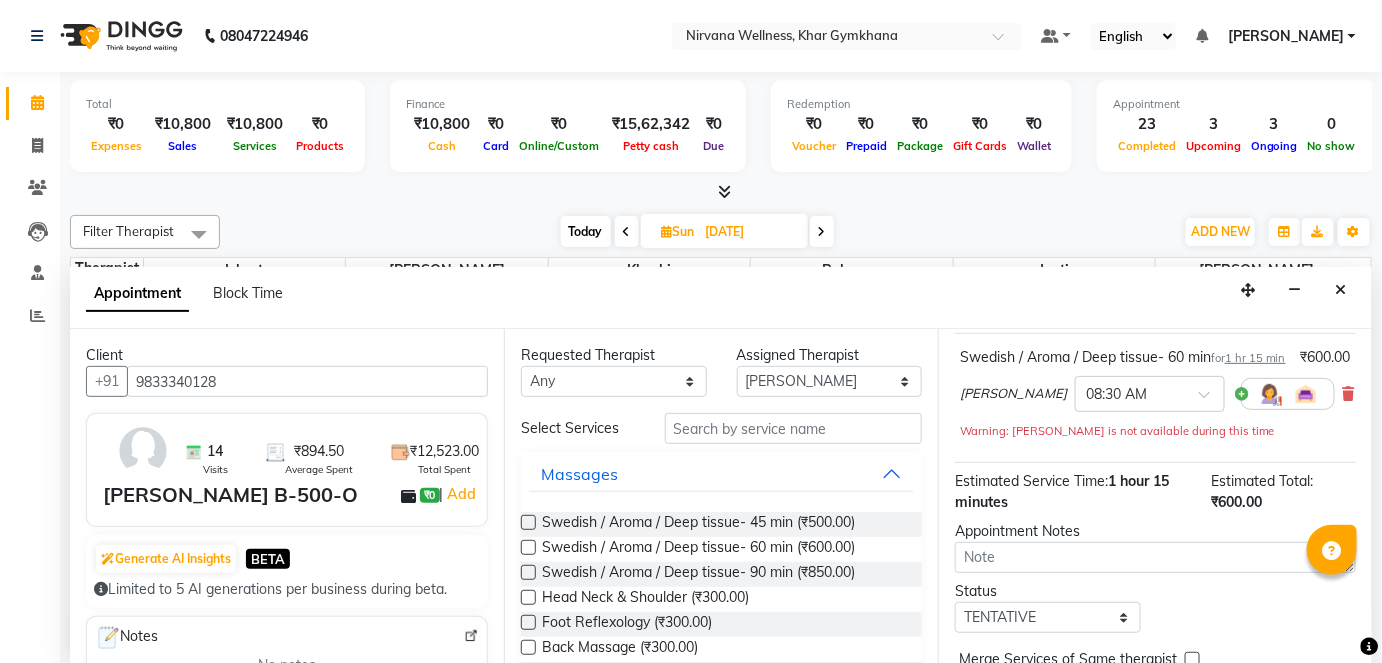 scroll, scrollTop: 252, scrollLeft: 0, axis: vertical 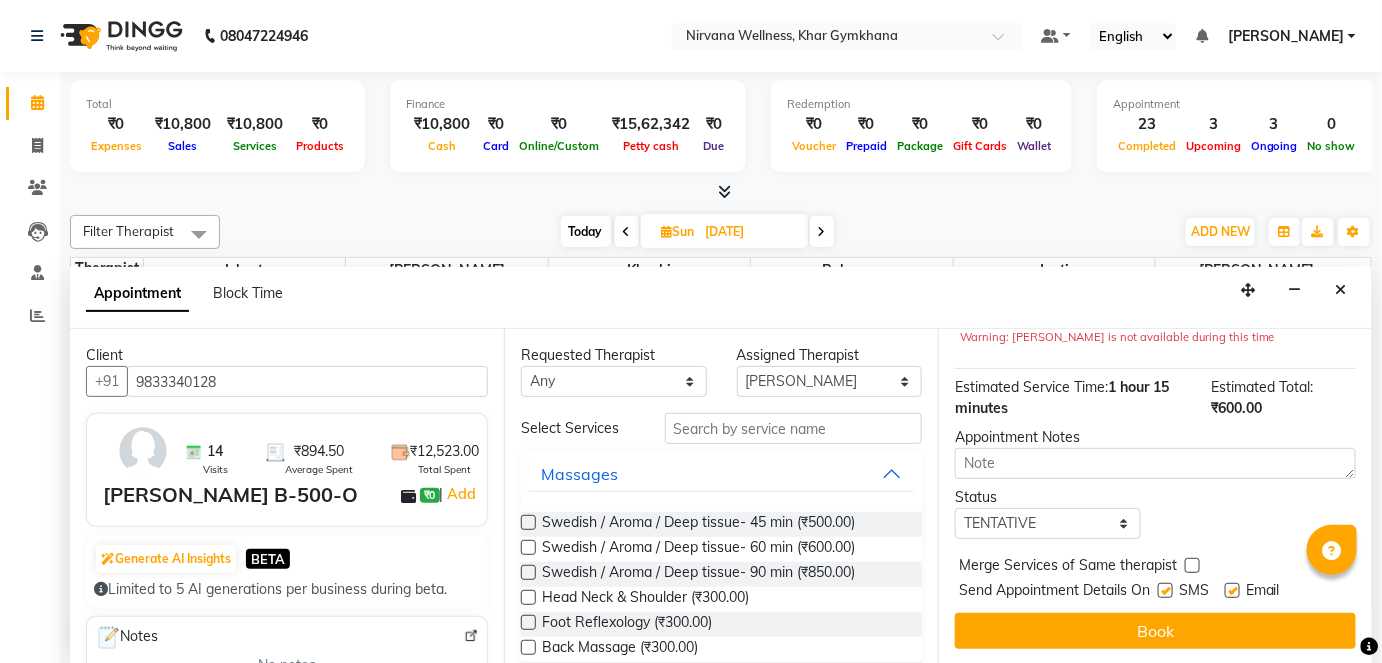 click on "Jump to [DATE] 1 2 3 4 5 6 7 8 Weeks Appointment Date [DATE] Appointment Time Select 08:00 AM 08:15 AM 08:30 AM 08:45 AM 09:00 AM 09:15 AM 09:30 AM 09:45 AM 10:00 AM 10:15 AM 10:30 AM 10:45 AM 11:00 AM 11:15 AM 11:30 AM 11:45 AM 12:00 PM 12:15 PM 12:30 PM 12:45 PM 01:00 PM 01:15 PM 01:30 PM 01:45 PM 02:00 PM 02:15 PM 02:30 PM 02:45 PM 03:00 PM 03:15 PM 03:30 PM 03:45 PM 04:00 PM 04:15 PM 04:30 PM 04:45 PM 05:00 PM 05:15 PM 05:30 PM 05:45 PM 06:00 PM 06:15 PM 06:30 PM 06:45 PM 07:00 PM 07:15 PM 07:30 PM 07:45 PM 08:00 PM 08:15 PM 08:30 PM 08:45 PM 09:00 PM 09:15 PM 09:30 PM 09:45 PM 10:00 PM Swedish / Aroma / Deep tissue- 60 min   for  1 hr 15 min ₹600.00 [PERSON_NAME] × 08:30 AM Warning: [PERSON_NAME] is not available during this time Estimated Service Time:  1 hour 15 minutes Estimated Total:  ₹600.00 Appointment Notes Status Select TENTATIVE CONFIRM UPCOMING Merge Services of Same therapist Send Appointment Details On SMS Email  Book" at bounding box center (1155, 497) 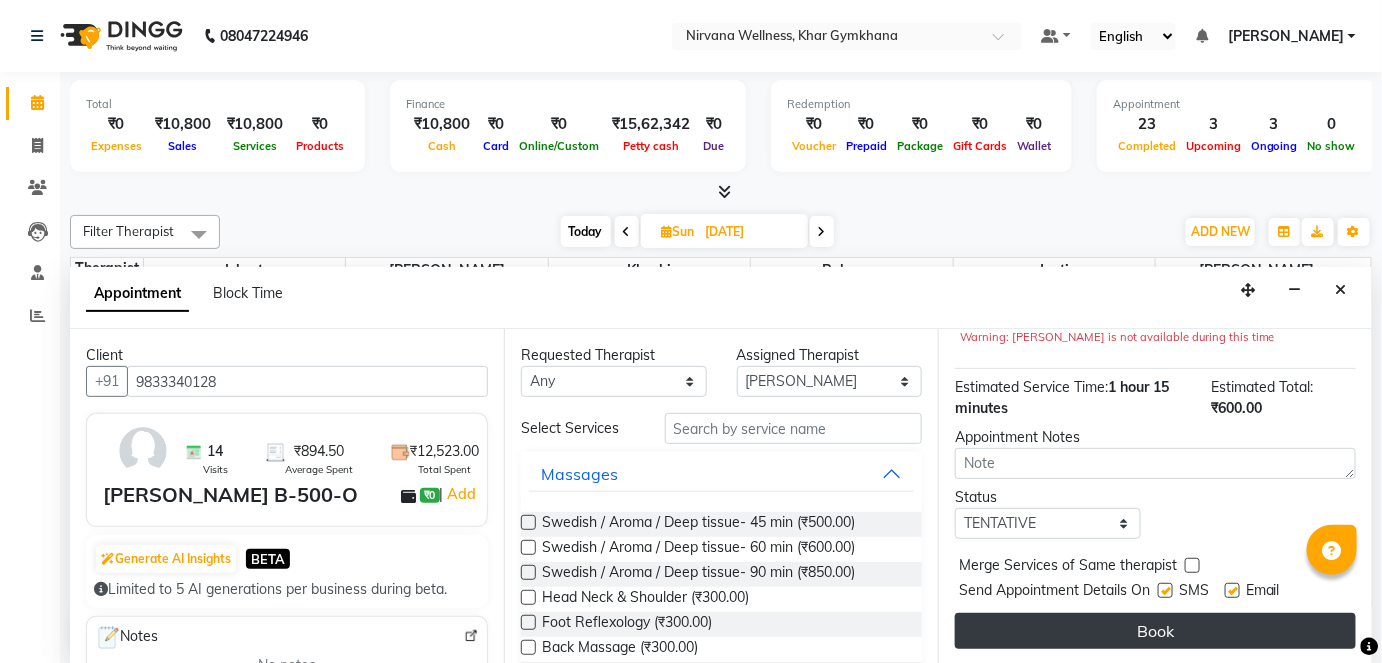click on "Book" at bounding box center (1155, 631) 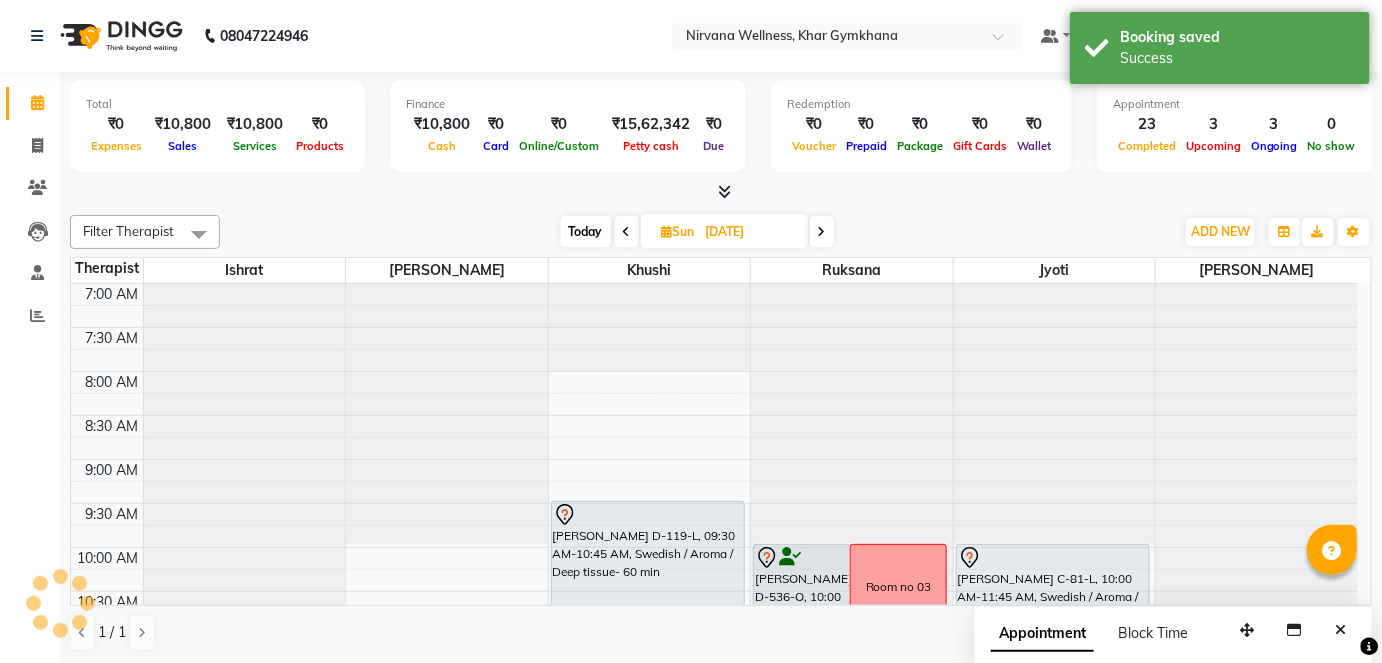 scroll, scrollTop: 0, scrollLeft: 0, axis: both 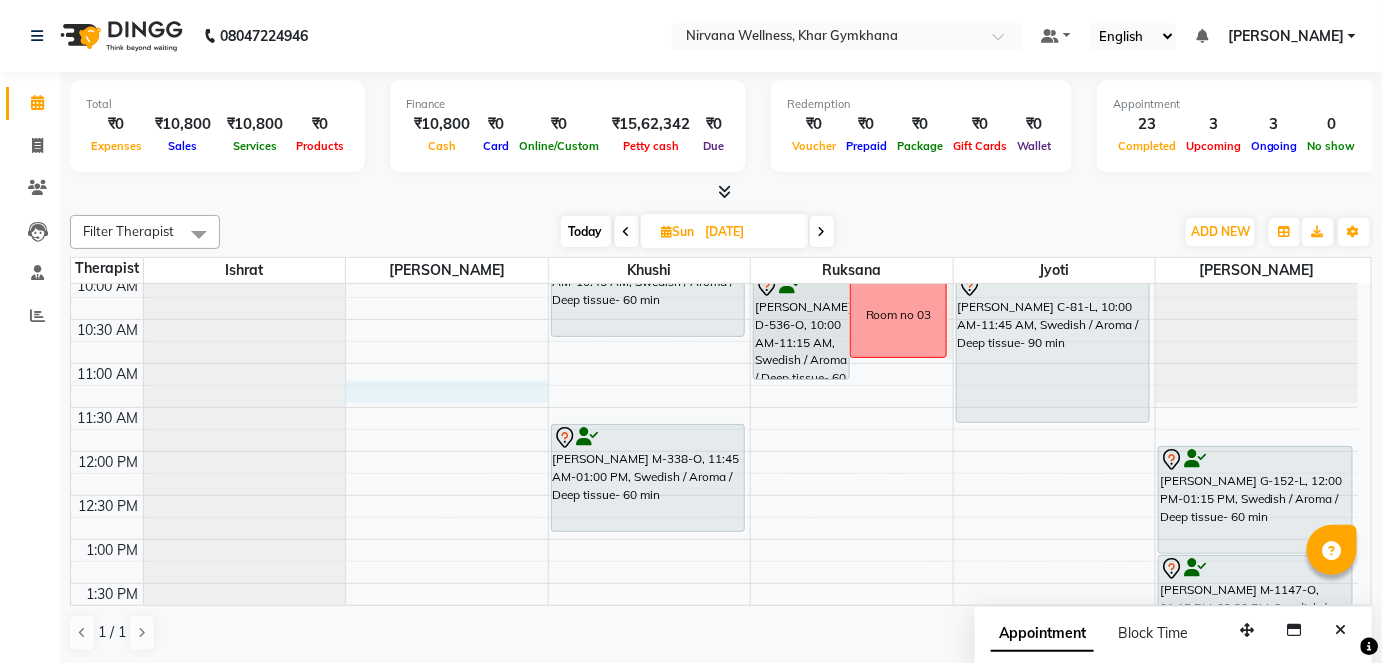 click on "7:00 AM 7:30 AM 8:00 AM 8:30 AM 9:00 AM 9:30 AM 10:00 AM 10:30 AM 11:00 AM 11:30 AM 12:00 PM 12:30 PM 1:00 PM 1:30 PM 2:00 PM 2:30 PM 3:00 PM 3:30 PM 4:00 PM 4:30 PM 5:00 PM 5:30 PM 6:00 PM 6:30 PM 7:00 PM 7:30 PM 8:00 PM 8:30 PM 9:00 PM 9:30 PM 10:00 PM 10:30 PM             [PERSON_NAME] B-500-O, 08:30 AM-09:45 AM, Swedish / Aroma / Deep tissue- 60 min             Beneifer Madan M-817-O, 03:30 PM-04:45 PM, Swedish / Aroma / Deep tissue- 60 min             [PERSON_NAME] D-119-L, 09:30 AM-10:45 AM, Swedish / Aroma / Deep tissue- 60 min             [PERSON_NAME] M-338-O, 11:45 AM-01:00 PM, Swedish / Aroma / Deep tissue- 60 min             [PERSON_NAME] D-536-O, 10:00 AM-11:15 AM, Swedish / Aroma / Deep tissue- 60 min  Room no 03              Beneifer Madan M-817-O, 03:30 PM-04:45 PM, Swedish / Aroma / Deep tissue- 60 min  Requested ruksana              [PERSON_NAME] C-81-L, 10:00 AM-11:45 AM, Swedish / Aroma / Deep tissue- 90 min" at bounding box center [714, 715] 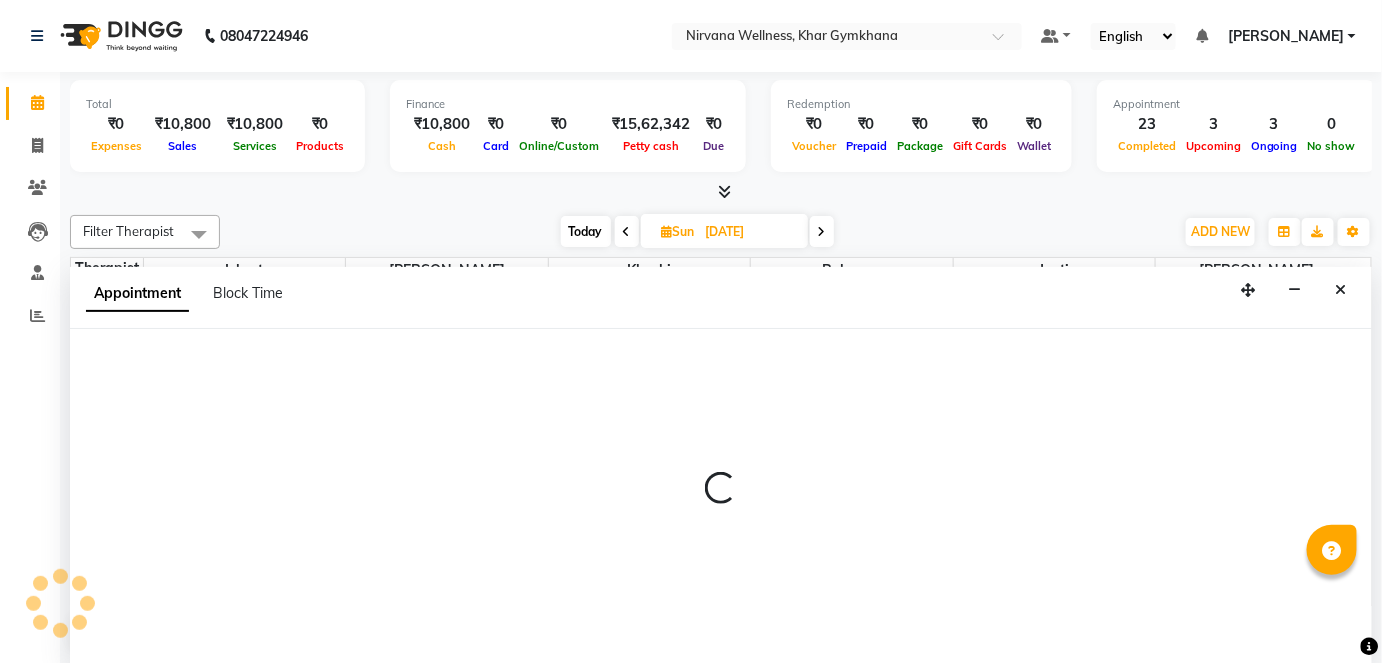 select on "68038" 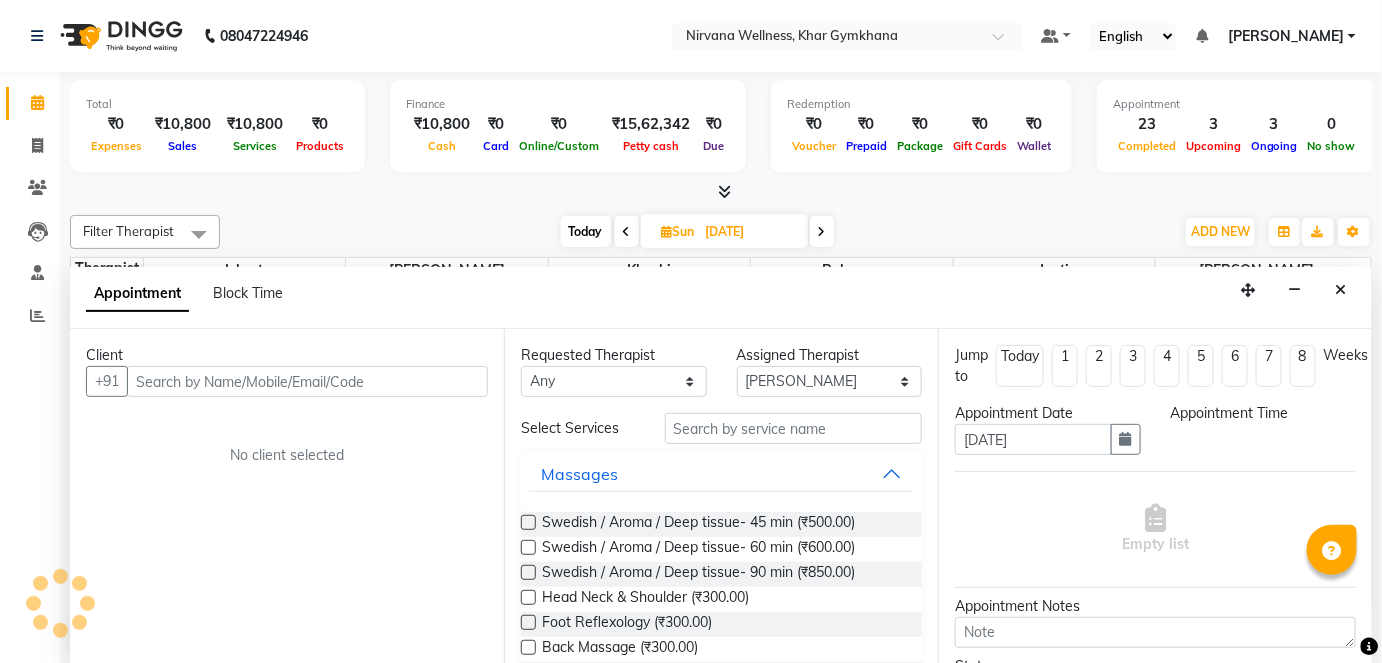scroll, scrollTop: 0, scrollLeft: 0, axis: both 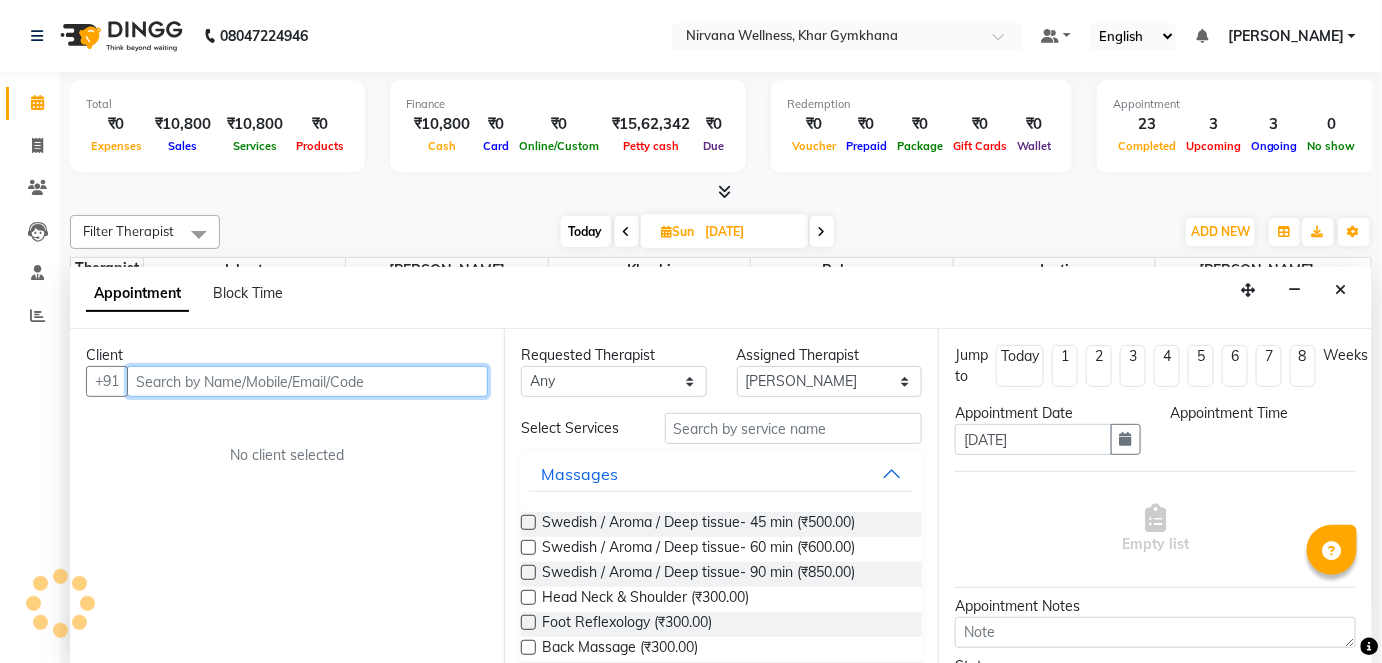 select on "675" 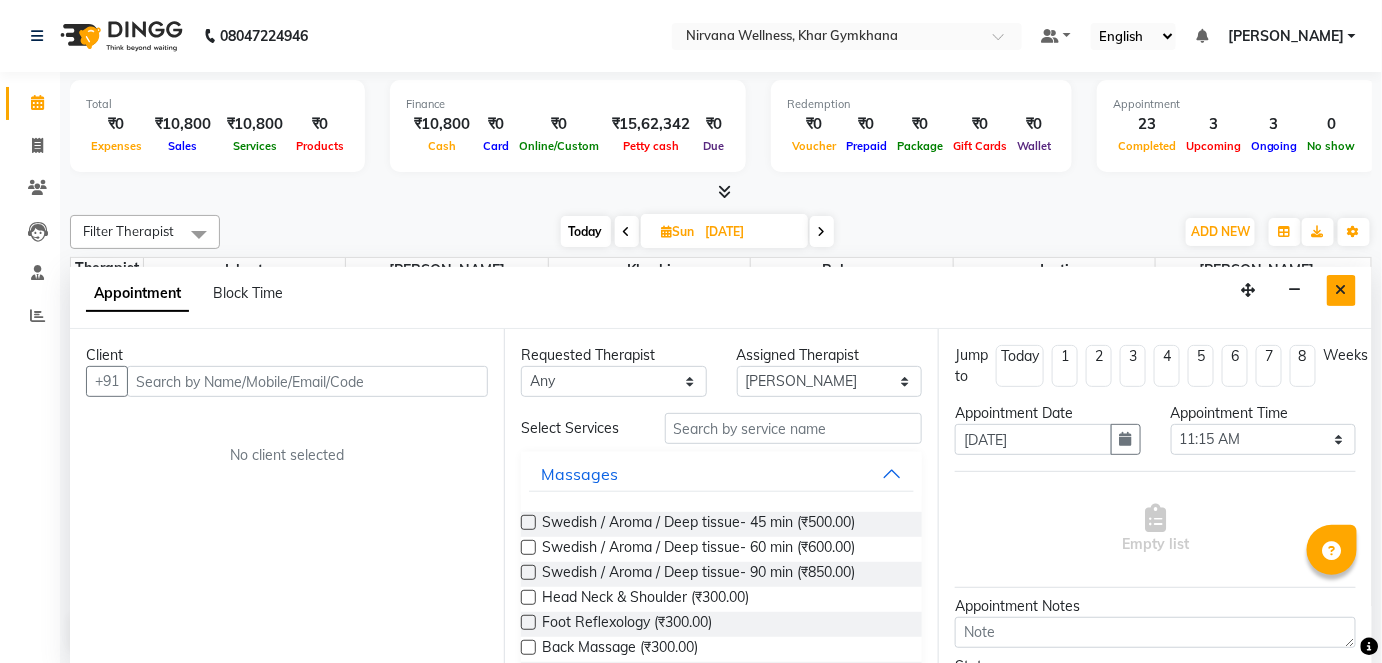 click at bounding box center [1341, 290] 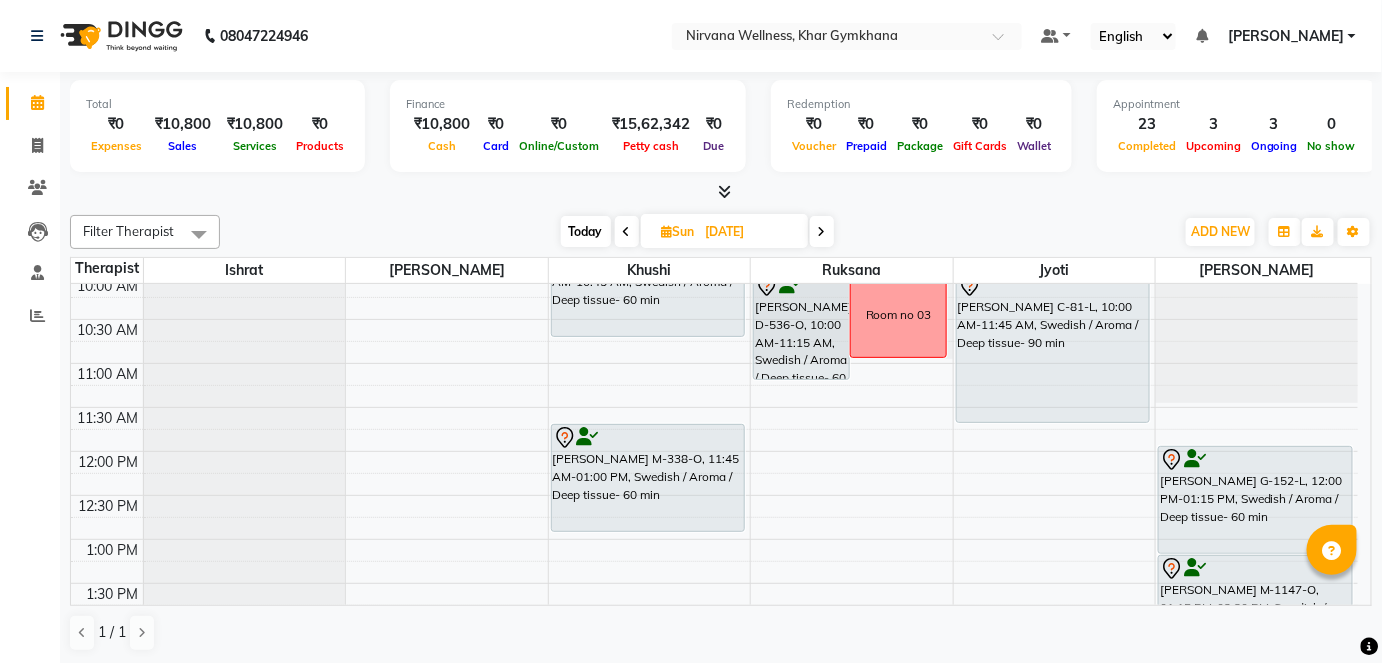 click on "7:00 AM 7:30 AM 8:00 AM 8:30 AM 9:00 AM 9:30 AM 10:00 AM 10:30 AM 11:00 AM 11:30 AM 12:00 PM 12:30 PM 1:00 PM 1:30 PM 2:00 PM 2:30 PM 3:00 PM 3:30 PM 4:00 PM 4:30 PM 5:00 PM 5:30 PM 6:00 PM 6:30 PM 7:00 PM 7:30 PM 8:00 PM 8:30 PM 9:00 PM 9:30 PM 10:00 PM 10:30 PM             [PERSON_NAME] B-500-O, 08:30 AM-09:45 AM, Swedish / Aroma / Deep tissue- 60 min             Beneifer Madan M-817-O, 03:30 PM-04:45 PM, Swedish / Aroma / Deep tissue- 60 min             [PERSON_NAME] D-119-L, 09:30 AM-10:45 AM, Swedish / Aroma / Deep tissue- 60 min             [PERSON_NAME] M-338-O, 11:45 AM-01:00 PM, Swedish / Aroma / Deep tissue- 60 min             [PERSON_NAME] D-536-O, 10:00 AM-11:15 AM, Swedish / Aroma / Deep tissue- 60 min  Room no 03              Beneifer Madan M-817-O, 03:30 PM-04:45 PM, Swedish / Aroma / Deep tissue- 60 min  Requested ruksana              [PERSON_NAME] C-81-L, 10:00 AM-11:45 AM, Swedish / Aroma / Deep tissue- 90 min" at bounding box center (714, 715) 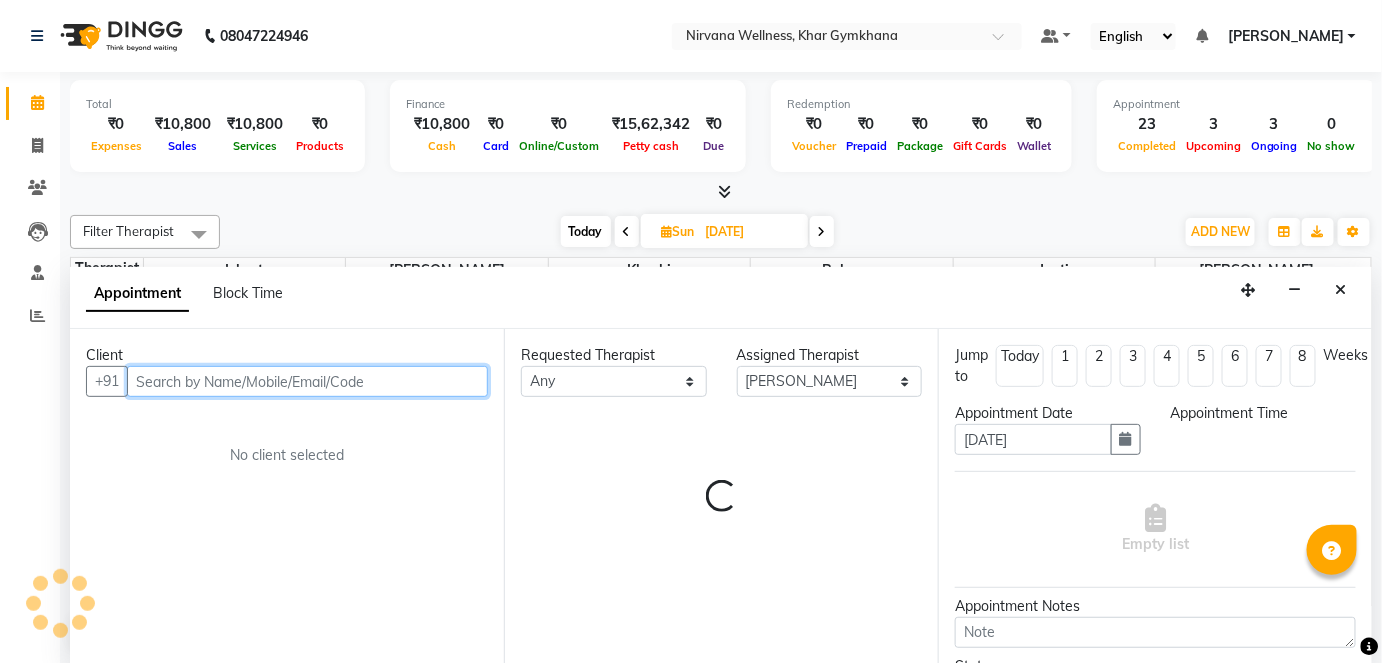 select on "690" 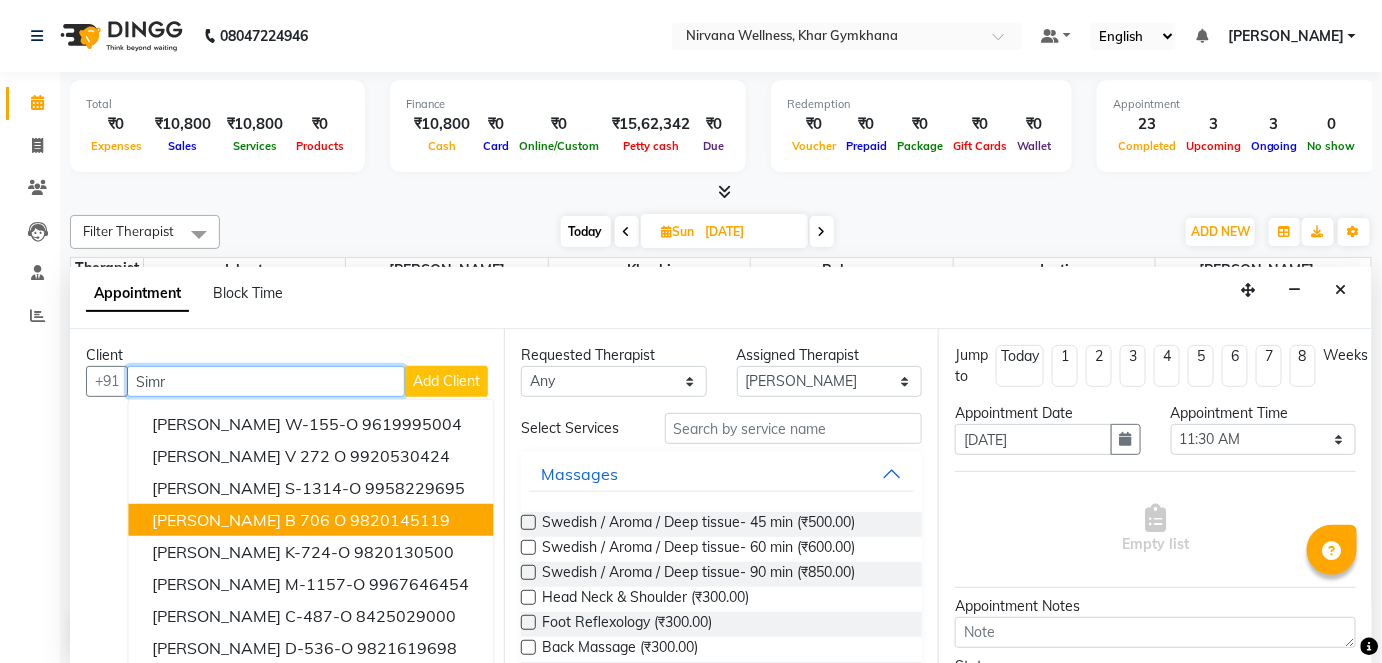 scroll, scrollTop: 85, scrollLeft: 0, axis: vertical 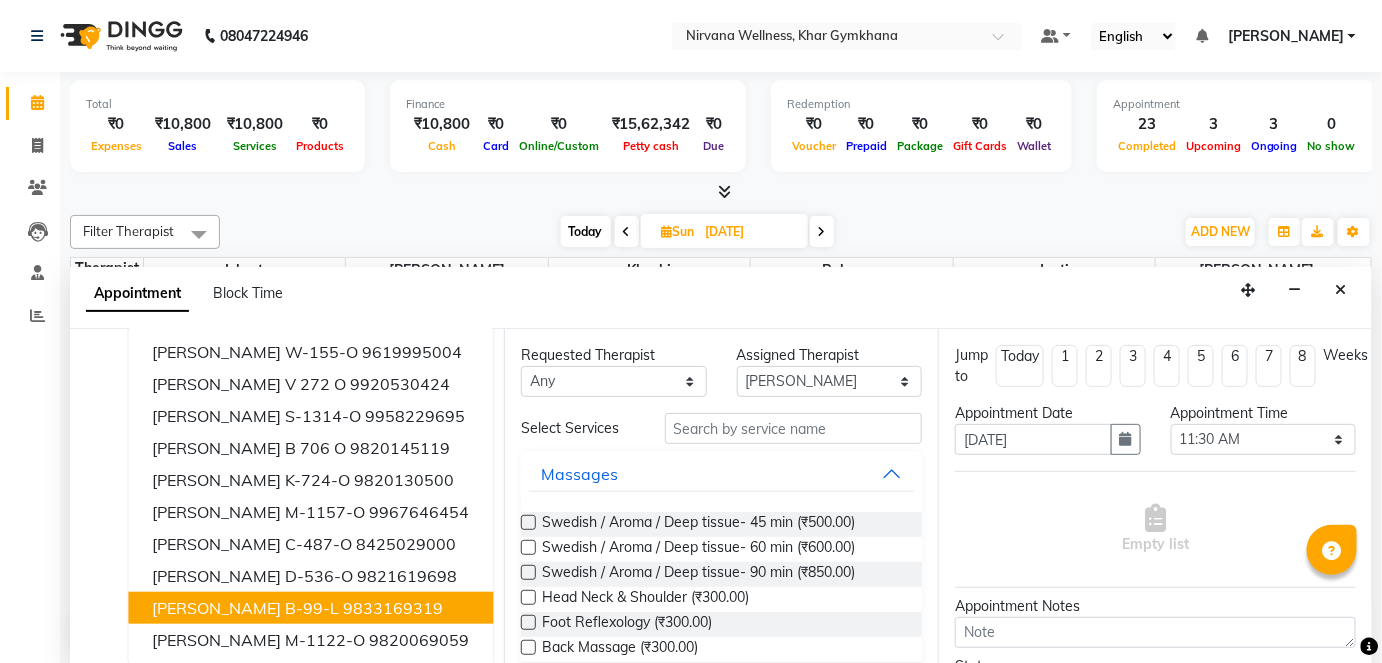 click on "[PERSON_NAME] B-99-L" at bounding box center [245, 608] 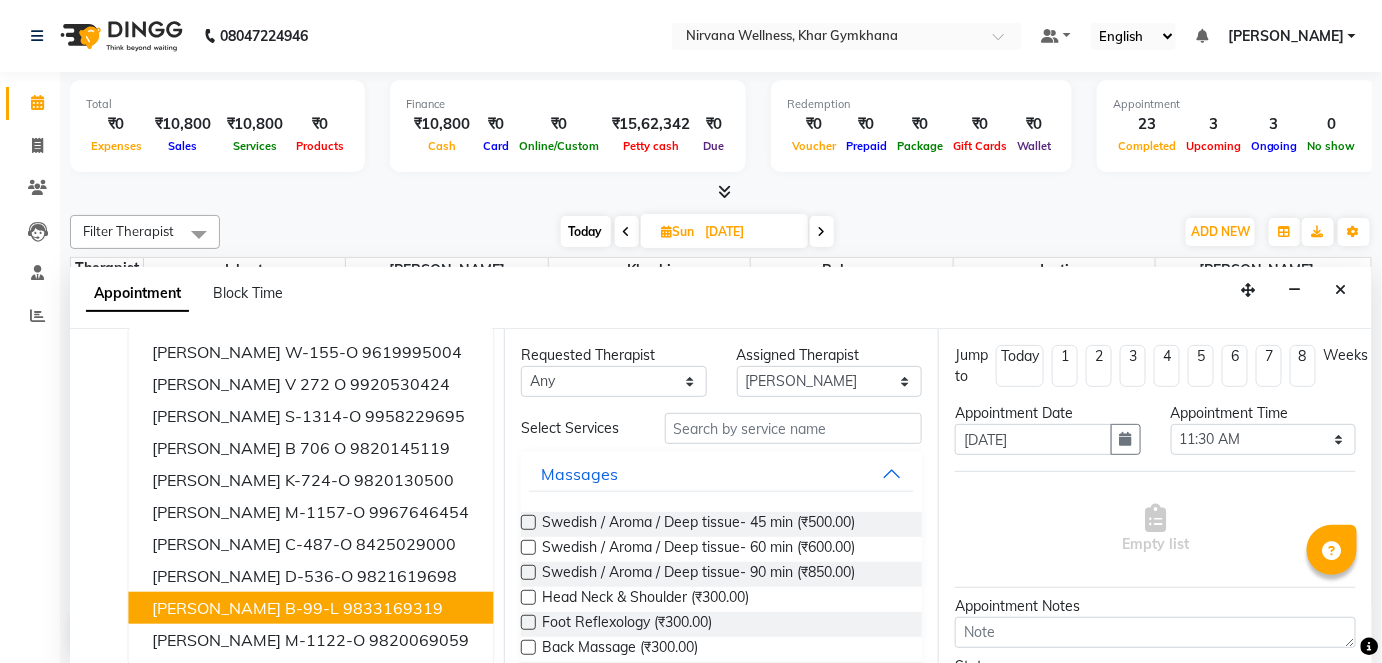 scroll, scrollTop: 0, scrollLeft: 0, axis: both 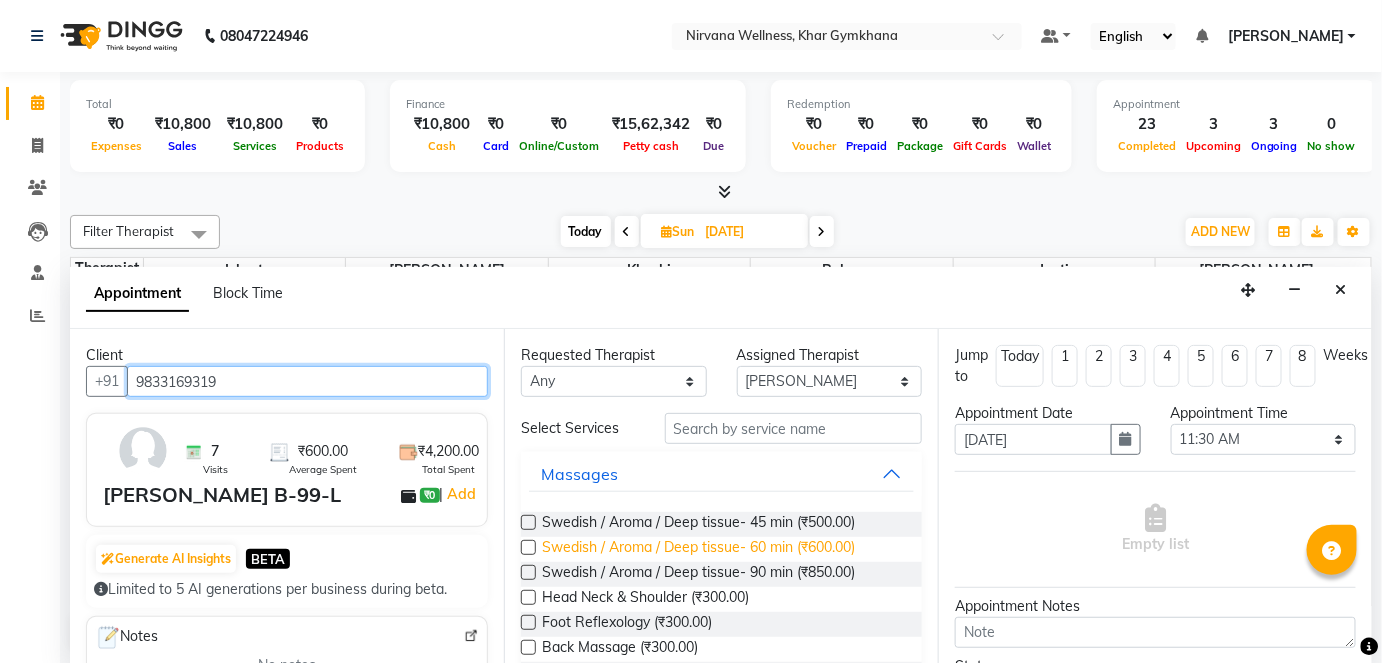 type on "9833169319" 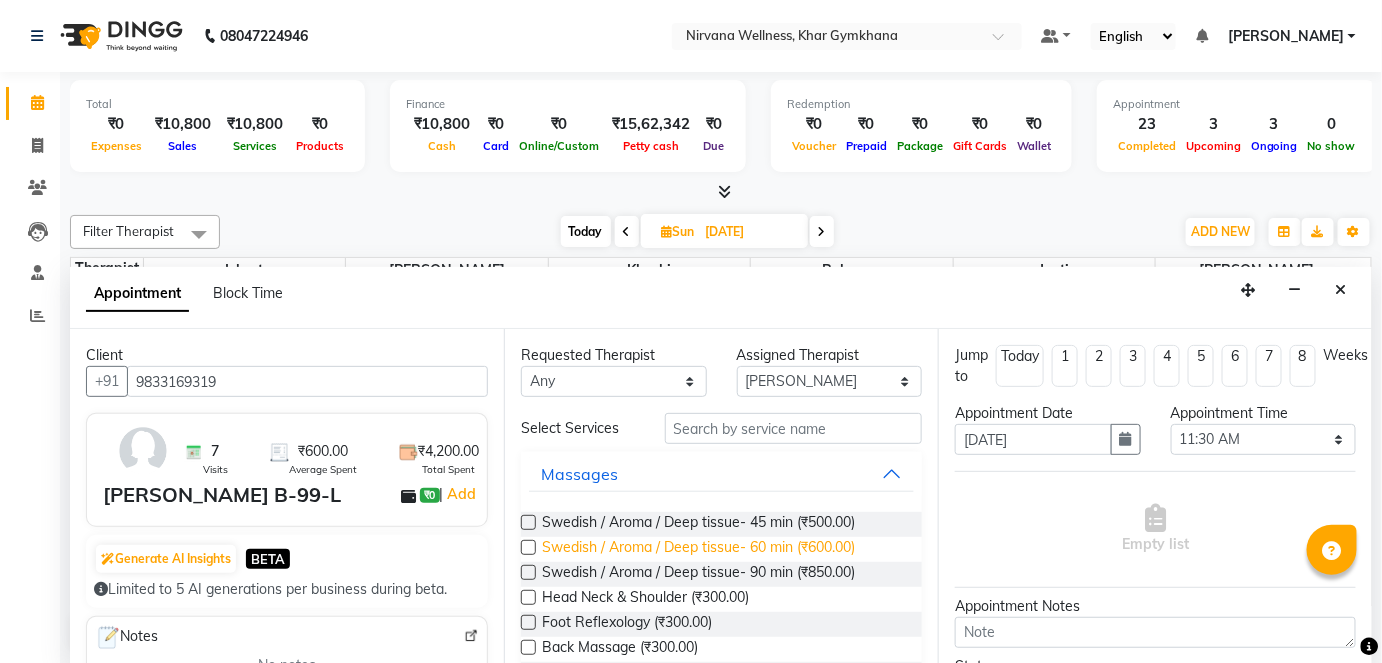 click on "Swedish / Aroma / Deep tissue- 60 min (₹600.00)" at bounding box center [698, 549] 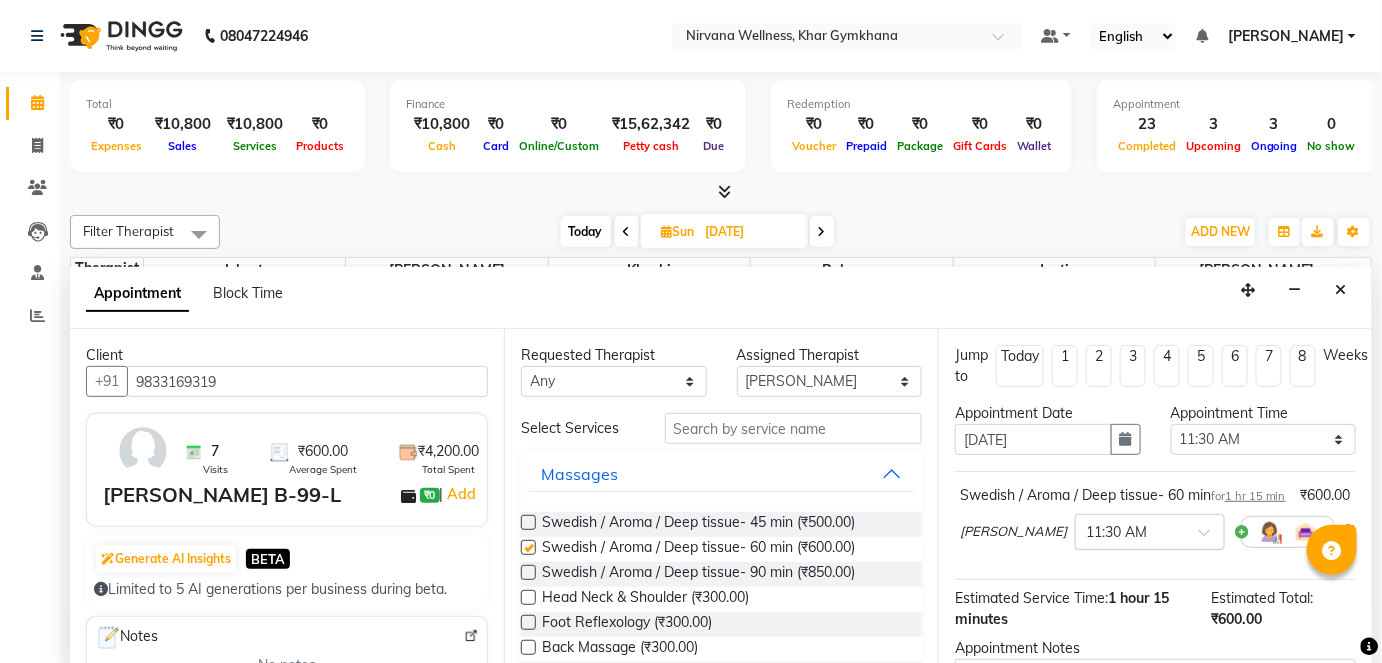 checkbox on "false" 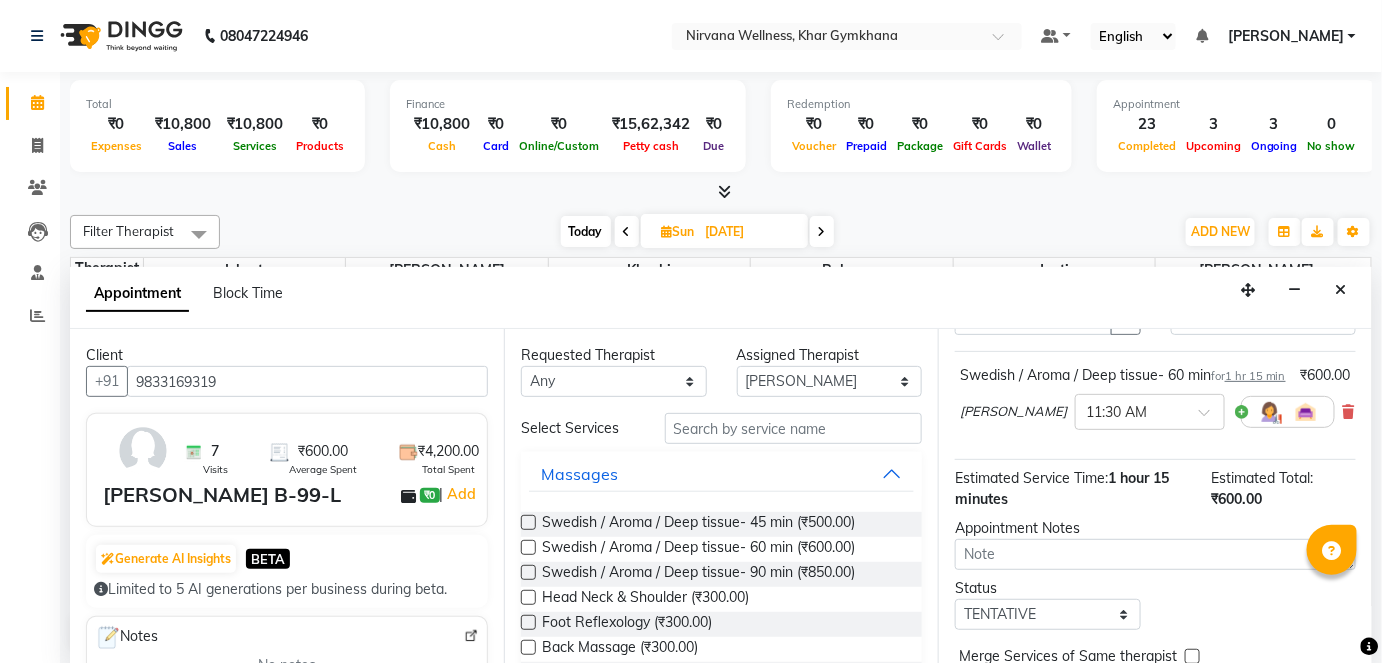 scroll, scrollTop: 231, scrollLeft: 0, axis: vertical 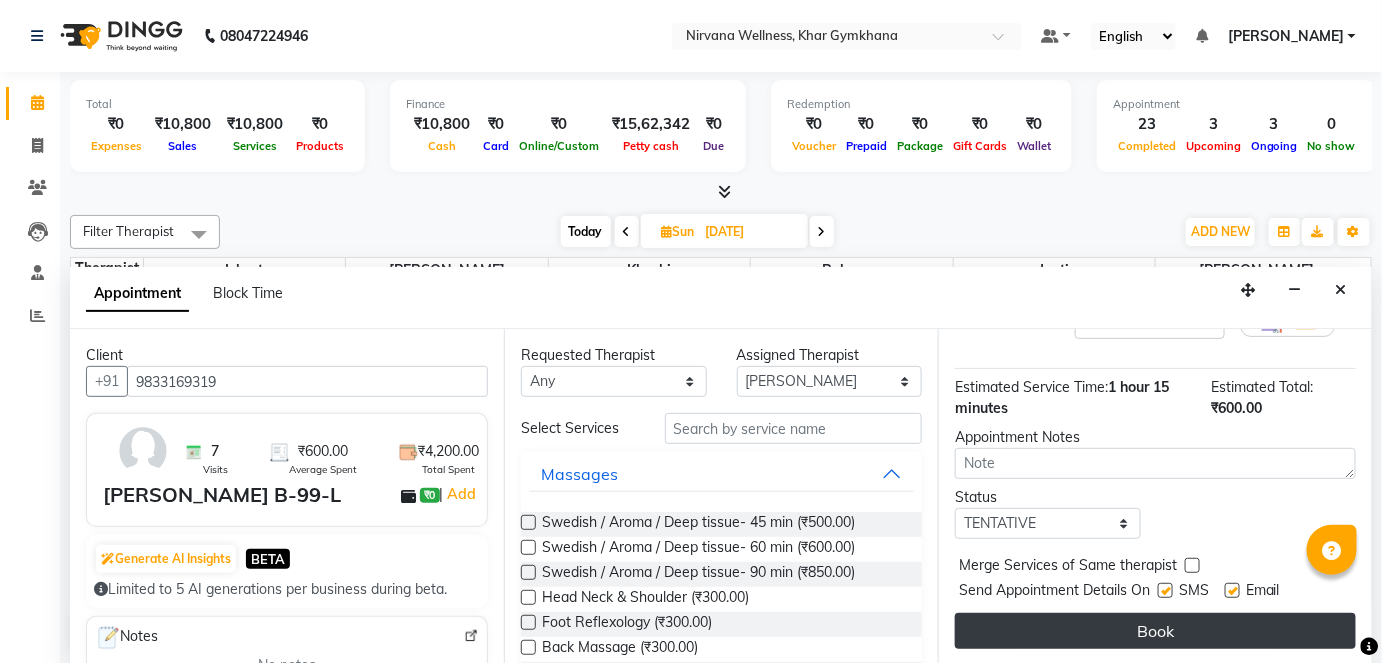 click on "Book" at bounding box center (1155, 631) 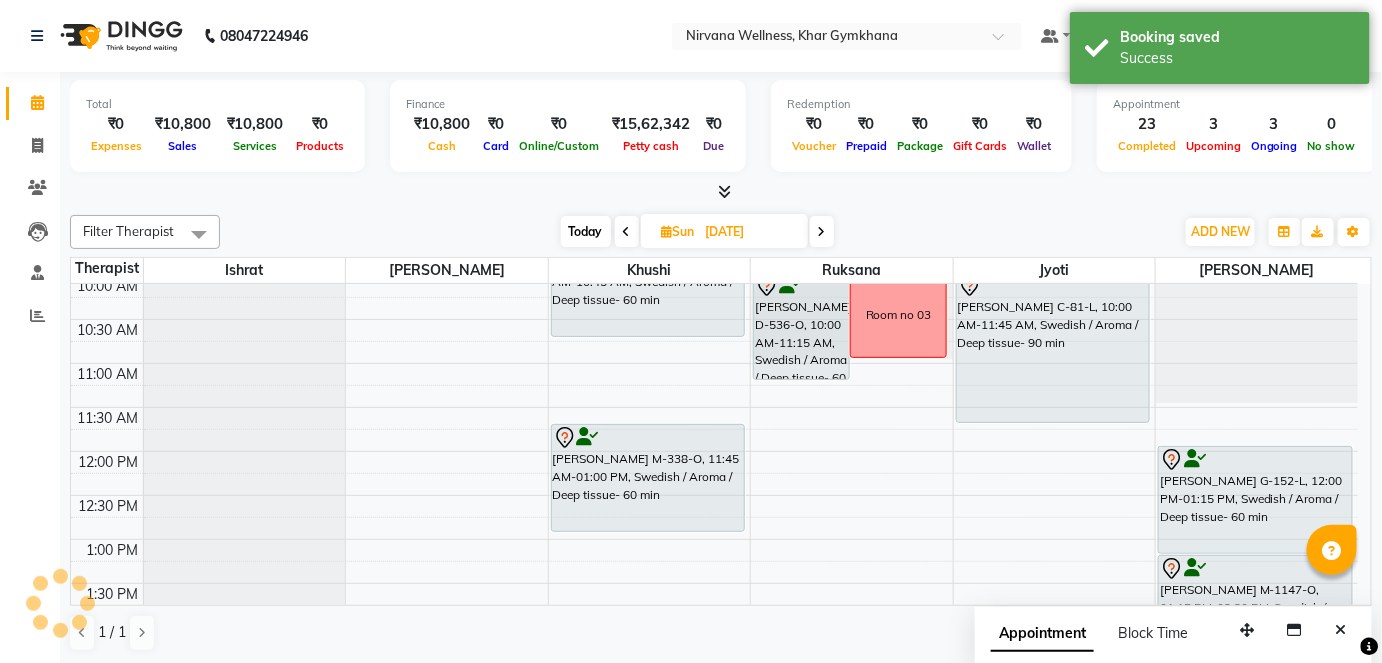 scroll, scrollTop: 0, scrollLeft: 0, axis: both 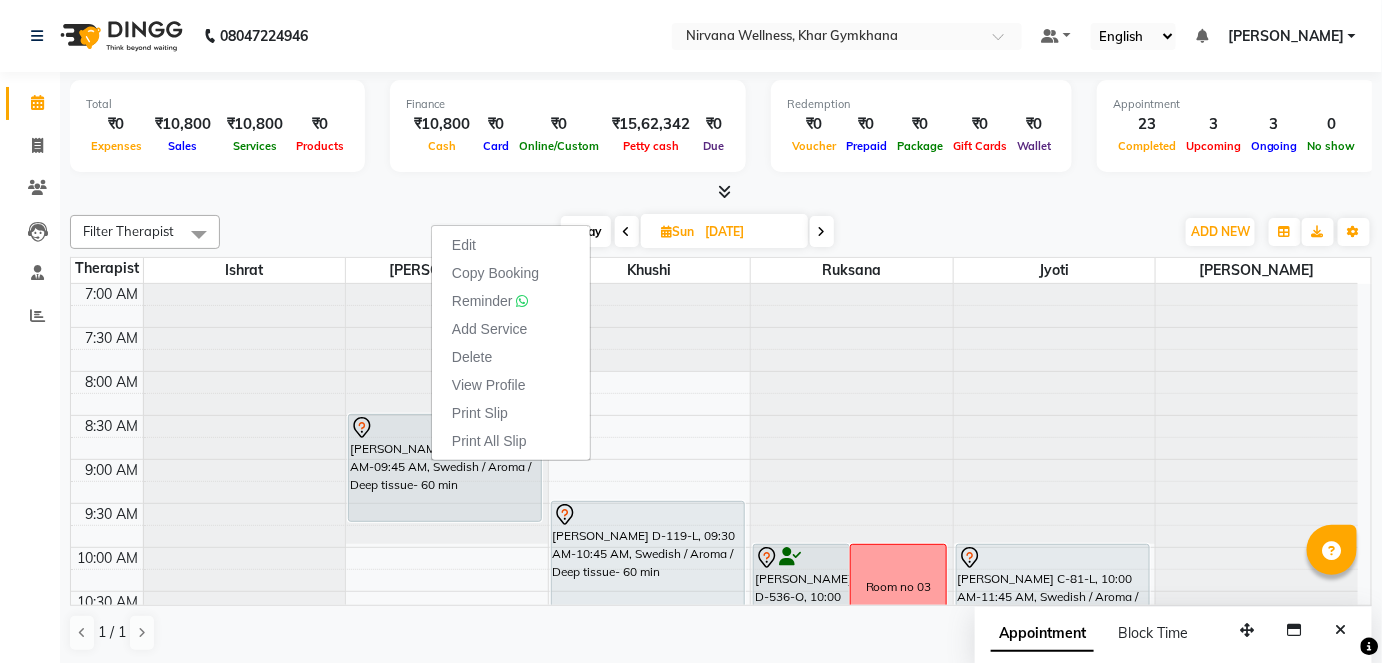 click on "Total  ₹0  Expenses ₹10,800  Sales ₹10,800  Services ₹0  Products Finance  ₹10,800  Cash ₹0  Card ₹0  Online/Custom ₹15,62,342 [PERSON_NAME] cash ₹0 Due  Redemption  ₹0 Voucher ₹0 Prepaid ₹0 Package ₹0  Gift Cards ₹0  Wallet  Appointment  23 Completed 3 Upcoming 3 Ongoing 0 No show  Other sales  ₹0  Packages ₹0  Memberships ₹0  Vouchers ₹0  Prepaids ₹0  Gift Cards" at bounding box center (721, 137) 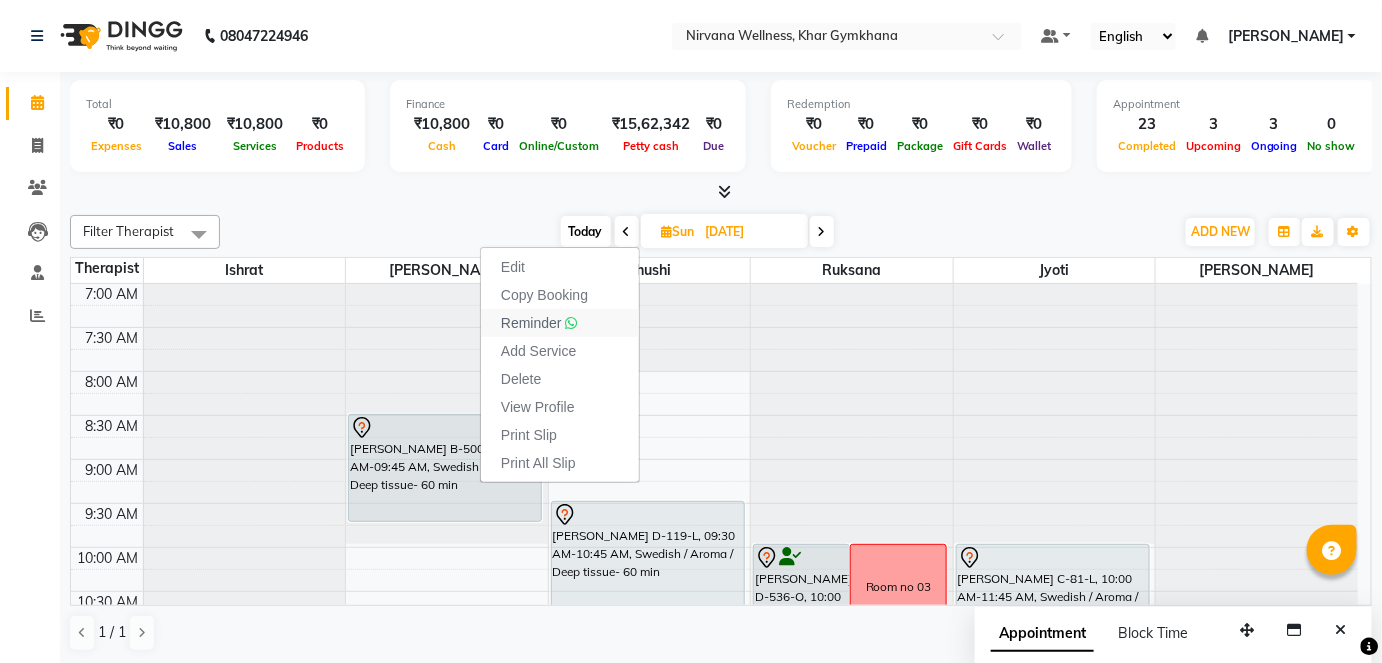 click on "Reminder" at bounding box center [531, 323] 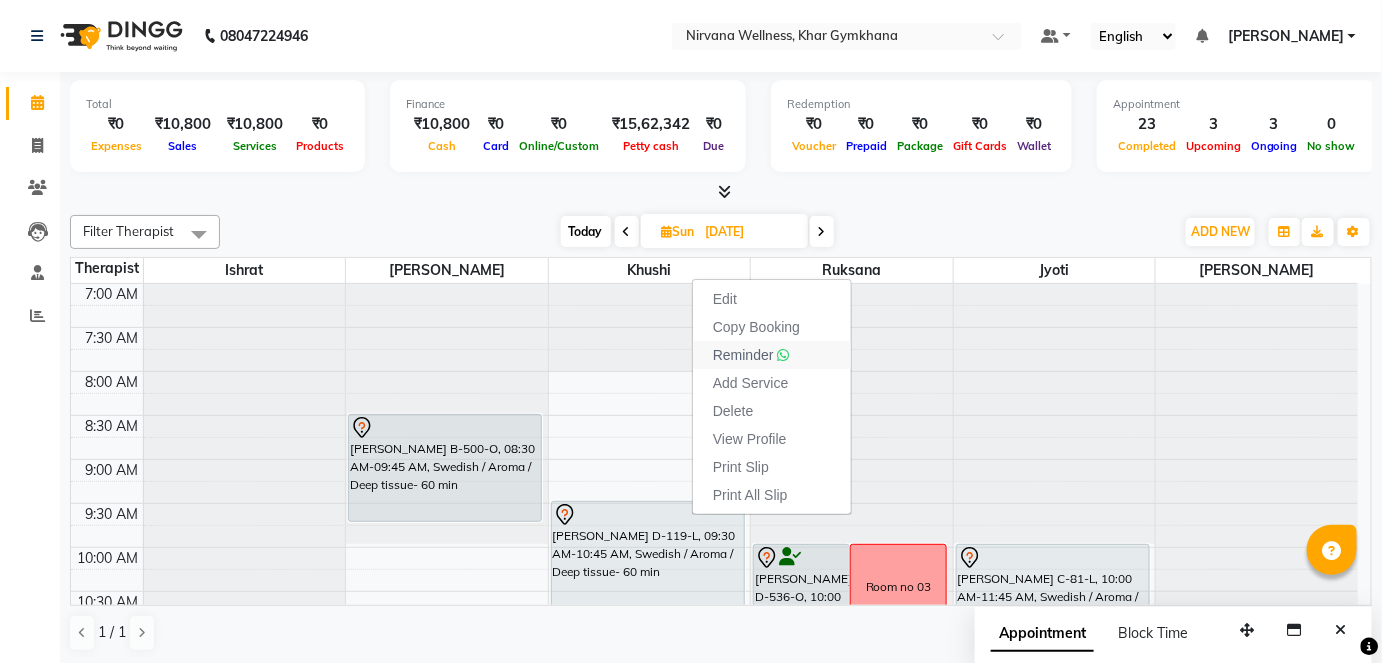 click on "Reminder" at bounding box center [743, 355] 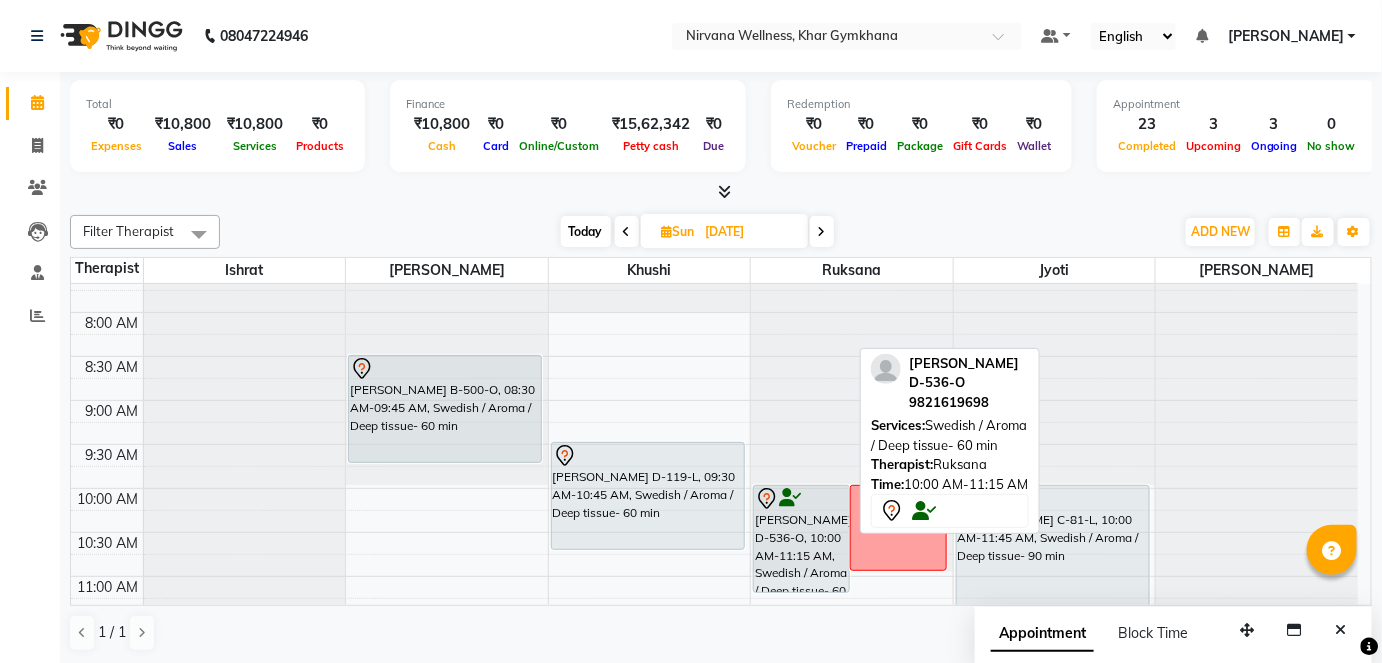 scroll, scrollTop: 90, scrollLeft: 0, axis: vertical 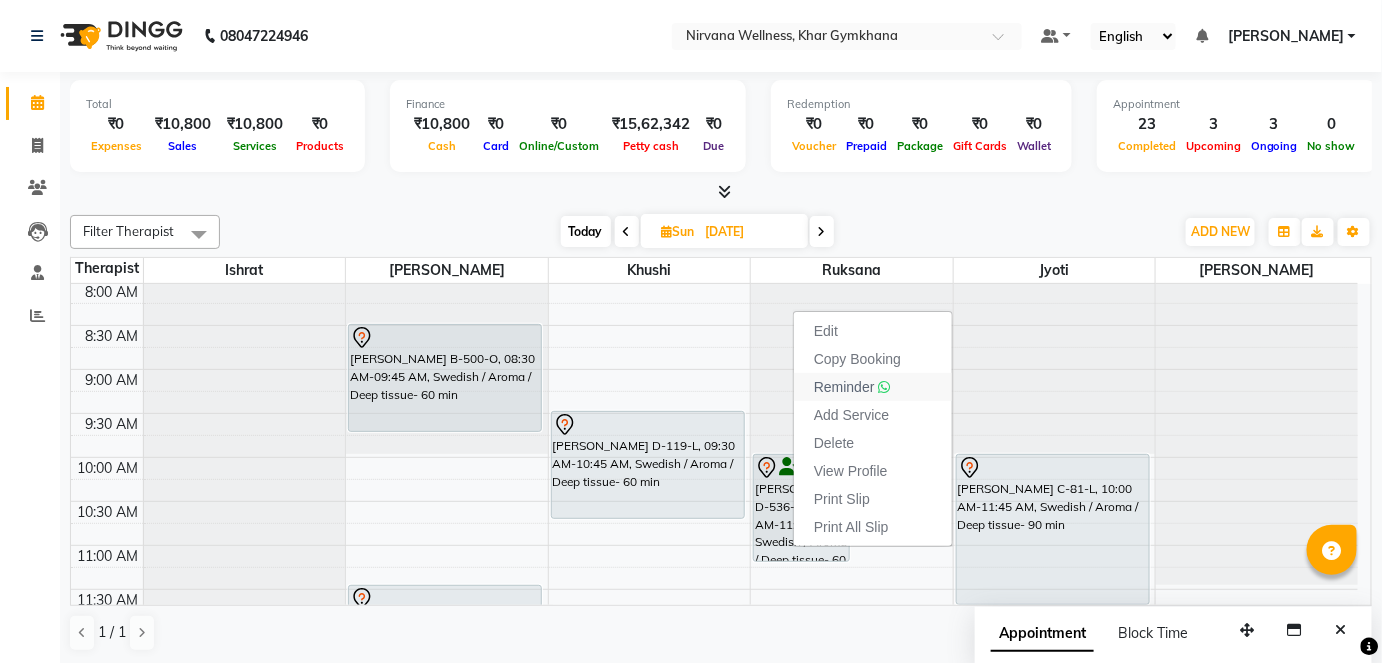 click on "Reminder" at bounding box center [844, 387] 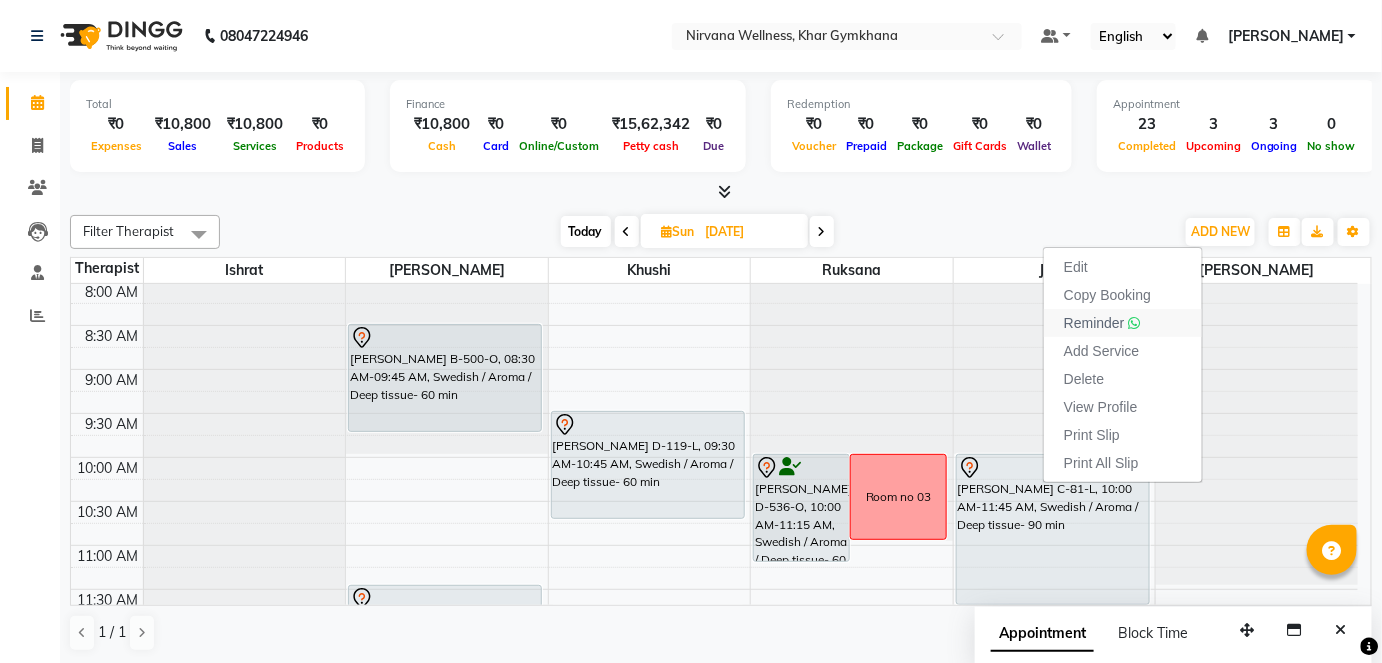 click on "Reminder" at bounding box center [1094, 323] 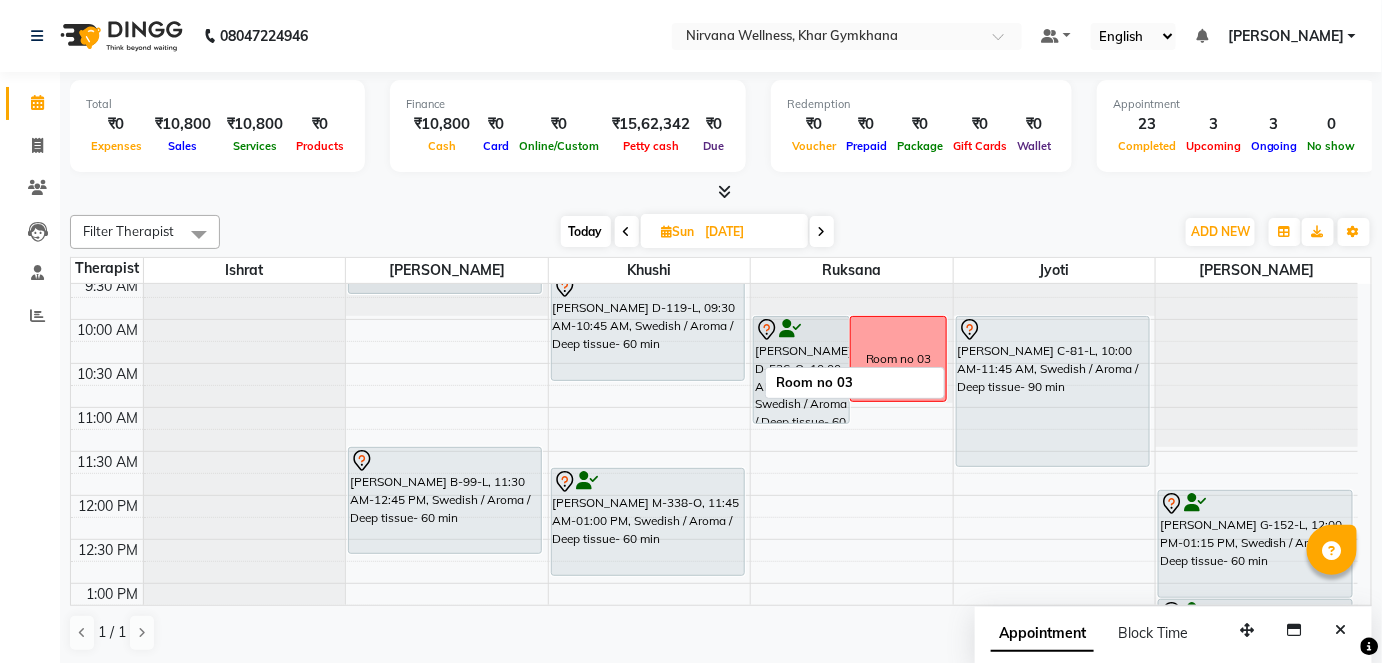 scroll, scrollTop: 272, scrollLeft: 0, axis: vertical 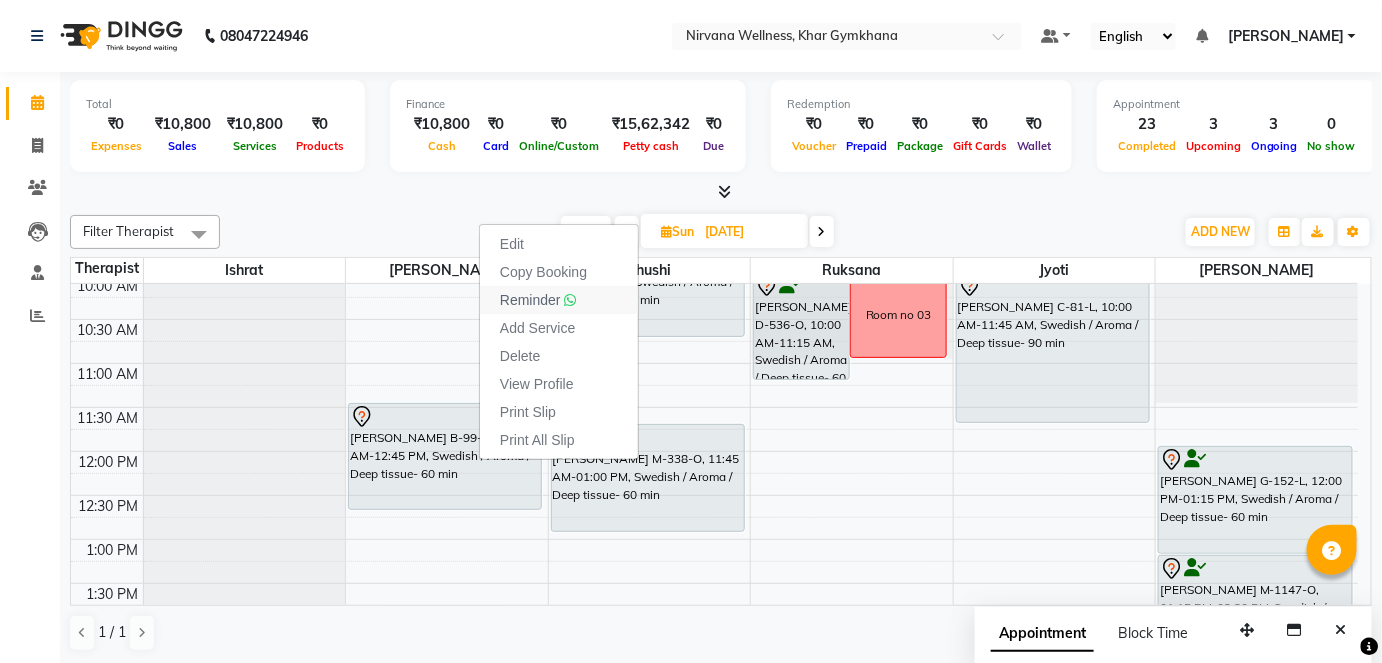 click on "Reminder" at bounding box center (530, 300) 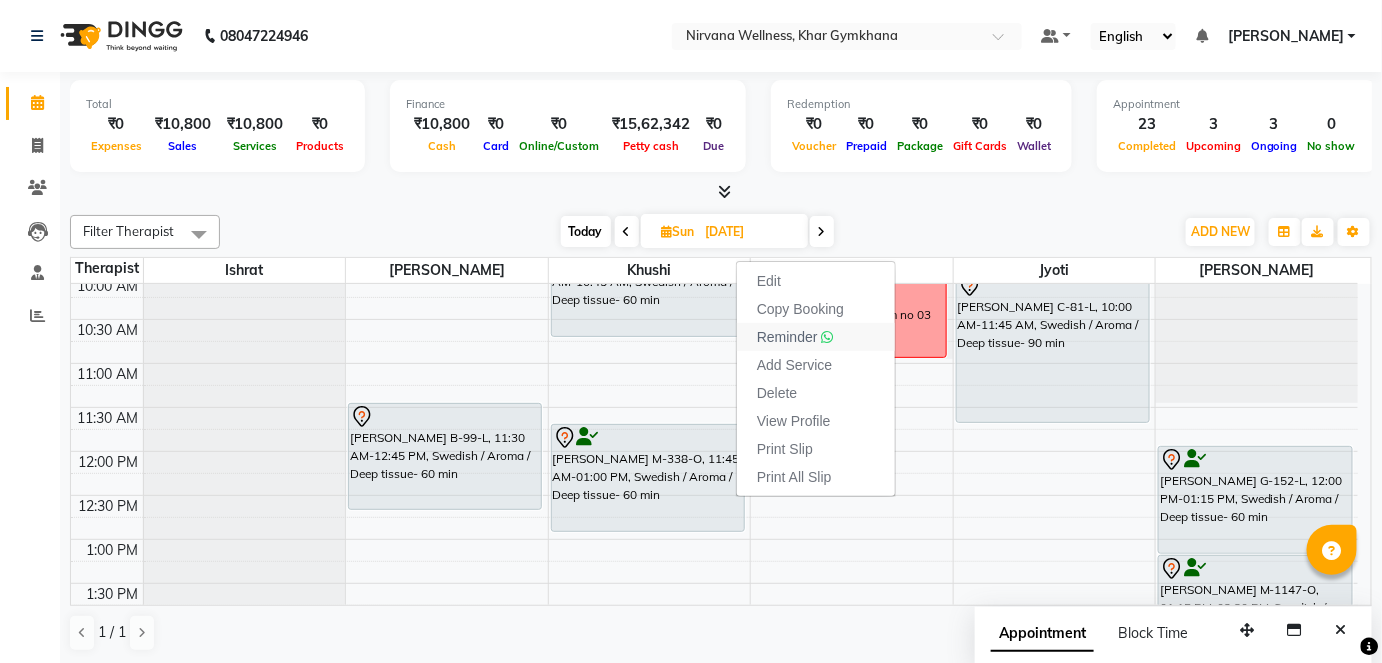 click on "Reminder" at bounding box center [787, 337] 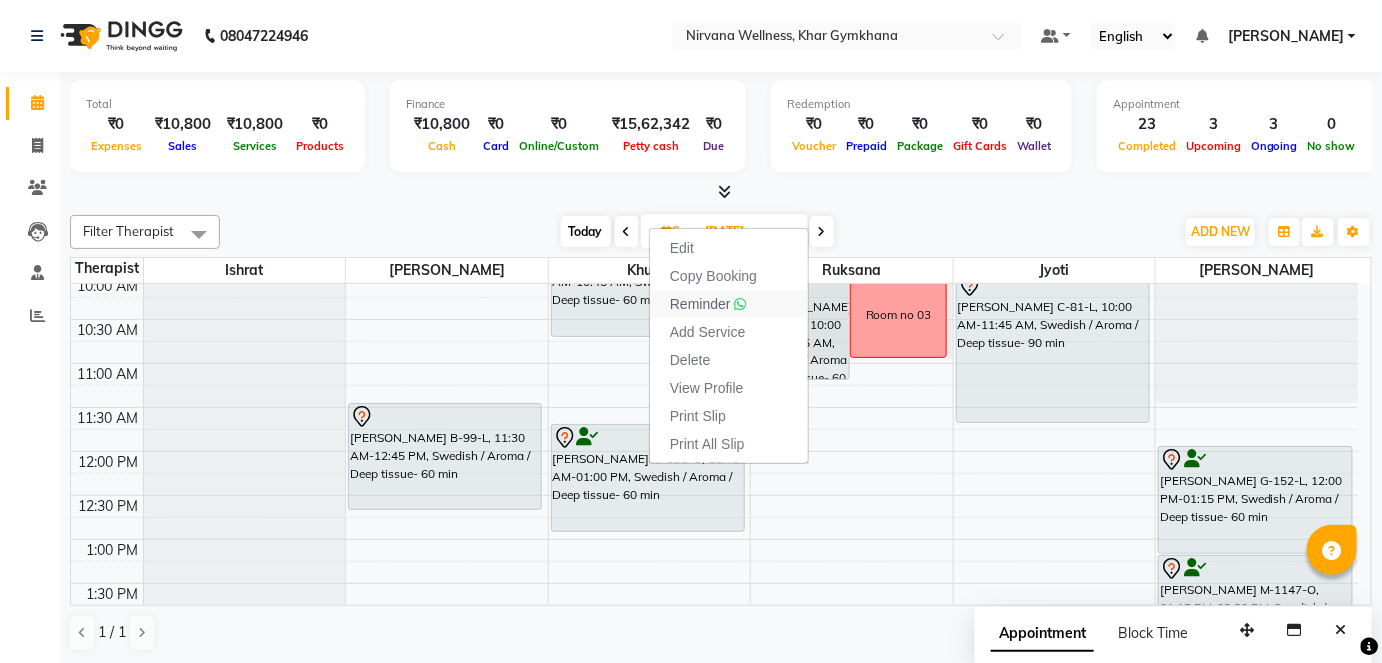 click on "Reminder" at bounding box center (700, 304) 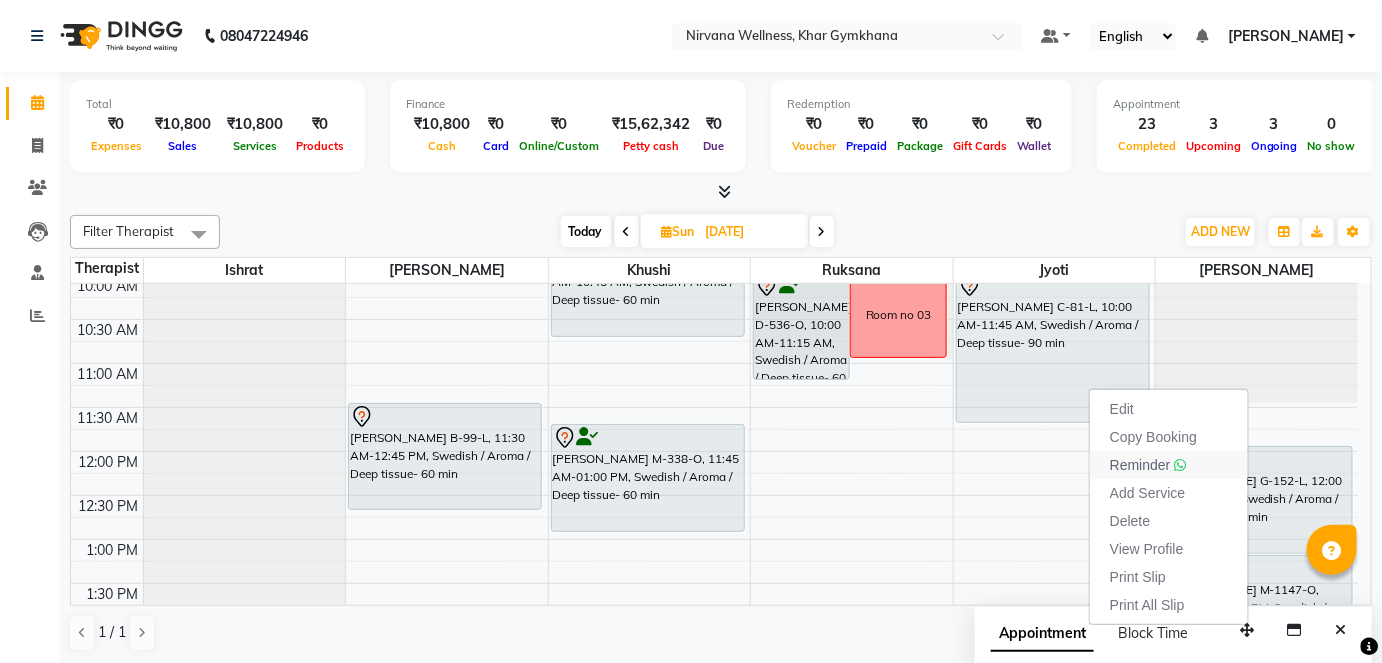 click at bounding box center (1181, 465) 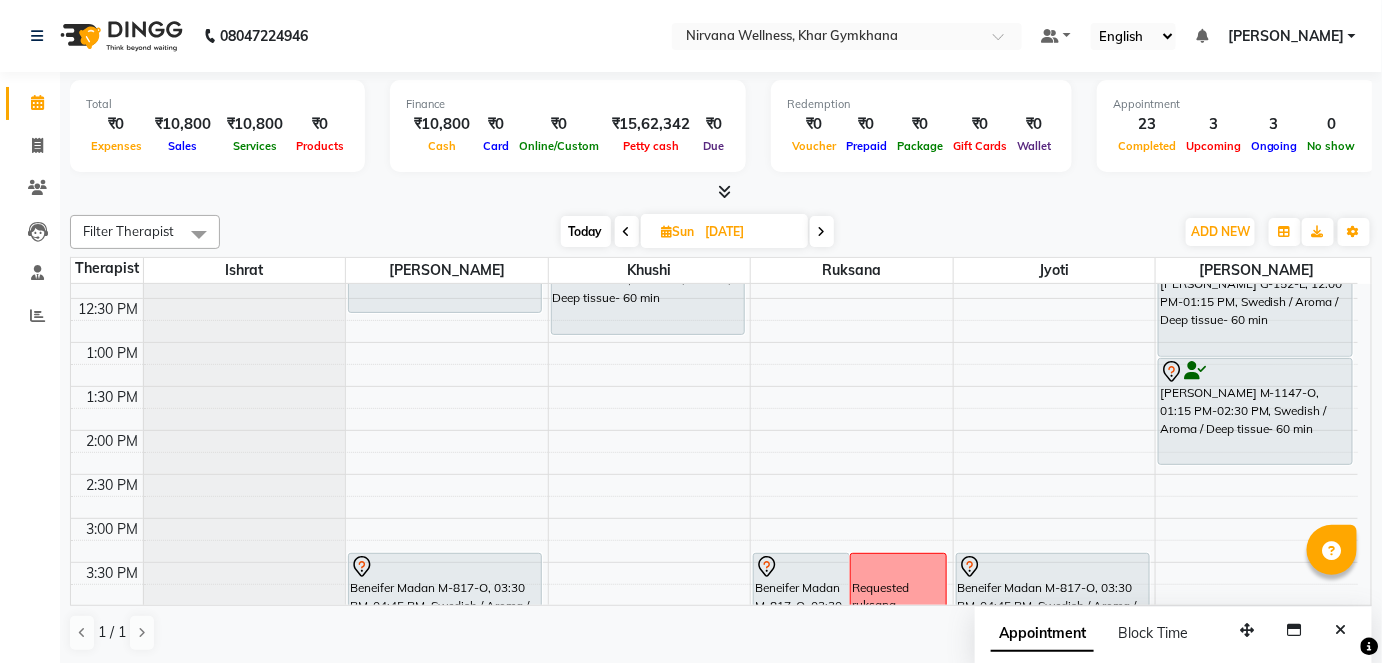 scroll, scrollTop: 363, scrollLeft: 0, axis: vertical 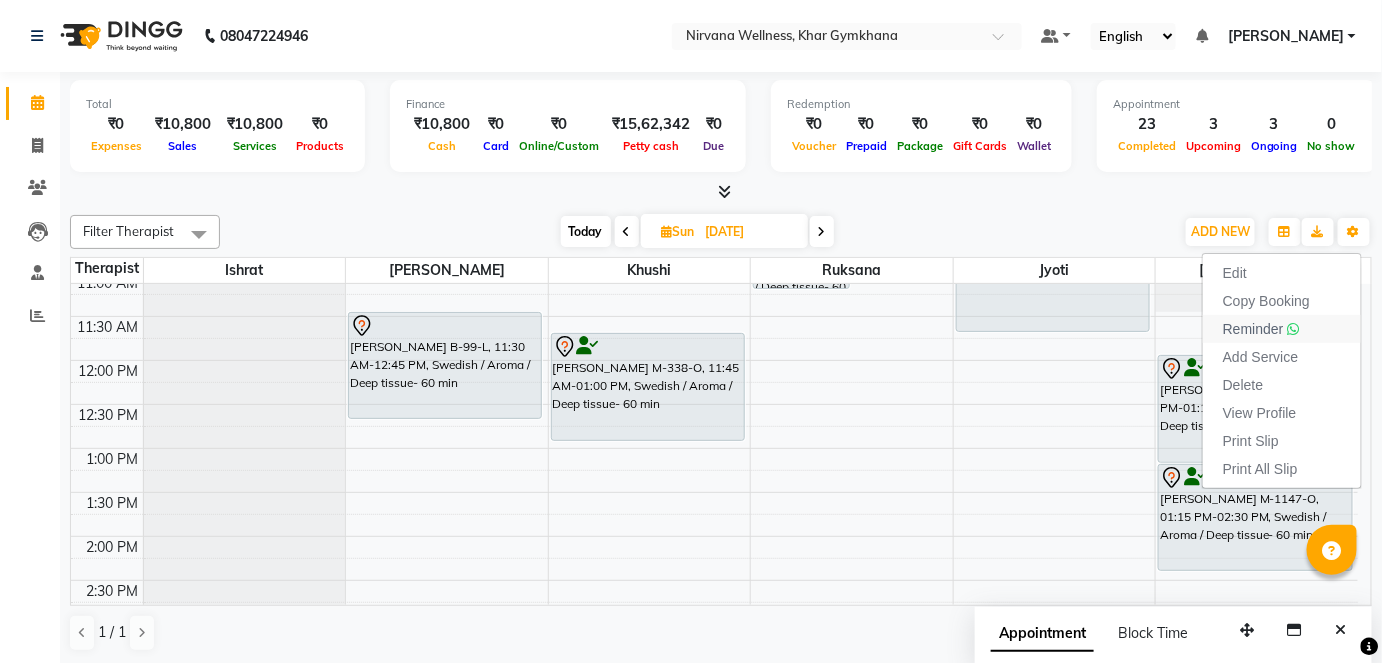 click on "Reminder" at bounding box center (1253, 329) 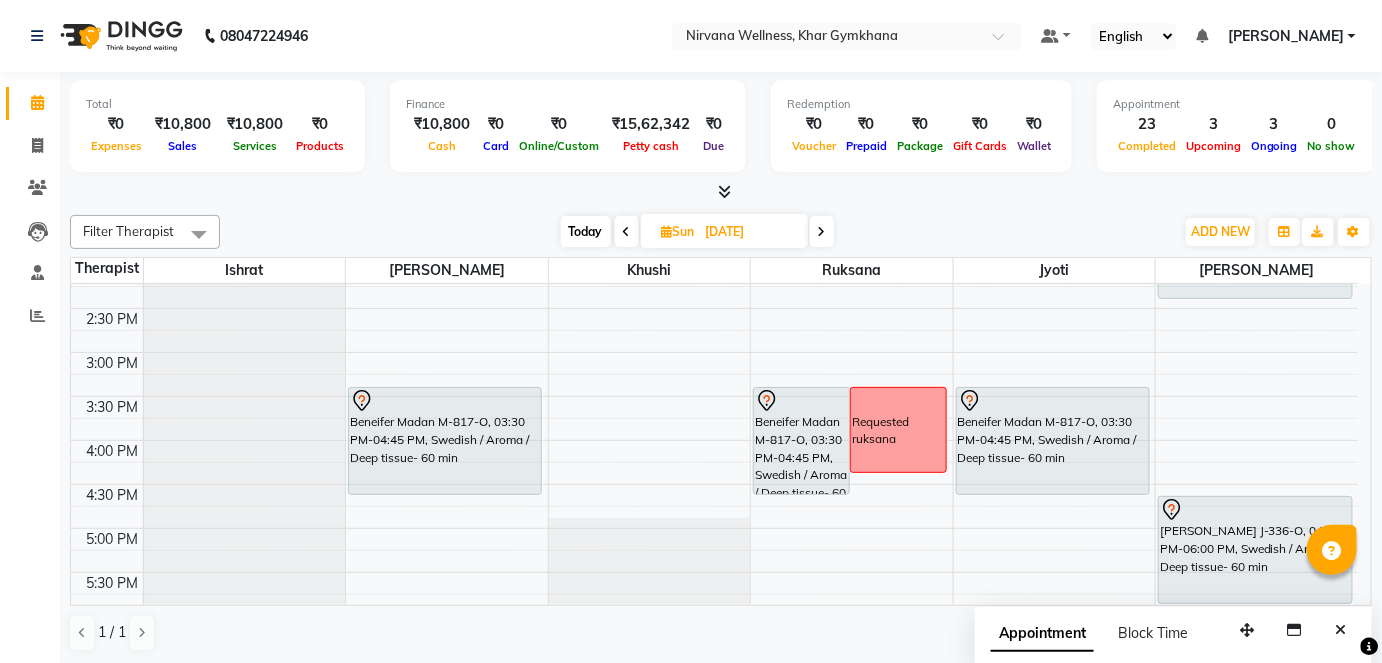 scroll, scrollTop: 636, scrollLeft: 0, axis: vertical 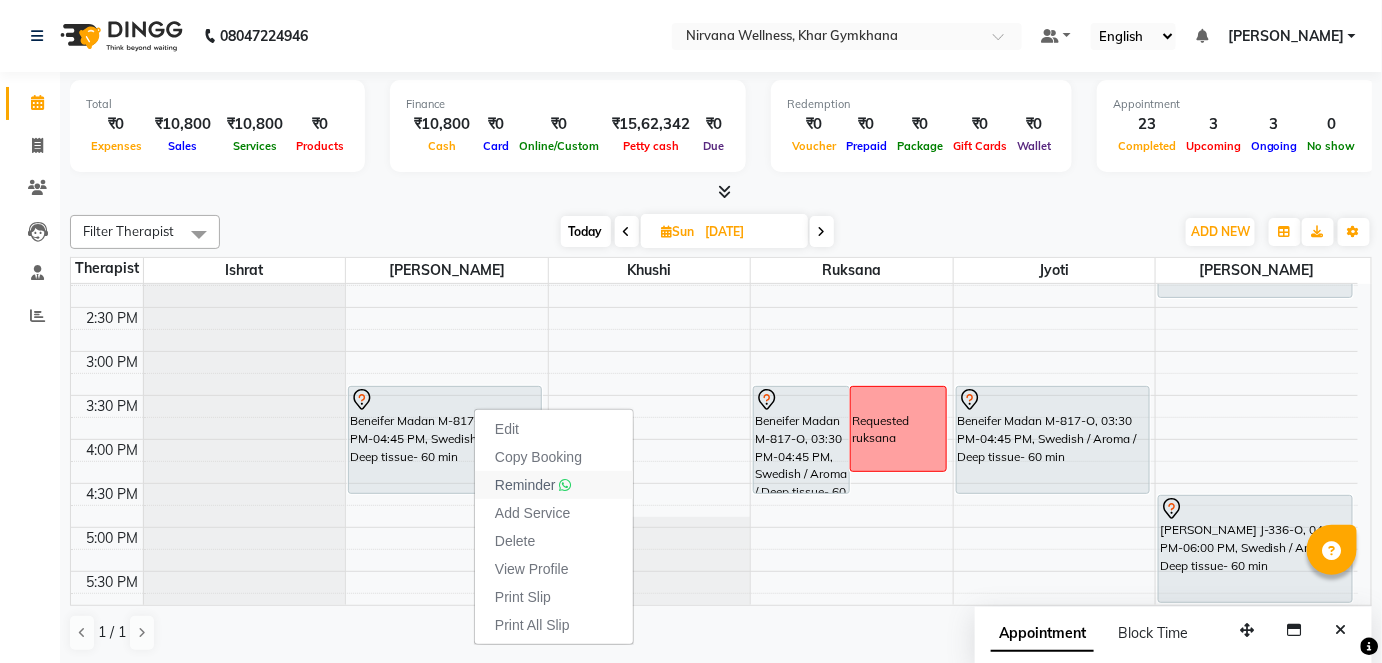click at bounding box center (566, 485) 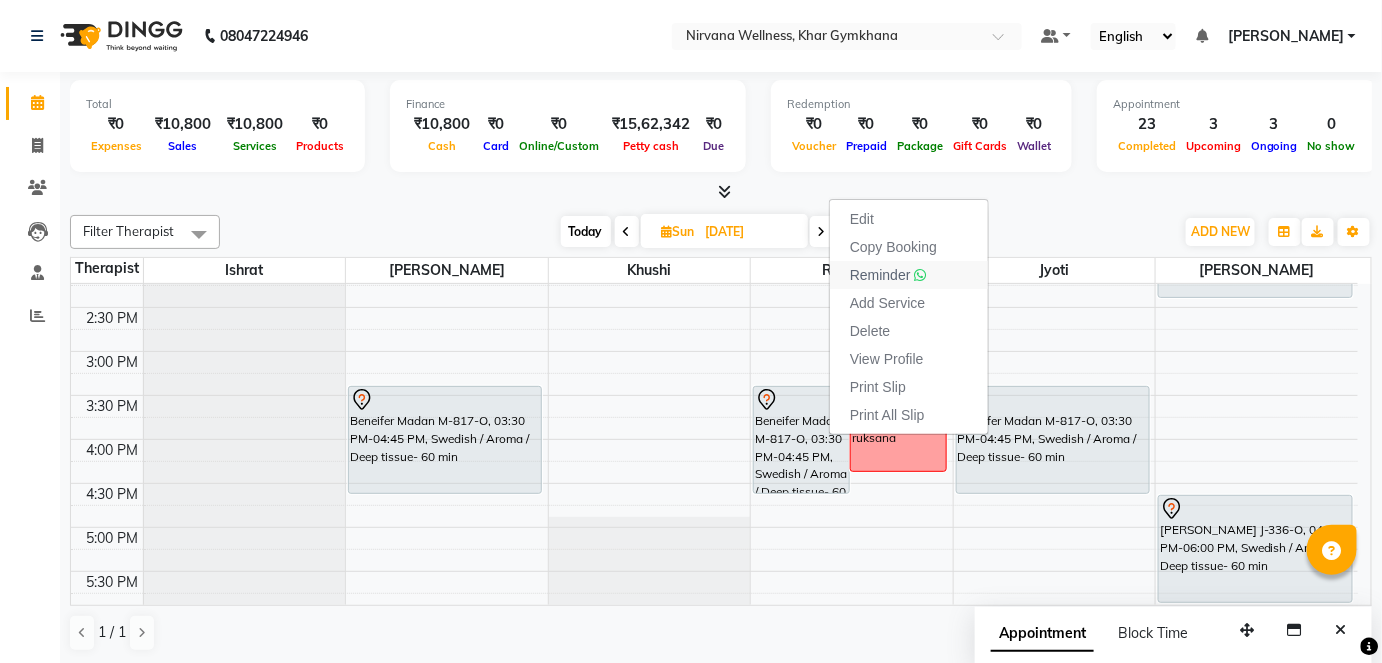 click on "Reminder" at bounding box center [909, 275] 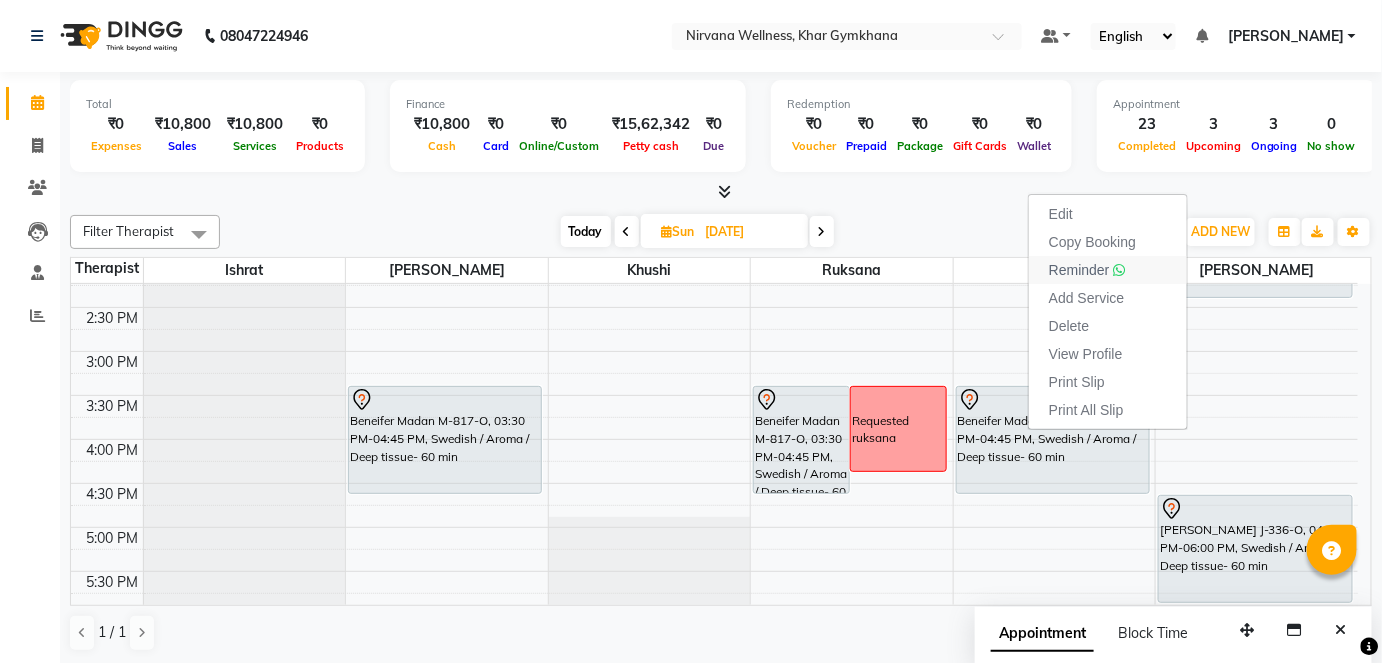 click on "Reminder" at bounding box center (1079, 270) 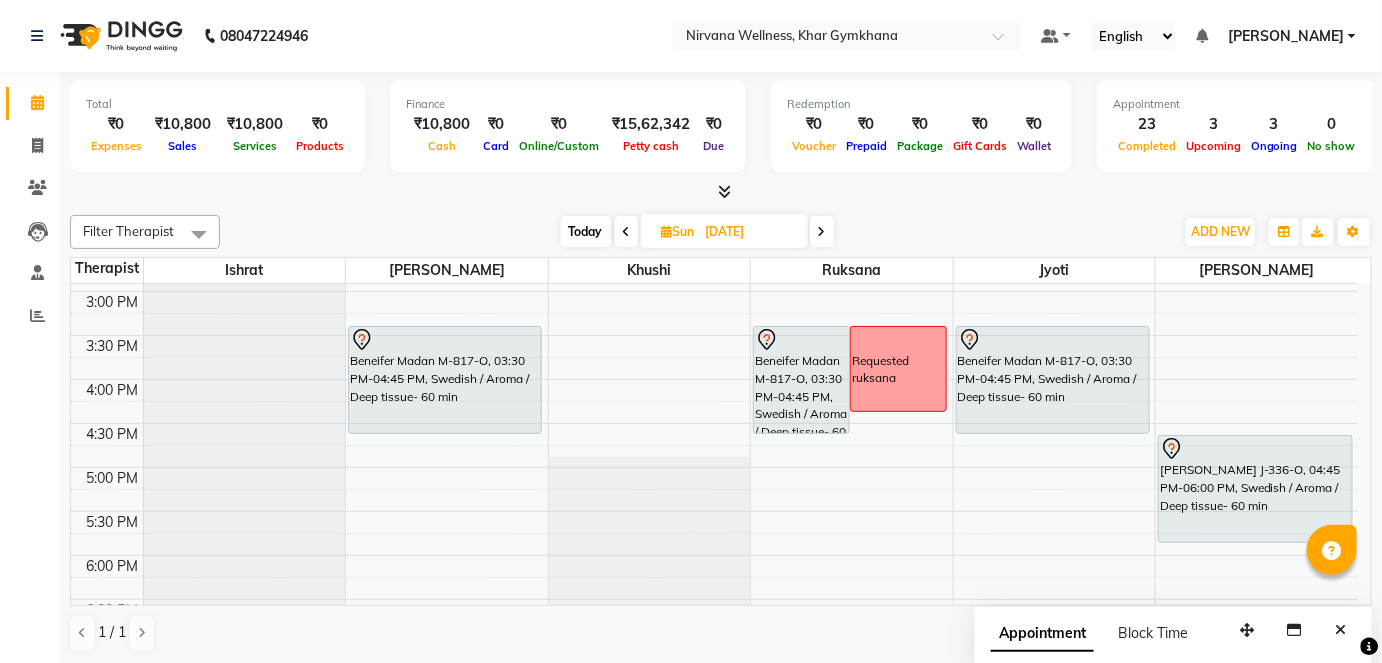 scroll, scrollTop: 727, scrollLeft: 0, axis: vertical 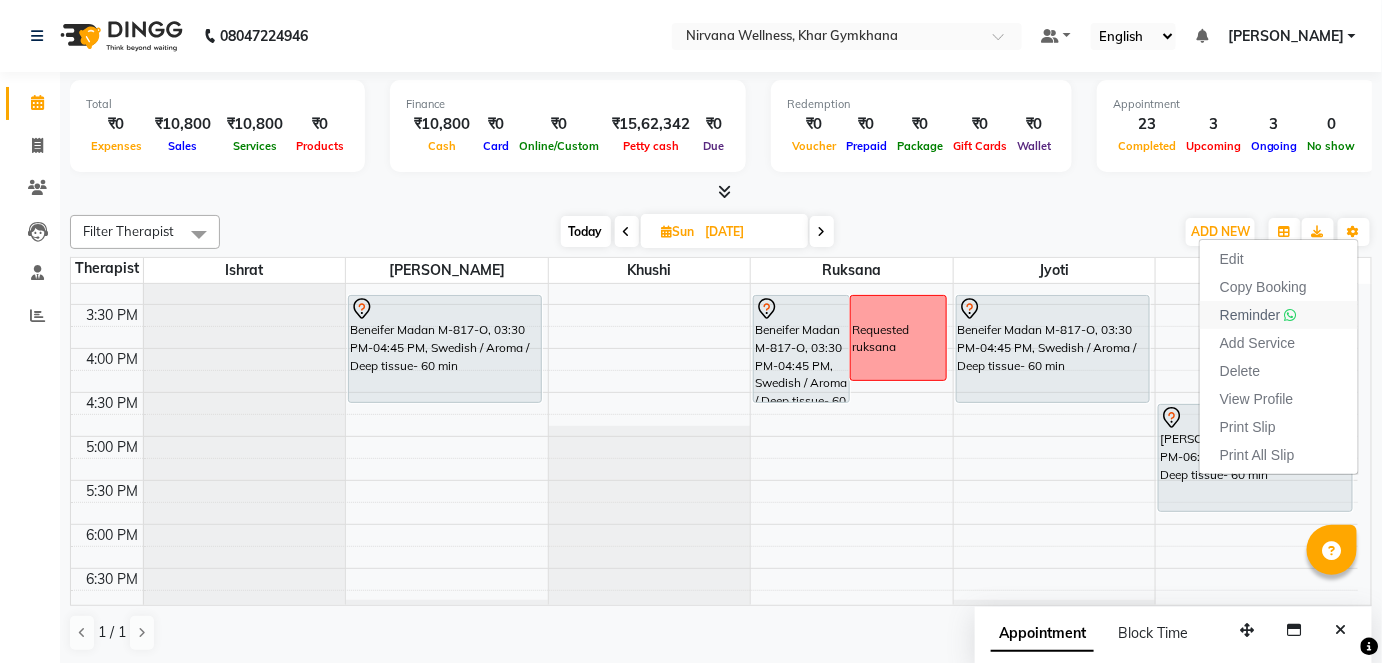 click on "Reminder" at bounding box center [1250, 315] 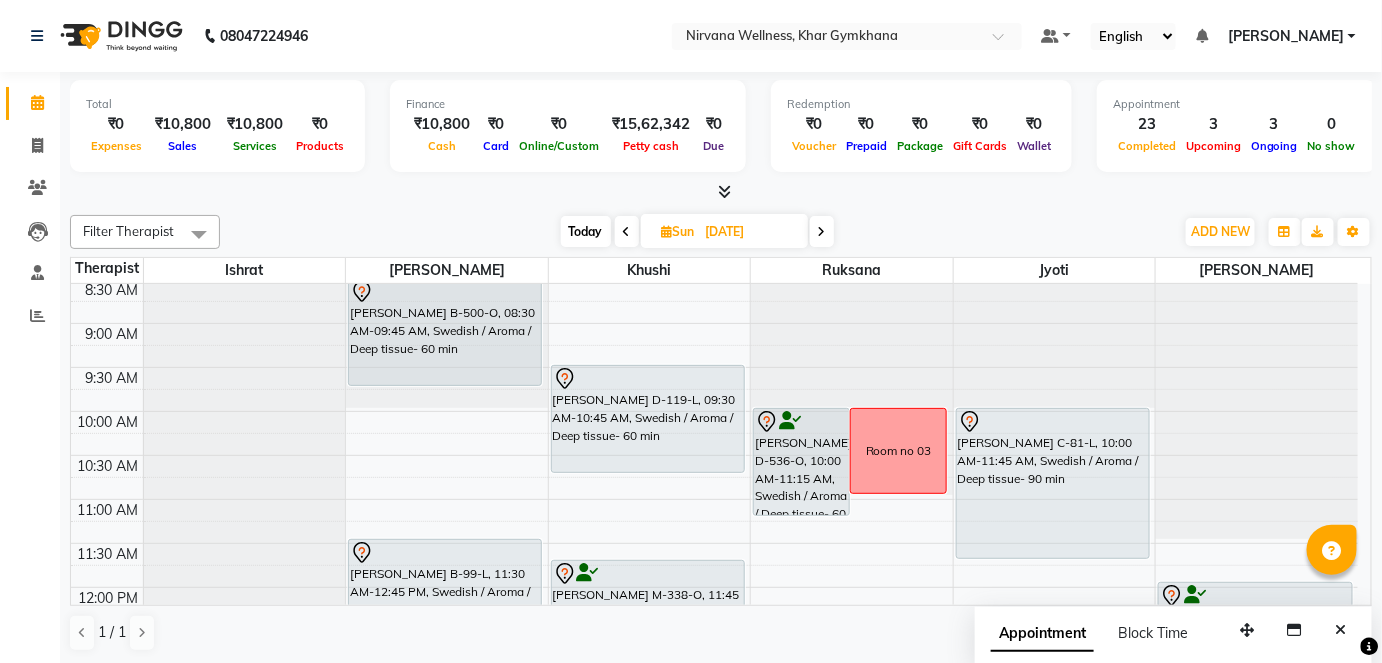 scroll, scrollTop: 90, scrollLeft: 0, axis: vertical 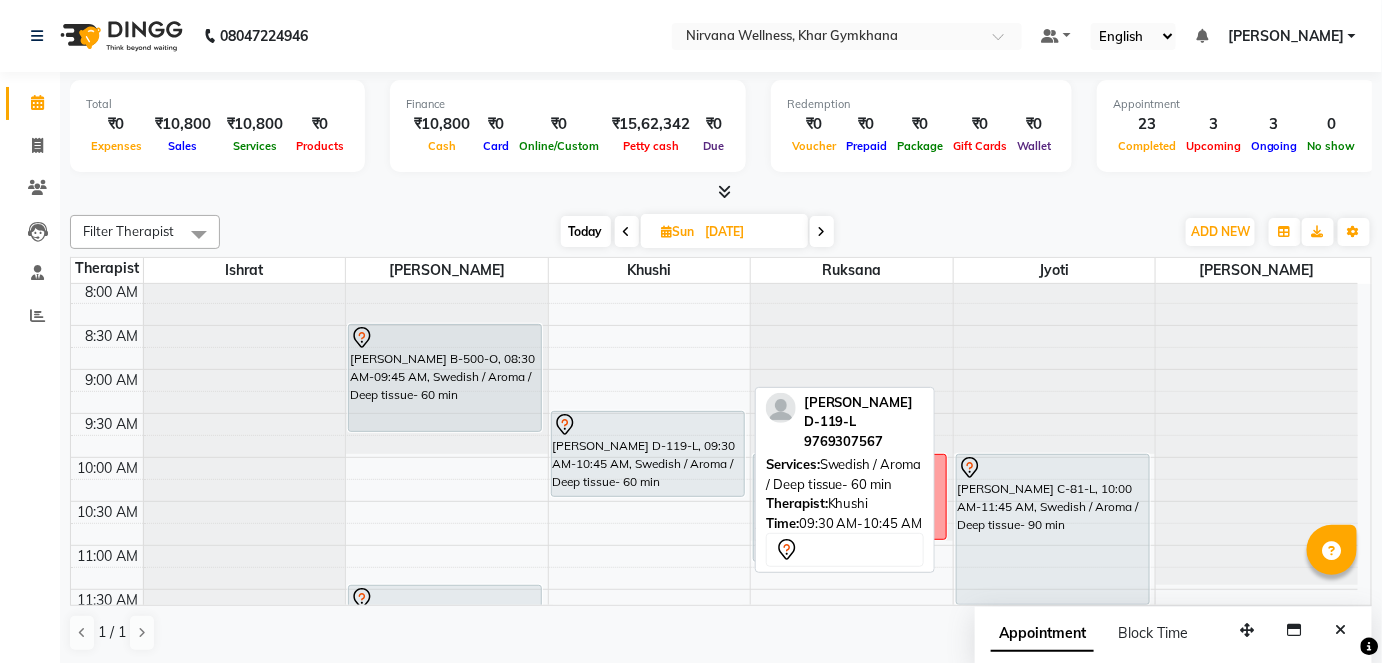 drag, startPoint x: 677, startPoint y: 512, endPoint x: 672, endPoint y: 491, distance: 21.587032 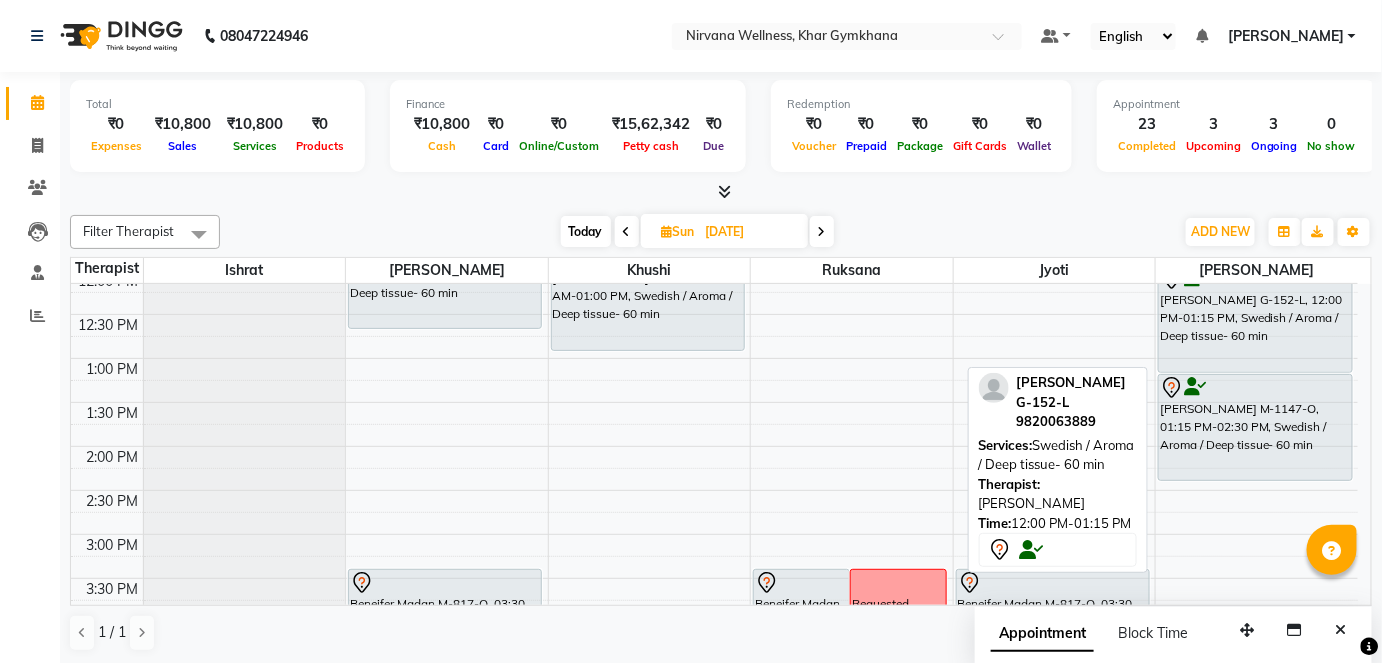 scroll, scrollTop: 454, scrollLeft: 0, axis: vertical 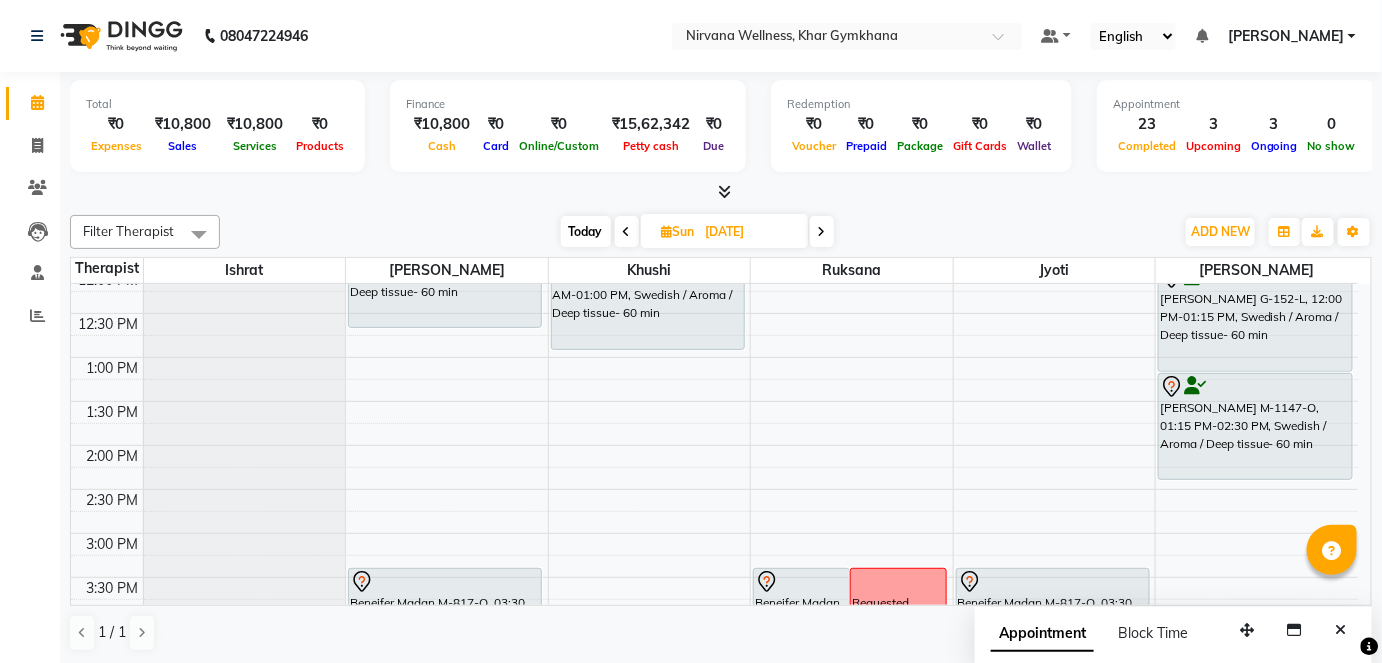 click on "[DATE]  [DATE]" at bounding box center [697, 232] 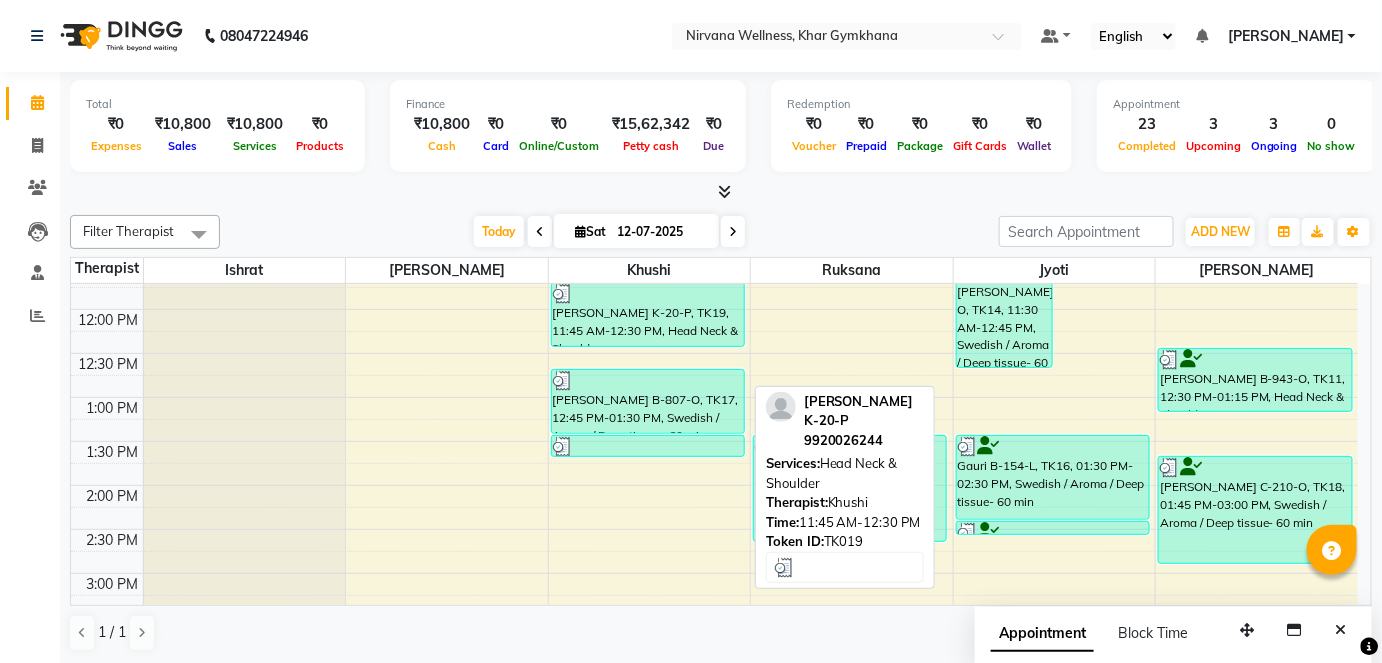 scroll, scrollTop: 545, scrollLeft: 0, axis: vertical 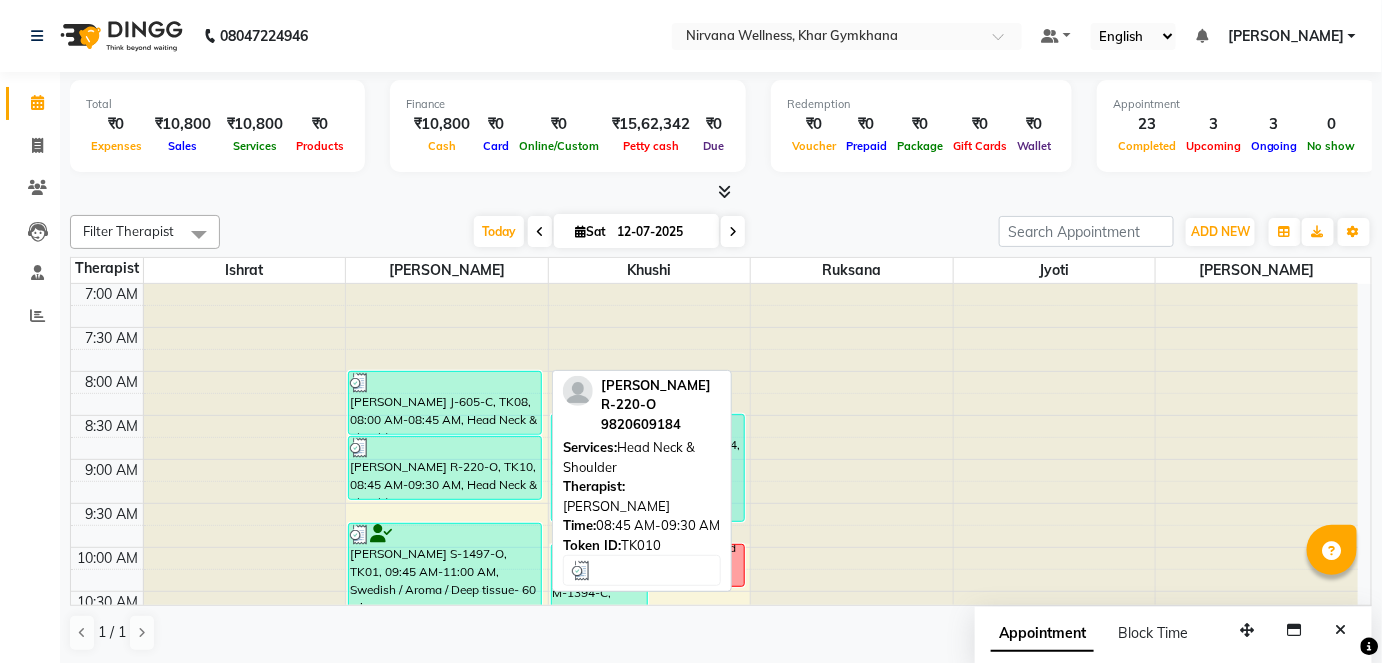 click on "[PERSON_NAME] R-220-O, TK10, 08:45 AM-09:30 AM, Head Neck & Shoulder" at bounding box center [445, 468] 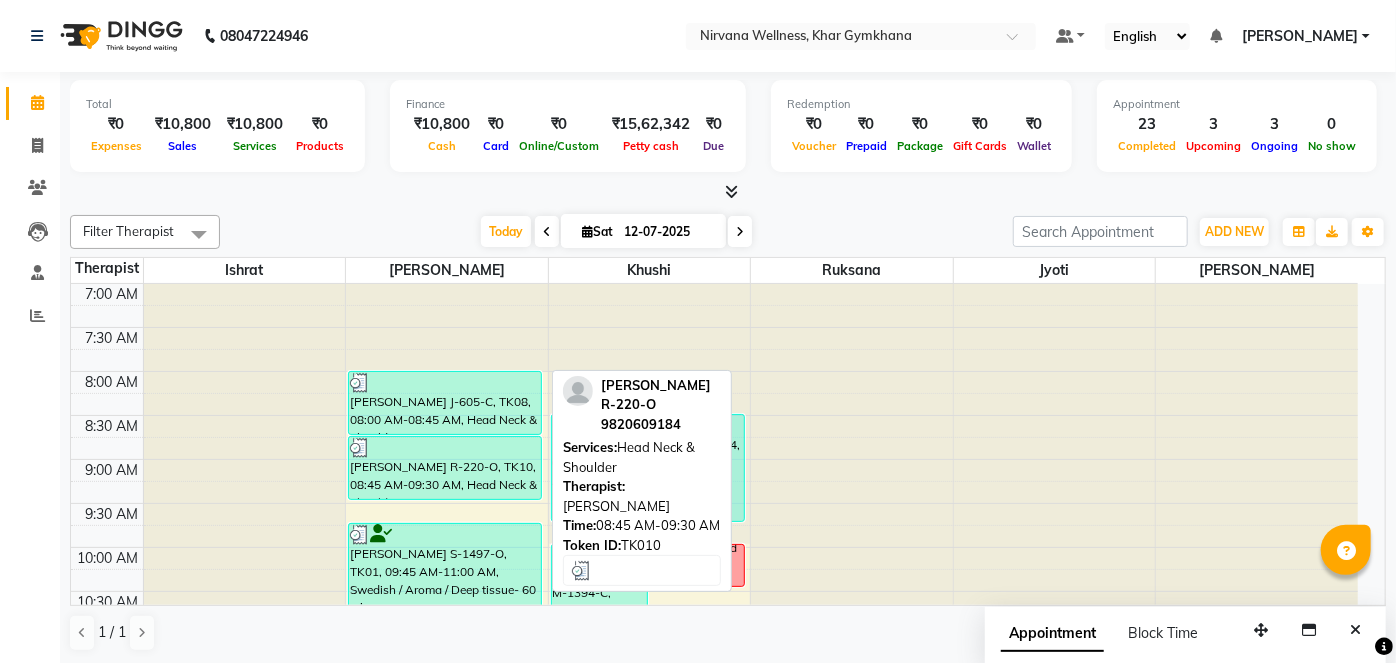 select on "3" 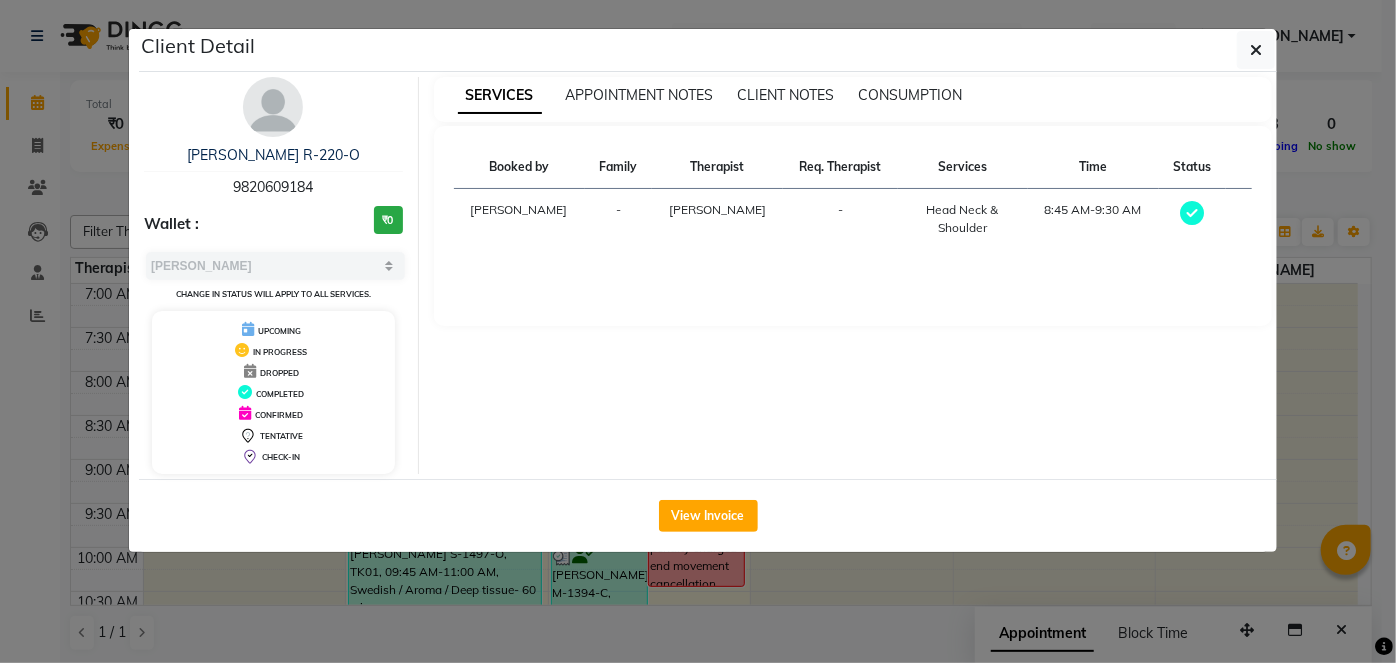click at bounding box center (273, 107) 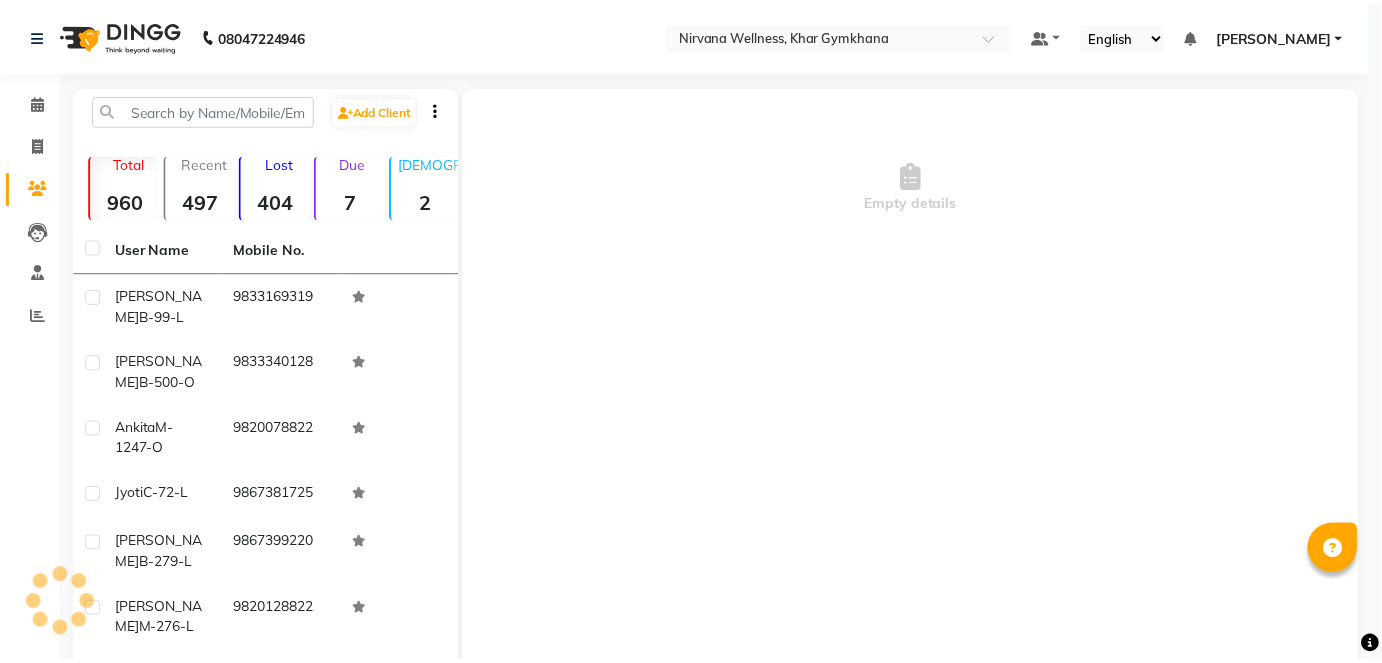 scroll, scrollTop: 0, scrollLeft: 0, axis: both 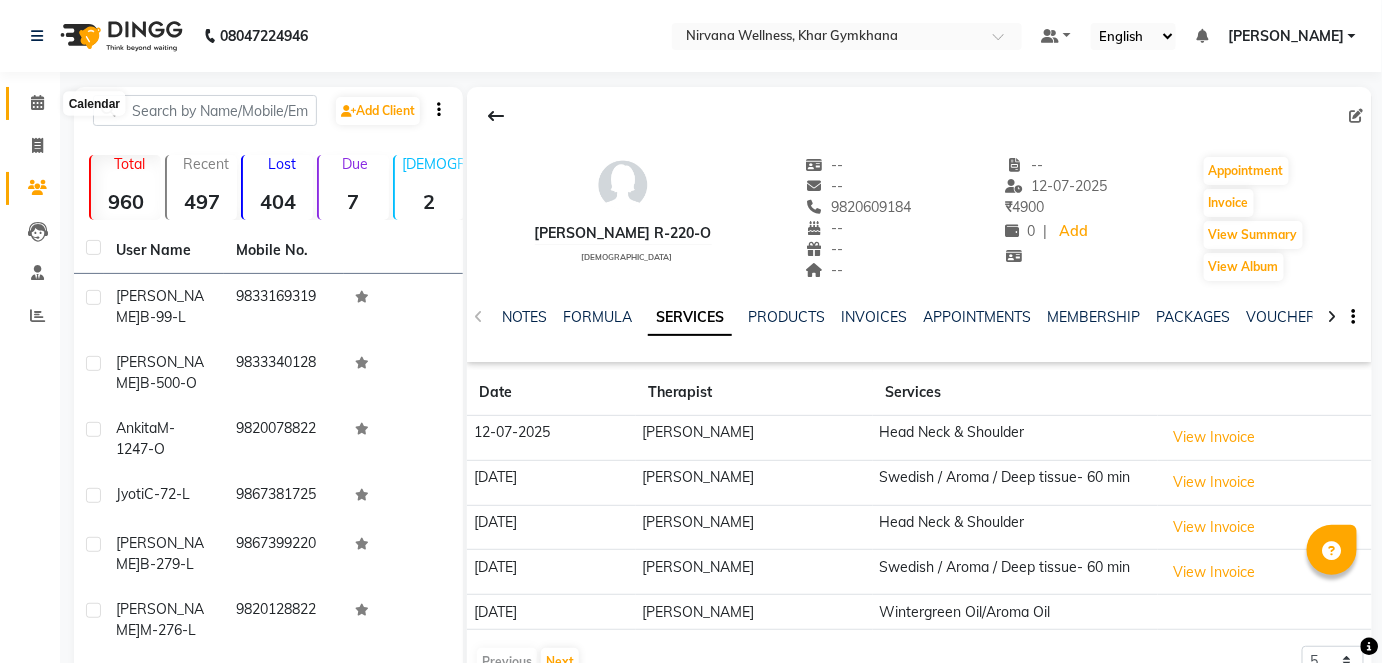 click 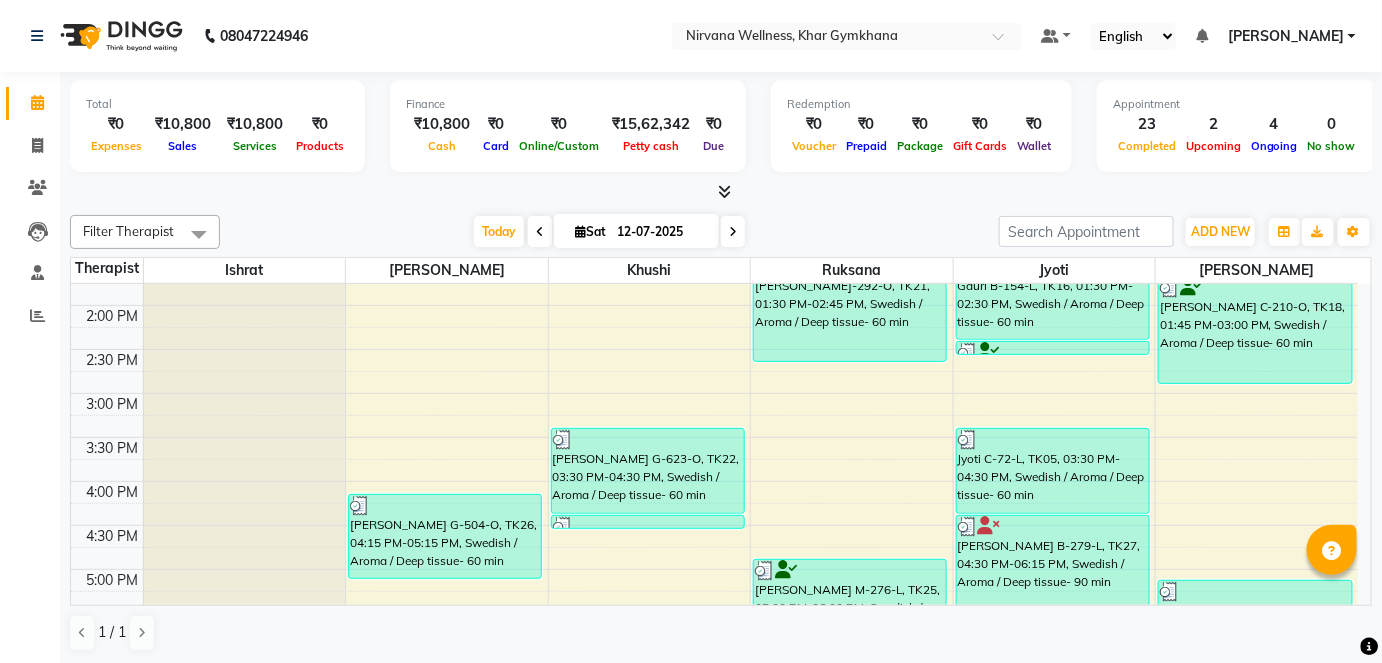 scroll, scrollTop: 636, scrollLeft: 0, axis: vertical 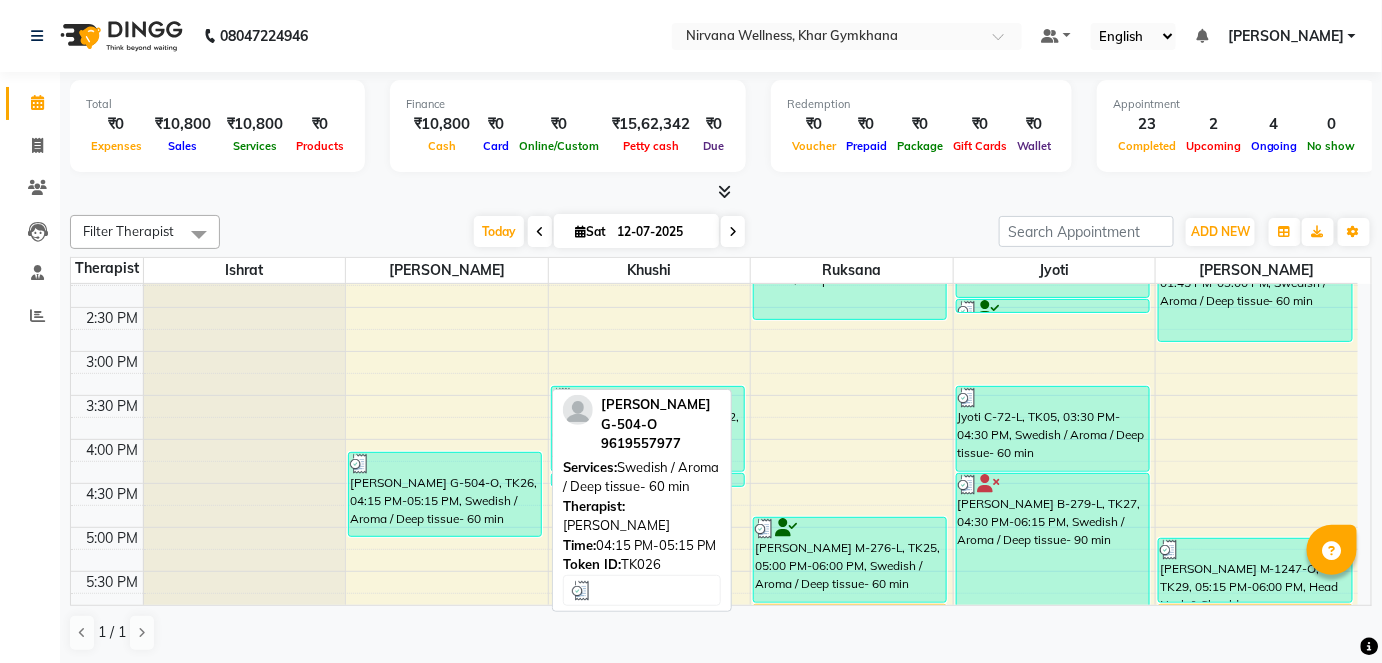 click at bounding box center (445, 464) 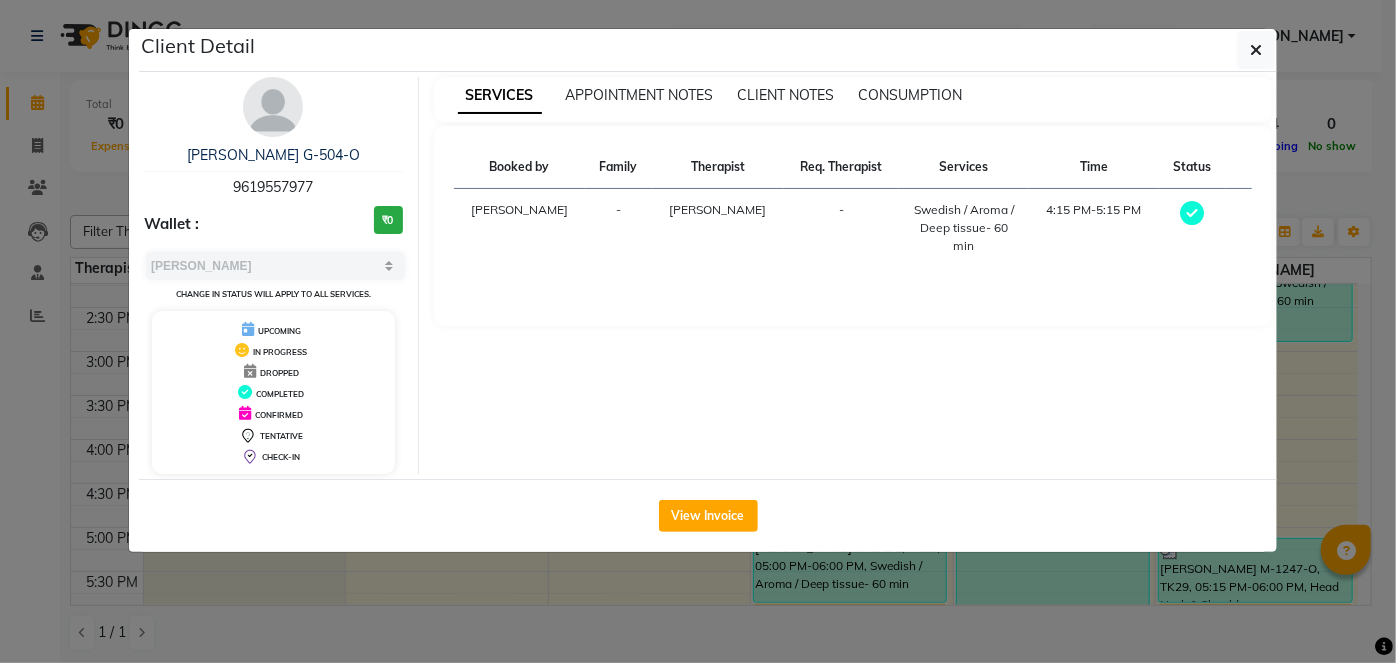 click at bounding box center (273, 107) 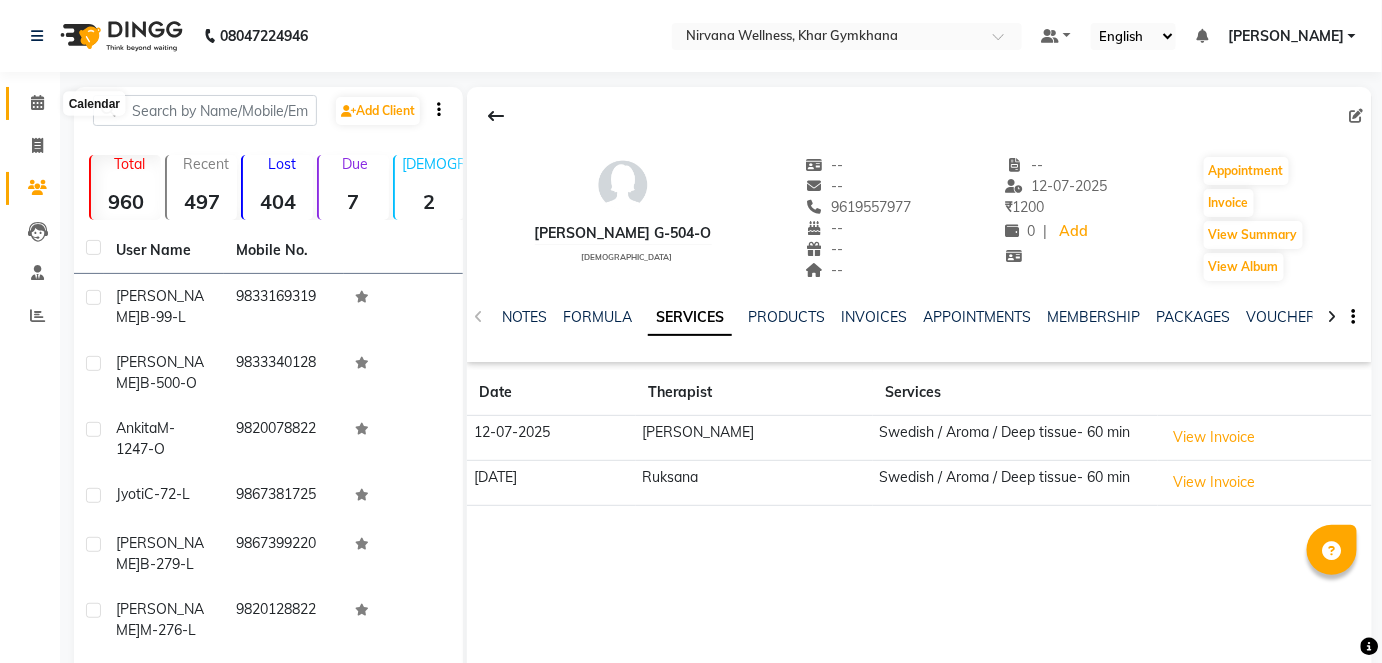 click 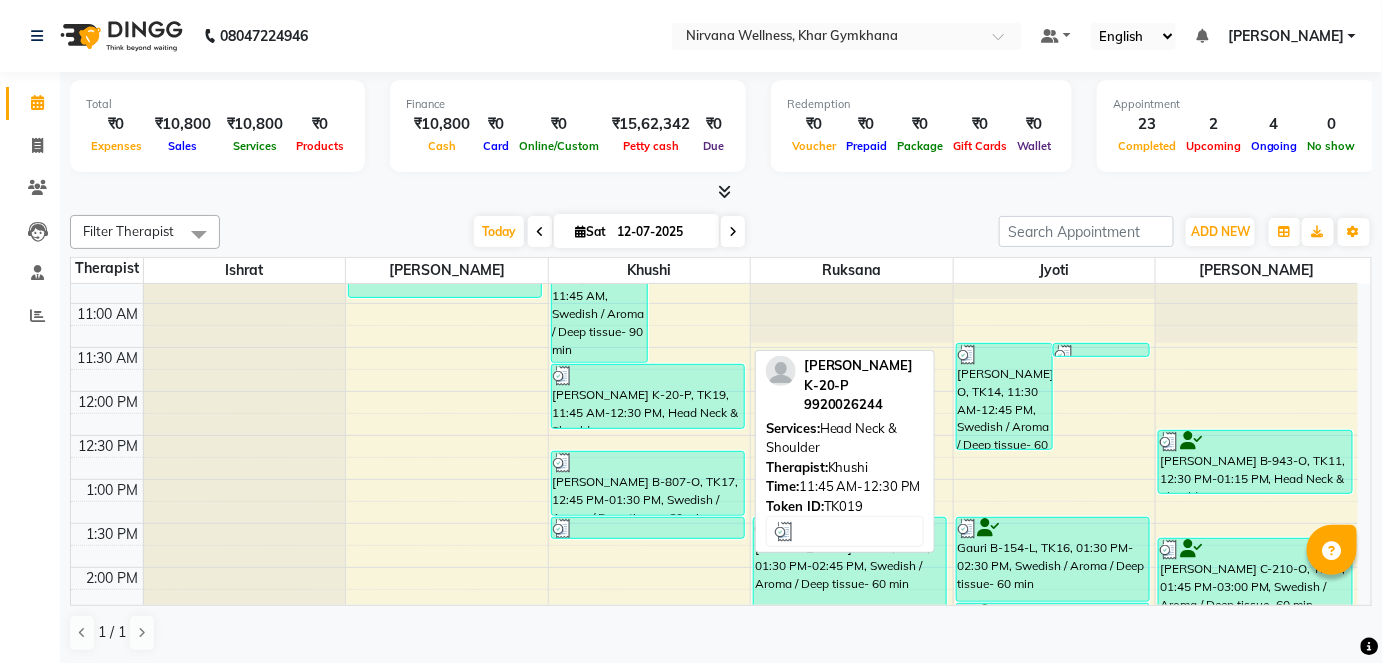 scroll, scrollTop: 363, scrollLeft: 0, axis: vertical 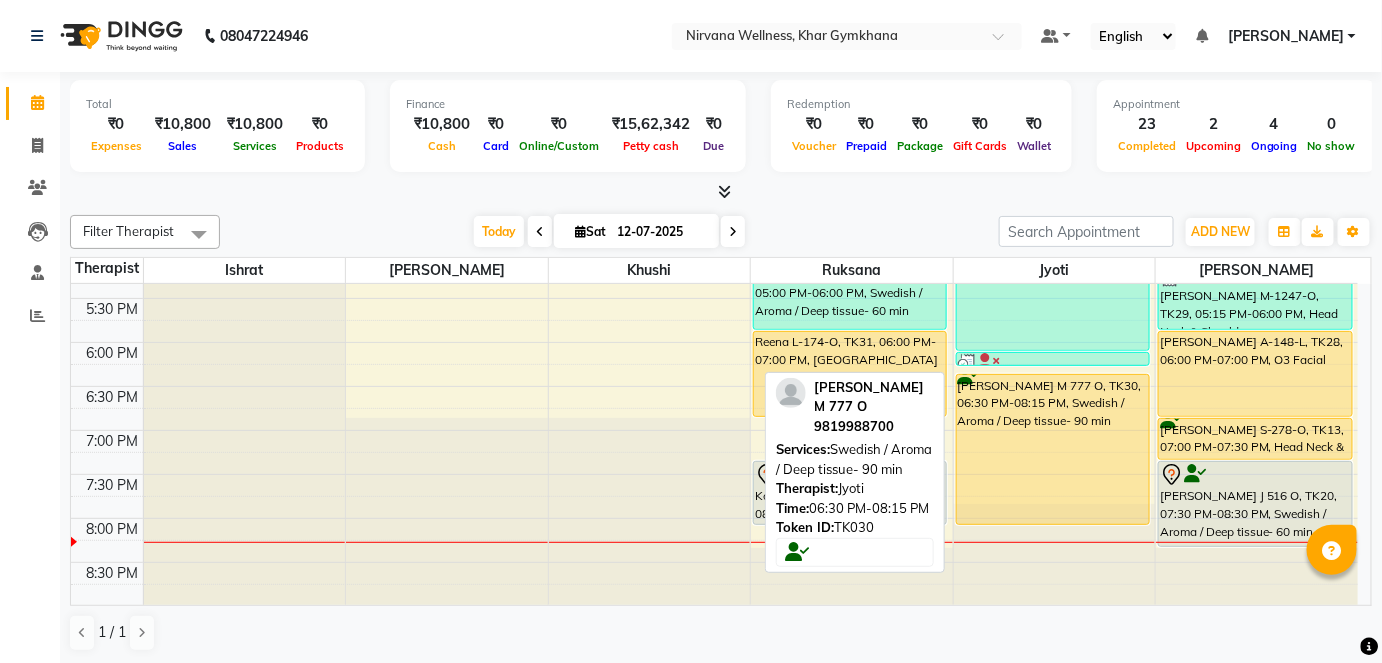 click on "[PERSON_NAME] M 777 O, TK30, 06:30 PM-08:15 PM, Swedish / Aroma / Deep tissue- 90 min" at bounding box center (1053, 449) 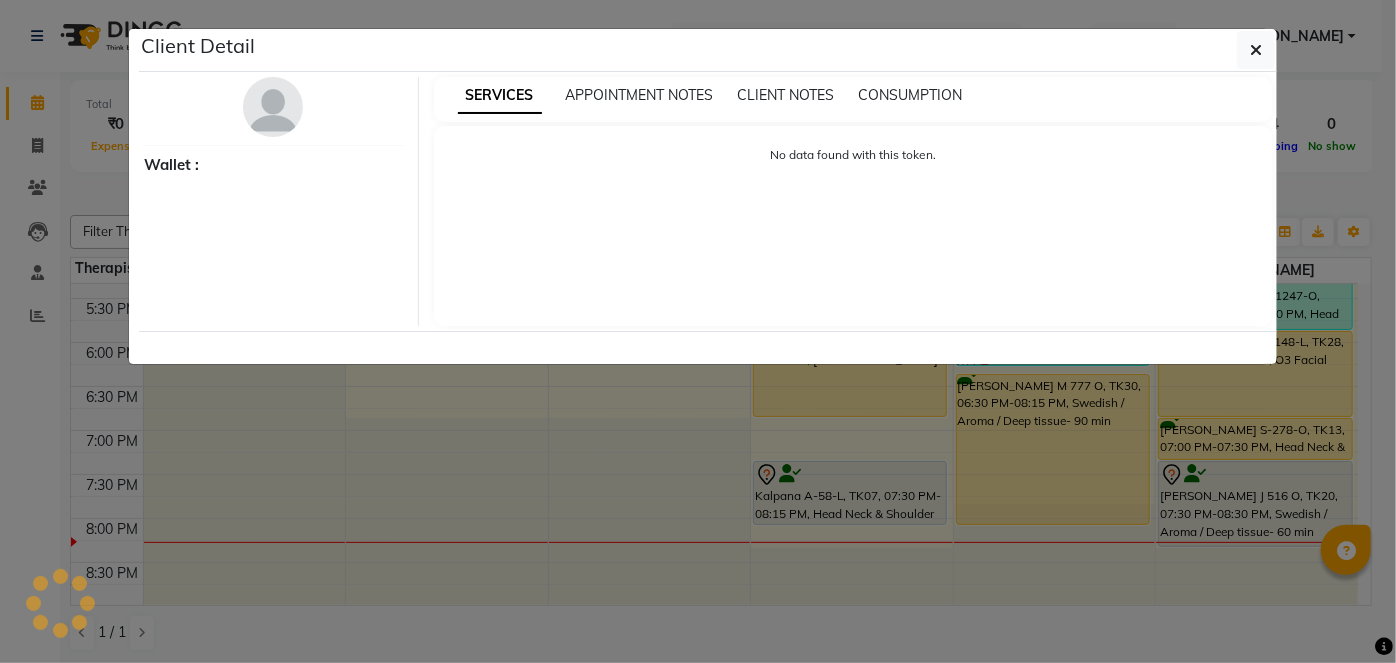 select on "1" 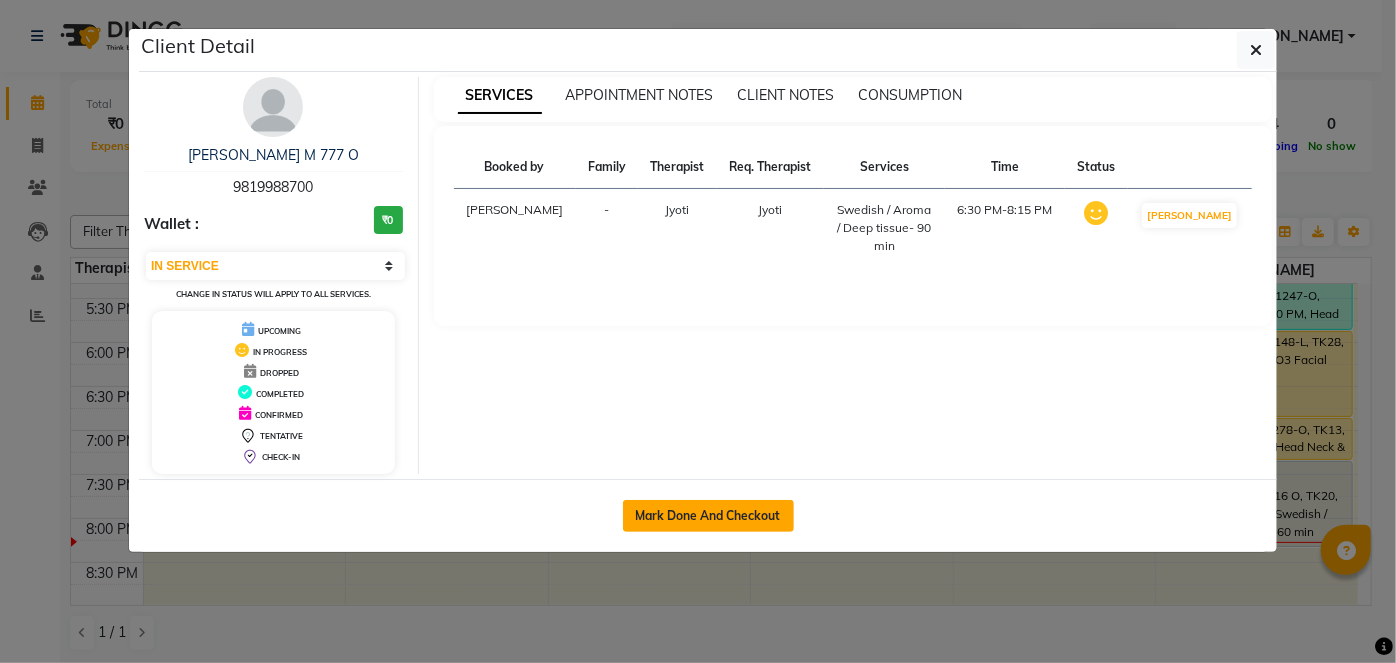click on "Mark Done And Checkout" 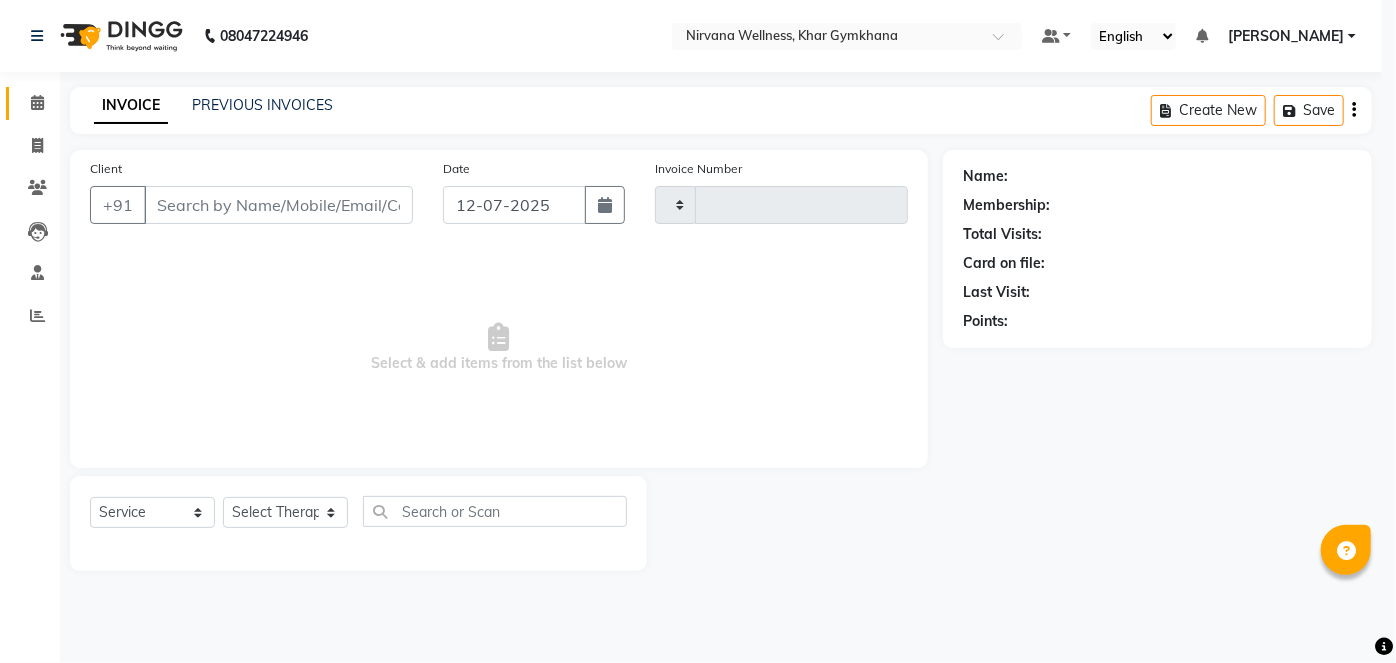 type on "1394" 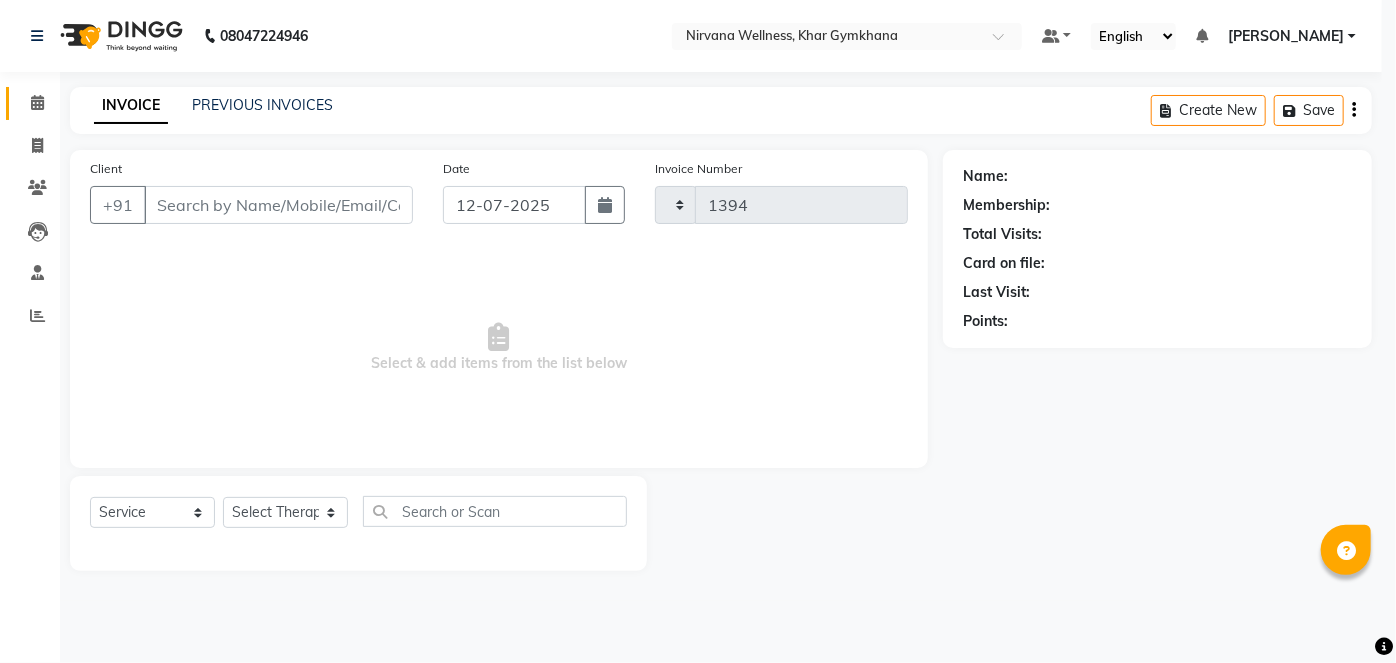 select on "3" 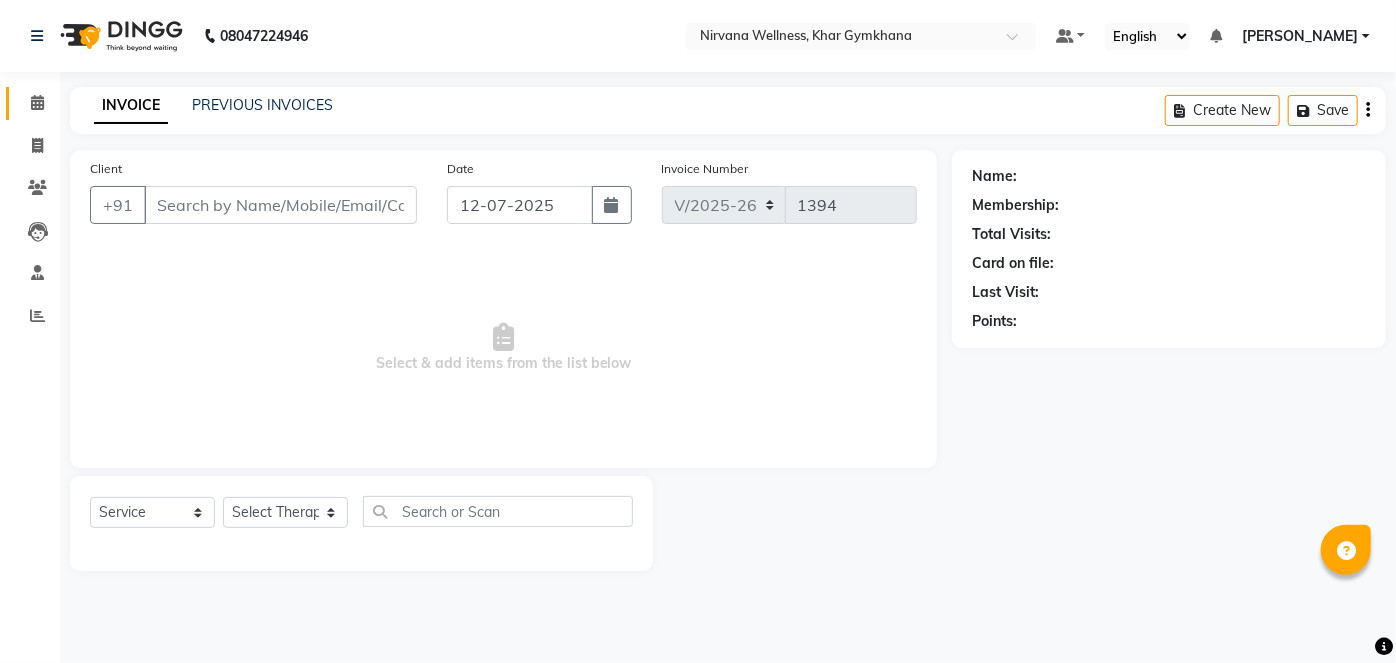 type on "9819988700" 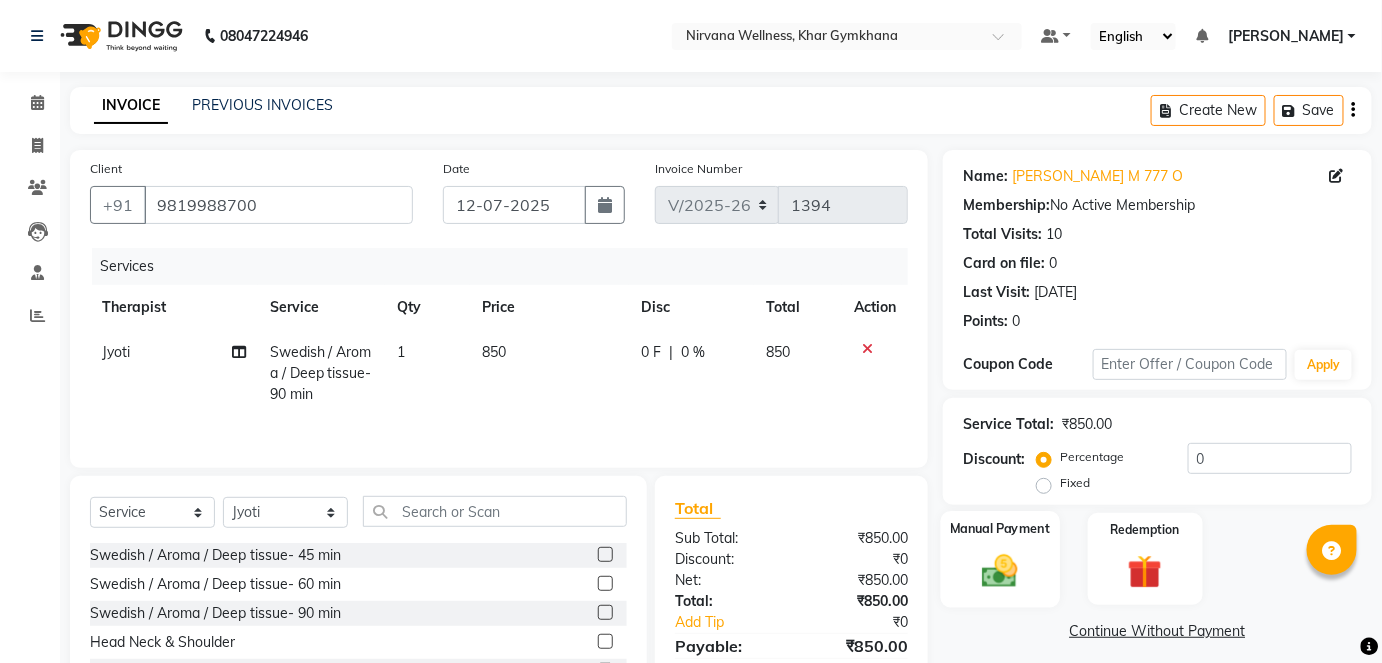 click on "Manual Payment" 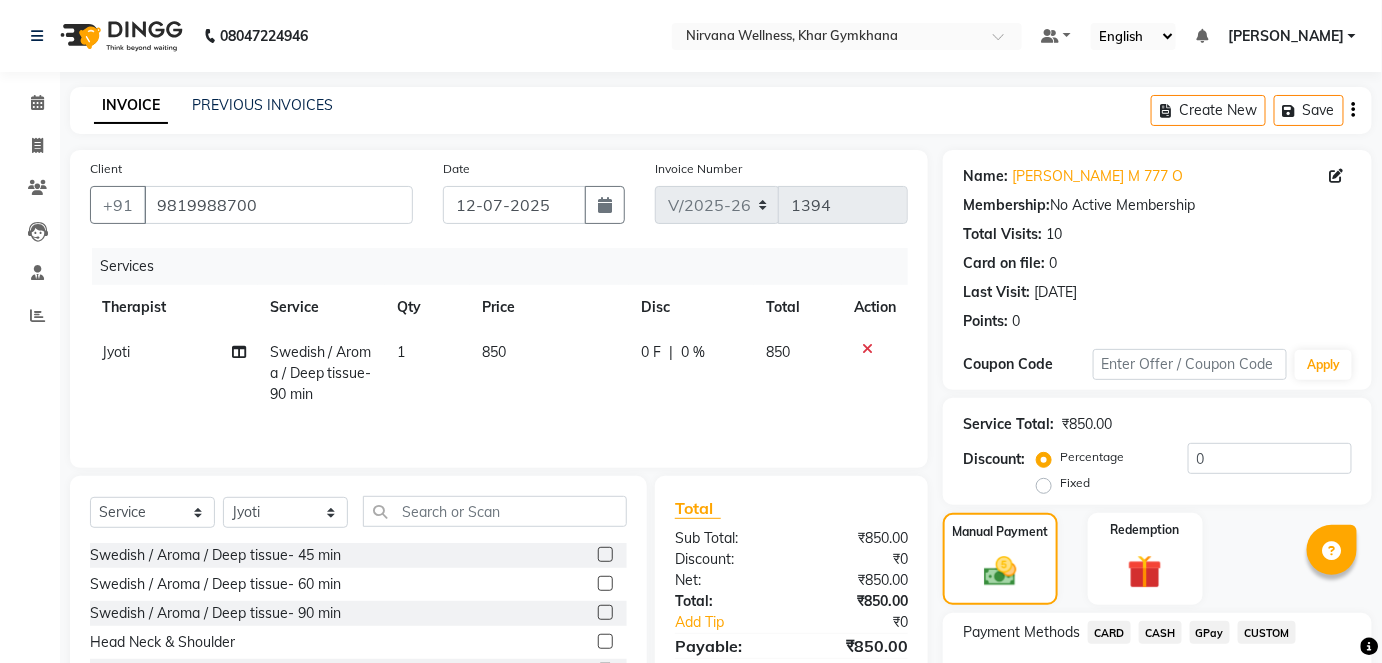 scroll, scrollTop: 140, scrollLeft: 0, axis: vertical 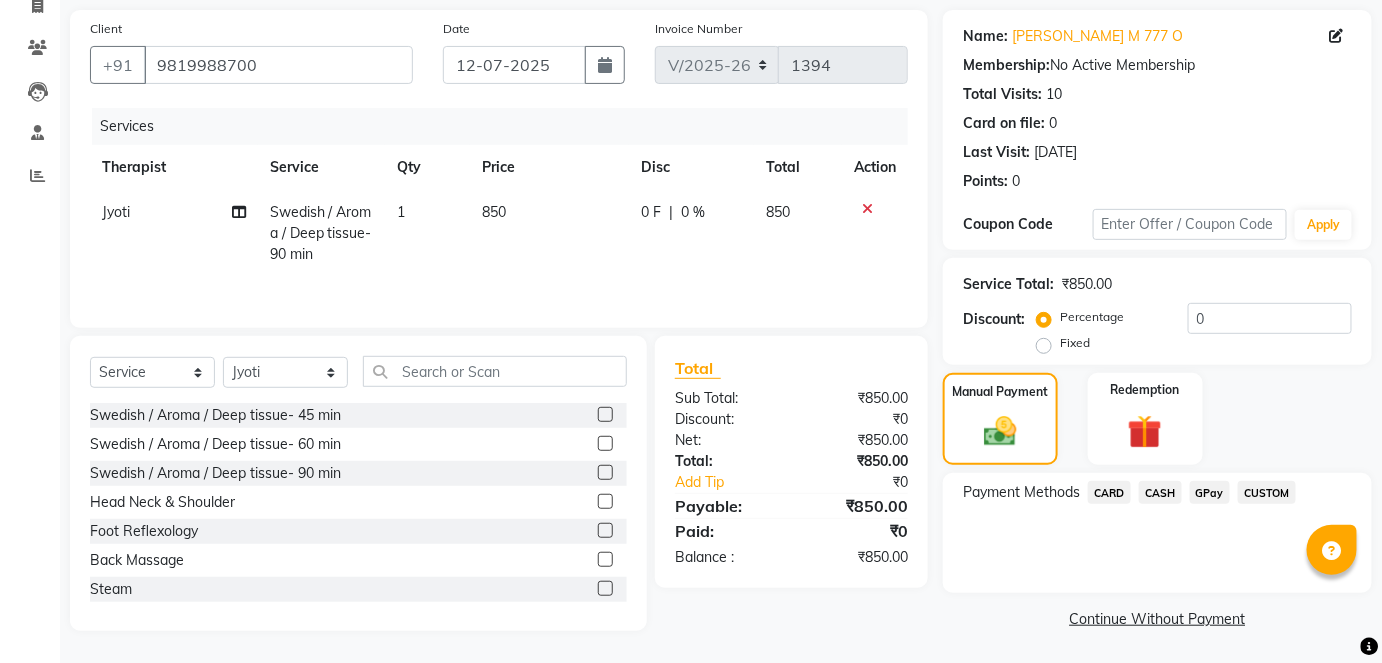 click on "CASH" 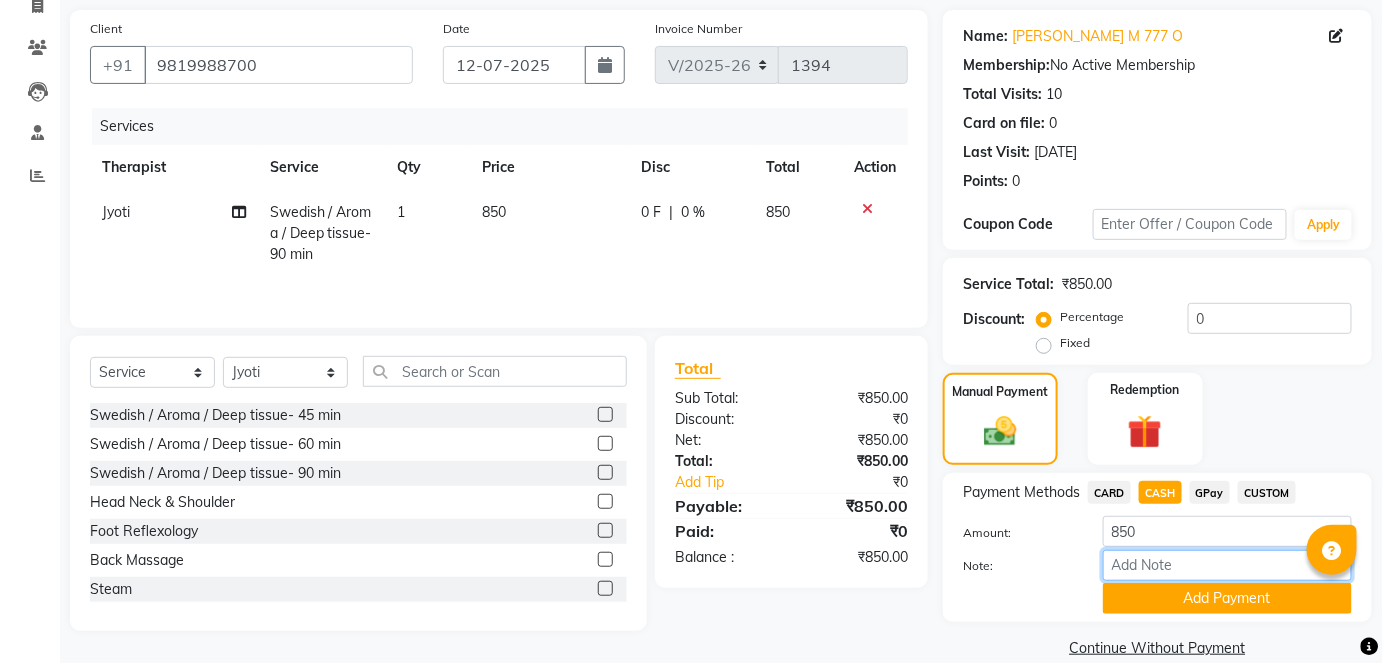 click on "Note:" at bounding box center (1227, 565) 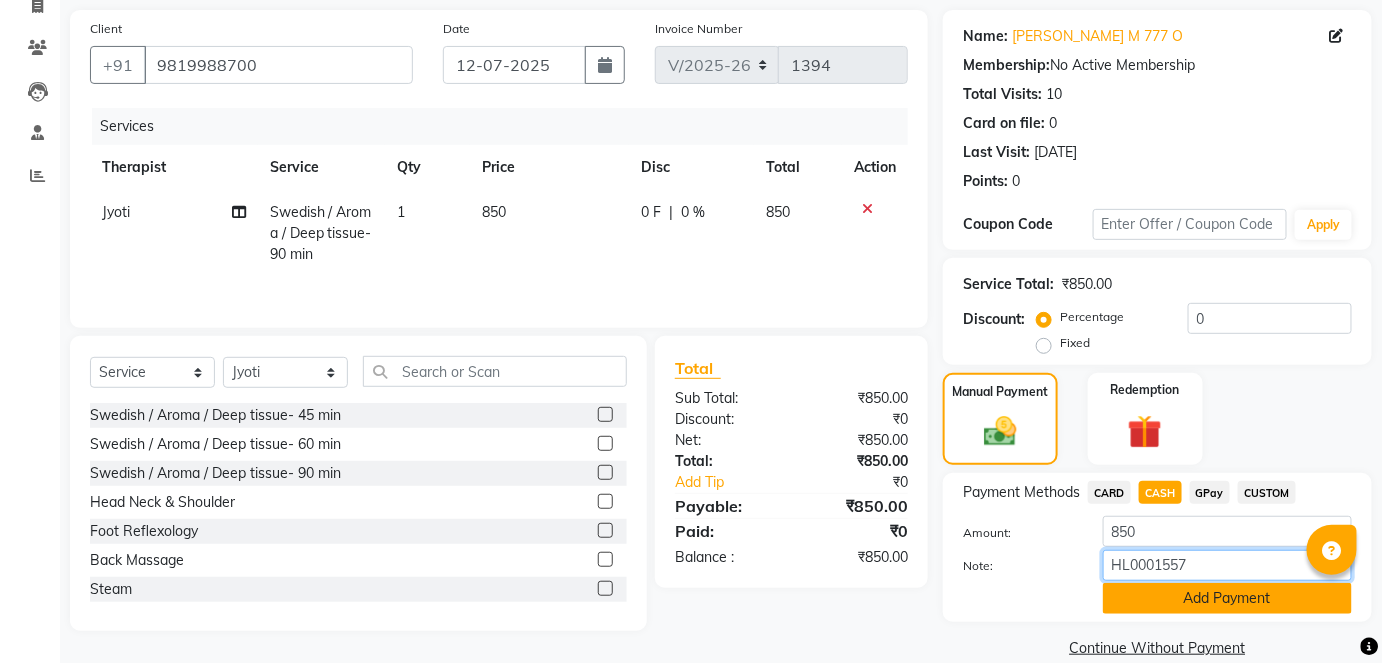 type on "HL0001557" 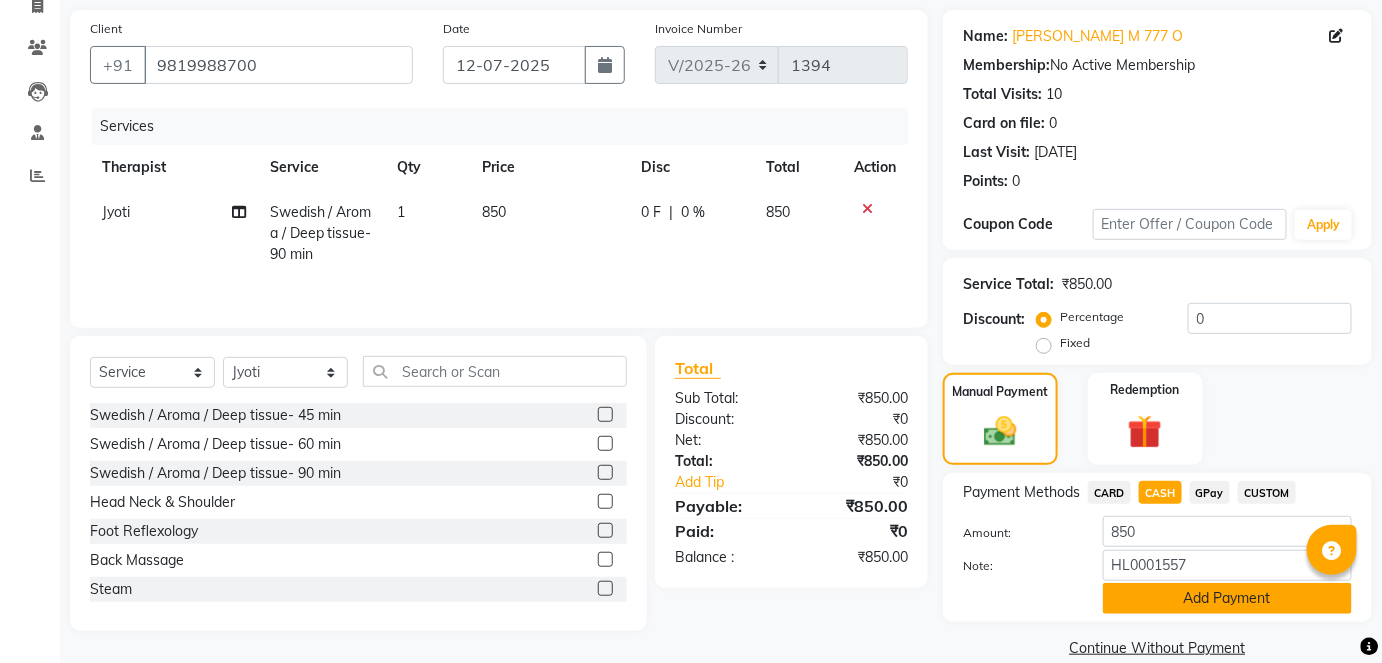 click on "Add Payment" 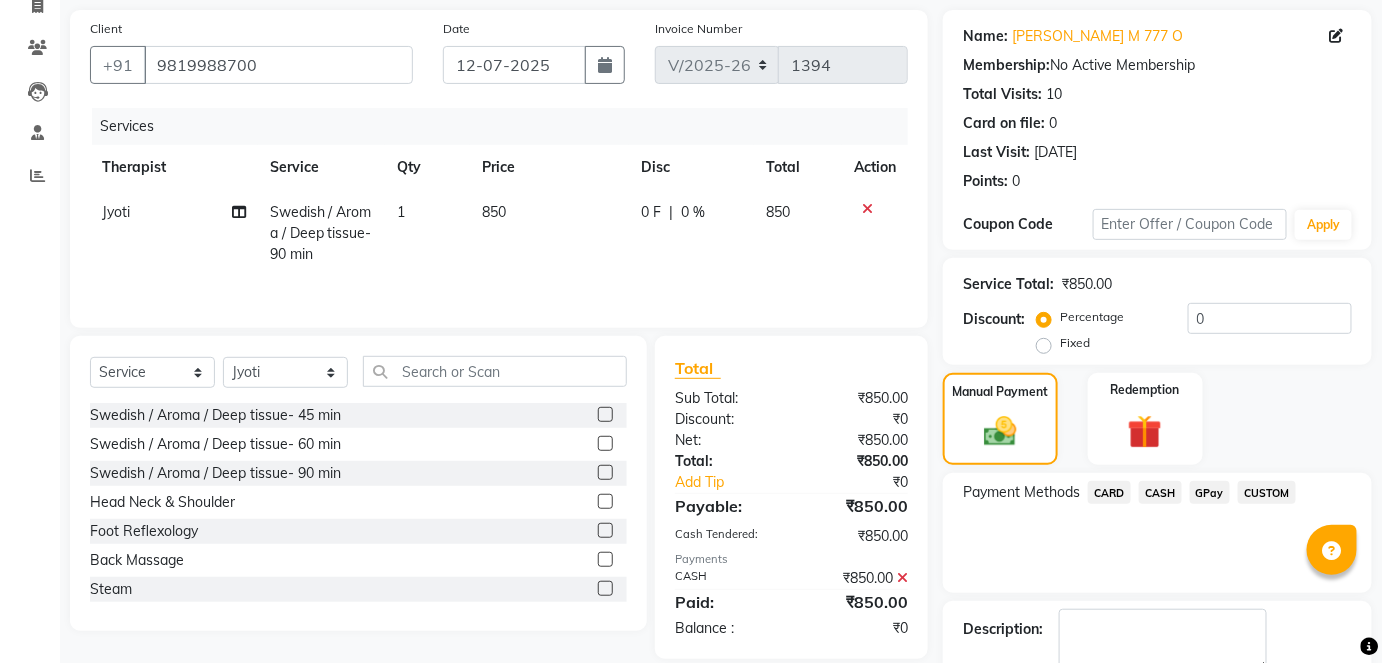 click on "Checkout" 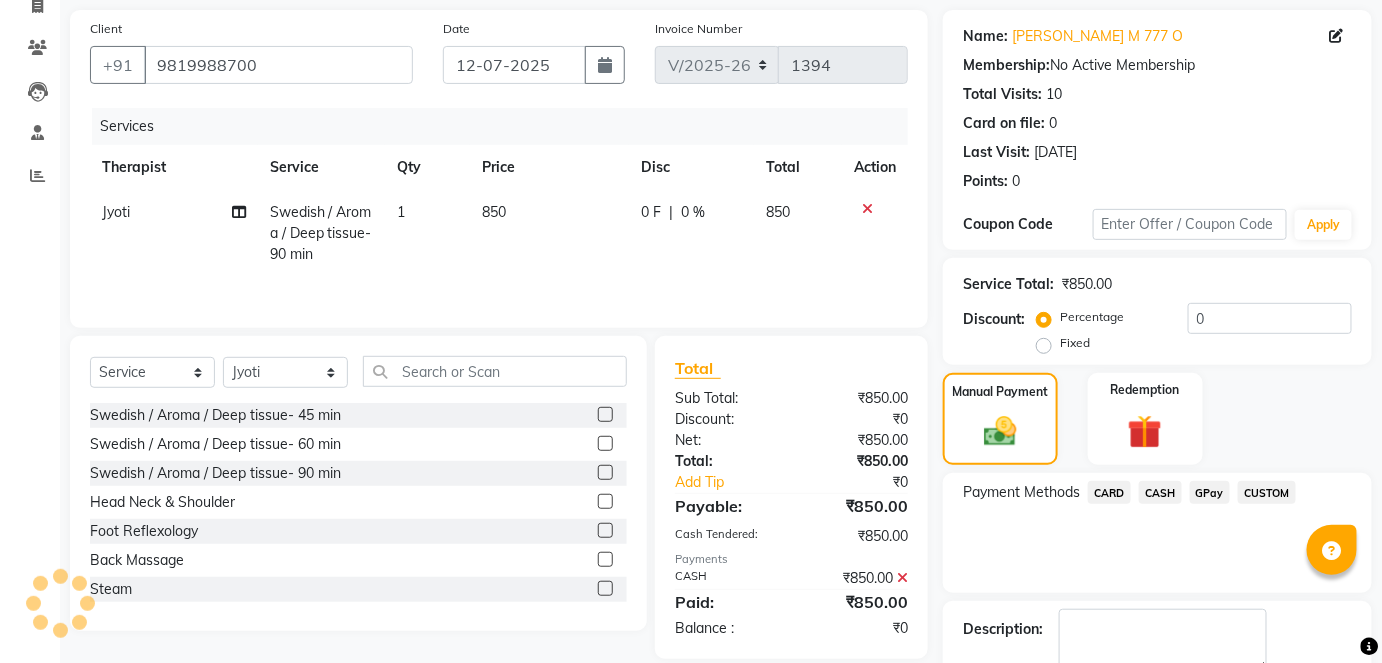 scroll, scrollTop: 252, scrollLeft: 0, axis: vertical 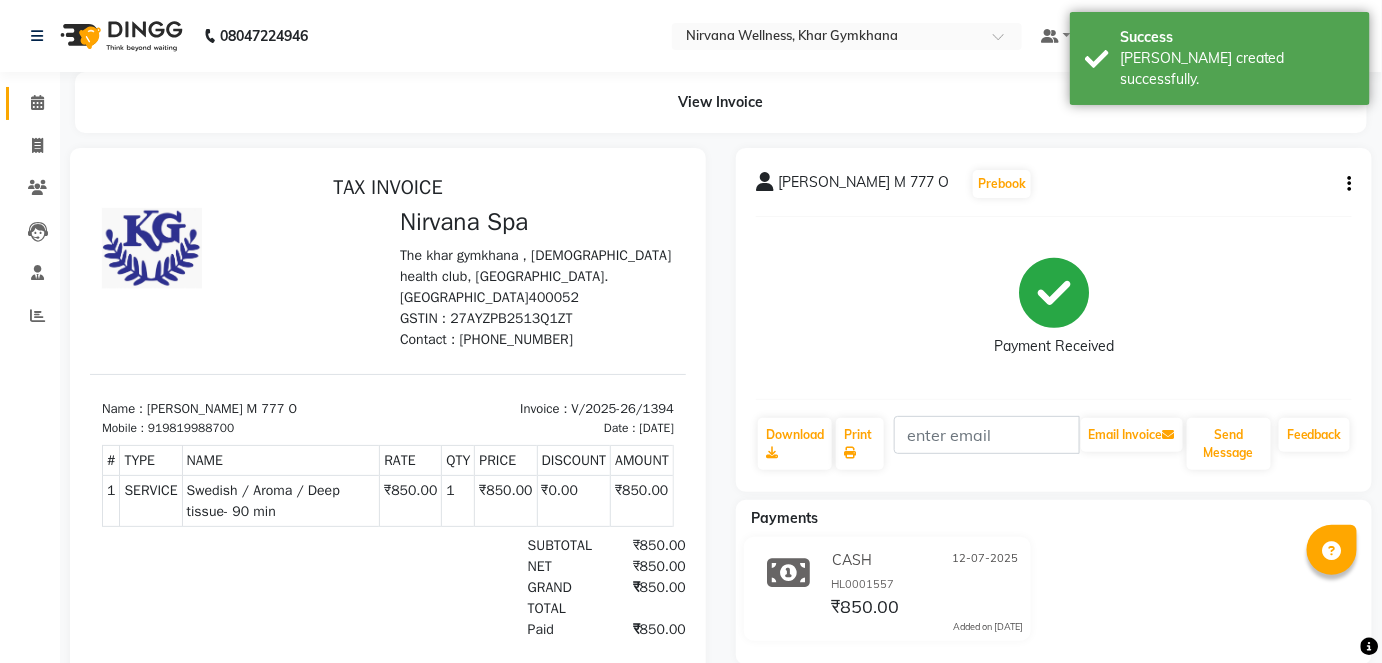 click 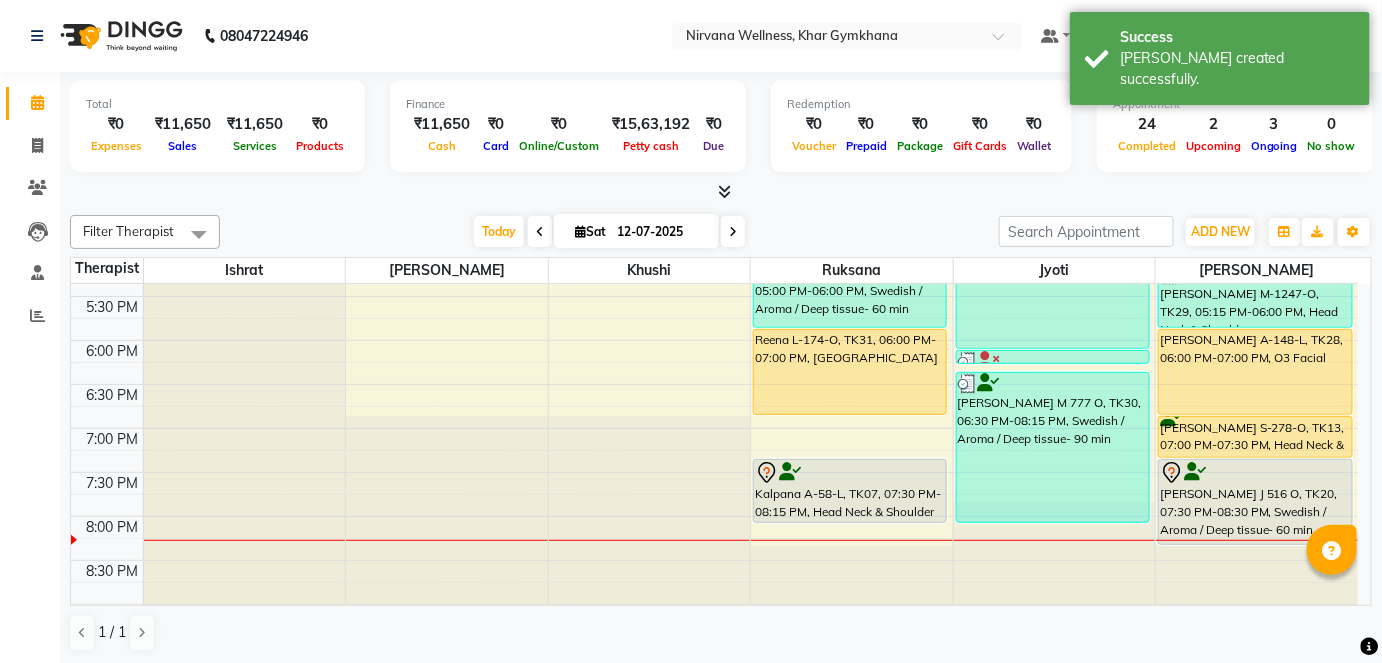 scroll, scrollTop: 1000, scrollLeft: 0, axis: vertical 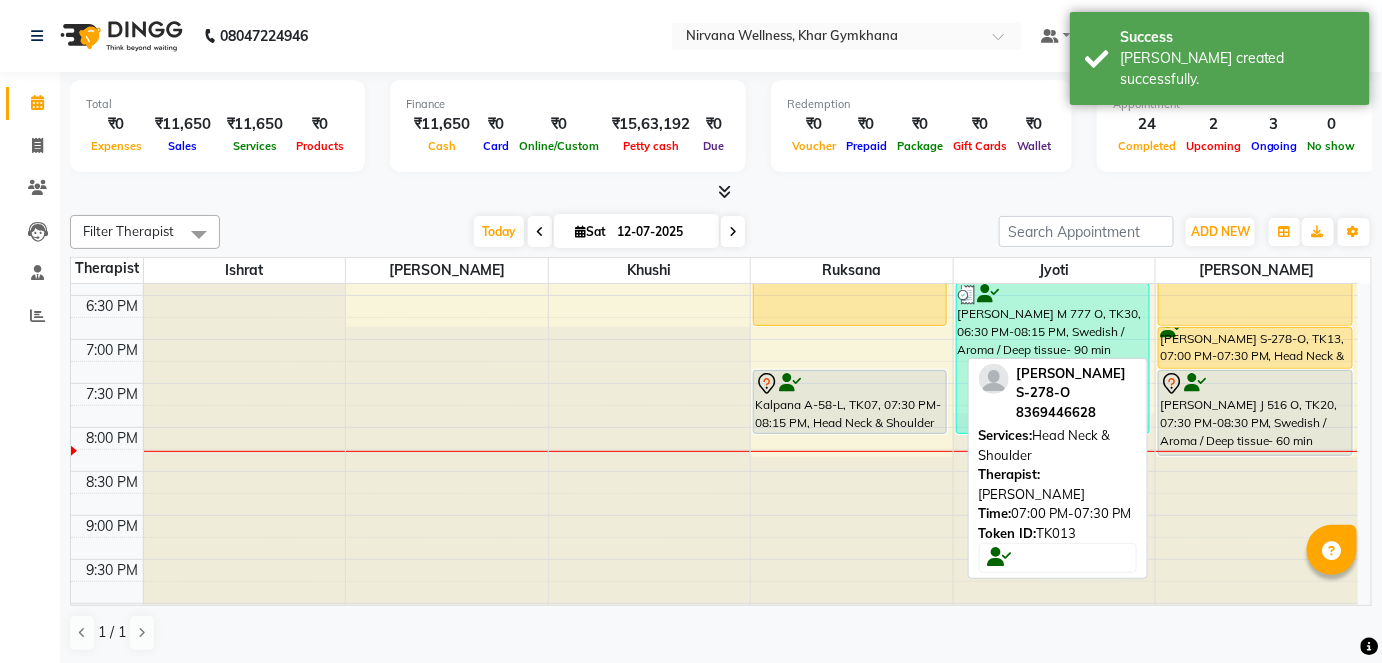 click on "[PERSON_NAME] S-278-O, TK13, 07:00 PM-07:30 PM, Head Neck & Shoulder" at bounding box center [1255, 348] 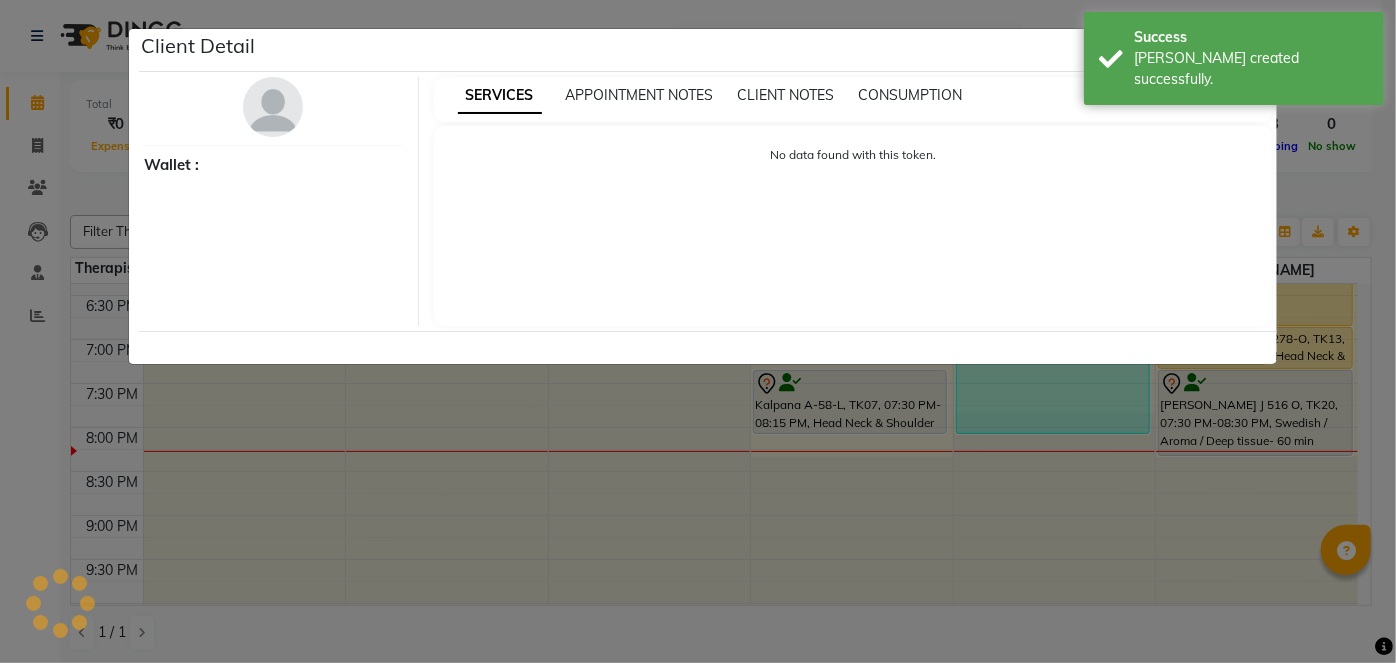select on "1" 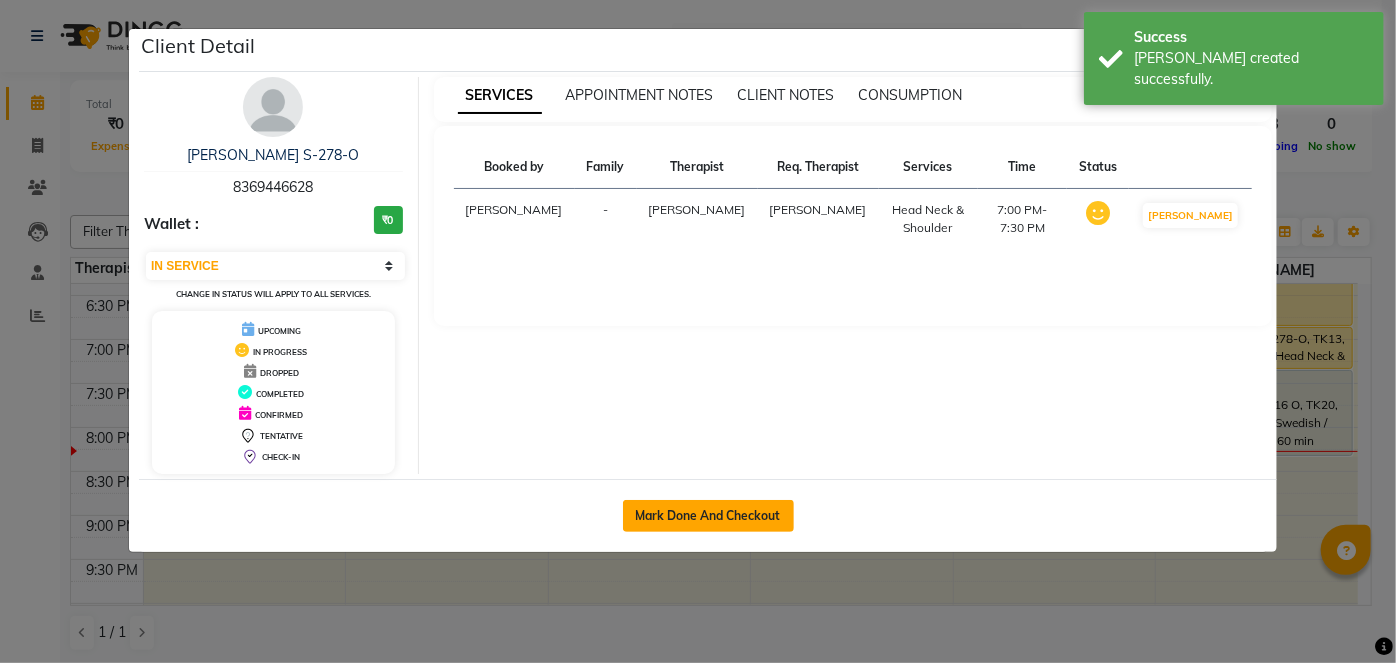 click on "Mark Done And Checkout" 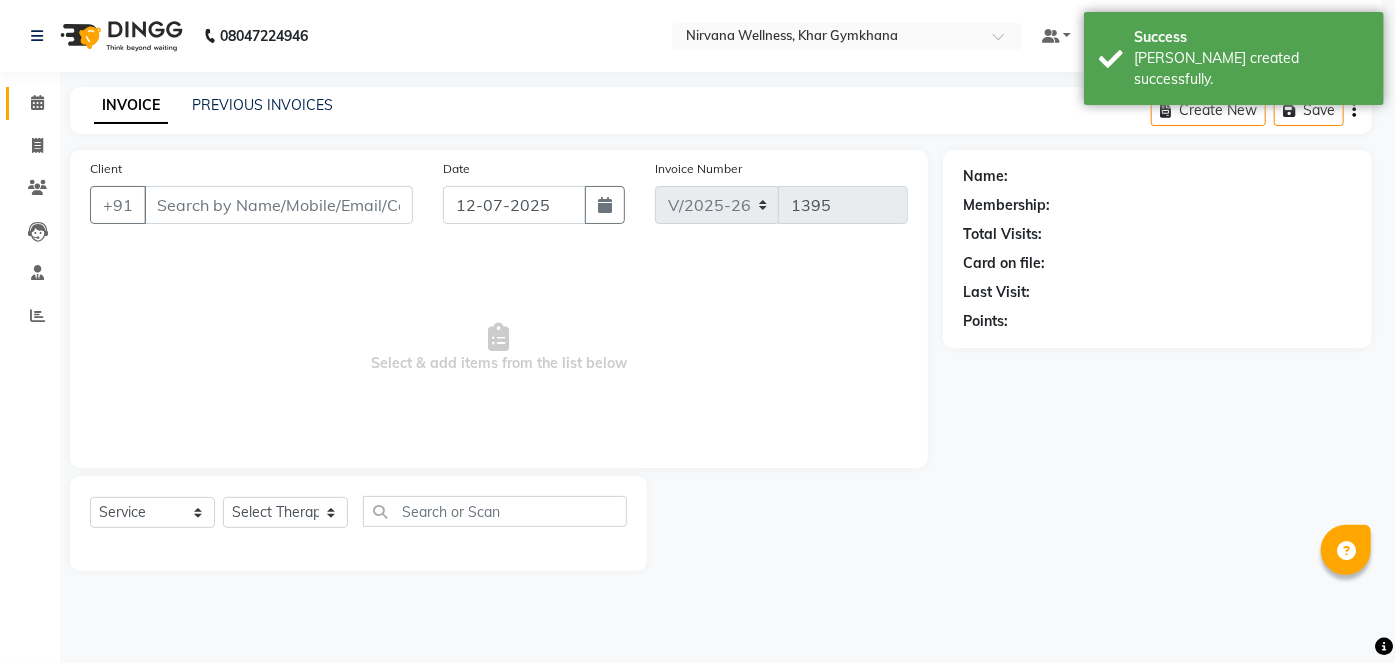 select on "3" 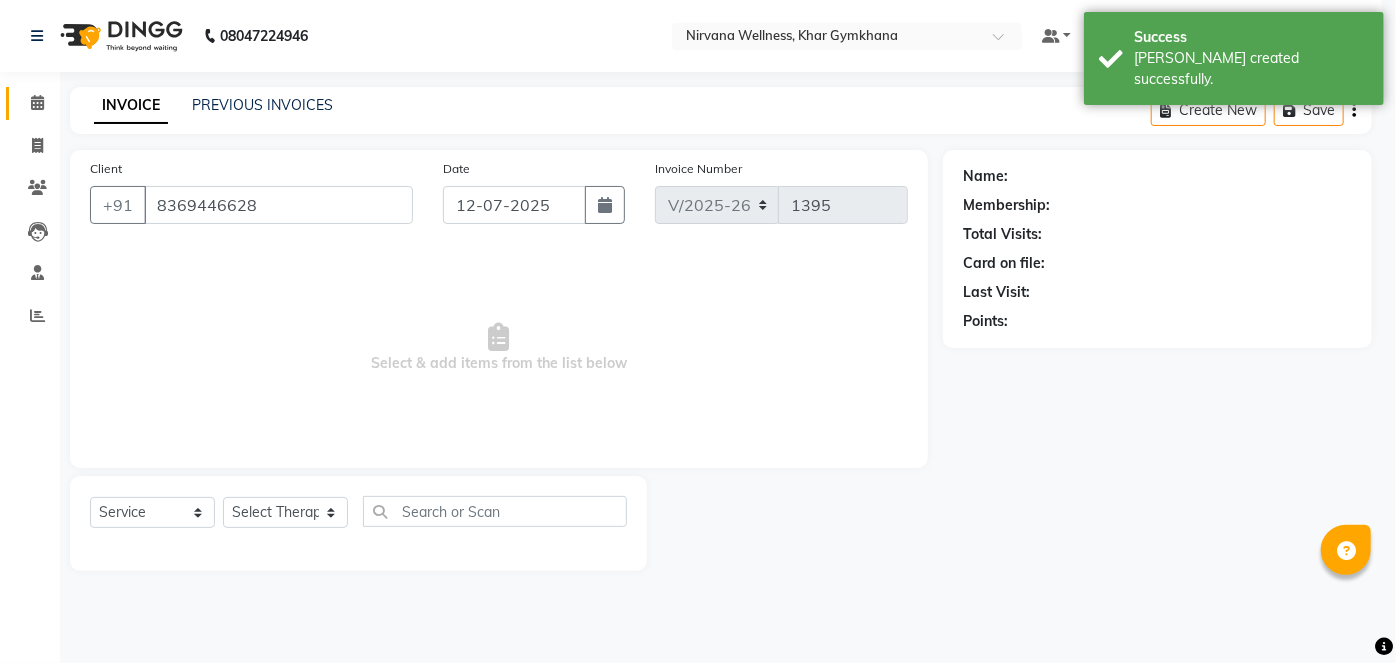 select on "79305" 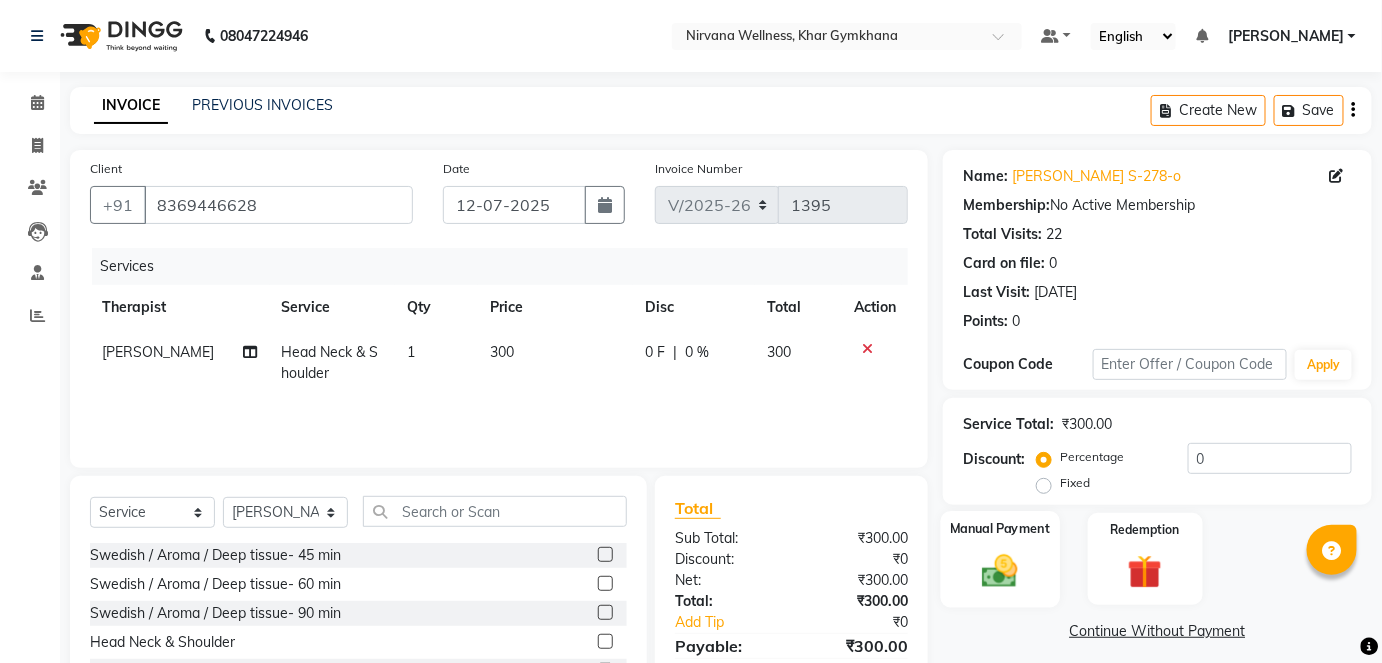 click on "Manual Payment" 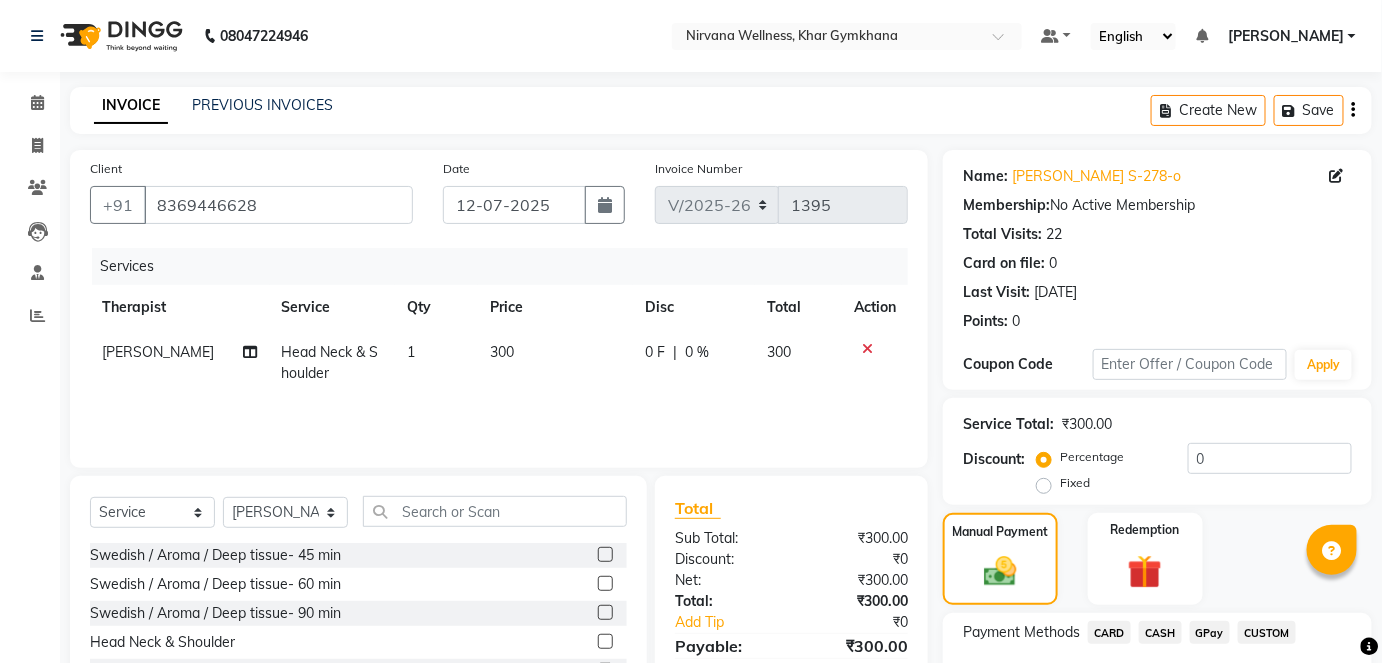 scroll, scrollTop: 140, scrollLeft: 0, axis: vertical 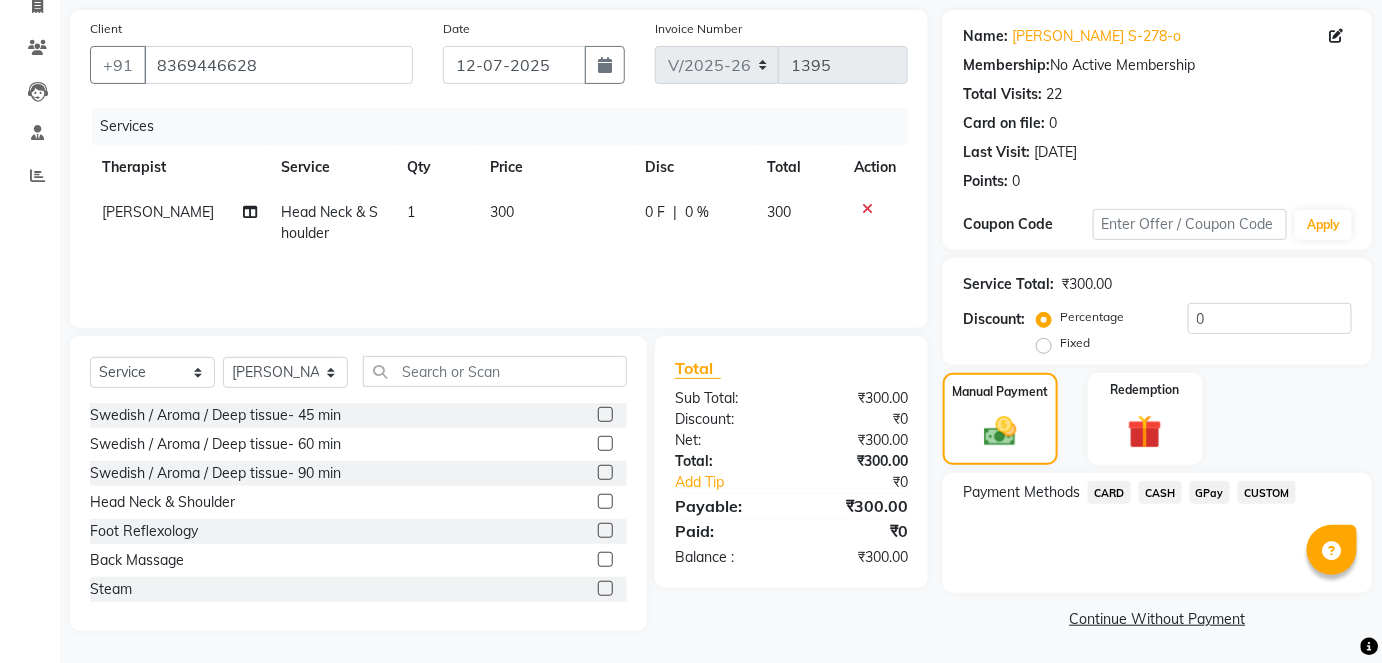 click on "CASH" 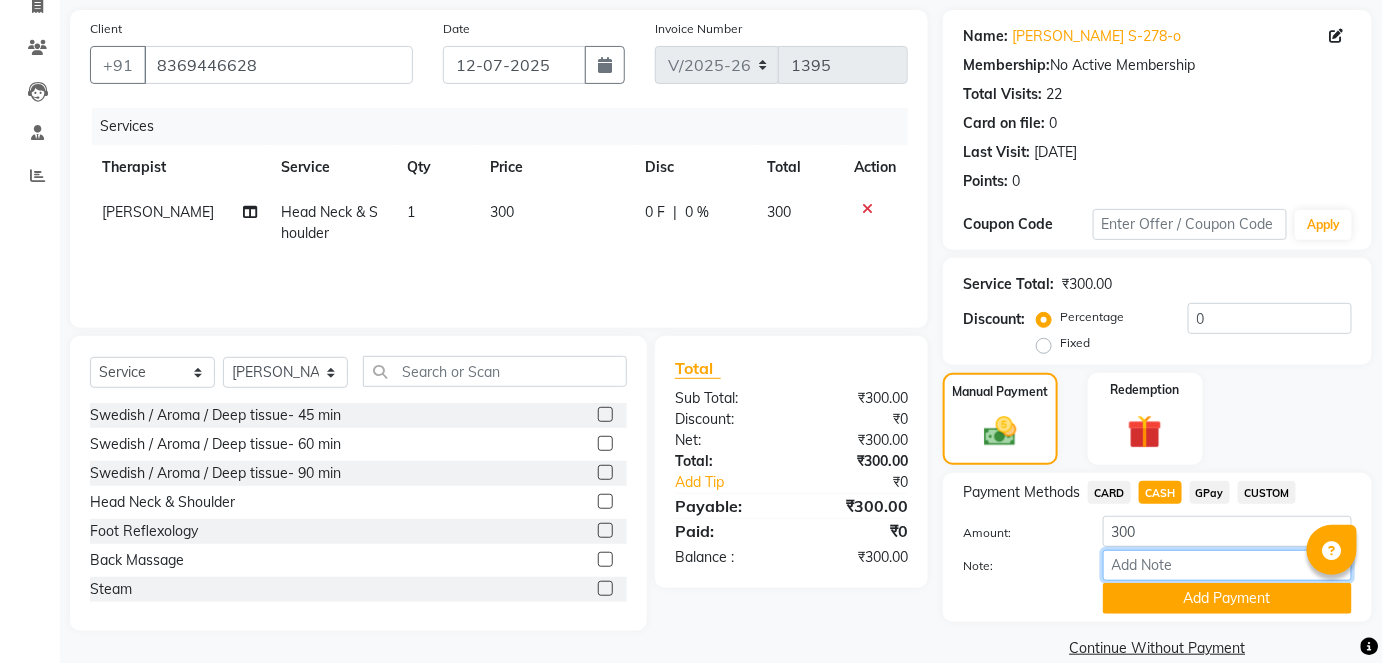 click on "Note:" at bounding box center (1227, 565) 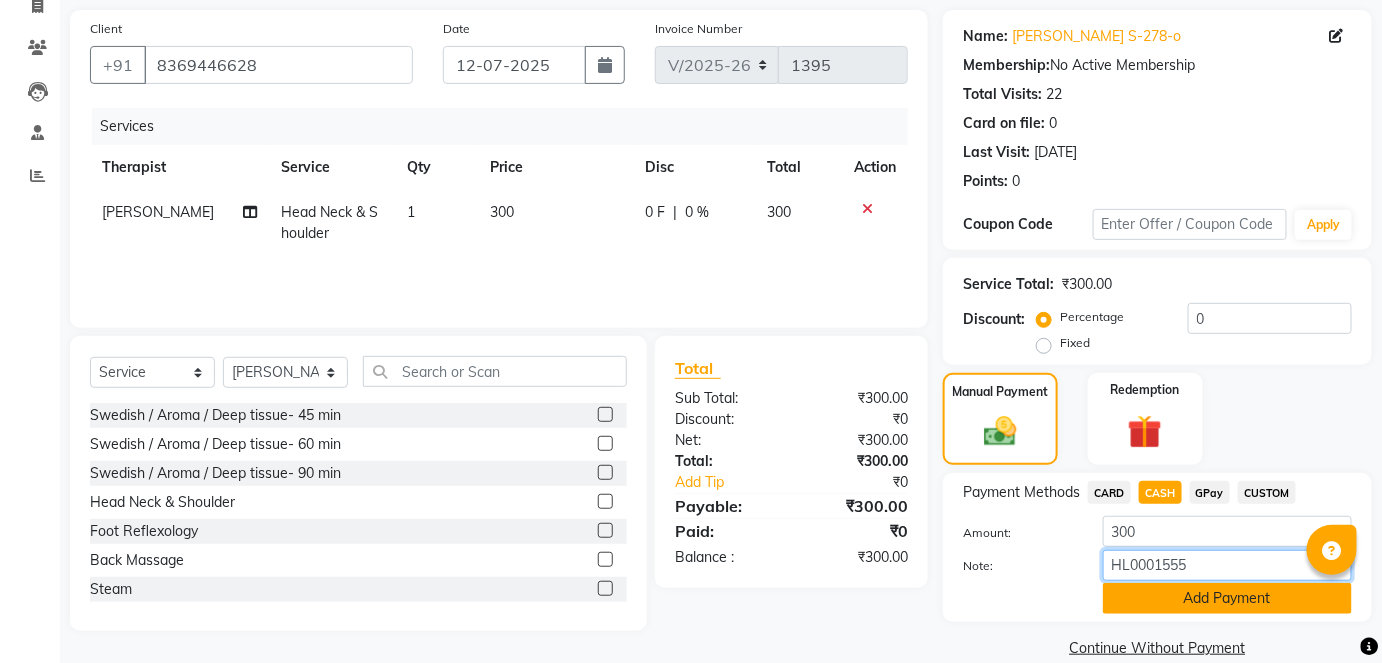 type on "HL0001555" 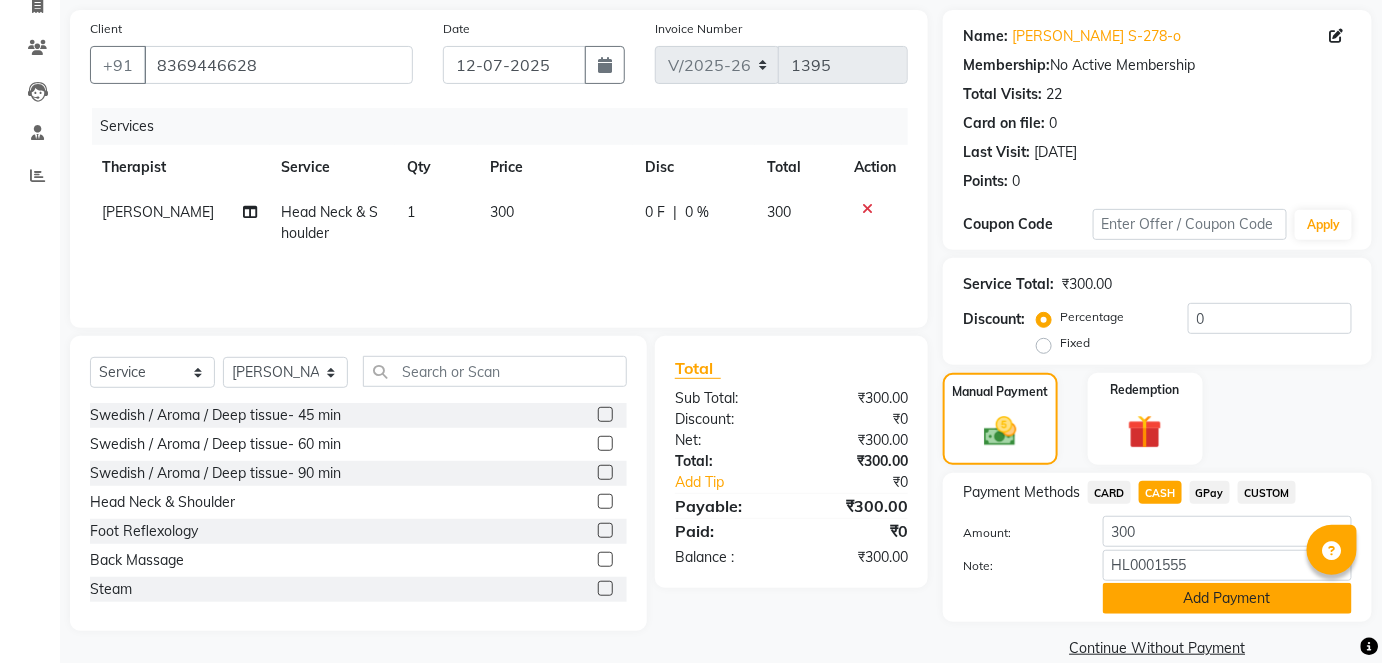 click on "Add Payment" 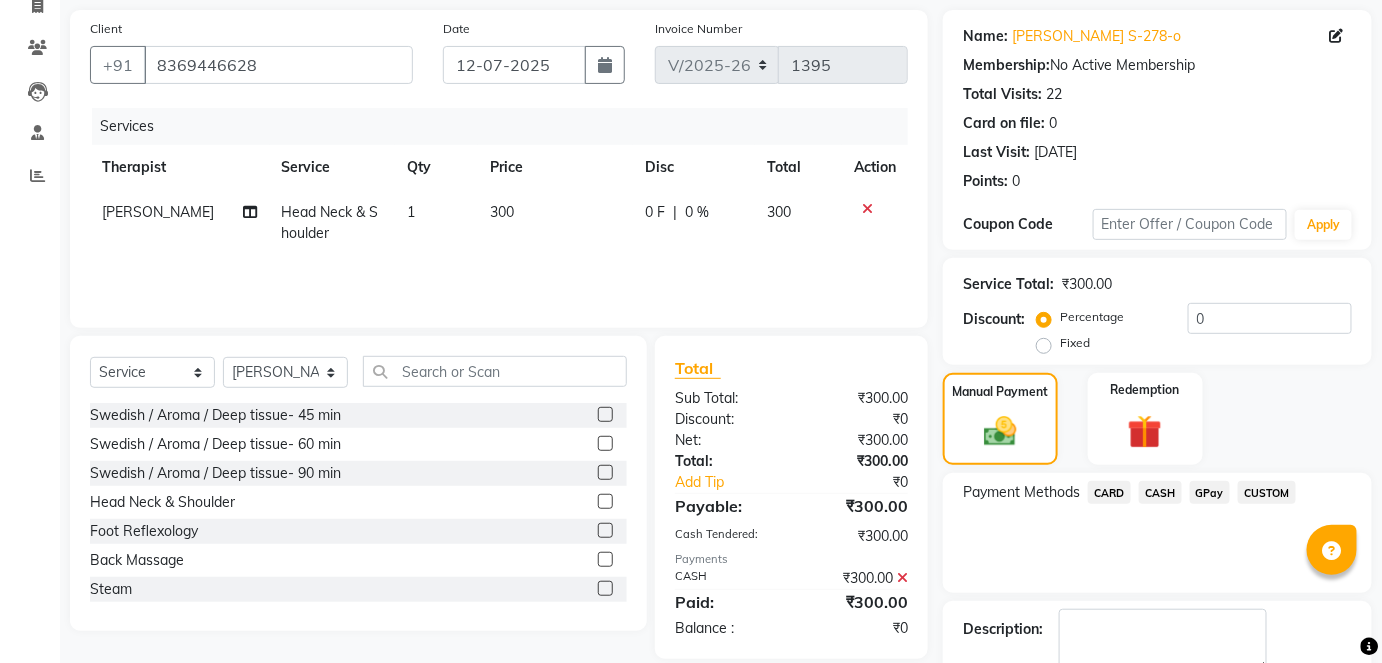 click on "Checkout" 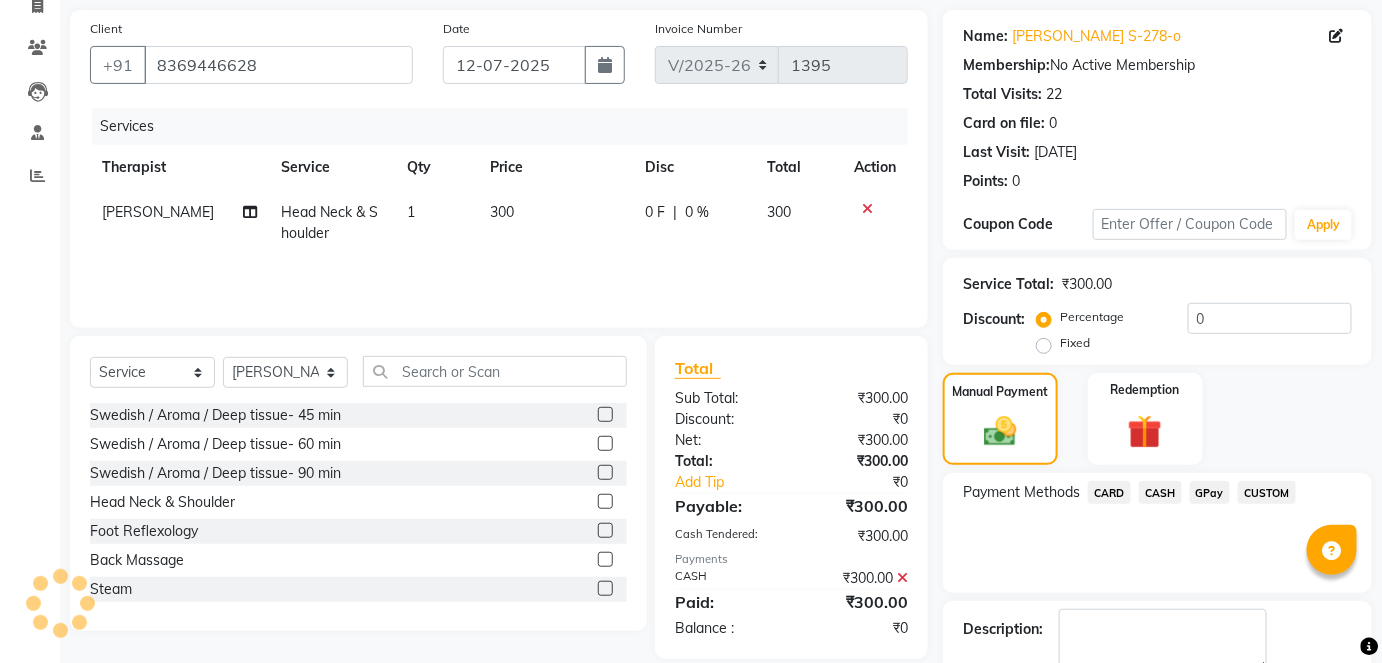 scroll, scrollTop: 252, scrollLeft: 0, axis: vertical 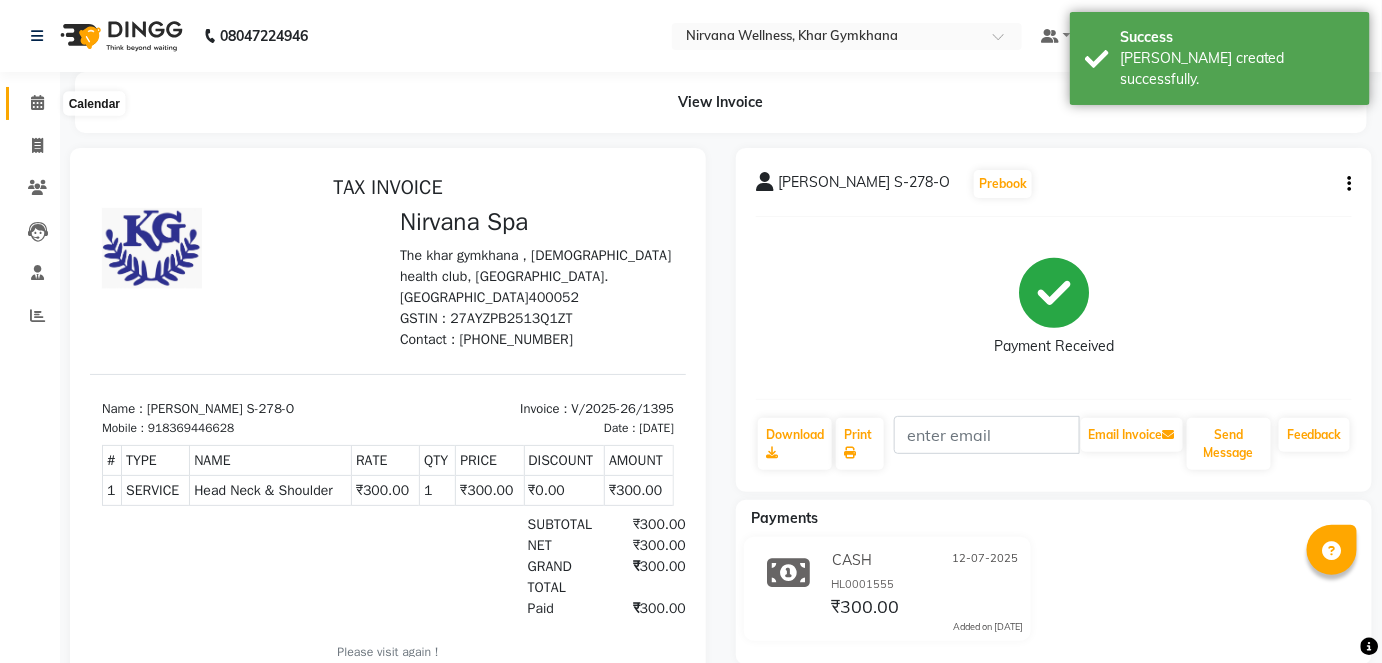 click 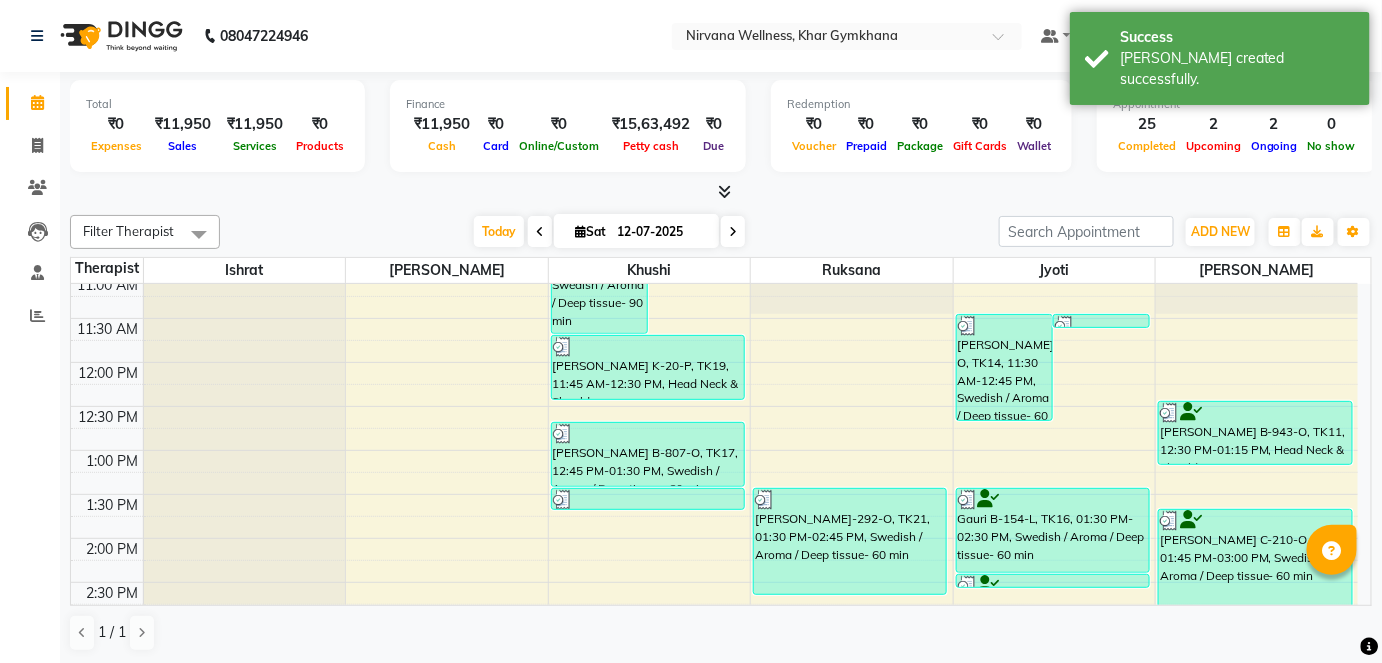 scroll, scrollTop: 363, scrollLeft: 0, axis: vertical 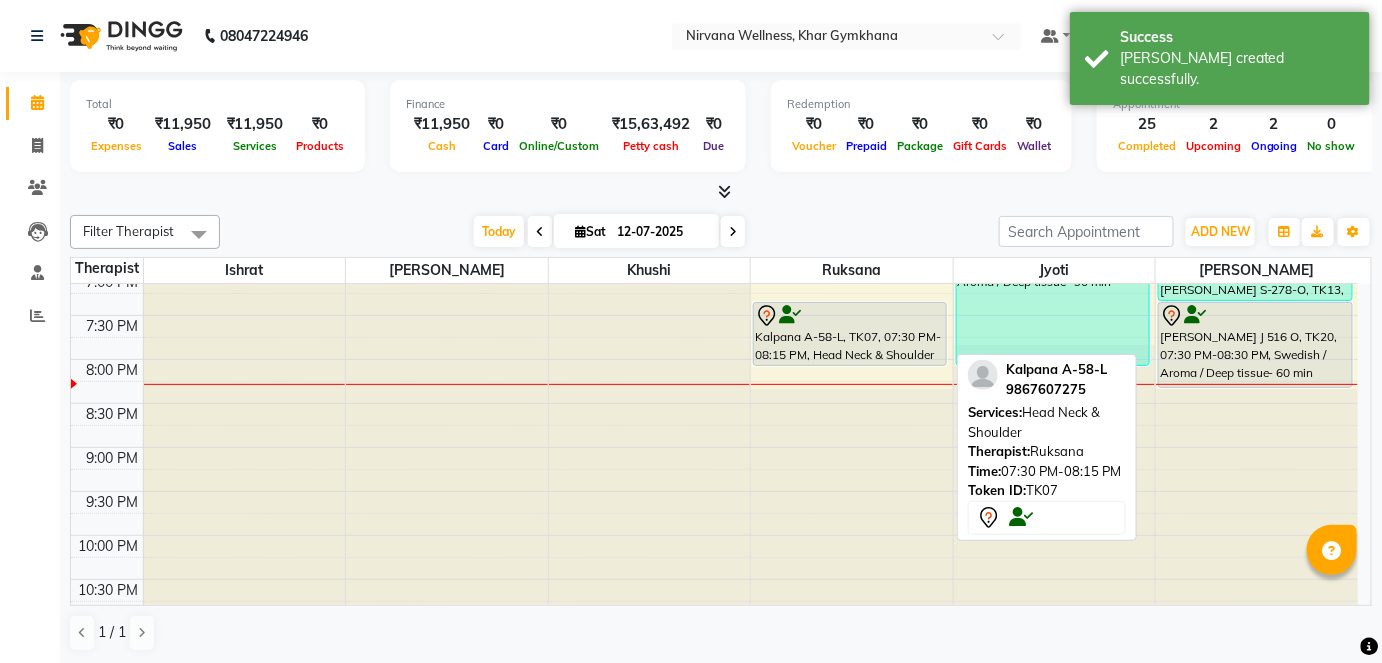 click on "Kalpana A-58-L, TK07, 07:30 PM-08:15 PM, Head Neck & Shoulder" at bounding box center [850, 334] 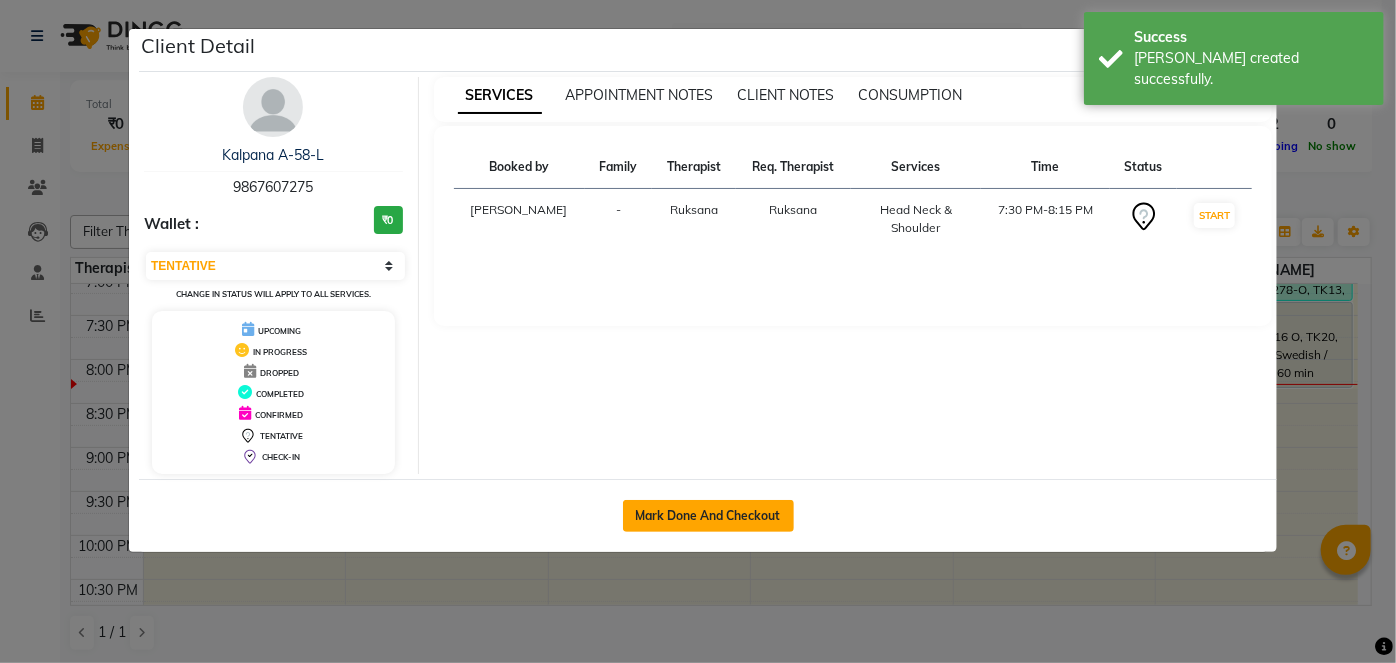 click on "Mark Done And Checkout" 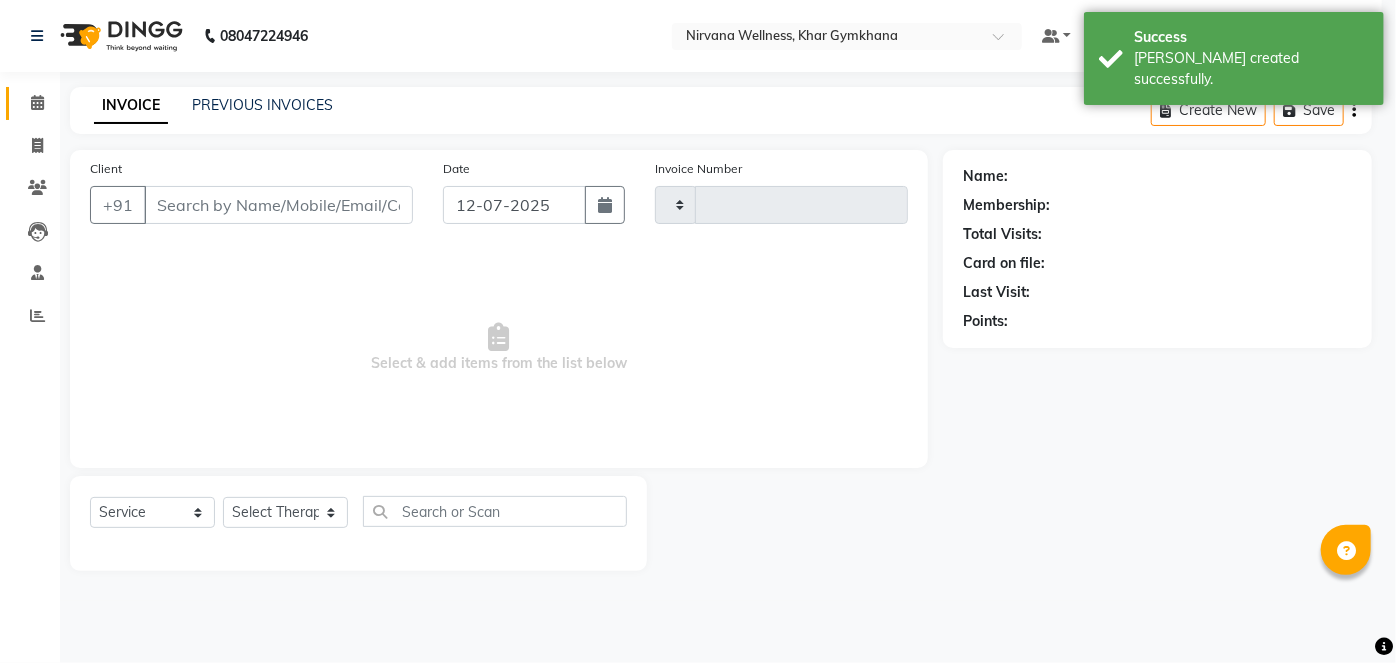 type on "1396" 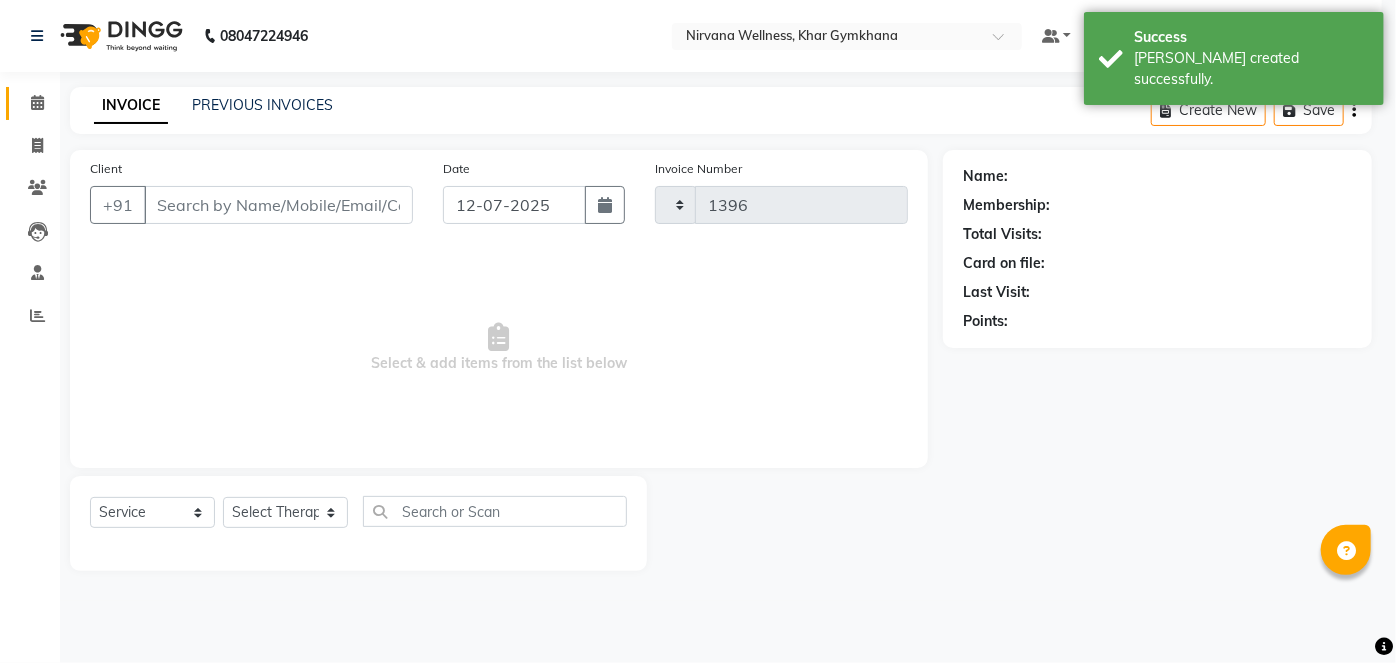 select on "3" 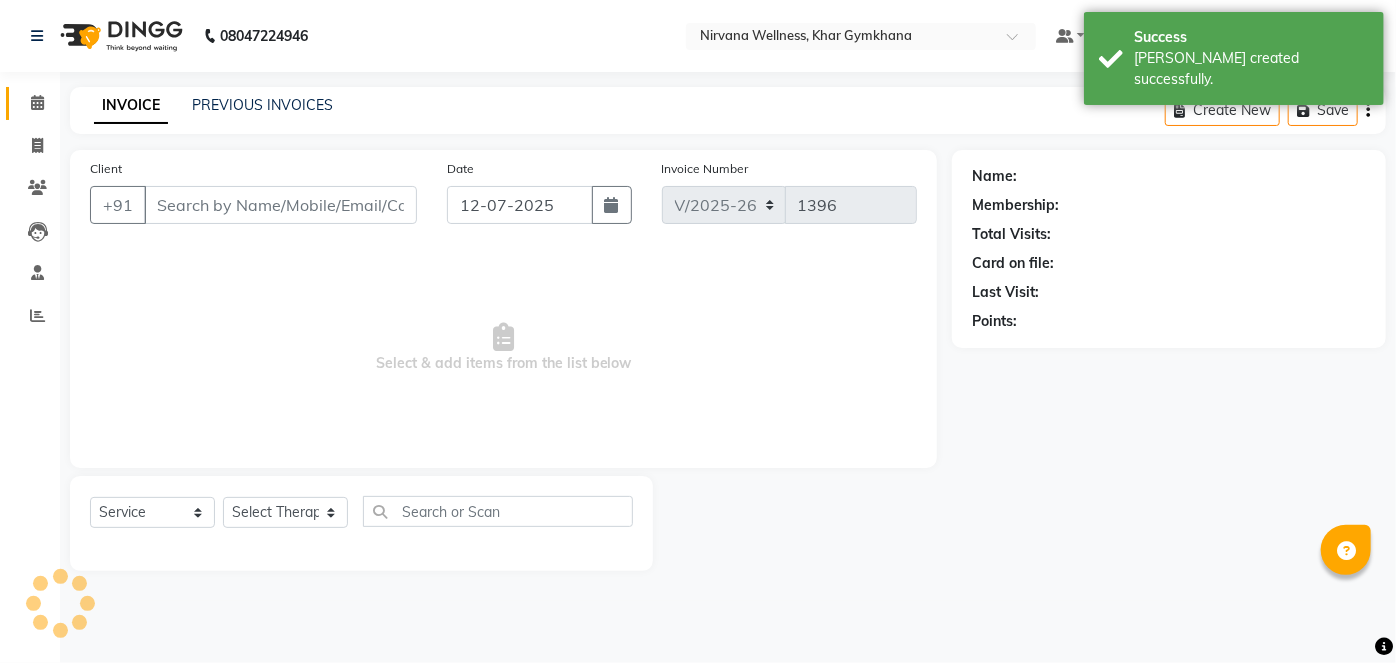 type on "9867607275" 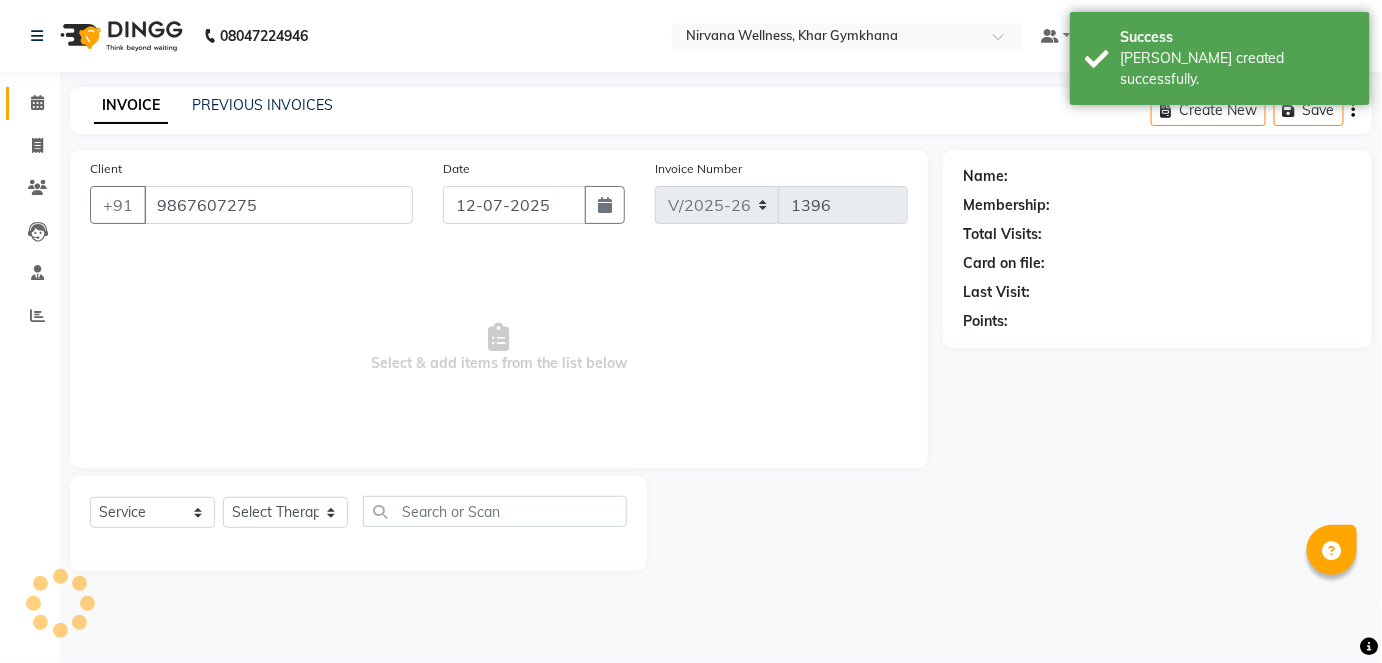 select on "72486" 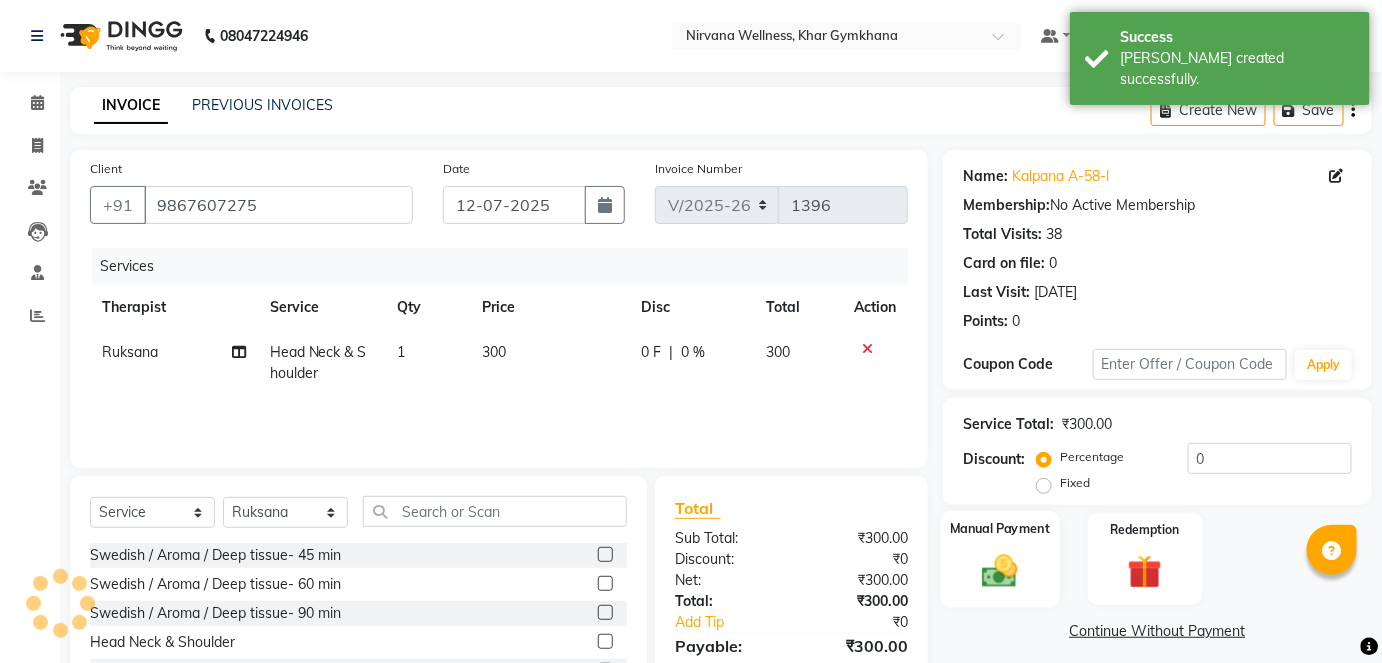 click 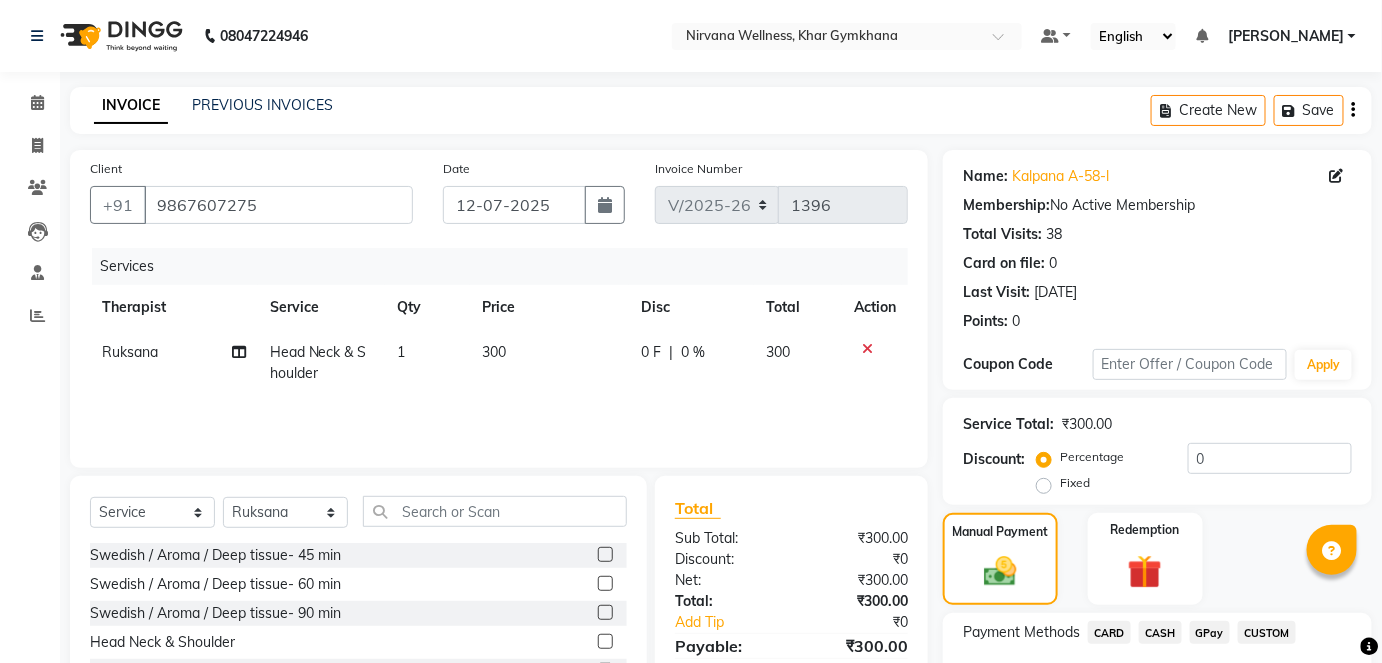click on "CASH" 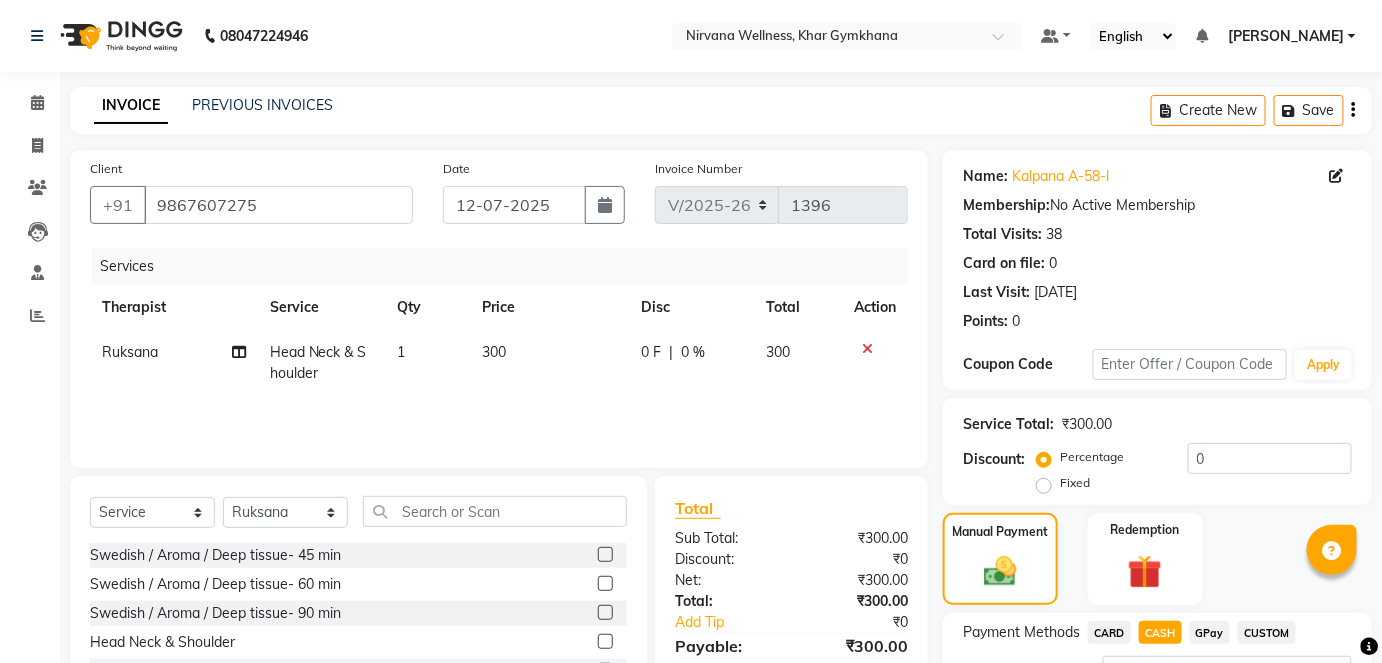 click on "Note:" at bounding box center [1227, 705] 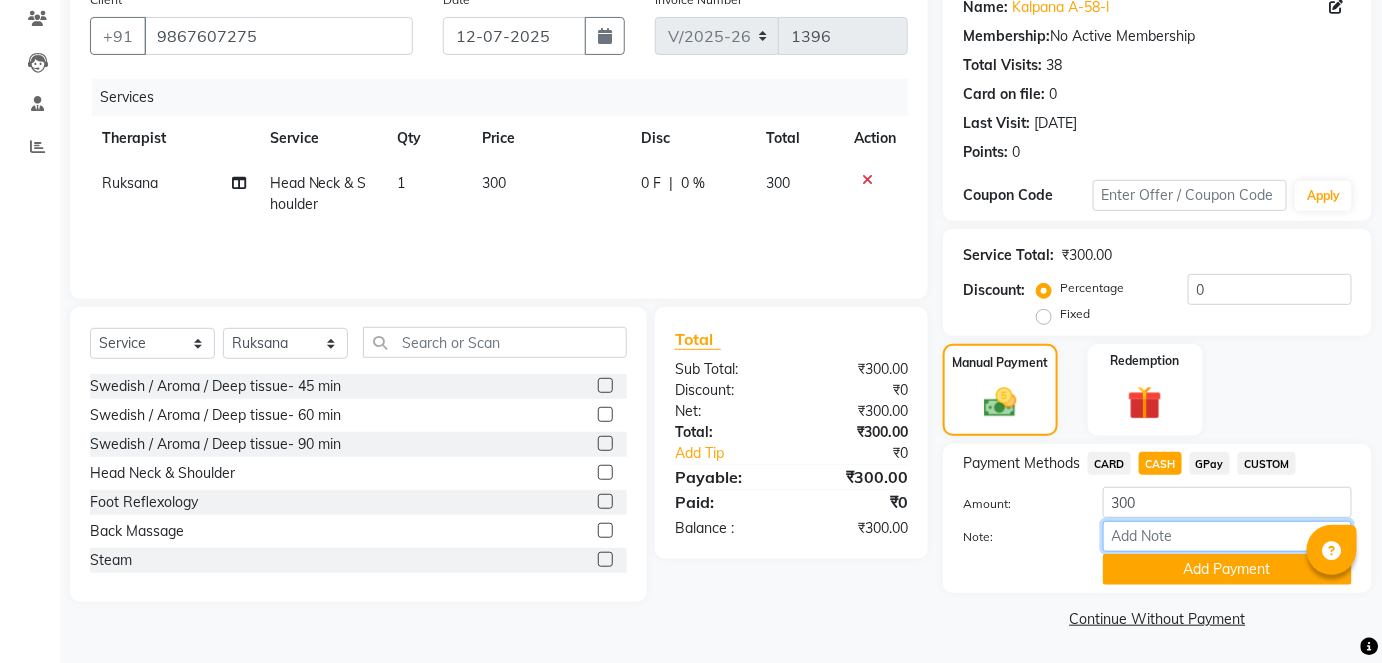 paste on "HL0001558" 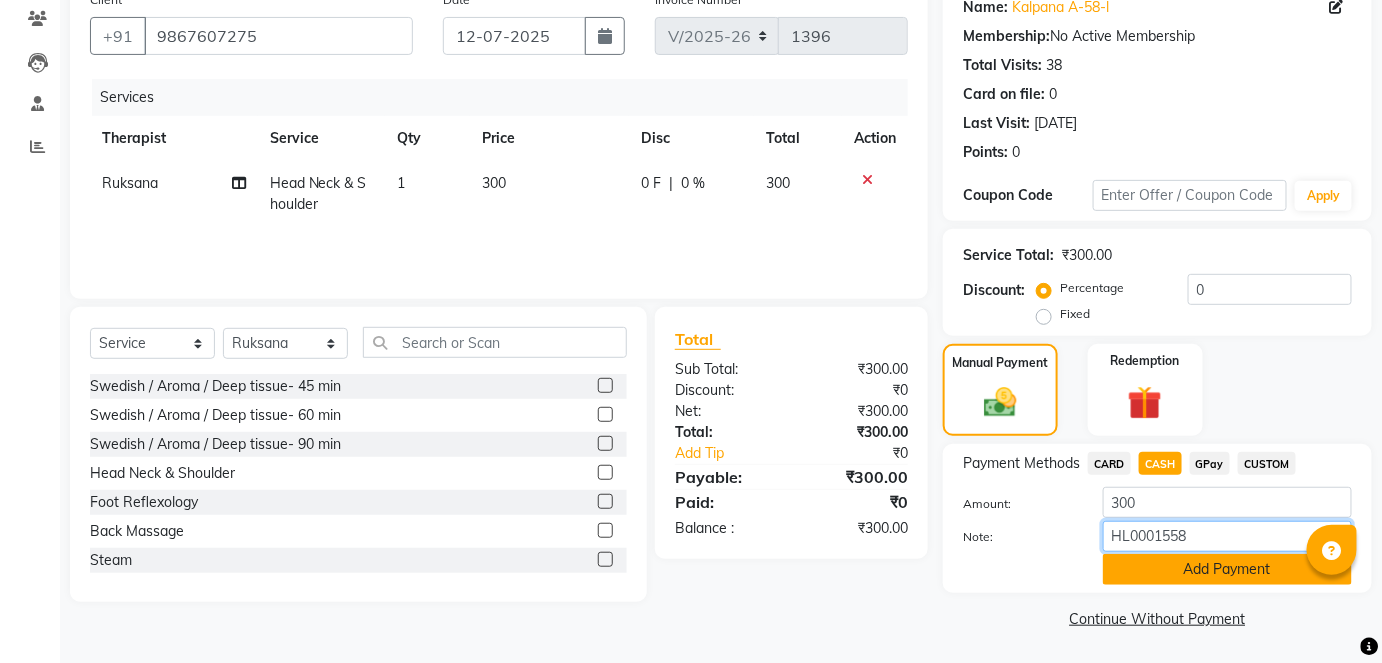 type on "HL0001558" 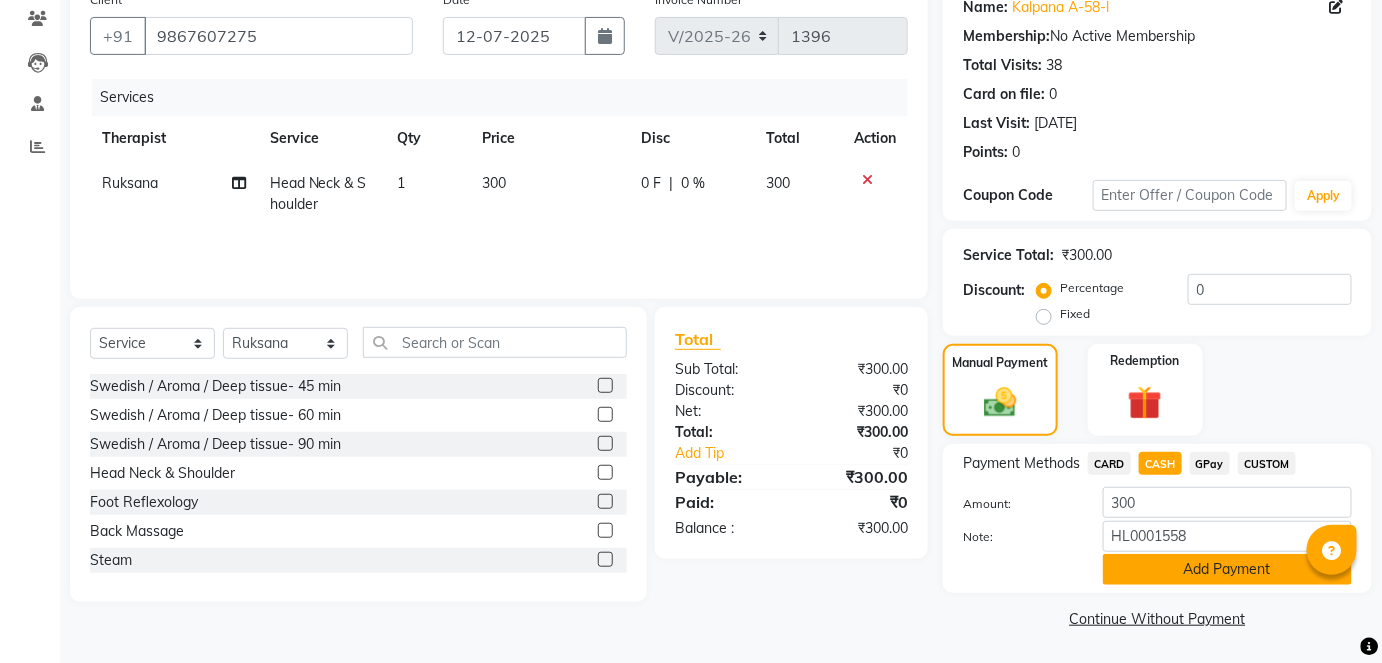 click on "Add Payment" 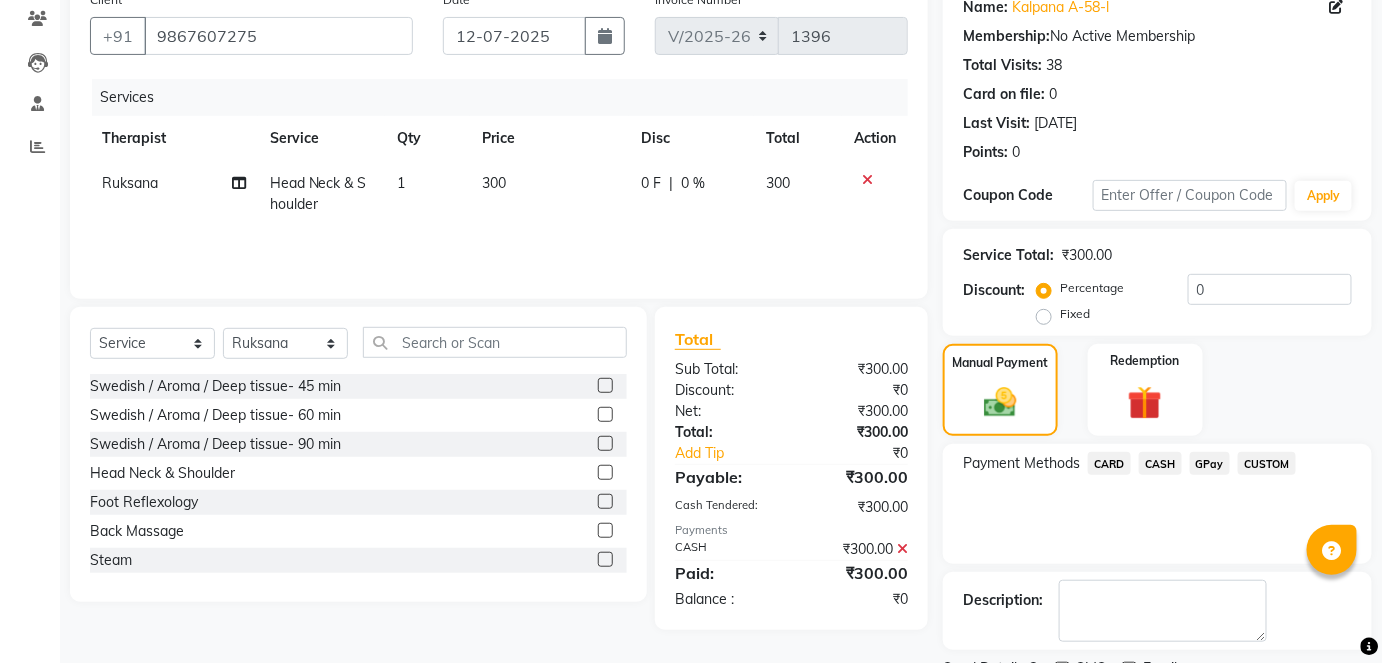 click on "Checkout" 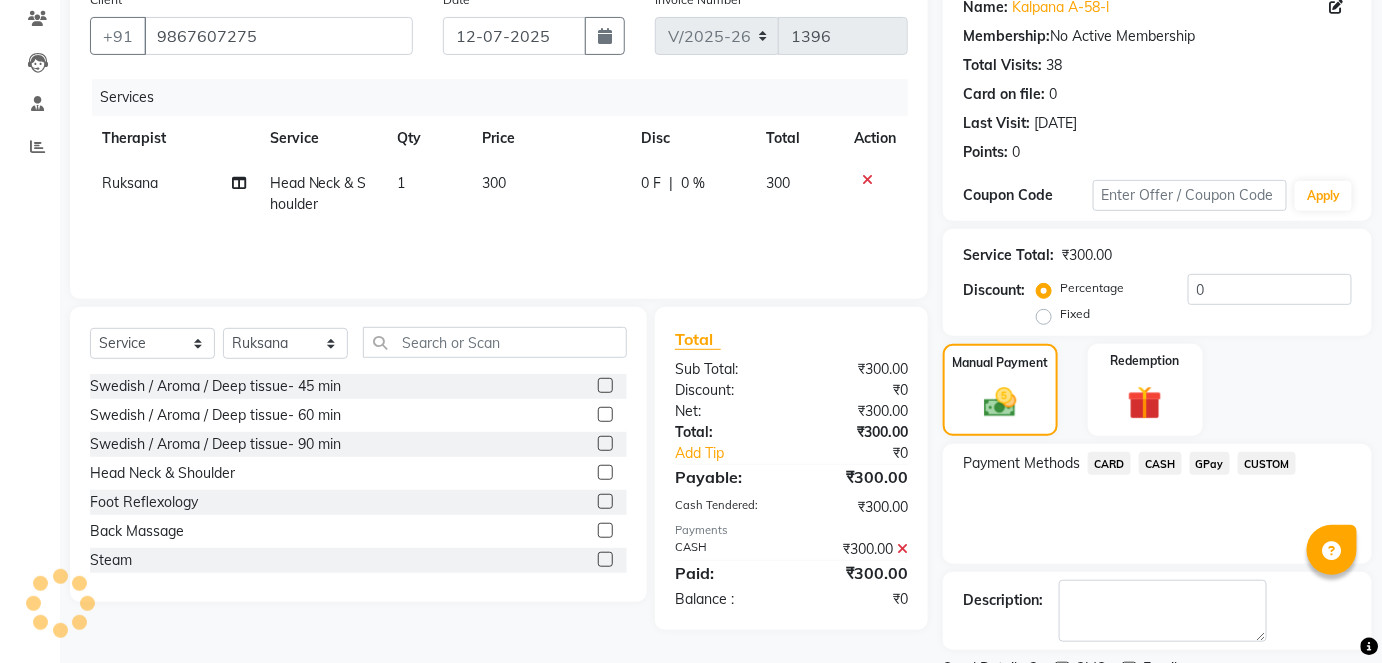 scroll, scrollTop: 252, scrollLeft: 0, axis: vertical 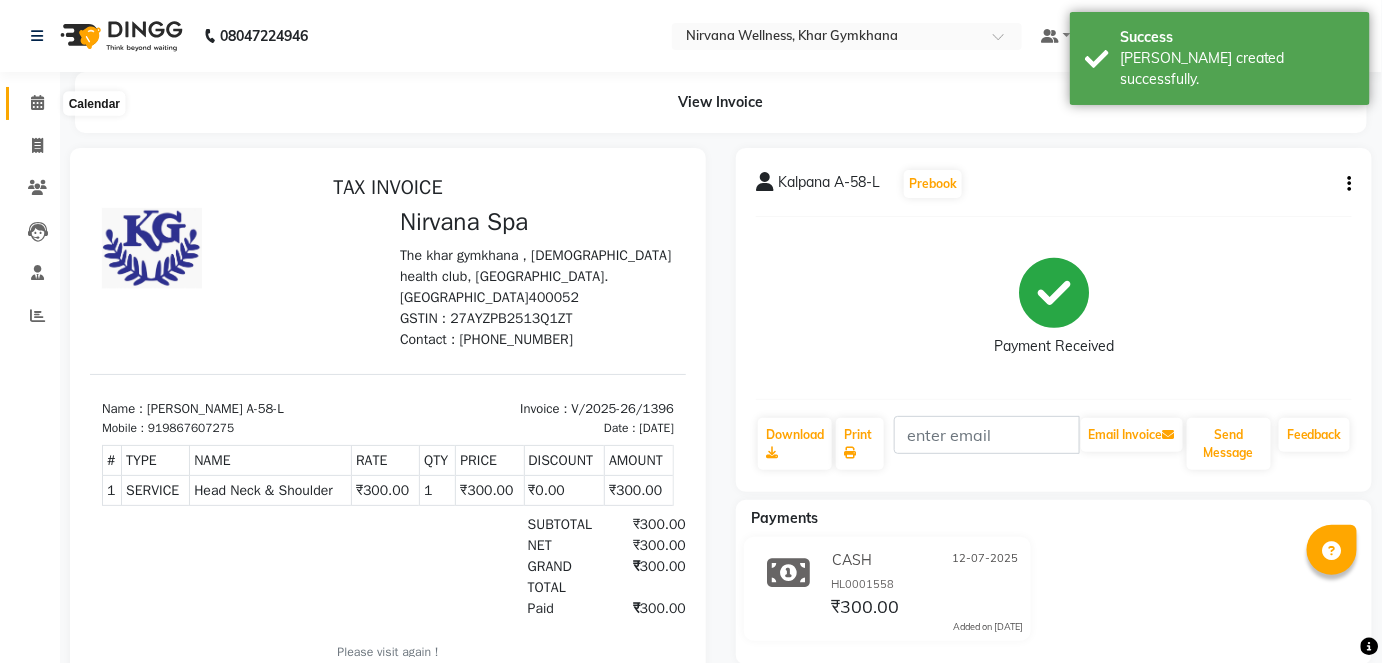 click 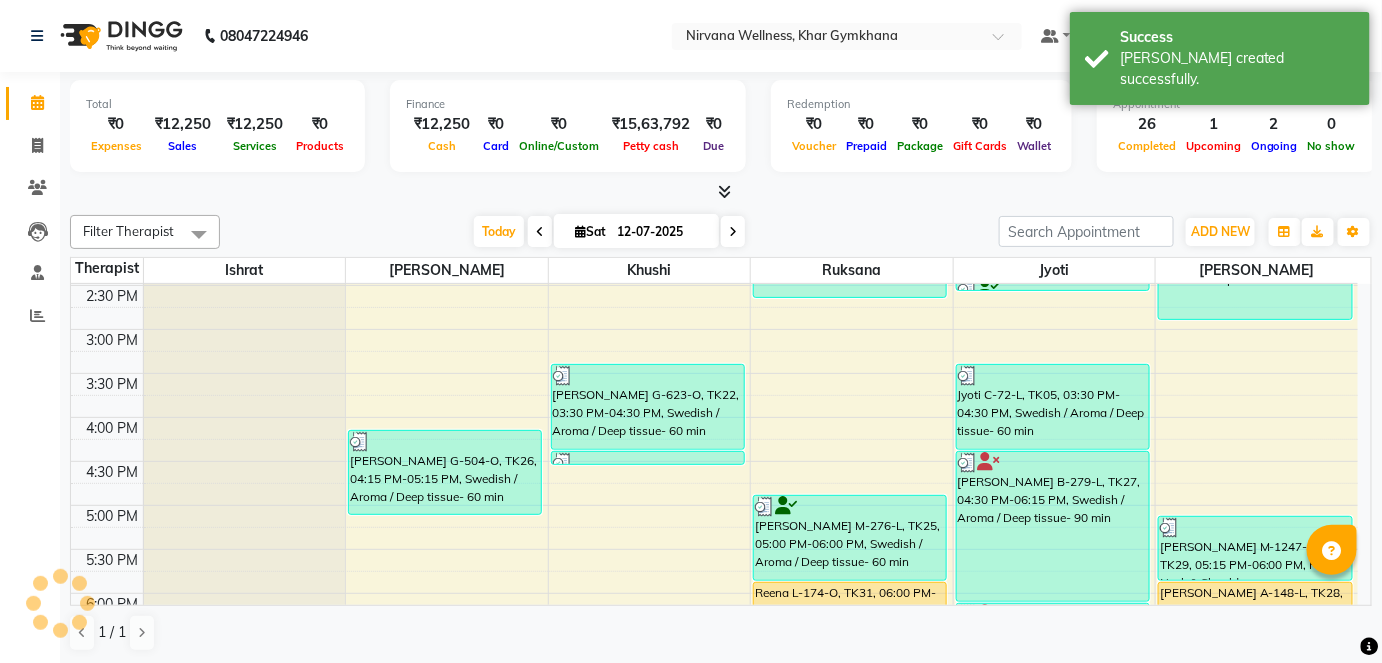 scroll, scrollTop: 818, scrollLeft: 0, axis: vertical 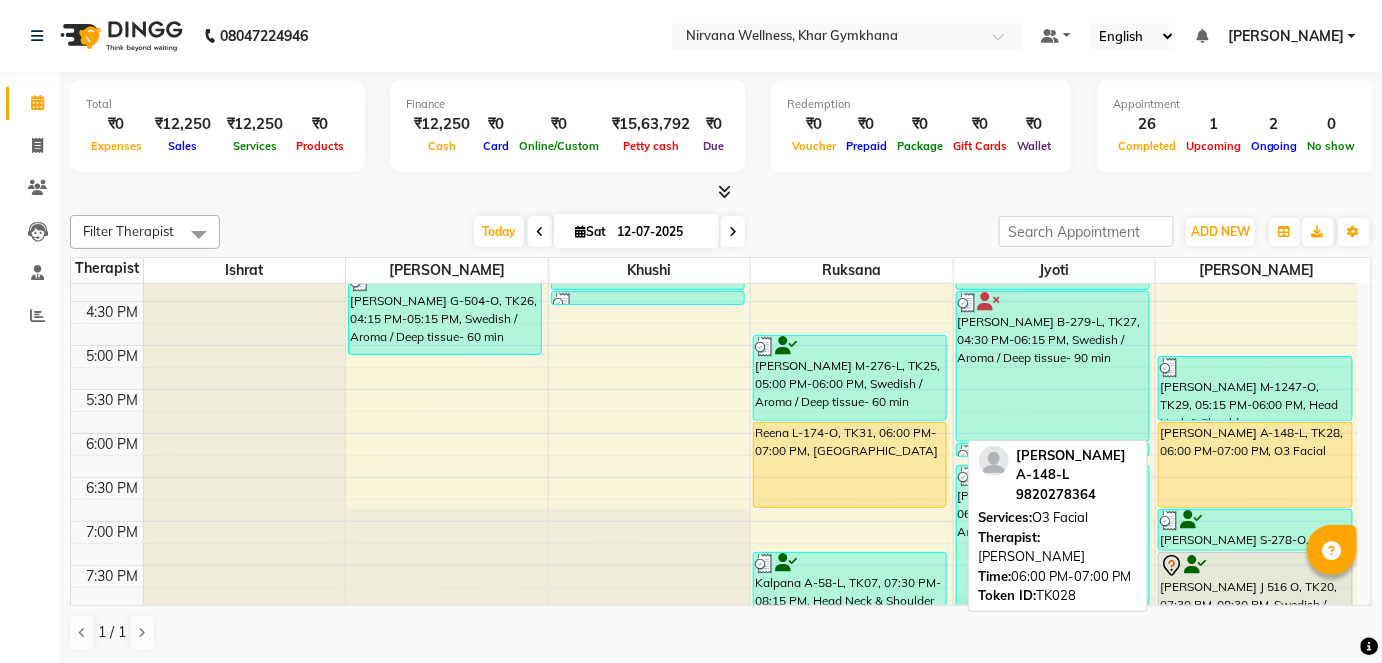click on "[PERSON_NAME] A-148-L, TK28, 06:00 PM-07:00 PM, O3 Facial" at bounding box center (1255, 465) 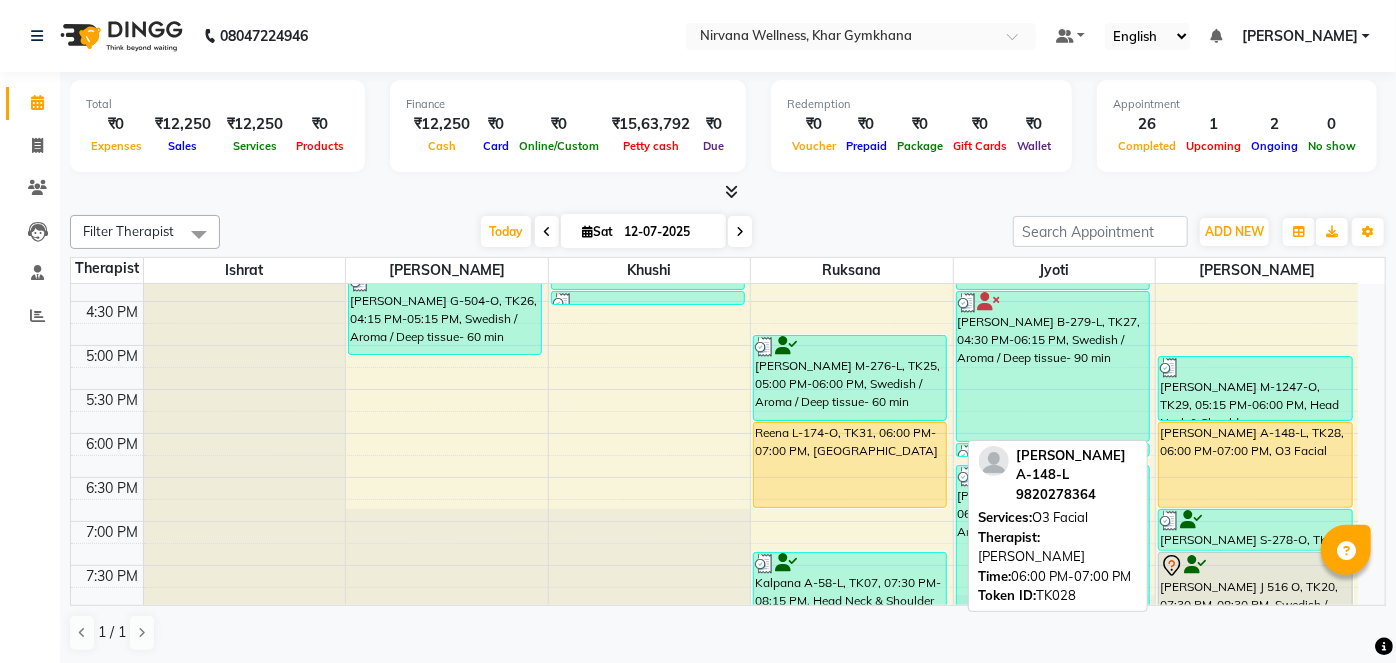 select on "1" 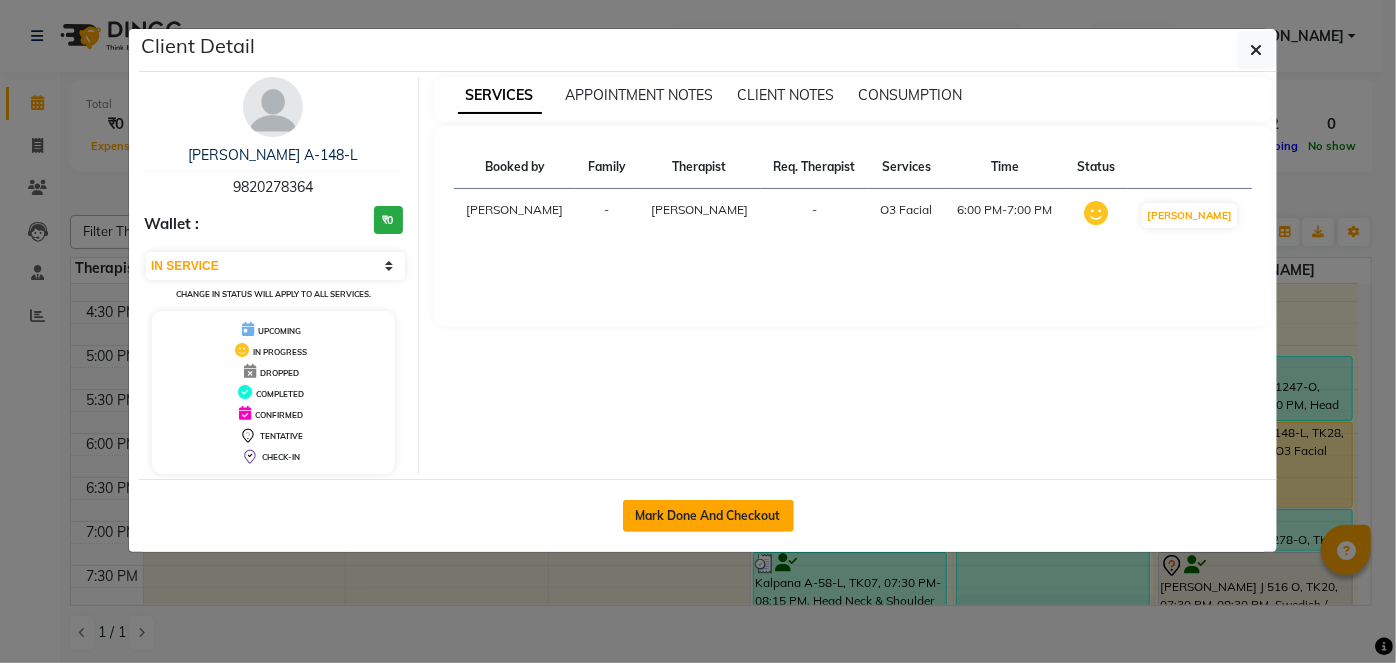 click on "Mark Done And Checkout" 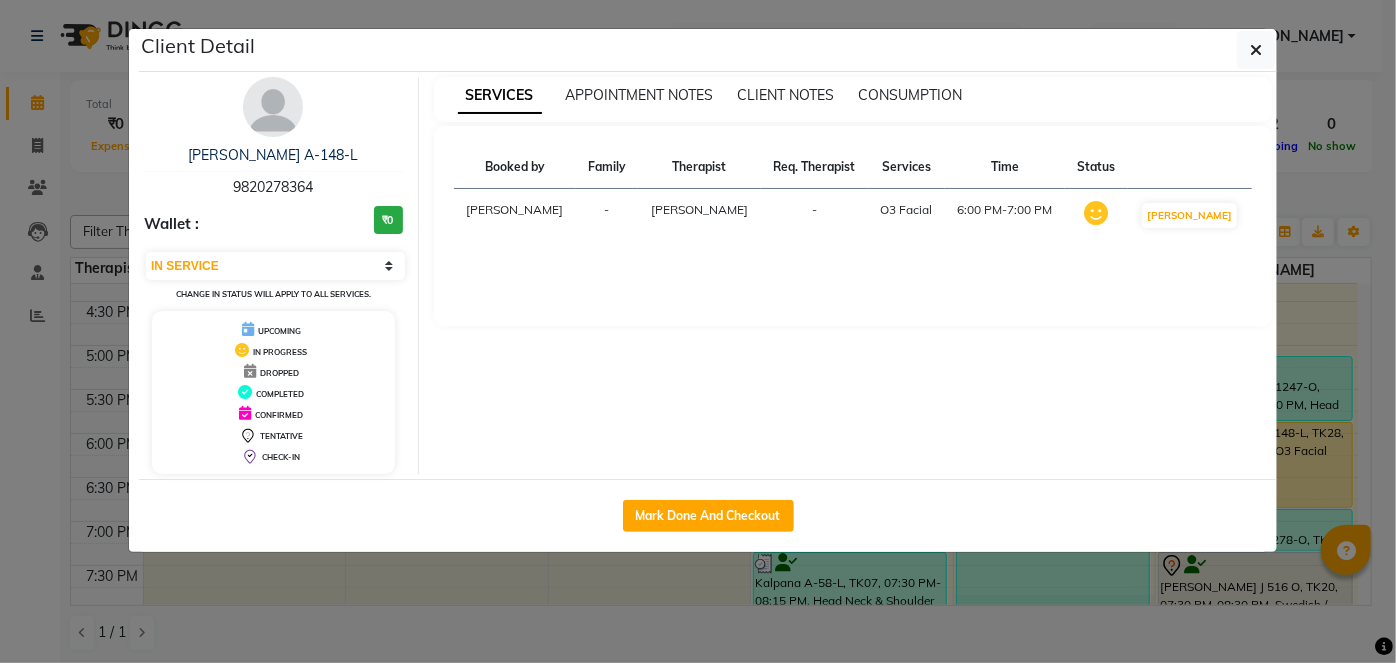 select on "6844" 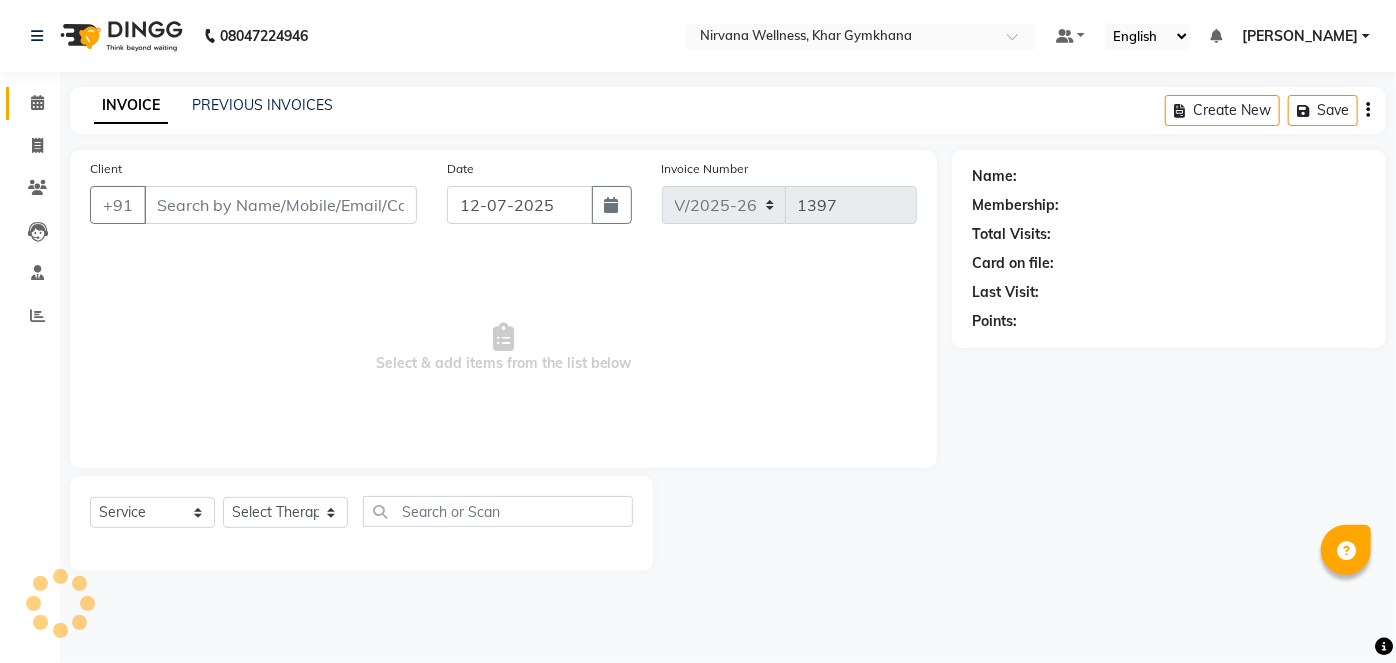 type on "9820278364" 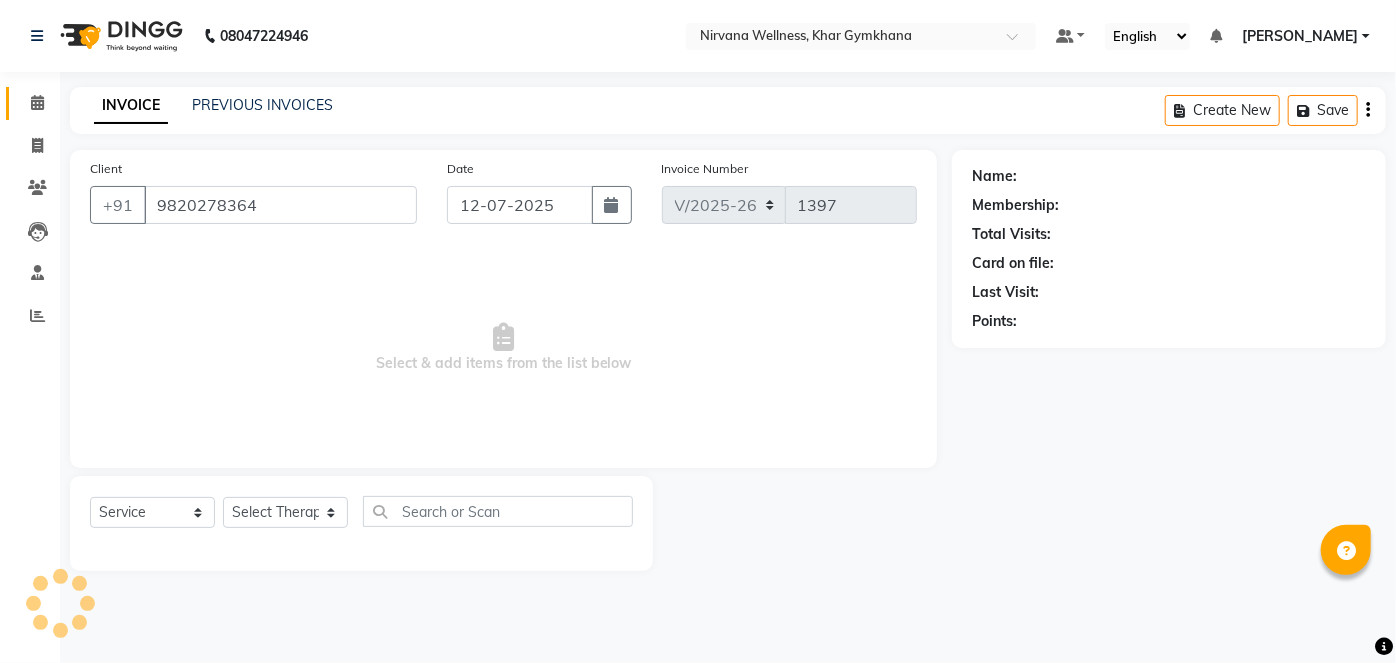 select on "79305" 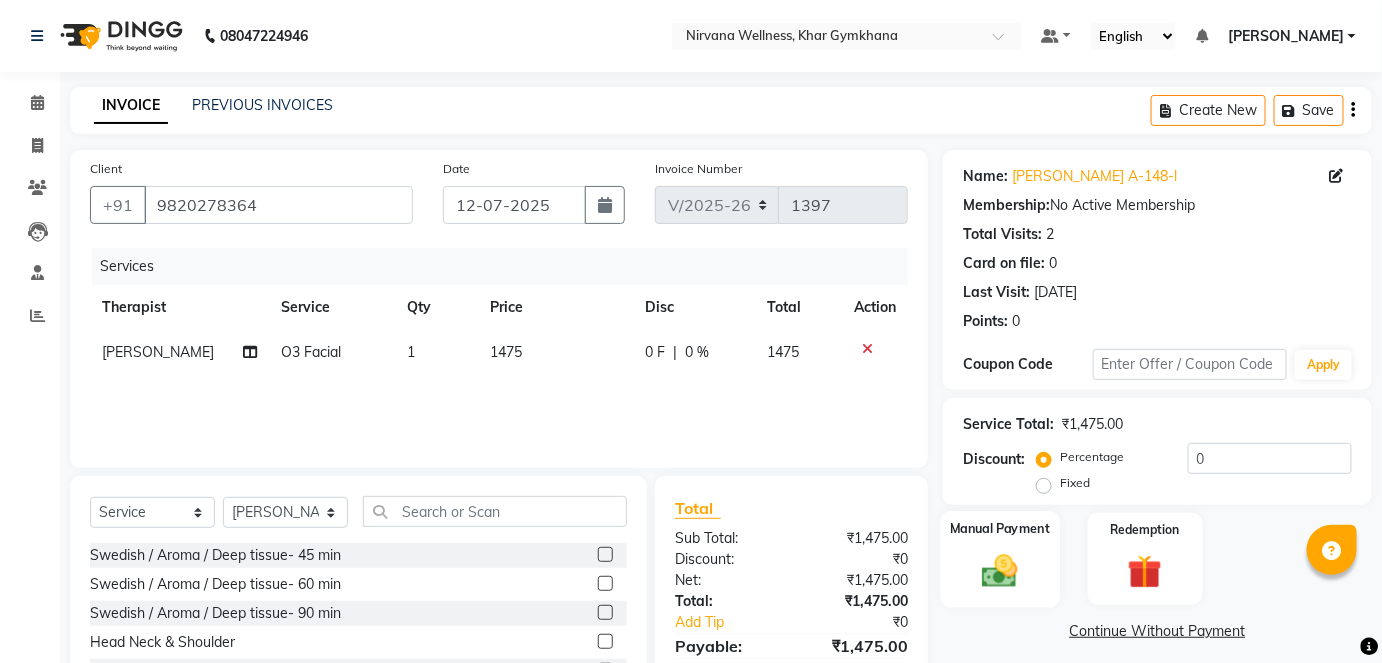 click 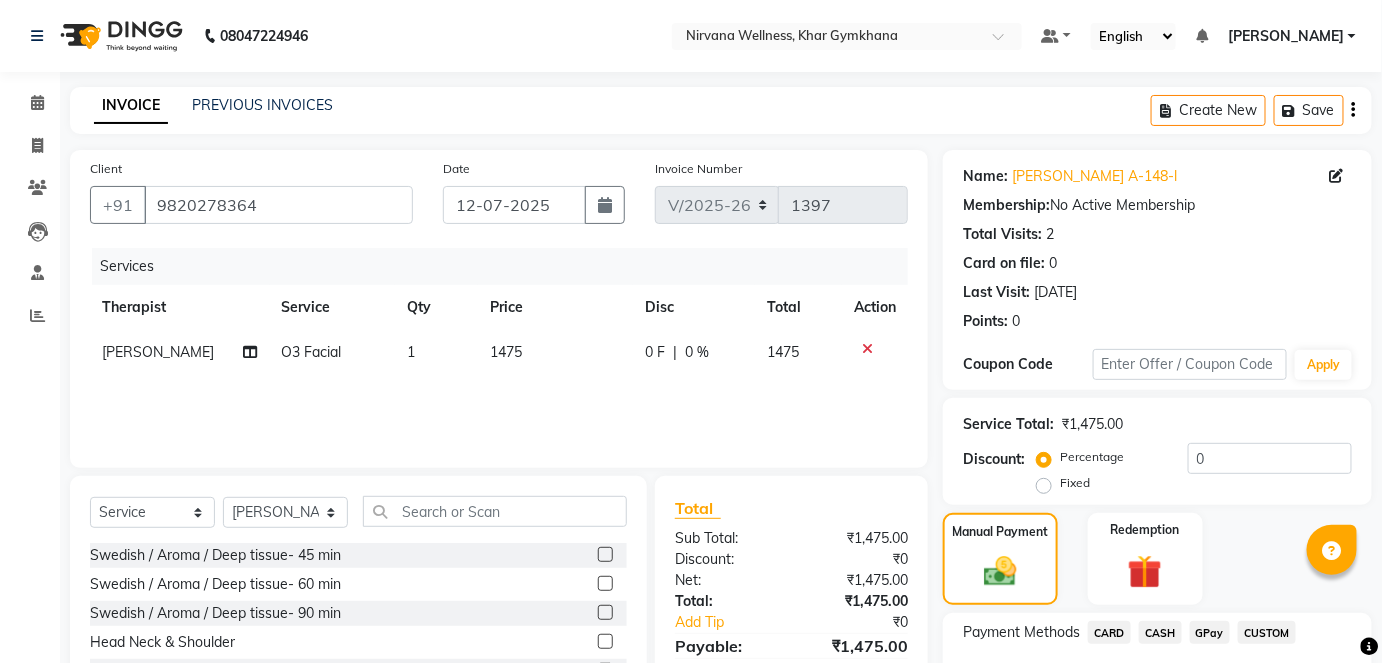 scroll, scrollTop: 140, scrollLeft: 0, axis: vertical 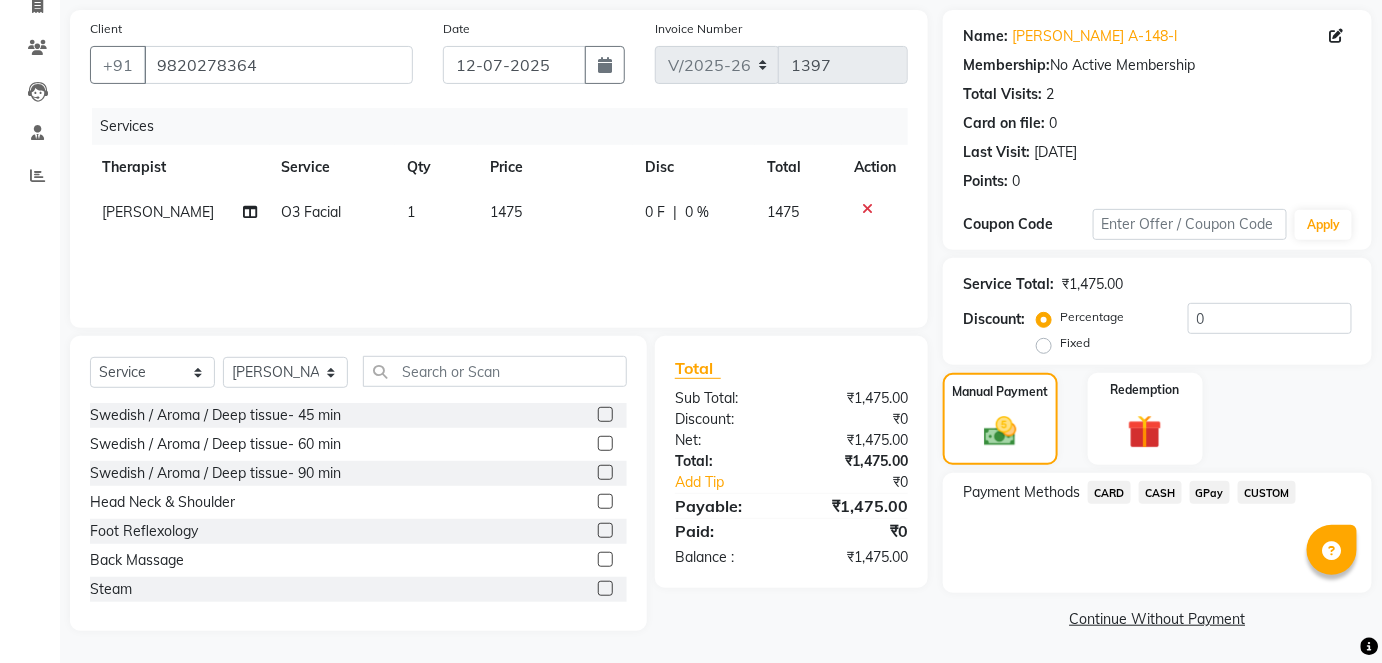 click on "CASH" 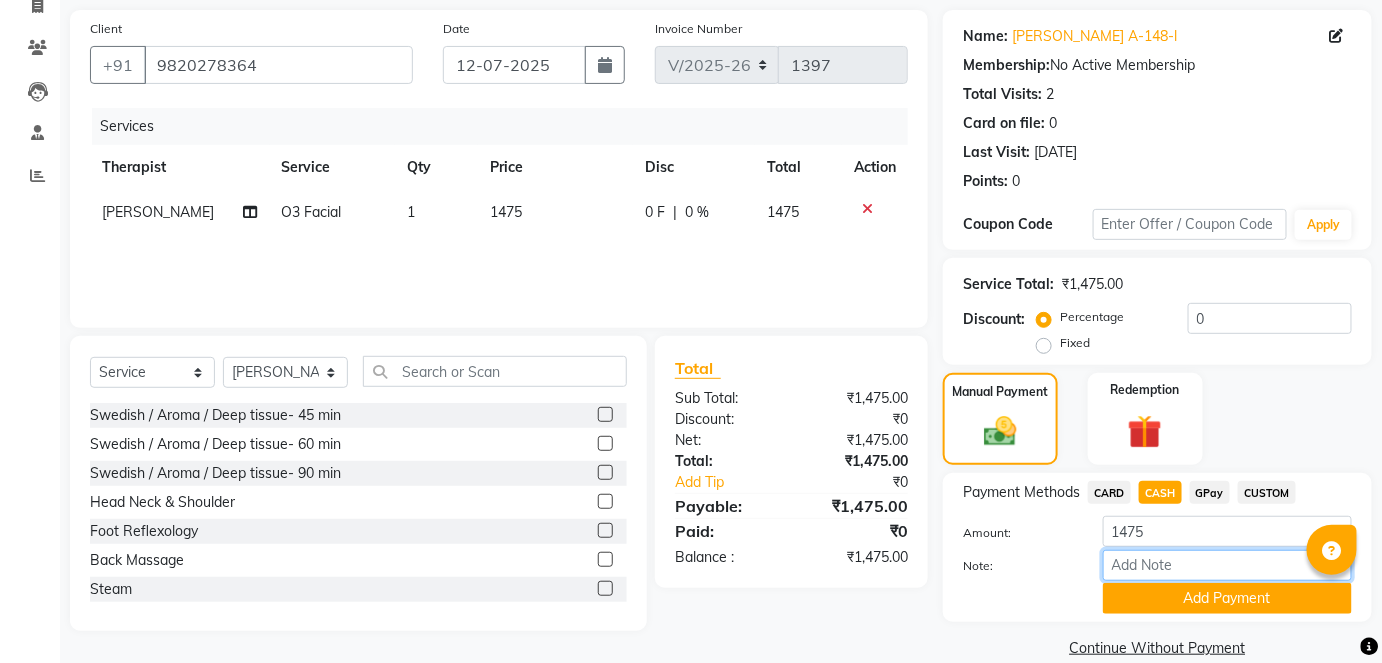 click on "Note:" at bounding box center (1227, 565) 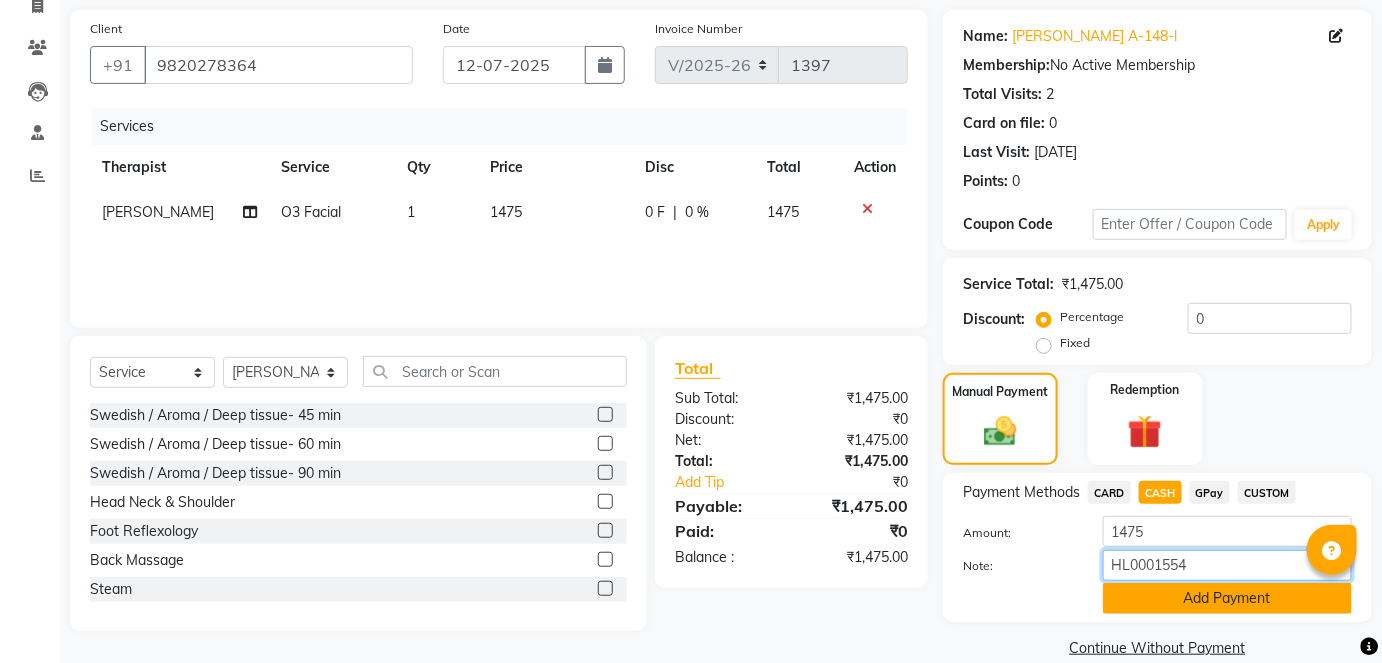 type on "HL0001554" 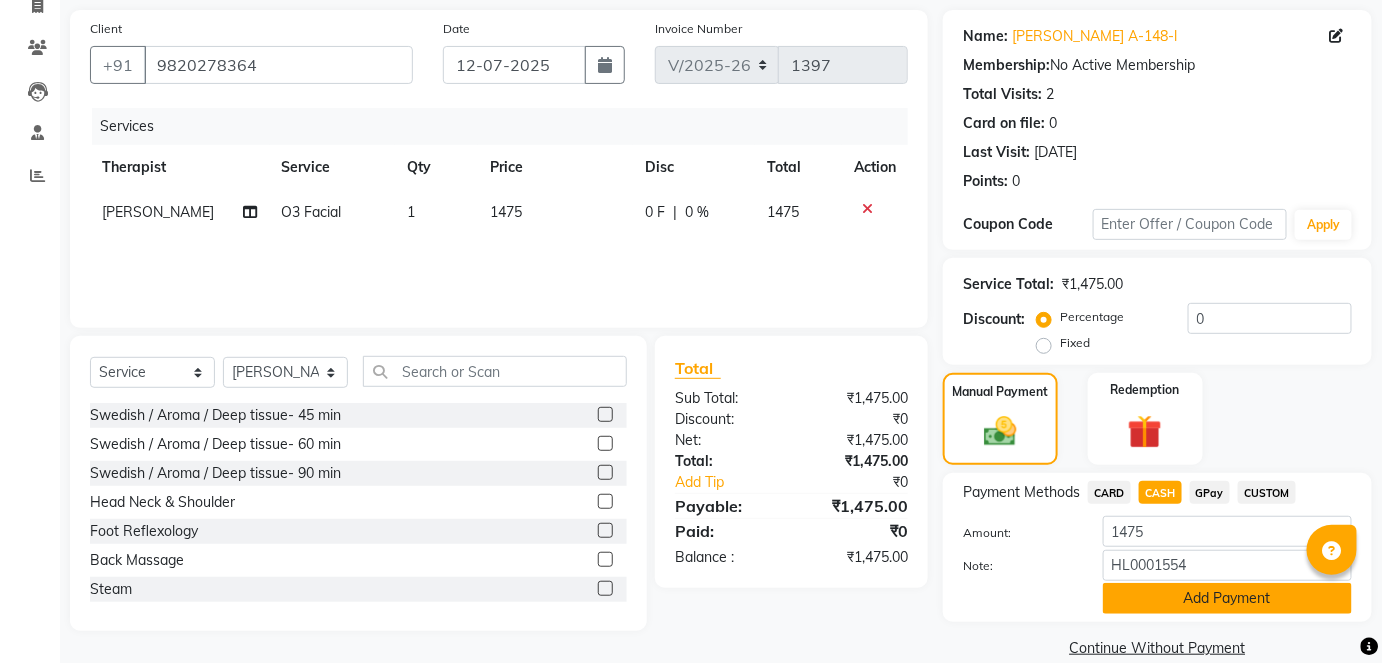 click on "Add Payment" 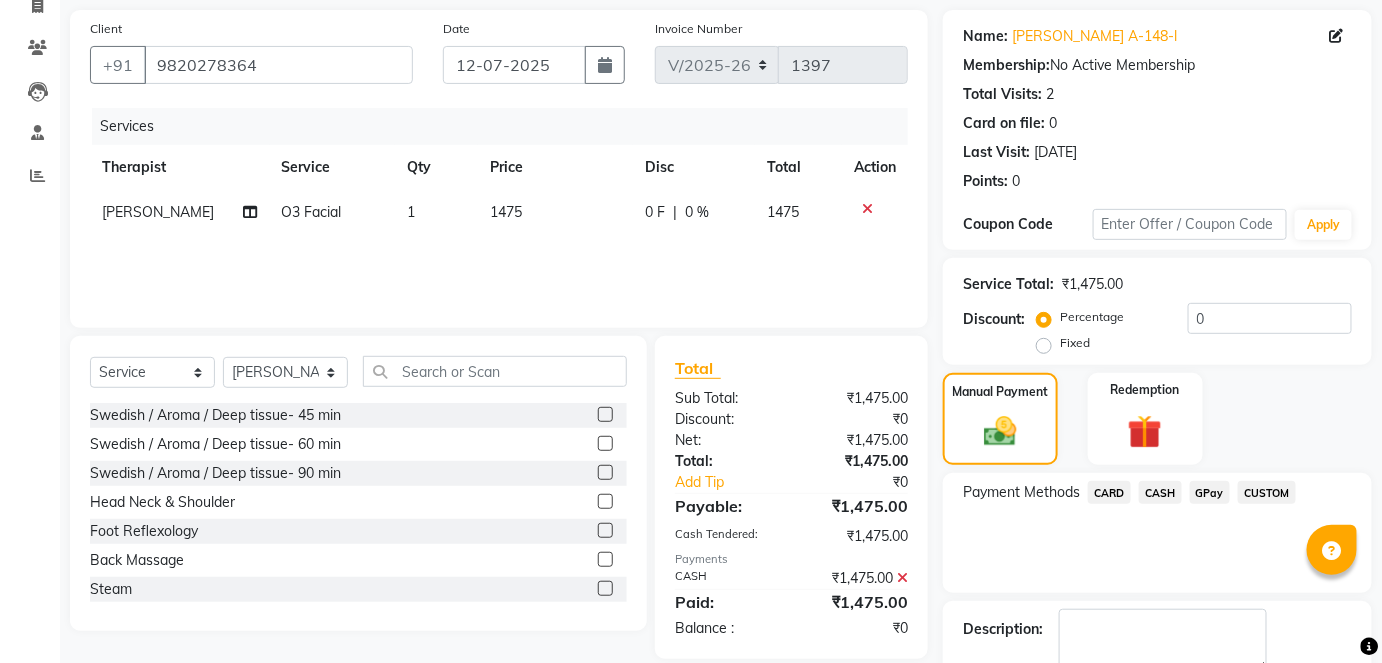 click on "INVOICE PREVIOUS INVOICES Create New   Save  Client [PHONE_NUMBER] Date [DATE] Invoice Number V/2025 V/[PHONE_NUMBER] Services Therapist Service Qty Price Disc Total Action [PERSON_NAME] O3 Facial 1 1475 0 F | 0 % 1475 Select  Service  Product  Membership  Package Voucher Prepaid Gift Card  Select Therapist Anitai [PERSON_NAME] [PERSON_NAME] Jyoti [PERSON_NAME] [PERSON_NAME] Manager Moni [PERSON_NAME] [PERSON_NAME] [PERSON_NAME] [PERSON_NAME] [PERSON_NAME] Swedish / Aroma / Deep tissue- 45 min  Swedish / Aroma / Deep tissue- 60 min  Swedish / Aroma / Deep tissue- 90 min  Head Neck & Shoulder  Foot Reflexology  Back Massage  Steam  Pedicure  Menicure  Combo Offer Menicure+Pedicure  Gel nail polish H/F  Gel nail polish H+F  Wintergreen Oil/Aroma Oil  Gel polish remover H+F  aroma massage 60 Min  aroma massage 90 Min  O3 Facial  Vlcc Instaglow  Lotus Facial  VLCC Facial KG  O3+ Facial KG  Scrubassage  Clove Balm 60 mins  Clove Balm 90 mins  Additional Towel  Regular Nail Polish App H+F  Gel Nail Polish Removal H/F  Scrubassage  Detan Face" 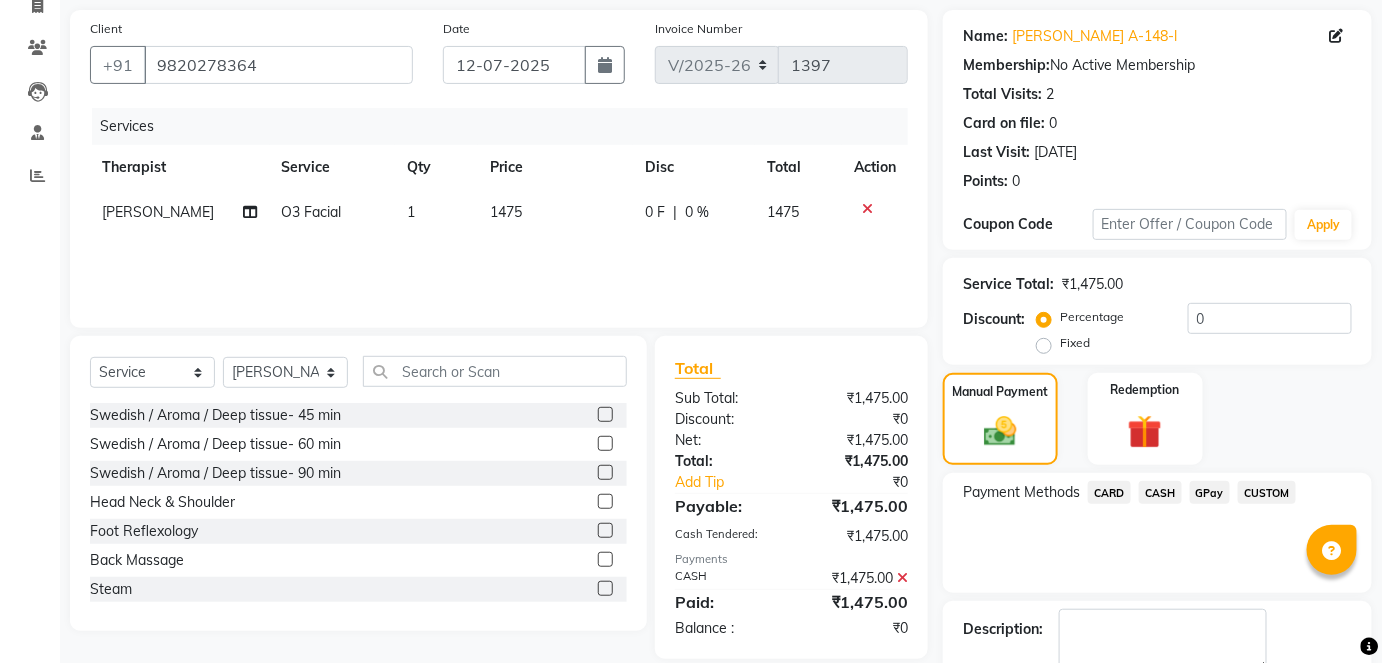 scroll, scrollTop: 252, scrollLeft: 0, axis: vertical 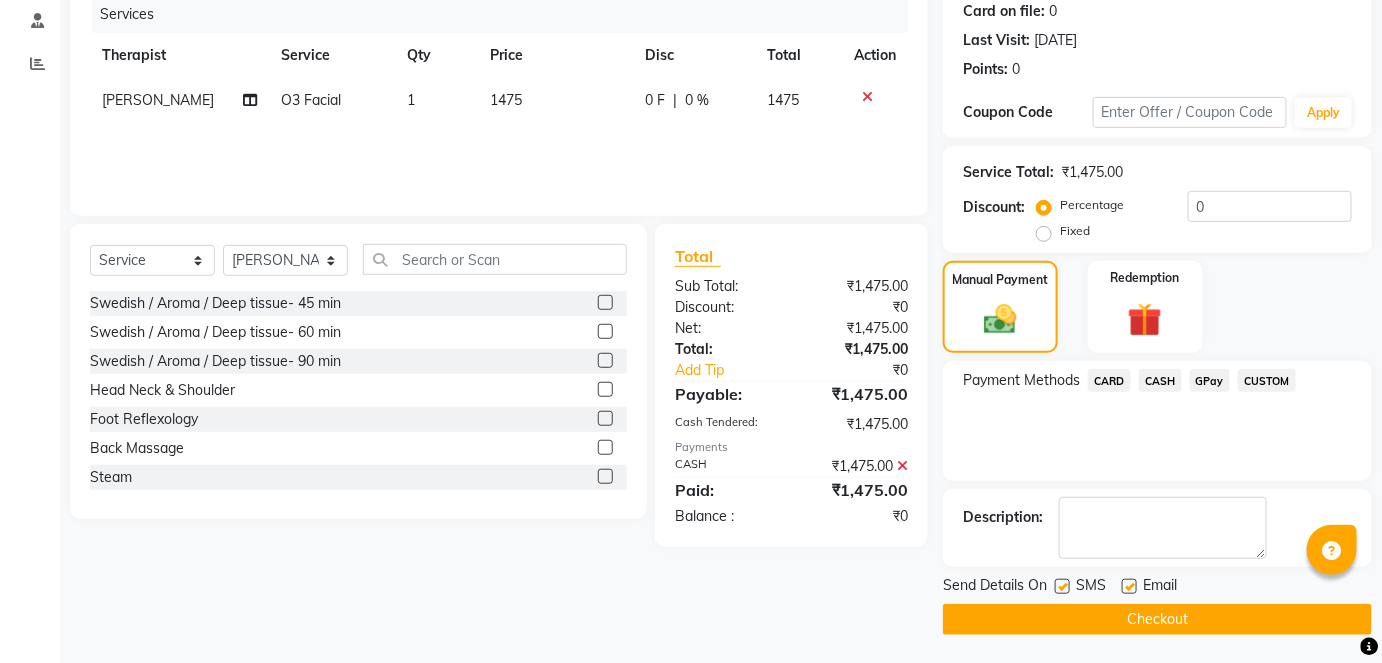 click on "Checkout" 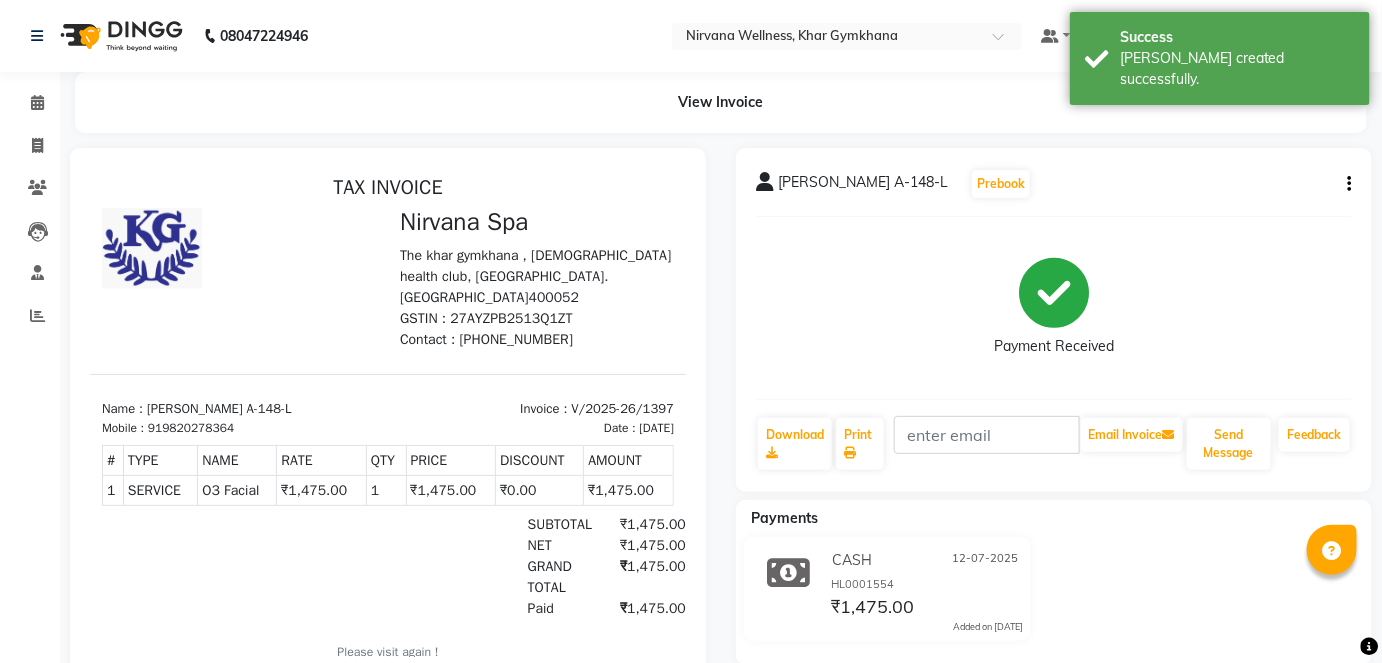 scroll, scrollTop: 0, scrollLeft: 0, axis: both 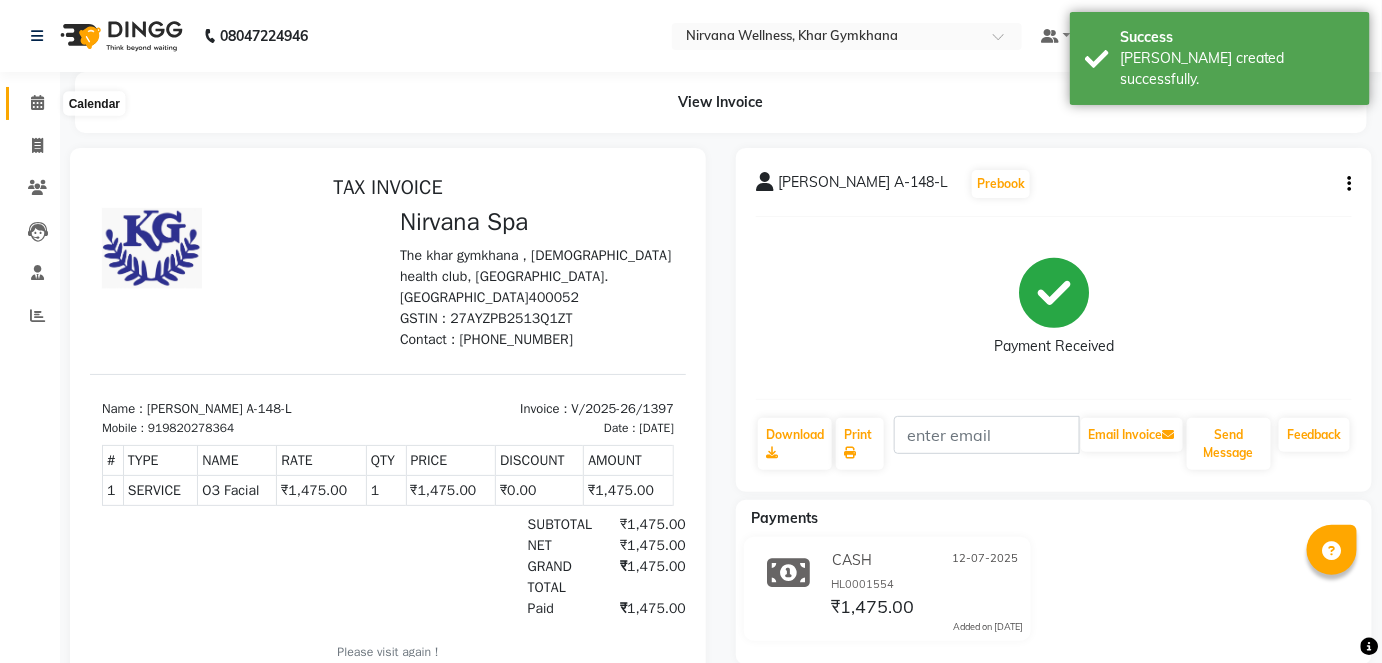click 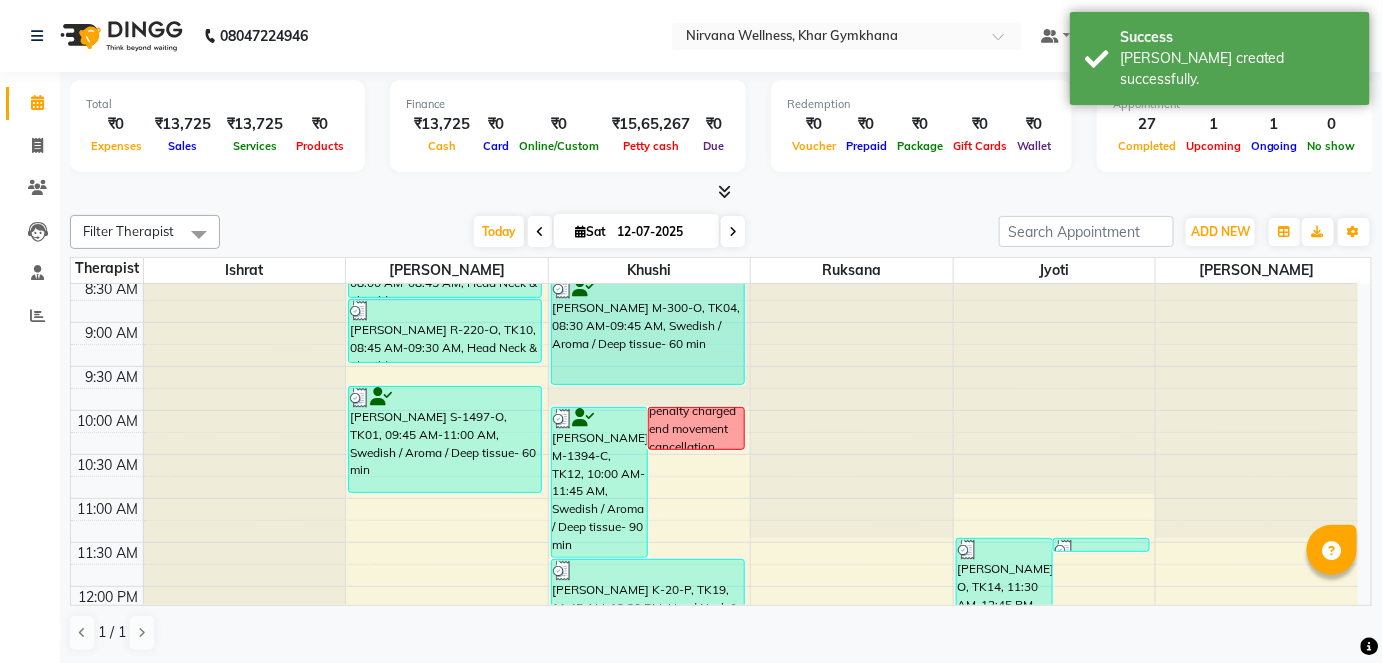 scroll, scrollTop: 272, scrollLeft: 0, axis: vertical 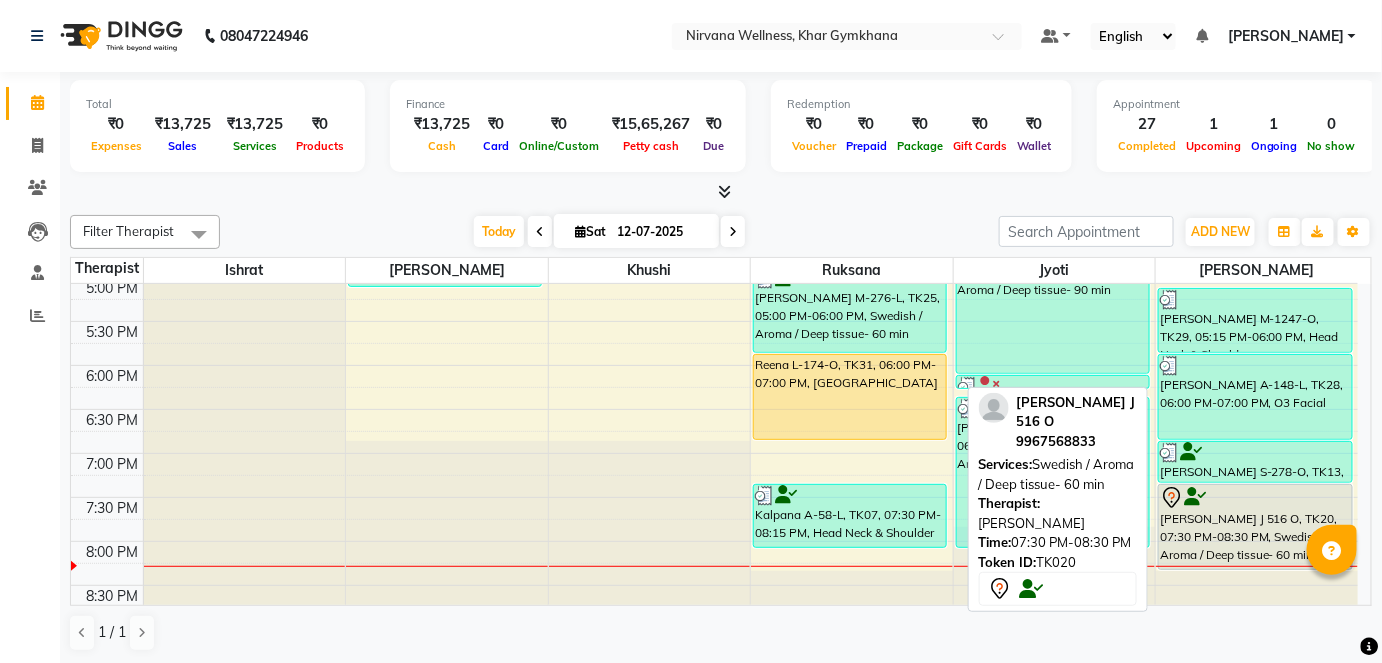 click at bounding box center (1255, 498) 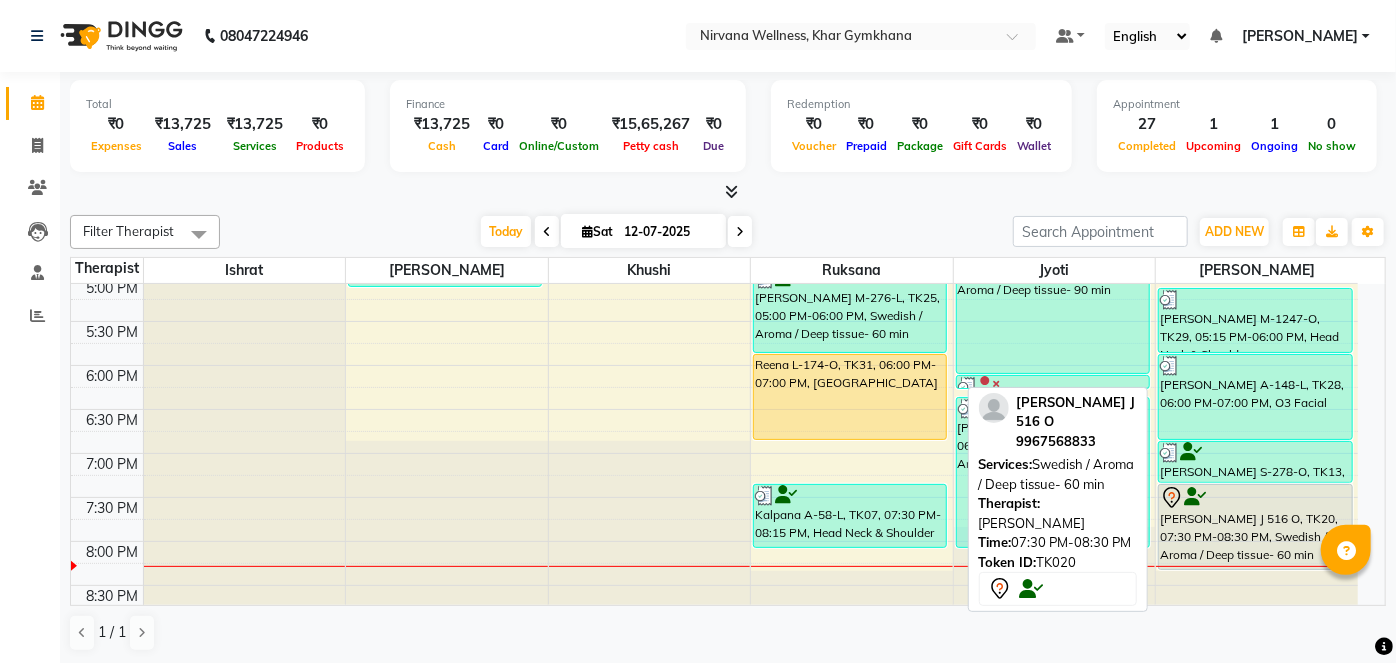 select on "7" 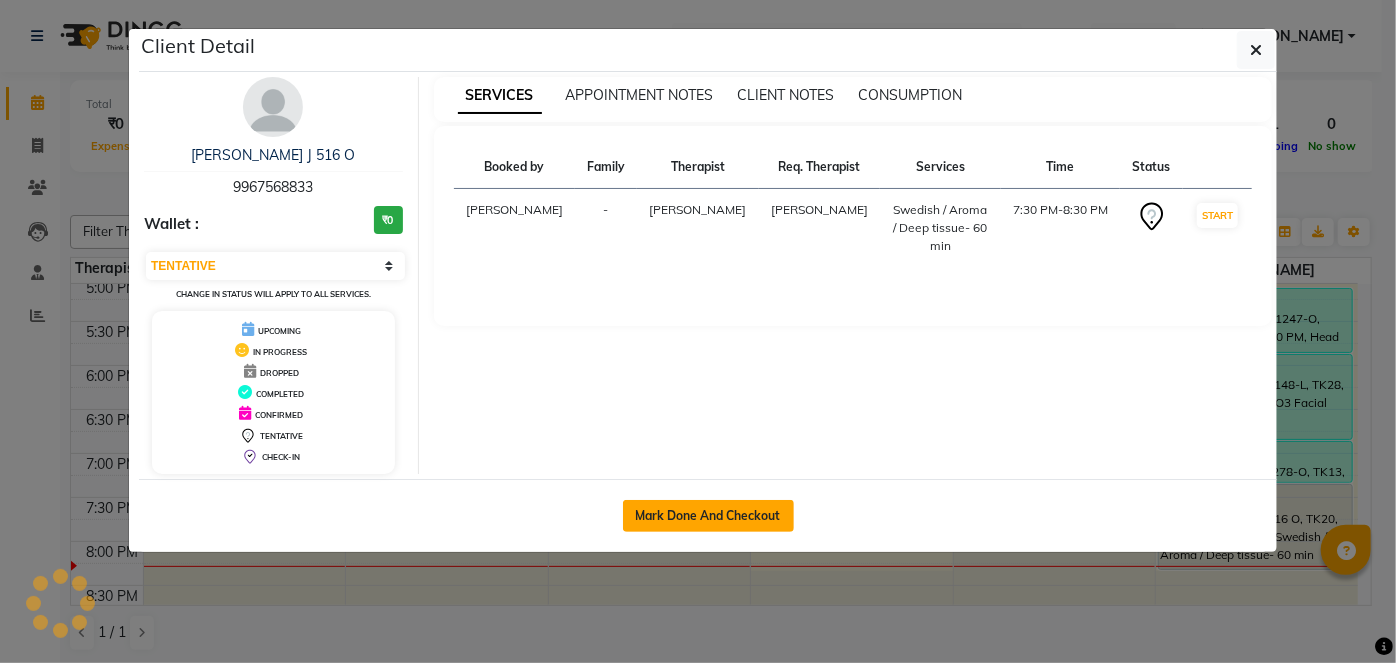 click on "Mark Done And Checkout" 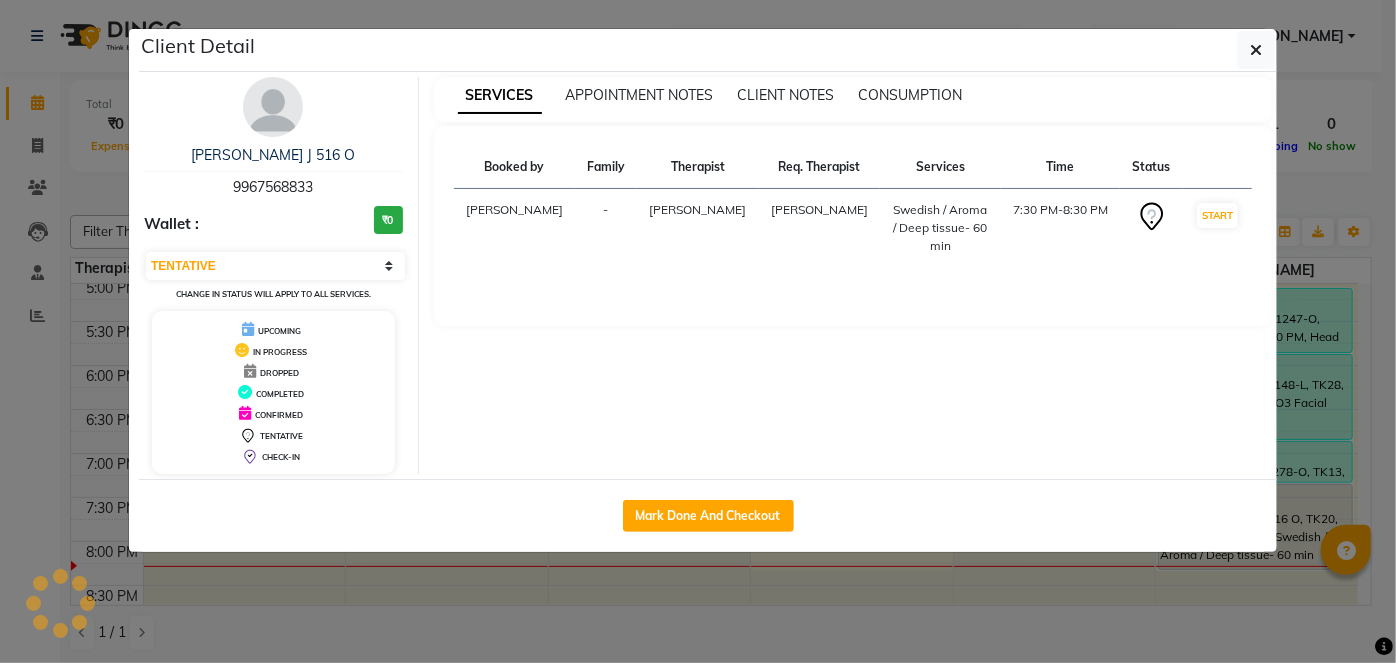 select on "service" 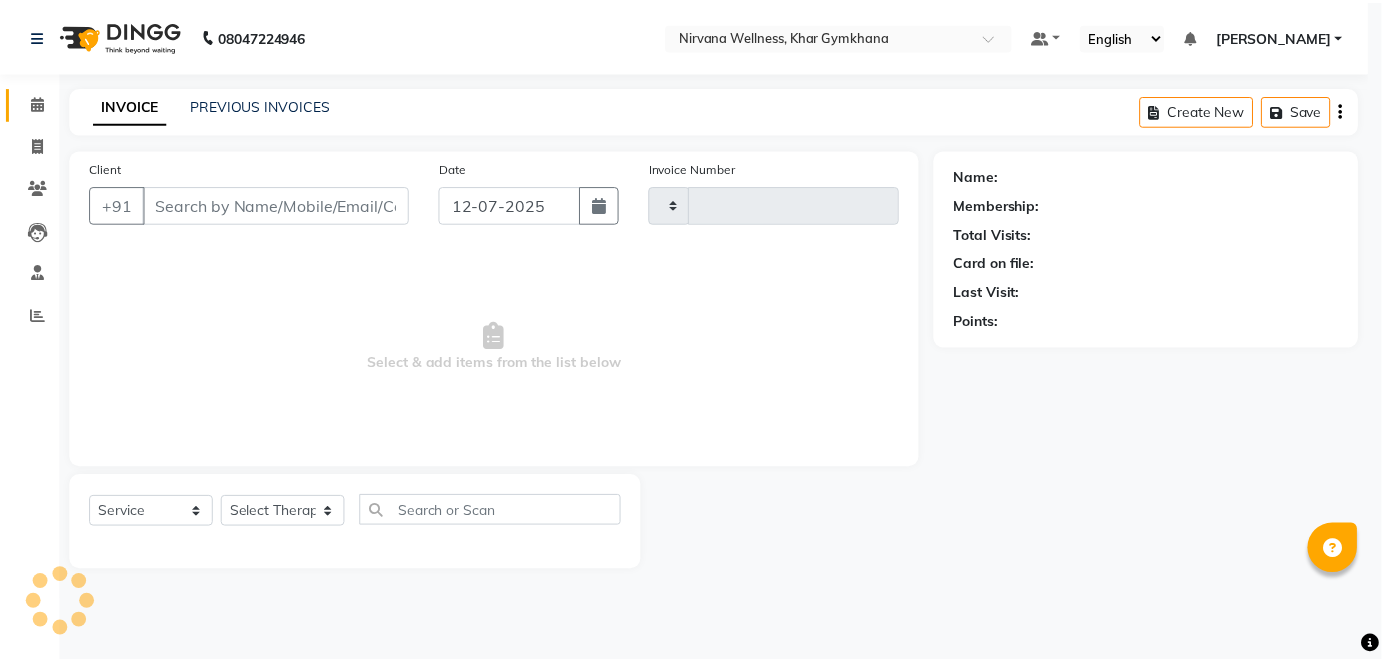 scroll, scrollTop: 0, scrollLeft: 0, axis: both 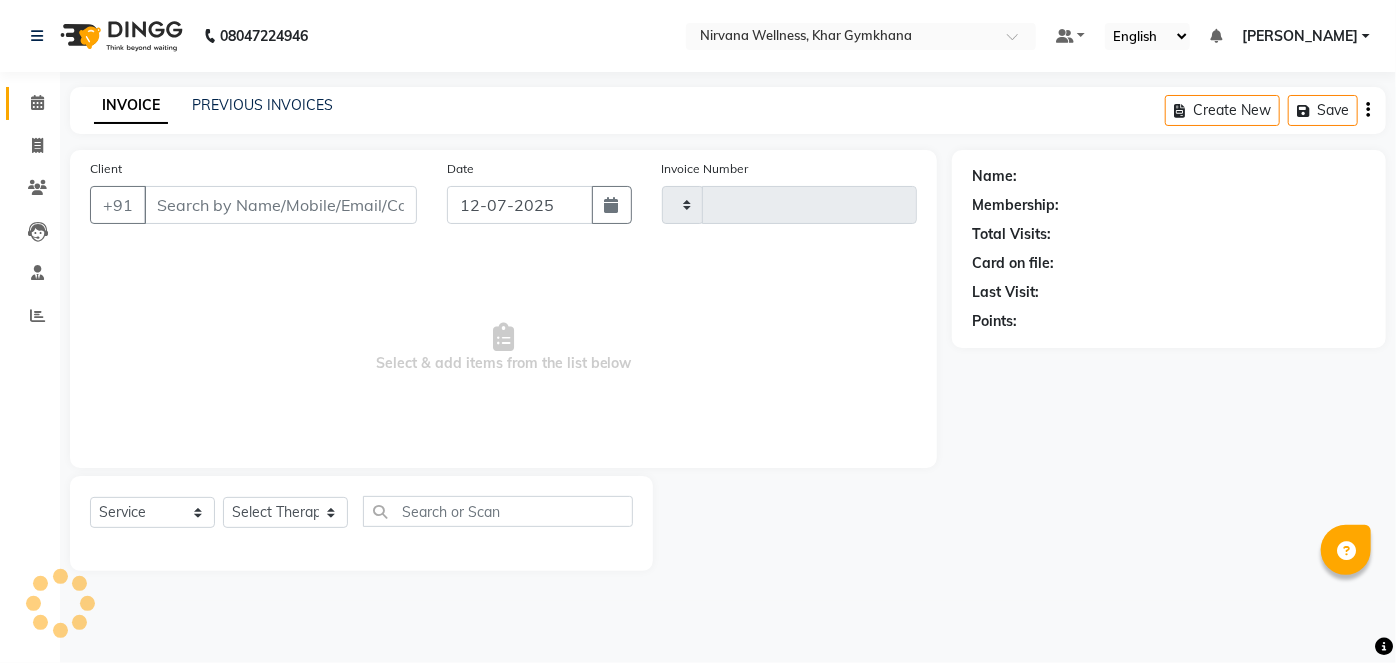 type on "1398" 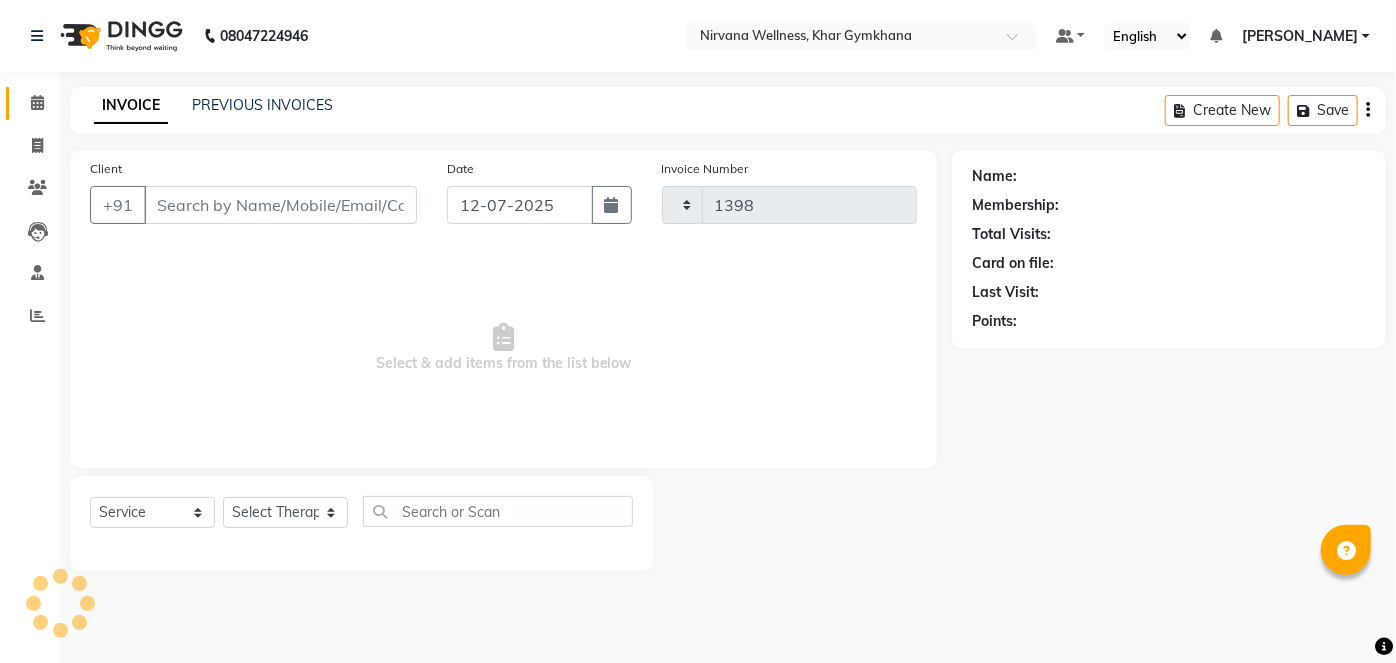 select on "6844" 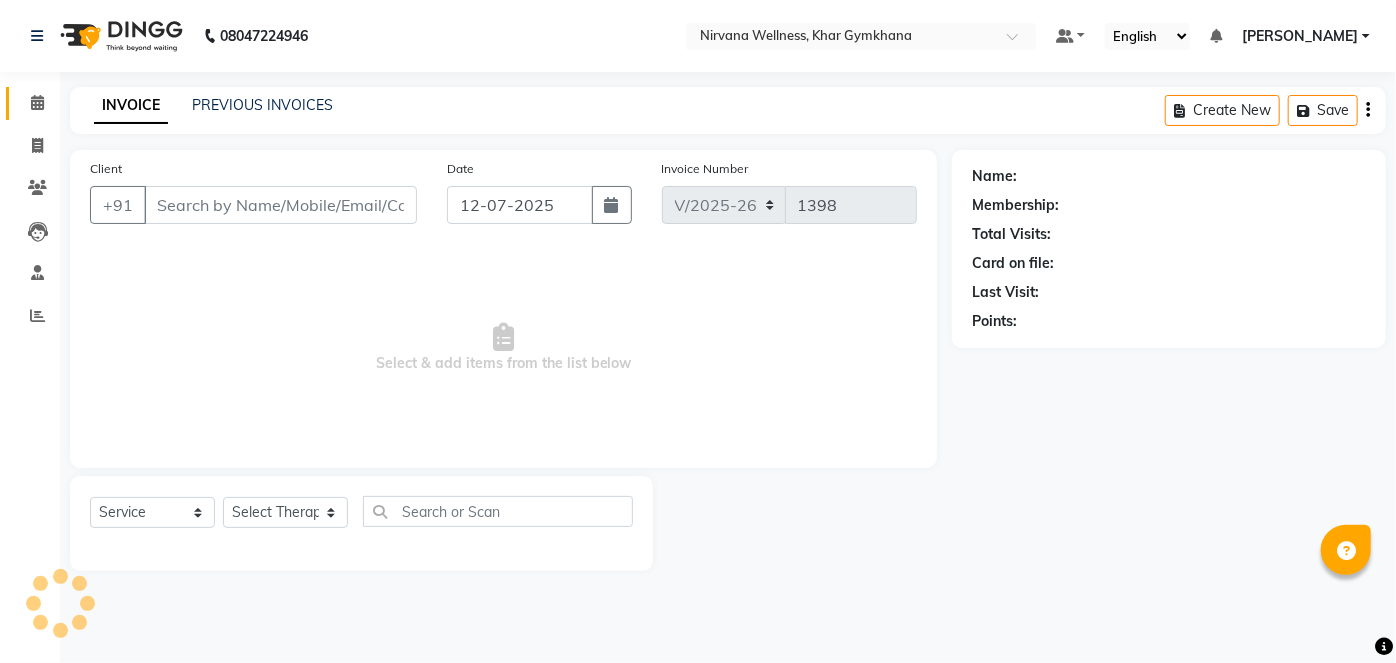 type on "9967568833" 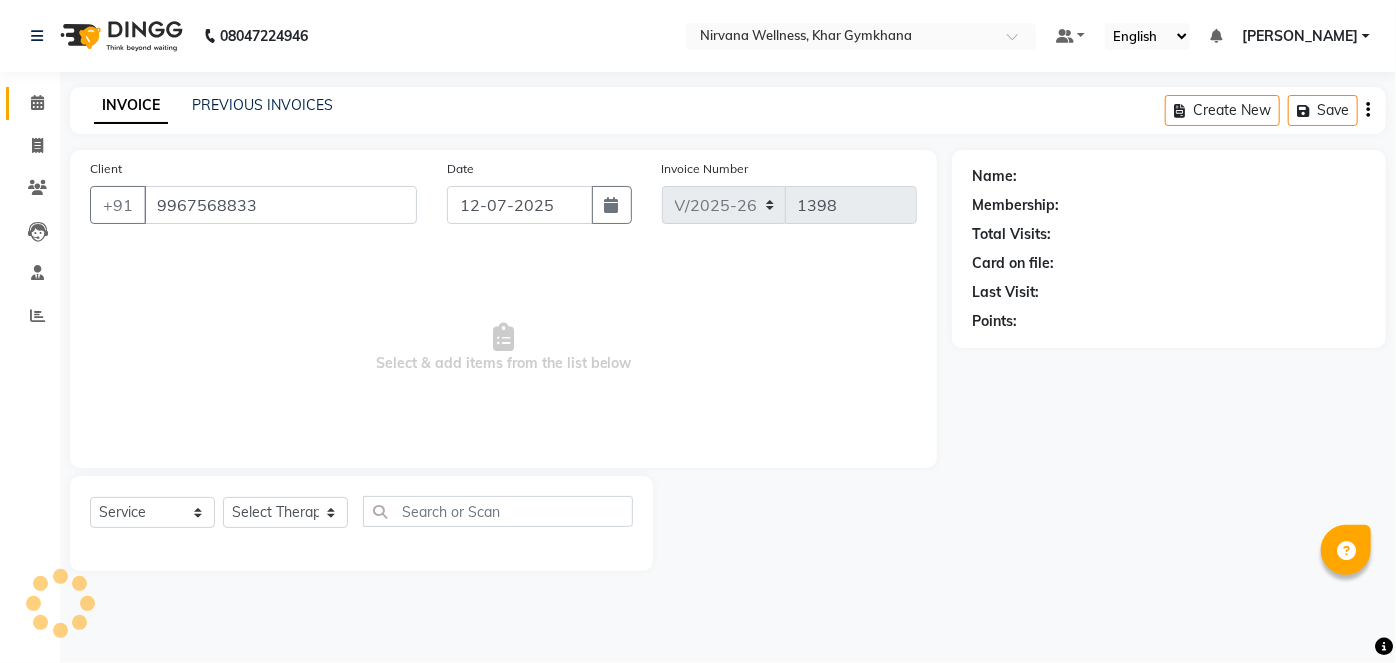 select on "79305" 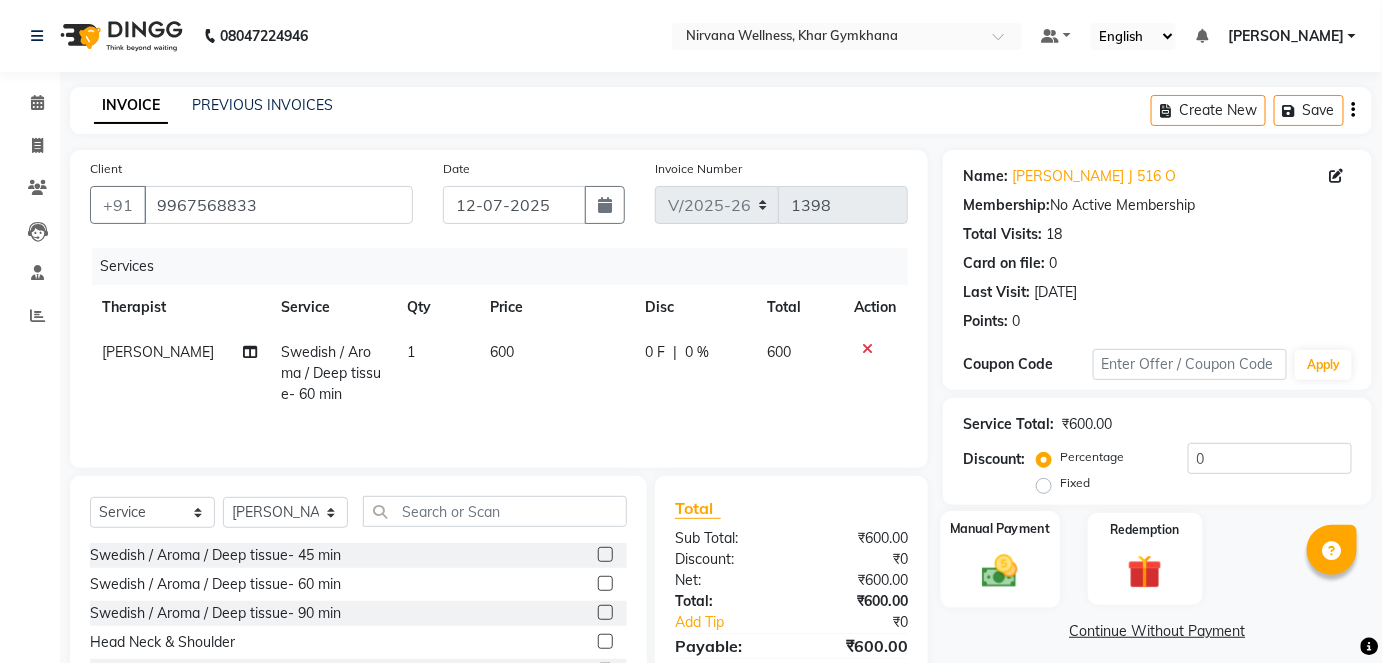 click on "Manual Payment" 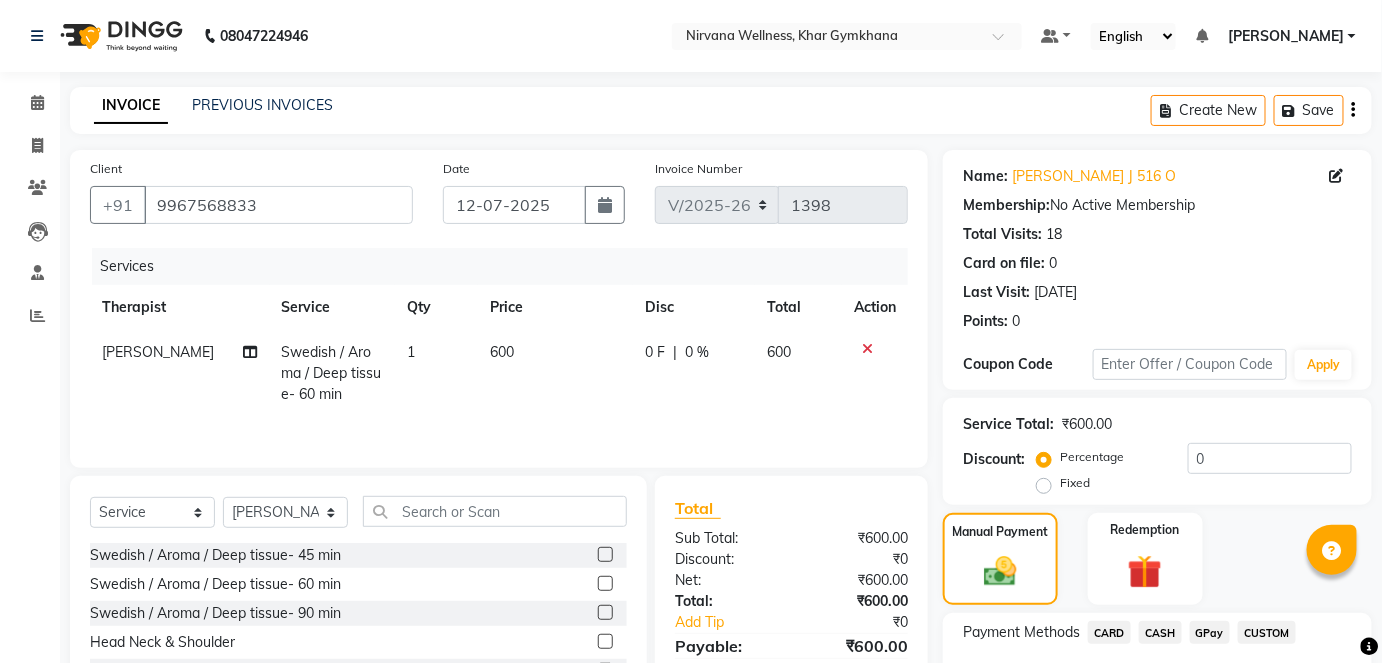 scroll, scrollTop: 140, scrollLeft: 0, axis: vertical 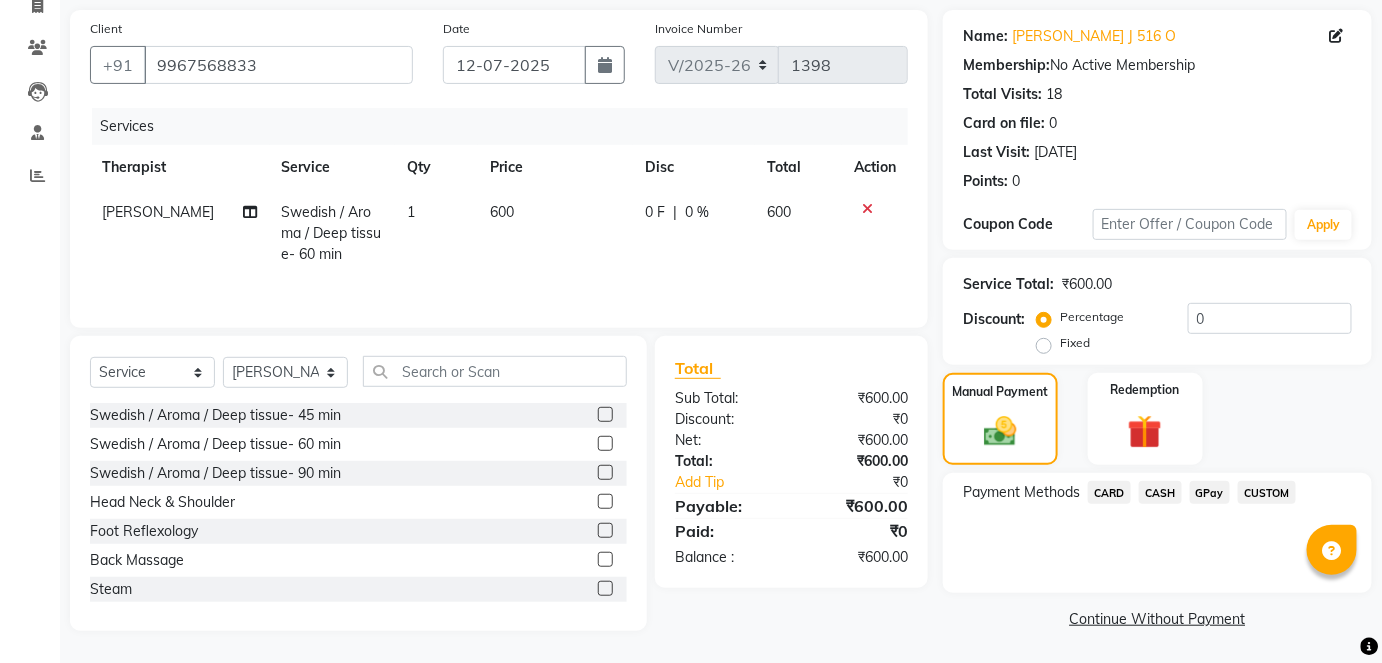 click on "CASH" 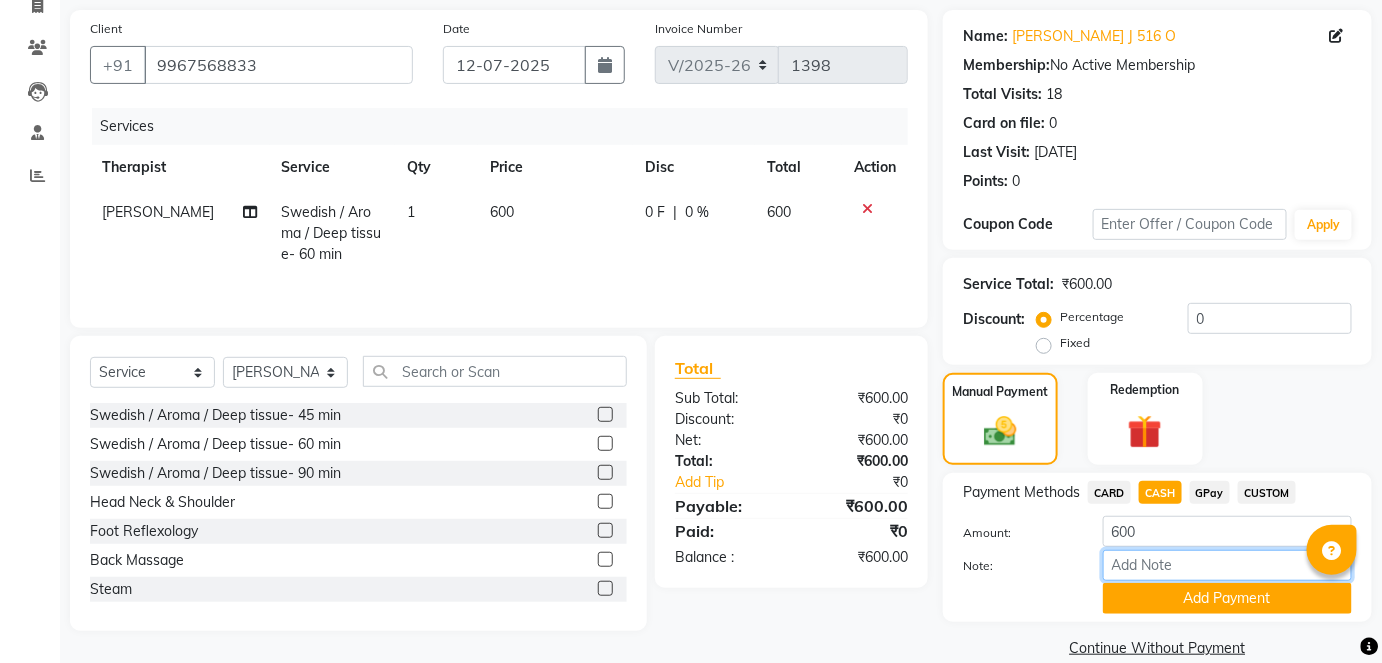 click on "Note:" at bounding box center (1227, 565) 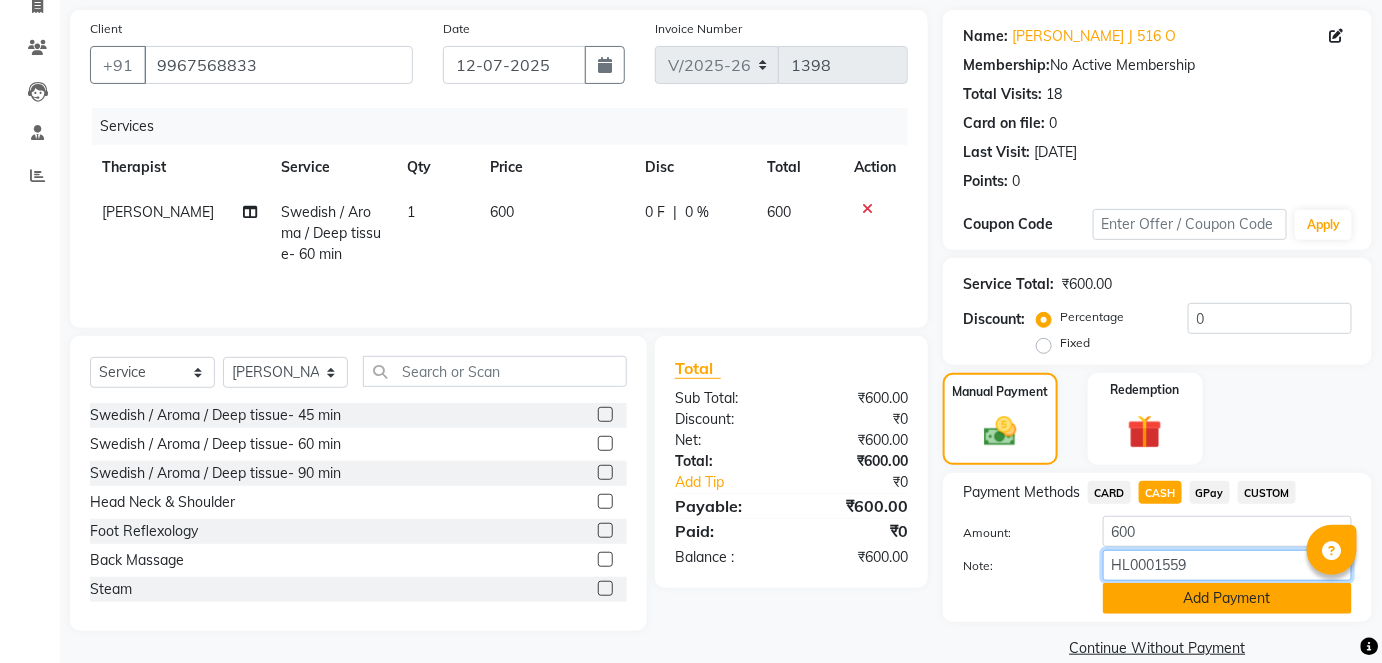 type on "HL0001559" 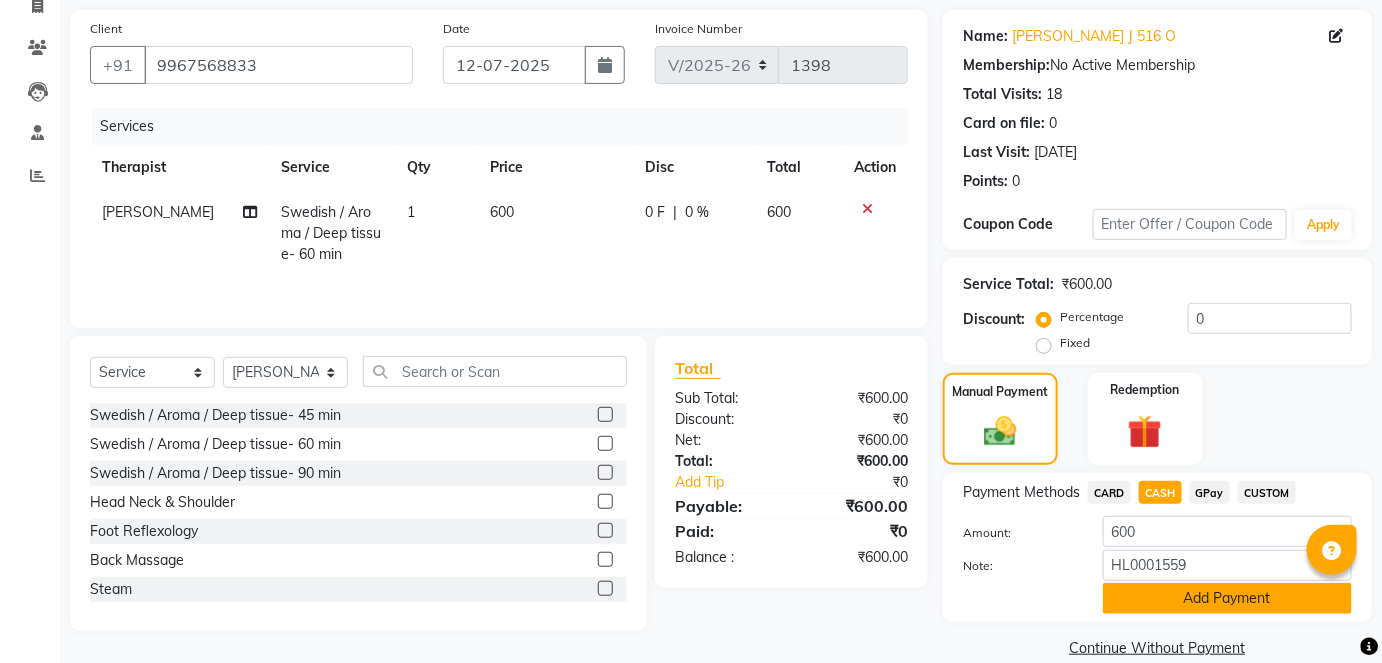 click on "Add Payment" 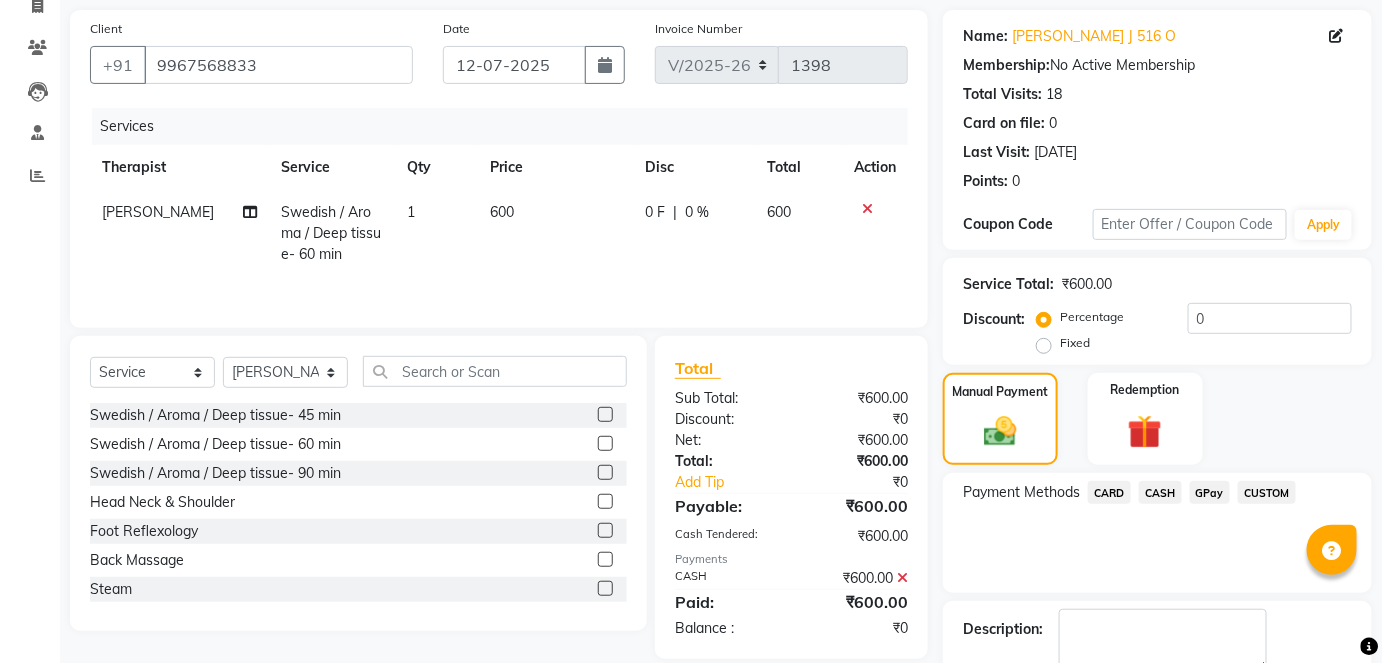 click on "Checkout" 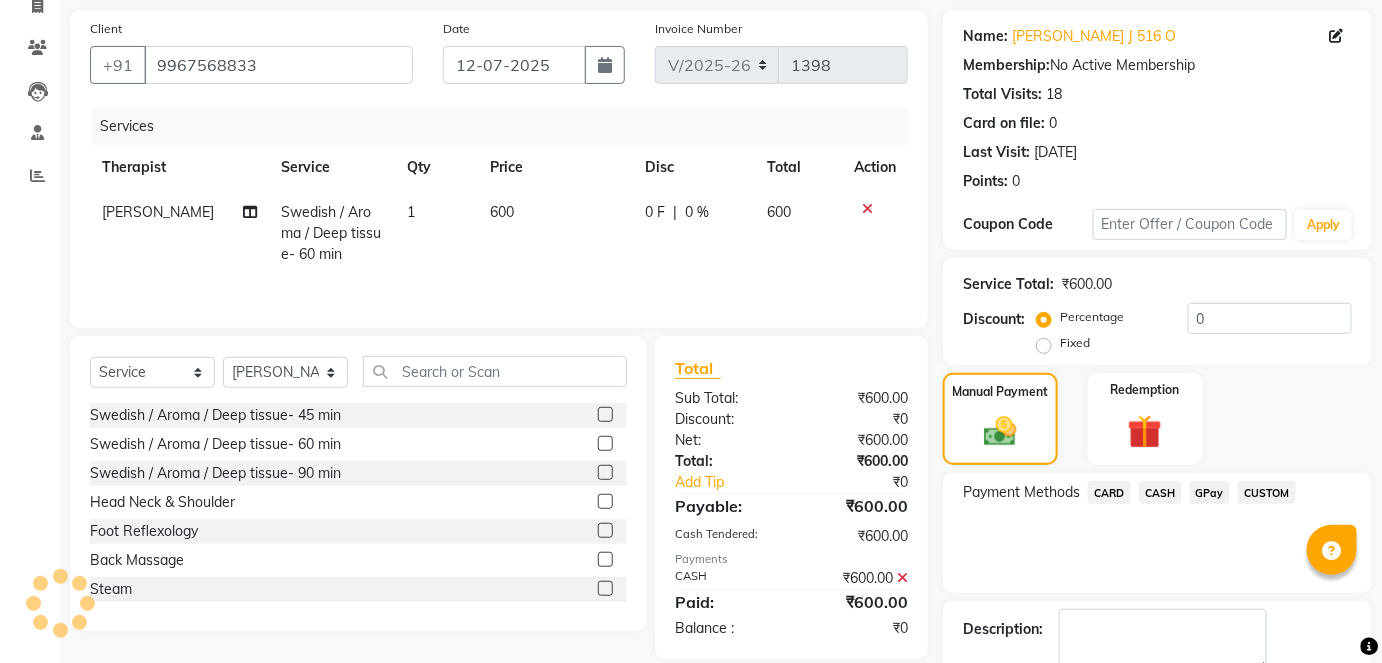 scroll, scrollTop: 252, scrollLeft: 0, axis: vertical 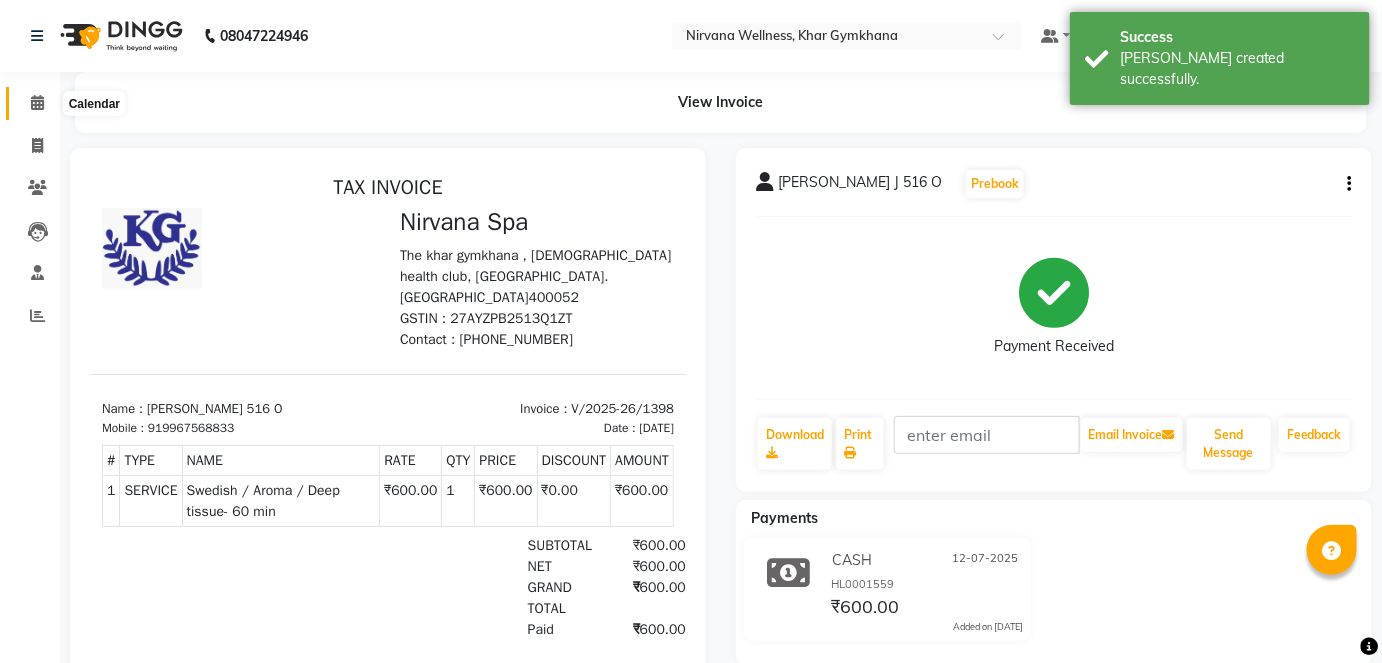 click 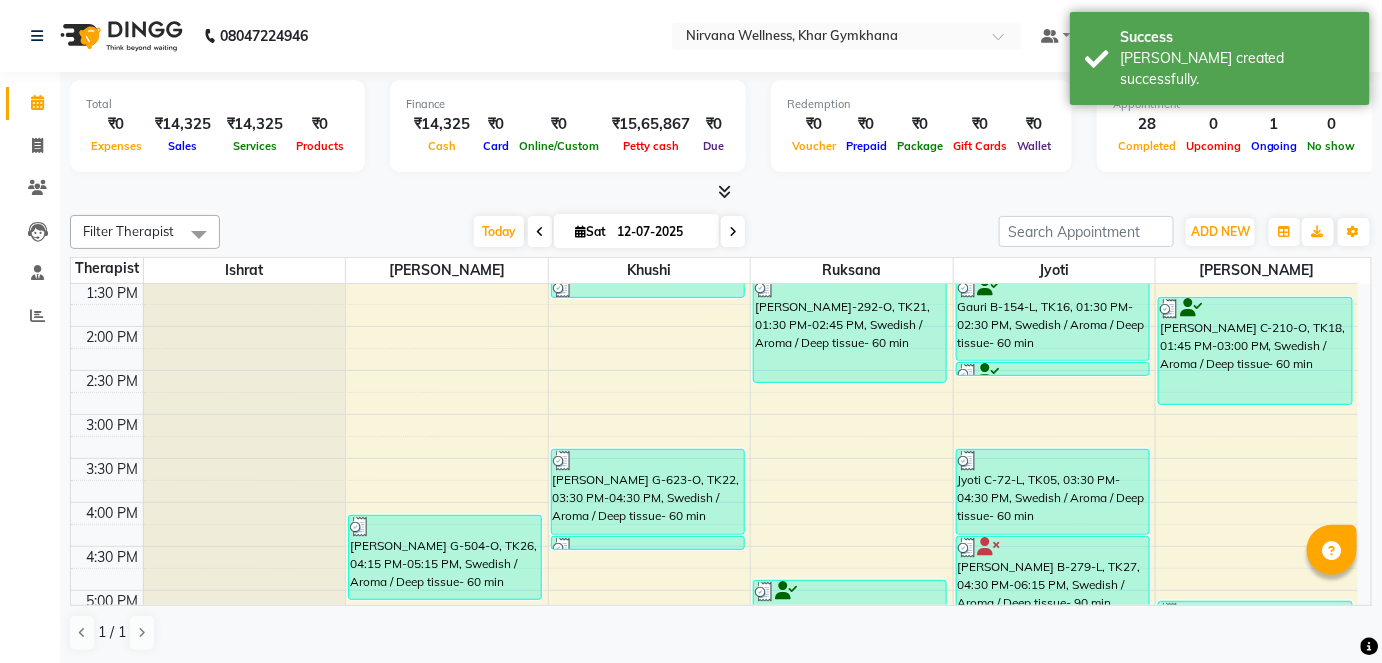 scroll, scrollTop: 846, scrollLeft: 0, axis: vertical 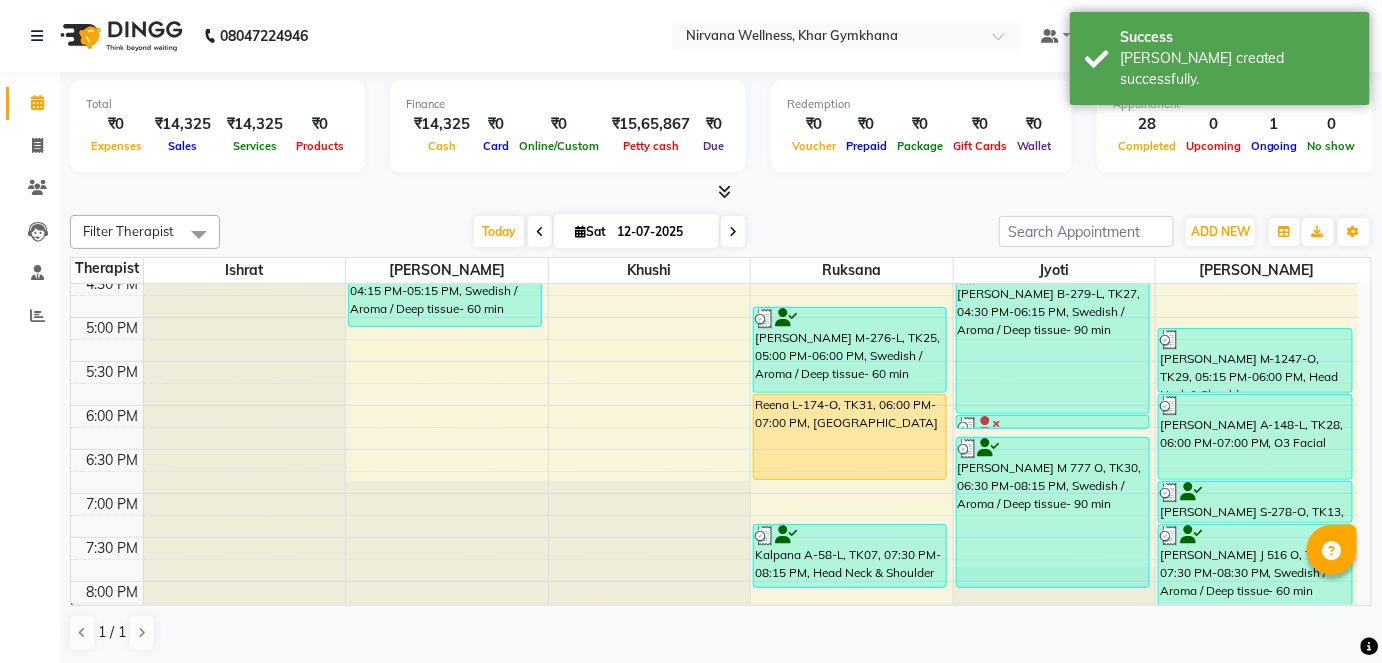 click on "Reena L-174-O, TK31, 06:00 PM-07:00 PM, [GEOGRAPHIC_DATA]" at bounding box center [850, 437] 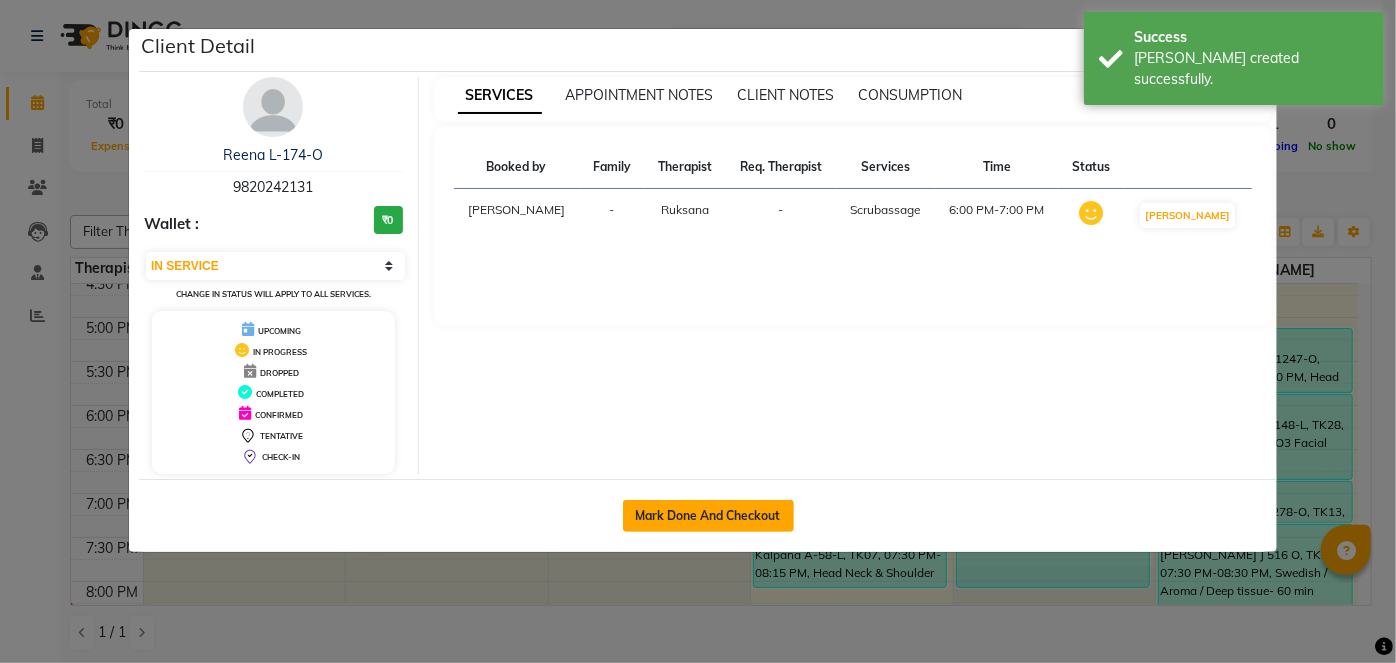 click on "Mark Done And Checkout" 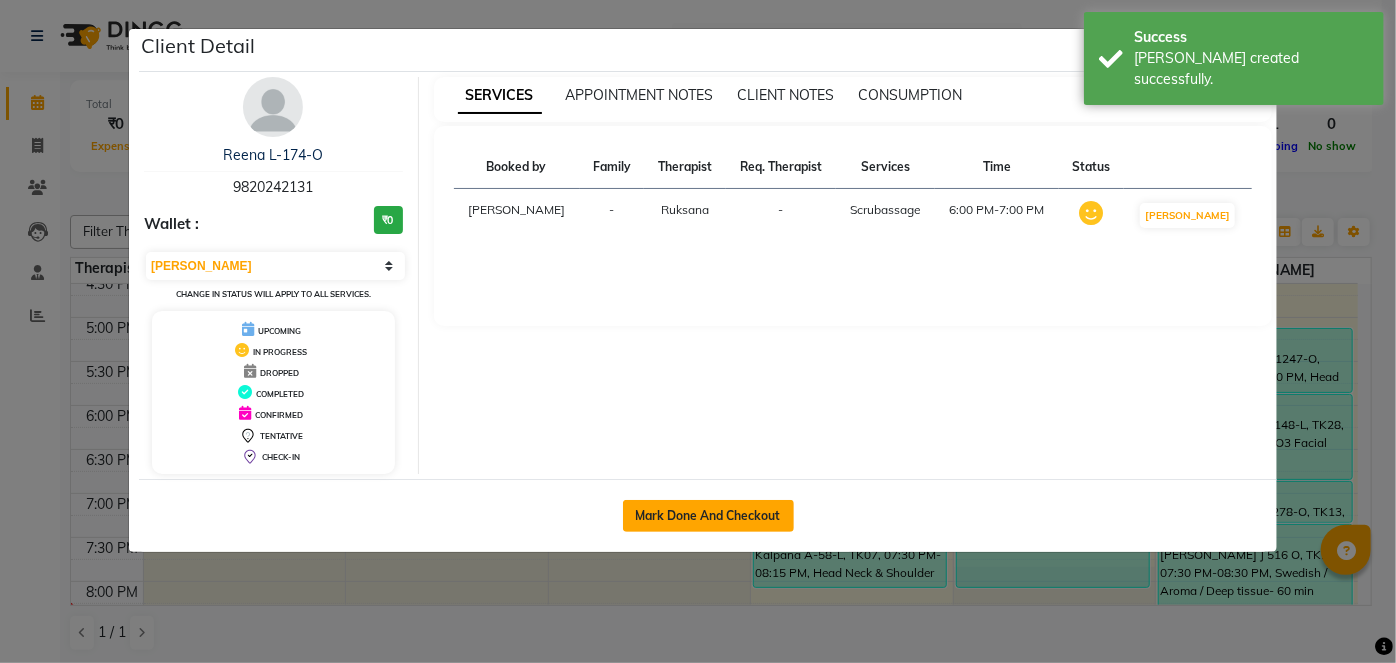 select on "6844" 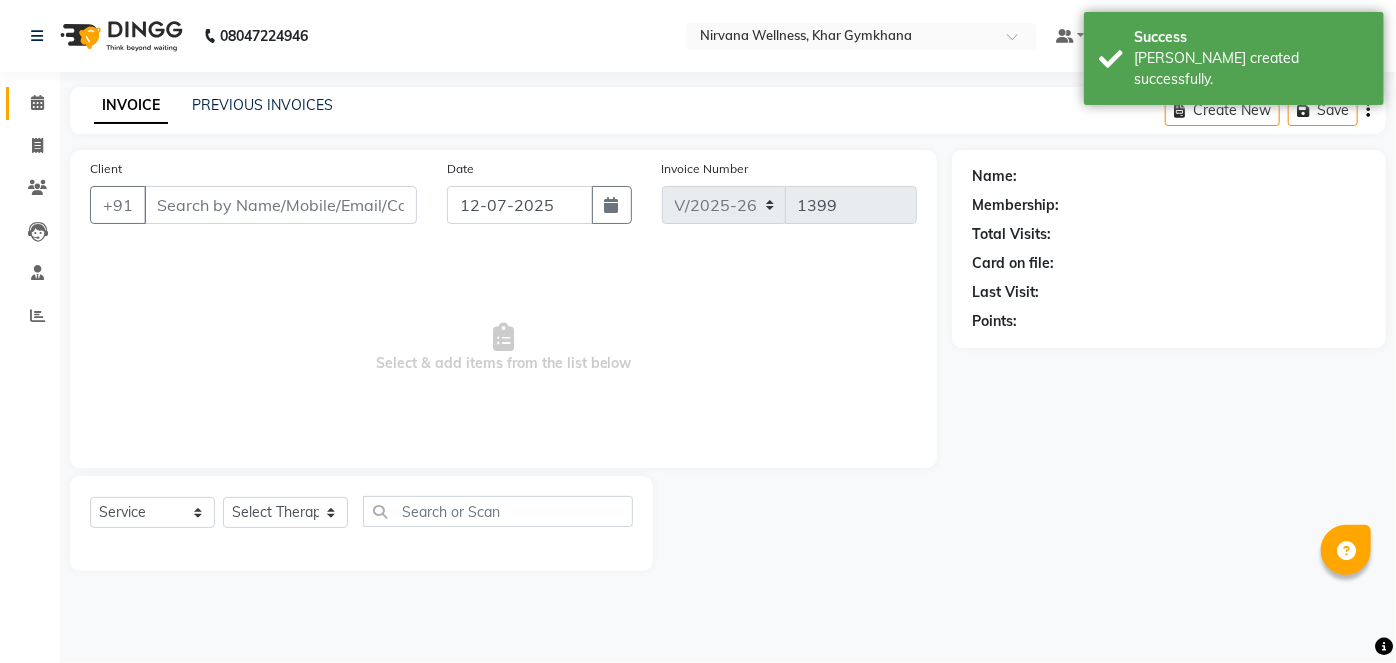 type on "9820242131" 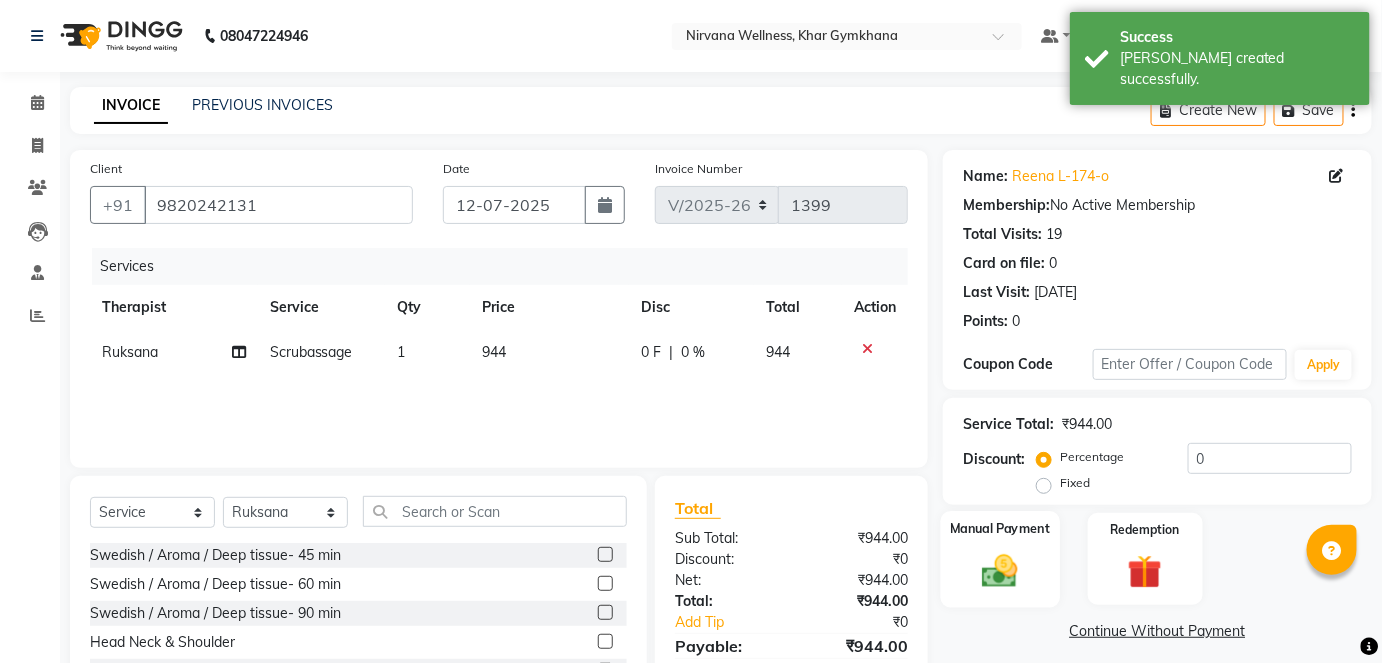 click on "Manual Payment" 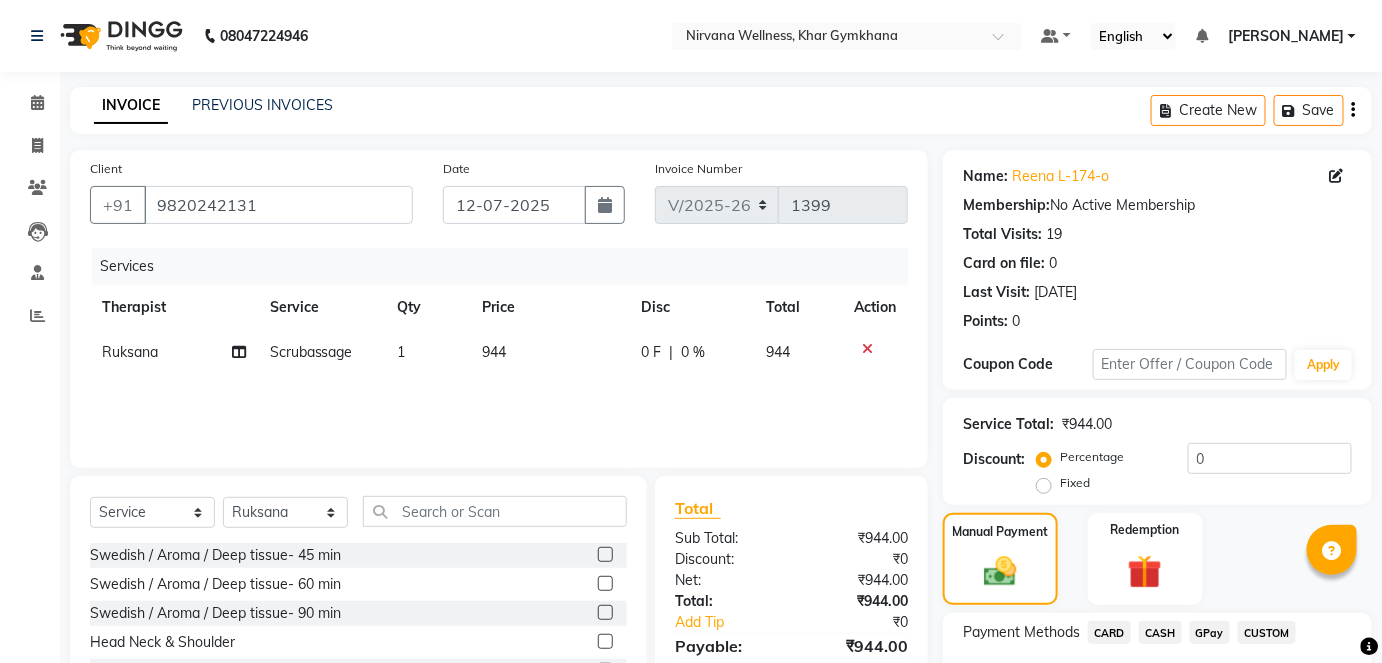 scroll, scrollTop: 140, scrollLeft: 0, axis: vertical 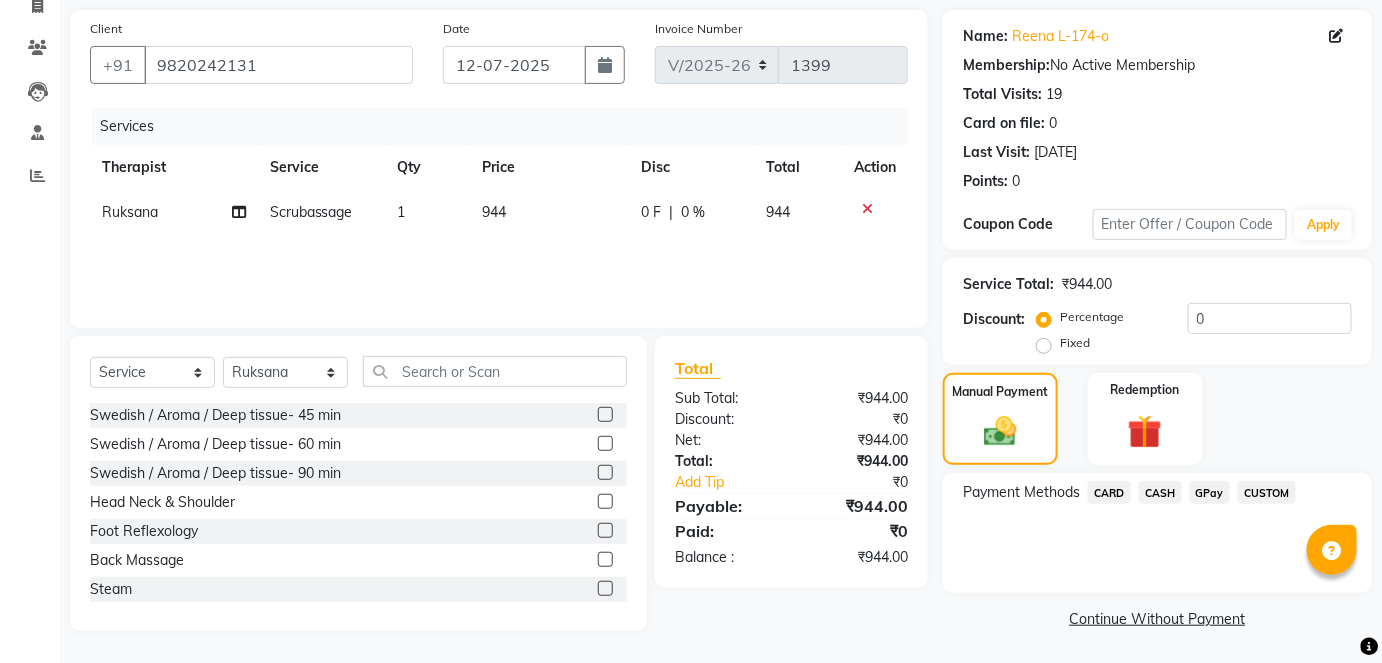 click on "CASH" 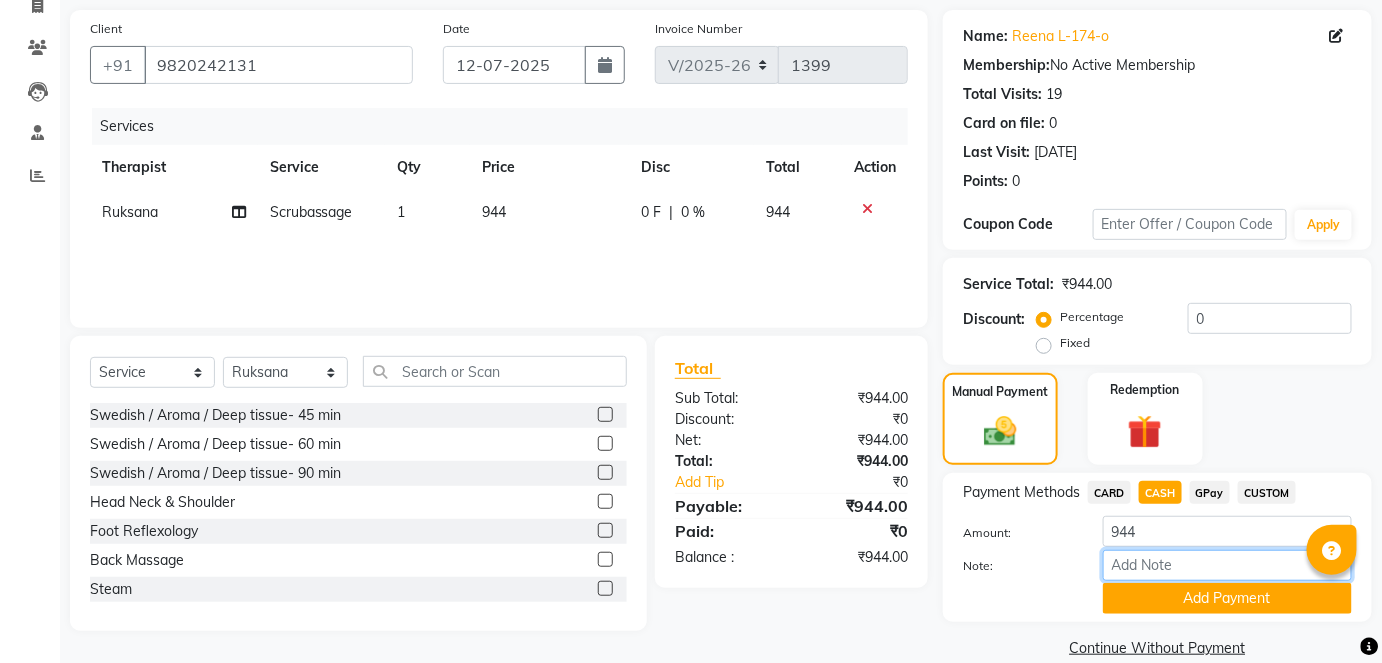 click on "Note:" at bounding box center (1227, 565) 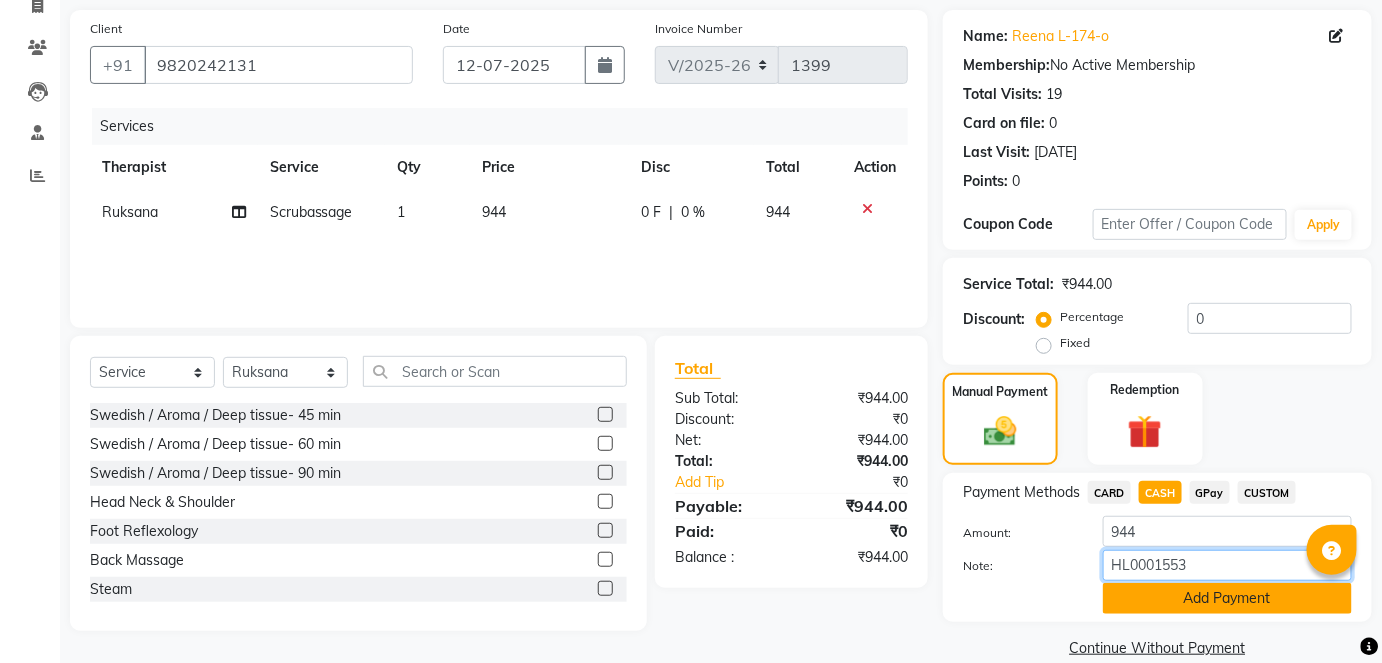 type on "HL0001553" 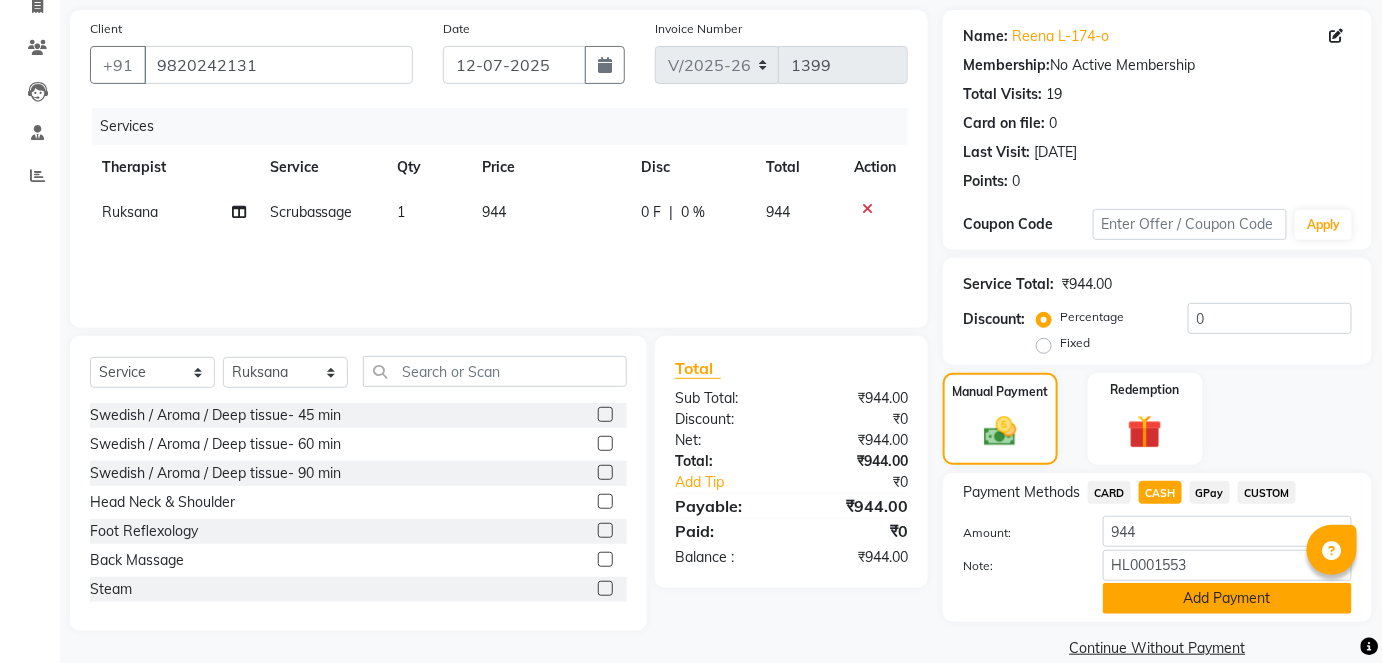 click on "Add Payment" 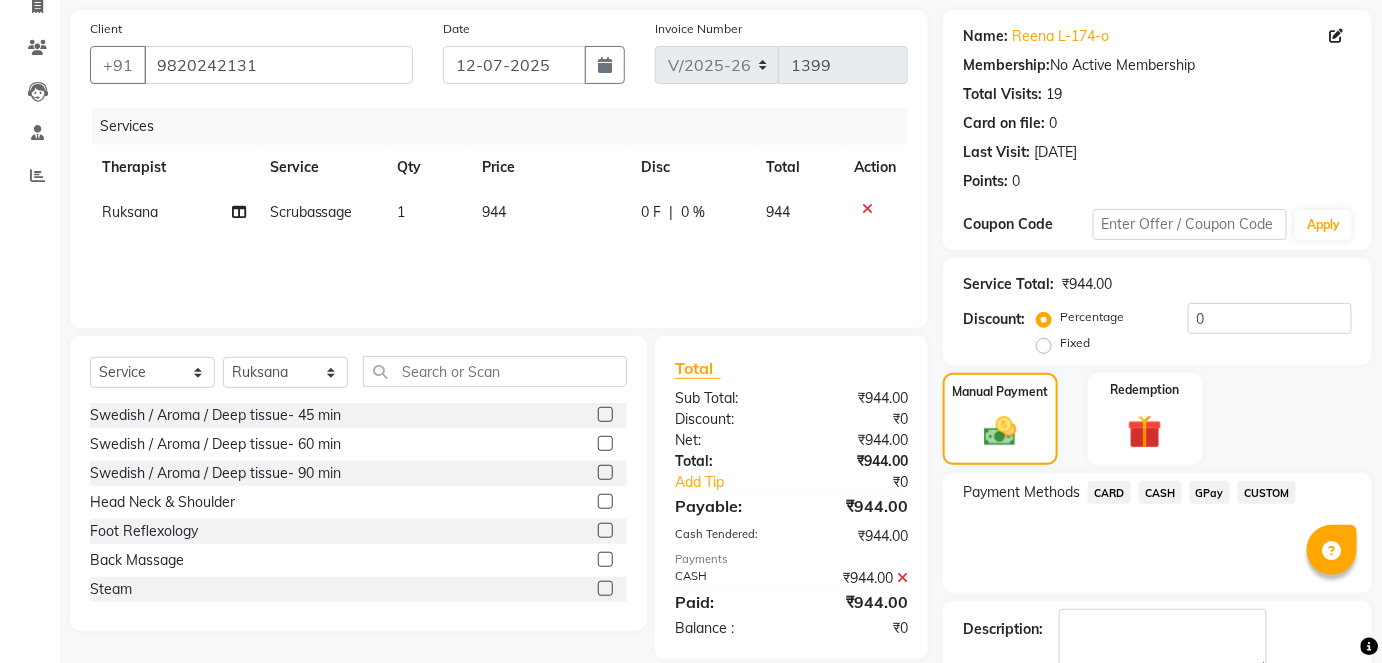 scroll, scrollTop: 252, scrollLeft: 0, axis: vertical 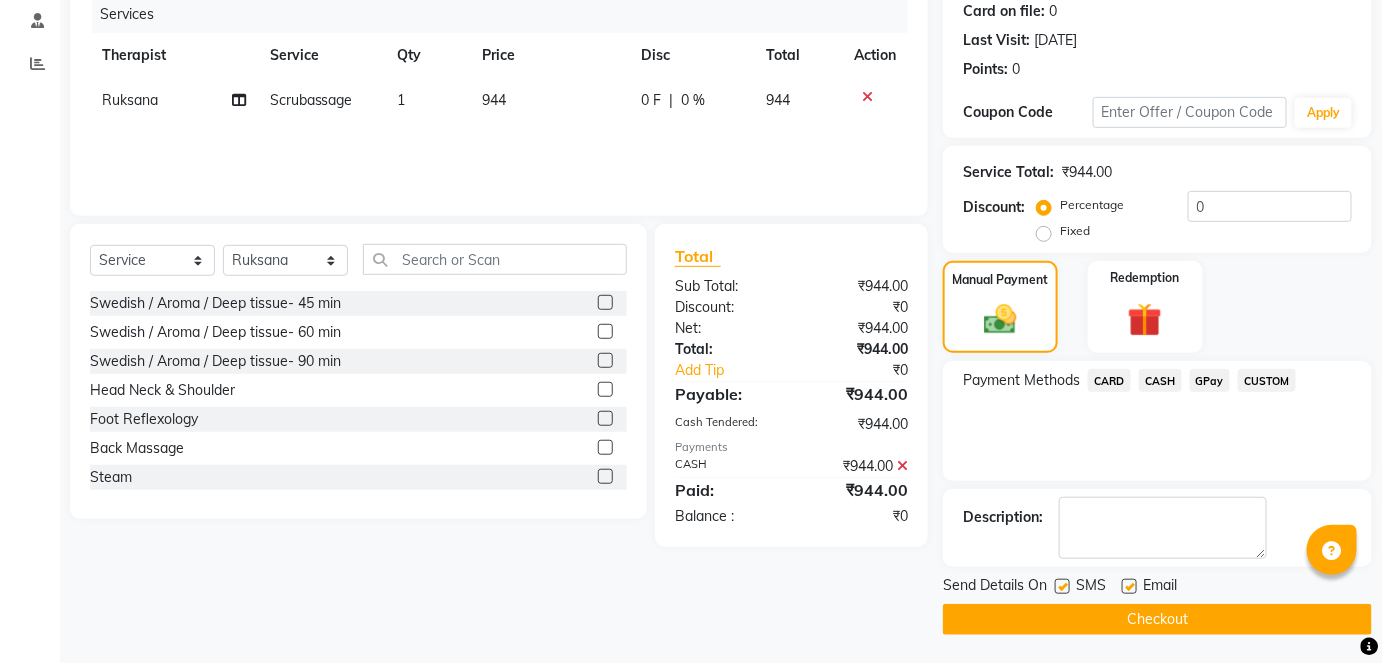 click on "Checkout" 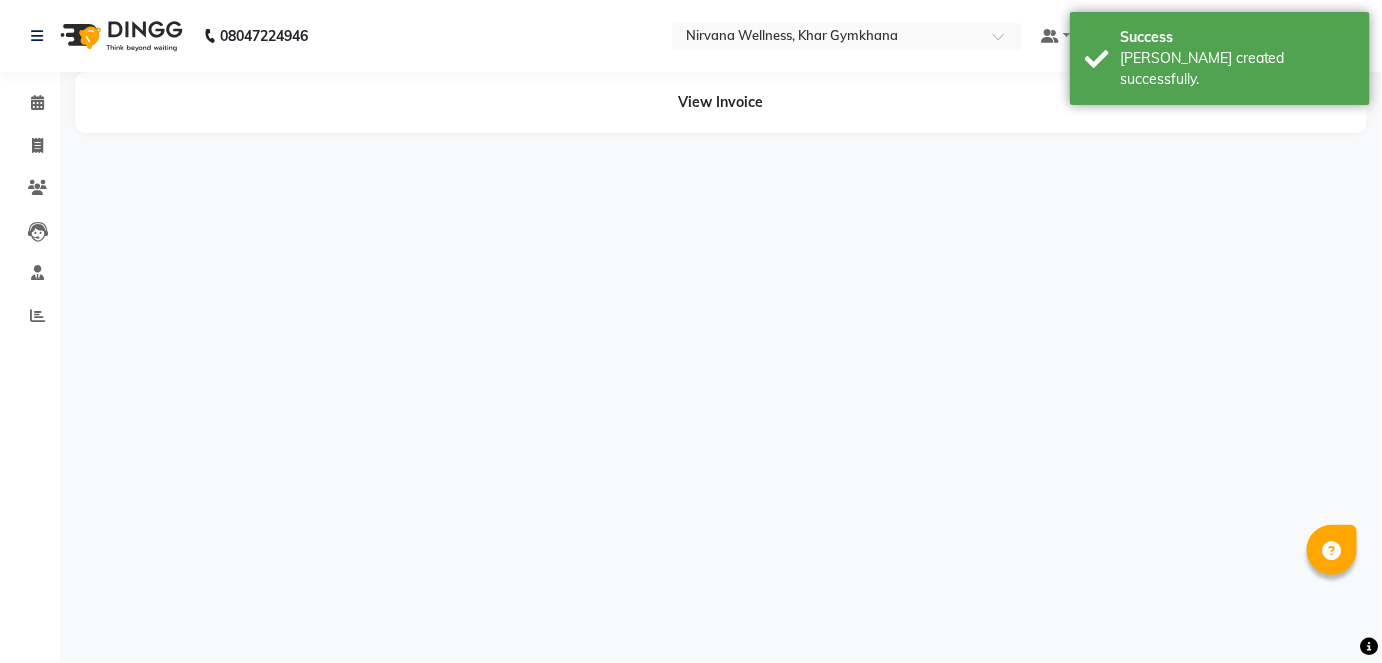 scroll, scrollTop: 0, scrollLeft: 0, axis: both 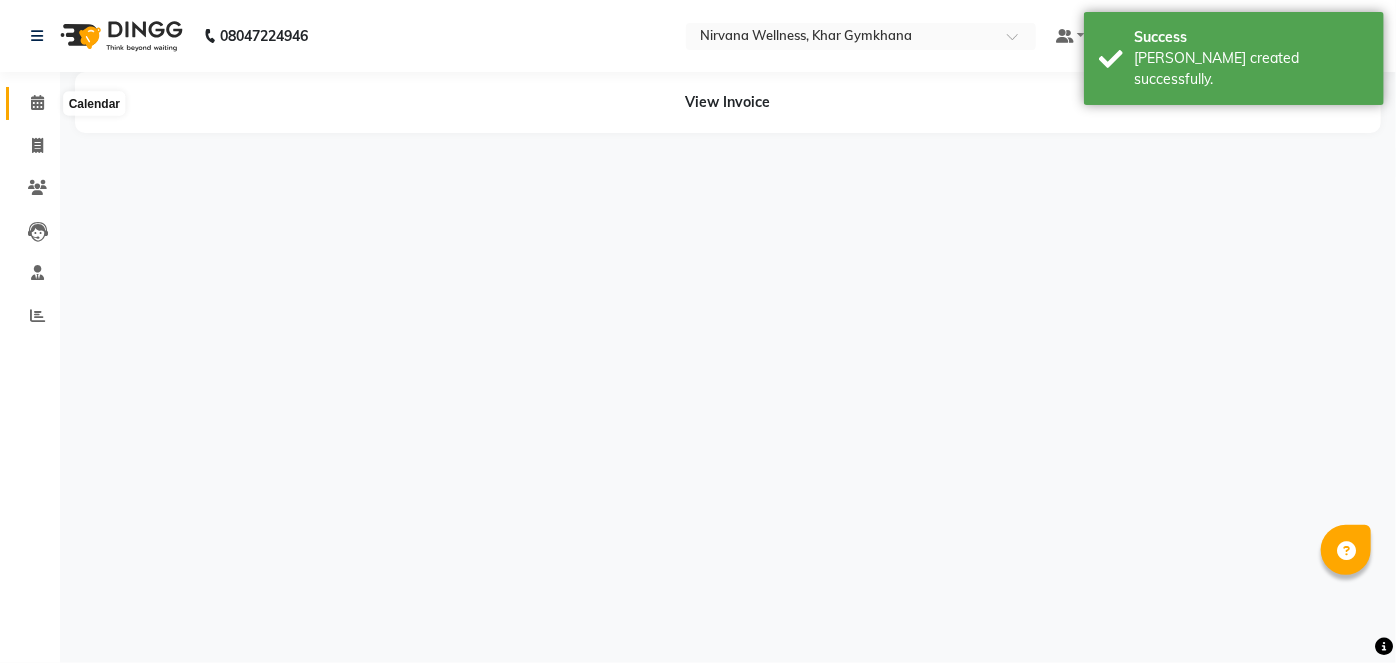 click 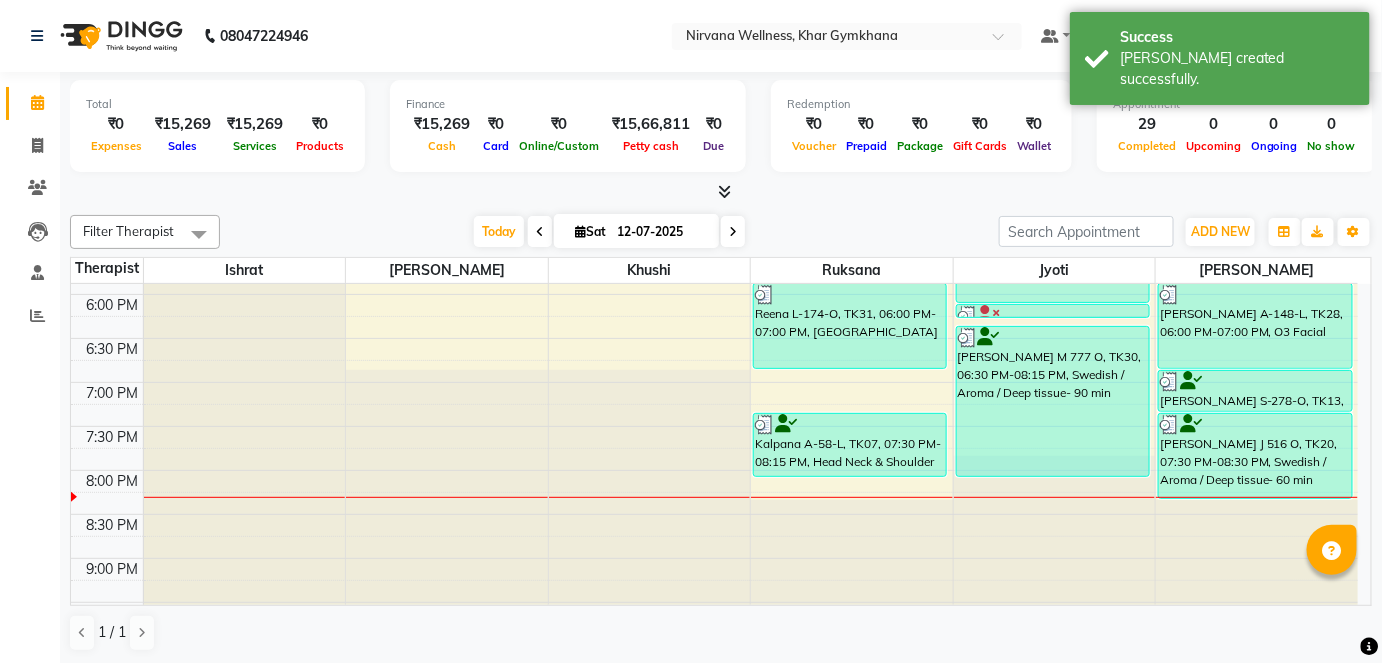 scroll, scrollTop: 795, scrollLeft: 0, axis: vertical 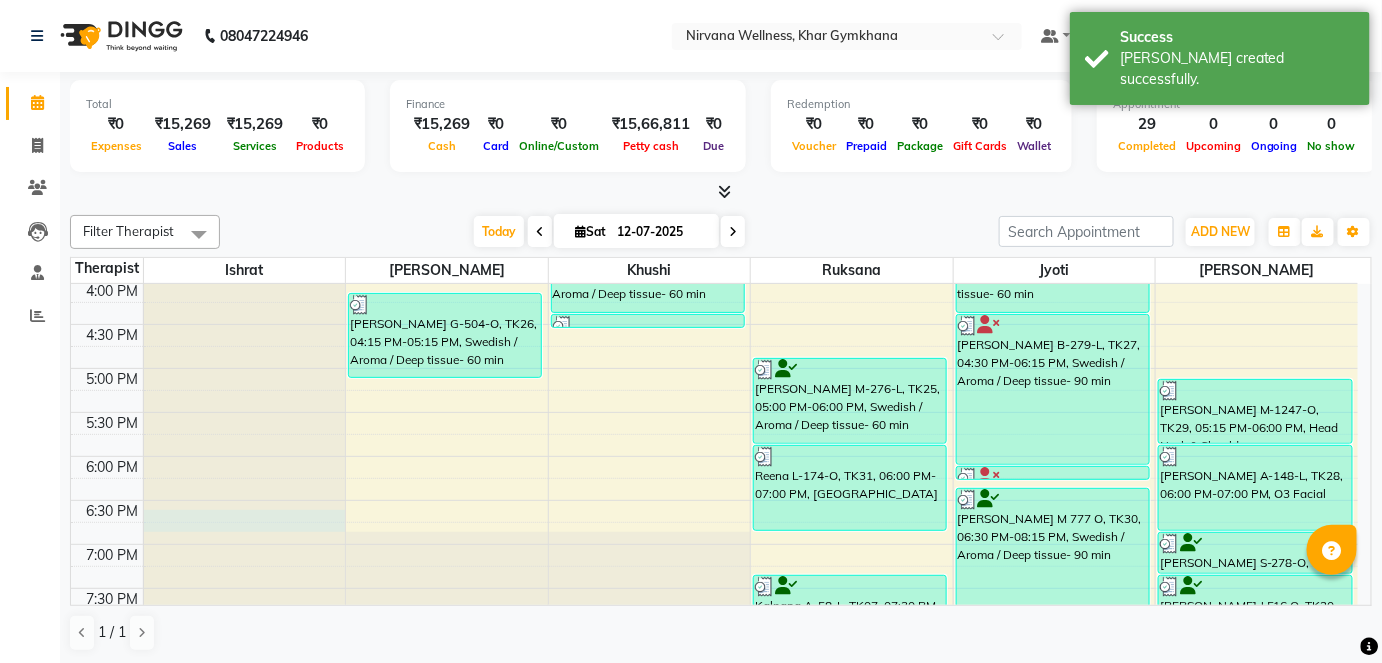 click at bounding box center [245, -511] 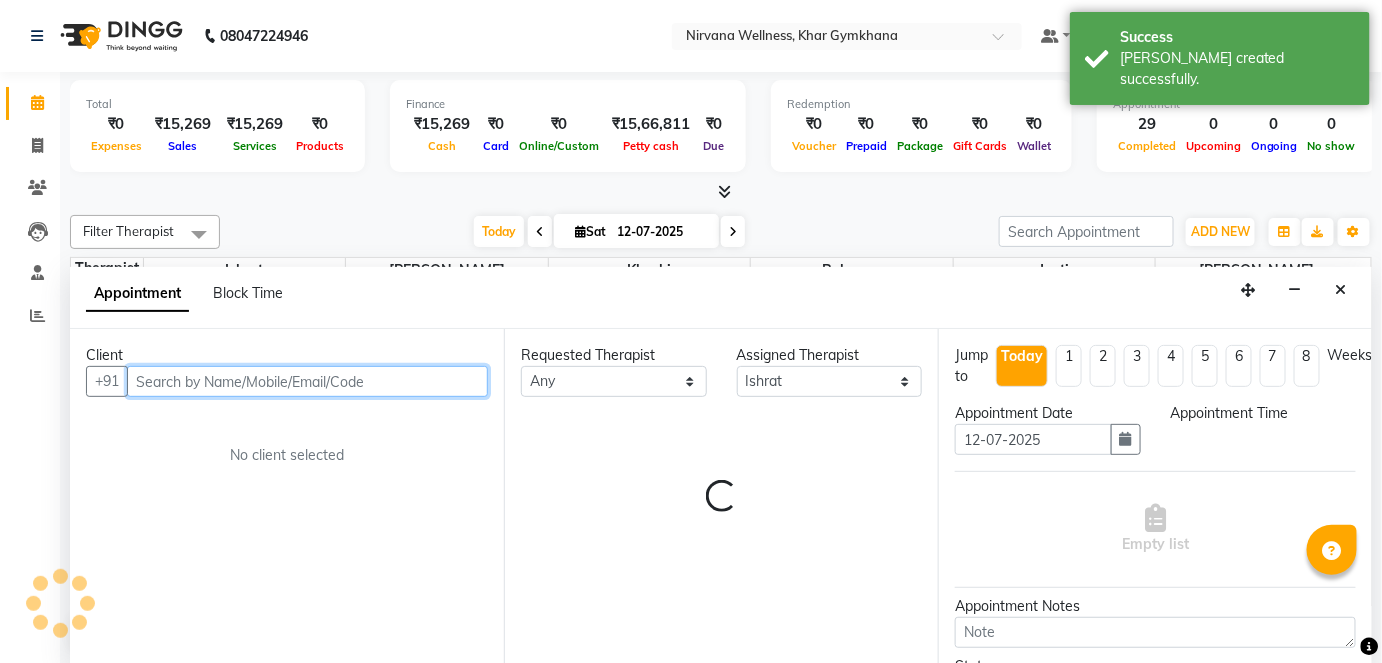 select on "1125" 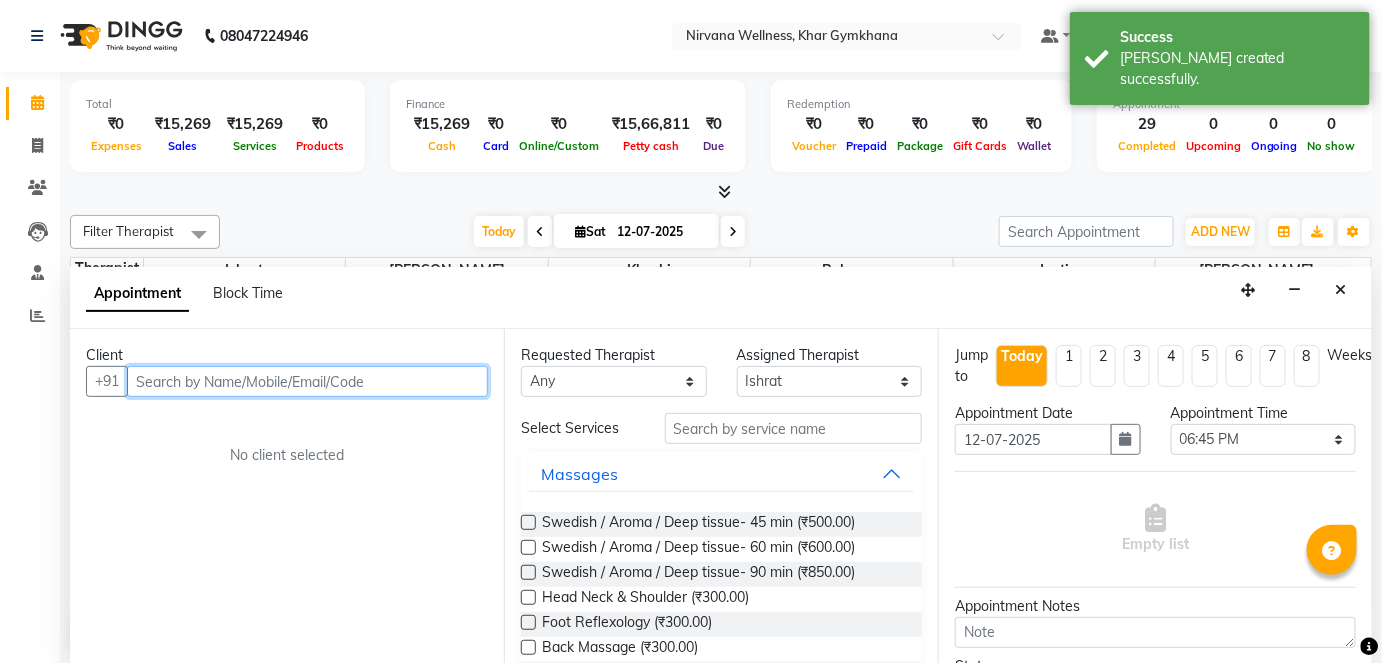 scroll, scrollTop: 0, scrollLeft: 0, axis: both 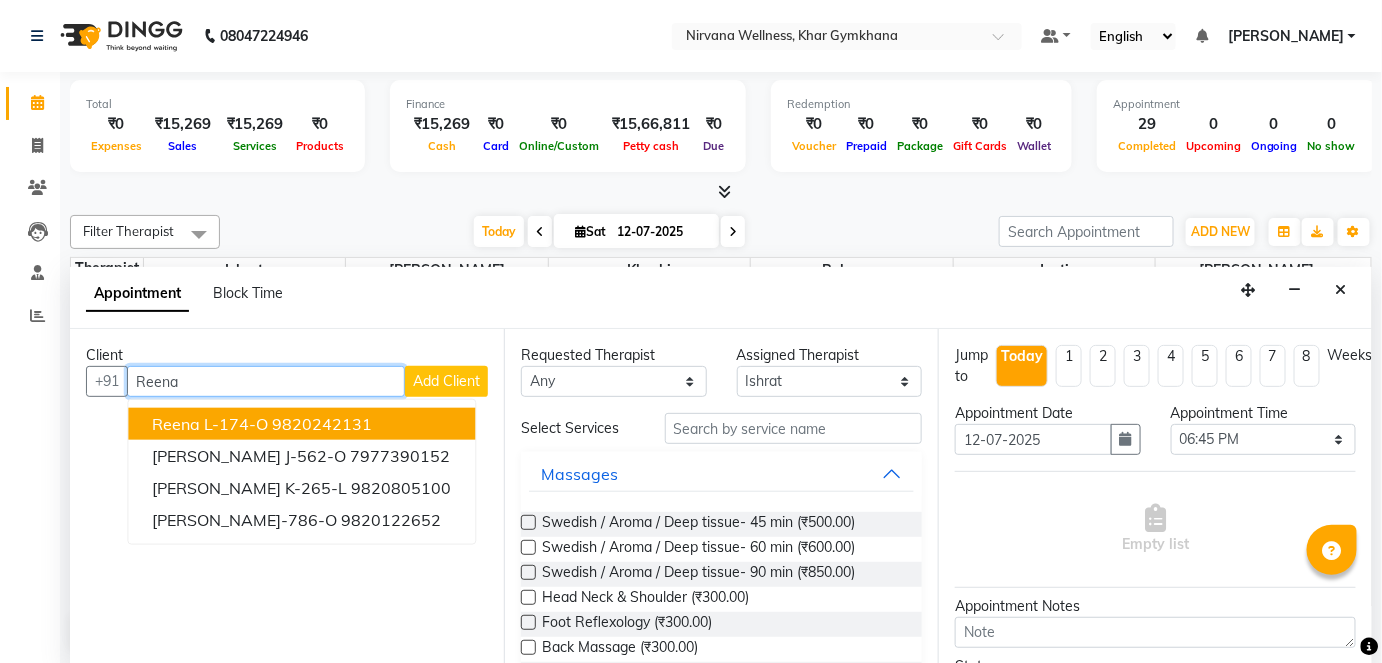 drag, startPoint x: 197, startPoint y: 422, endPoint x: 443, endPoint y: 427, distance: 246.05081 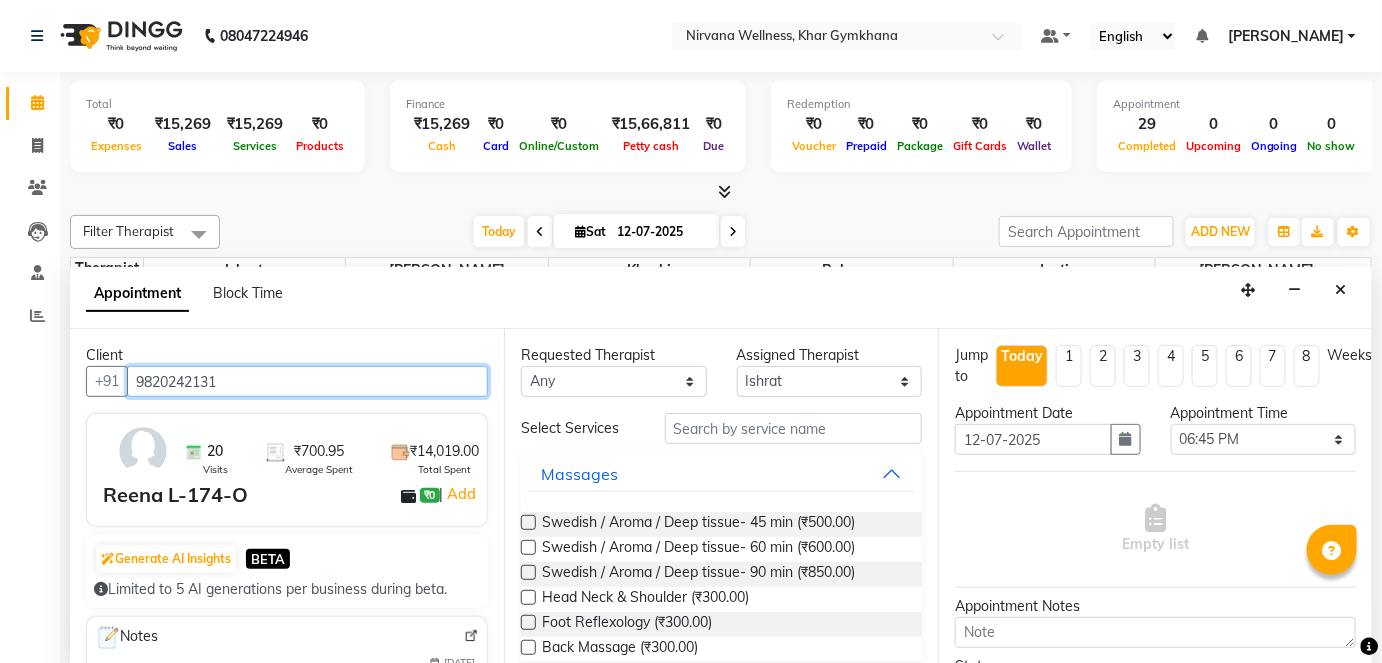 type on "9820242131" 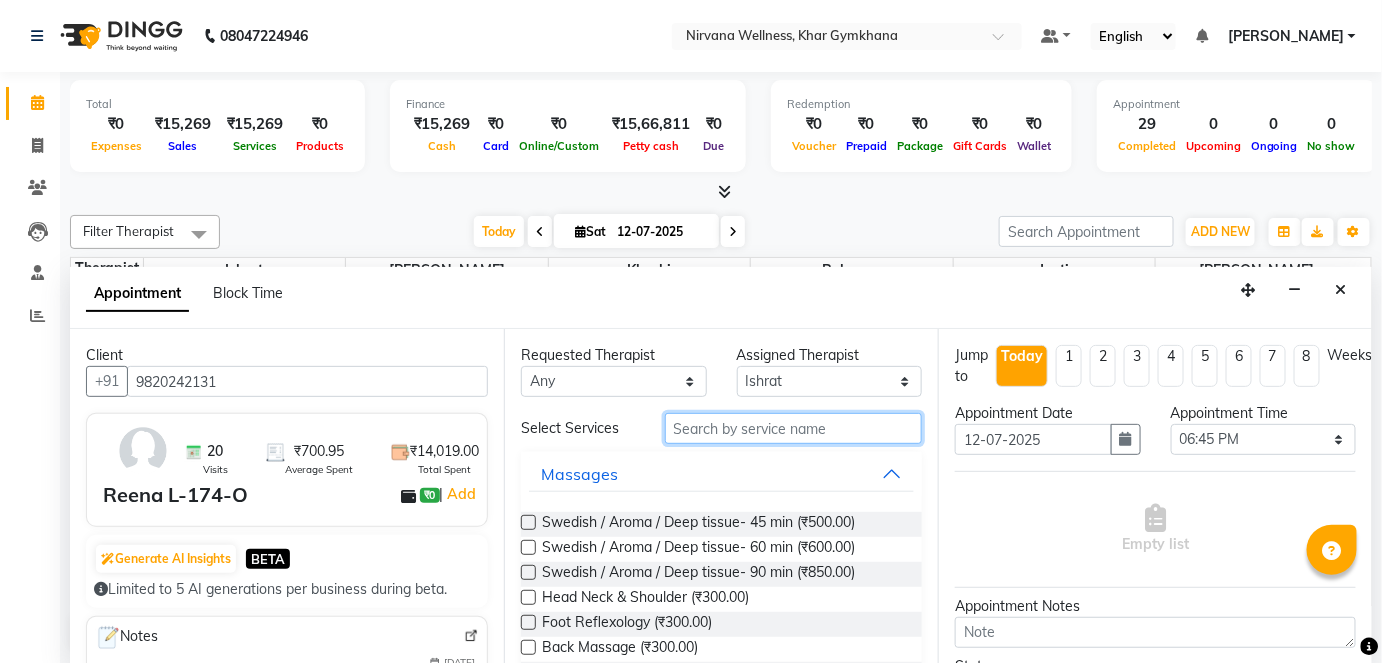 click at bounding box center [793, 428] 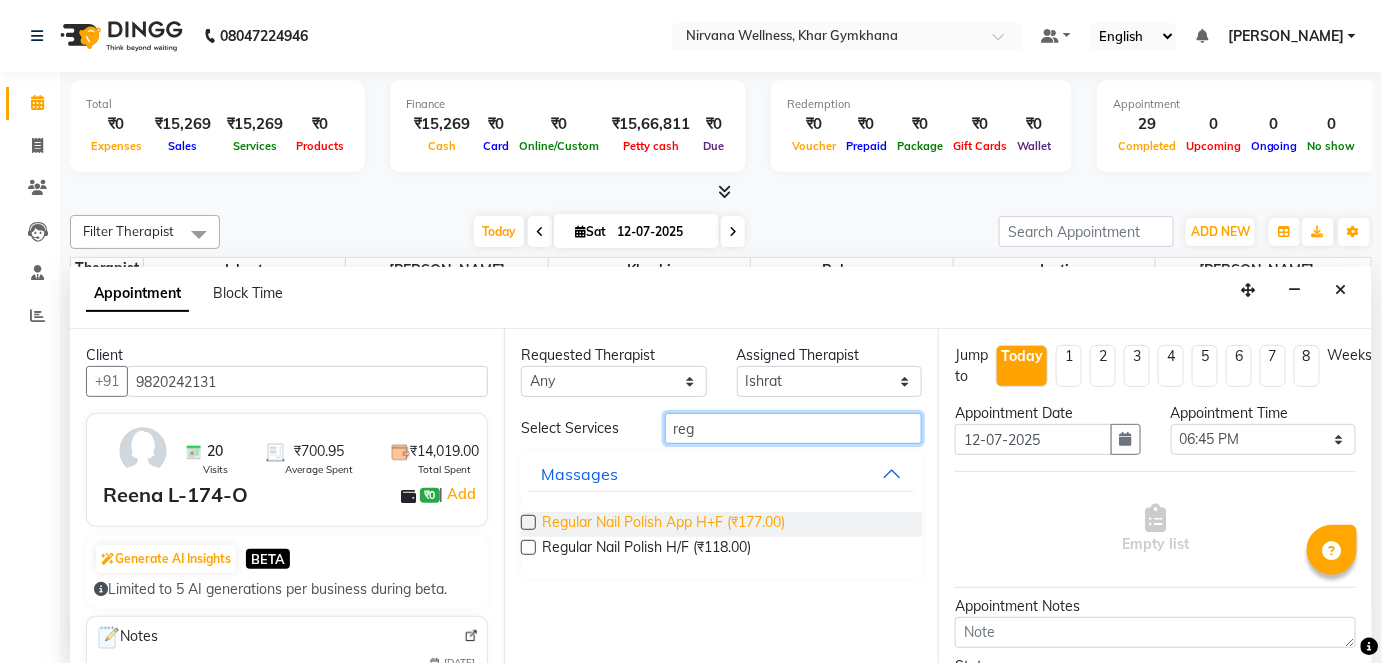 type on "reg" 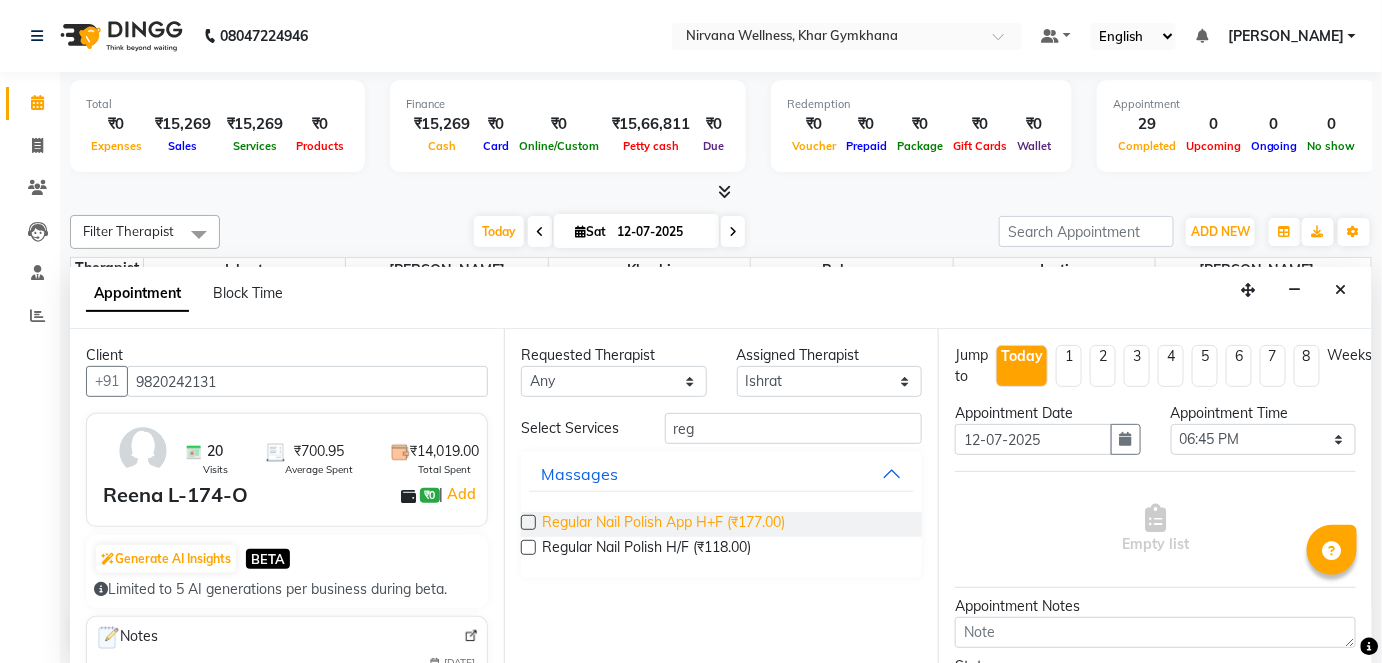 click on "Regular Nail Polish App H+F (₹177.00)" at bounding box center (663, 524) 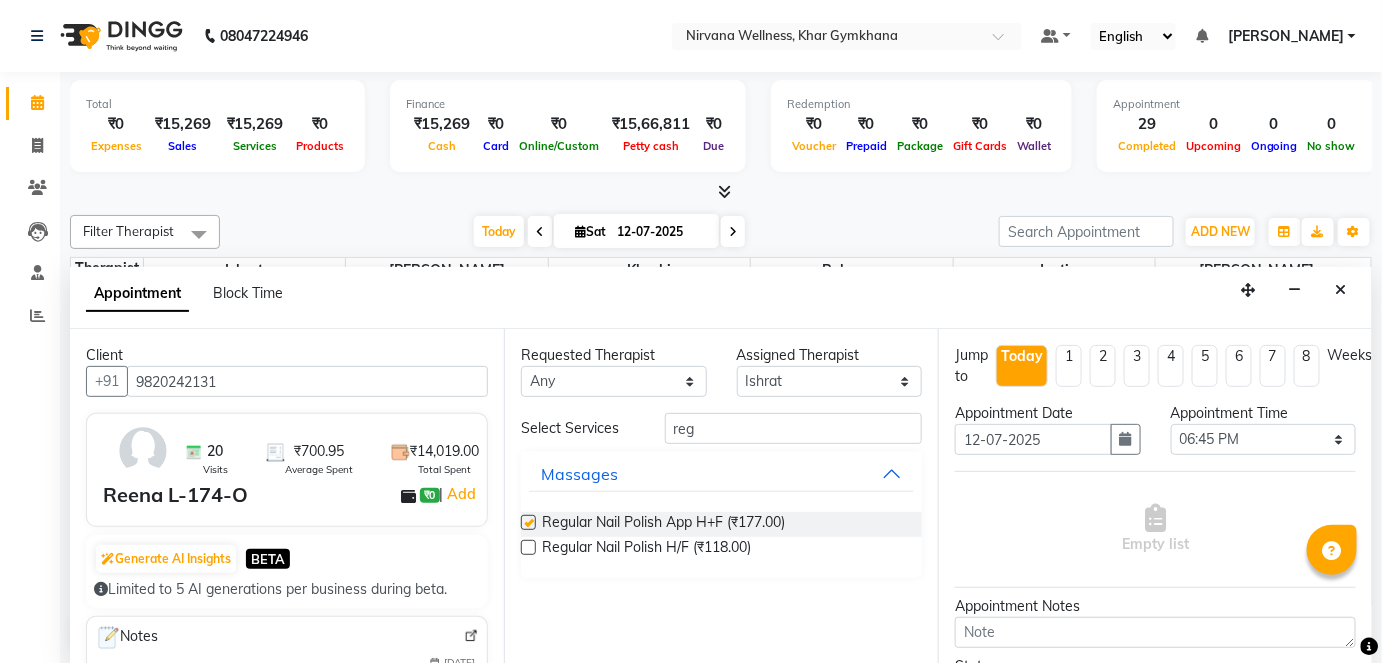checkbox on "false" 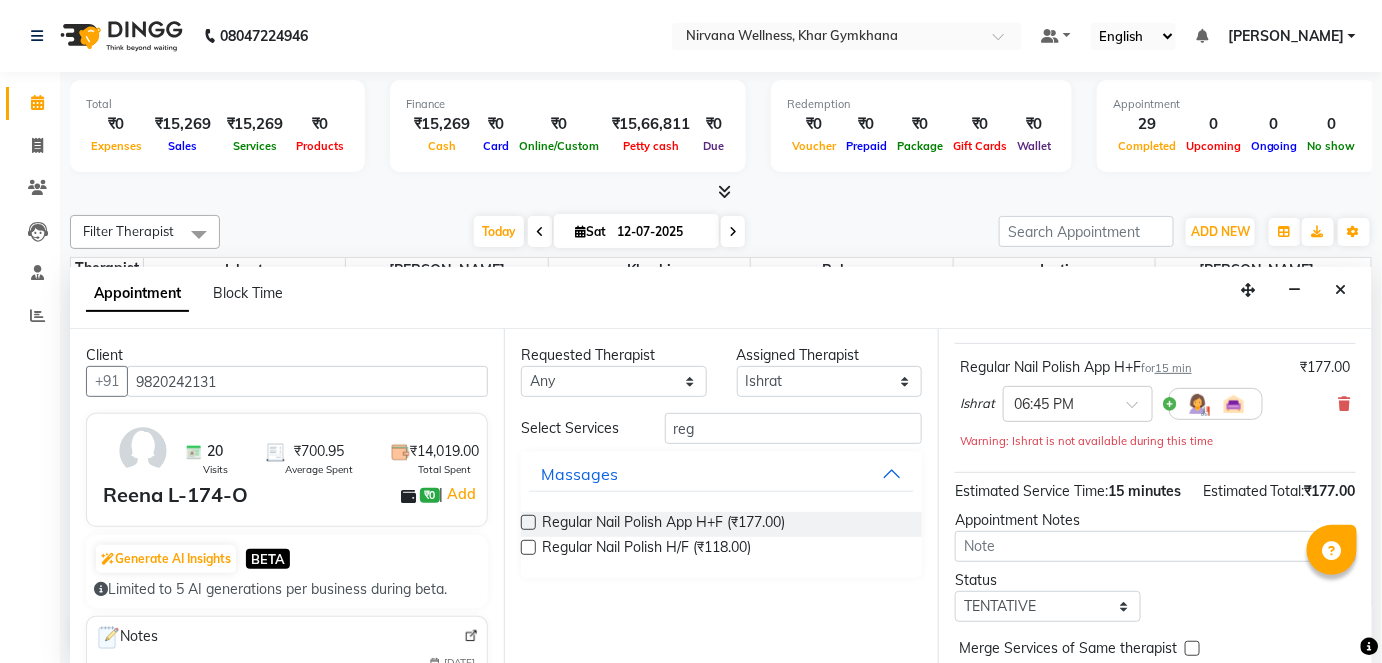 scroll, scrollTop: 231, scrollLeft: 0, axis: vertical 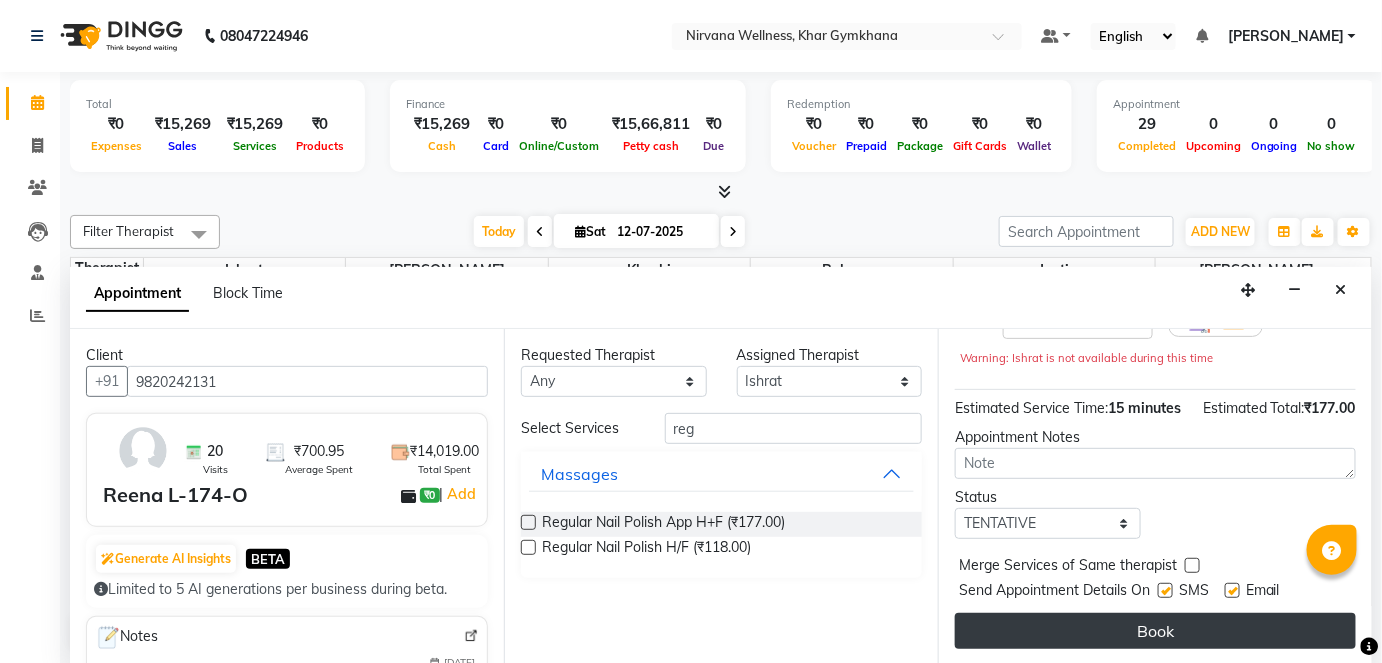 click on "Book" at bounding box center (1155, 631) 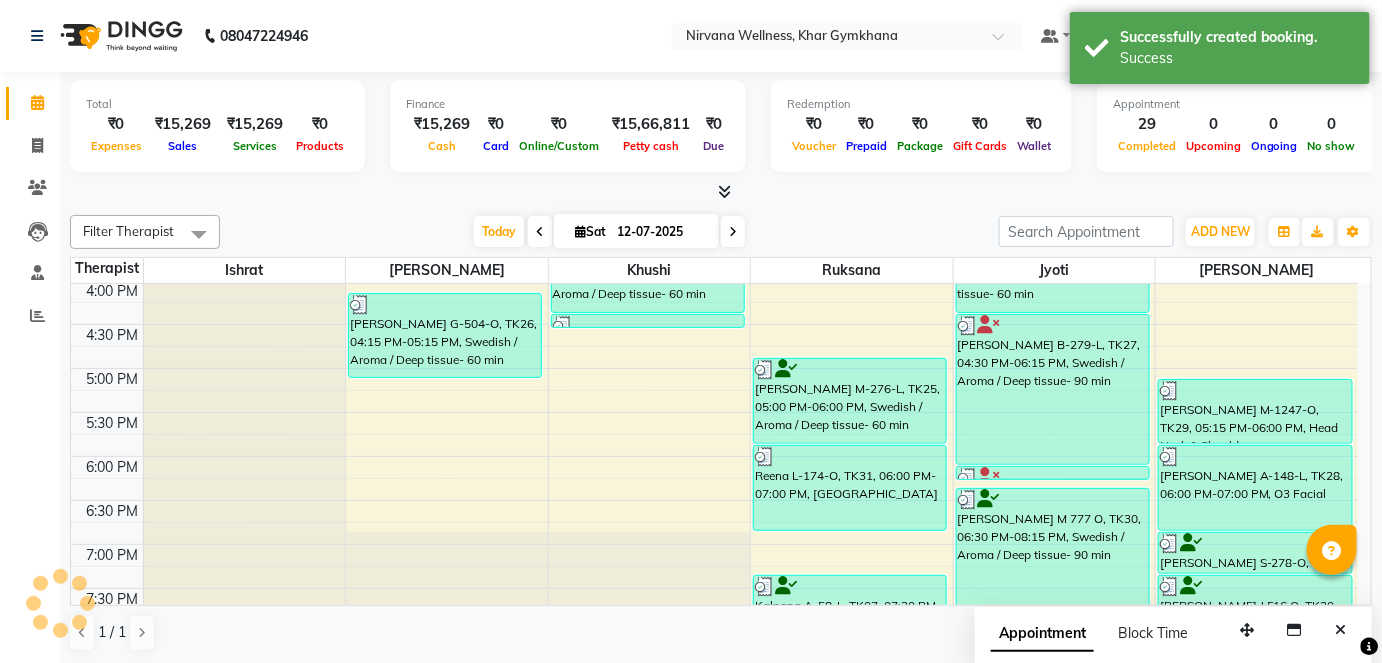 scroll, scrollTop: 0, scrollLeft: 0, axis: both 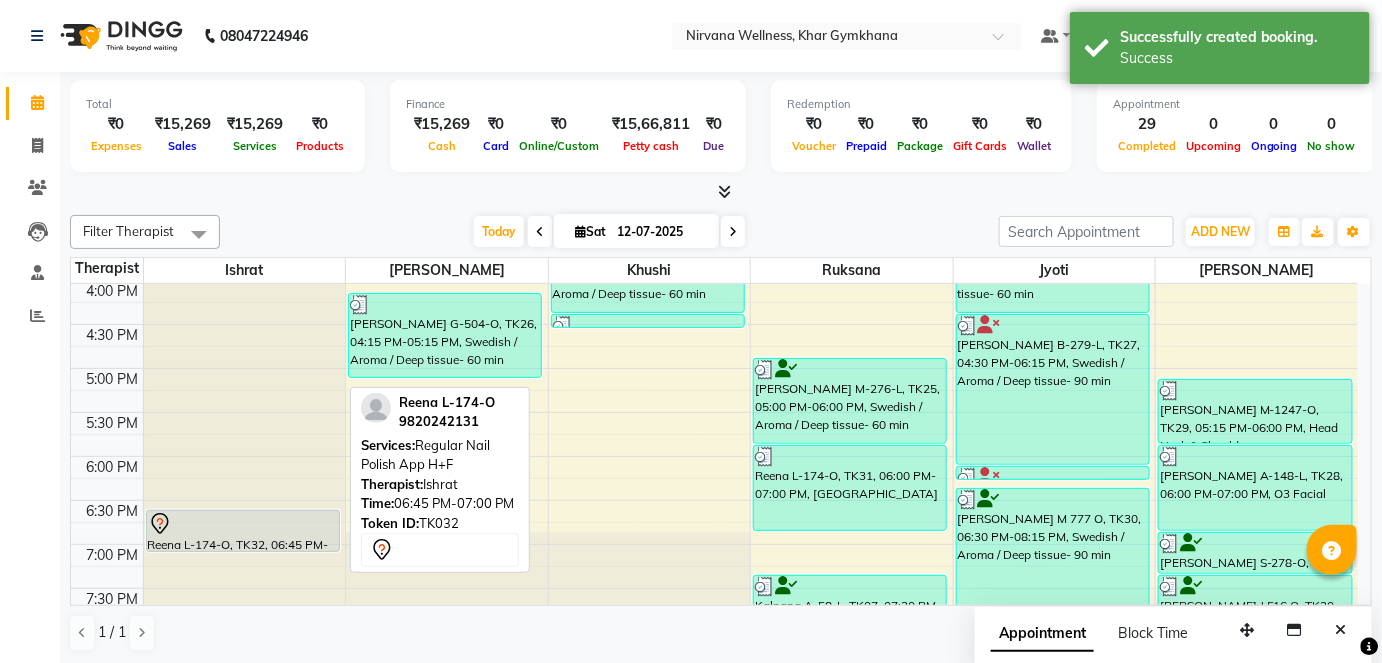 click on "Reena L-174-O, TK32, 06:45 PM-07:00 PM, Regular Nail Polish App H+F             Reena L-174-O, TK32, 06:45 PM-07:00 PM, Regular Nail Polish App H+F" at bounding box center [245, 192] 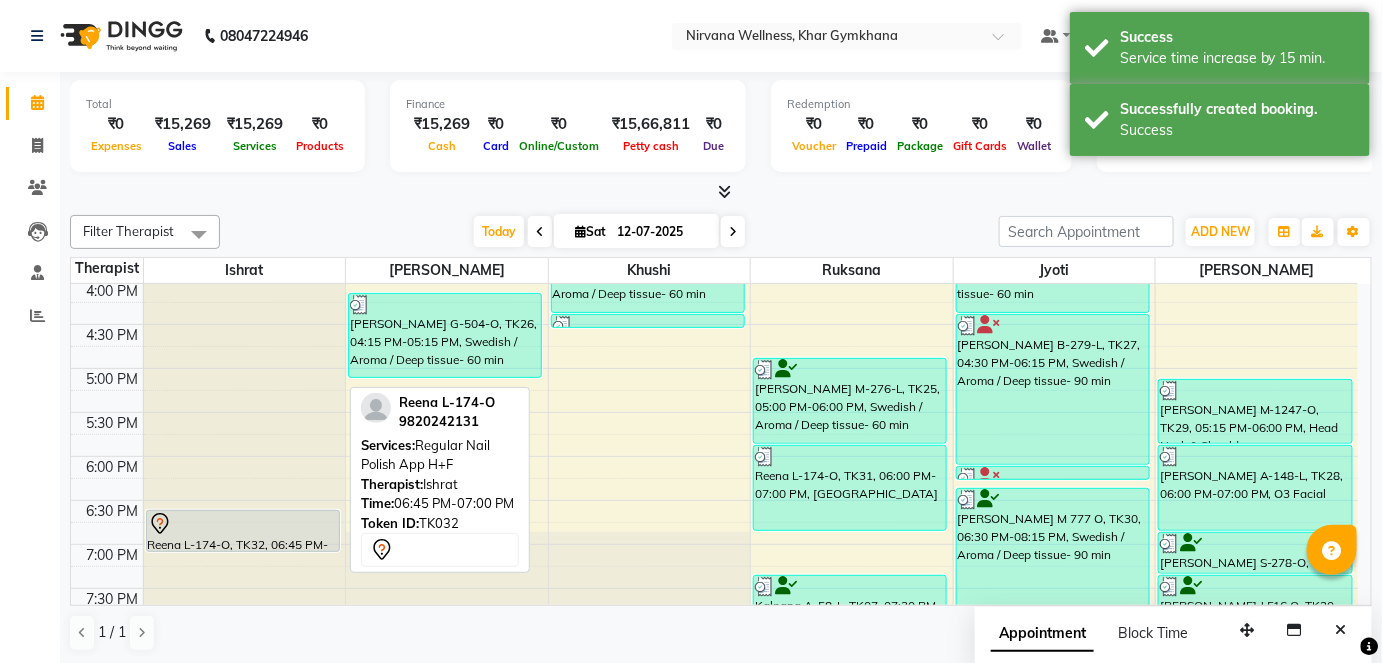 click at bounding box center (243, 524) 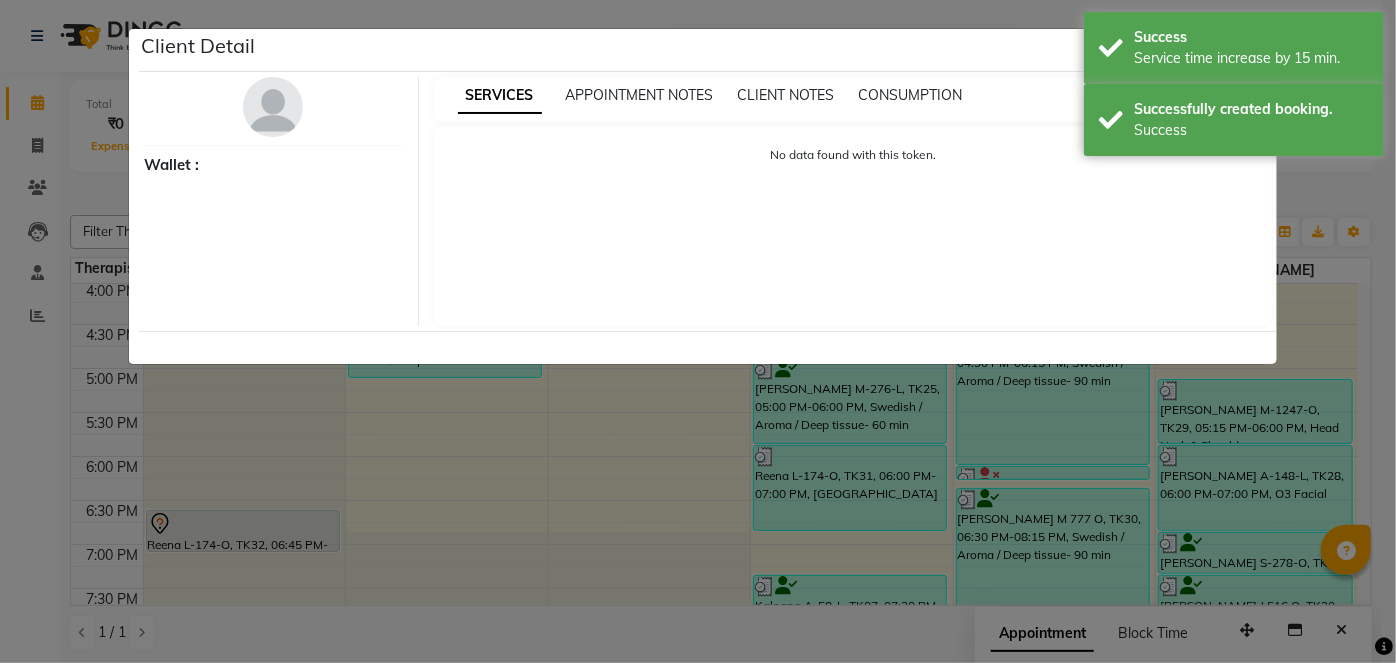 select on "7" 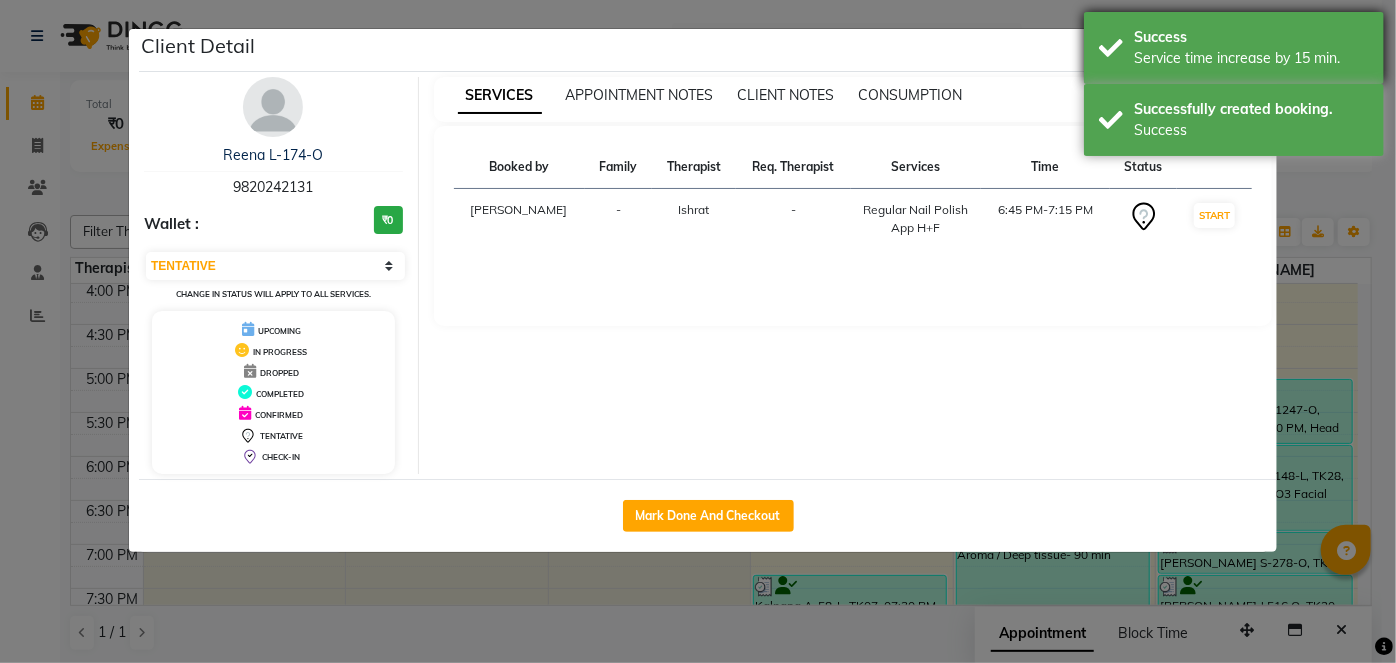 click on "Service time increase by 15 min." at bounding box center (1251, 58) 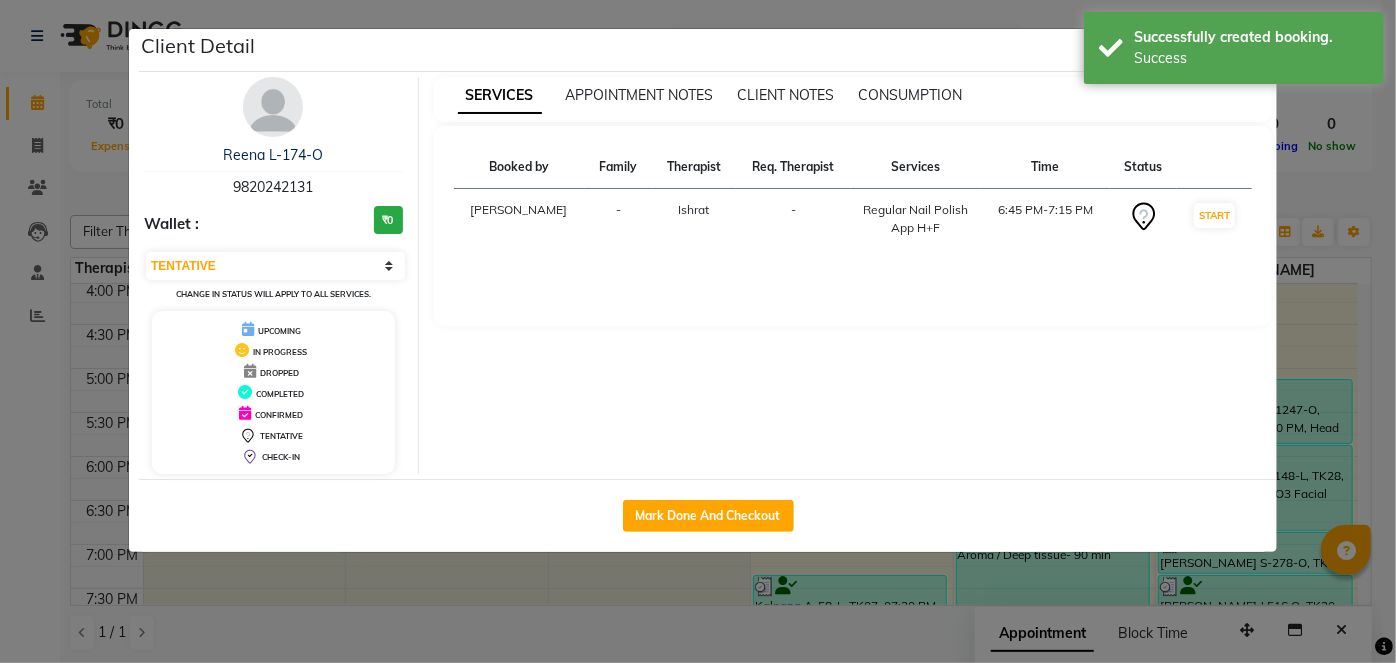 click on "Successfully created booking." at bounding box center [1251, 37] 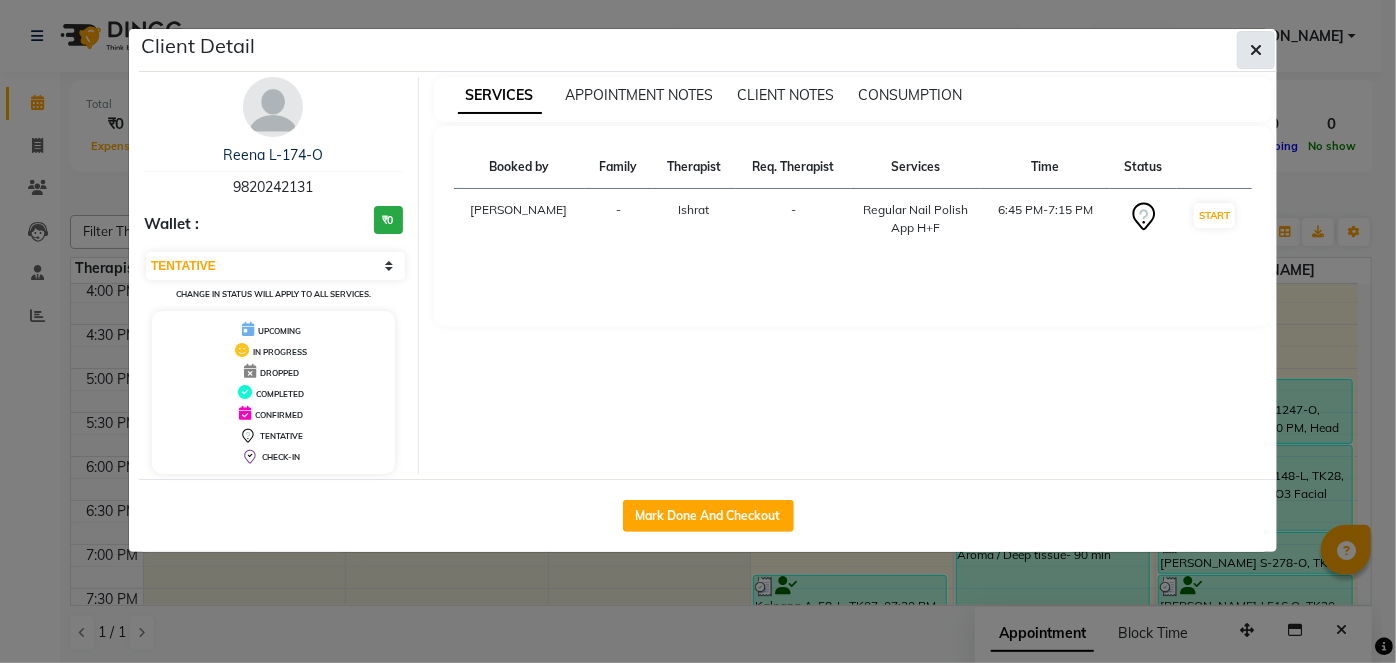 click 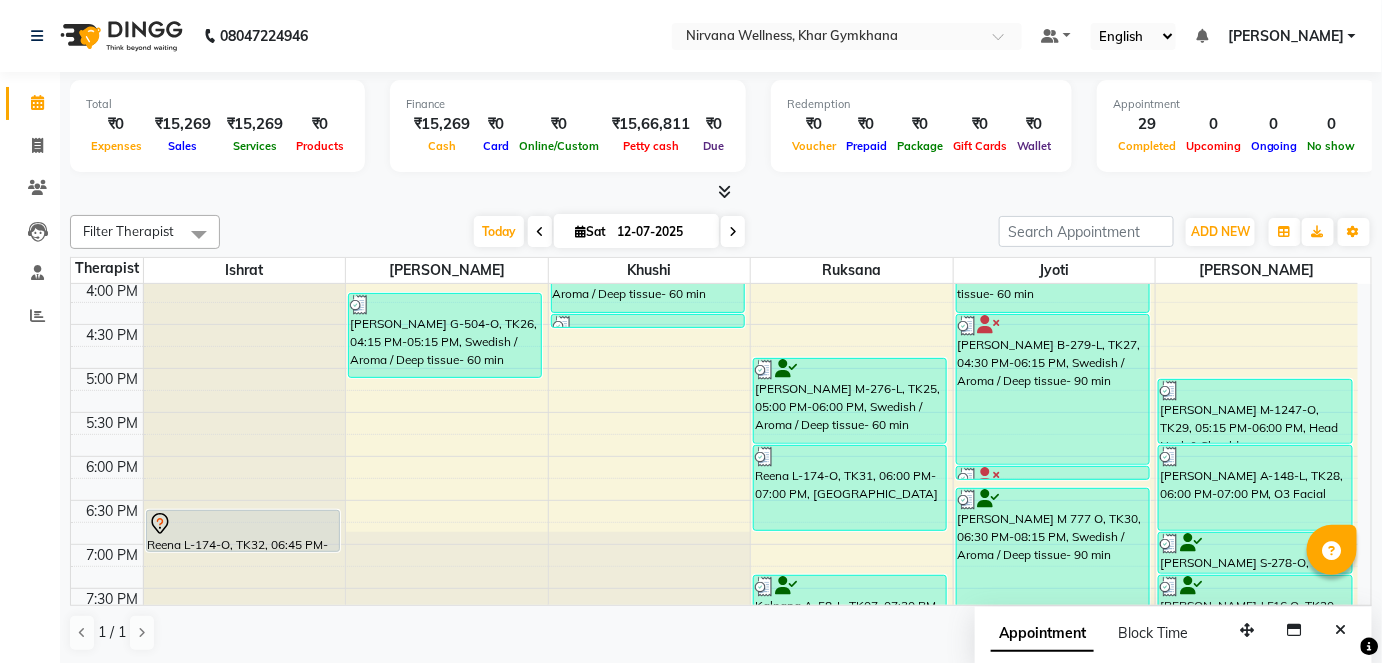 click at bounding box center [245, -511] 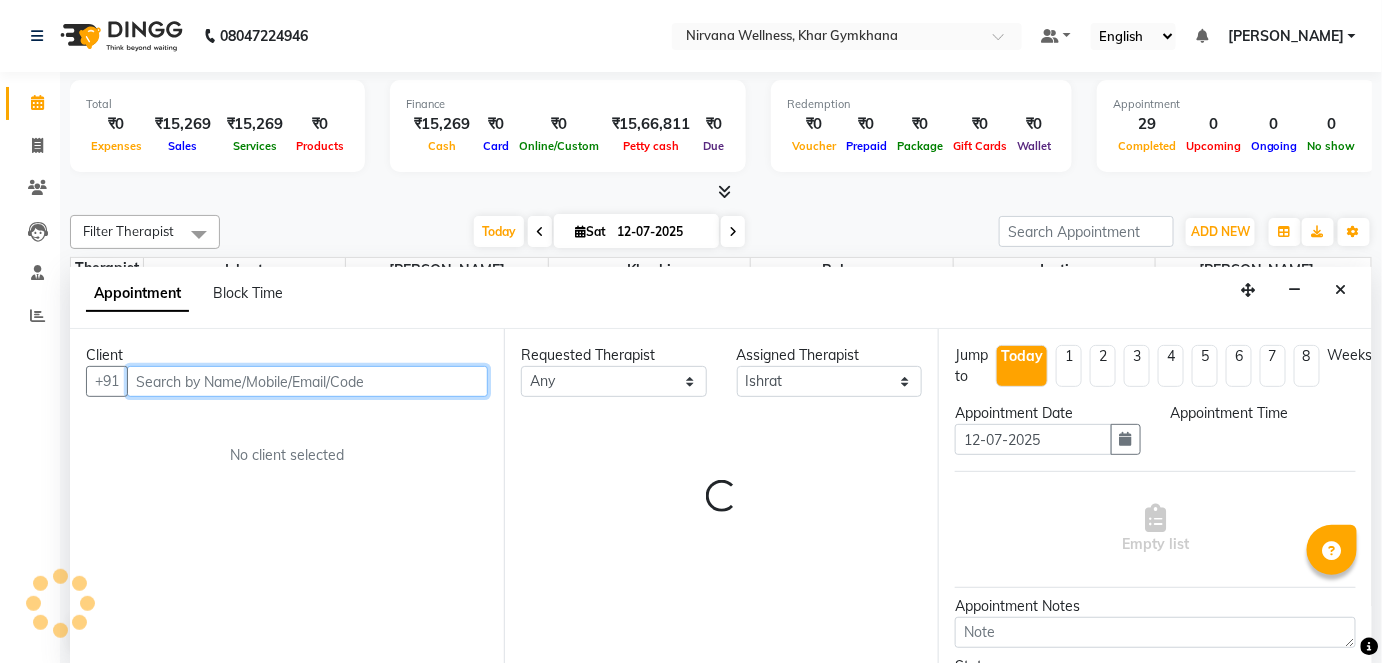 select on "1110" 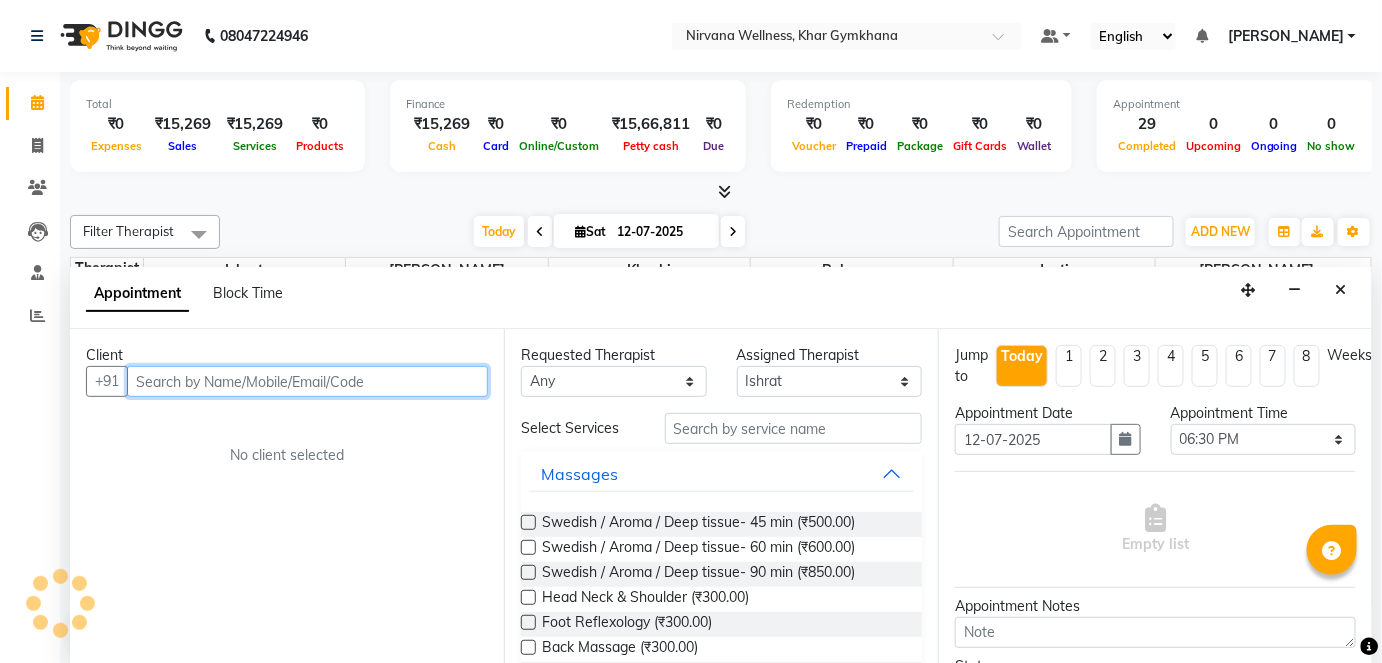 scroll, scrollTop: 0, scrollLeft: 0, axis: both 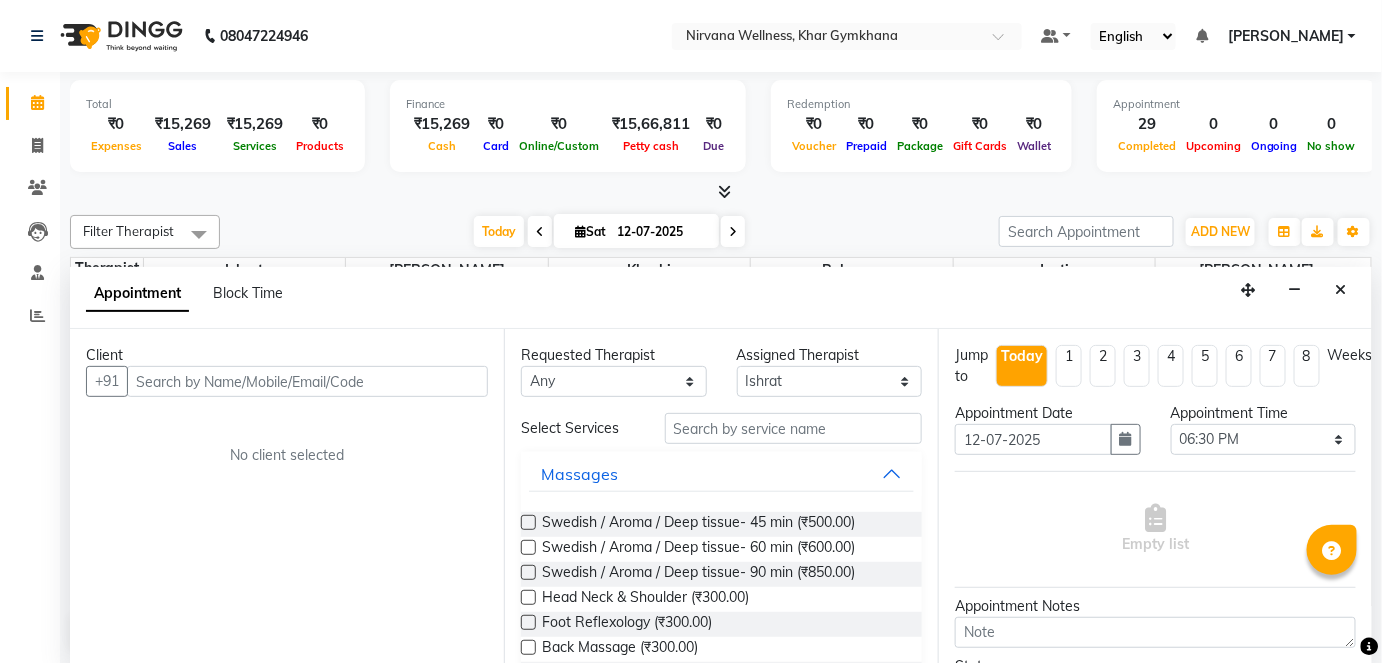 drag, startPoint x: 259, startPoint y: 293, endPoint x: 280, endPoint y: 316, distance: 31.144823 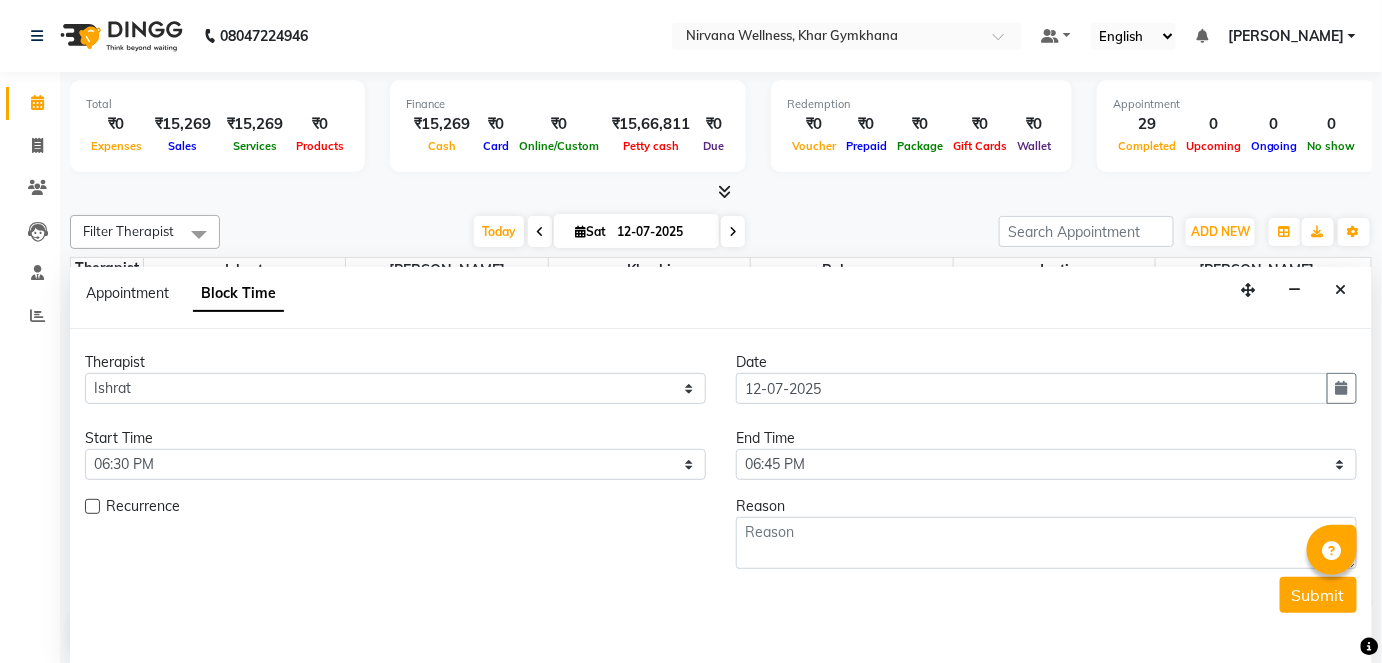 scroll, scrollTop: 1068, scrollLeft: 0, axis: vertical 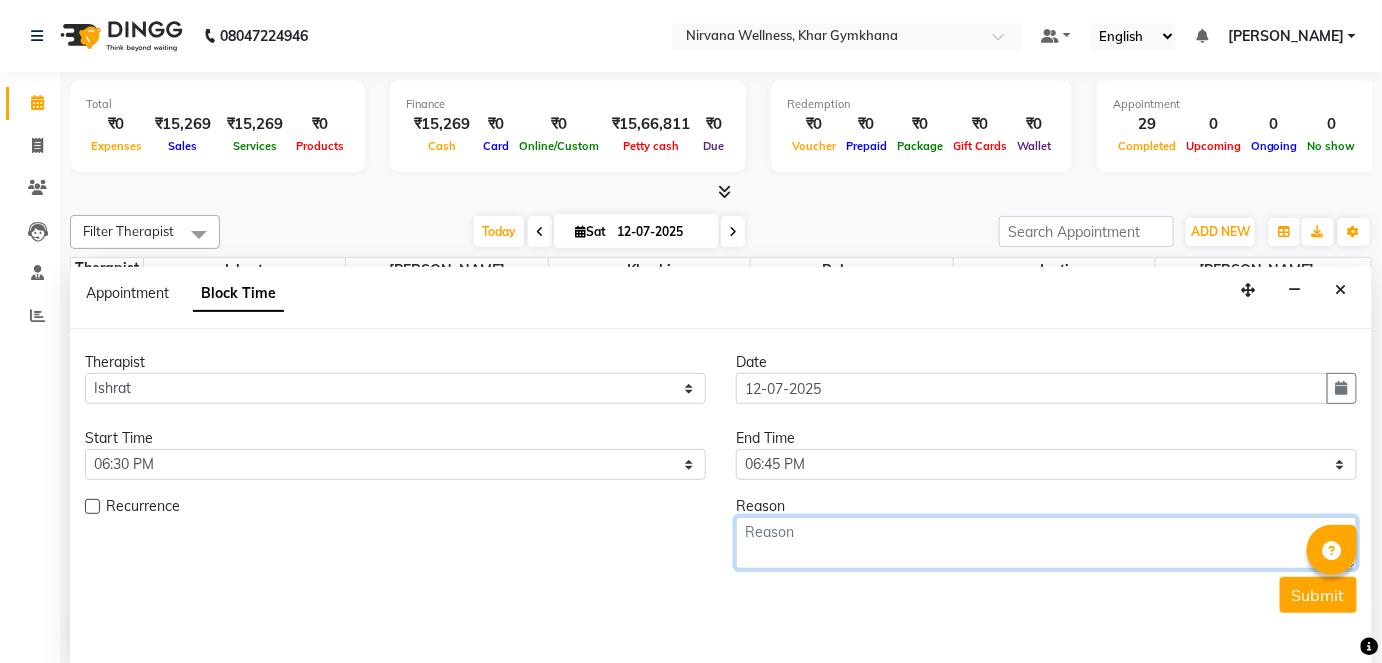 click at bounding box center (1046, 543) 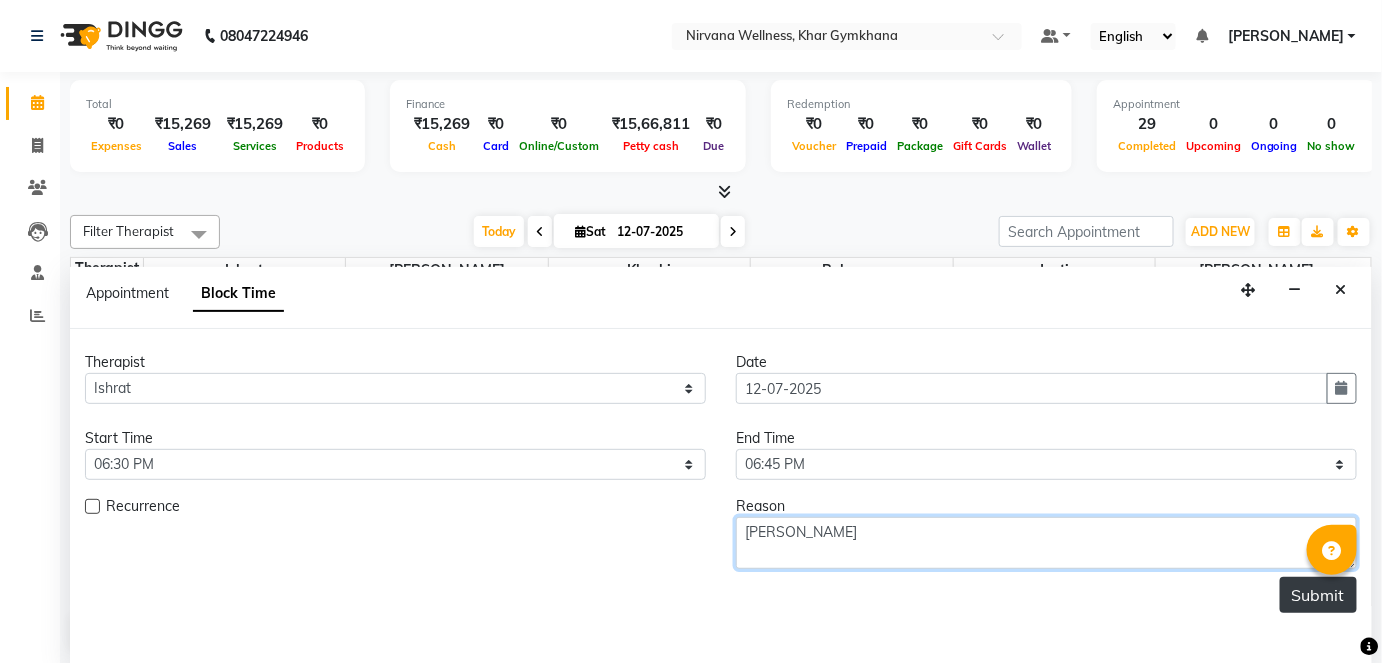 type on "[PERSON_NAME]" 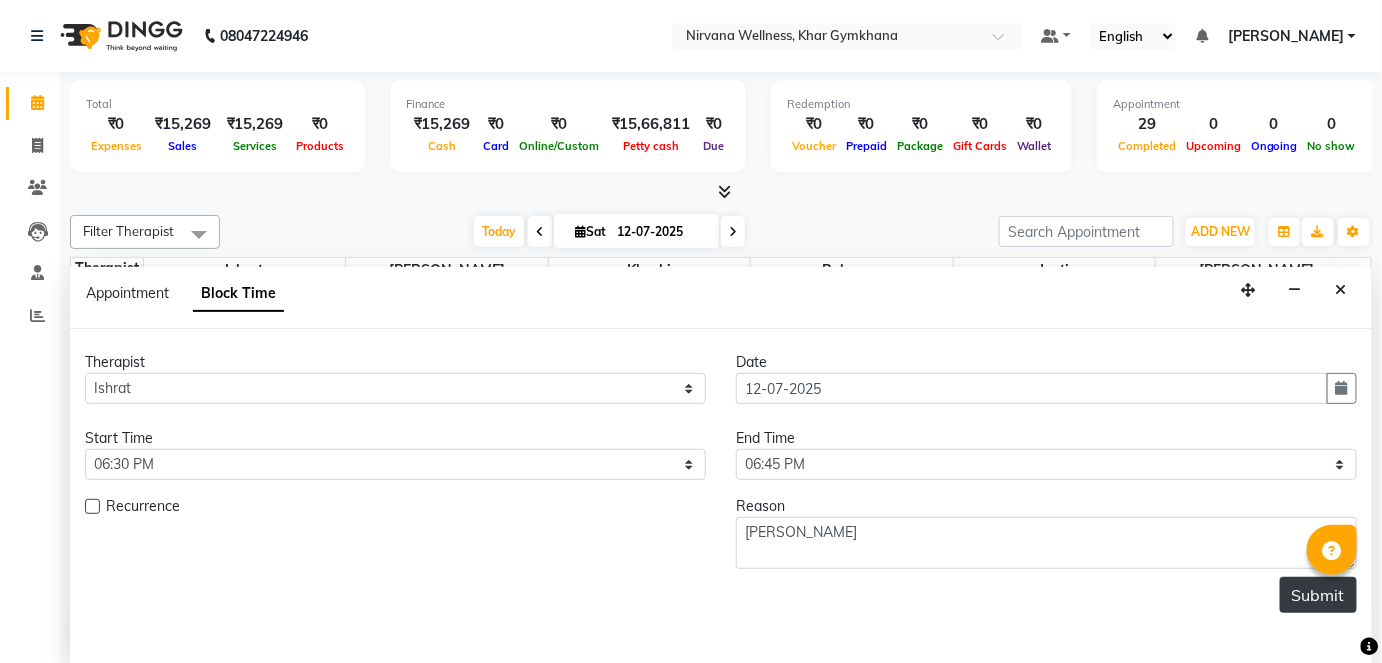 click on "Submit" at bounding box center (1318, 595) 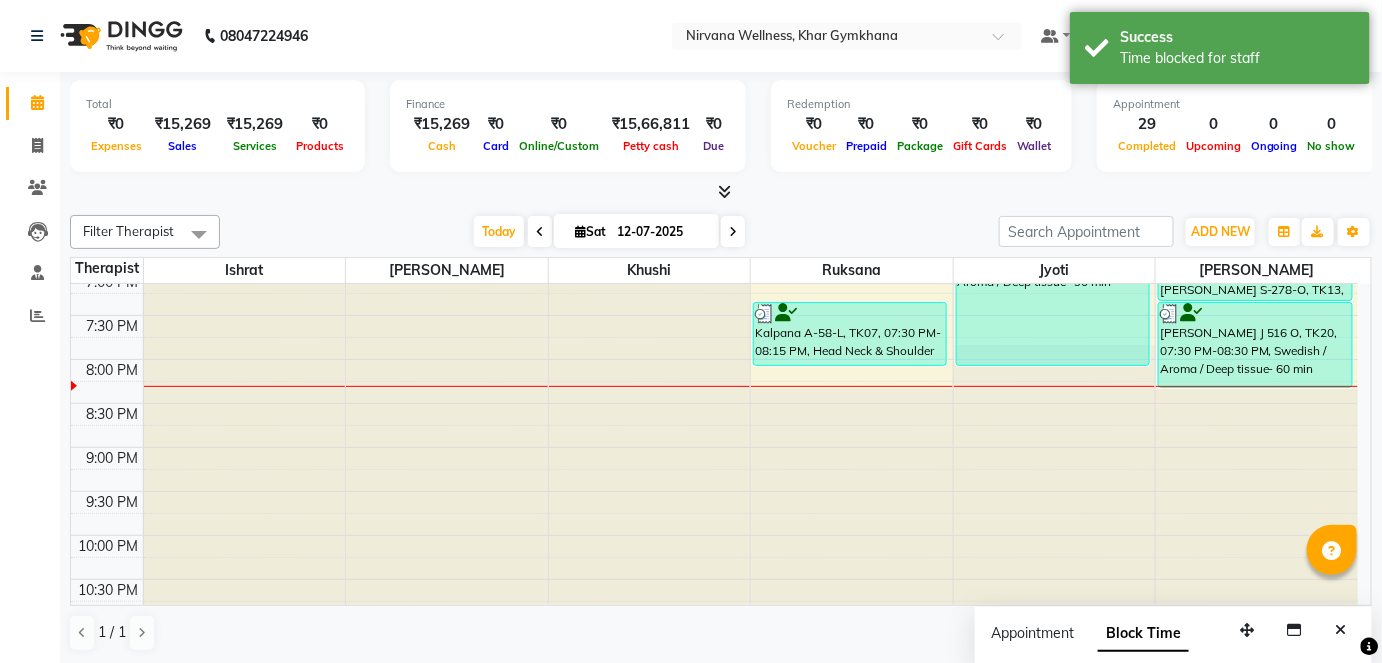 scroll, scrollTop: 0, scrollLeft: 0, axis: both 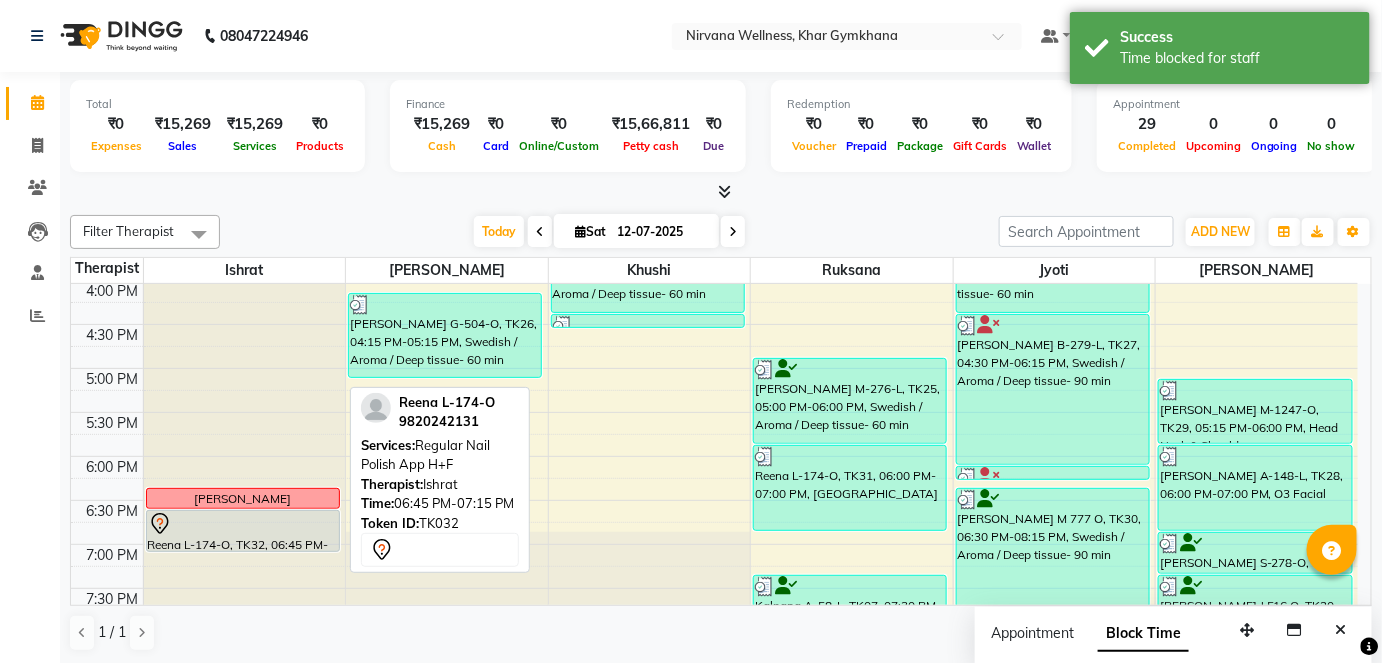 click at bounding box center [243, 551] 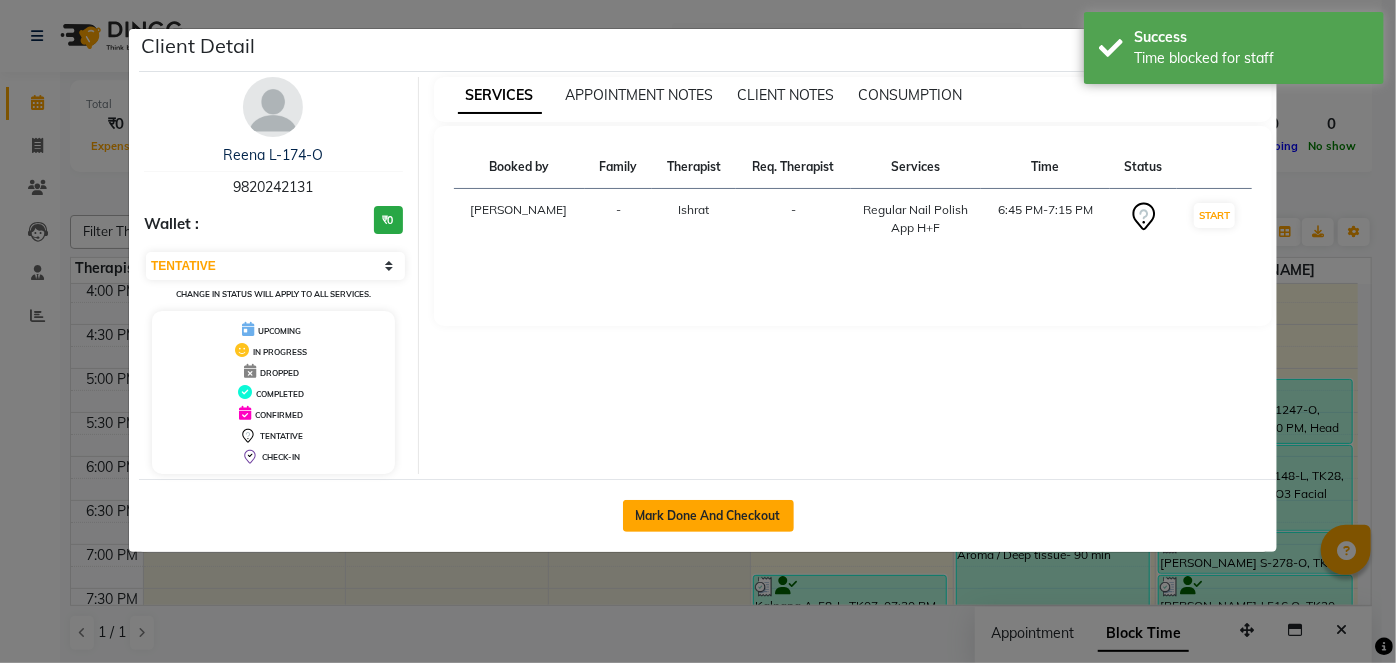 click on "Mark Done And Checkout" 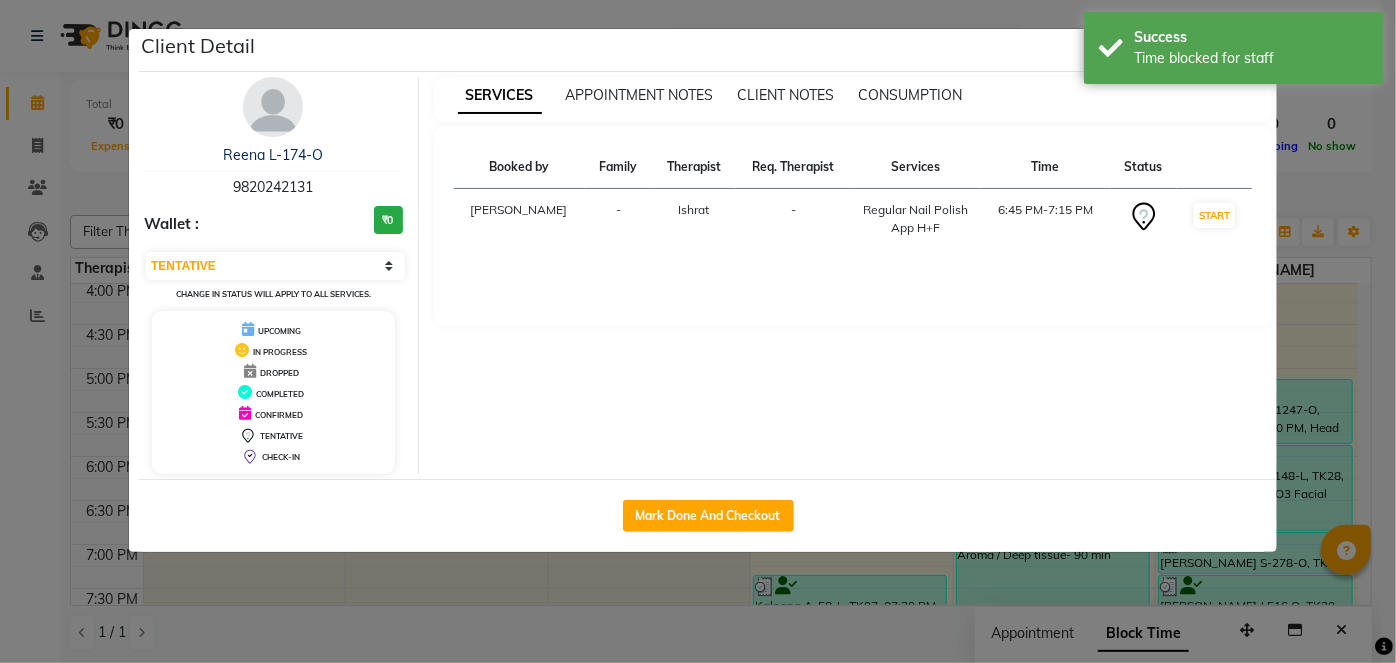 select on "service" 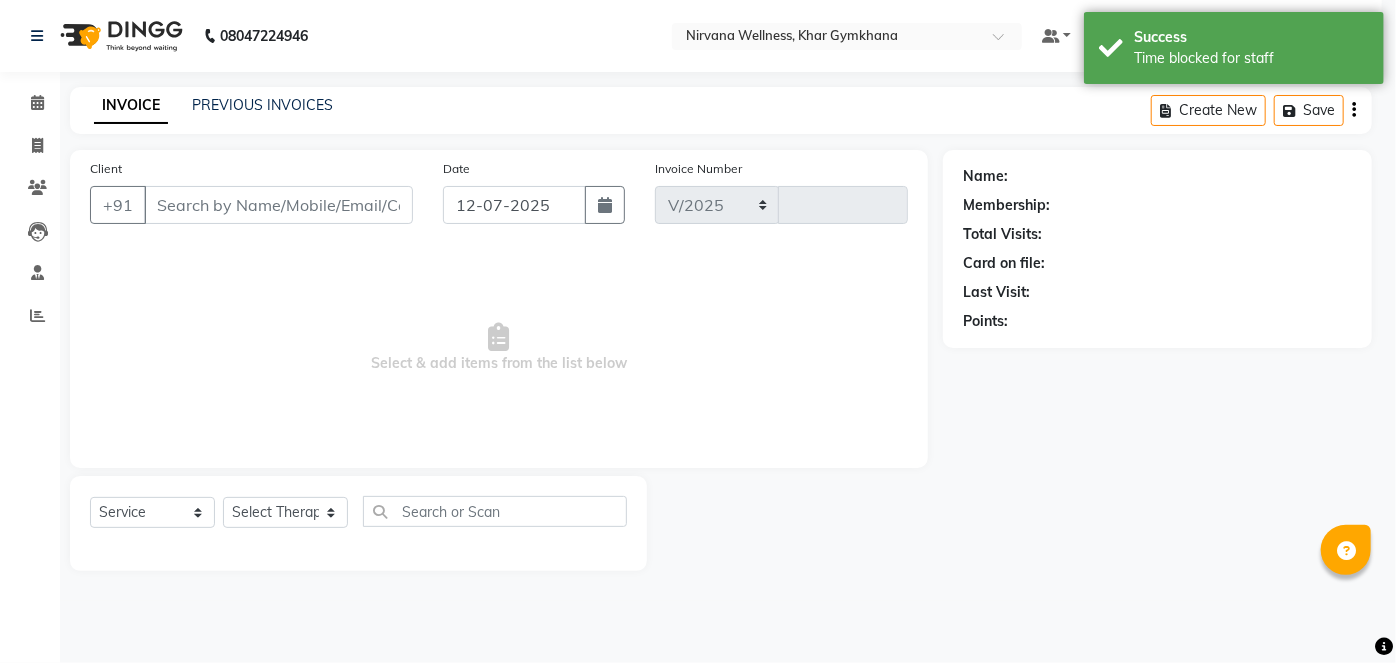 select on "6844" 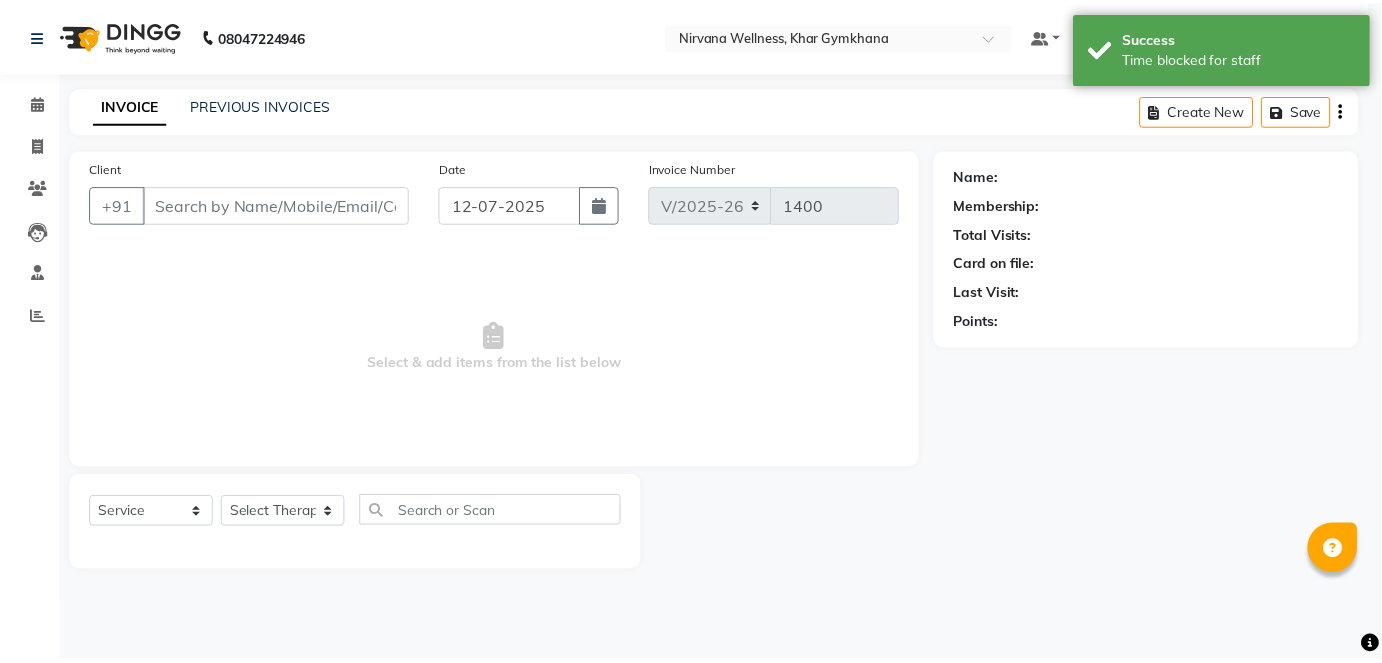 scroll, scrollTop: 0, scrollLeft: 0, axis: both 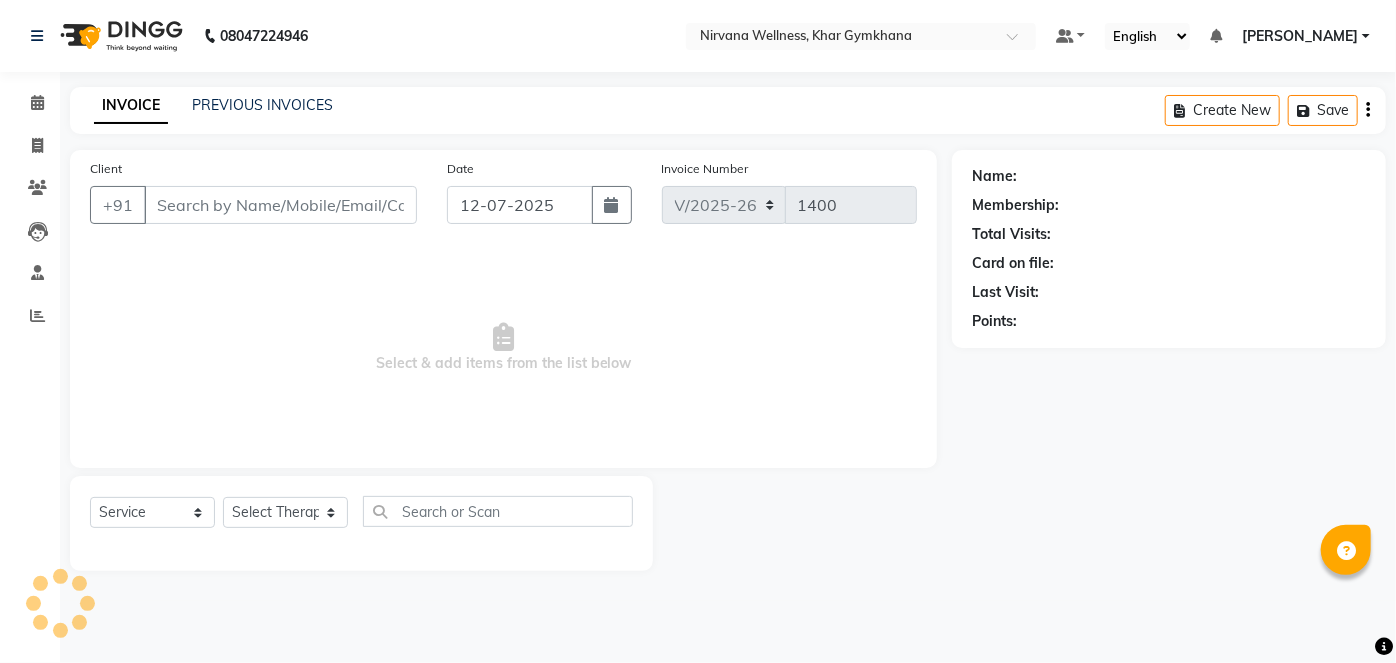 type on "9820242131" 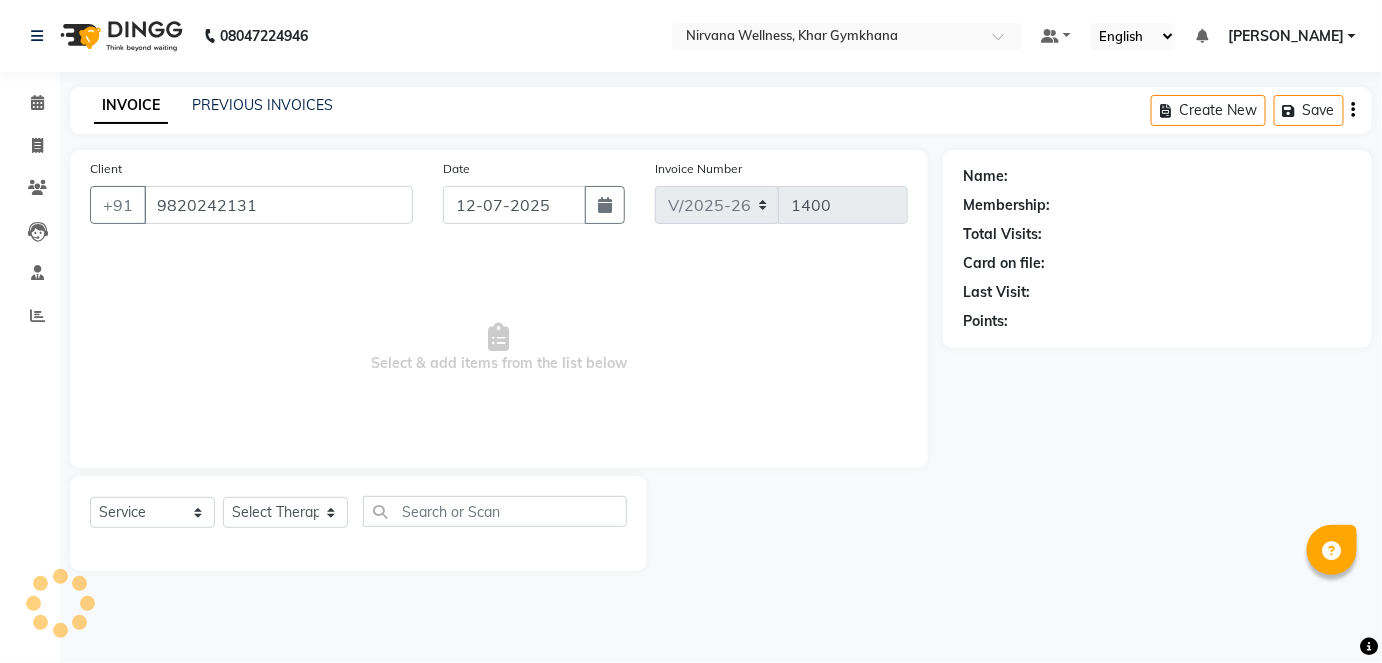 select on "67021" 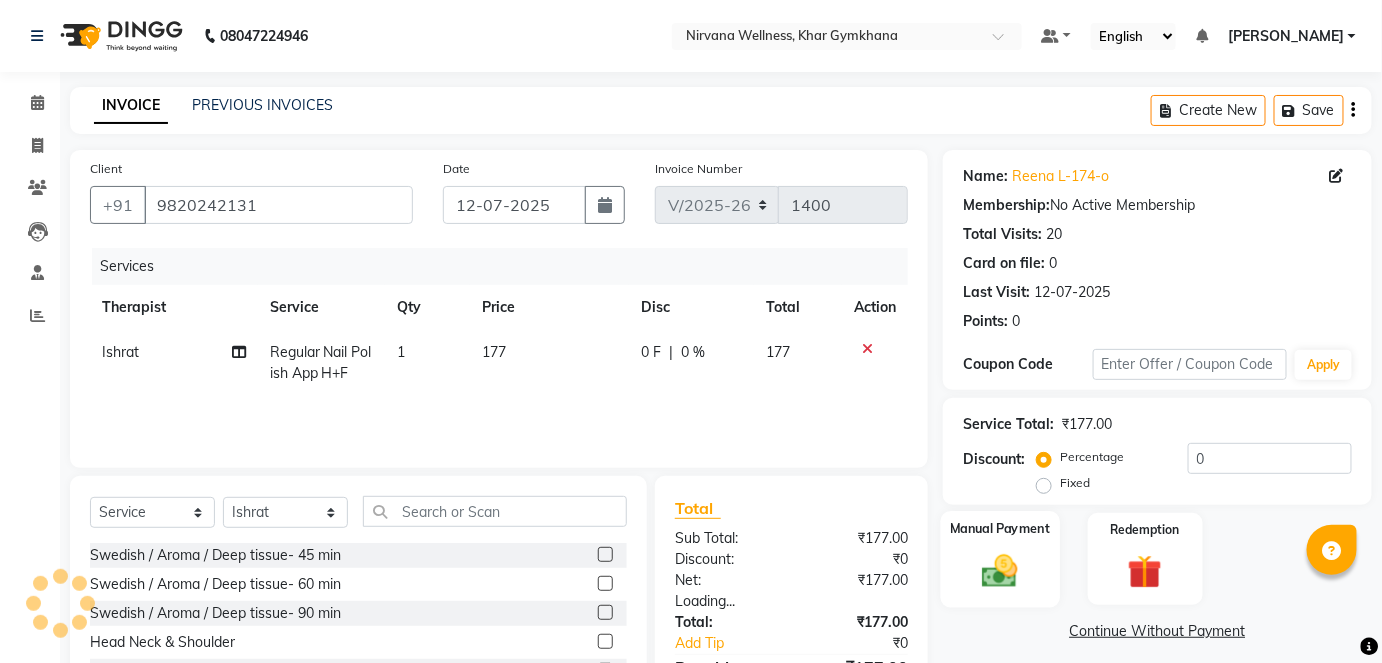click 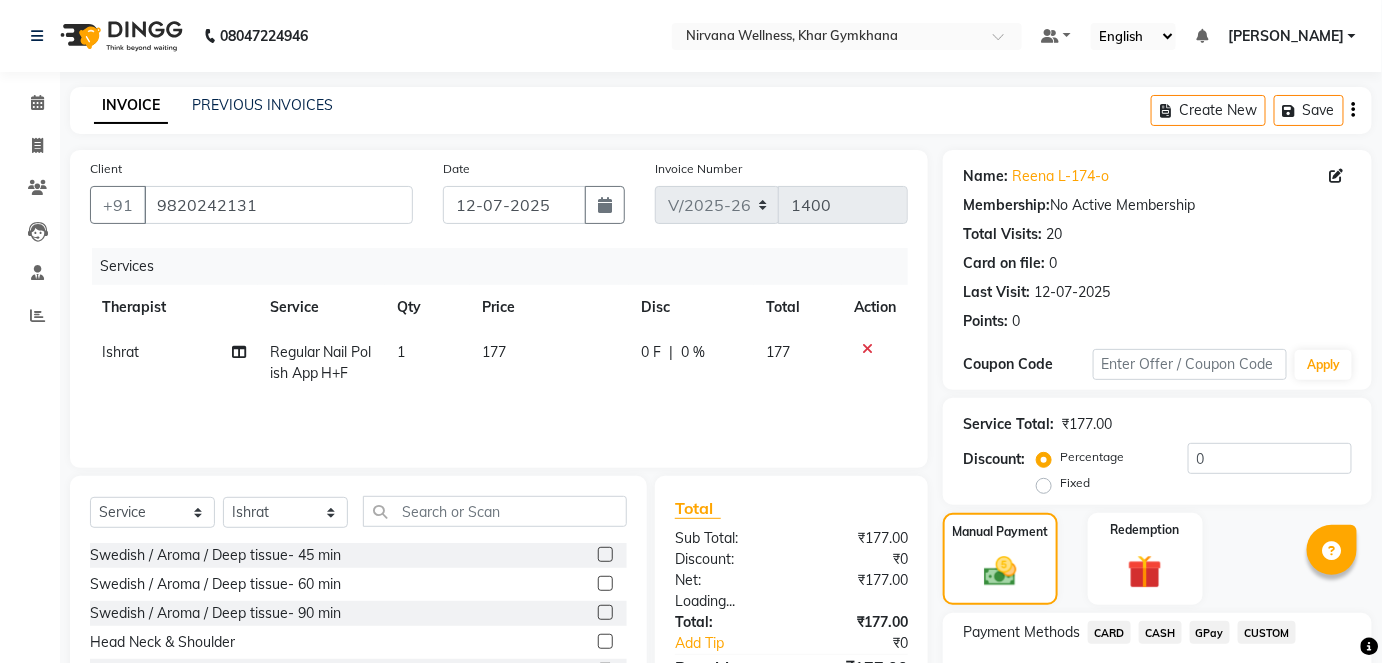 scroll, scrollTop: 140, scrollLeft: 0, axis: vertical 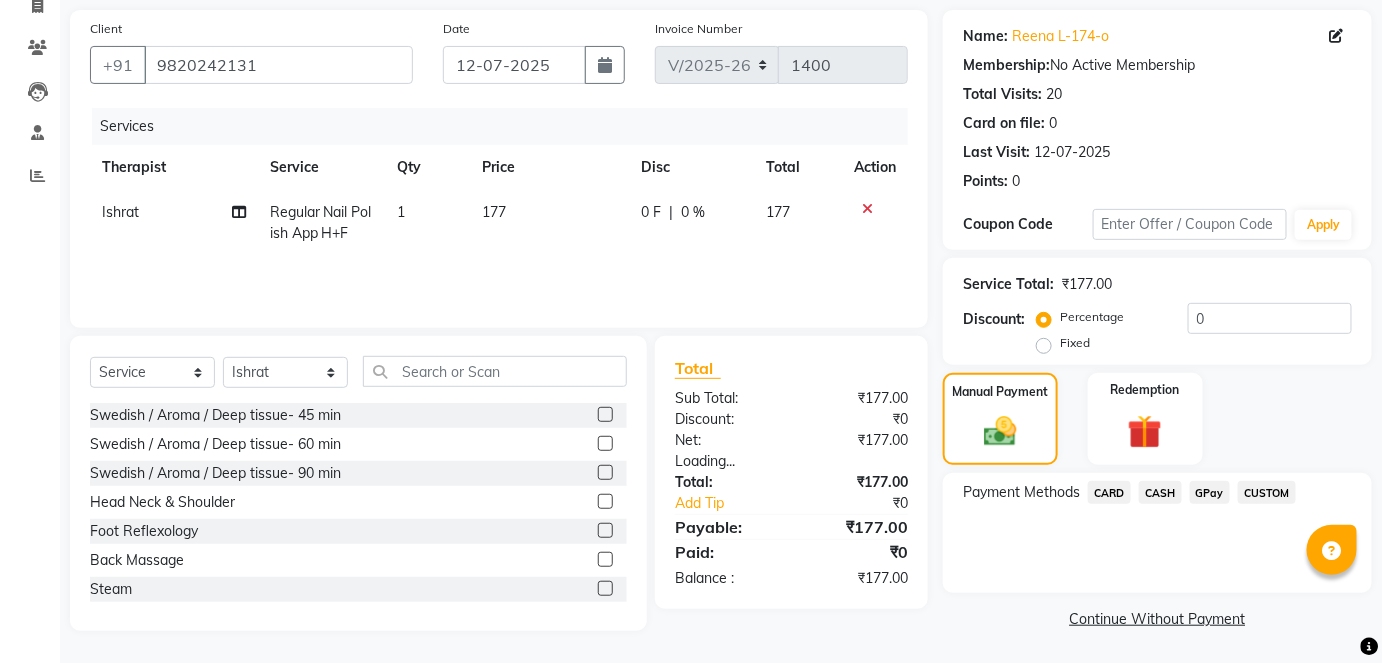 click on "CASH" 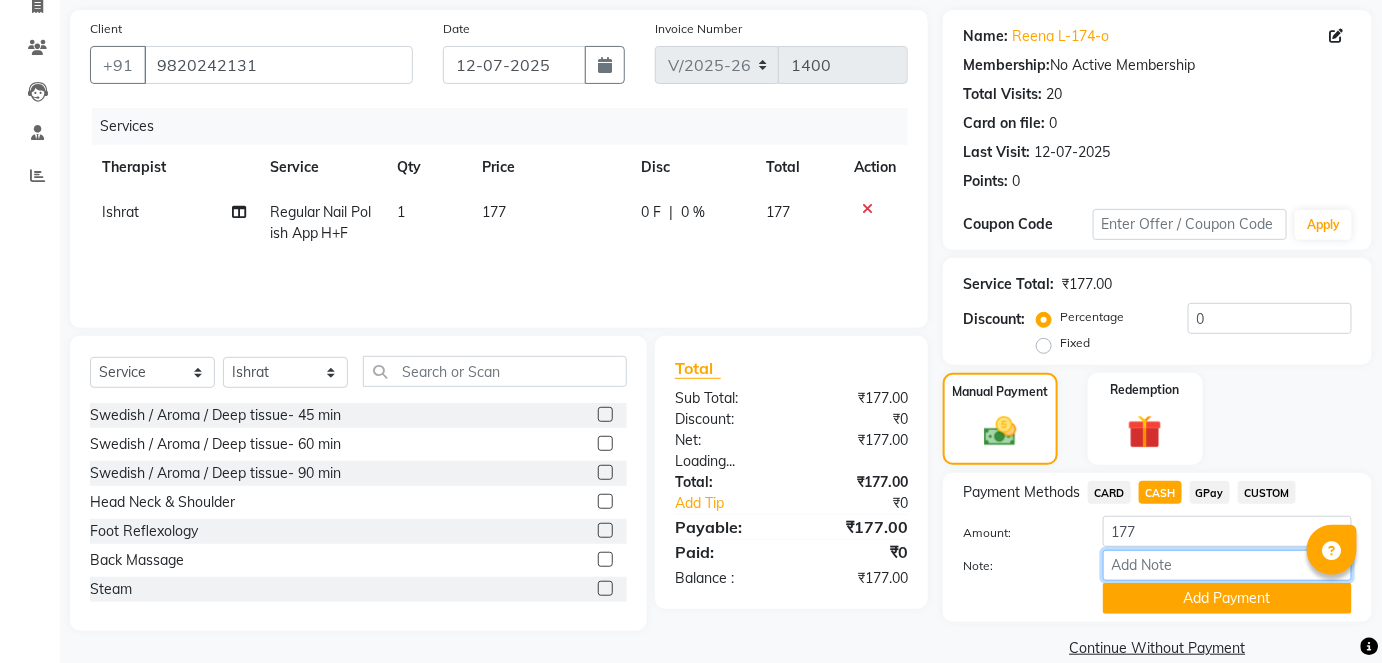 click on "Note:" at bounding box center [1227, 565] 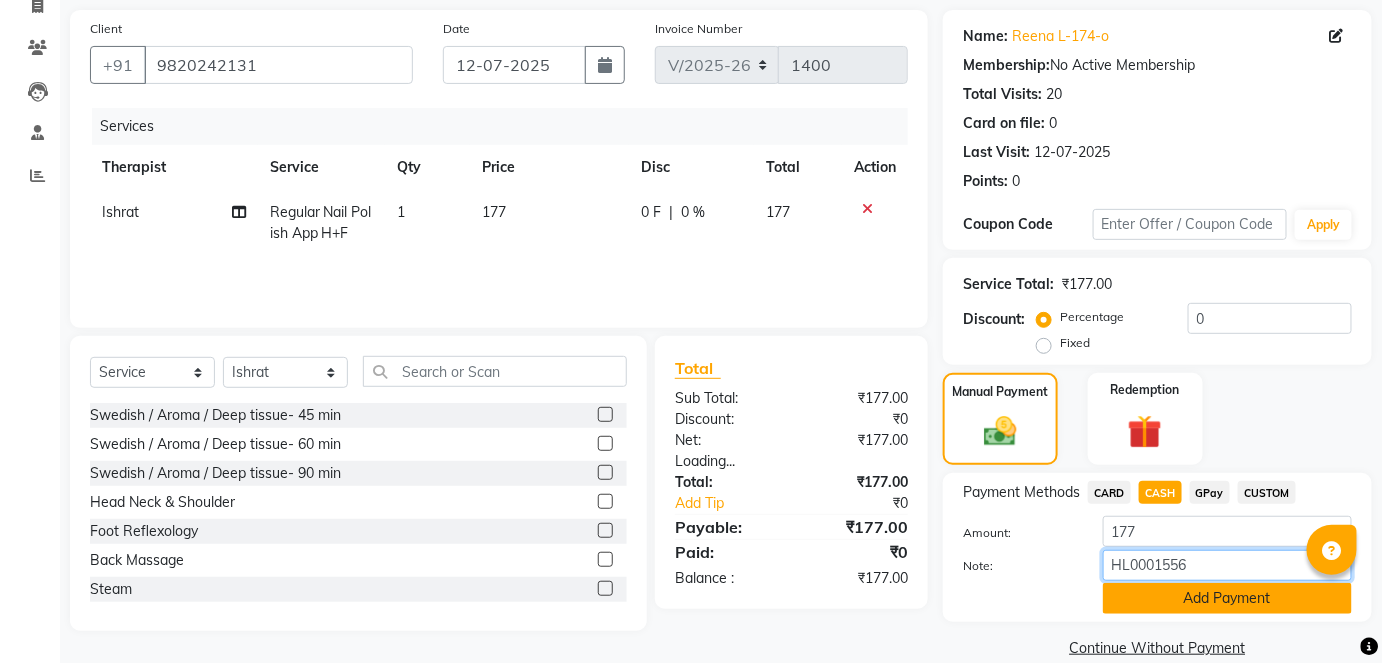 type on "HL0001556" 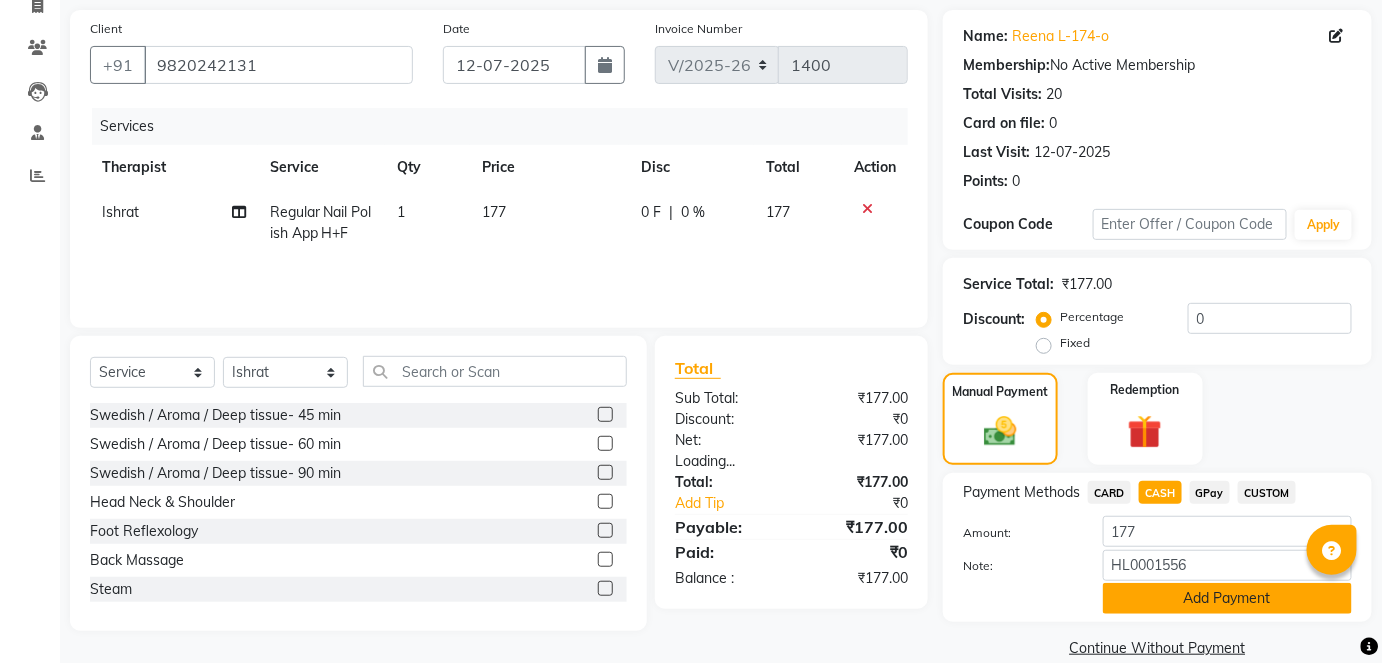 click on "Add Payment" 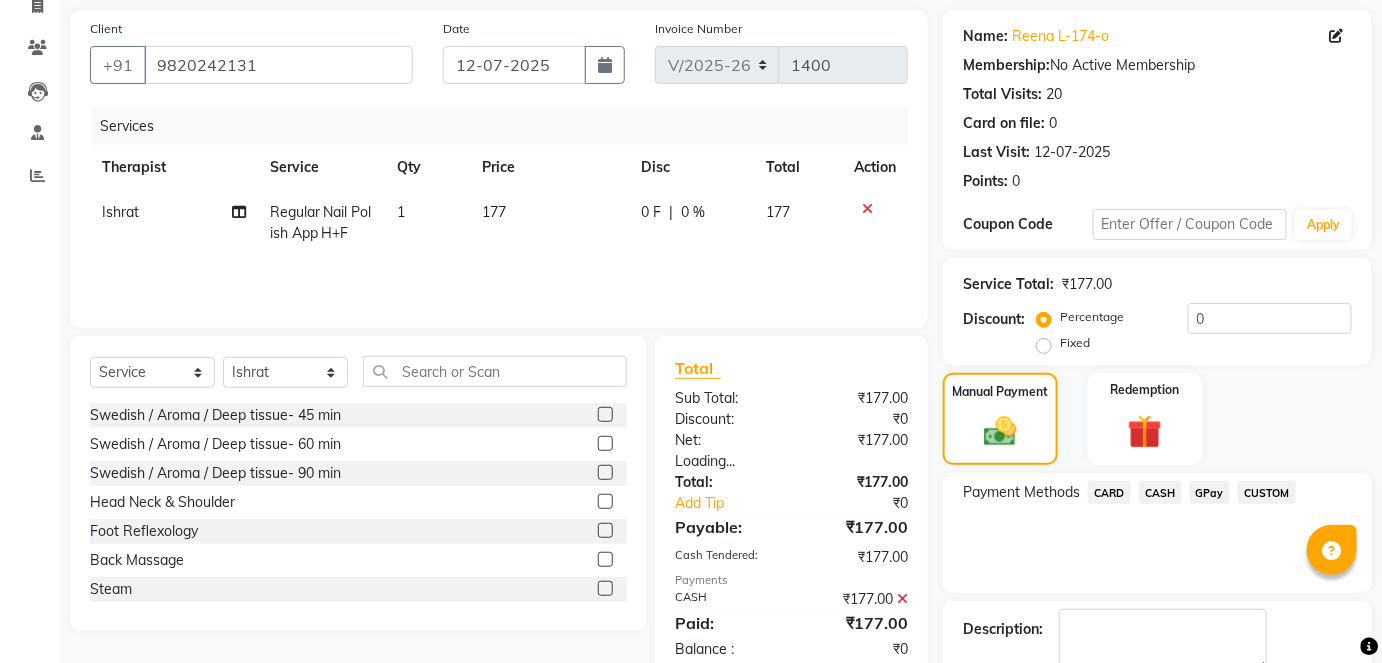 click on "Checkout" 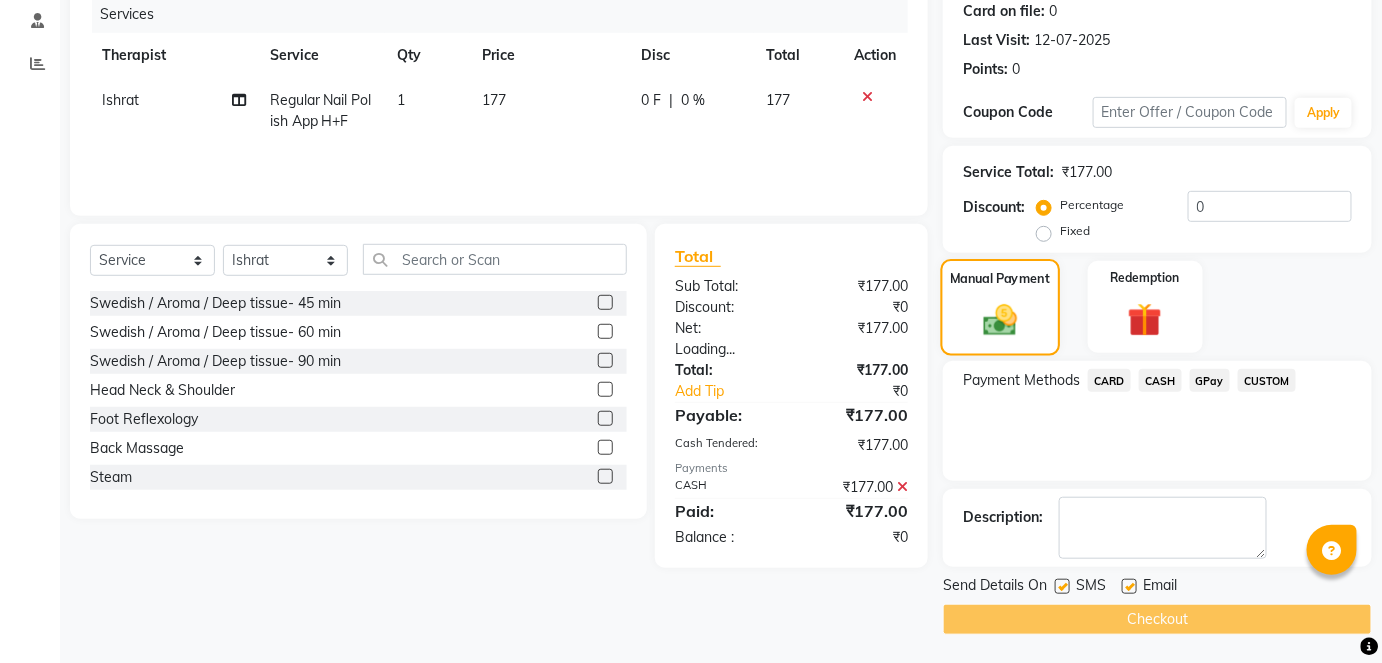 click on "Manual Payment" 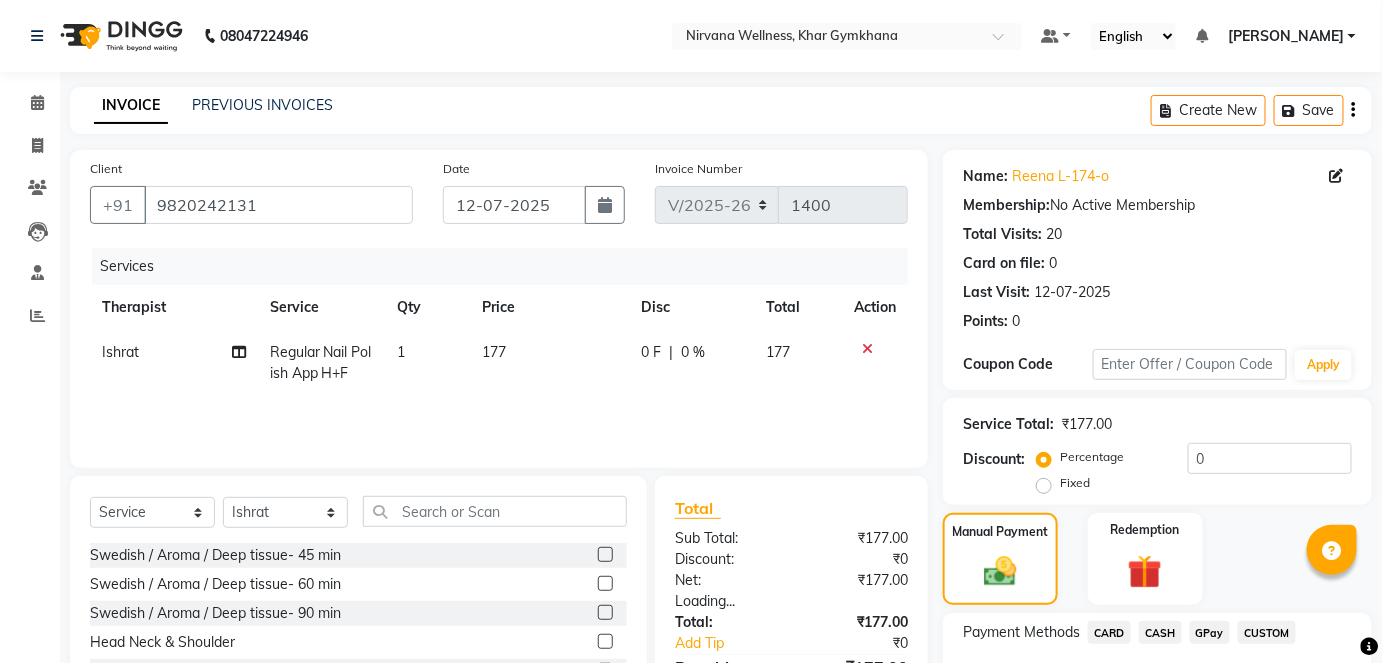 scroll, scrollTop: 181, scrollLeft: 0, axis: vertical 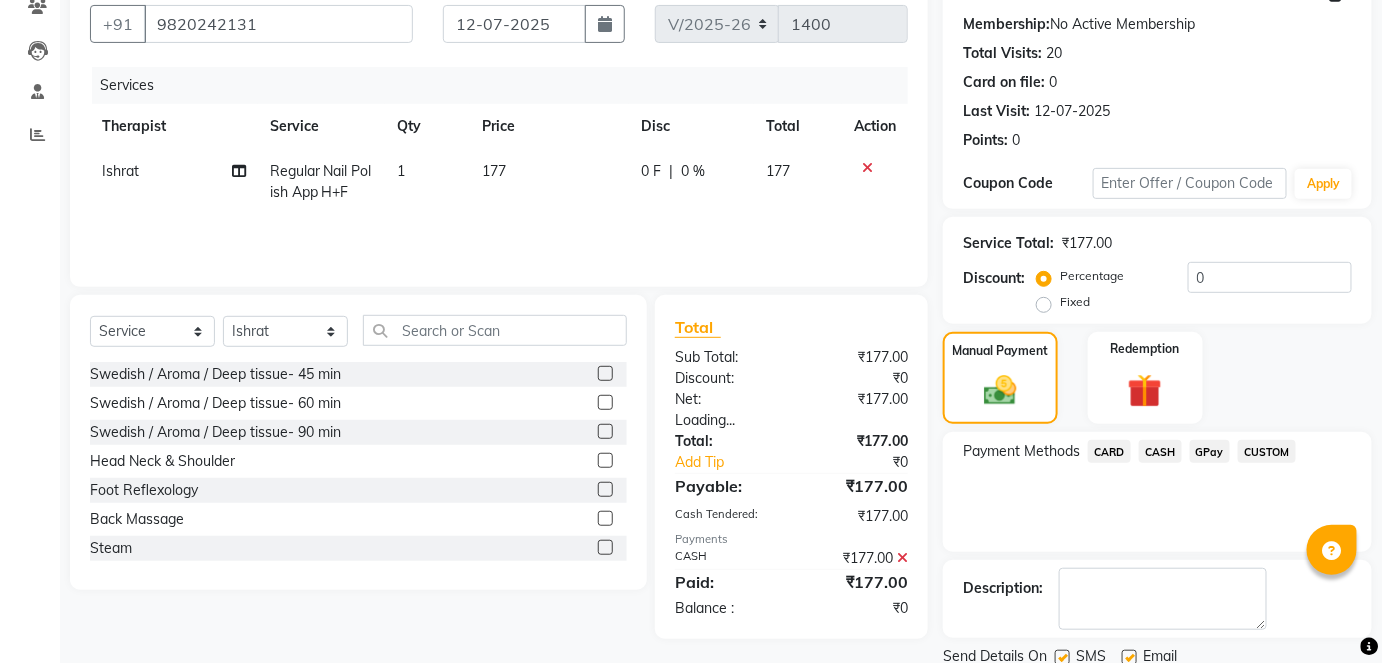 click on "CASH" 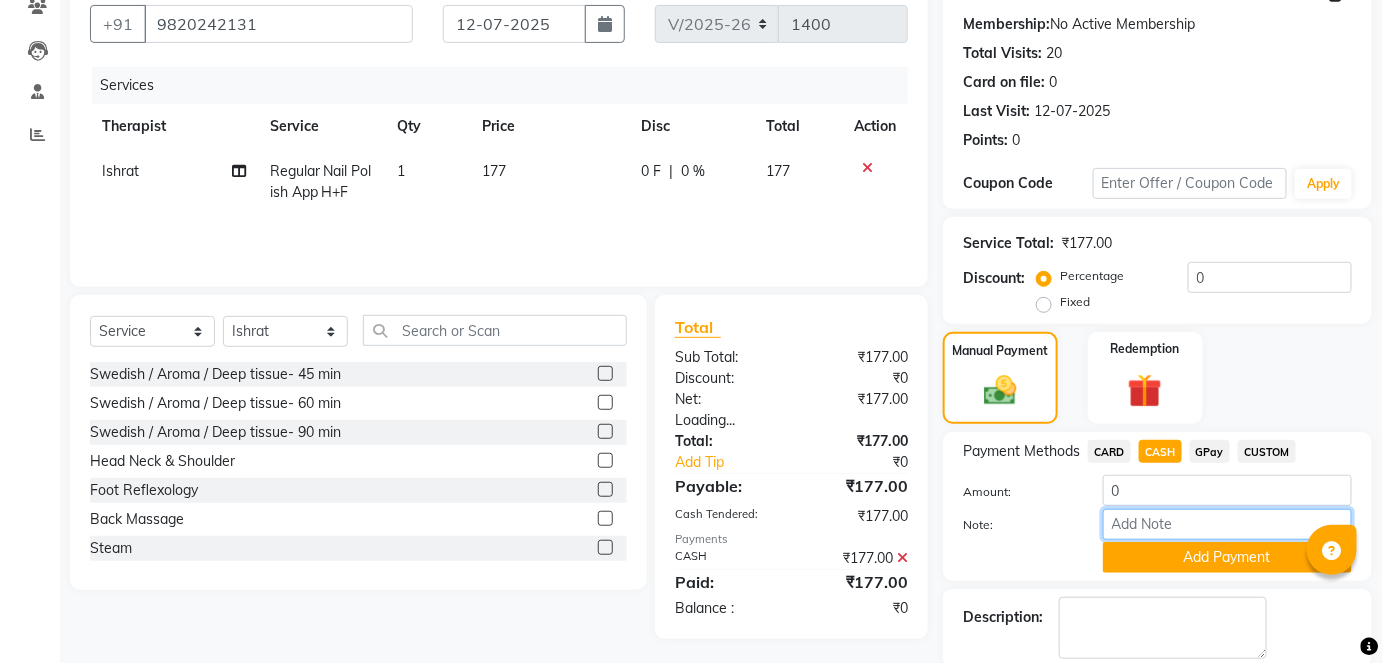 click on "Note:" at bounding box center (1227, 524) 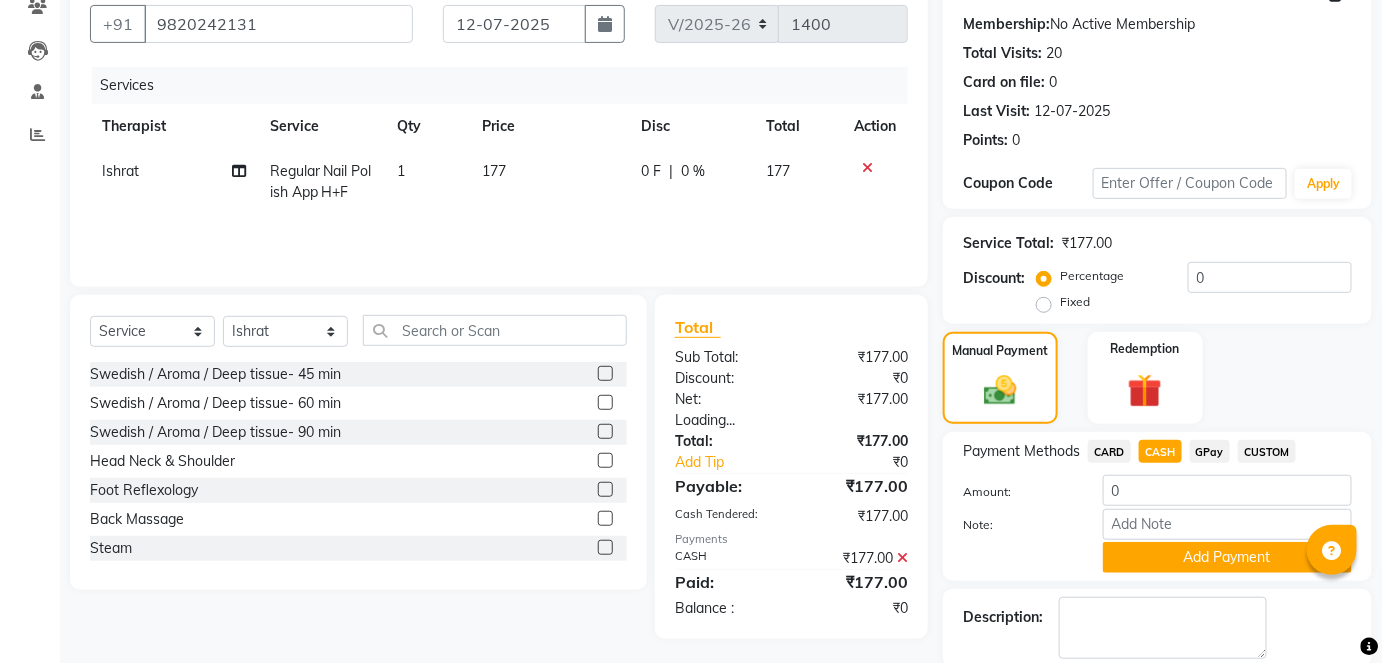 scroll, scrollTop: 0, scrollLeft: 0, axis: both 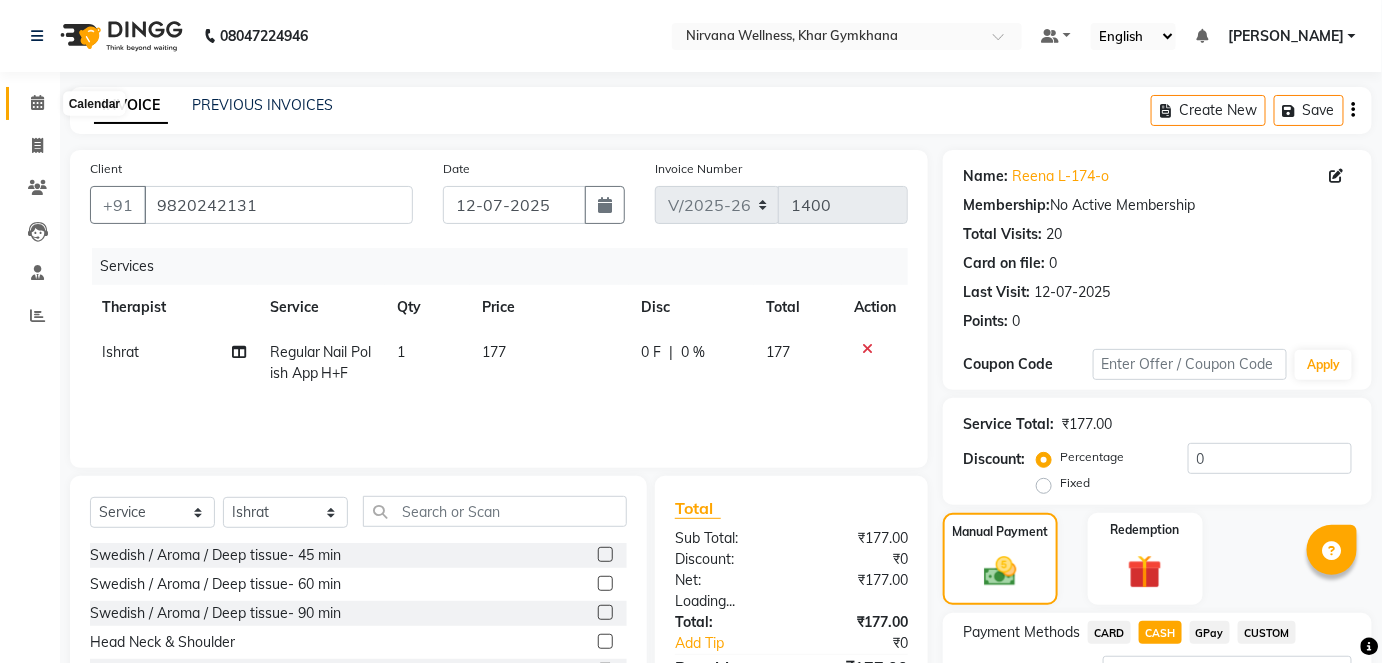 click 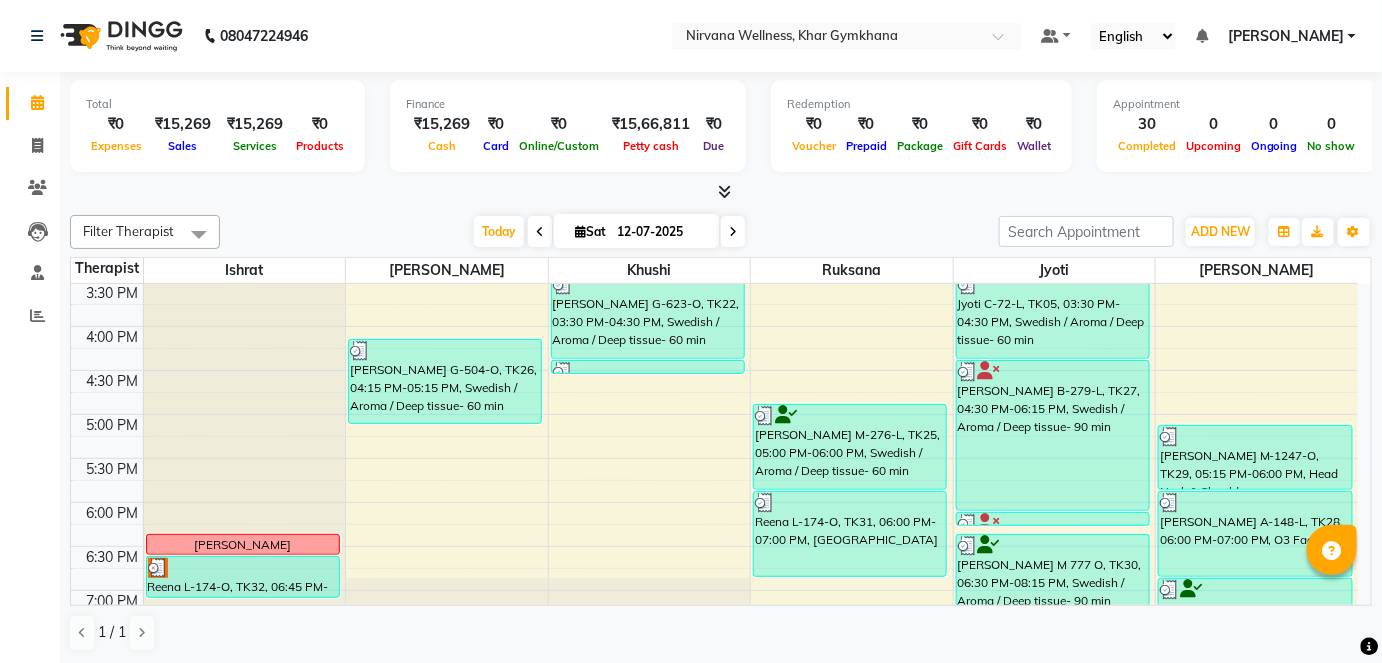 scroll, scrollTop: 909, scrollLeft: 0, axis: vertical 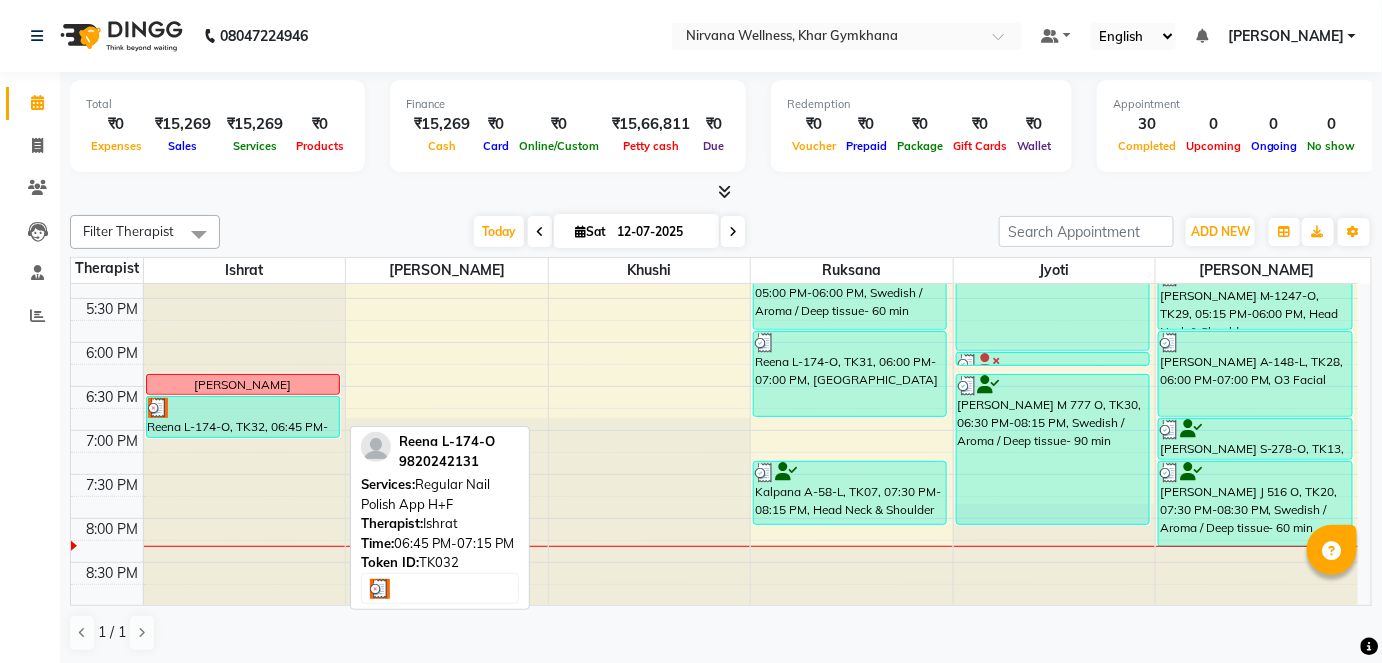 click at bounding box center [243, 408] 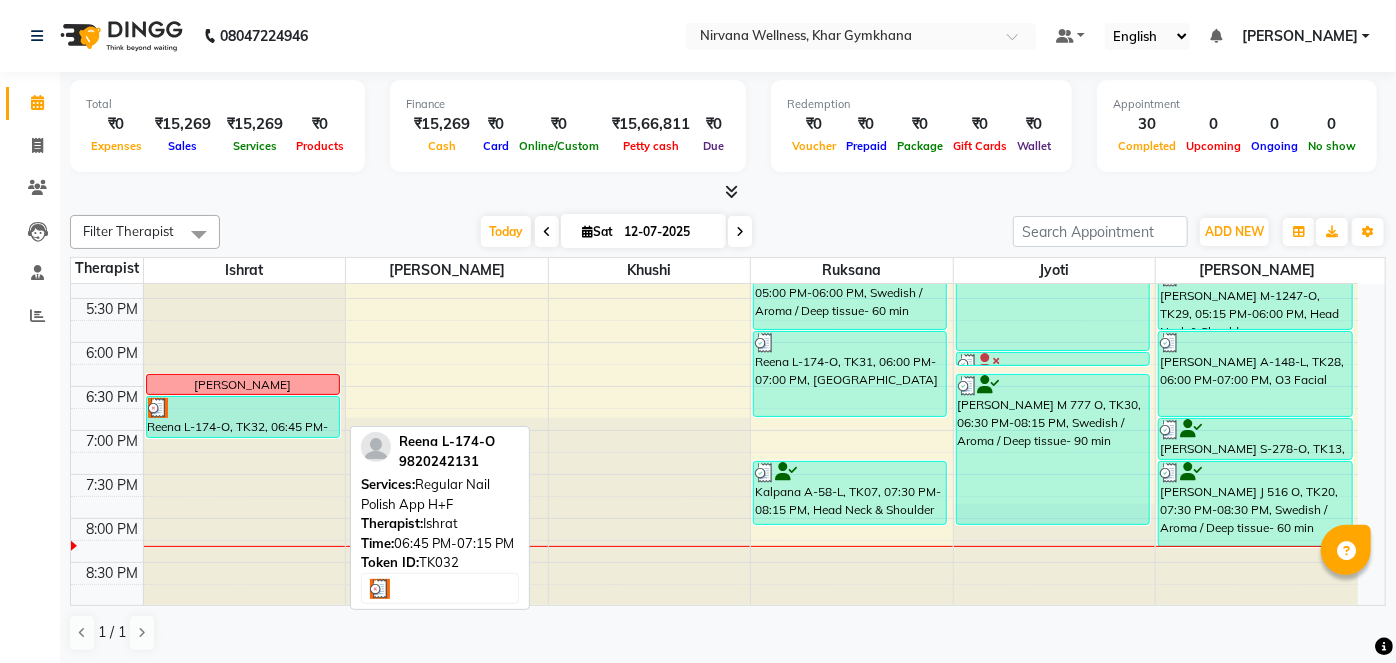 select on "3" 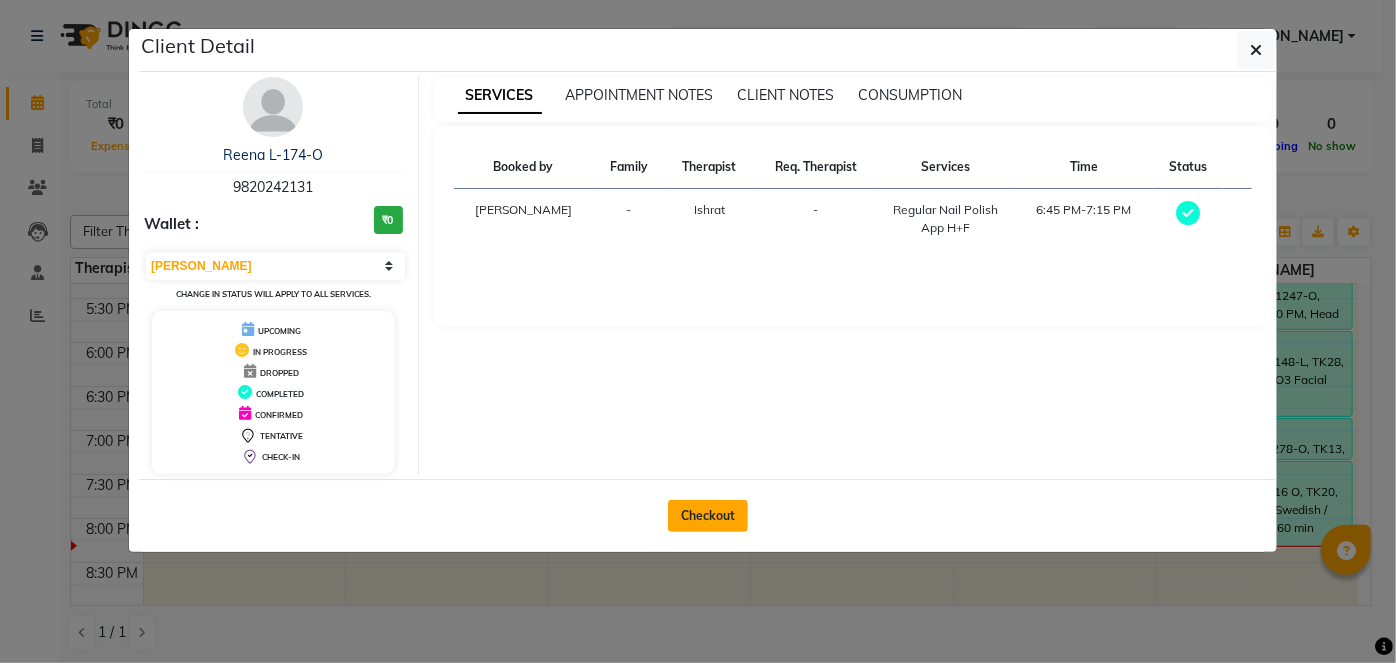 click on "Checkout" 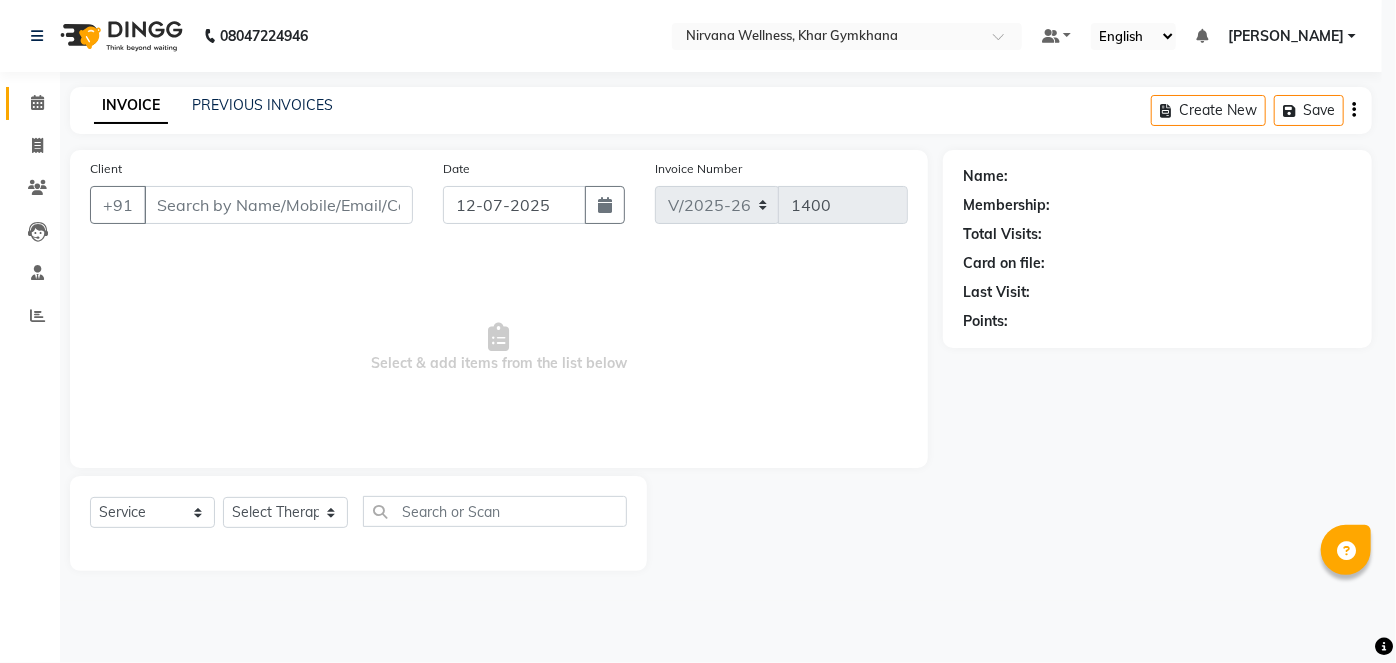type on "9820242131" 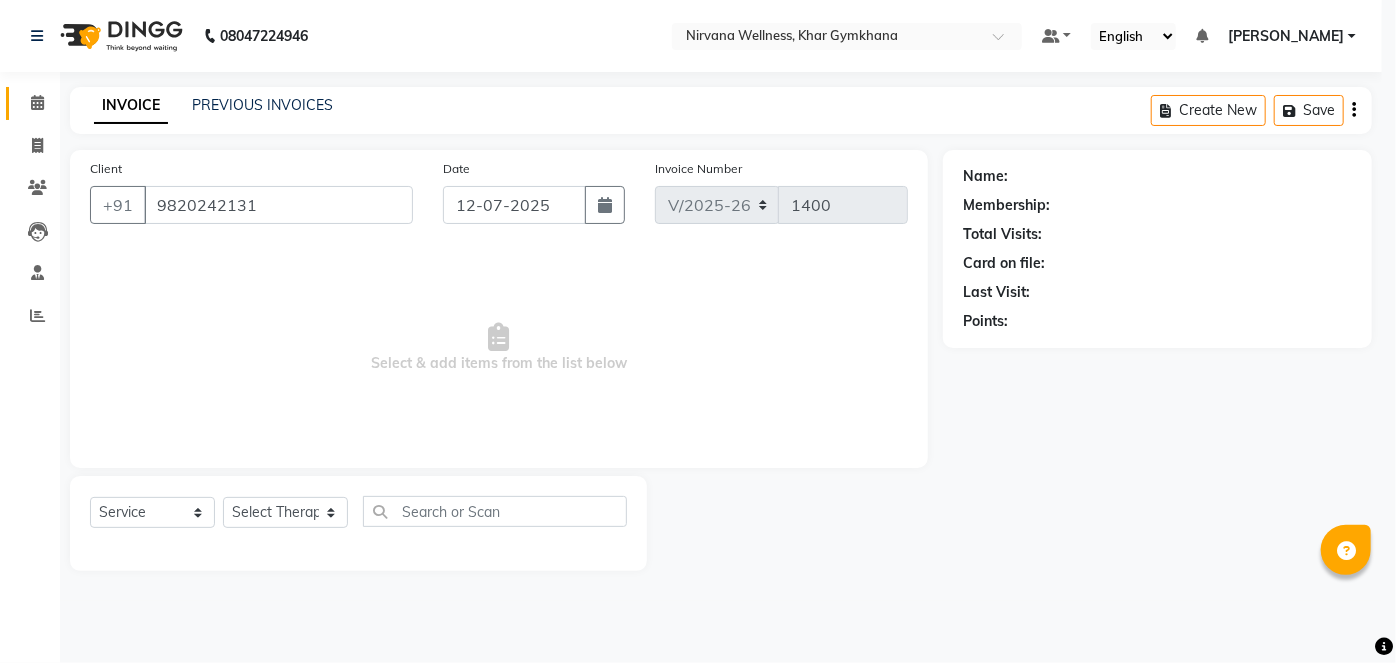 select on "67021" 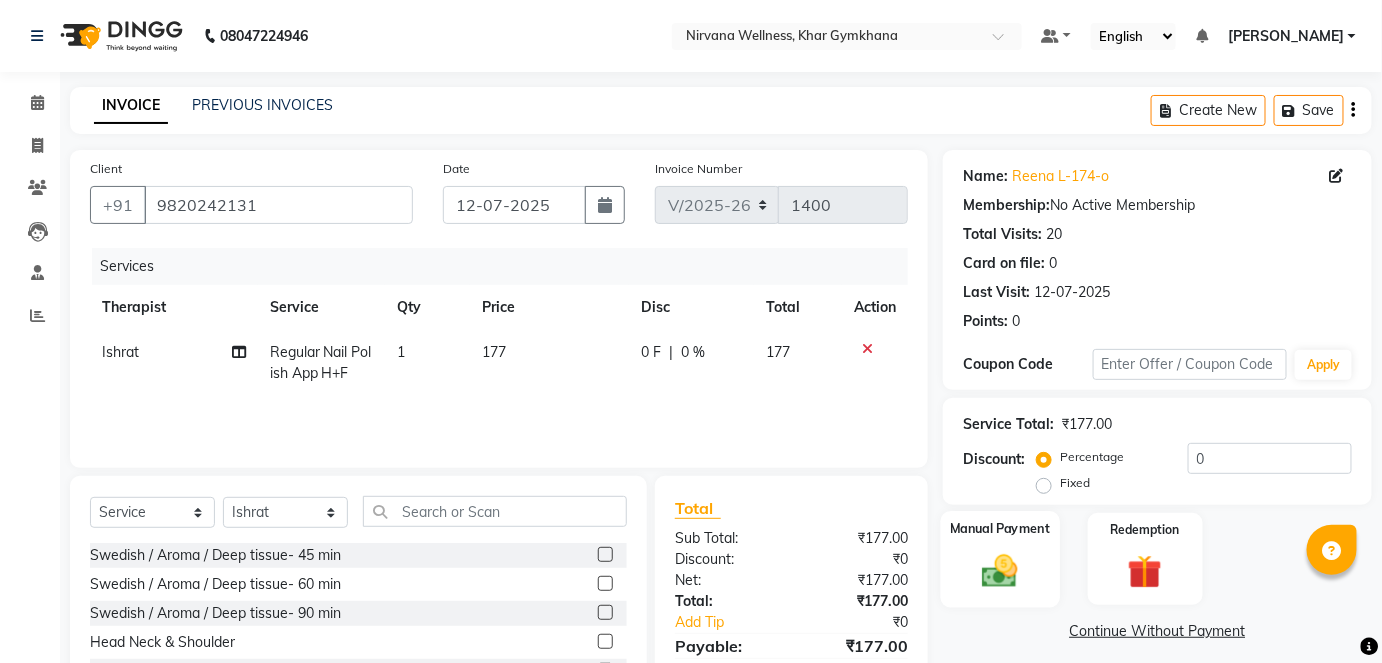 click 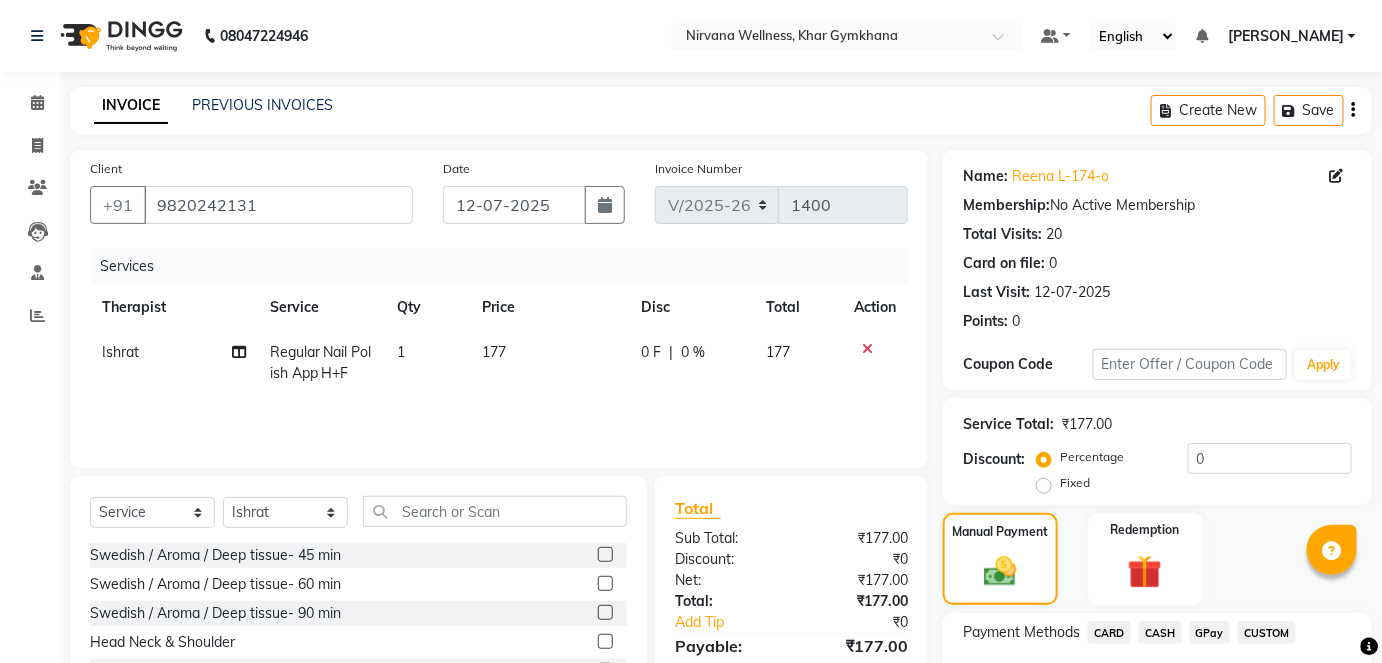 scroll, scrollTop: 140, scrollLeft: 0, axis: vertical 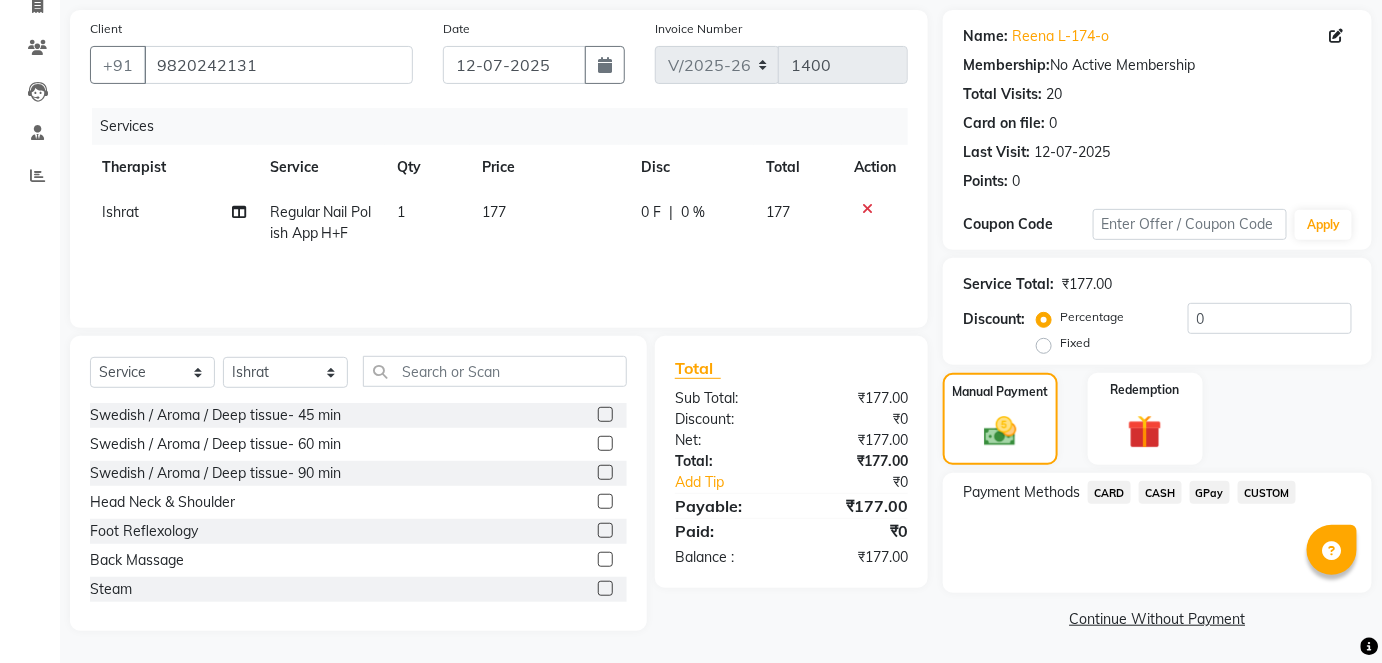 click on "CASH" 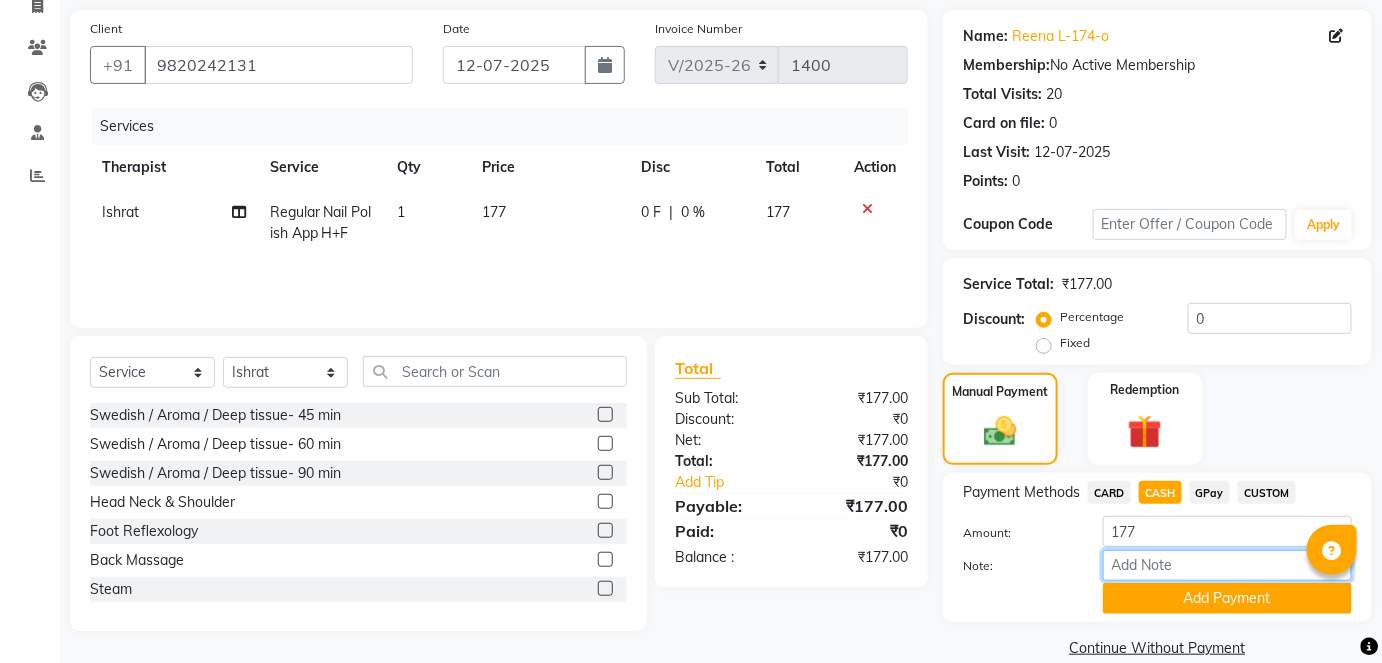 click on "Note:" at bounding box center [1227, 565] 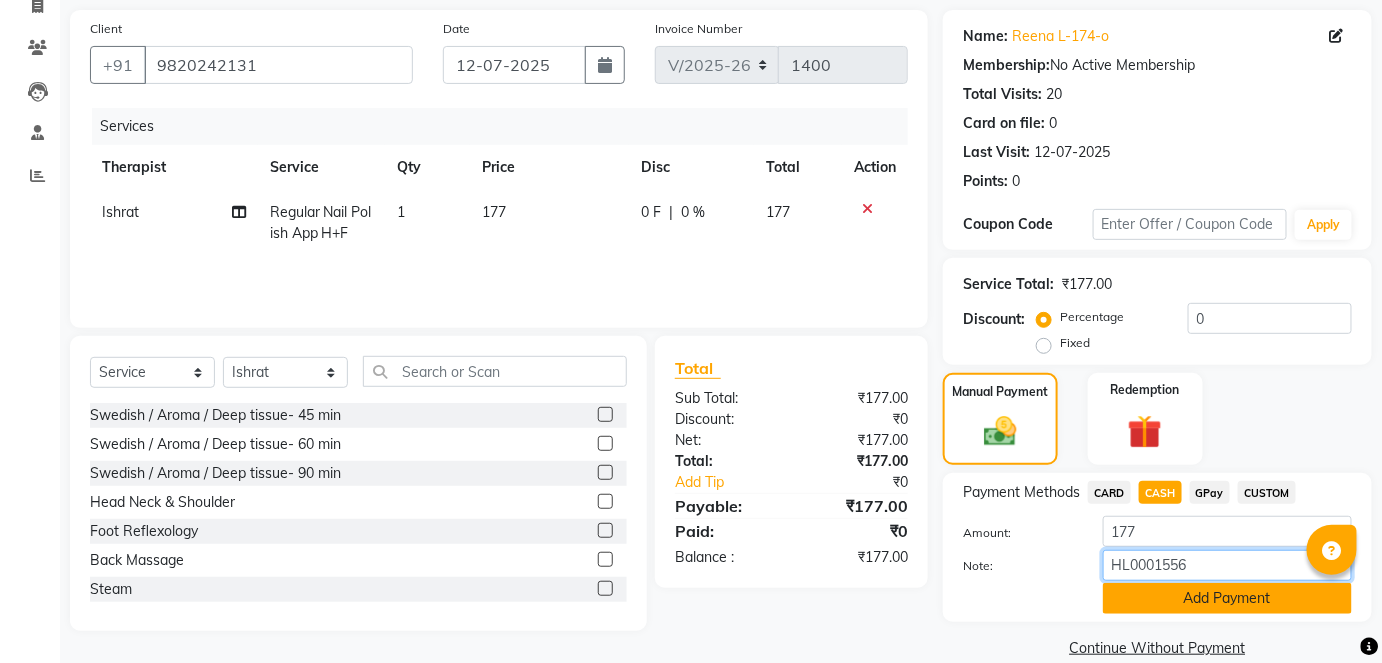 type on "HL0001556" 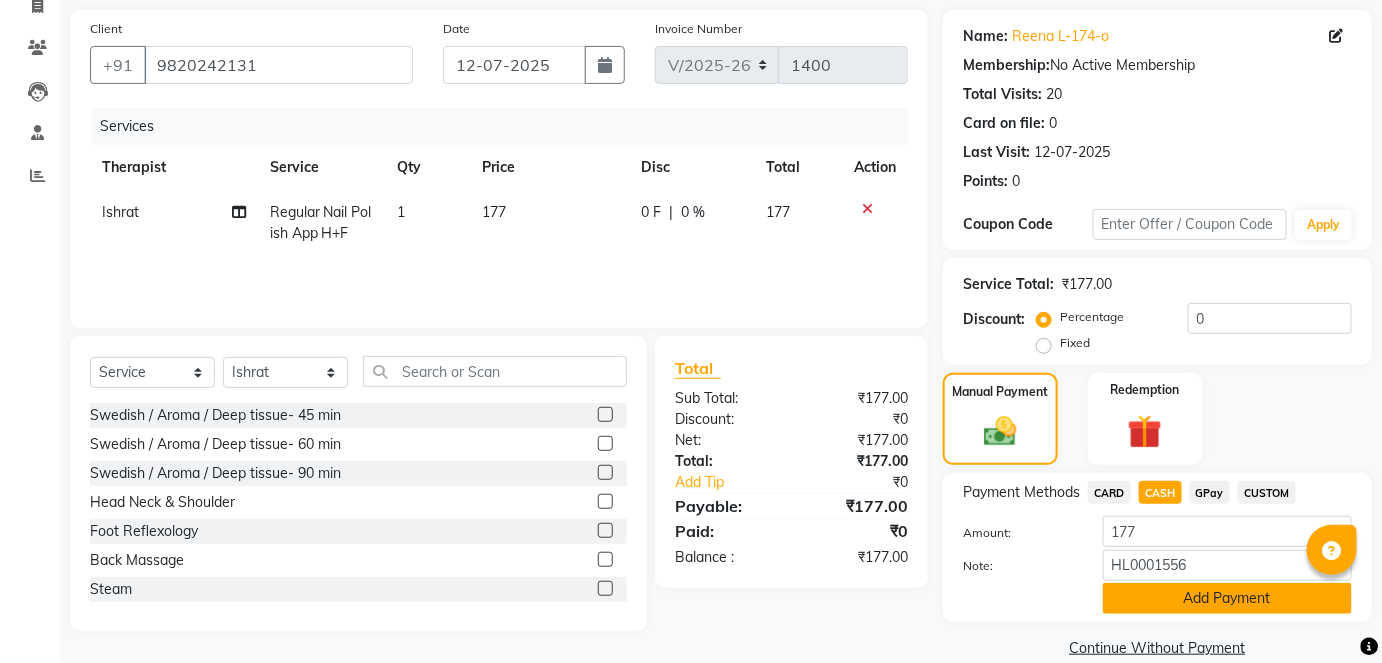 click on "Add Payment" 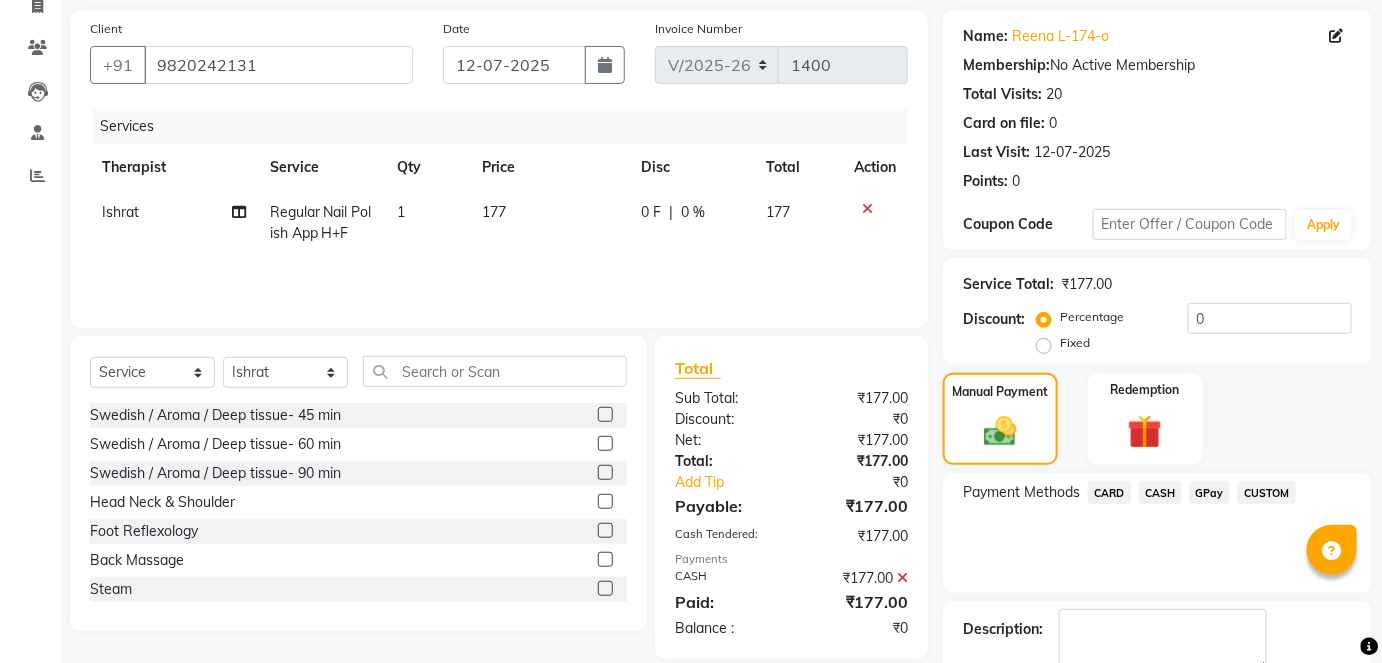 click on "Checkout" 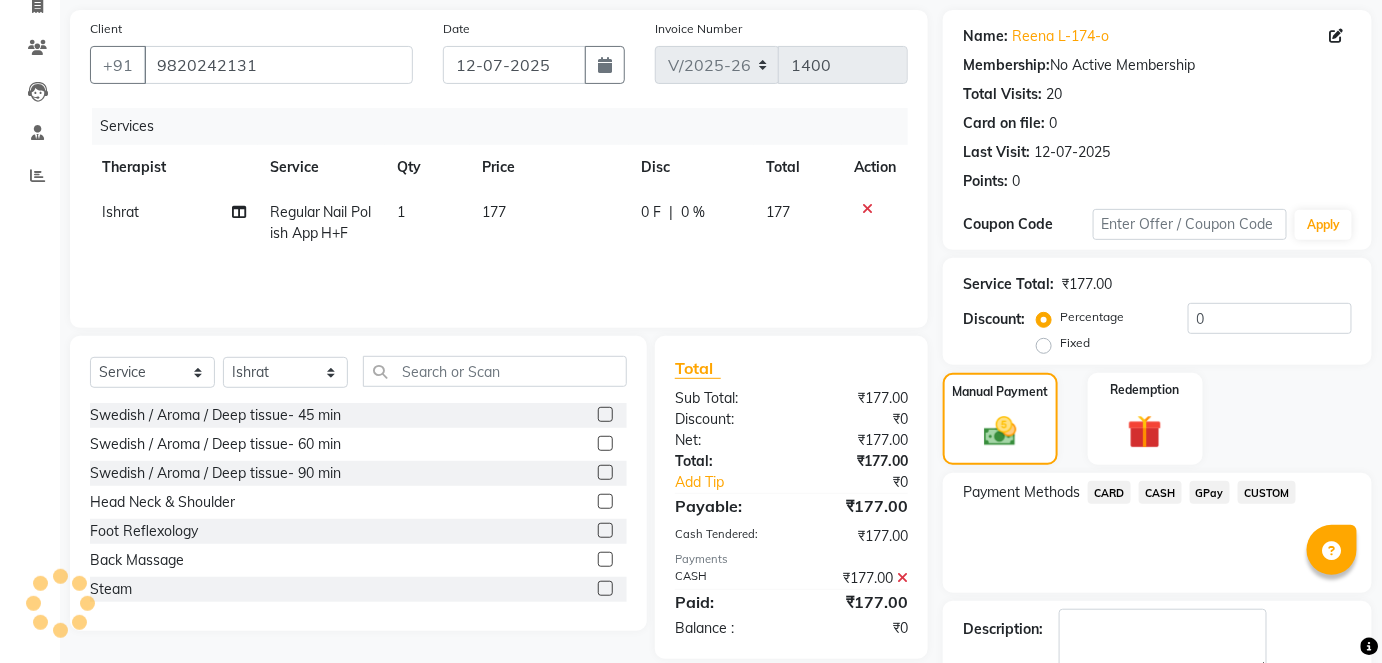 scroll, scrollTop: 252, scrollLeft: 0, axis: vertical 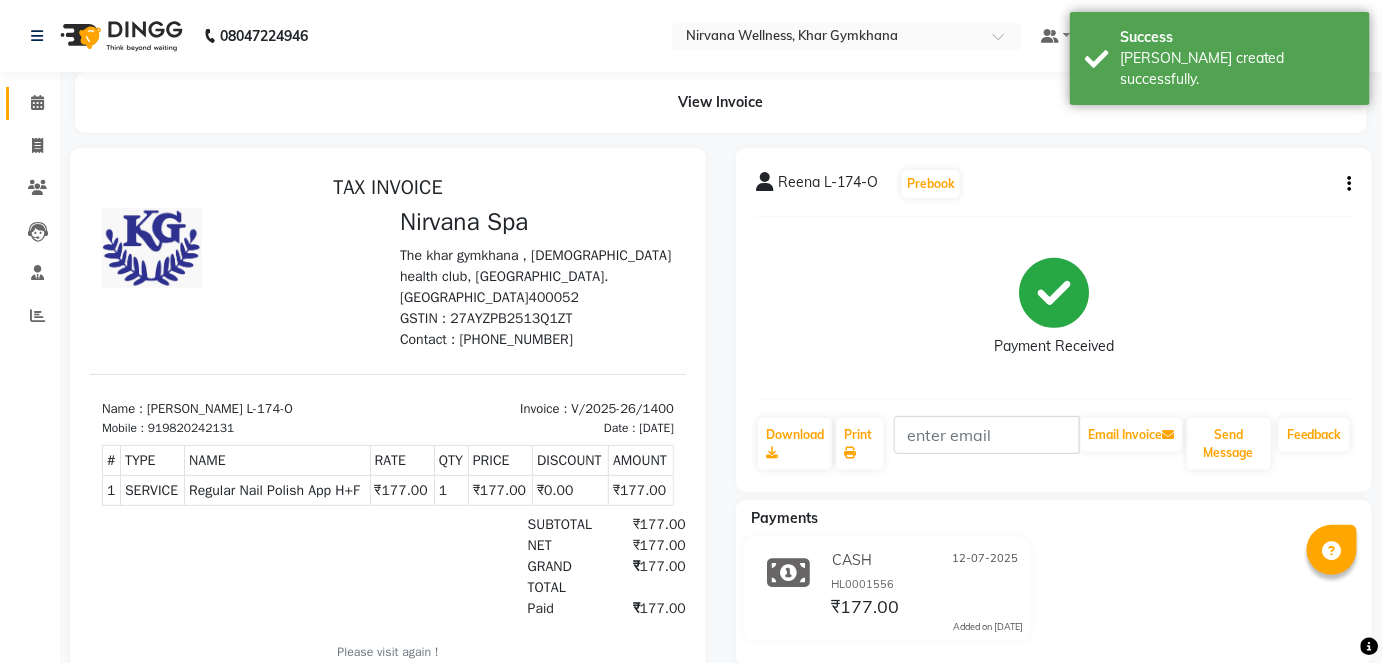 click on "Calendar" 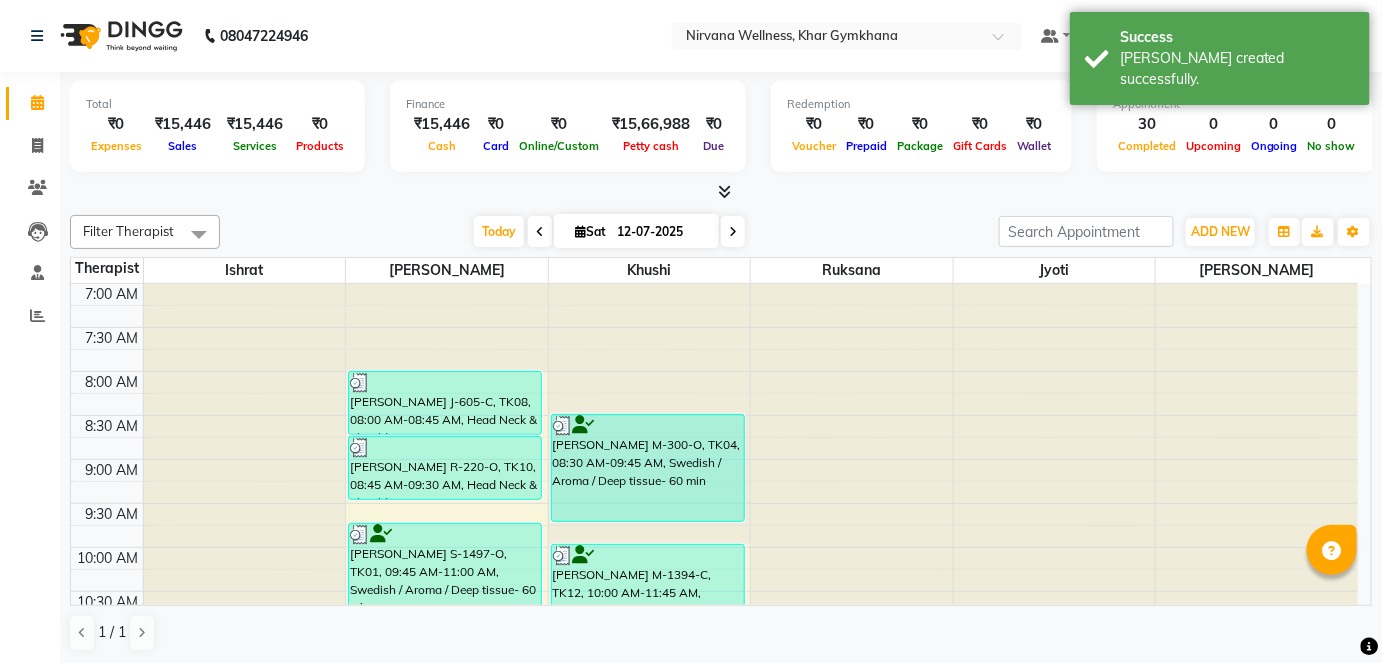 scroll, scrollTop: 1068, scrollLeft: 0, axis: vertical 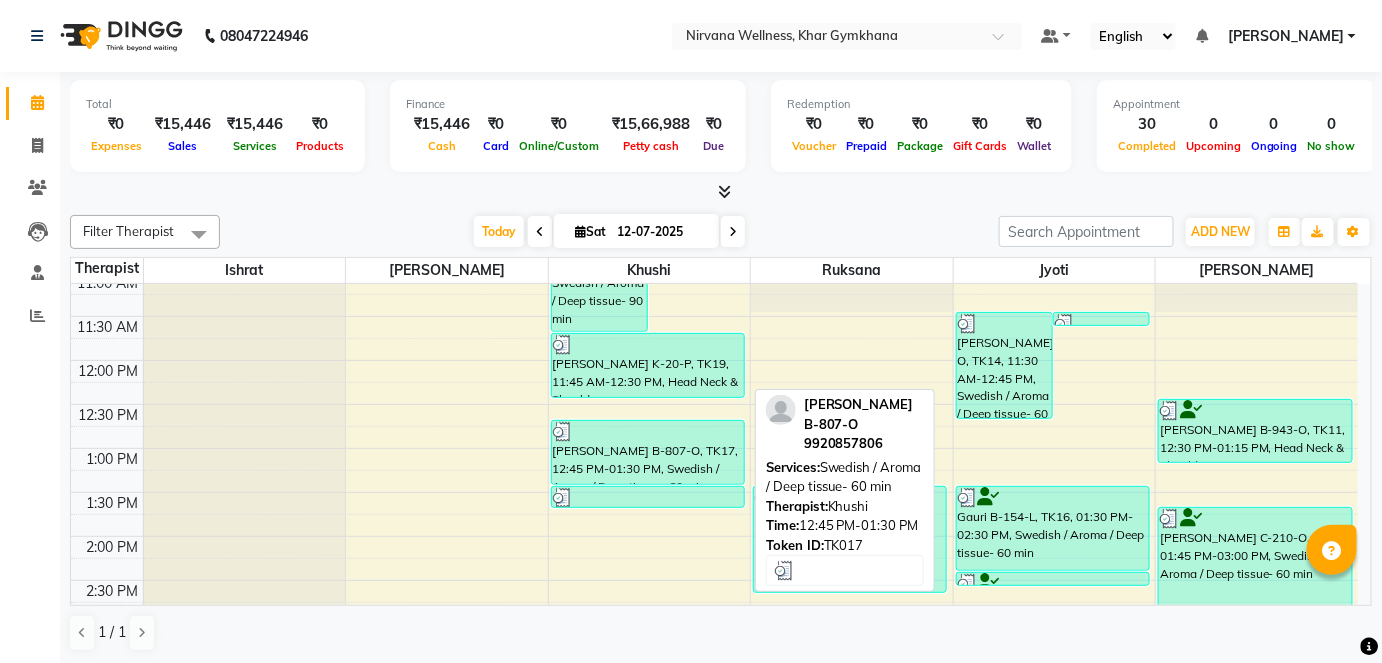 click on "[PERSON_NAME] B-807-O, TK17, 12:45 PM-01:30 PM, Swedish / Aroma / Deep tissue- 60 min" at bounding box center [648, 452] 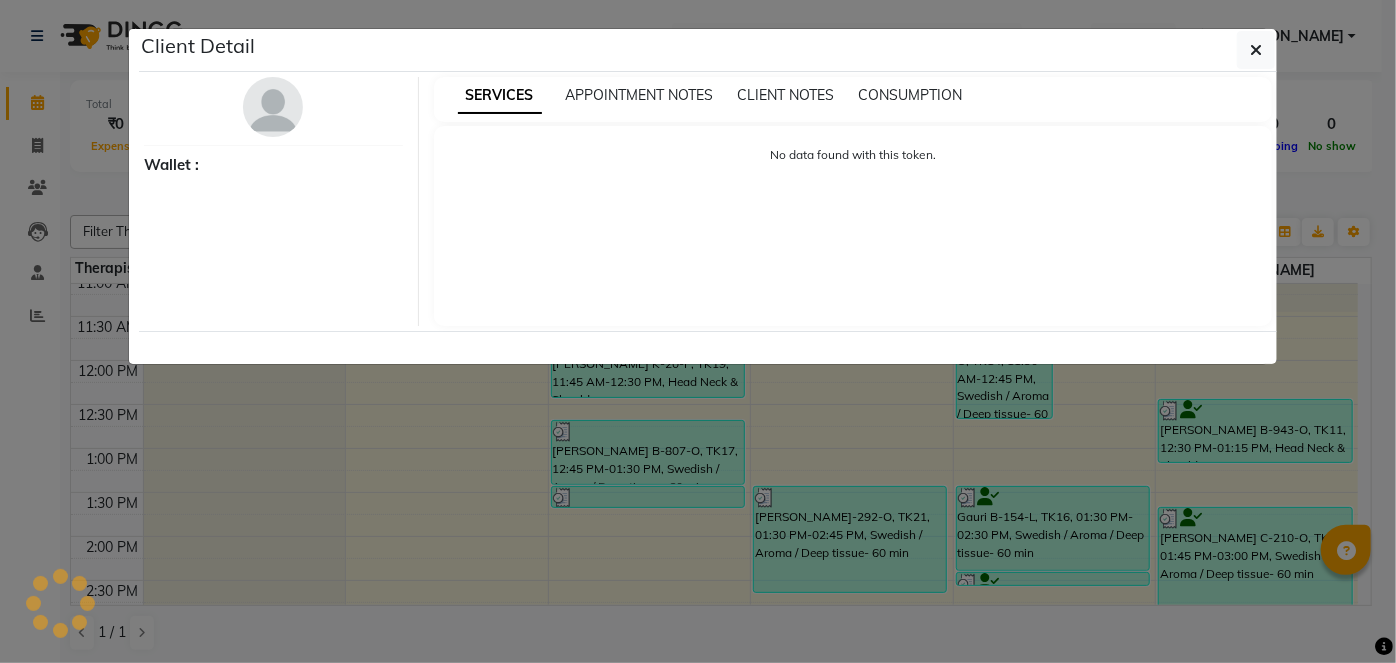 select on "3" 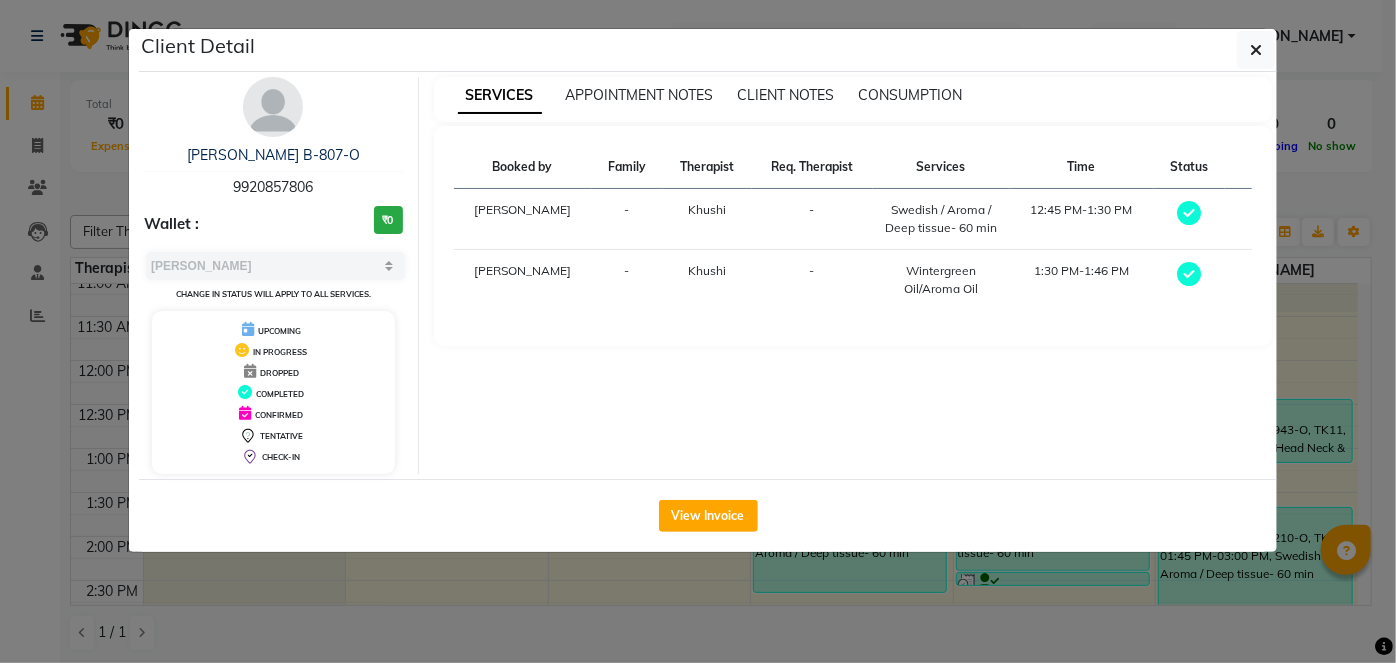 click at bounding box center (273, 107) 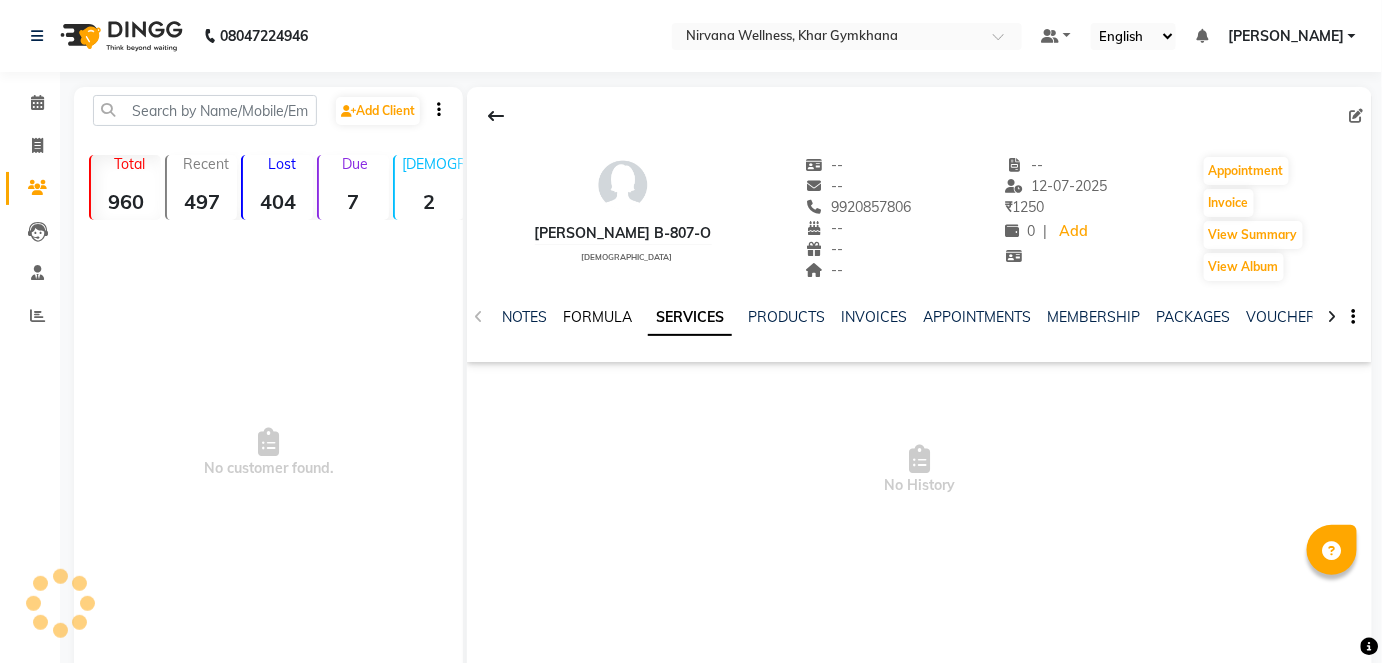 click on "FORMULA" 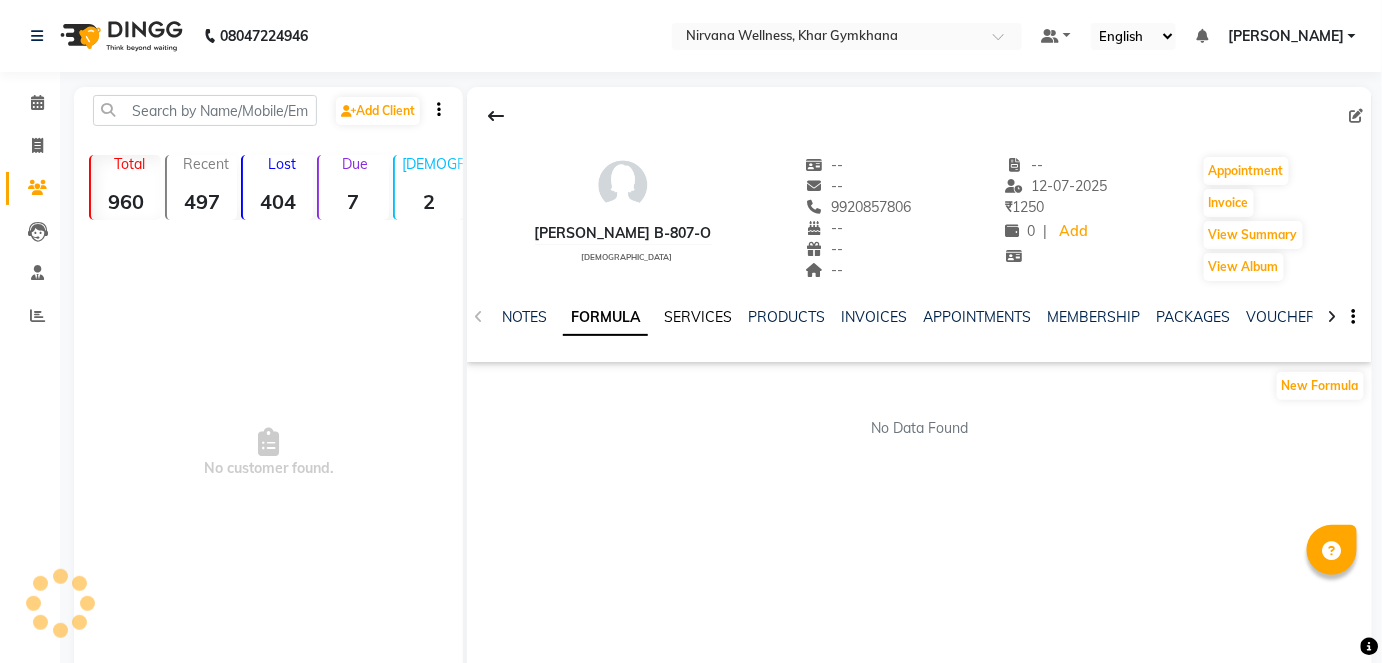 click on "SERVICES" 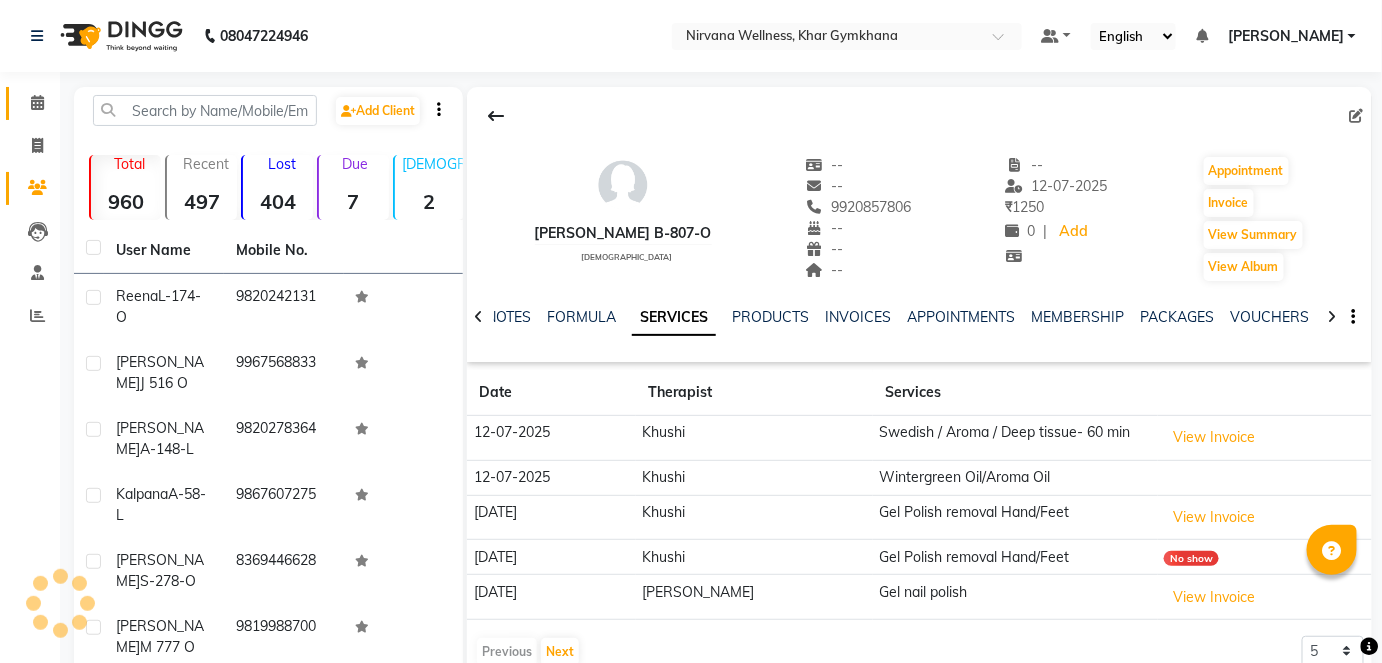 click on "Calendar" 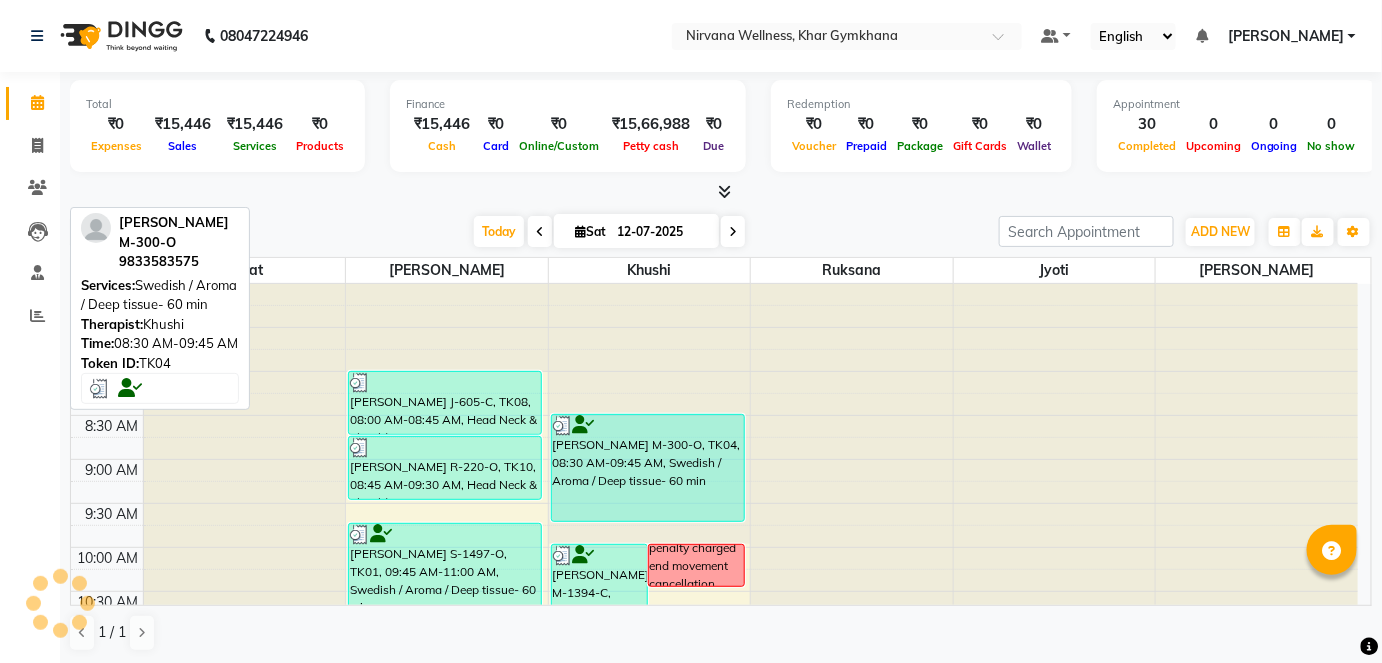 scroll, scrollTop: 0, scrollLeft: 0, axis: both 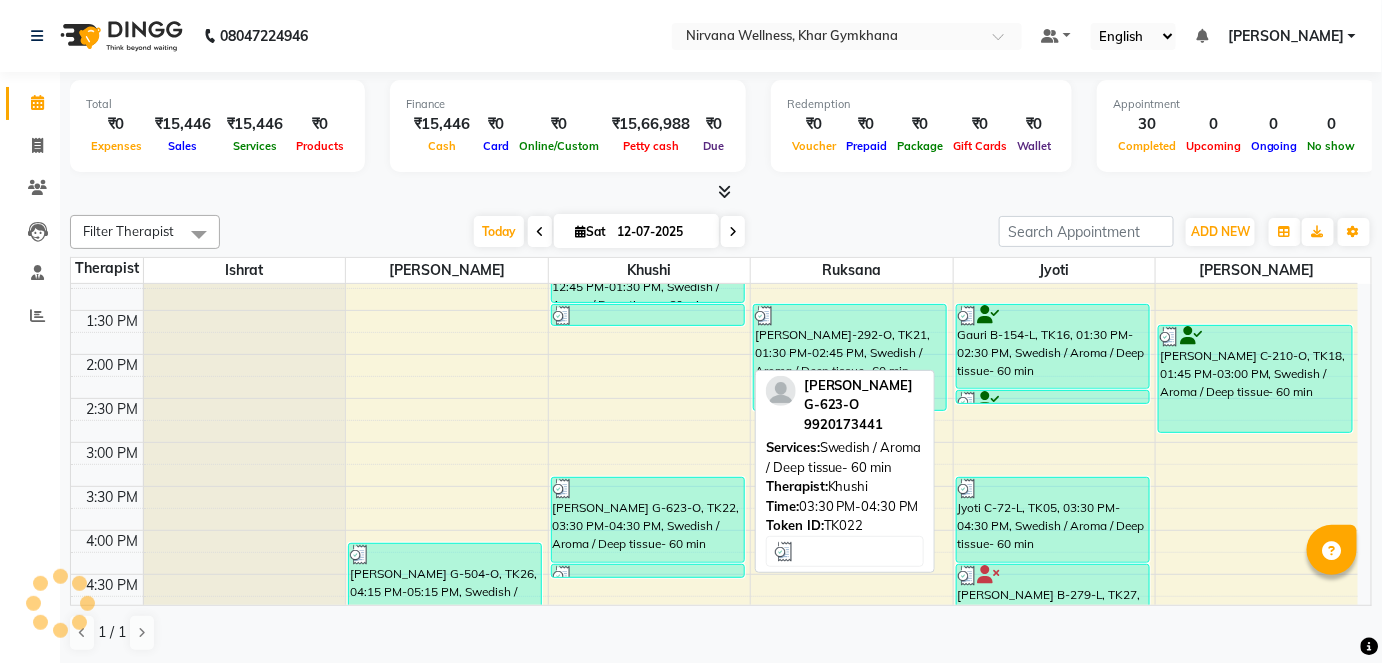 click on "[PERSON_NAME] G-623-O, TK22, 03:30 PM-04:30 PM, Swedish / Aroma / Deep tissue- 60 min" at bounding box center (648, 520) 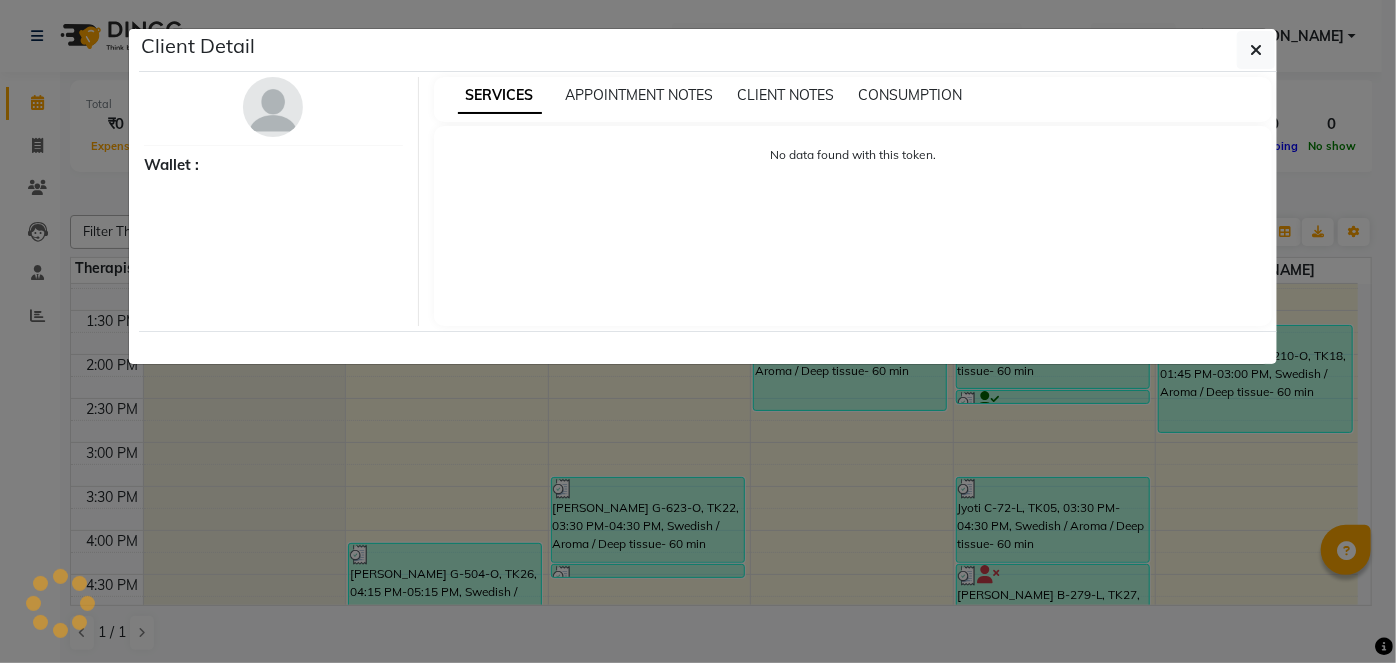 select on "3" 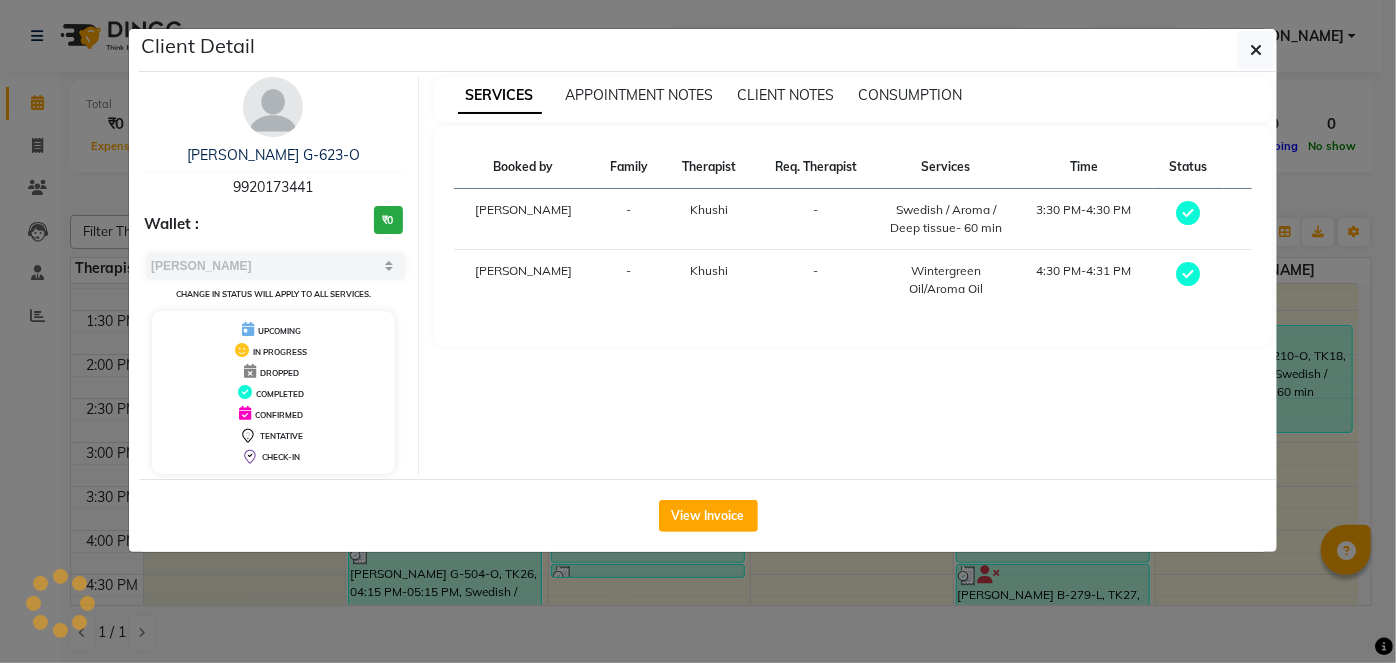 click at bounding box center [273, 107] 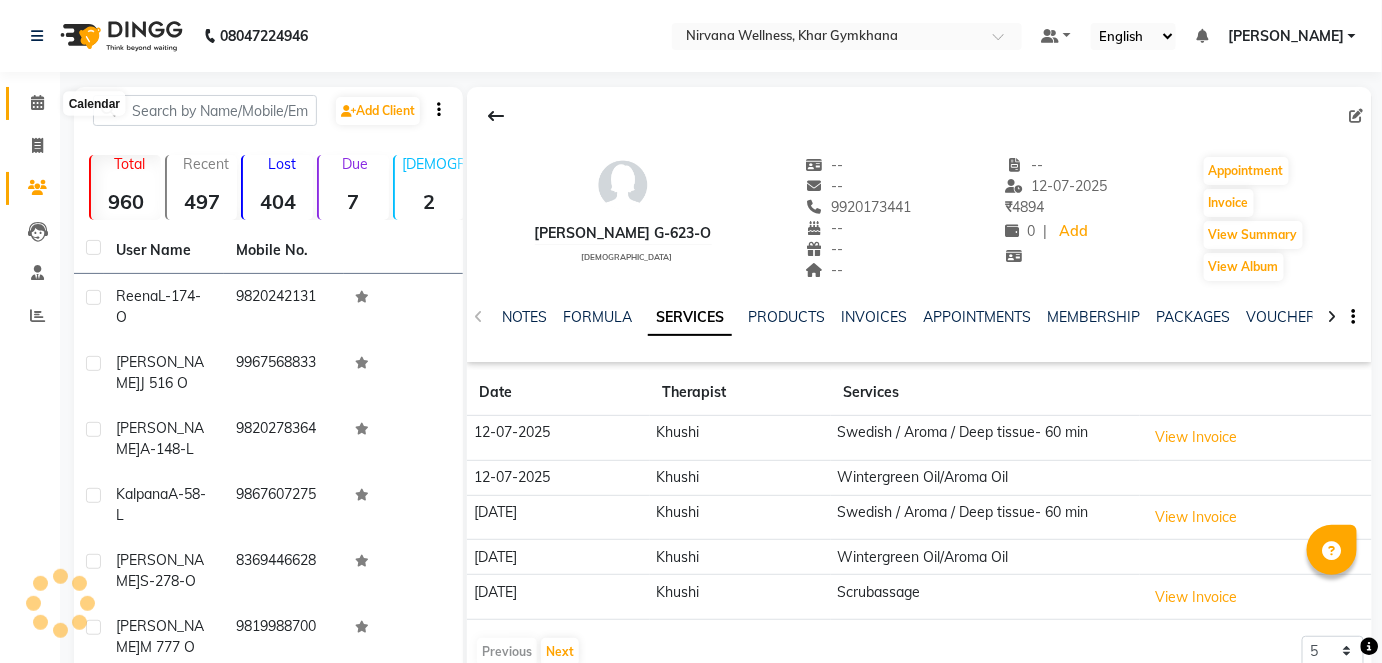 click 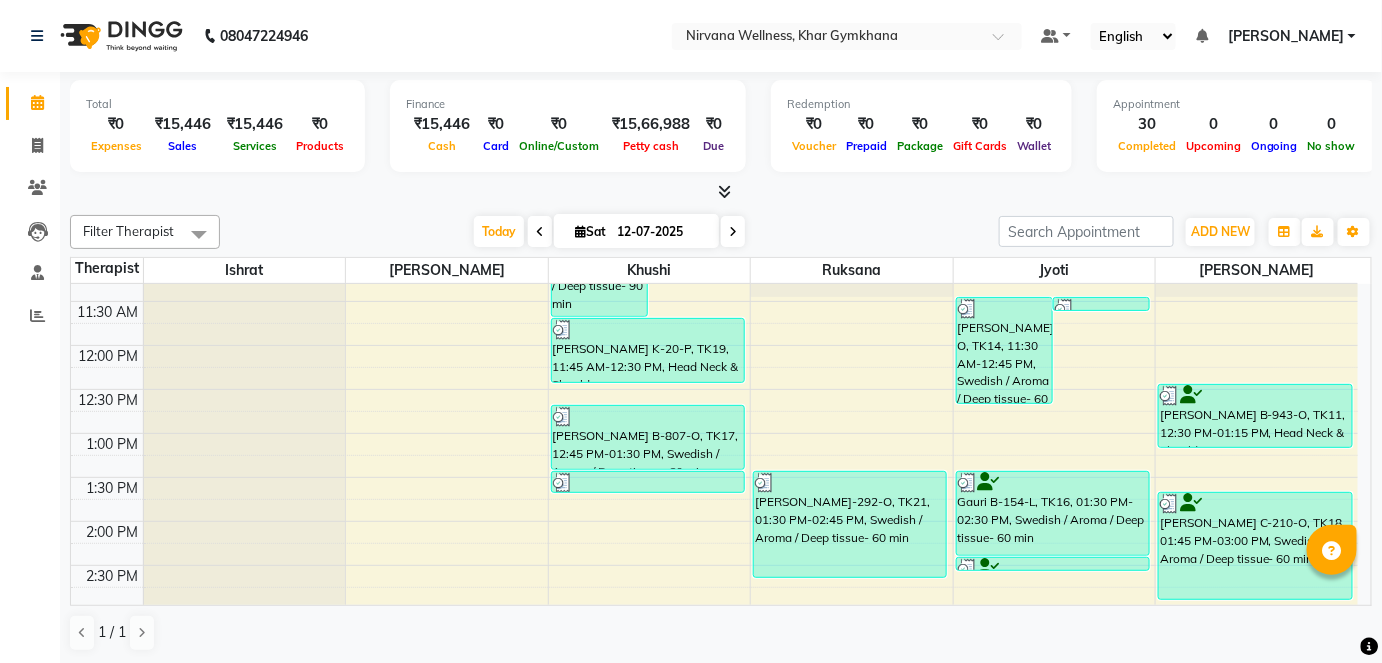 scroll, scrollTop: 363, scrollLeft: 0, axis: vertical 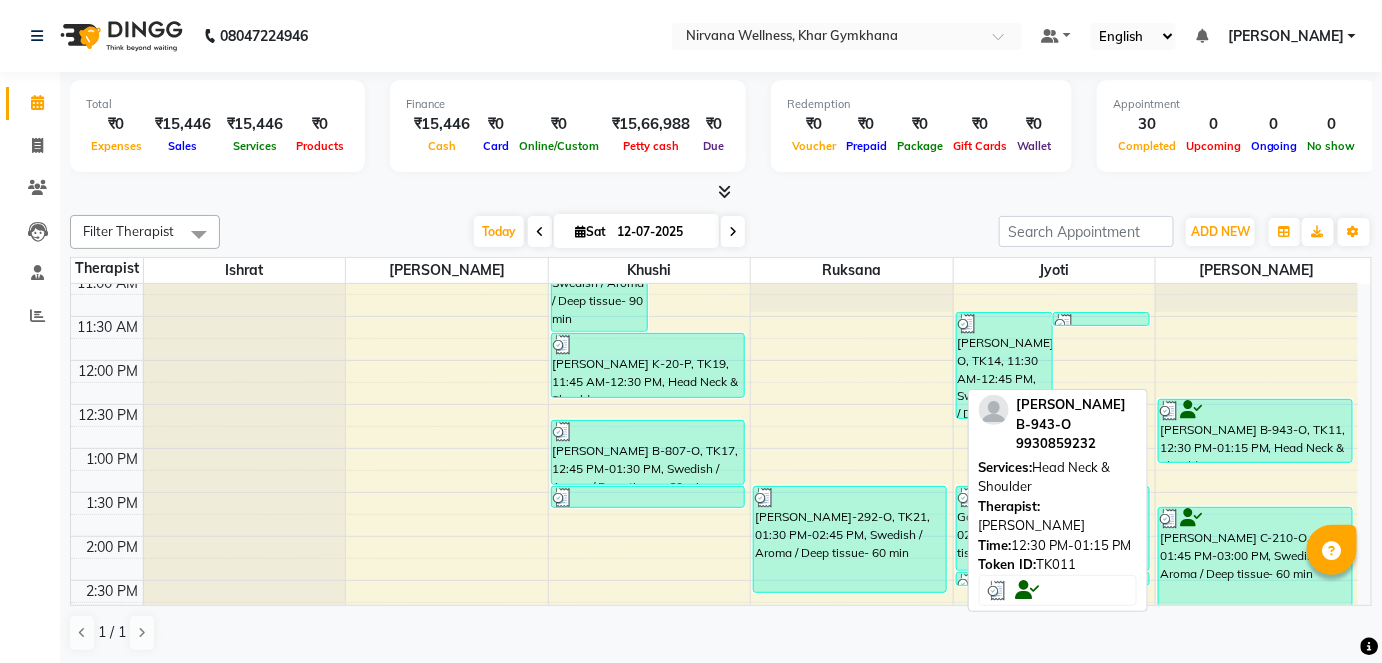 click on "[PERSON_NAME] B-943-O, TK11, 12:30 PM-01:15 PM, Head Neck & Shoulder" at bounding box center [1255, 431] 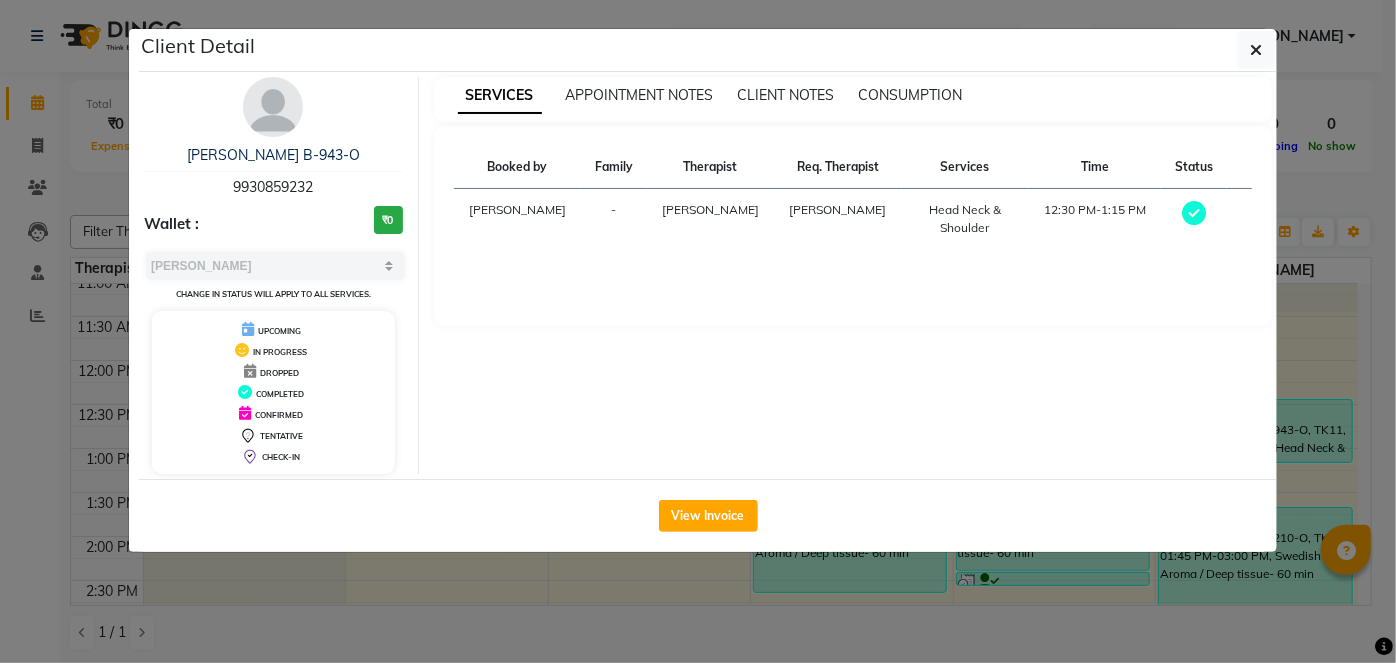 click at bounding box center (273, 107) 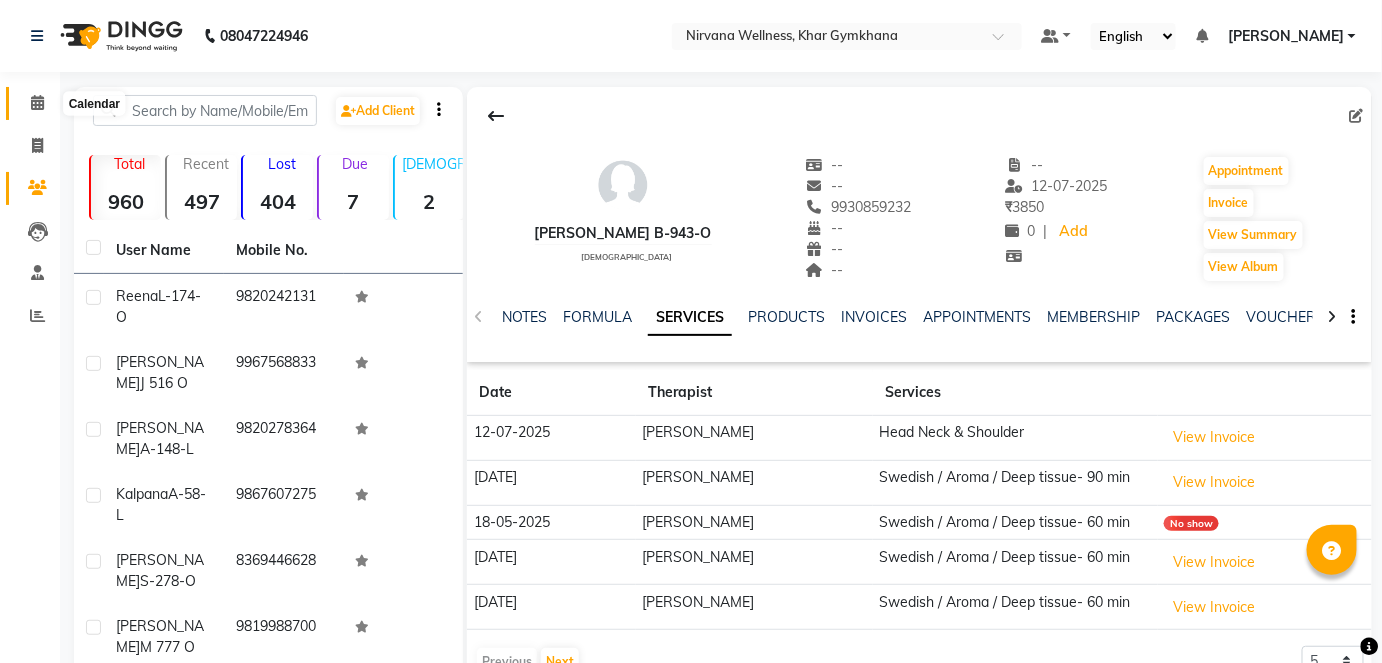 click 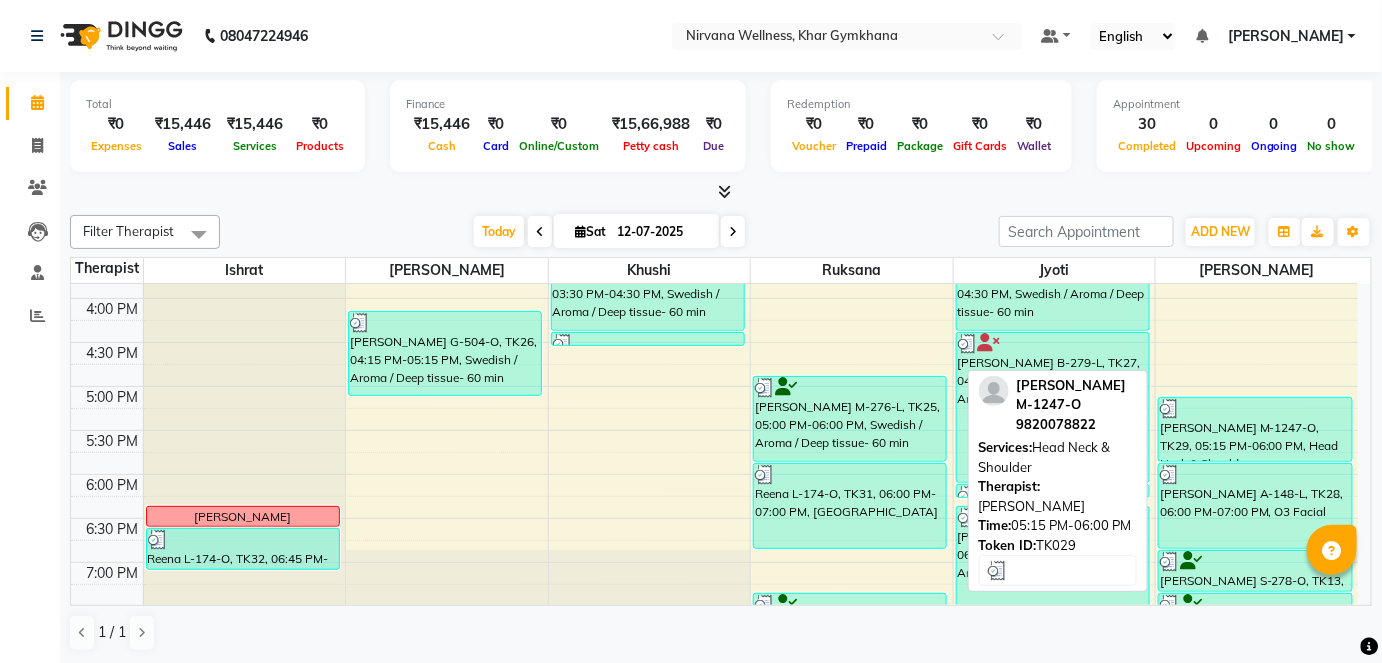 scroll, scrollTop: 818, scrollLeft: 0, axis: vertical 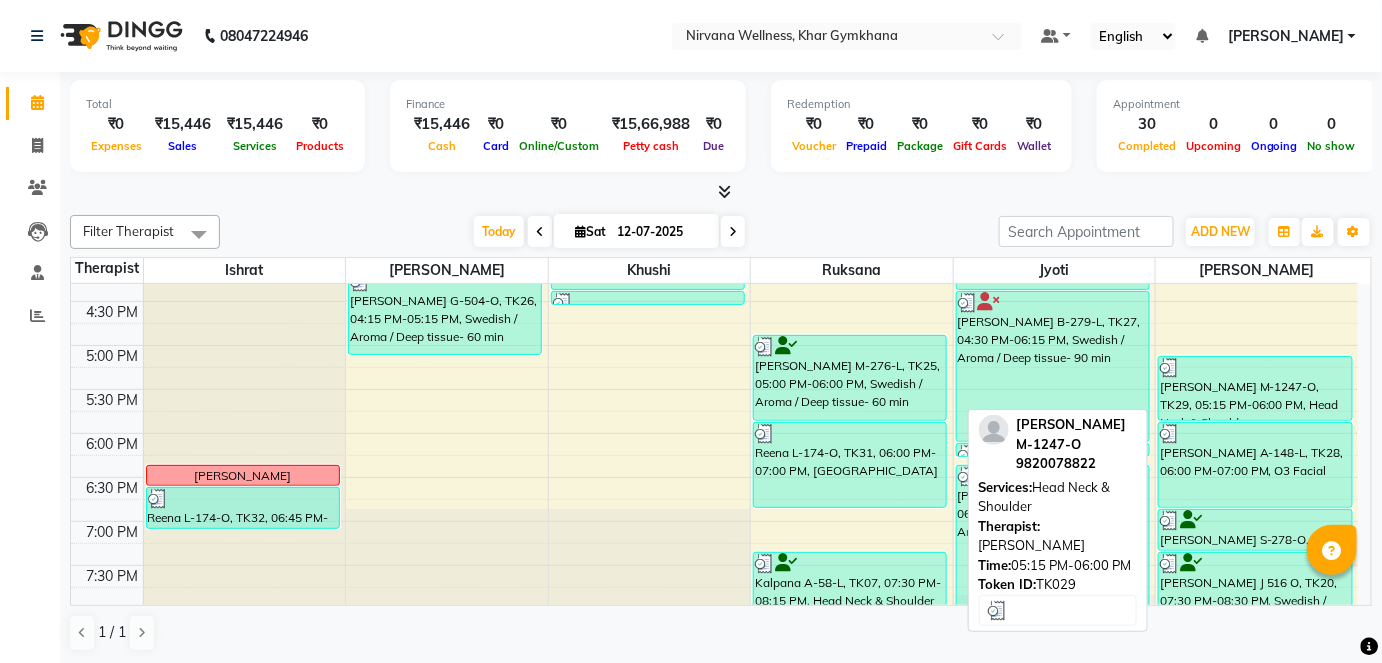 click on "[PERSON_NAME] M-1247-O, TK29, 05:15 PM-06:00 PM, Head Neck & Shoulder" at bounding box center [1255, 388] 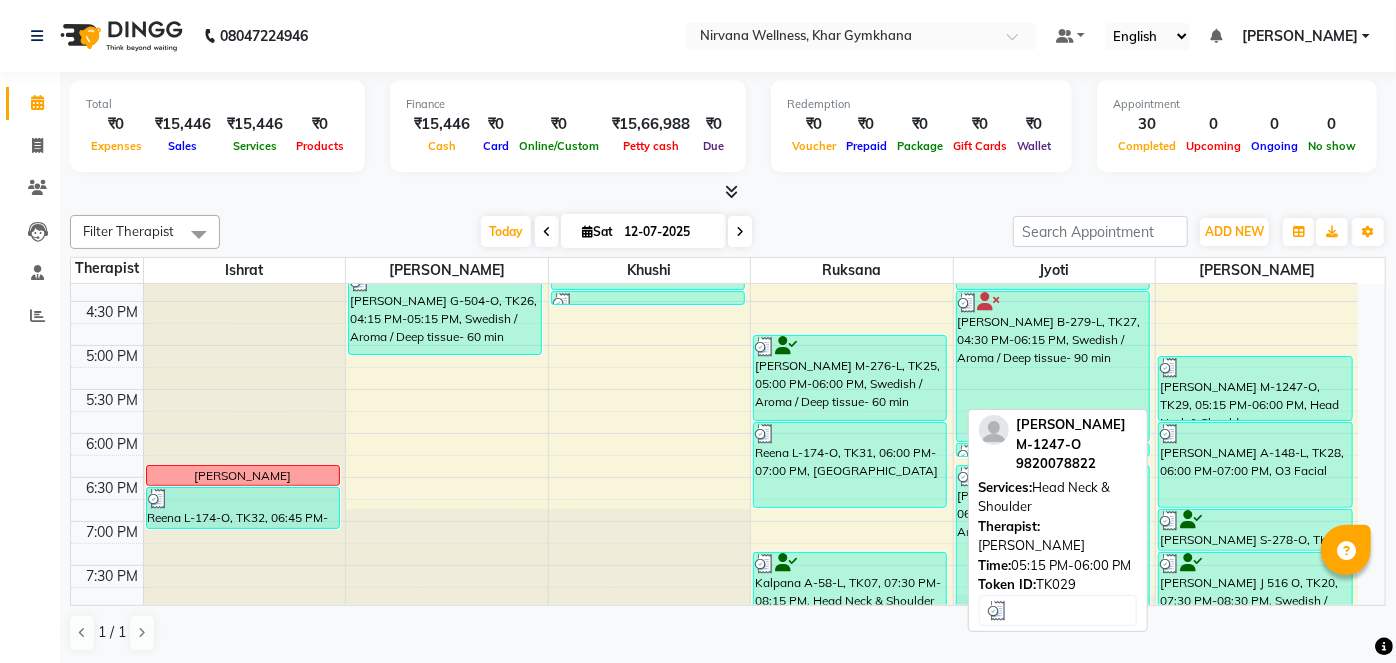 select on "3" 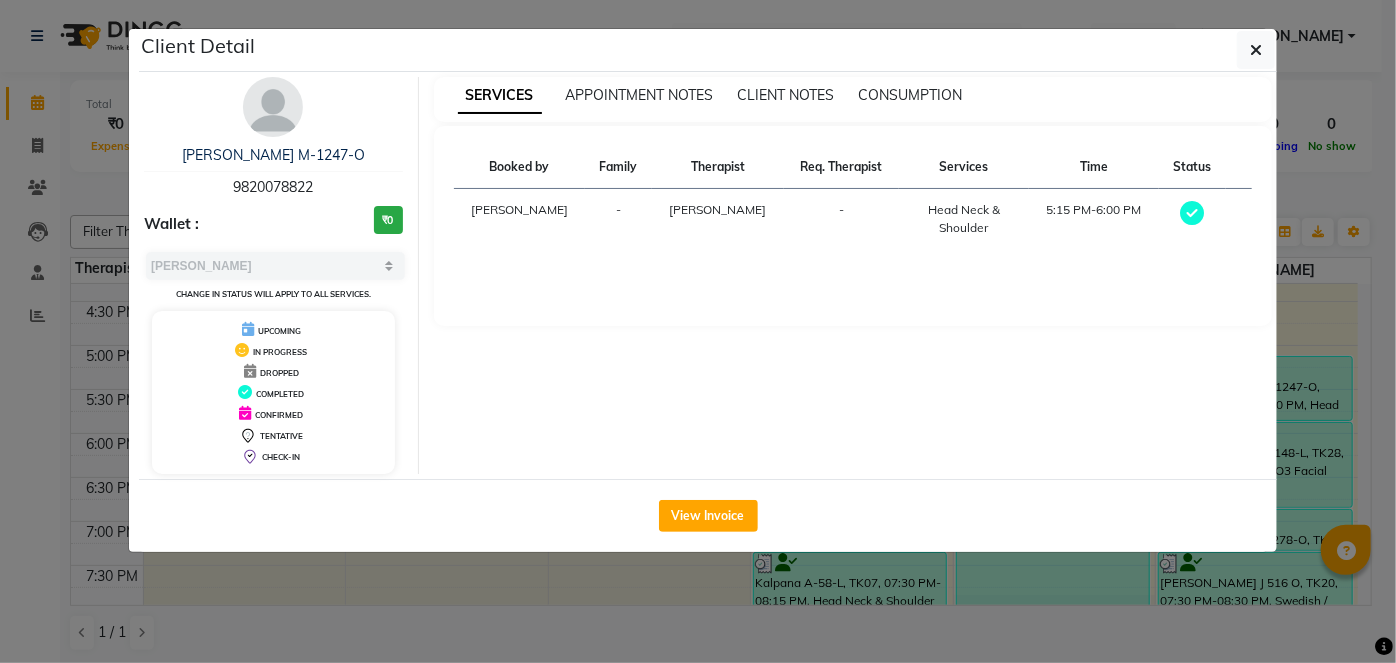 click at bounding box center [273, 107] 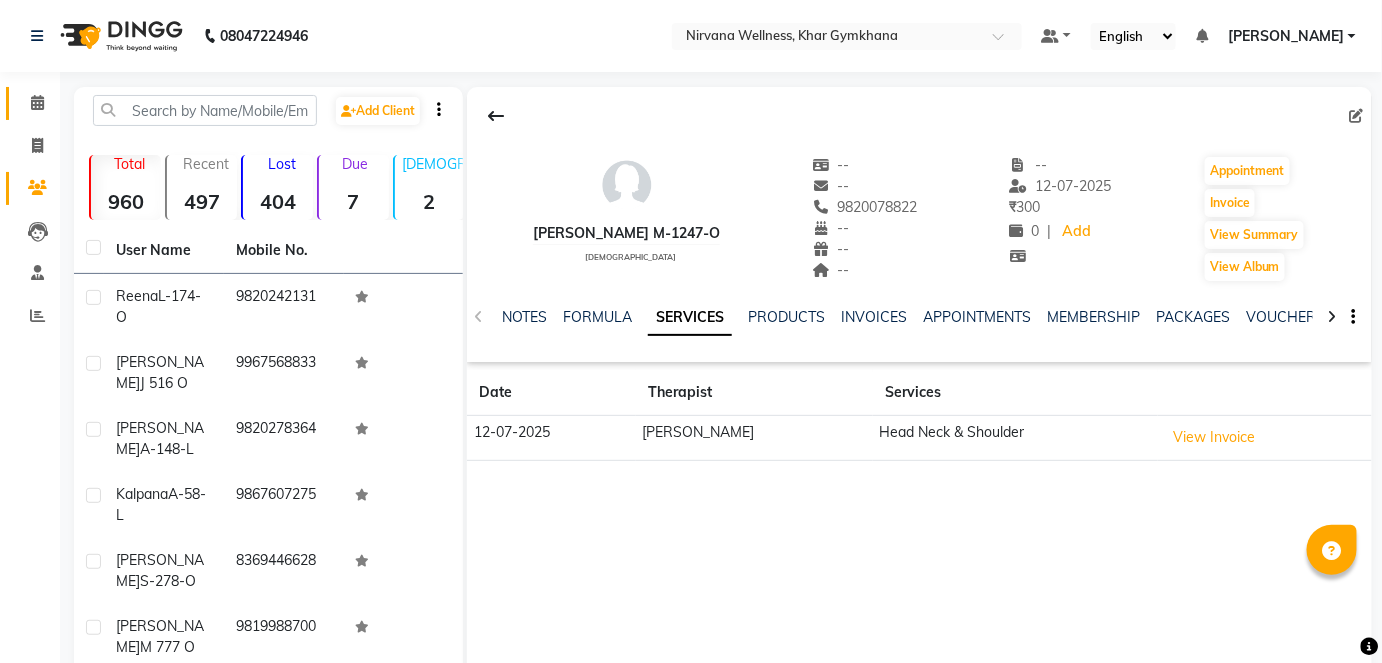 click on "Calendar" 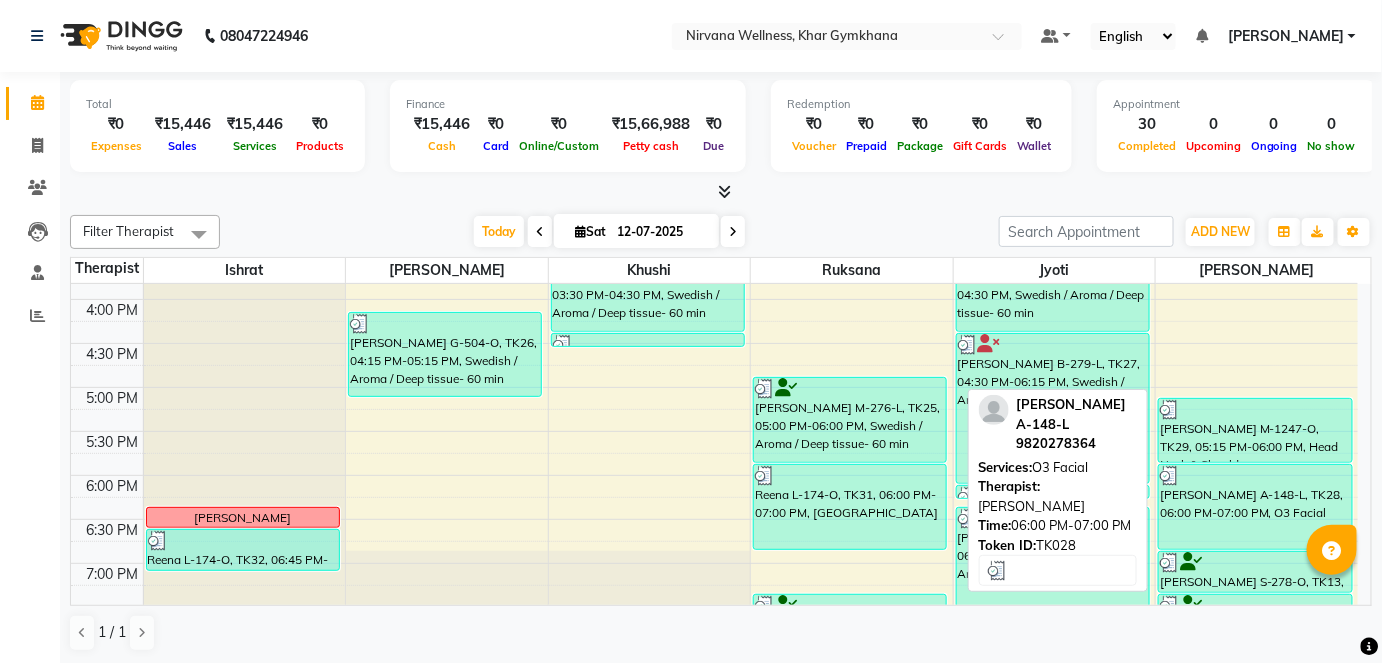 scroll, scrollTop: 818, scrollLeft: 0, axis: vertical 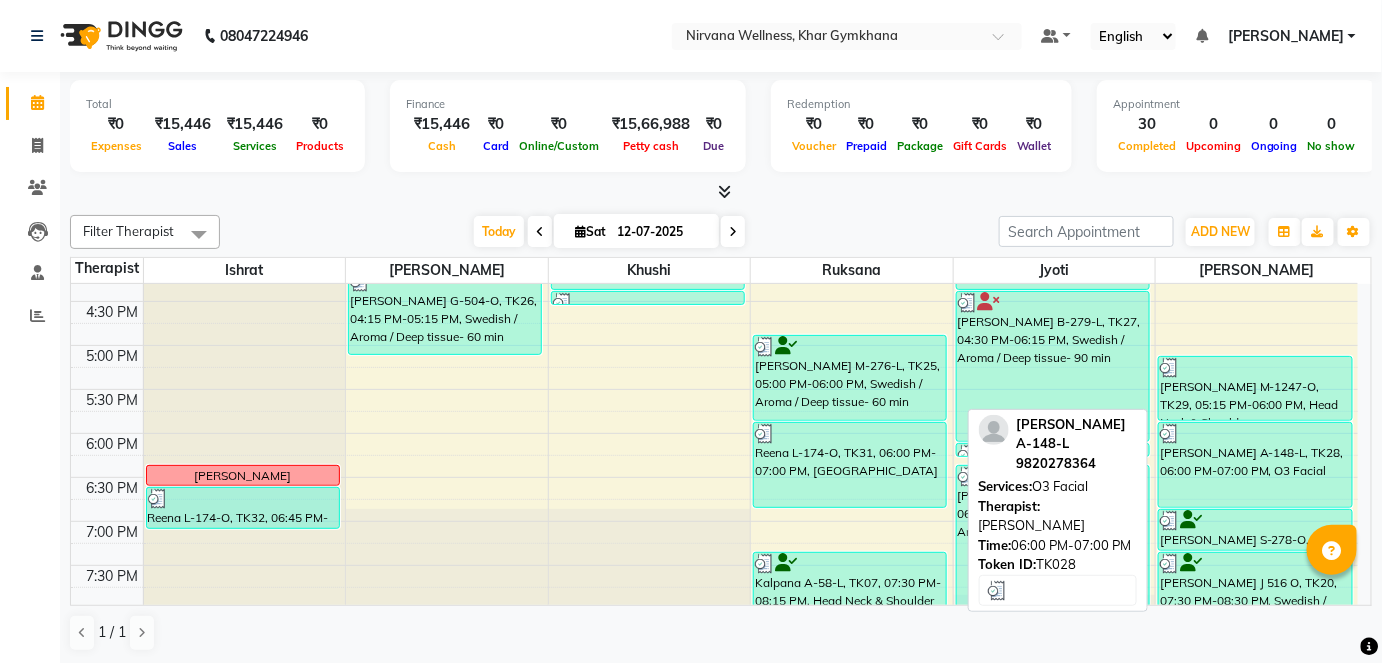 click on "[PERSON_NAME] A-148-L, TK28, 06:00 PM-07:00 PM, O3 Facial" at bounding box center (1255, 465) 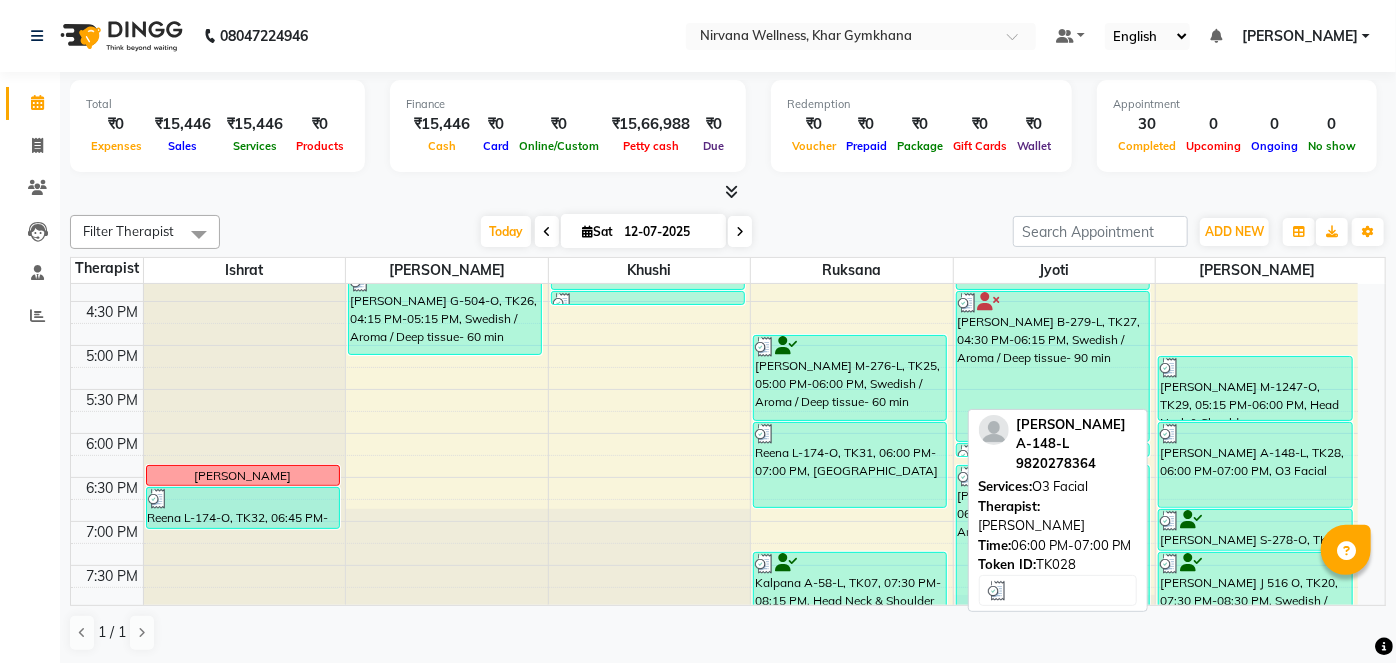 select on "3" 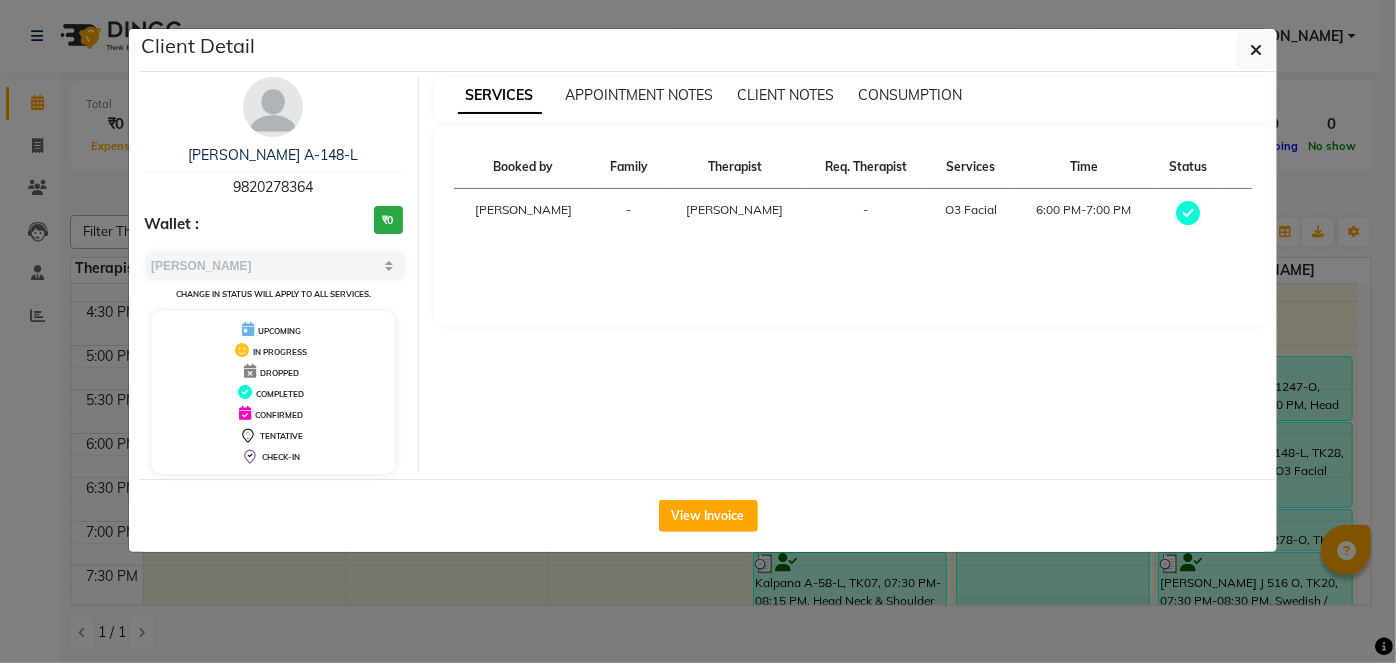 click at bounding box center (273, 107) 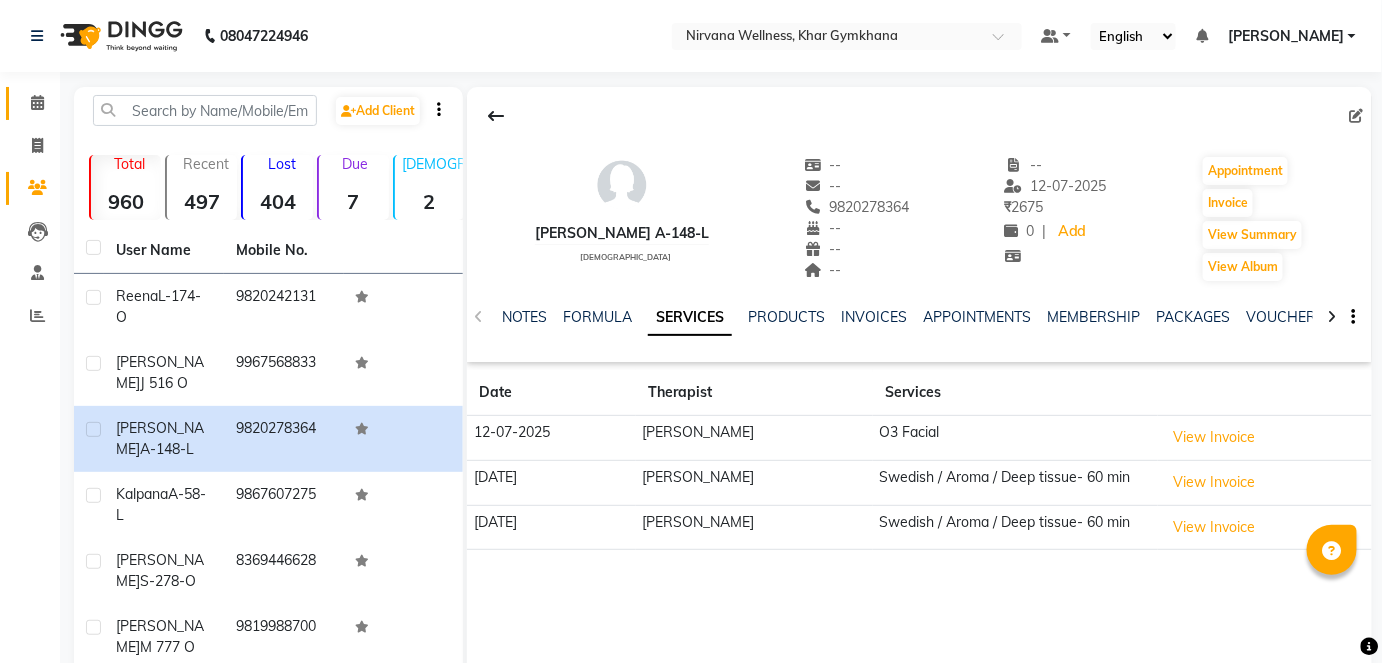 click on "Calendar" 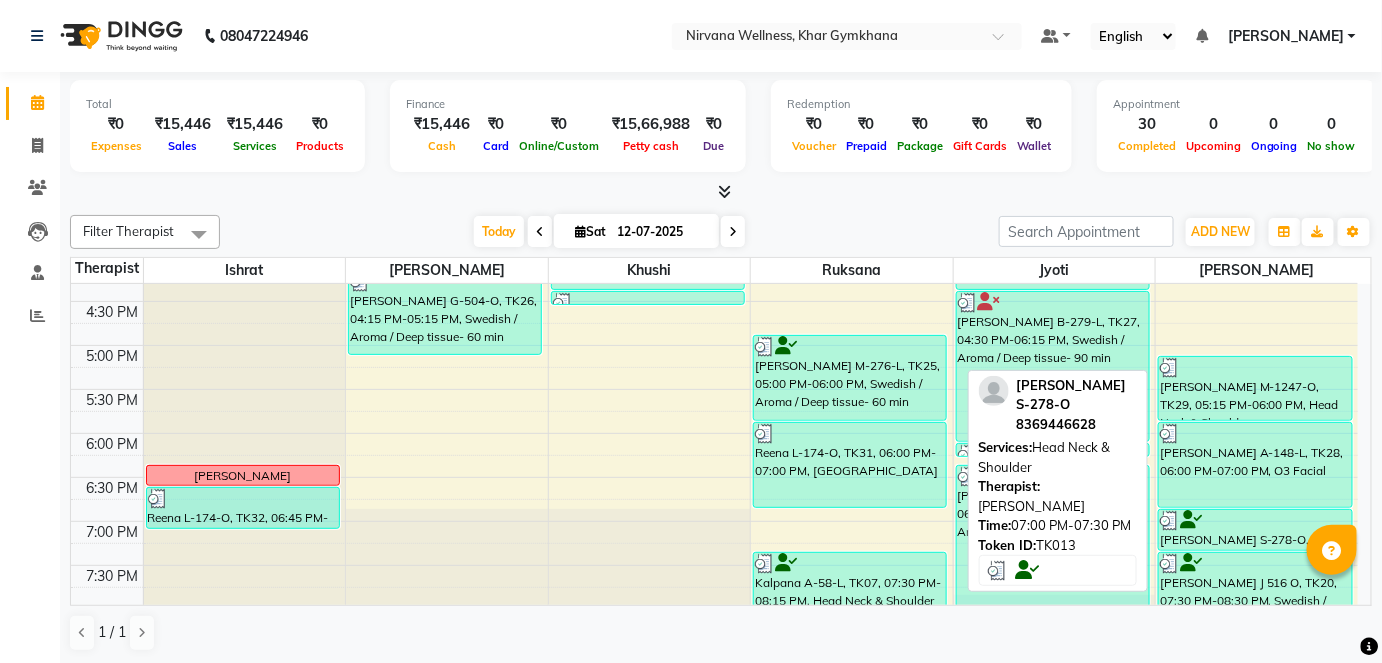 scroll, scrollTop: 909, scrollLeft: 0, axis: vertical 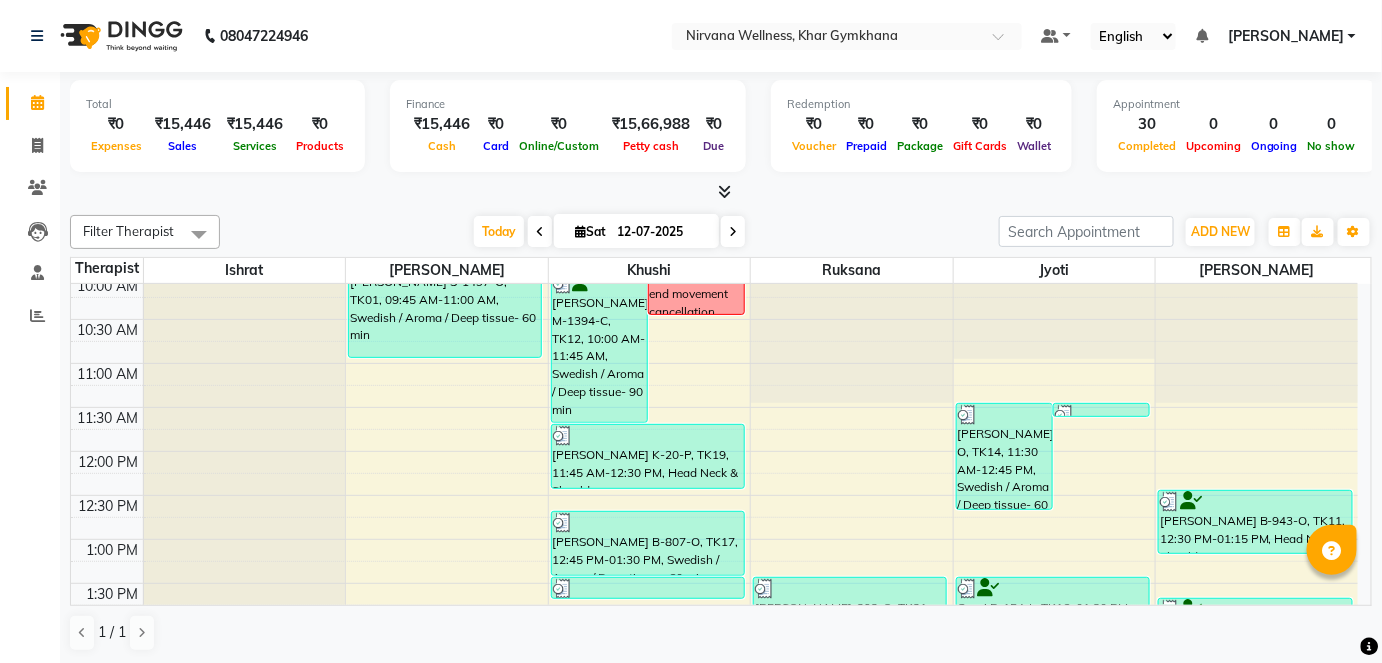 click on "Total  ₹0  Expenses ₹15,446  Sales ₹15,446  Services ₹0  Products Finance  ₹15,446  Cash ₹0  Card ₹0  Online/Custom ₹15,66,988 [PERSON_NAME] cash ₹0 Due  Redemption  ₹0 Voucher ₹0 Prepaid ₹0 Package ₹0  Gift Cards ₹0  Wallet  Appointment  30 Completed 0 Upcoming 0 Ongoing 0 No show  Other sales  ₹0  Packages ₹0  Memberships ₹0  Vouchers ₹0  Prepaids ₹0  Gift Cards" at bounding box center [721, 129] 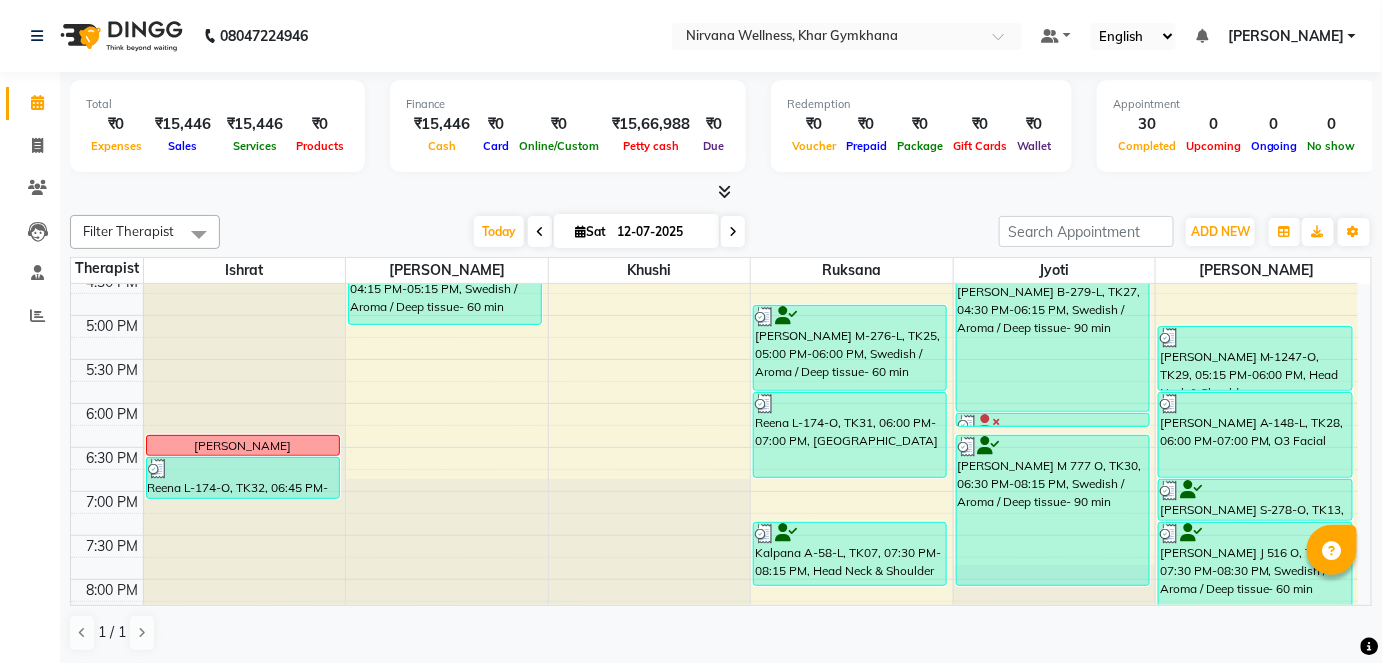 scroll, scrollTop: 1000, scrollLeft: 0, axis: vertical 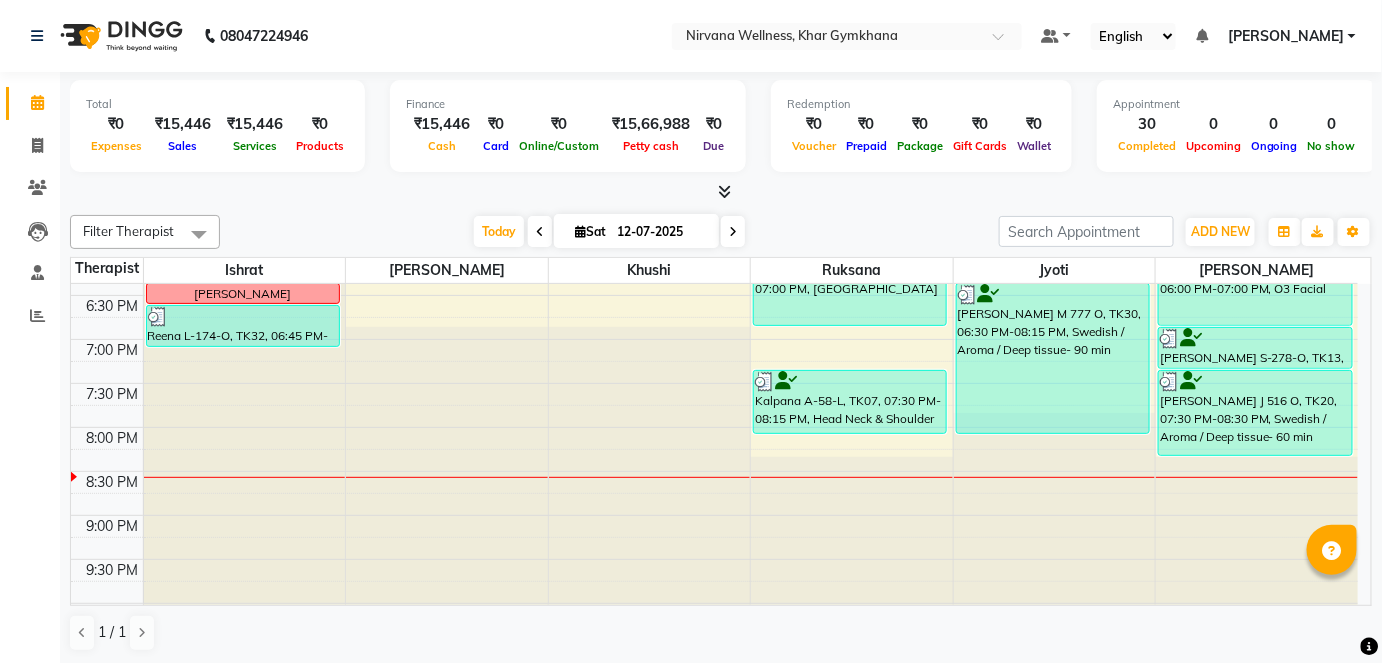 click at bounding box center (733, 231) 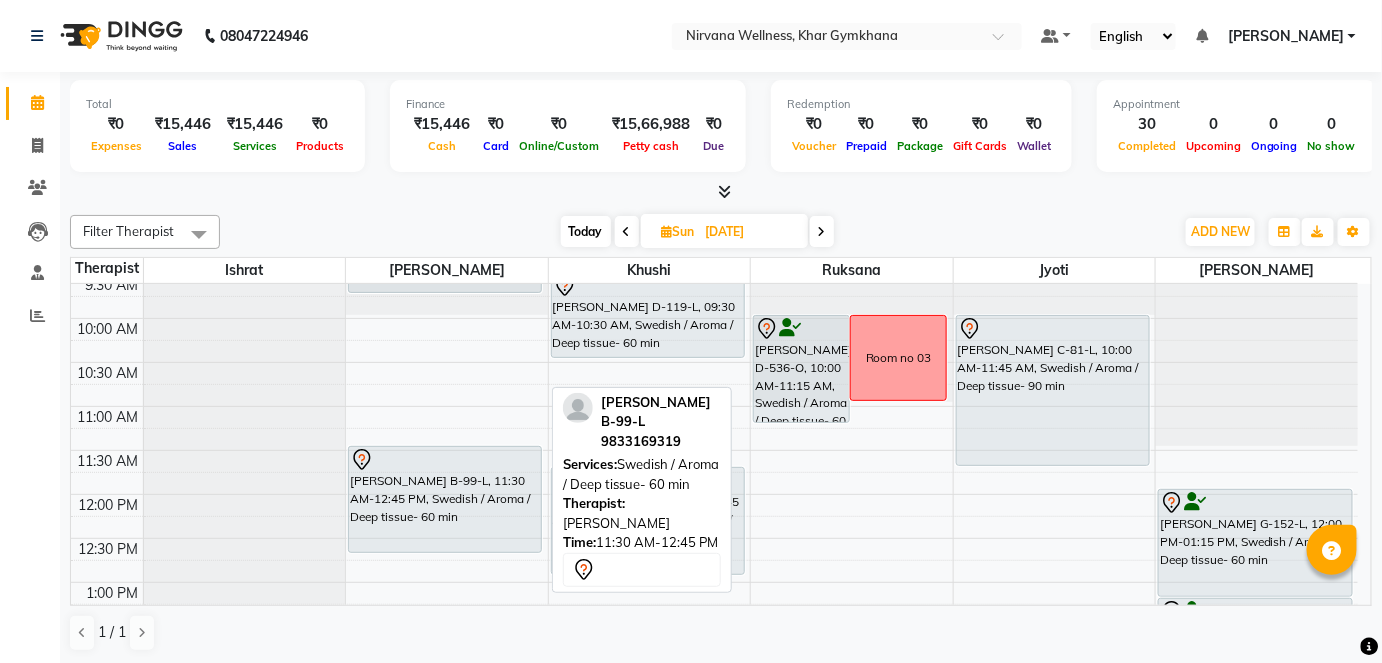 scroll, scrollTop: 272, scrollLeft: 0, axis: vertical 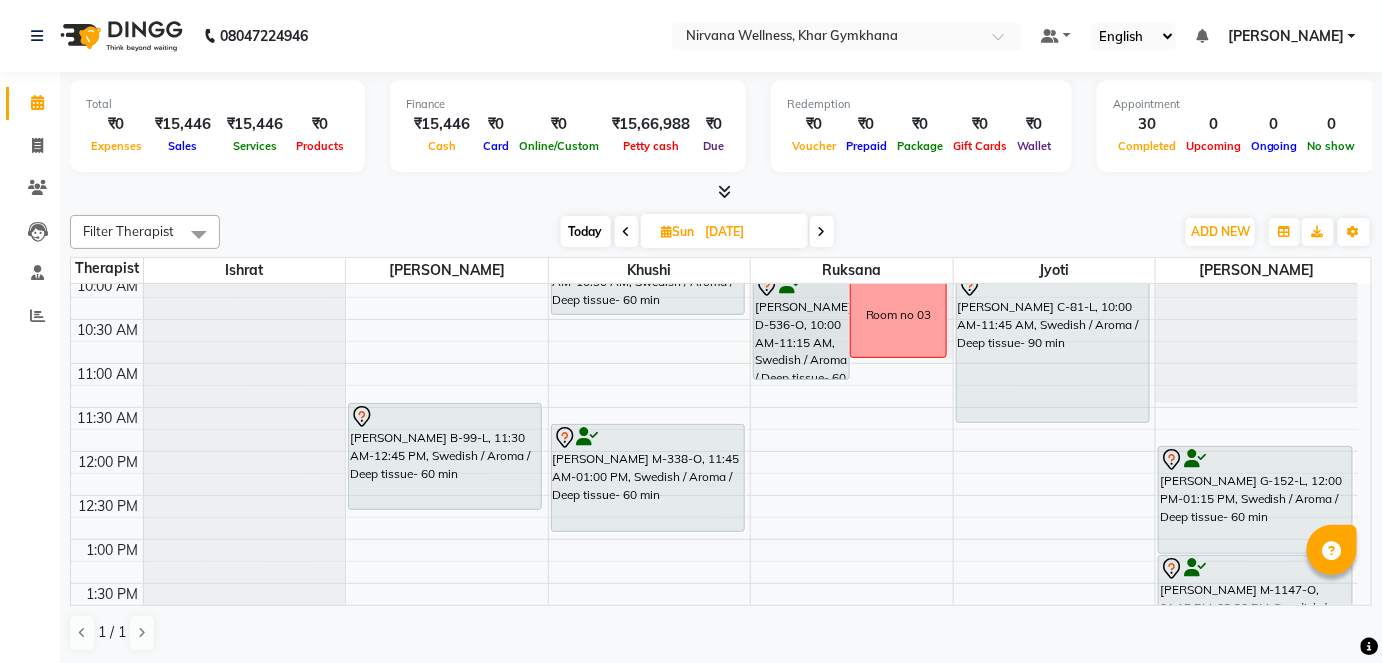 click on "[DATE]  [DATE]" at bounding box center [697, 232] 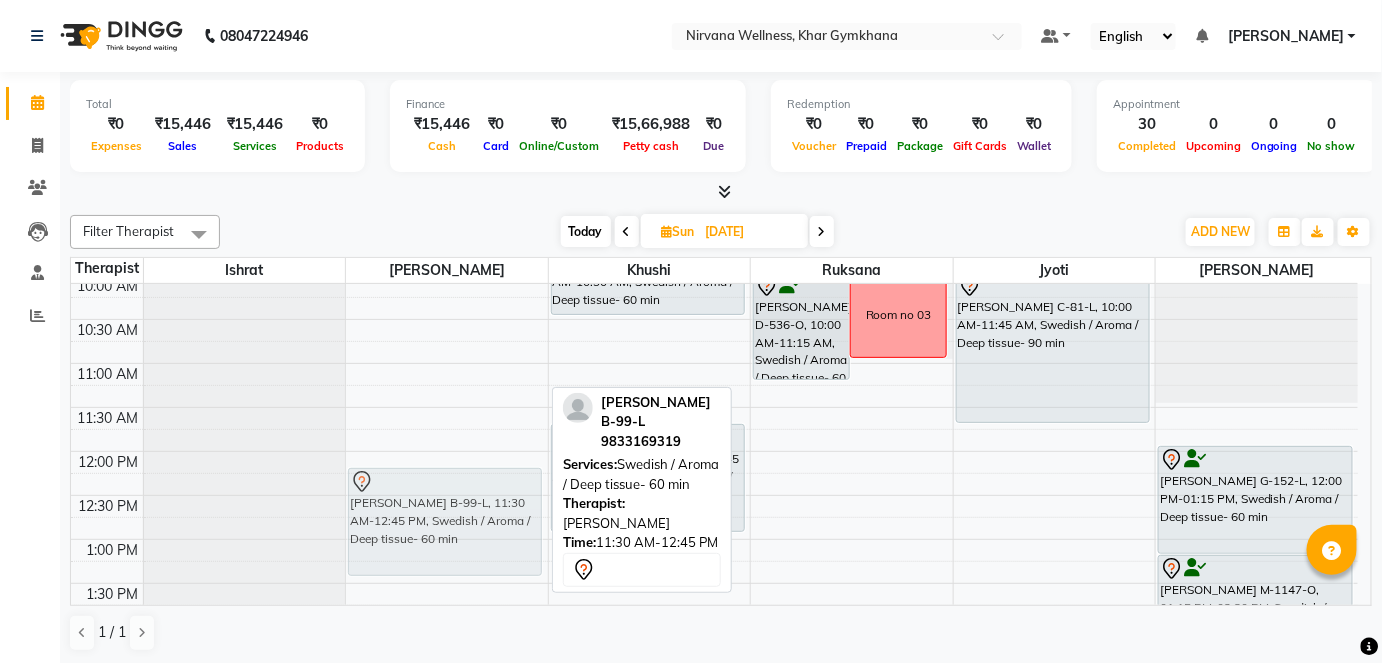 drag, startPoint x: 458, startPoint y: 448, endPoint x: 463, endPoint y: 503, distance: 55.226807 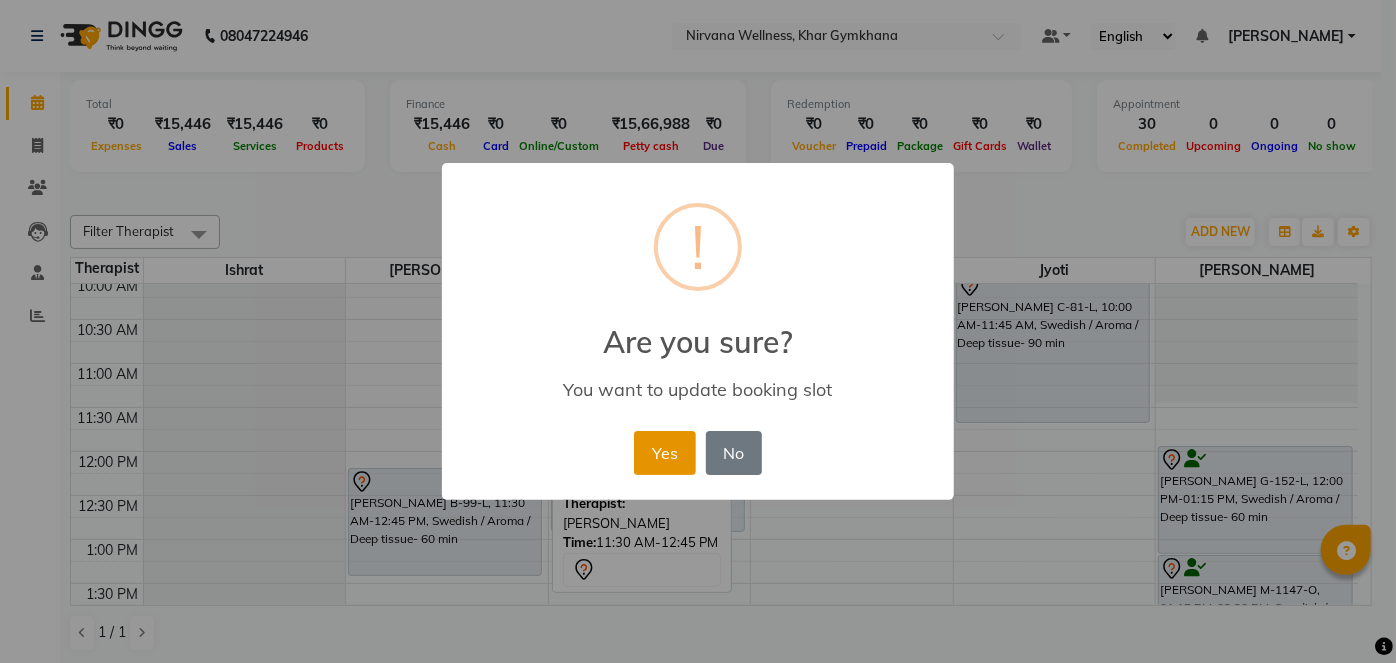 click on "Yes" at bounding box center (664, 453) 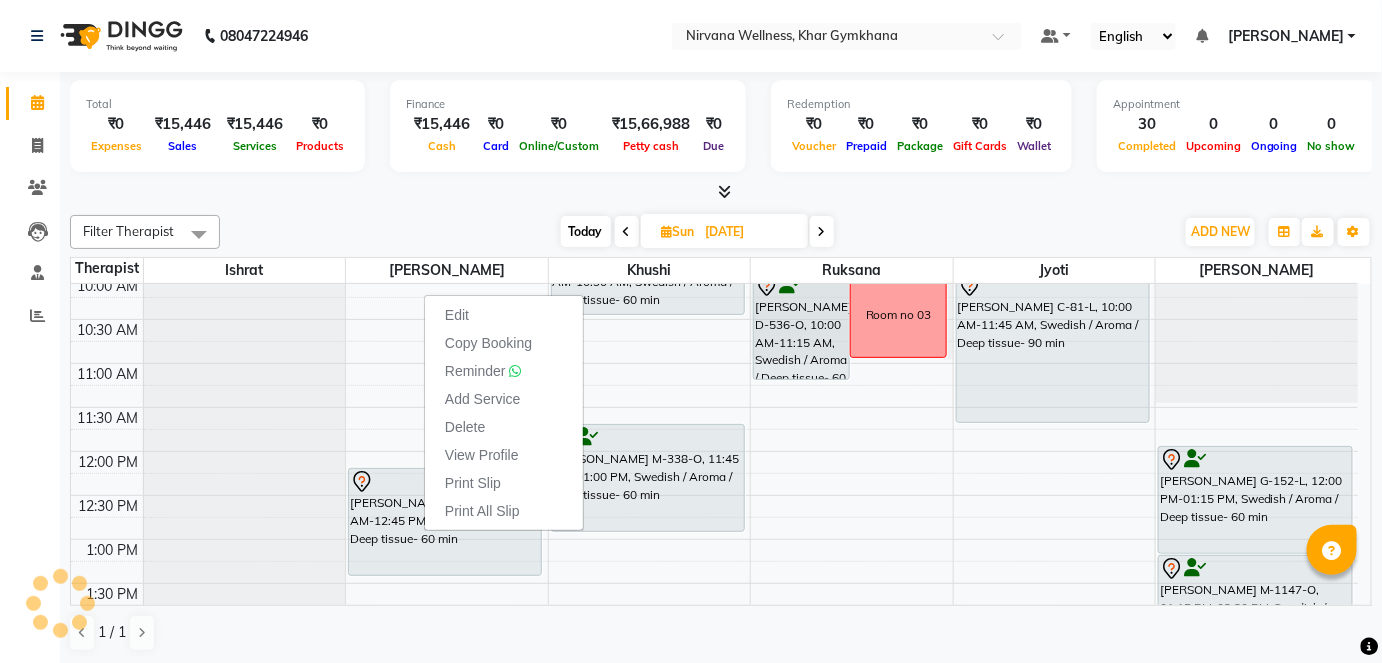 drag, startPoint x: 456, startPoint y: 203, endPoint x: 457, endPoint y: 239, distance: 36.013885 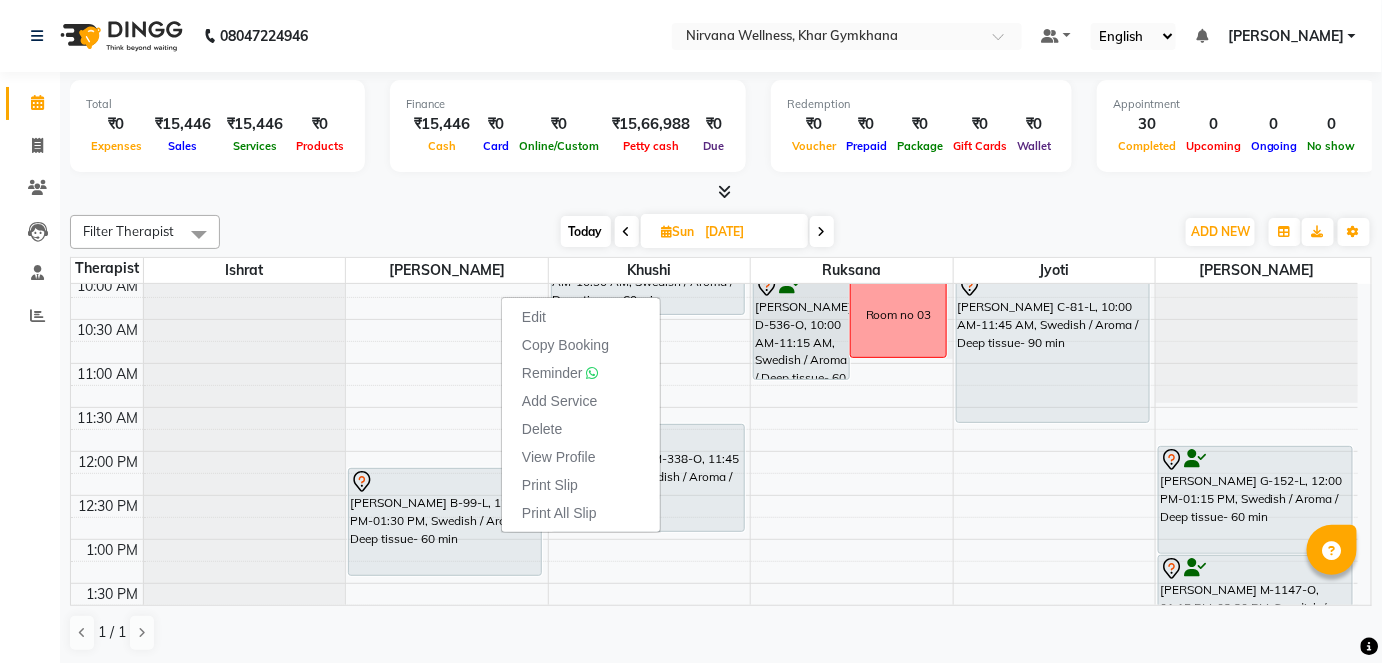 click at bounding box center [721, 192] 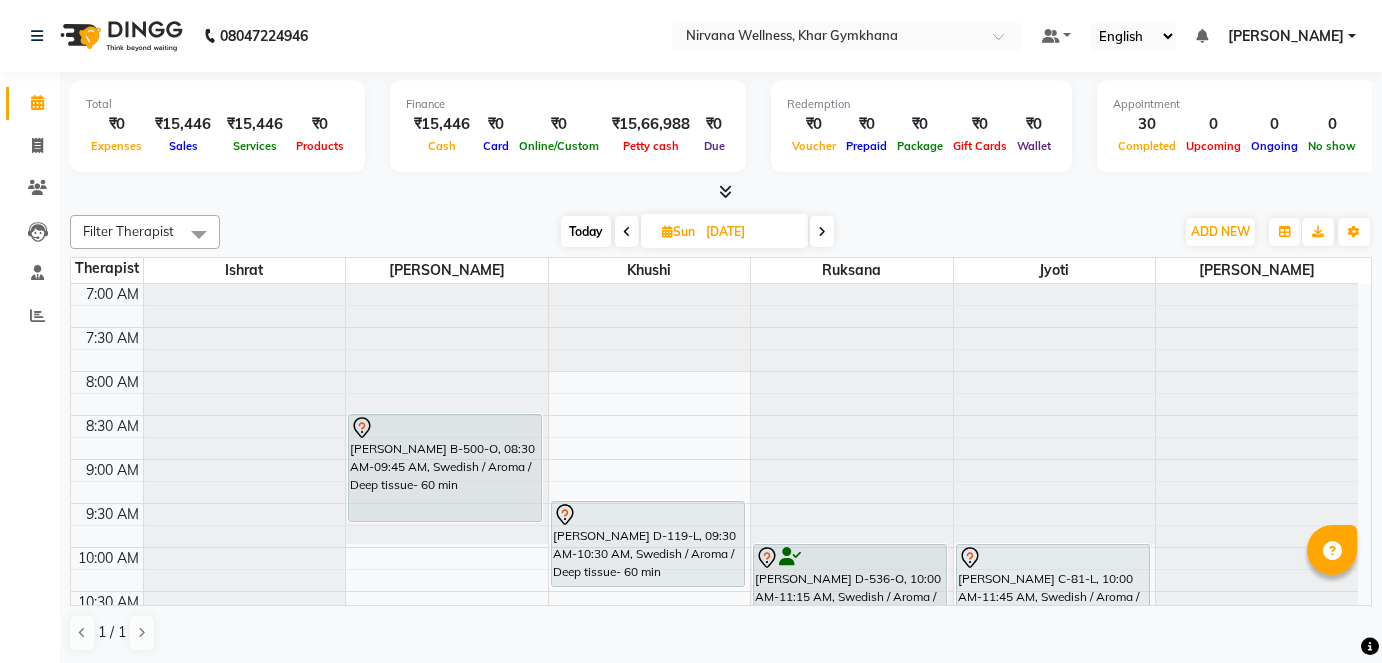 scroll, scrollTop: 0, scrollLeft: 0, axis: both 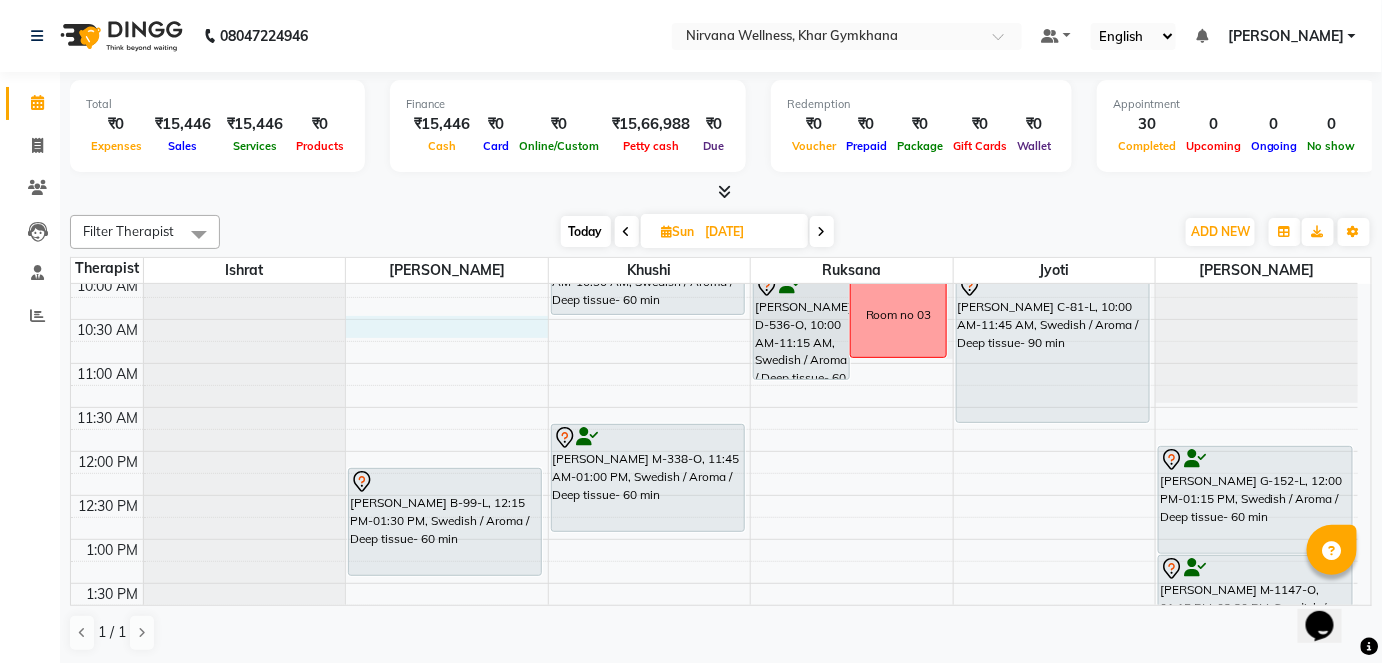 click on "7:00 AM 7:30 AM 8:00 AM 8:30 AM 9:00 AM 9:30 AM 10:00 AM 10:30 AM 11:00 AM 11:30 AM 12:00 PM 12:30 PM 1:00 PM 1:30 PM 2:00 PM 2:30 PM 3:00 PM 3:30 PM 4:00 PM 4:30 PM 5:00 PM 5:30 PM 6:00 PM 6:30 PM 7:00 PM 7:30 PM 8:00 PM 8:30 PM 9:00 PM 9:30 PM 10:00 PM 10:30 PM             [PERSON_NAME] B-500-O, 08:30 AM-09:45 AM, Swedish / Aroma / Deep tissue- 60 min             [PERSON_NAME] B-99-L, 12:15 PM-01:30 PM, Swedish / Aroma / Deep tissue- 60 min             Beneifer Madan M-817-O, 03:30 PM-04:45 PM, Swedish / Aroma / Deep tissue- 60 min             [PERSON_NAME] D-119-L, 09:30 AM-10:30 AM, Swedish / Aroma / Deep tissue- 60 min             [PERSON_NAME] M-338-O, 11:45 AM-01:00 PM, Swedish / Aroma / Deep tissue- 60 min             [PERSON_NAME] D-536-O, 10:00 AM-11:15 AM, Swedish / Aroma / Deep tissue- 60 min  Room no 03              Beneifer Madan M-817-O, 03:30 PM-04:45 PM, Swedish / Aroma / Deep tissue- 60 min  Requested ruksana" at bounding box center [714, 715] 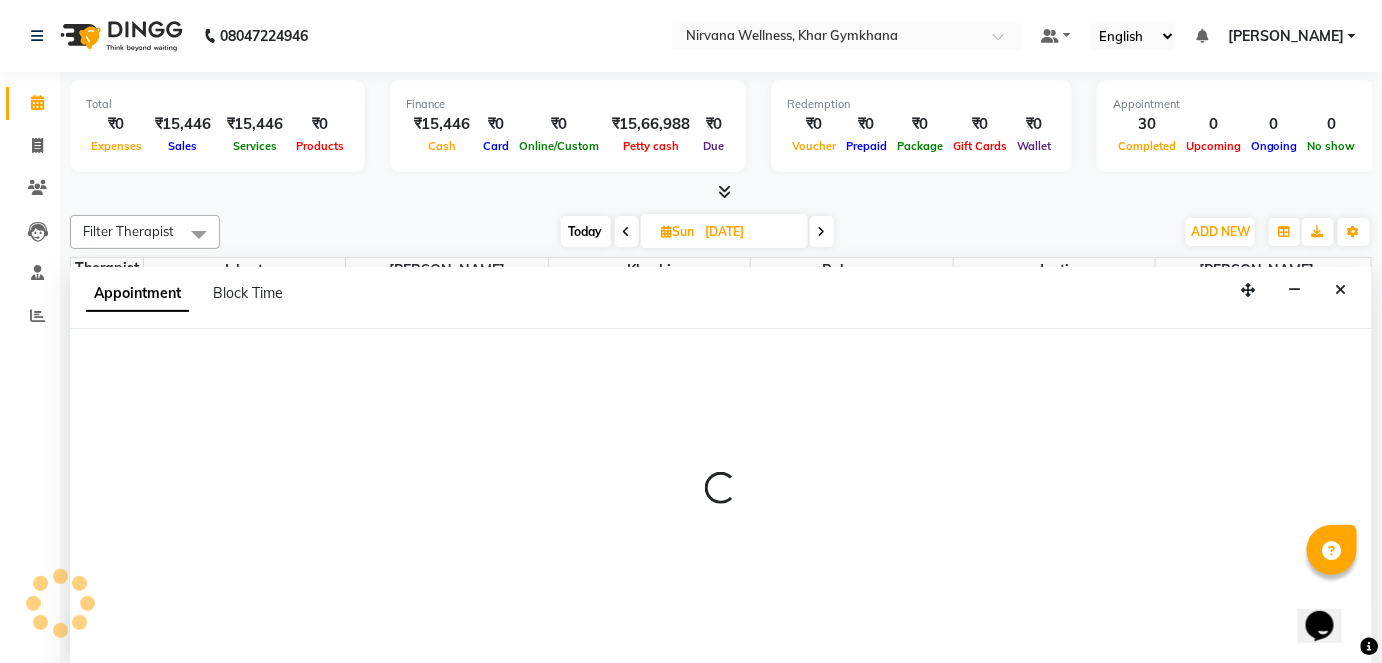 scroll, scrollTop: 0, scrollLeft: 0, axis: both 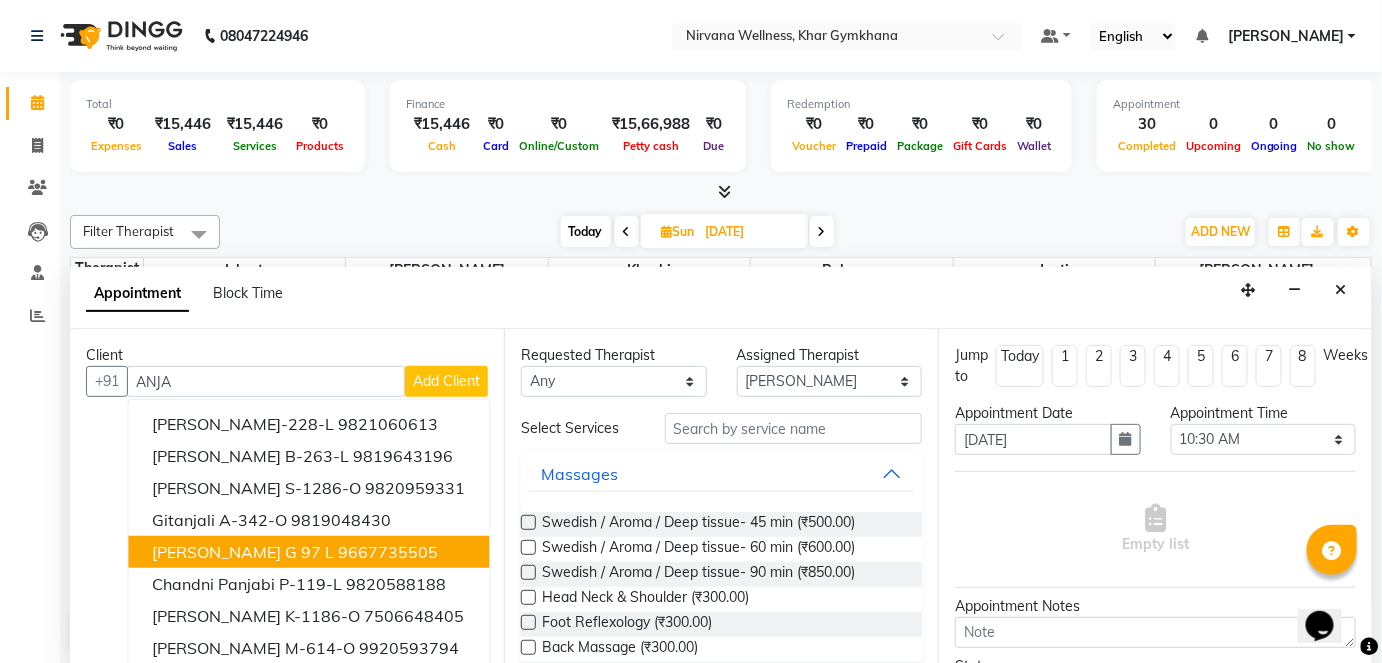 click on "9667735505" at bounding box center (388, 552) 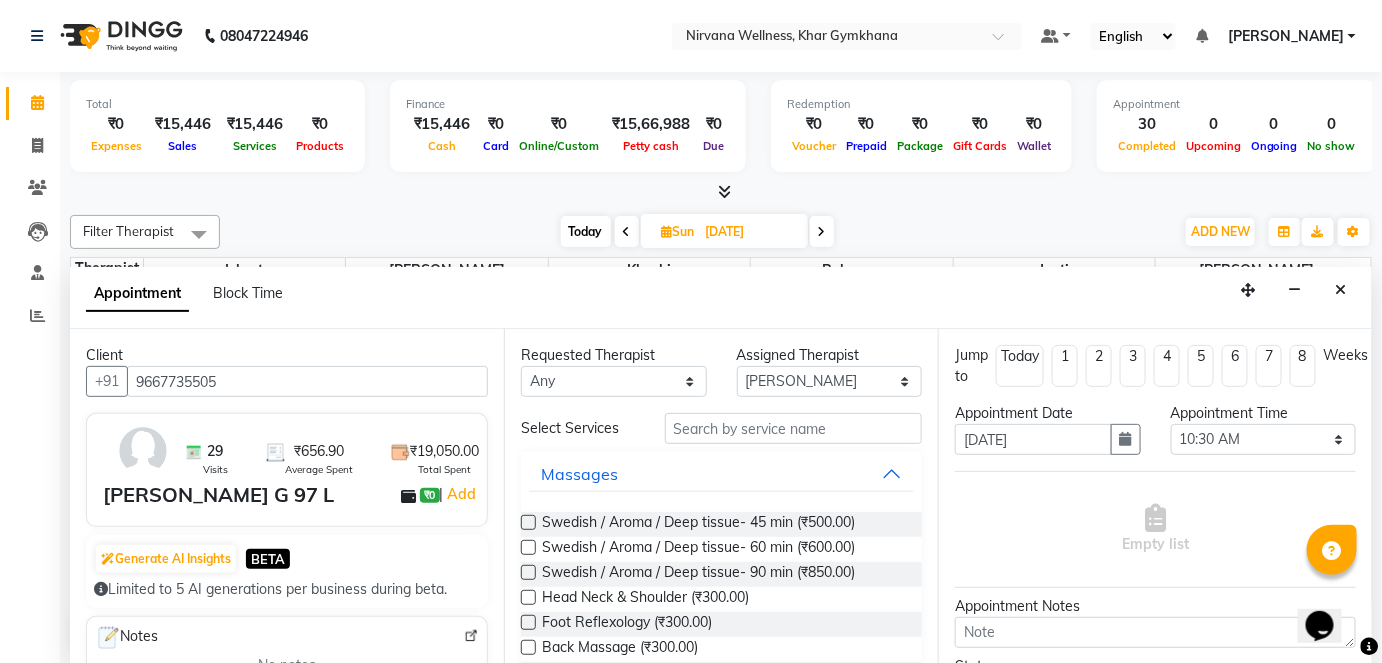 type on "9667735505" 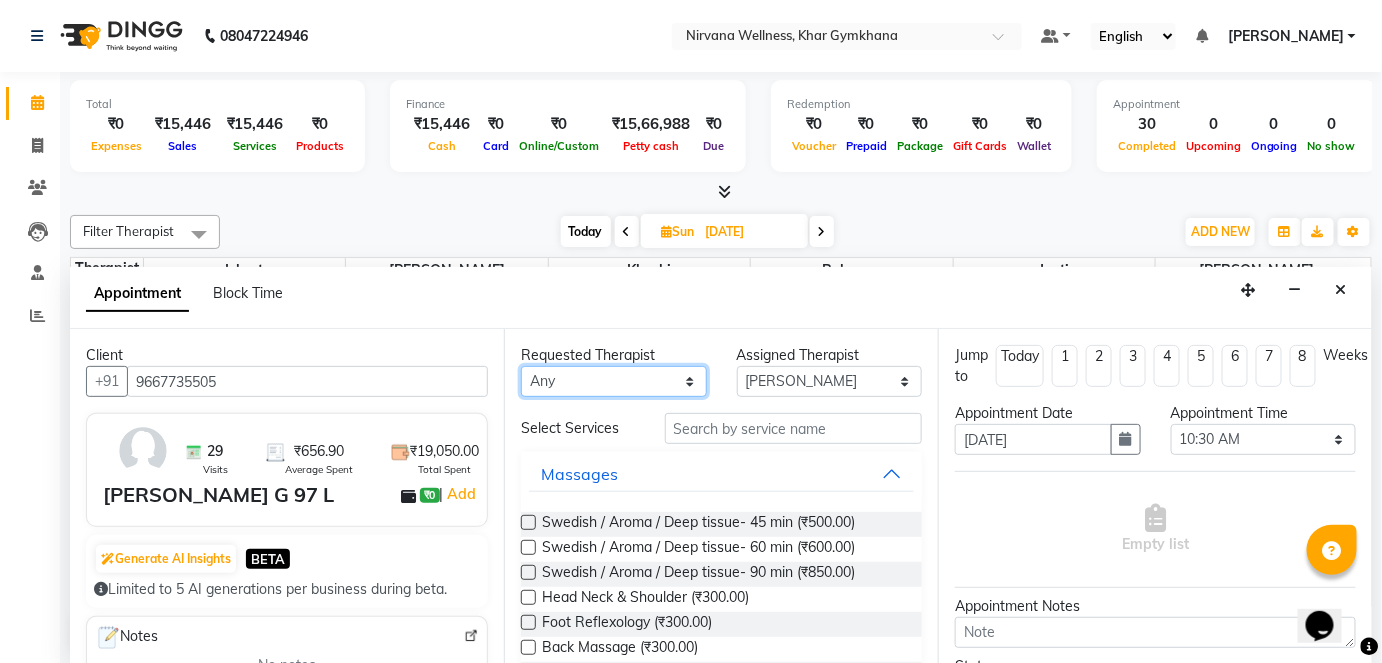 click on "Any [PERSON_NAME] Jyoti [PERSON_NAME] [PERSON_NAME]" at bounding box center [614, 381] 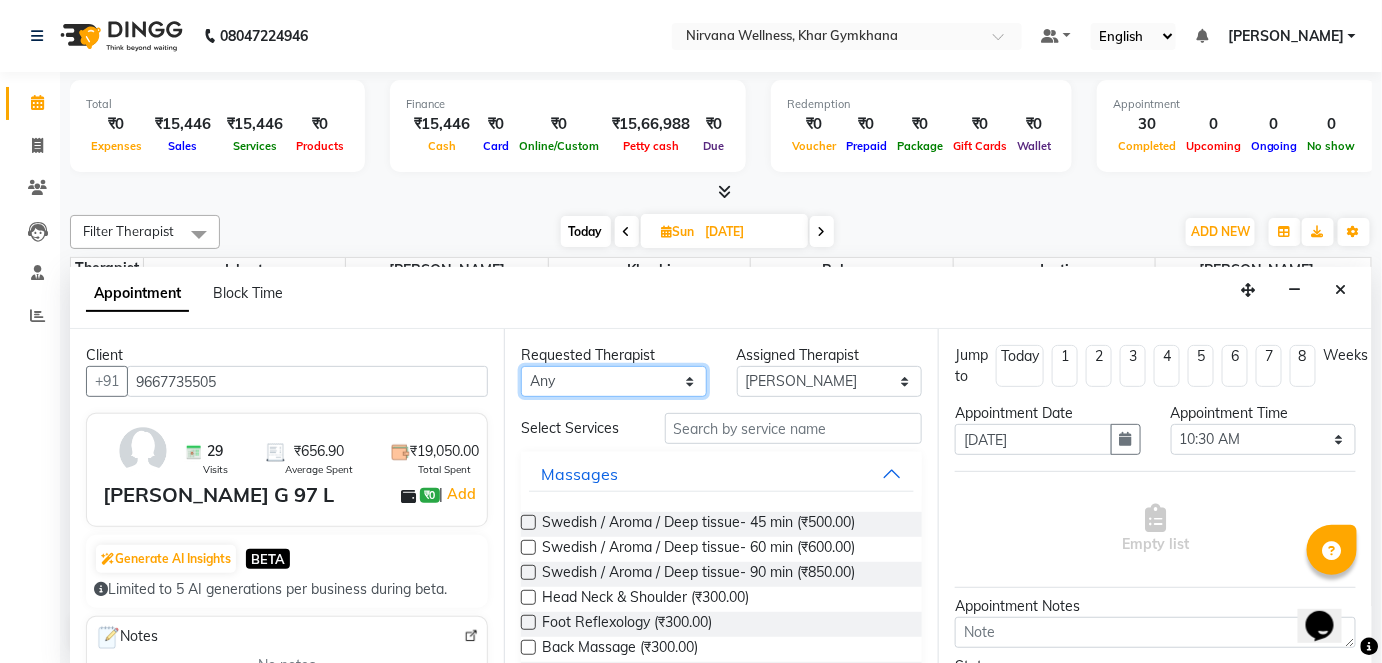select on "68038" 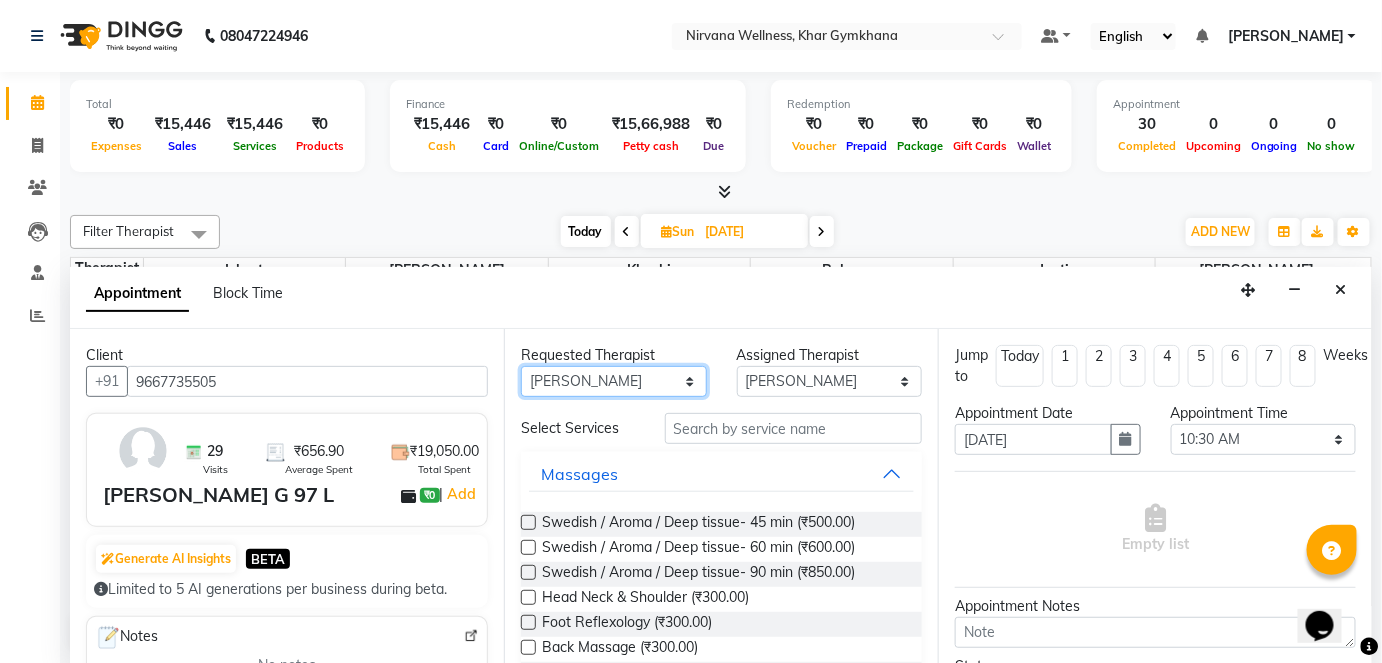 click on "Any [PERSON_NAME] Jyoti [PERSON_NAME] [PERSON_NAME]" at bounding box center [614, 381] 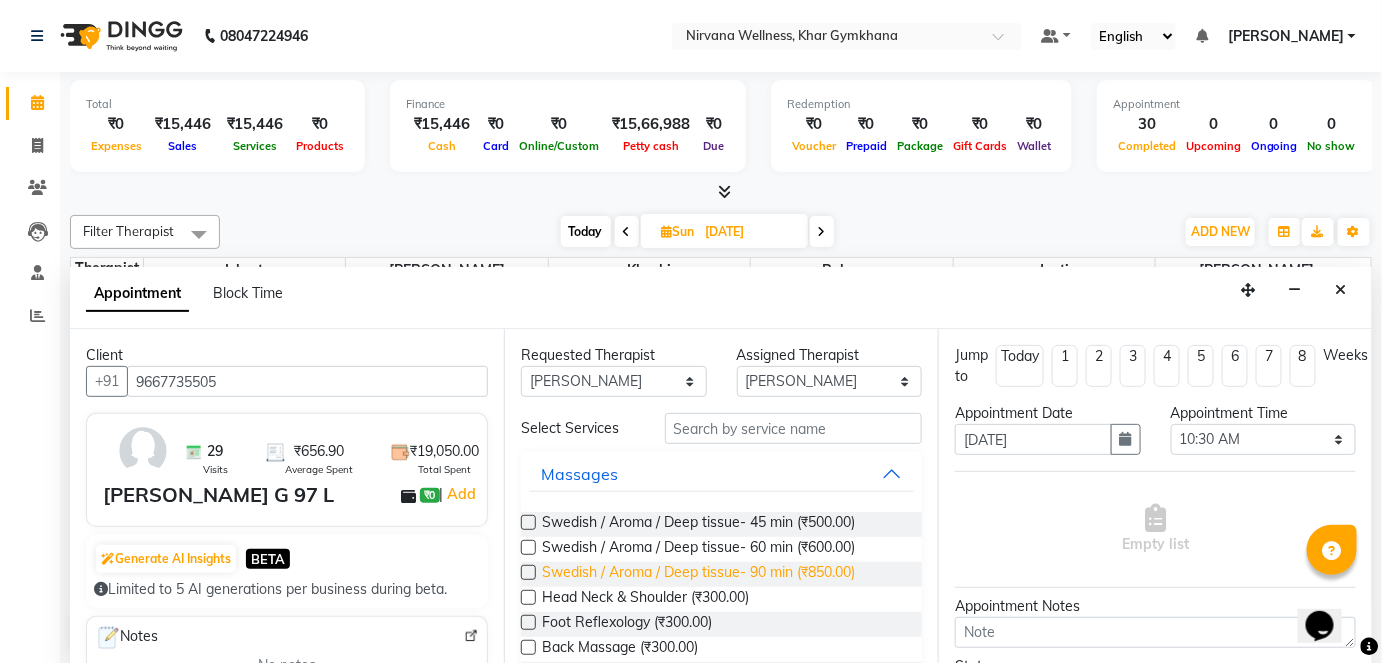 click on "Swedish / Aroma / Deep tissue- 90 min (₹850.00)" at bounding box center (698, 574) 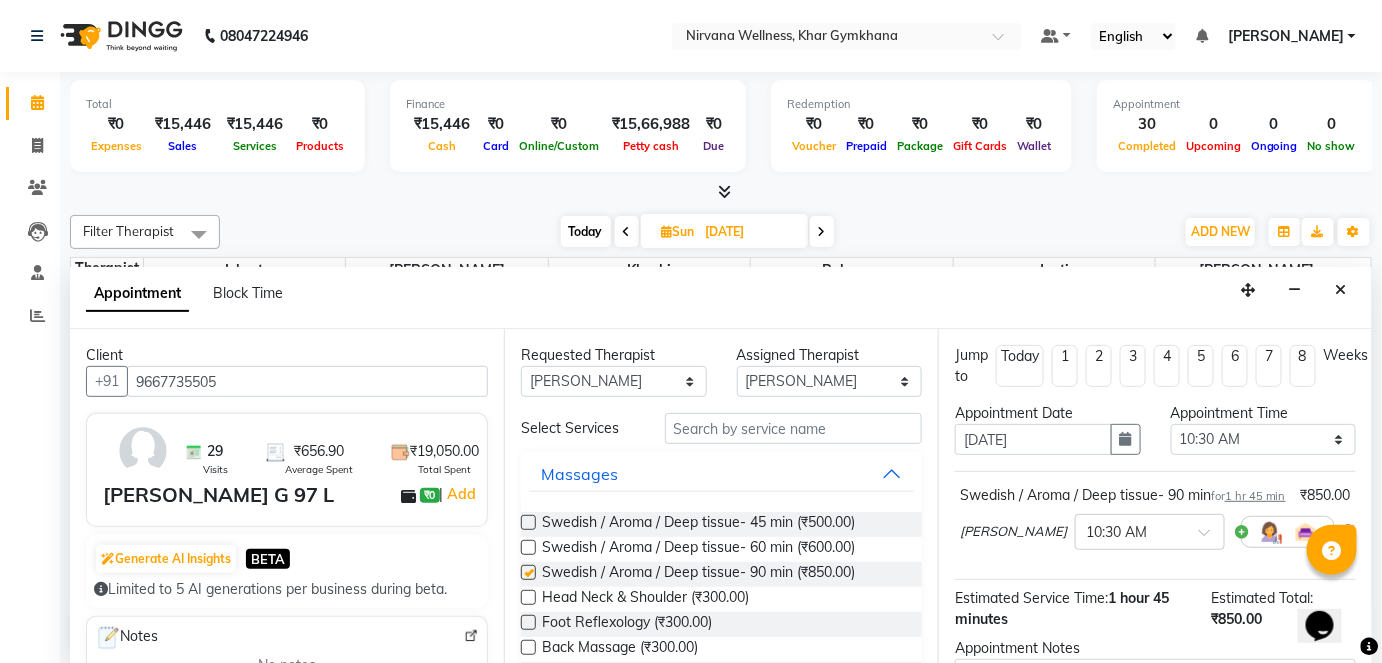 checkbox on "false" 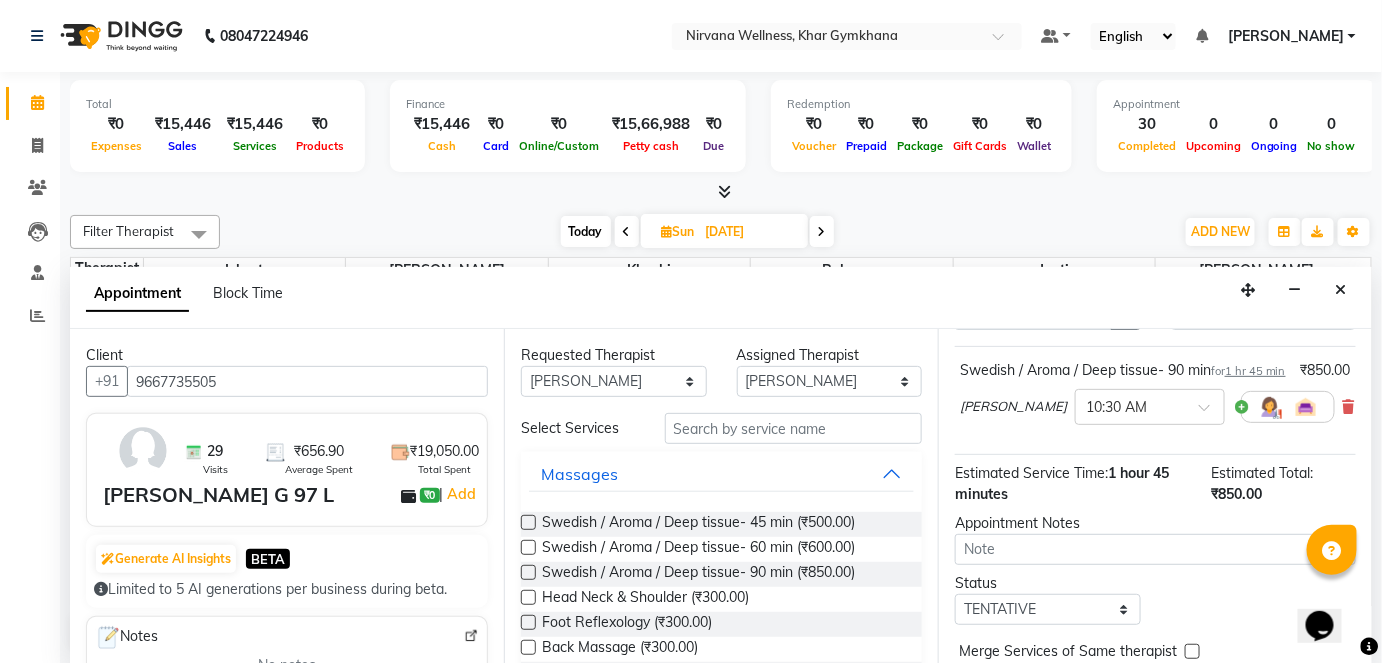 scroll, scrollTop: 231, scrollLeft: 0, axis: vertical 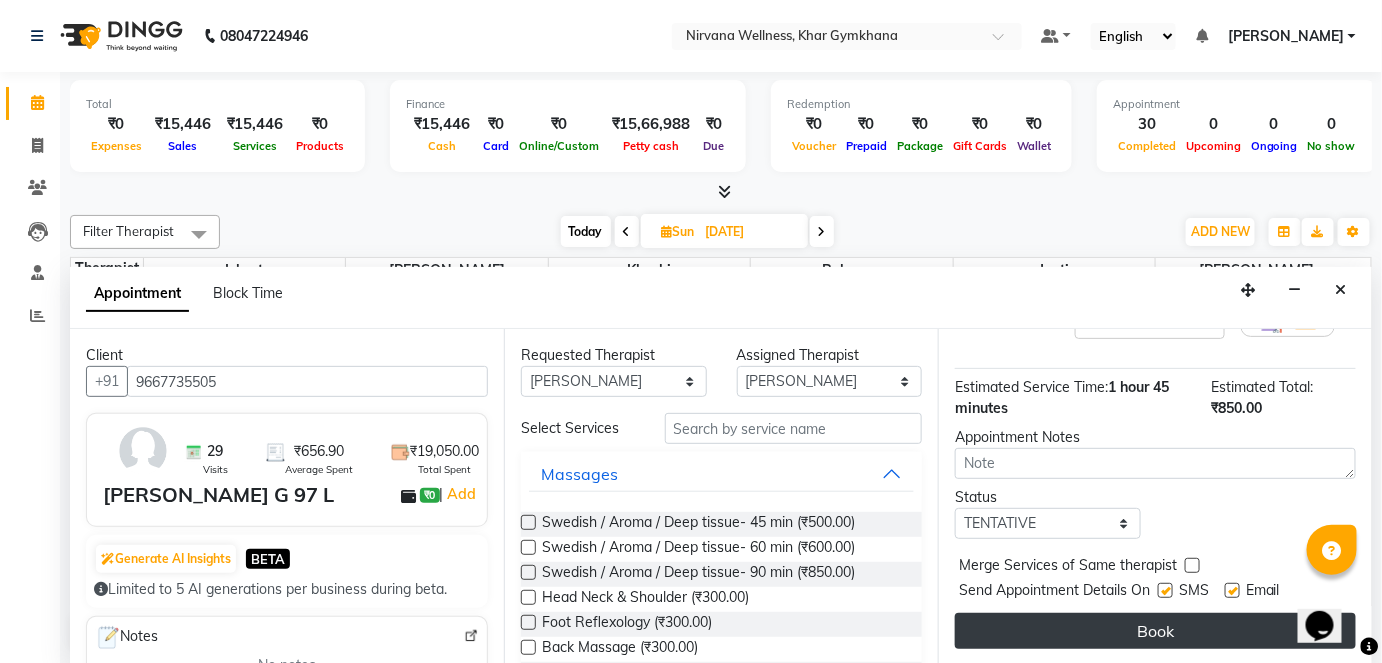 click on "Book" at bounding box center [1155, 631] 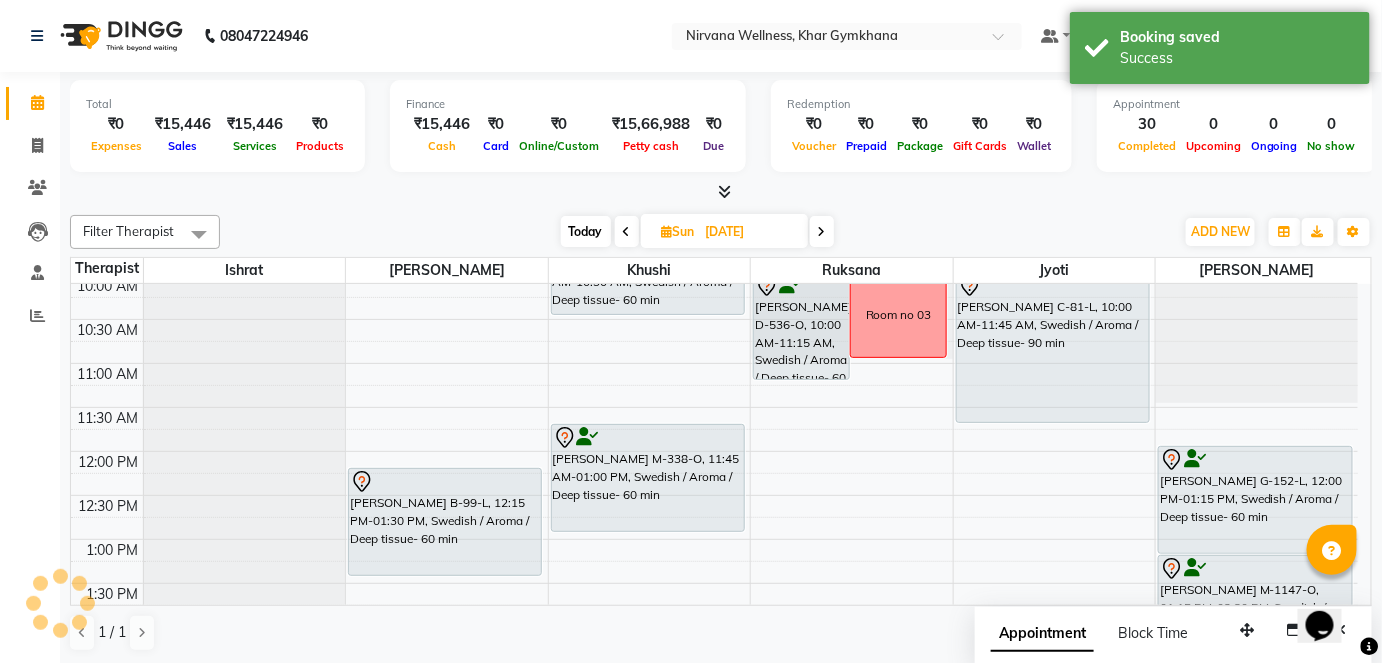 scroll, scrollTop: 0, scrollLeft: 0, axis: both 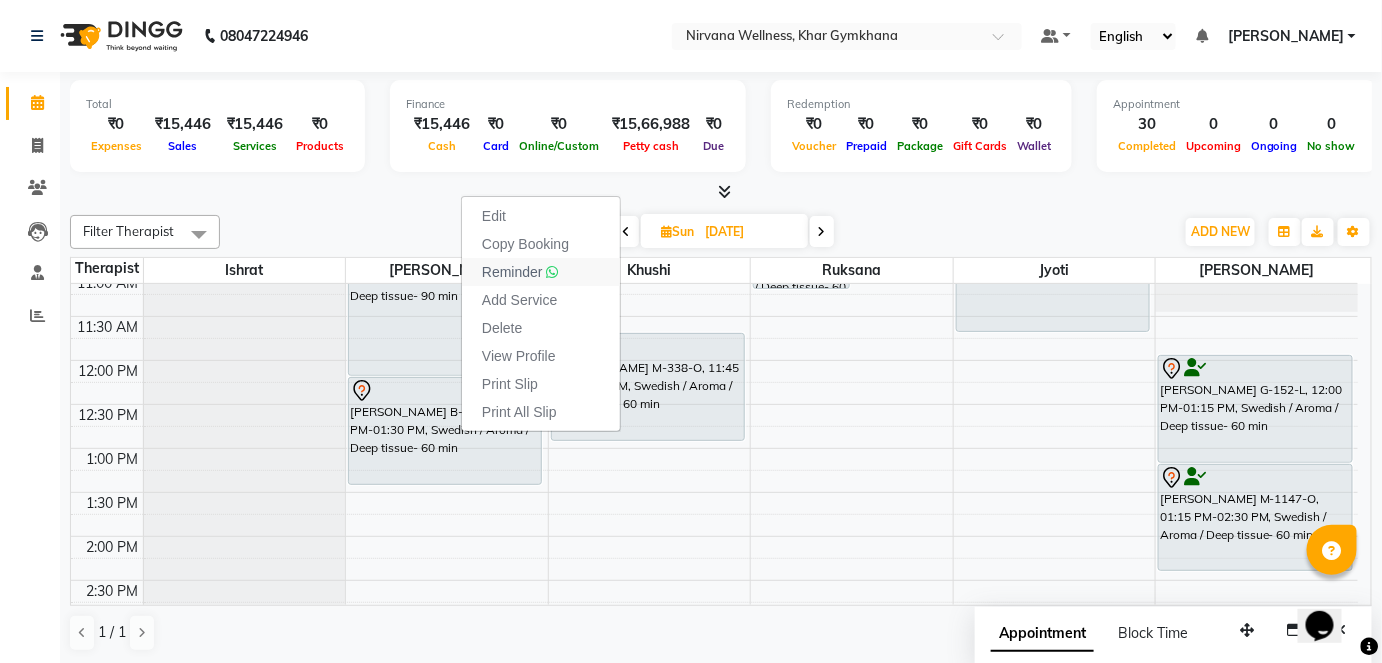 click on "Reminder" at bounding box center [520, 272] 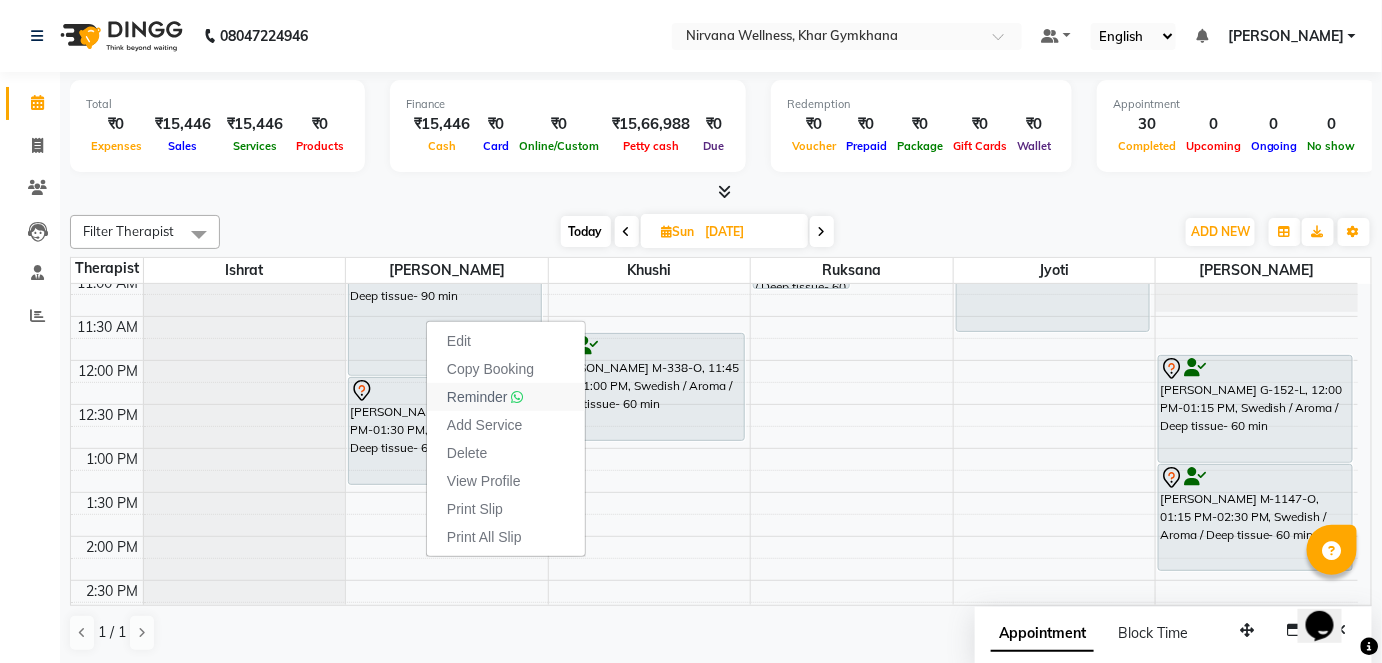 click on "Reminder" at bounding box center (506, 397) 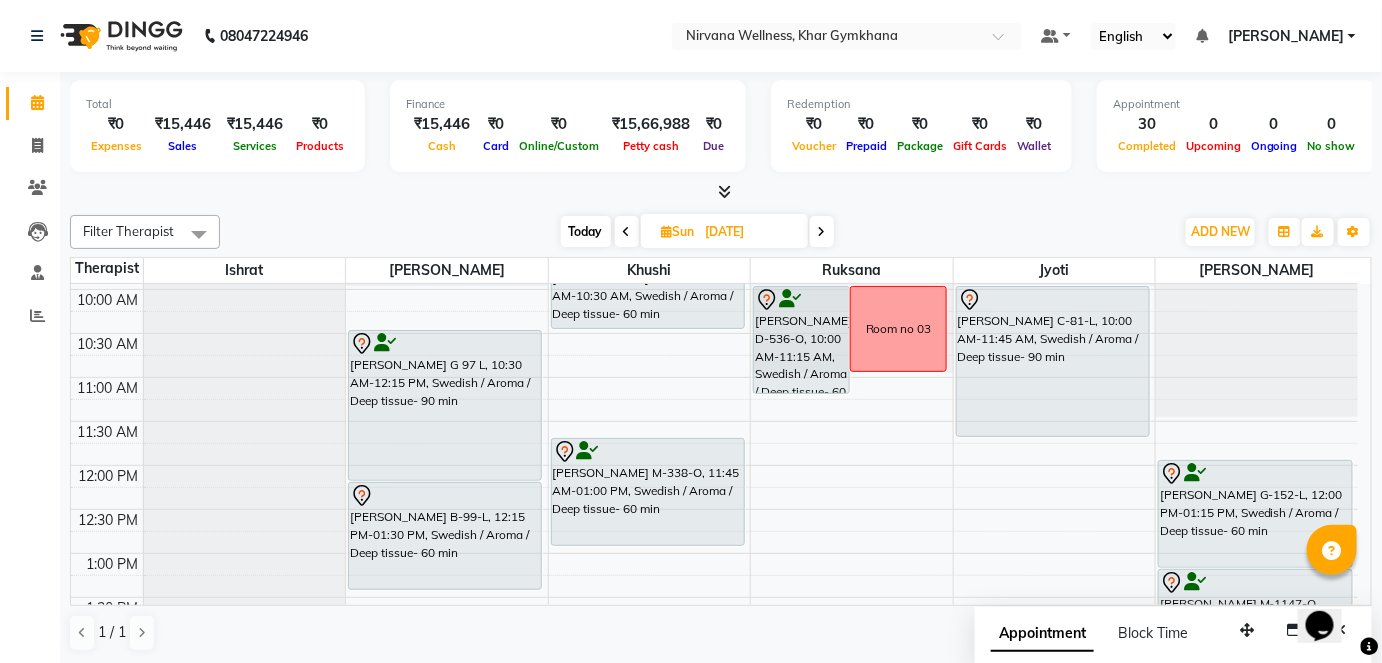 scroll, scrollTop: 363, scrollLeft: 0, axis: vertical 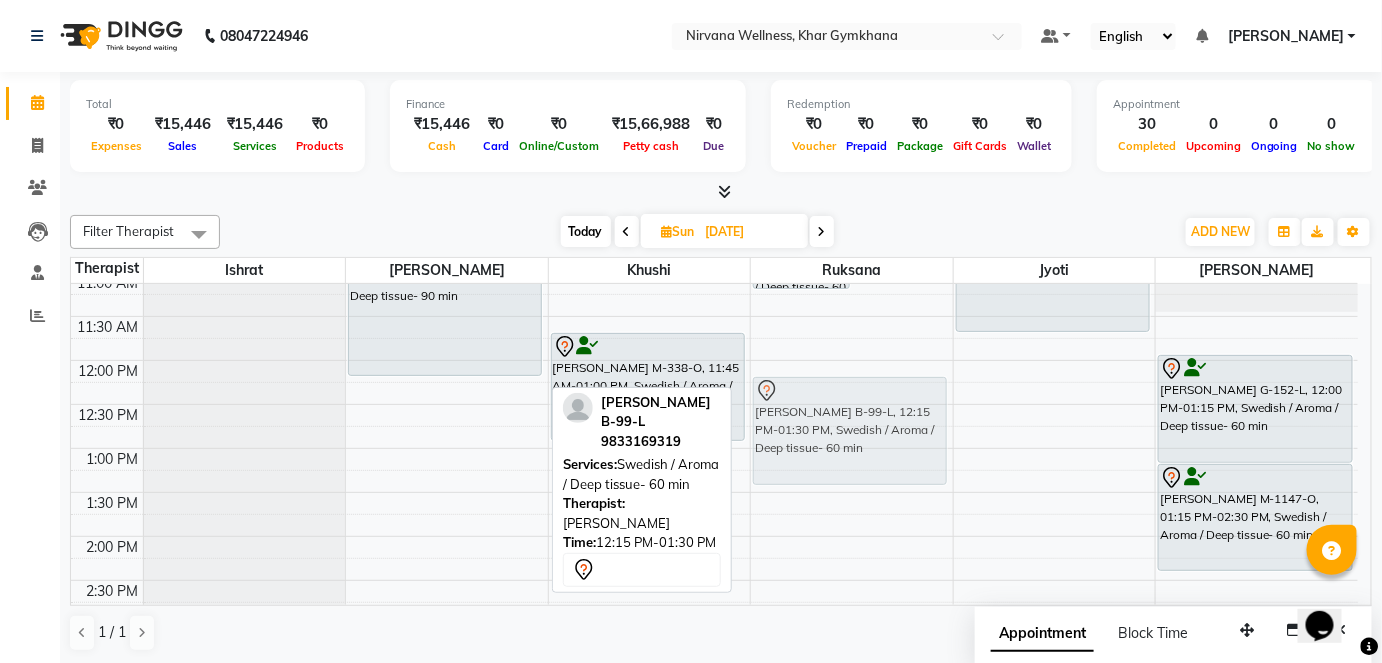 drag, startPoint x: 471, startPoint y: 432, endPoint x: 810, endPoint y: 423, distance: 339.11945 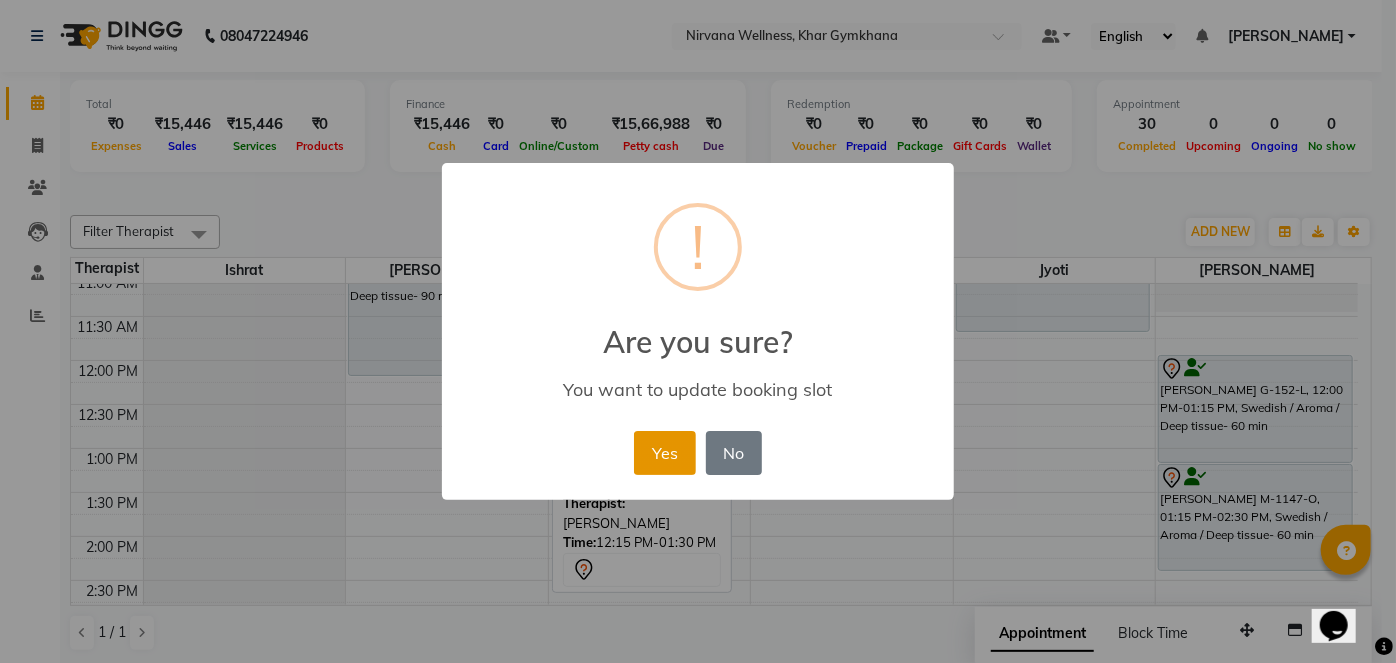 click on "Yes" at bounding box center (664, 453) 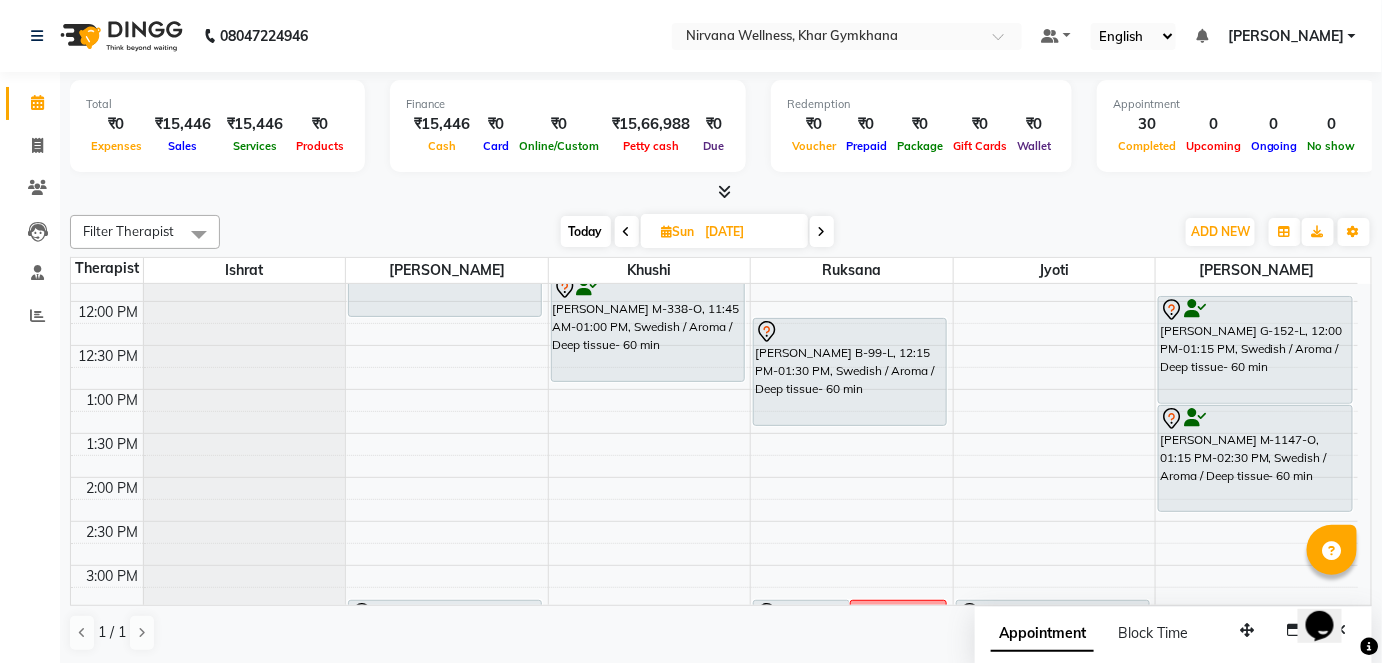 scroll, scrollTop: 454, scrollLeft: 0, axis: vertical 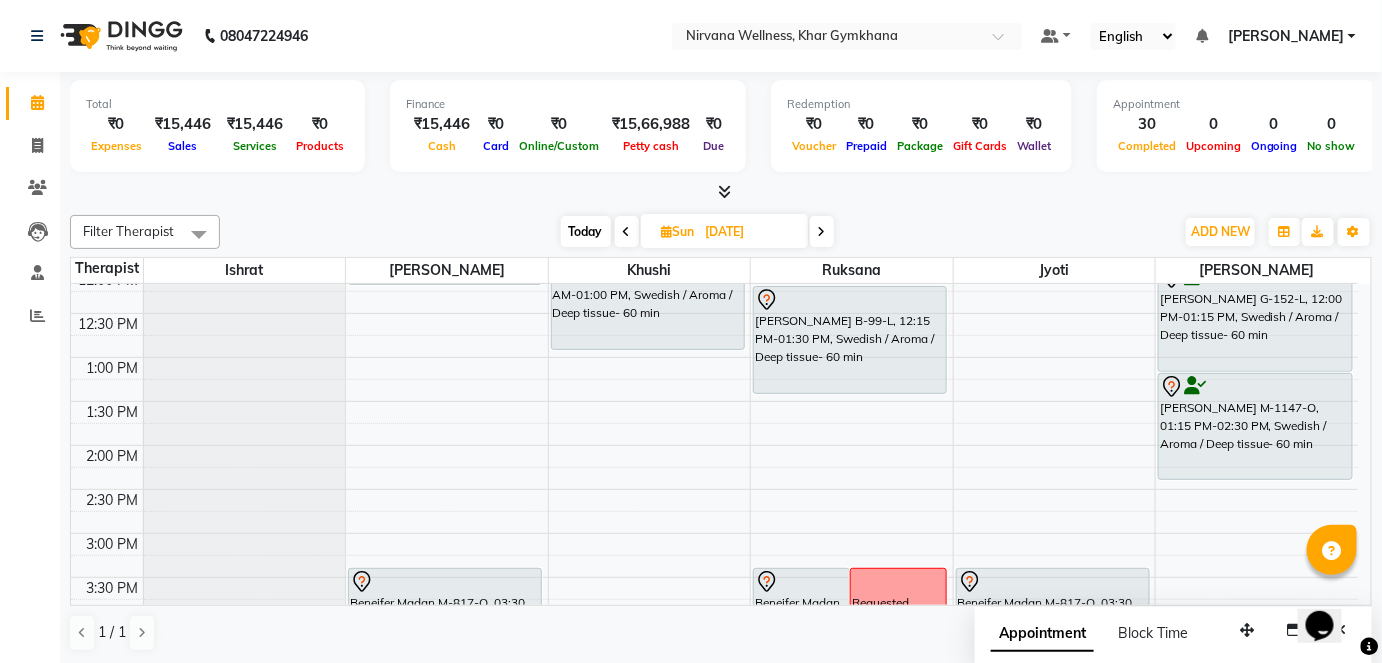 click on "Total  ₹0  Expenses ₹15,446  Sales ₹15,446  Services ₹0  Products Finance  ₹15,446  Cash ₹0  Card ₹0  Online/Custom ₹15,66,988 [PERSON_NAME] cash ₹0 Due  Redemption  ₹0 Voucher ₹0 Prepaid ₹0 Package ₹0  Gift Cards ₹0  Wallet  Appointment  30 Completed 0 Upcoming 0 Ongoing 0 No show  Other sales  ₹0  Packages ₹0  Memberships ₹0  Vouchers ₹0  Prepaids ₹0  Gift Cards" at bounding box center (721, 129) 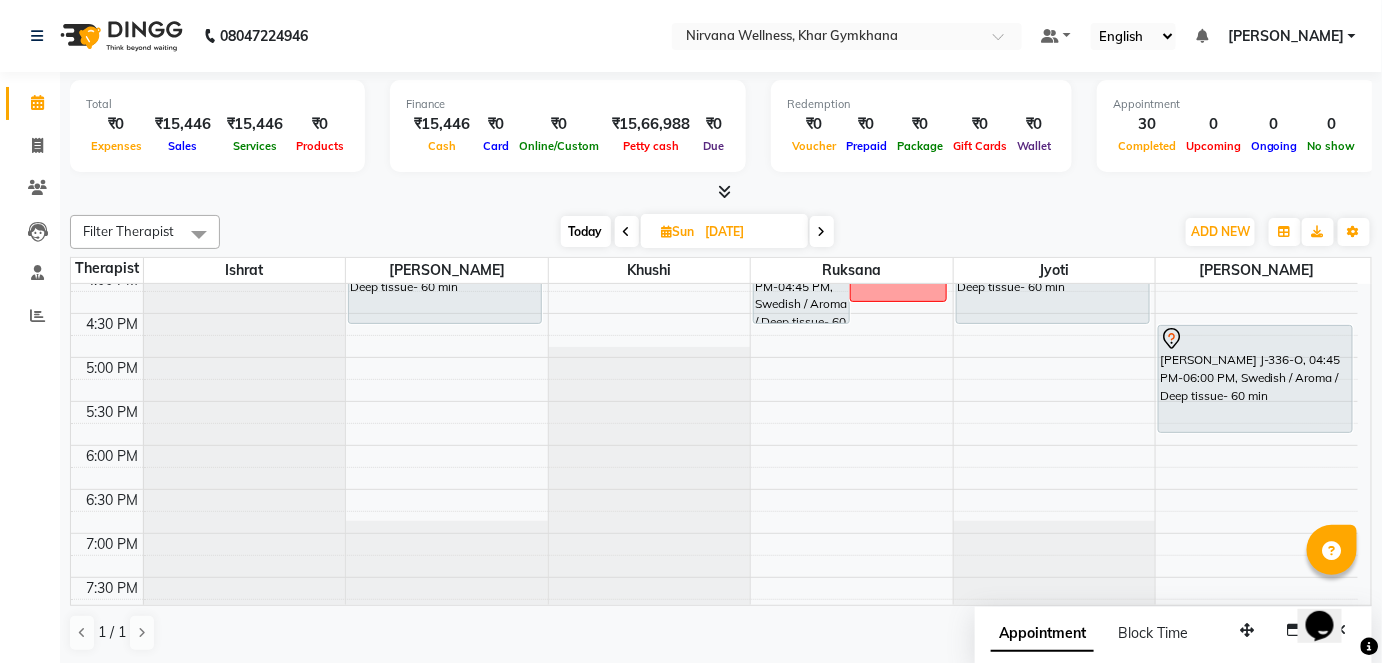scroll, scrollTop: 818, scrollLeft: 0, axis: vertical 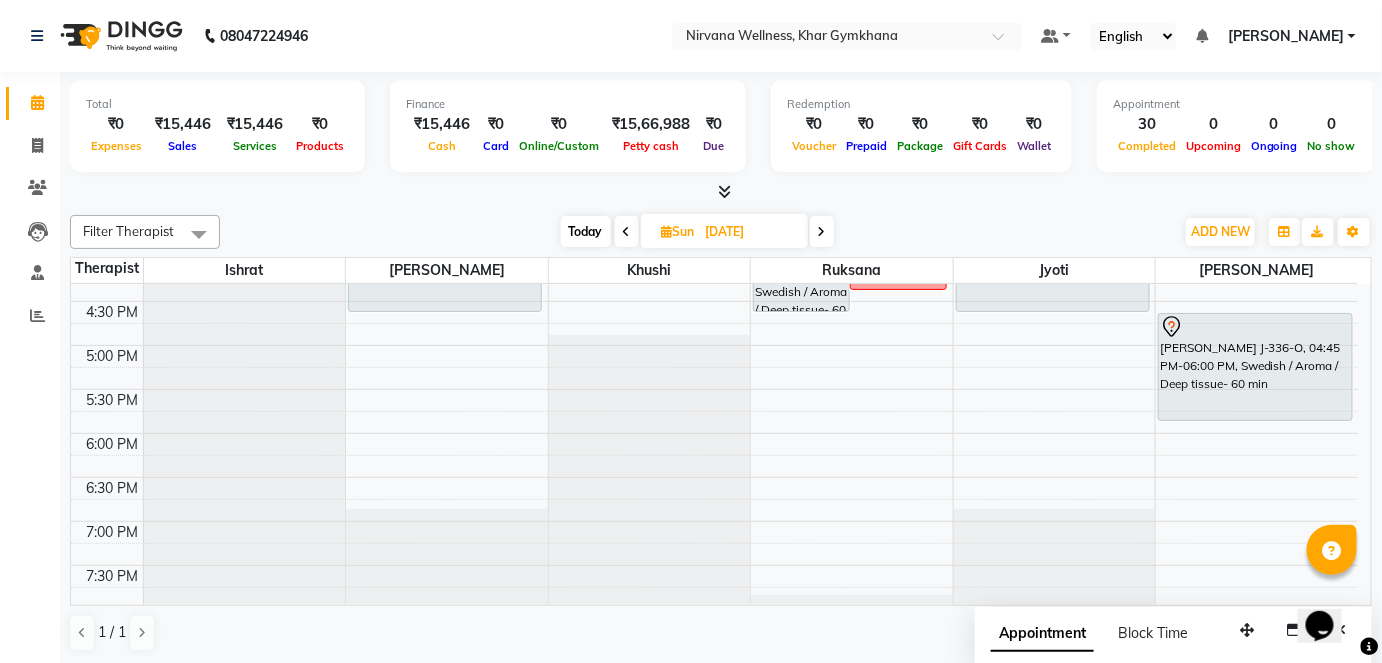 click on "[DATE]" at bounding box center (750, 232) 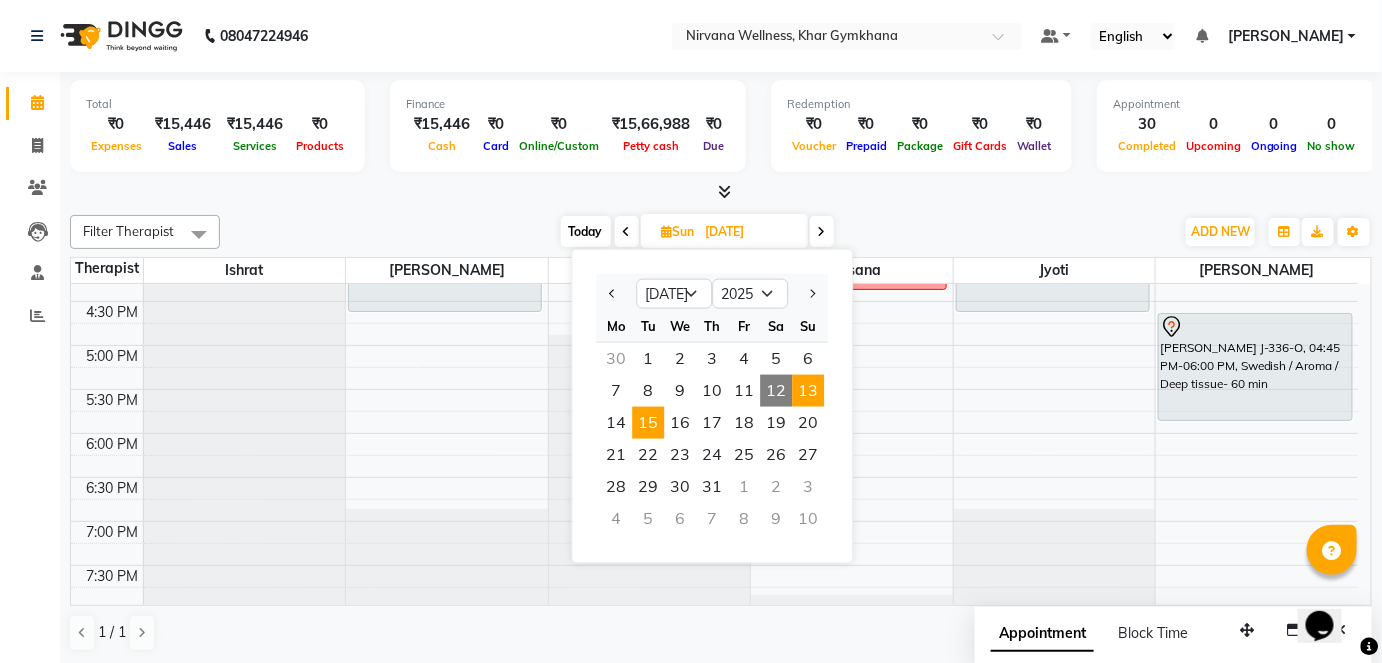 click on "15" at bounding box center [648, 423] 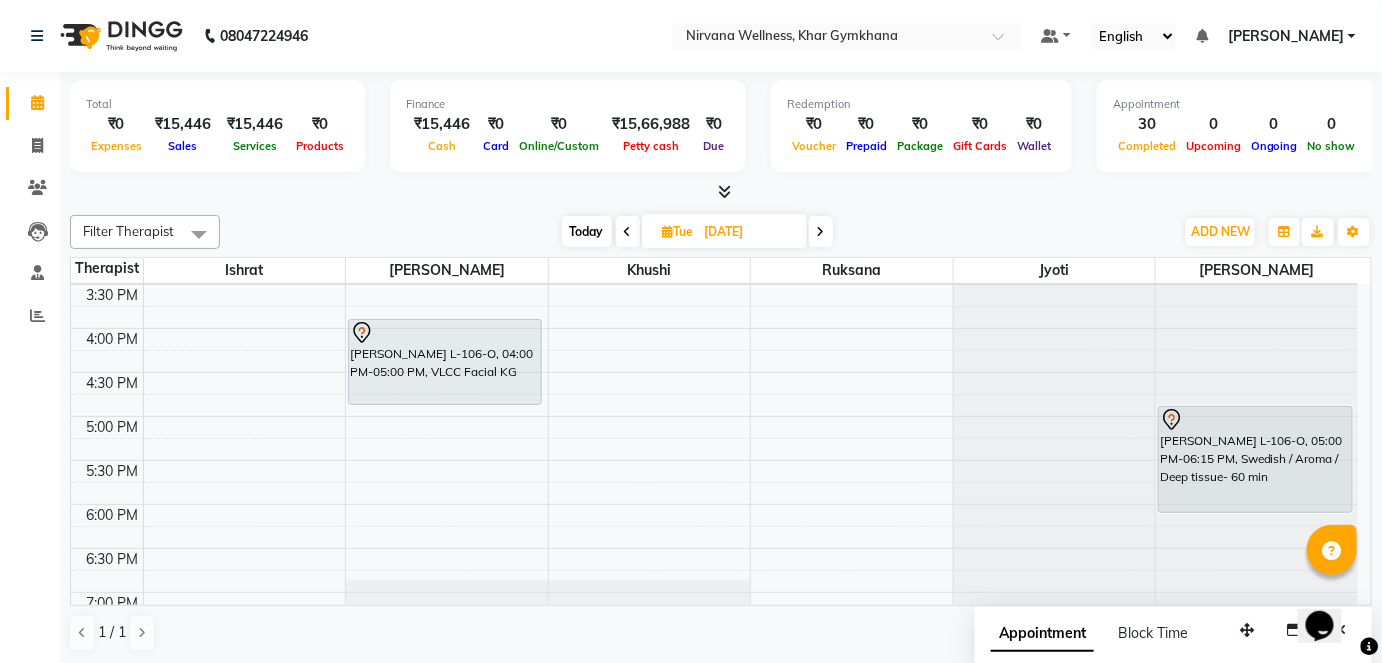 scroll, scrollTop: 704, scrollLeft: 0, axis: vertical 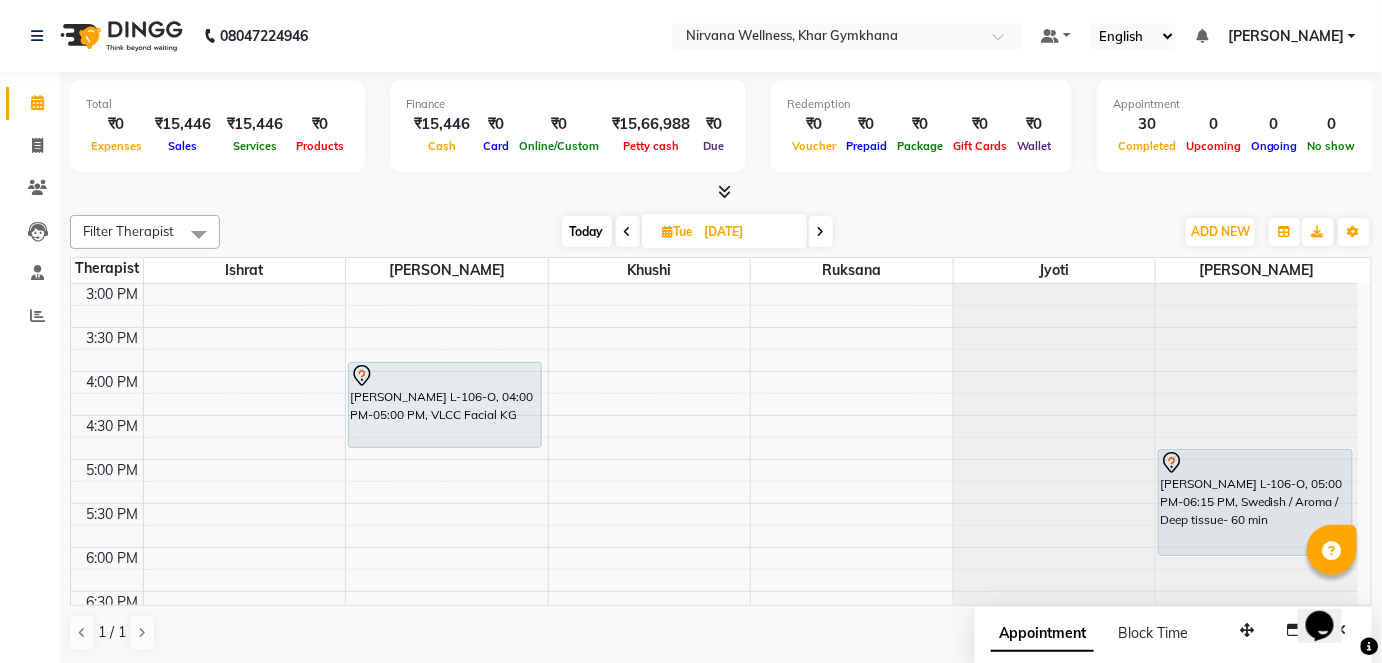 click at bounding box center (628, 232) 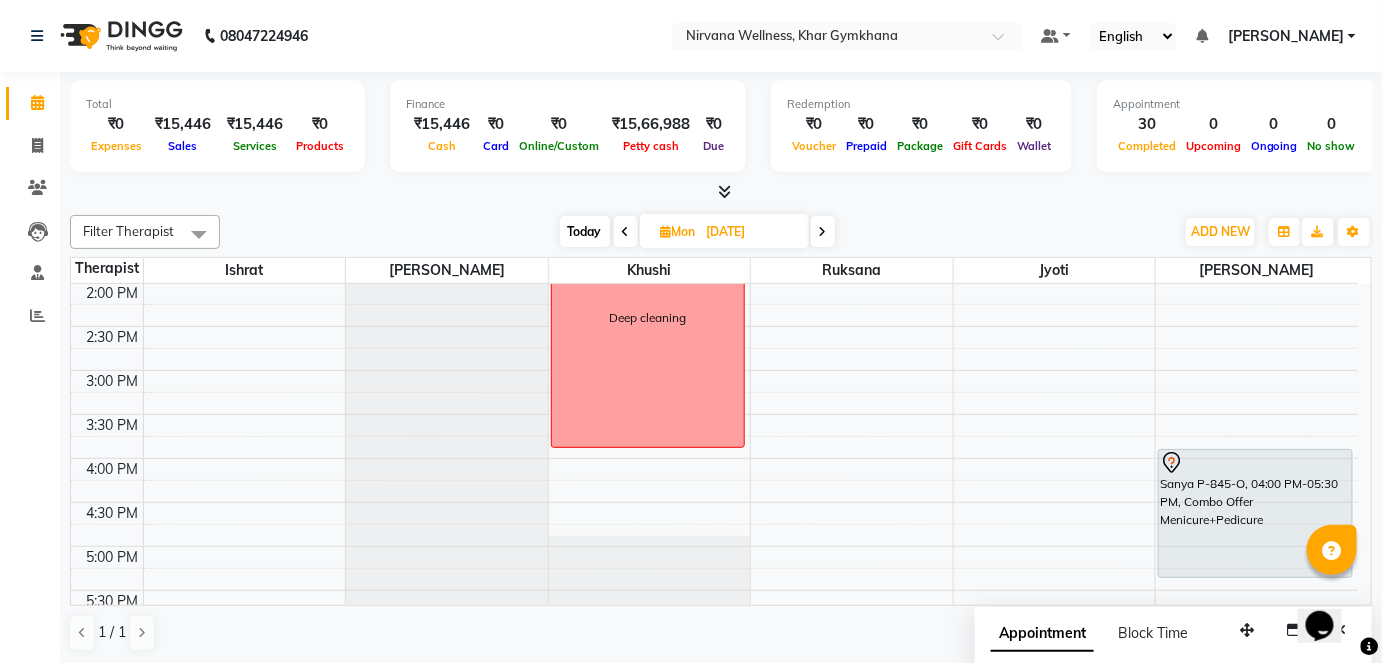 scroll, scrollTop: 613, scrollLeft: 0, axis: vertical 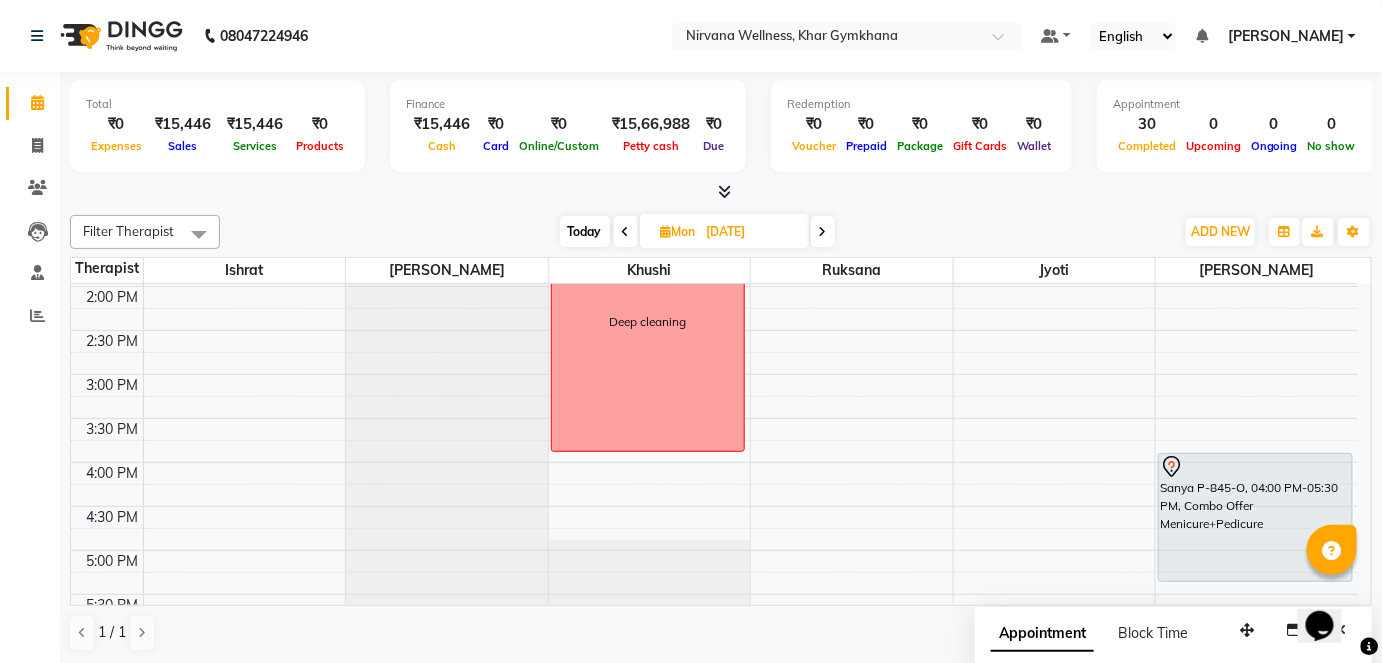 click at bounding box center [823, 232] 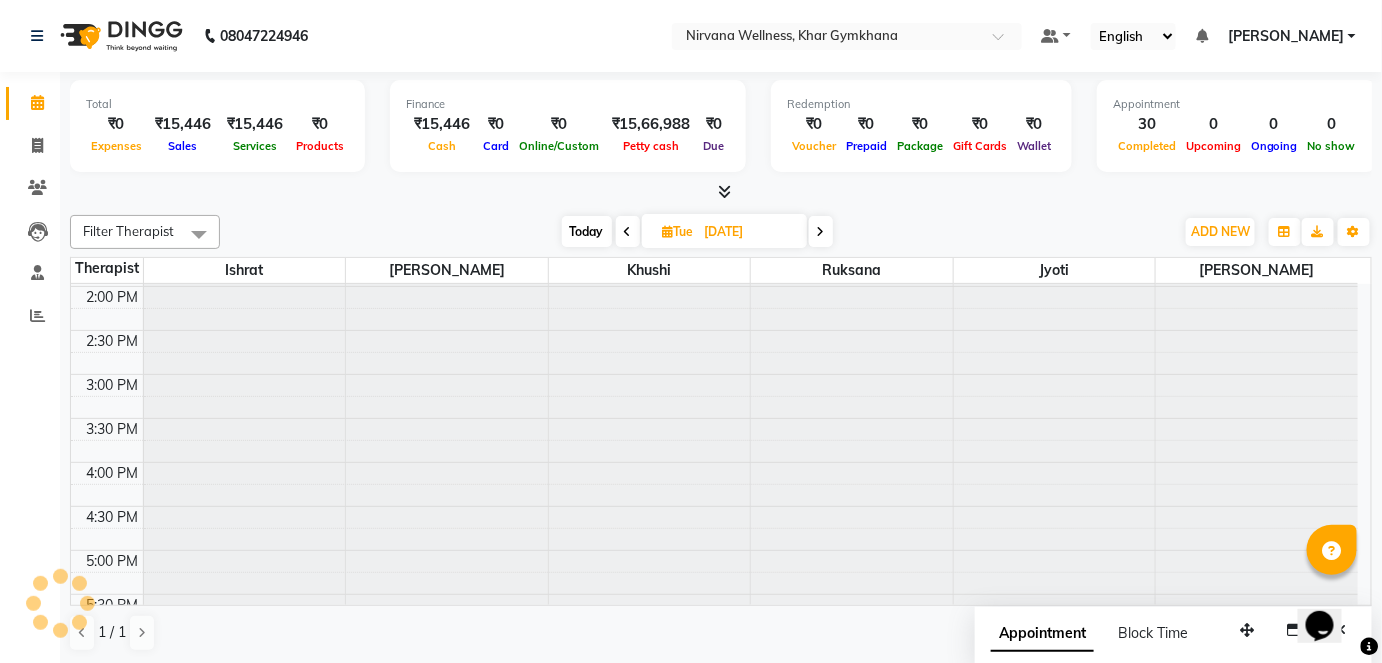 type on "[DATE]" 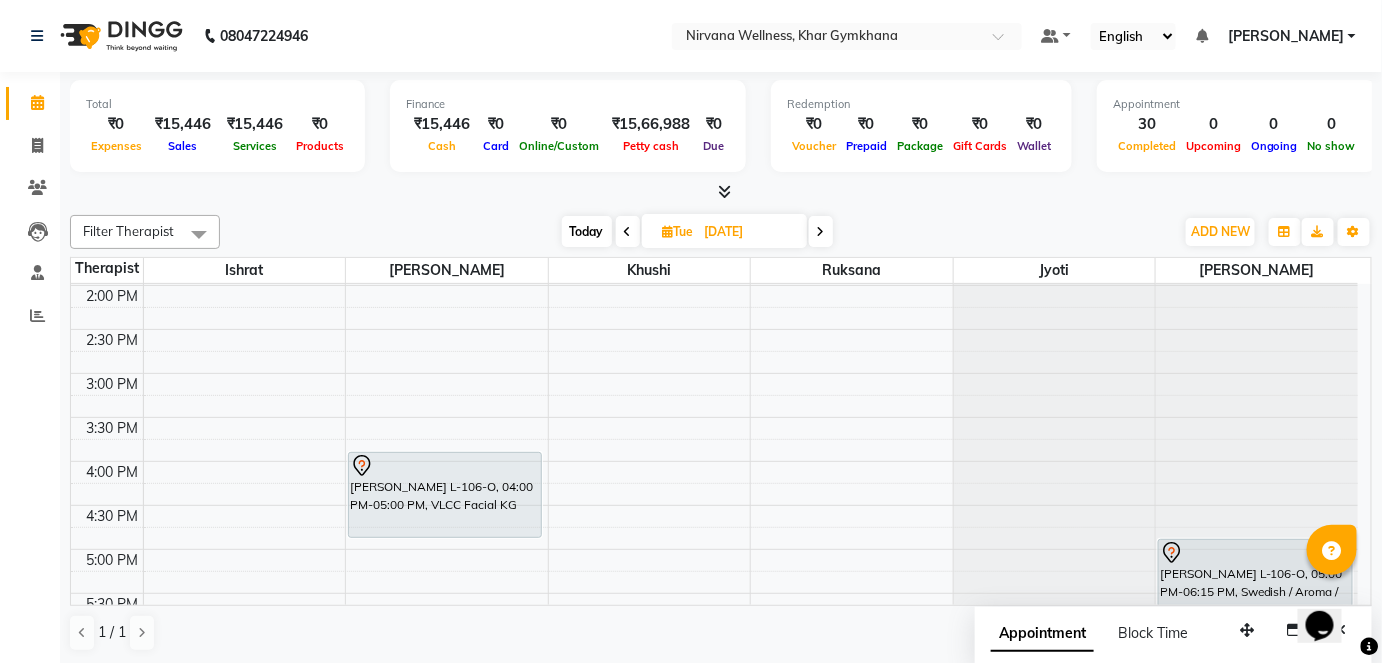 scroll, scrollTop: 613, scrollLeft: 0, axis: vertical 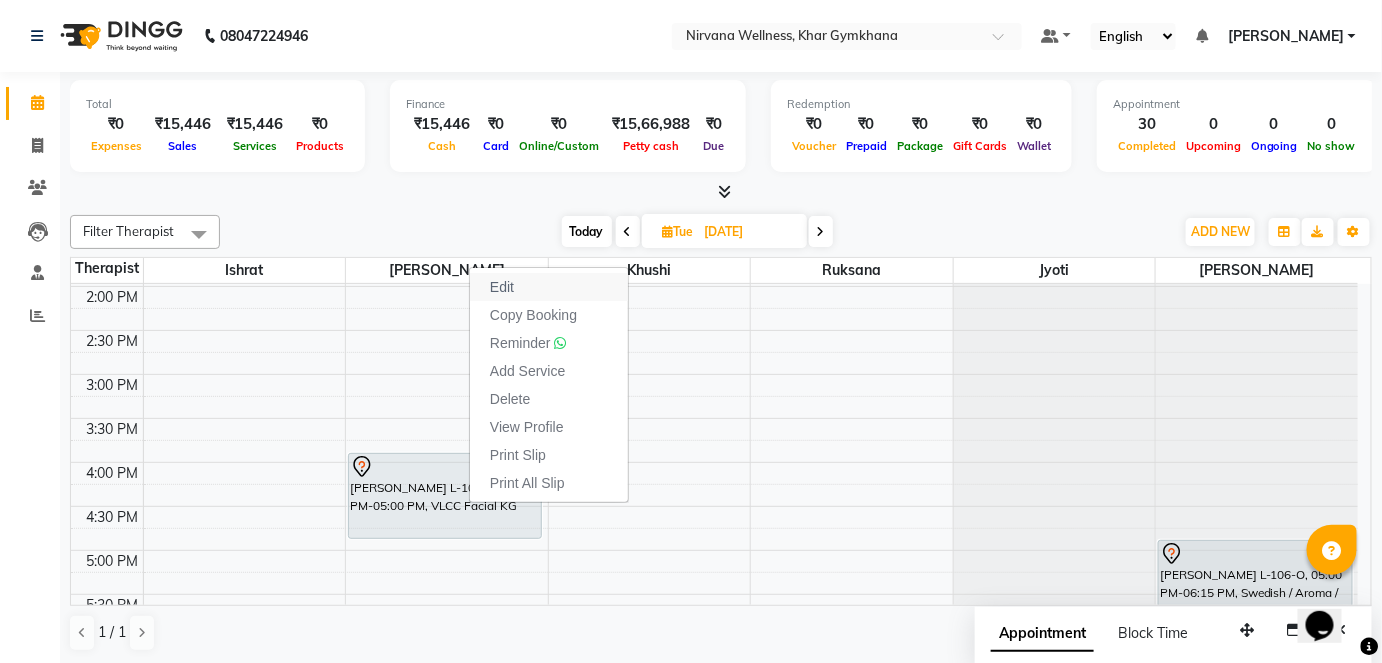 click on "Edit" at bounding box center [549, 287] 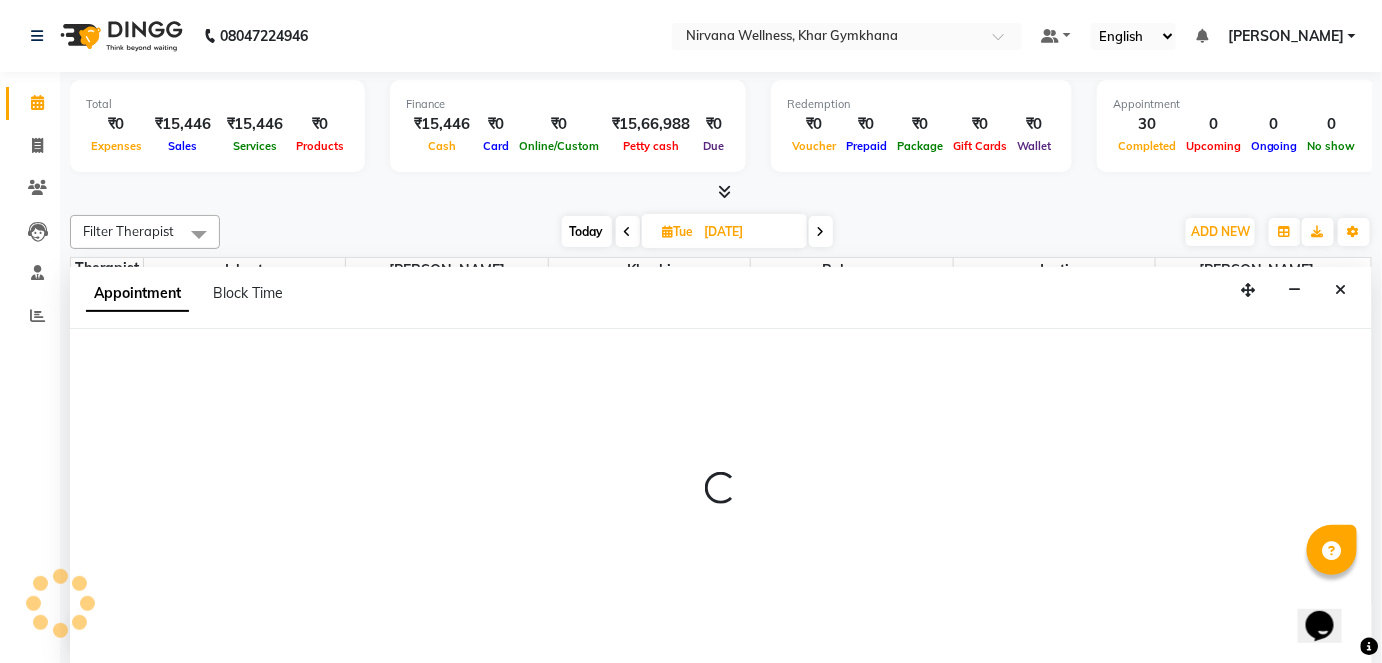 scroll, scrollTop: 0, scrollLeft: 0, axis: both 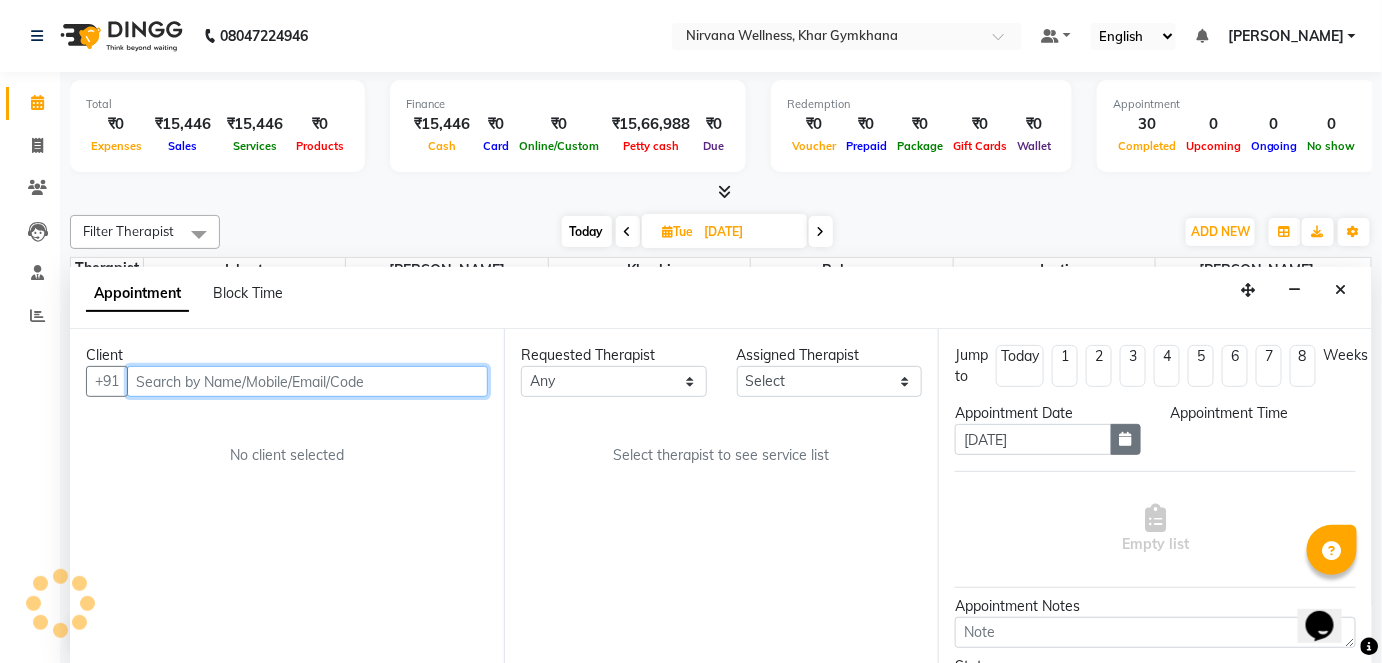 select on "79305" 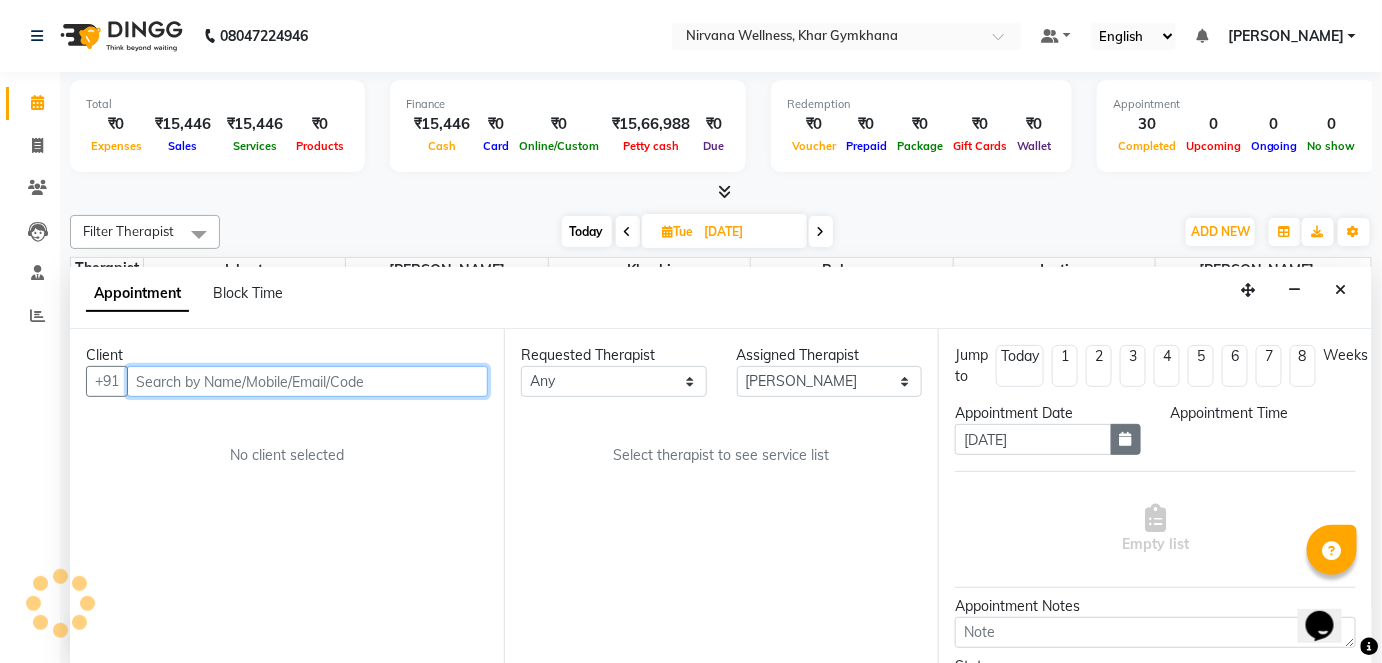 scroll, scrollTop: 1068, scrollLeft: 0, axis: vertical 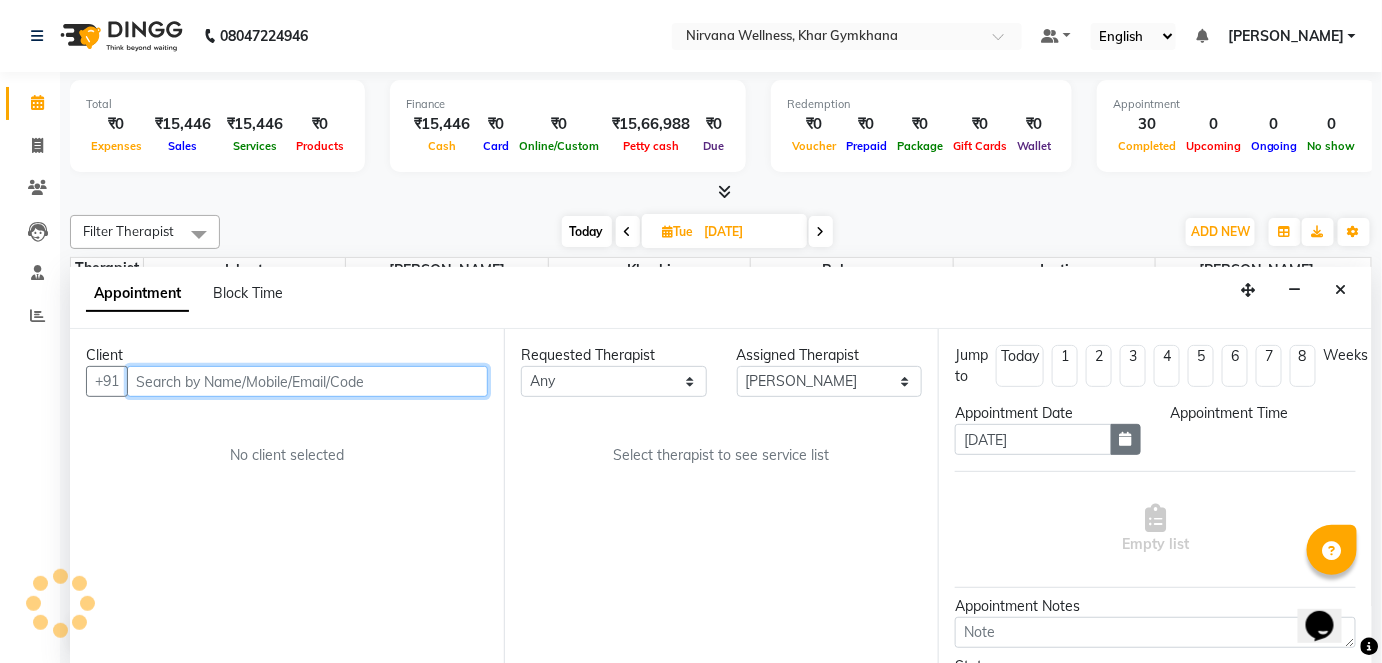 select on "960" 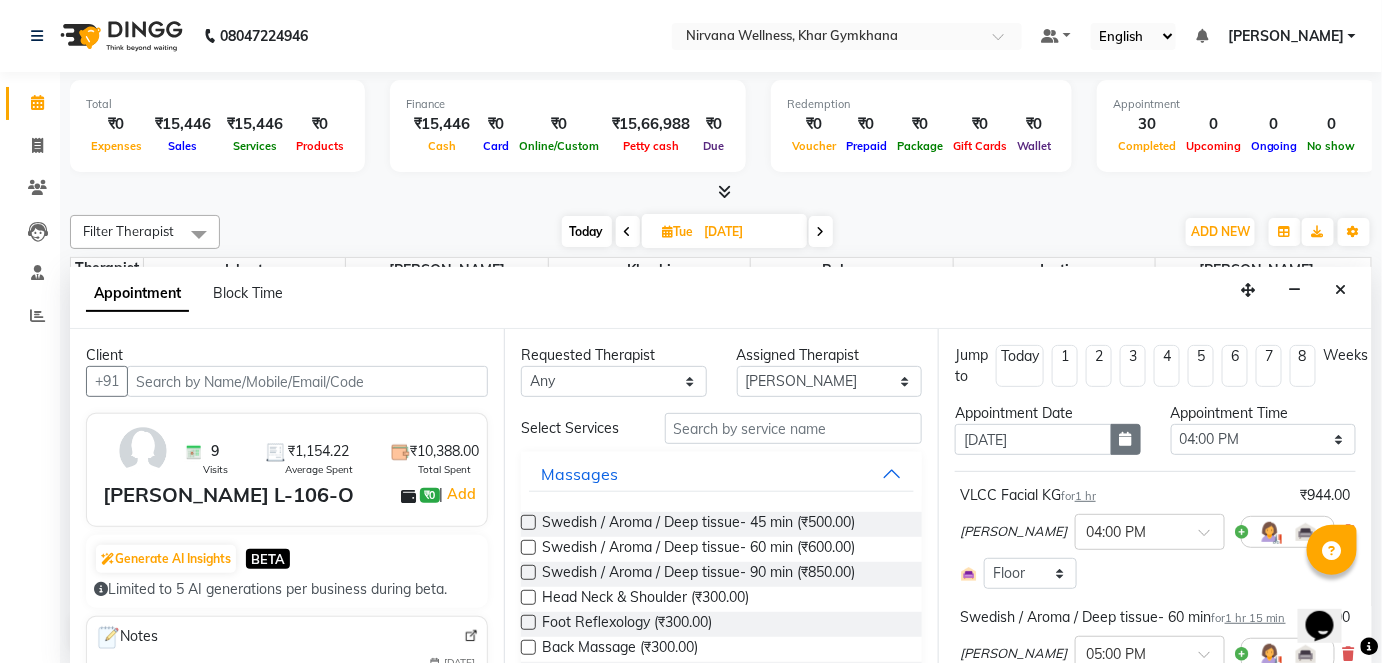 click at bounding box center [1126, 439] 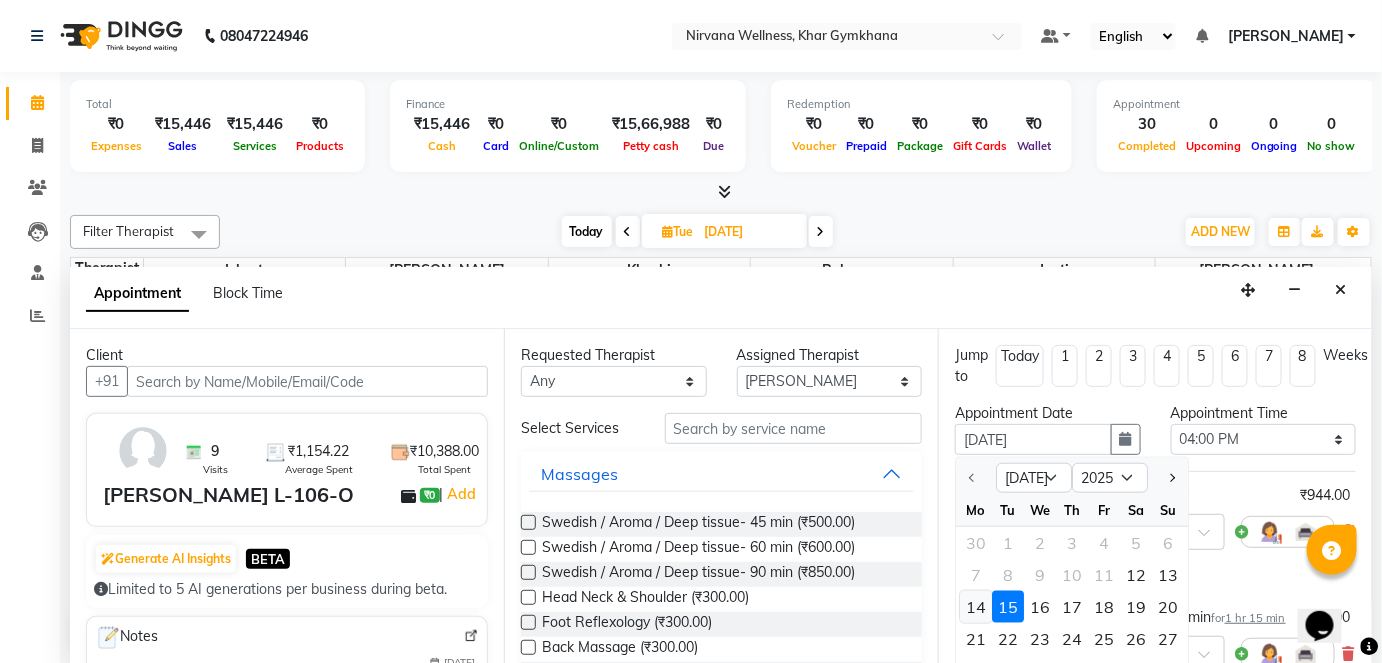 click on "14" at bounding box center (976, 607) 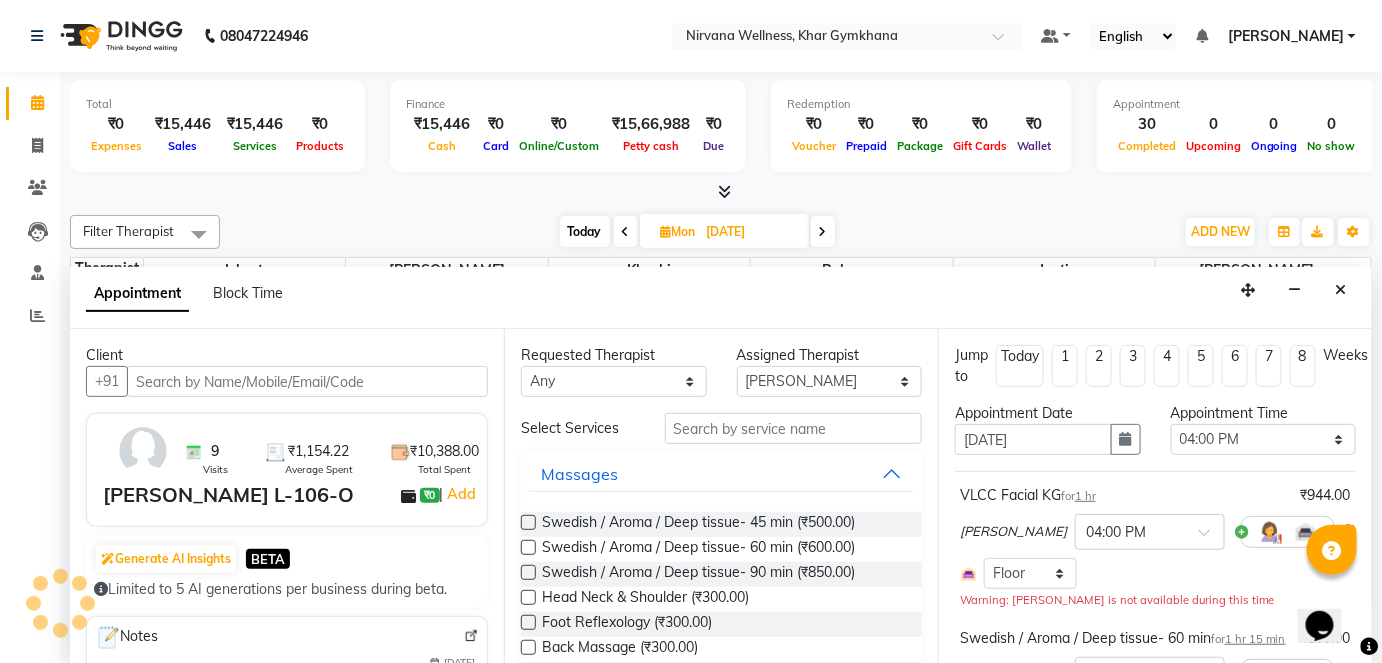 scroll, scrollTop: 1068, scrollLeft: 0, axis: vertical 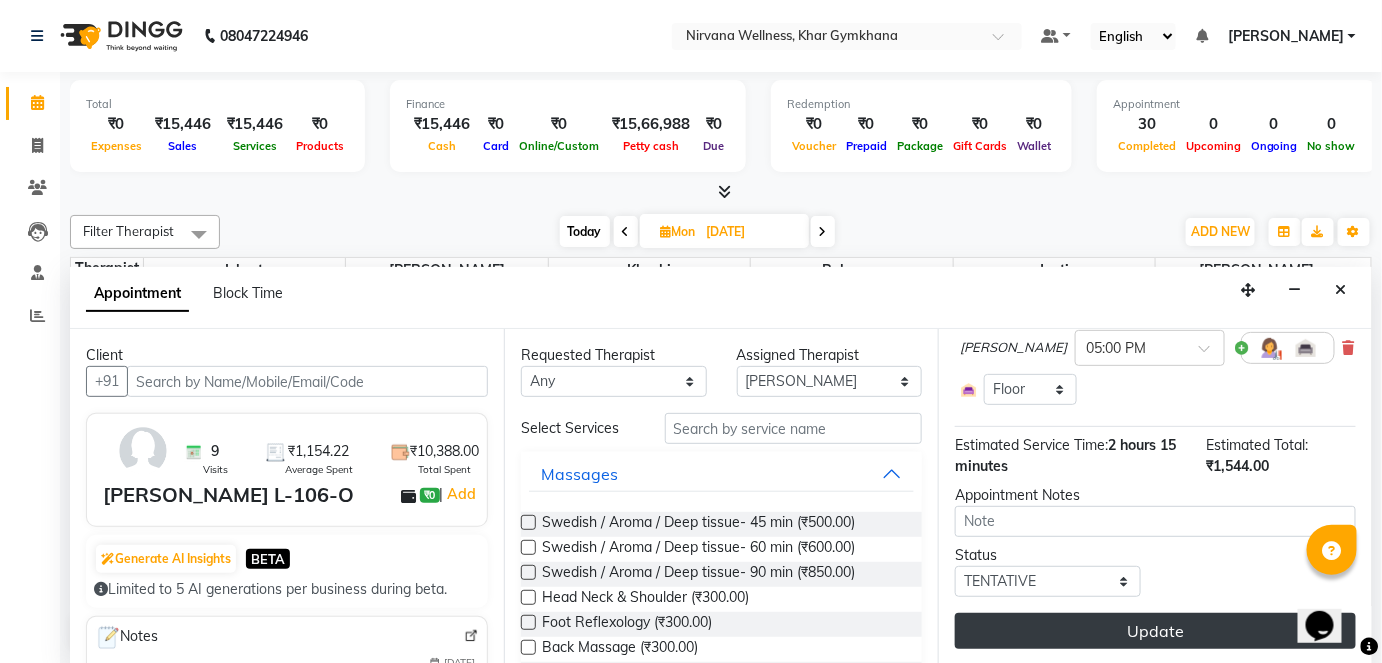 click on "Update" at bounding box center [1155, 631] 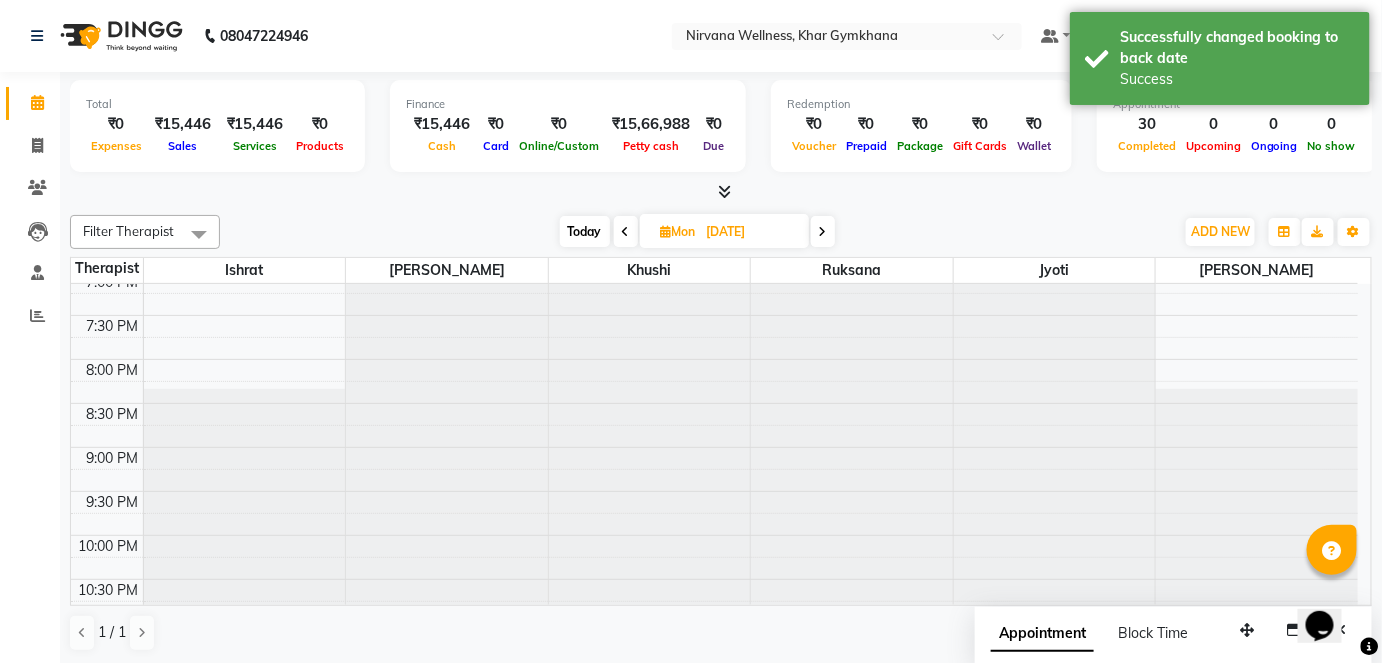 scroll, scrollTop: 0, scrollLeft: 0, axis: both 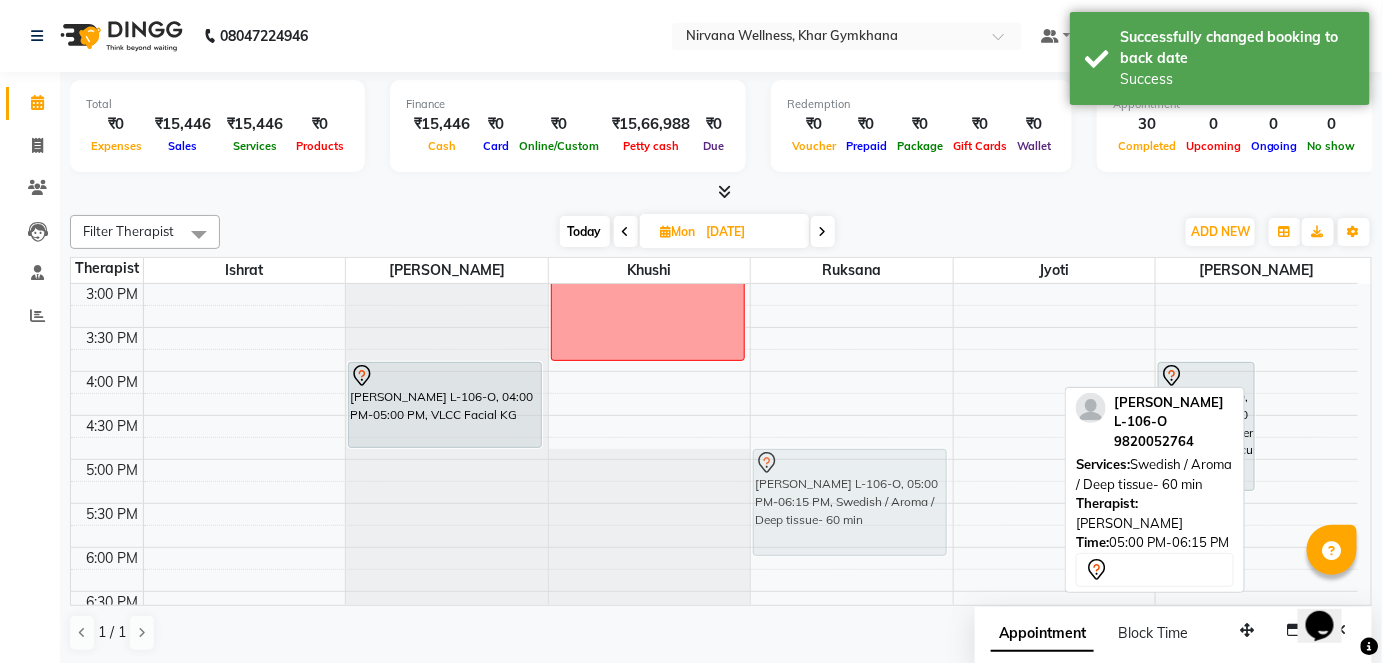 drag, startPoint x: 1291, startPoint y: 478, endPoint x: 900, endPoint y: 469, distance: 391.10358 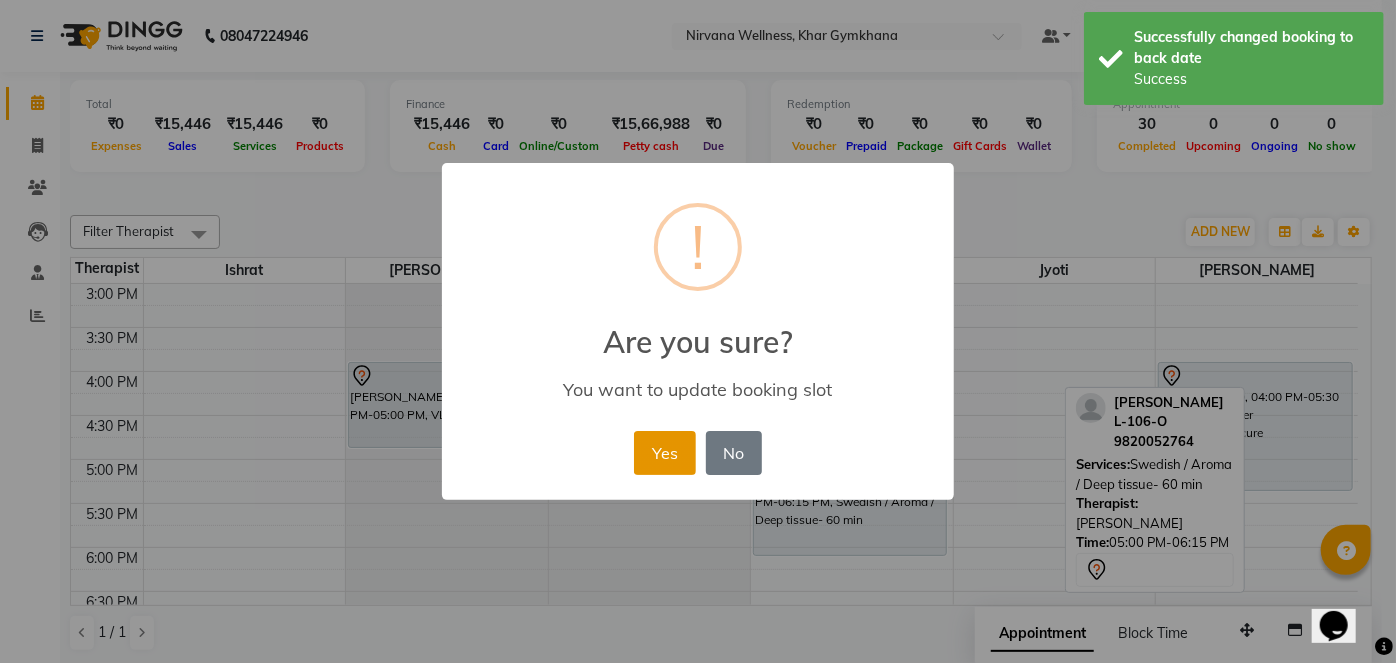 click on "Yes" at bounding box center [664, 453] 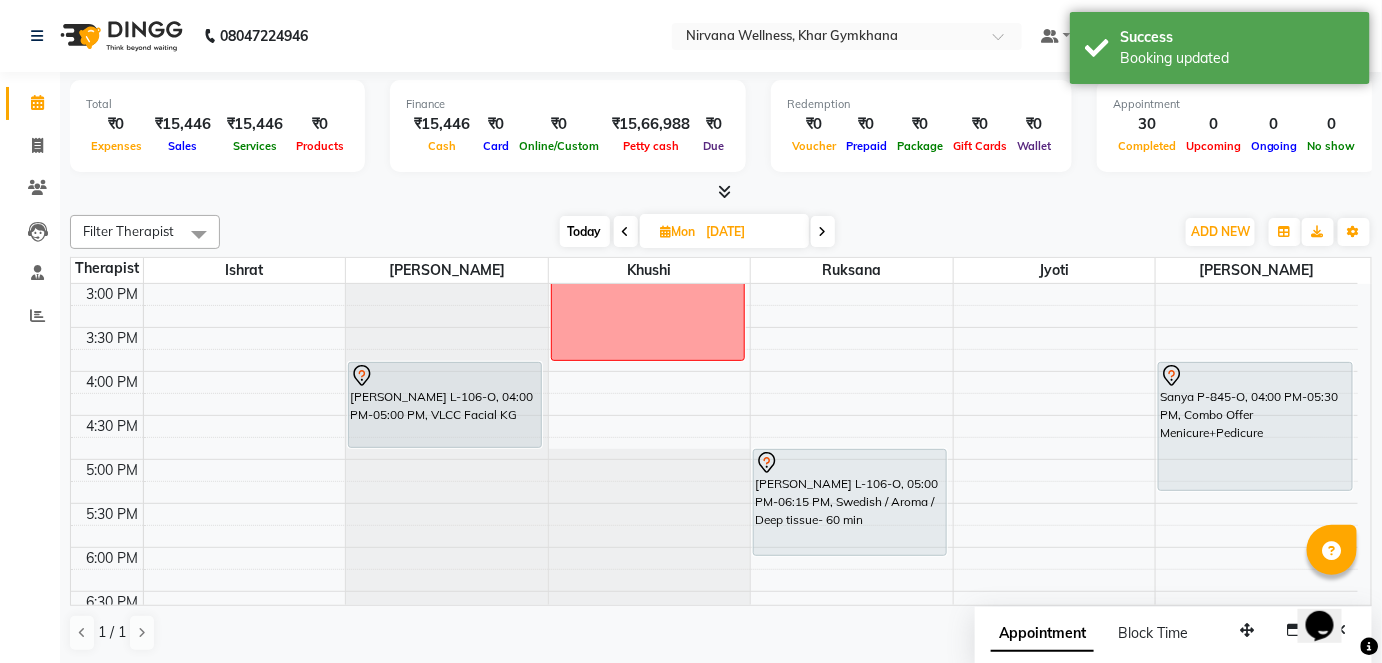 click on "7:00 AM 7:30 AM 8:00 AM 8:30 AM 9:00 AM 9:30 AM 10:00 AM 10:30 AM 11:00 AM 11:30 AM 12:00 PM 12:30 PM 1:00 PM 1:30 PM 2:00 PM 2:30 PM 3:00 PM 3:30 PM 4:00 PM 4:30 PM 5:00 PM 5:30 PM 6:00 PM 6:30 PM 7:00 PM 7:30 PM 8:00 PM 8:30 PM 9:00 PM 9:30 PM 10:00 PM 10:30 PM             Jasmin Divekar L-106-O, 04:00 PM-05:00 PM, VLCC Facial KG             Bansi Mehta M-1394-C, 10:00 AM-11:45 AM, Swedish / Aroma / Deep tissue- 90 min  Complimentary   Deep cleaning              Jasmin Divekar L-106-O, 05:00 PM-06:15 PM, Swedish / Aroma / Deep tissue- 60 min             Sanya P-845-O, 04:00 PM-05:30 PM, Combo Offer Menicure+Pedicure" at bounding box center [714, 283] 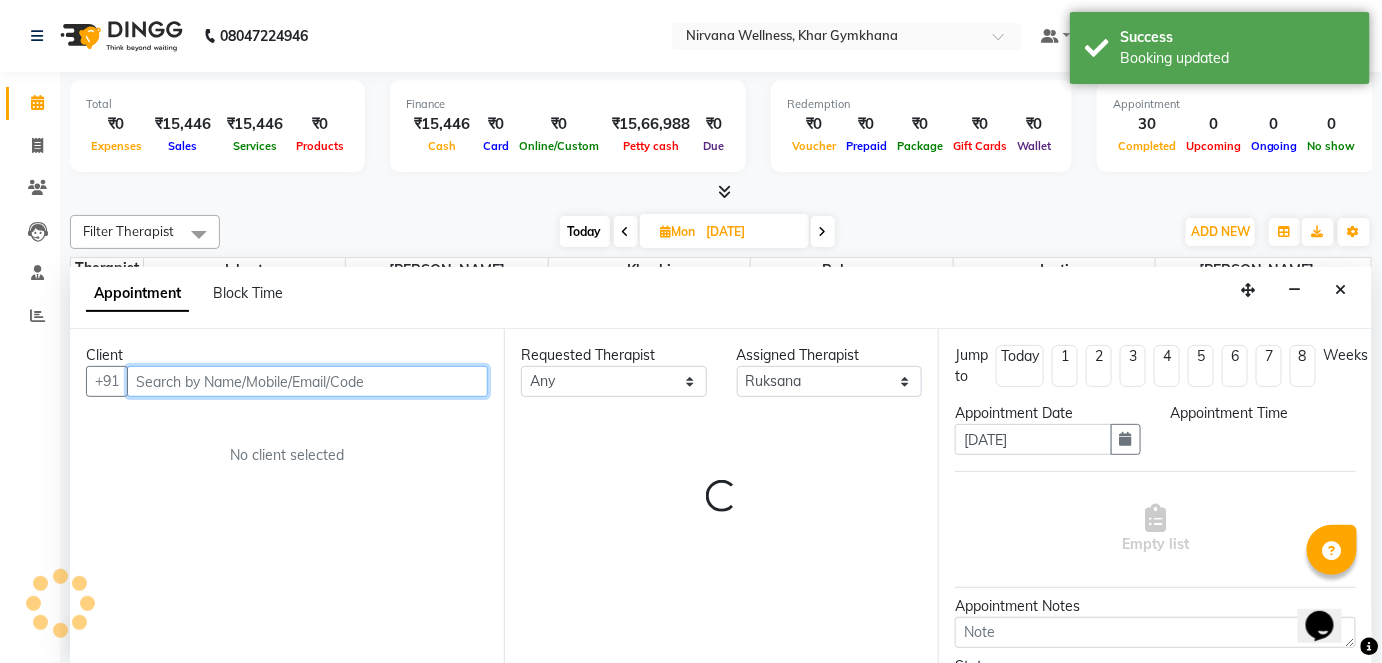 select on "1005" 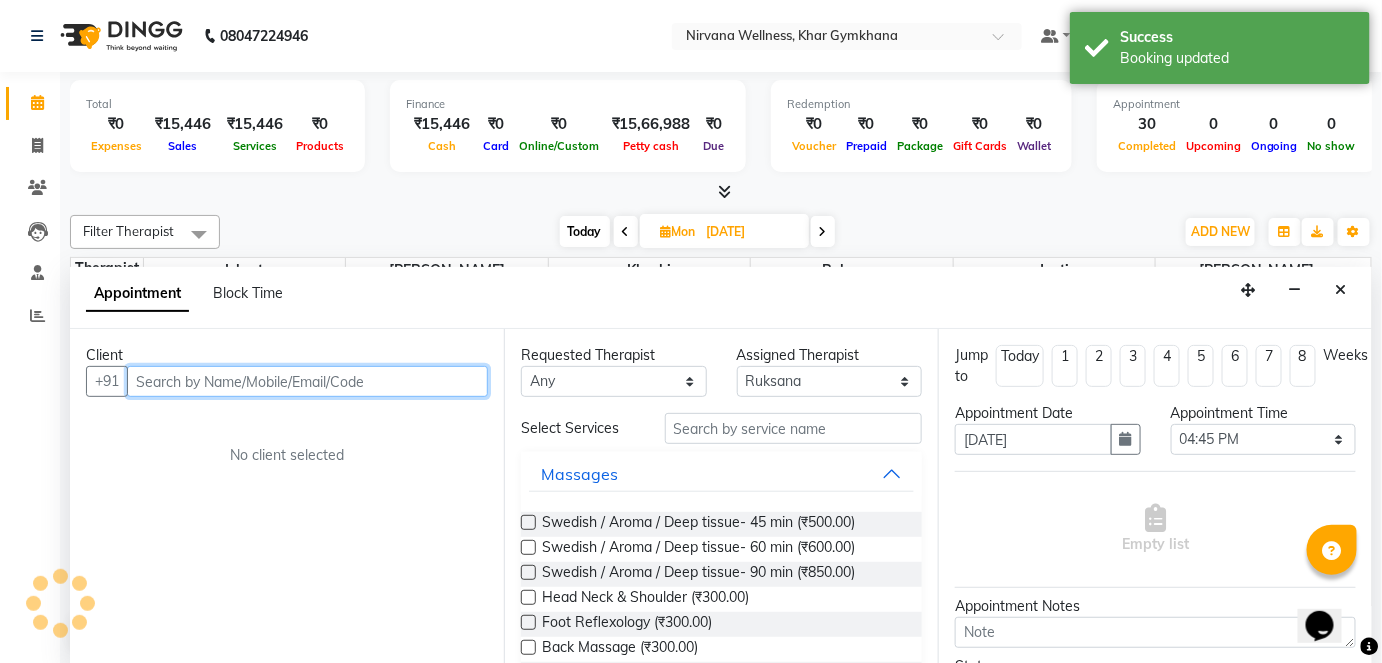 scroll, scrollTop: 0, scrollLeft: 0, axis: both 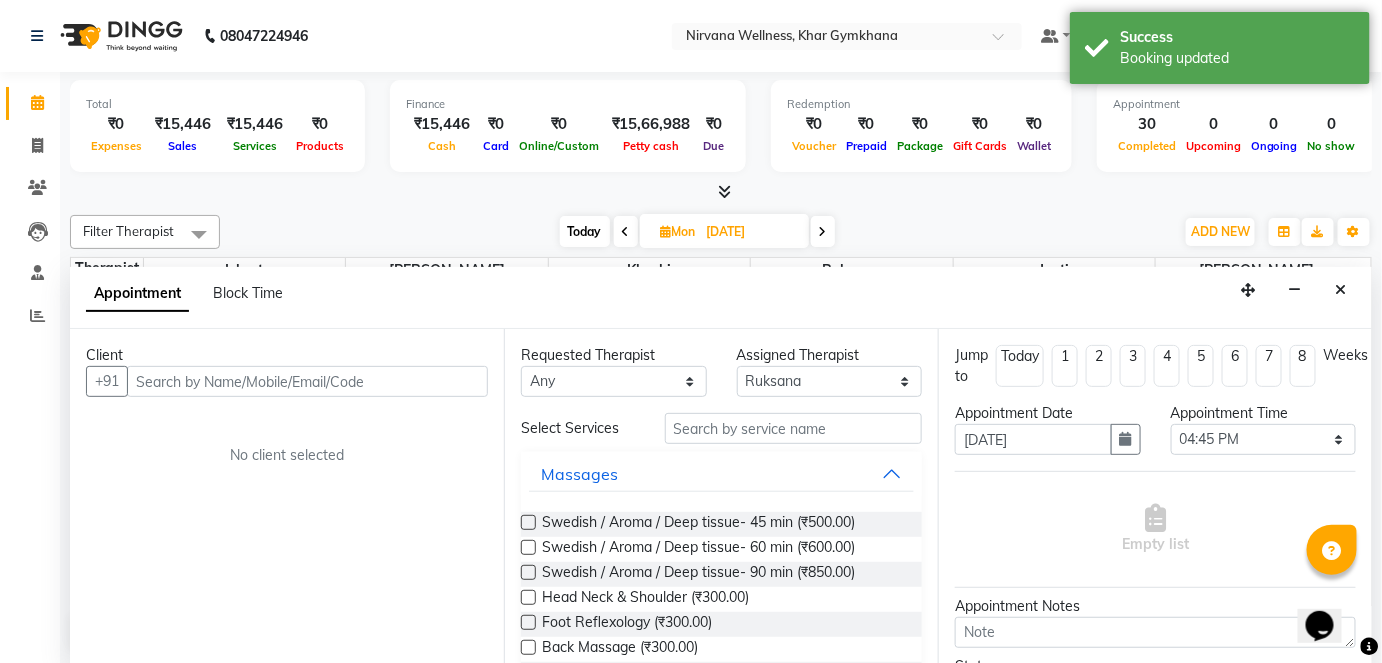click on "Appointment Block Time" at bounding box center [196, 297] 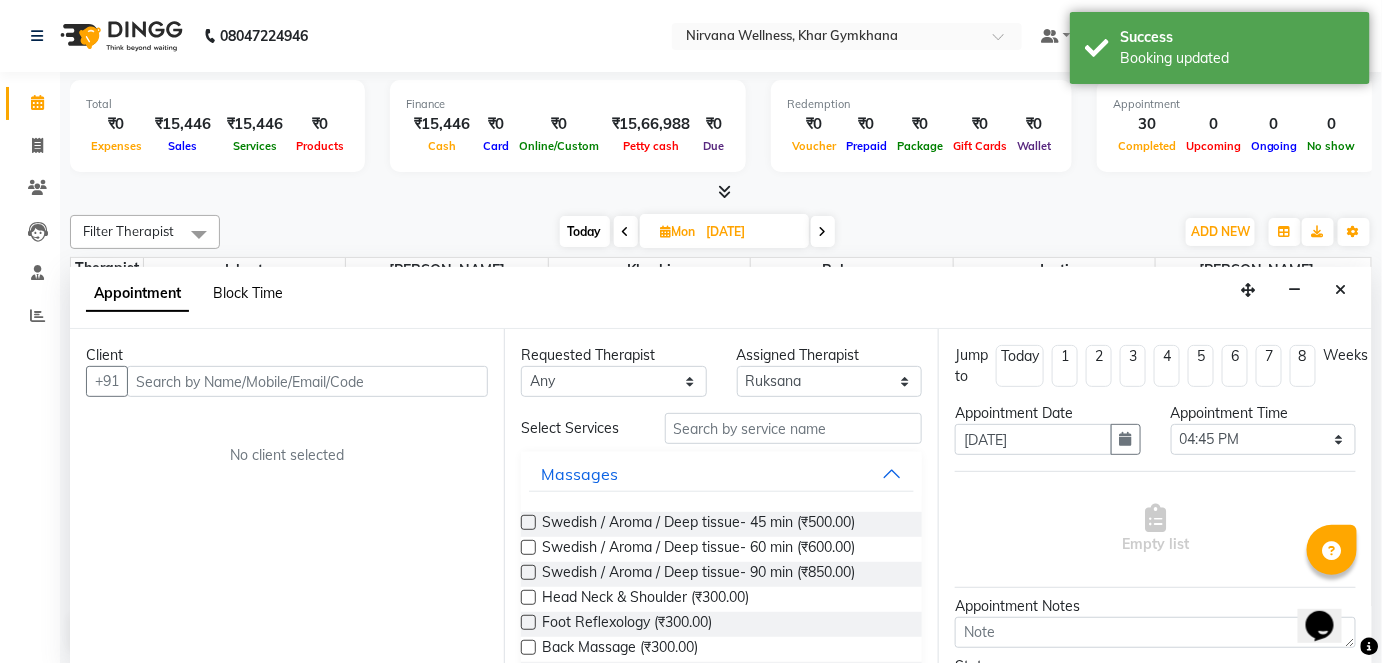 click on "Block Time" at bounding box center [248, 293] 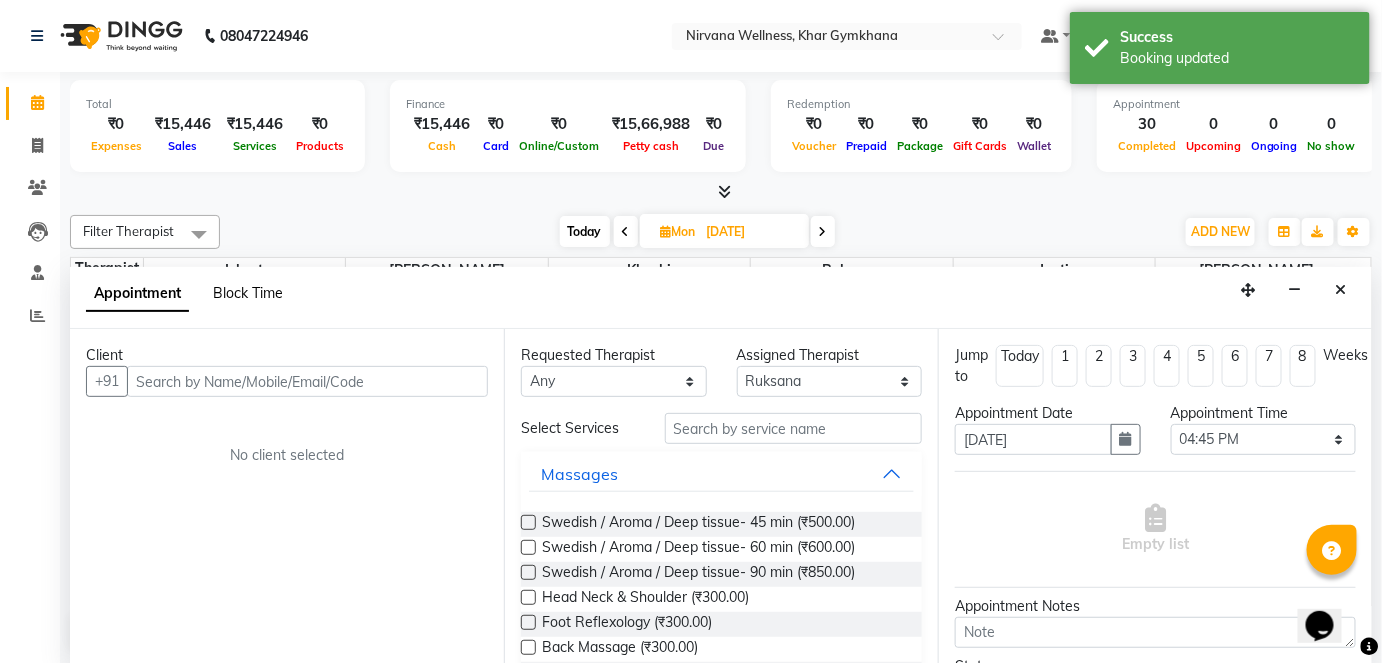 select on "72486" 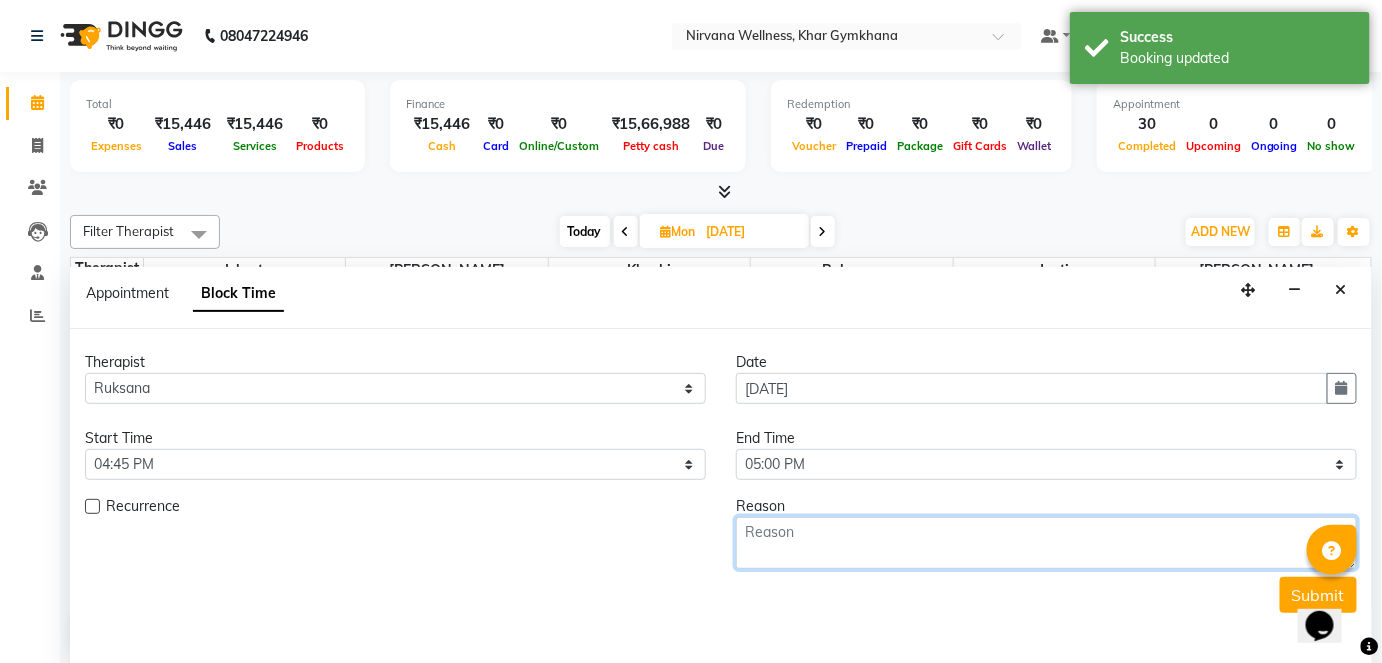 click at bounding box center (1046, 543) 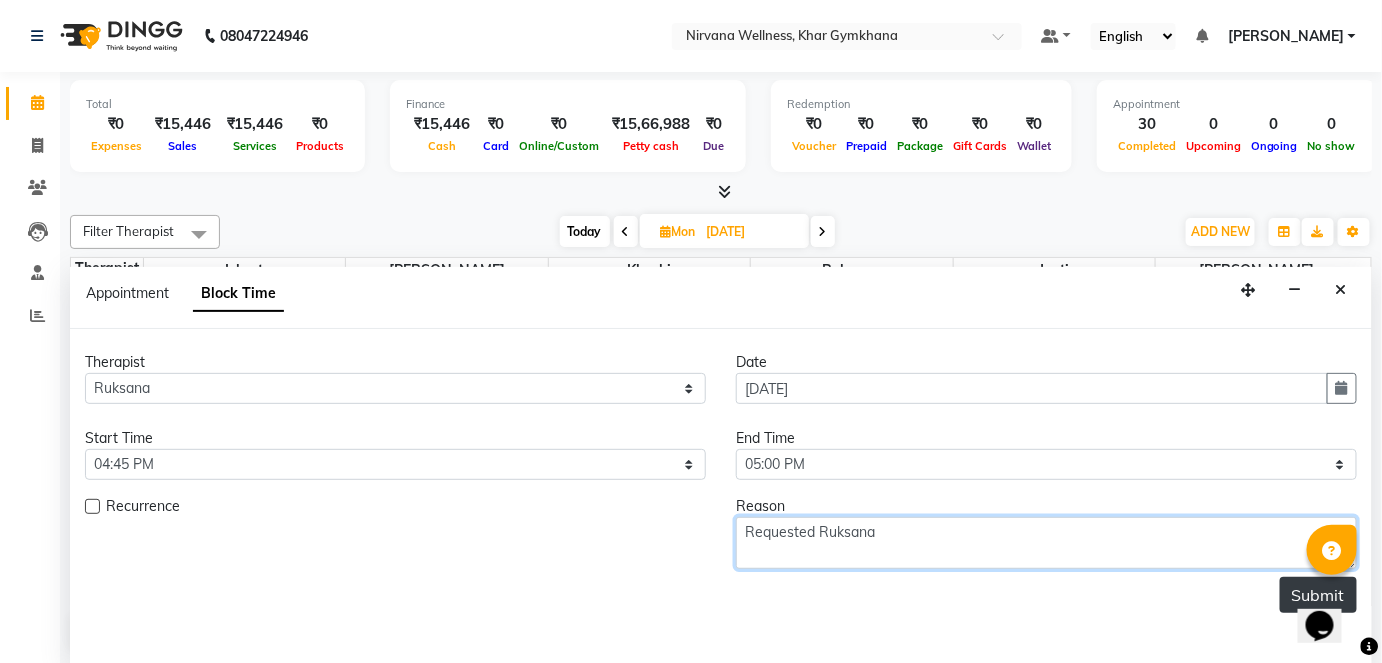 type on "Requested Ruksana" 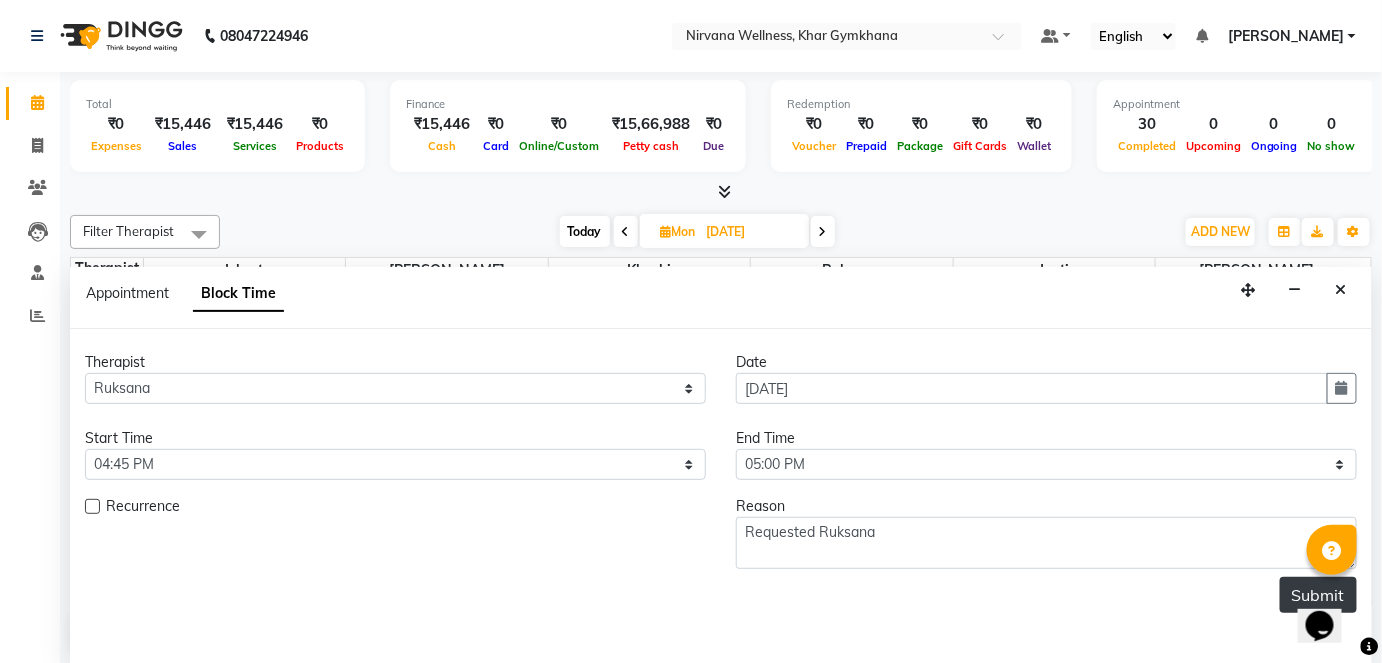 click on "Submit" at bounding box center (1318, 595) 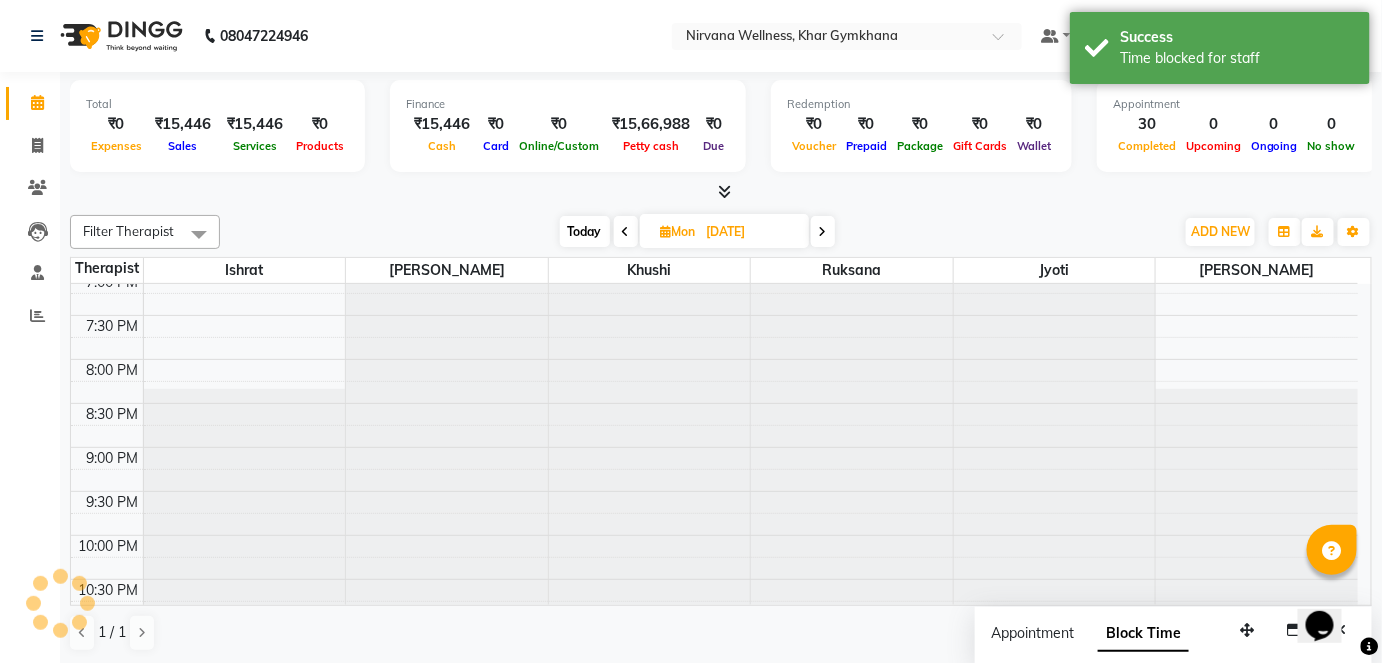 scroll, scrollTop: 0, scrollLeft: 0, axis: both 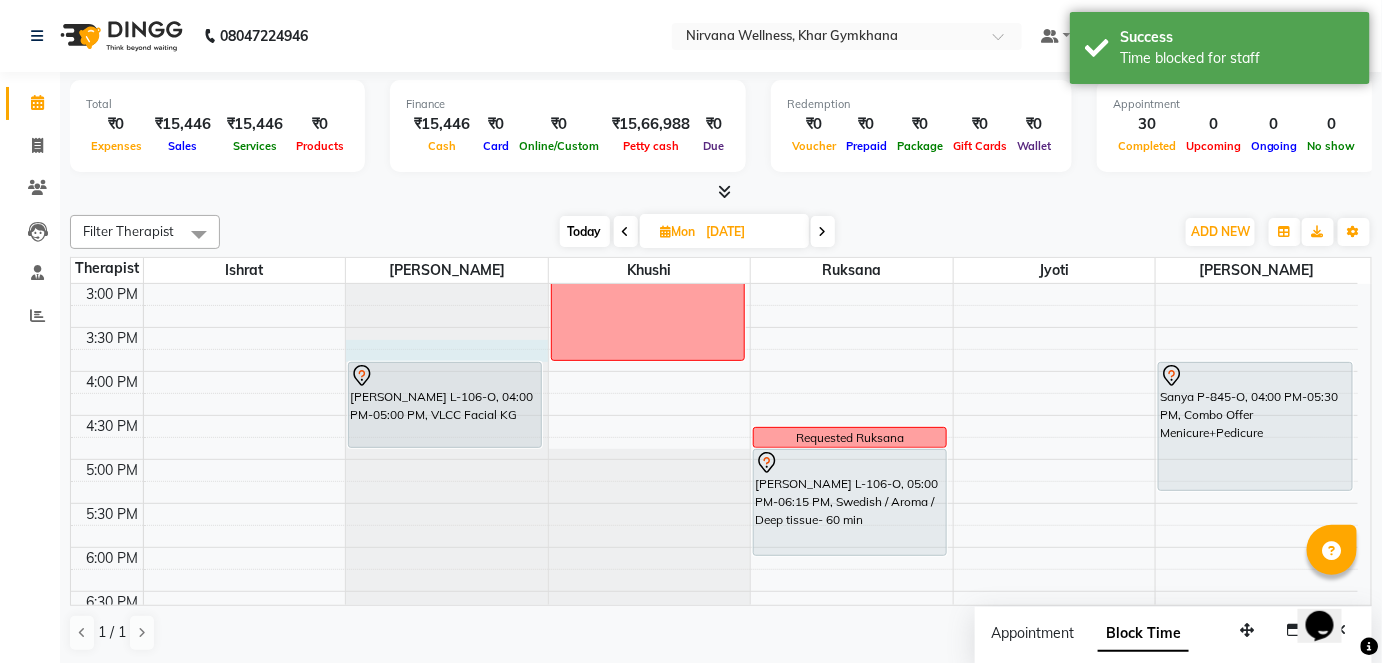 click at bounding box center (447, -420) 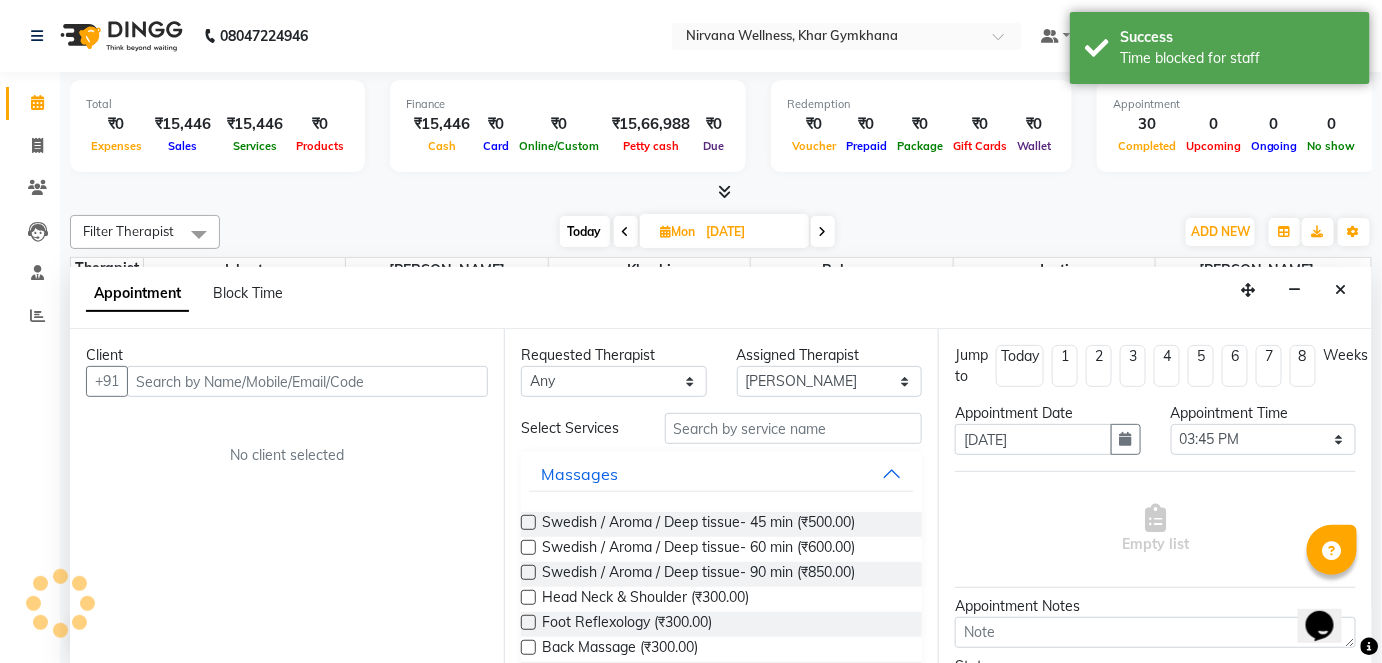 scroll, scrollTop: 0, scrollLeft: 0, axis: both 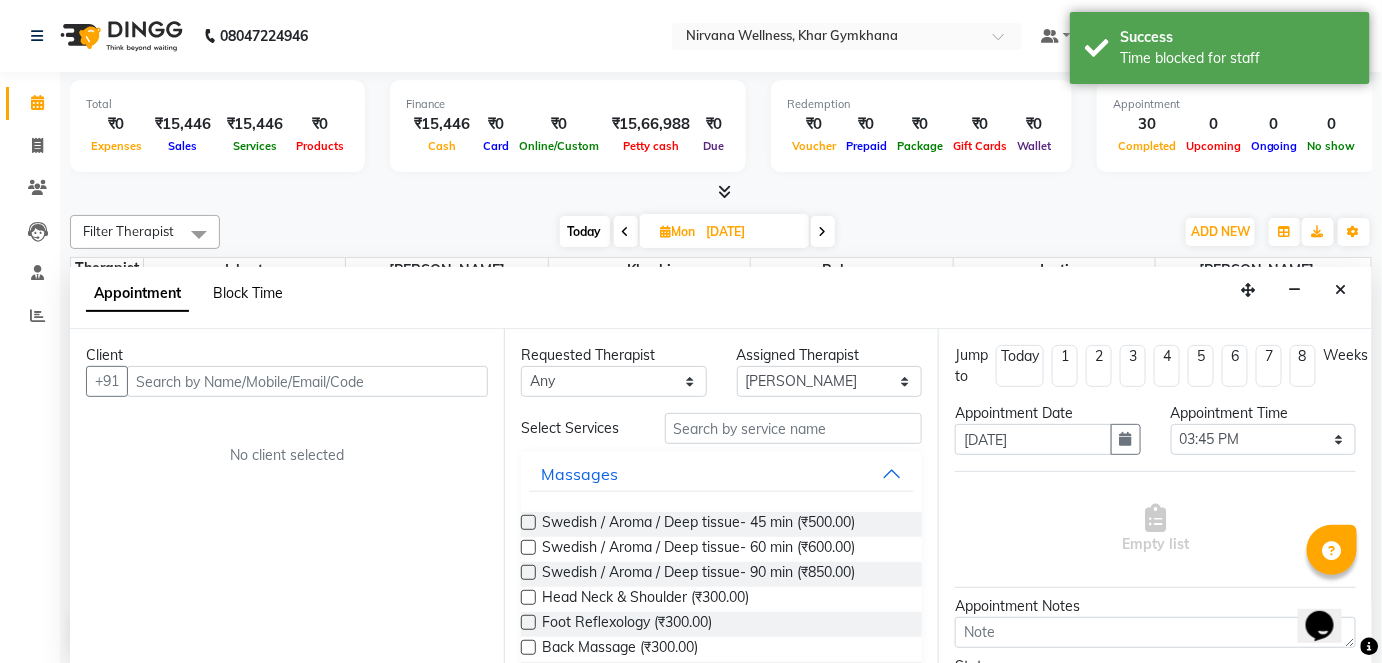 click on "Block Time" at bounding box center [248, 293] 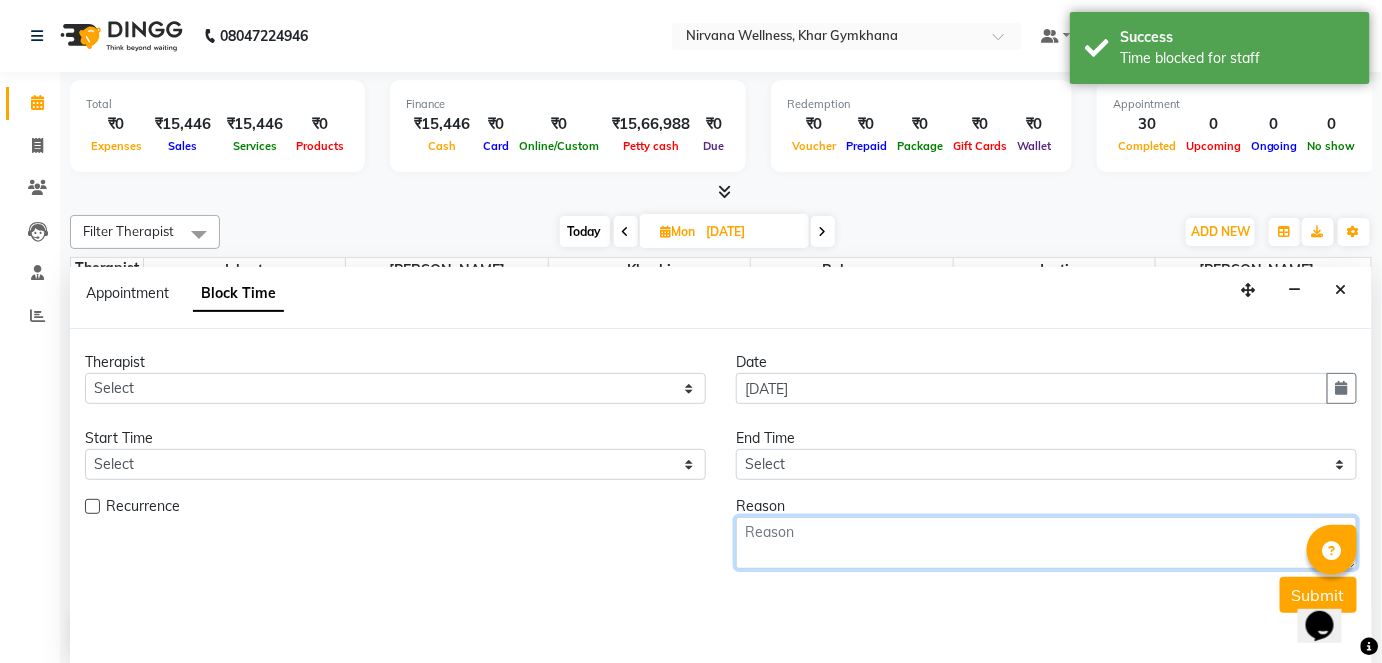 click at bounding box center (1046, 543) 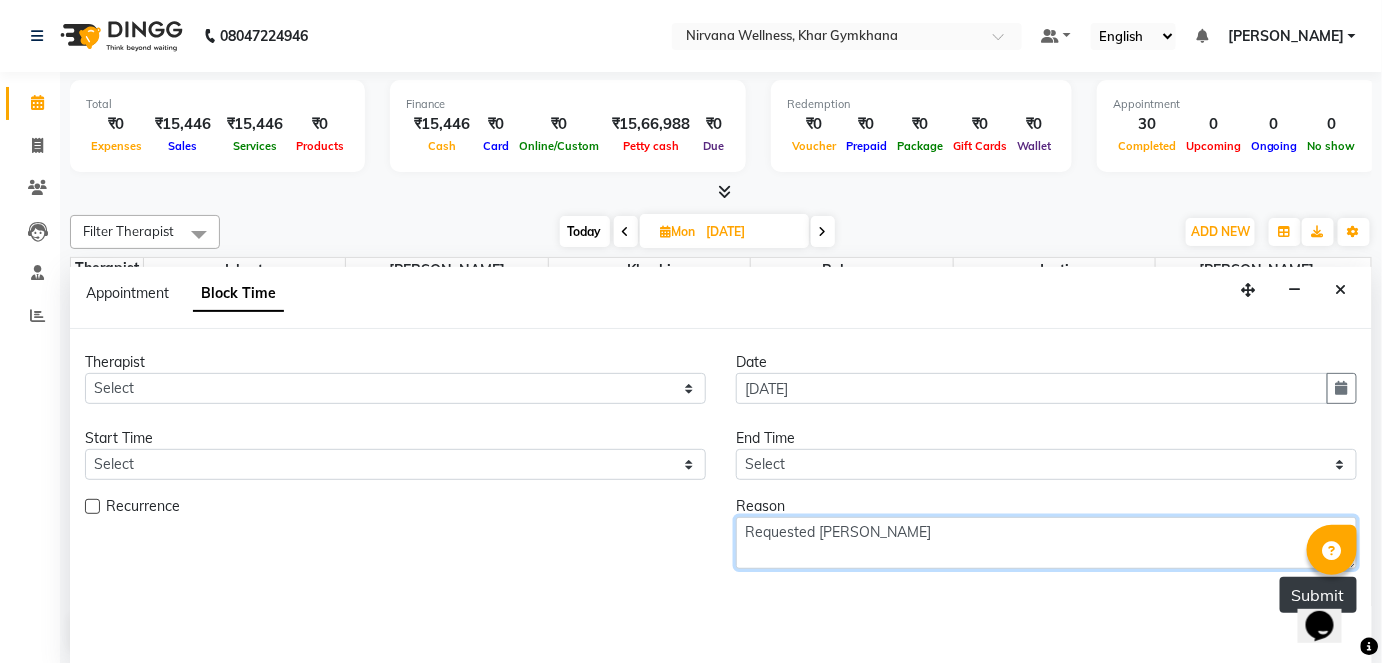 type on "Requested Suhani" 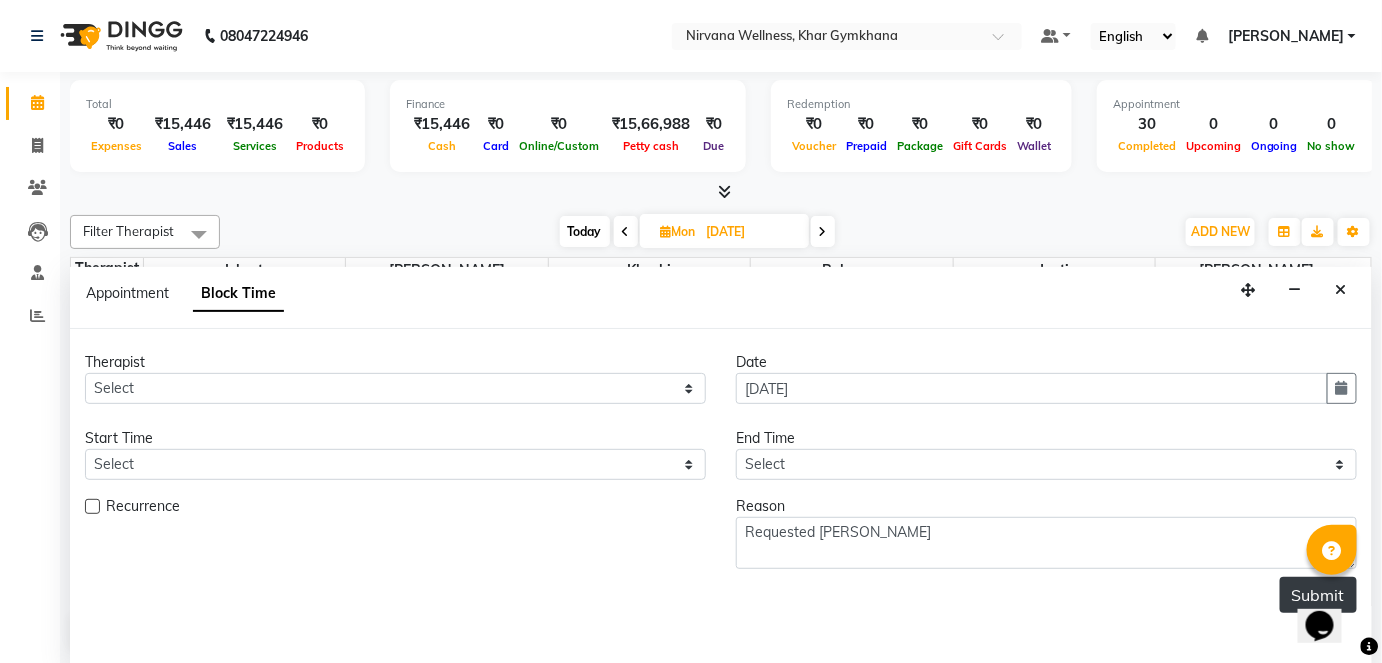 click on "Submit" at bounding box center (1318, 595) 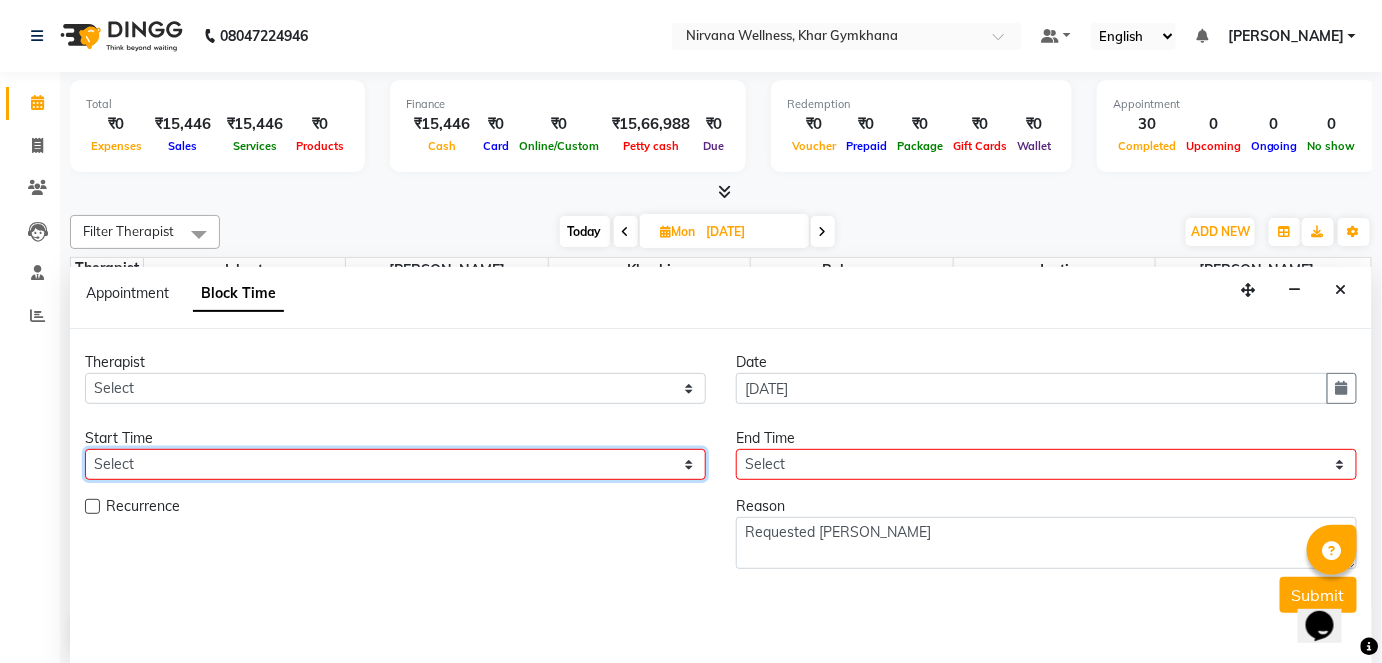 click on "Select" at bounding box center [395, 464] 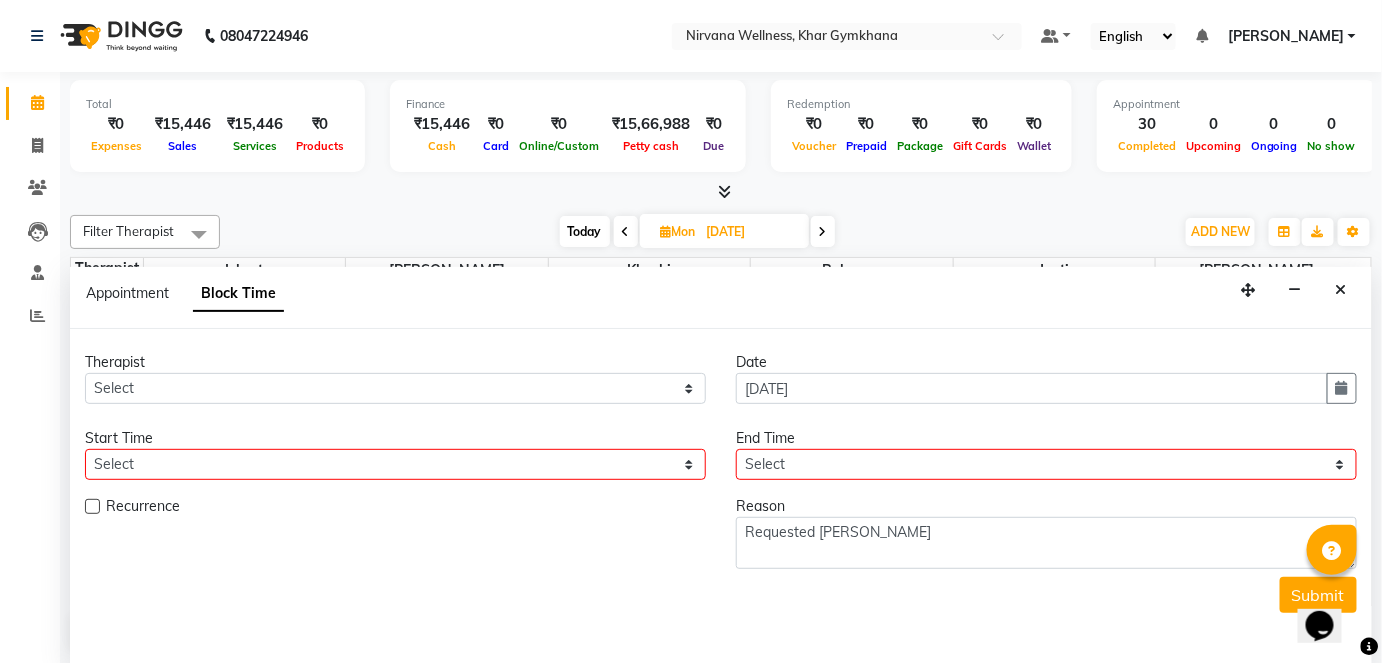 click at bounding box center (1341, 290) 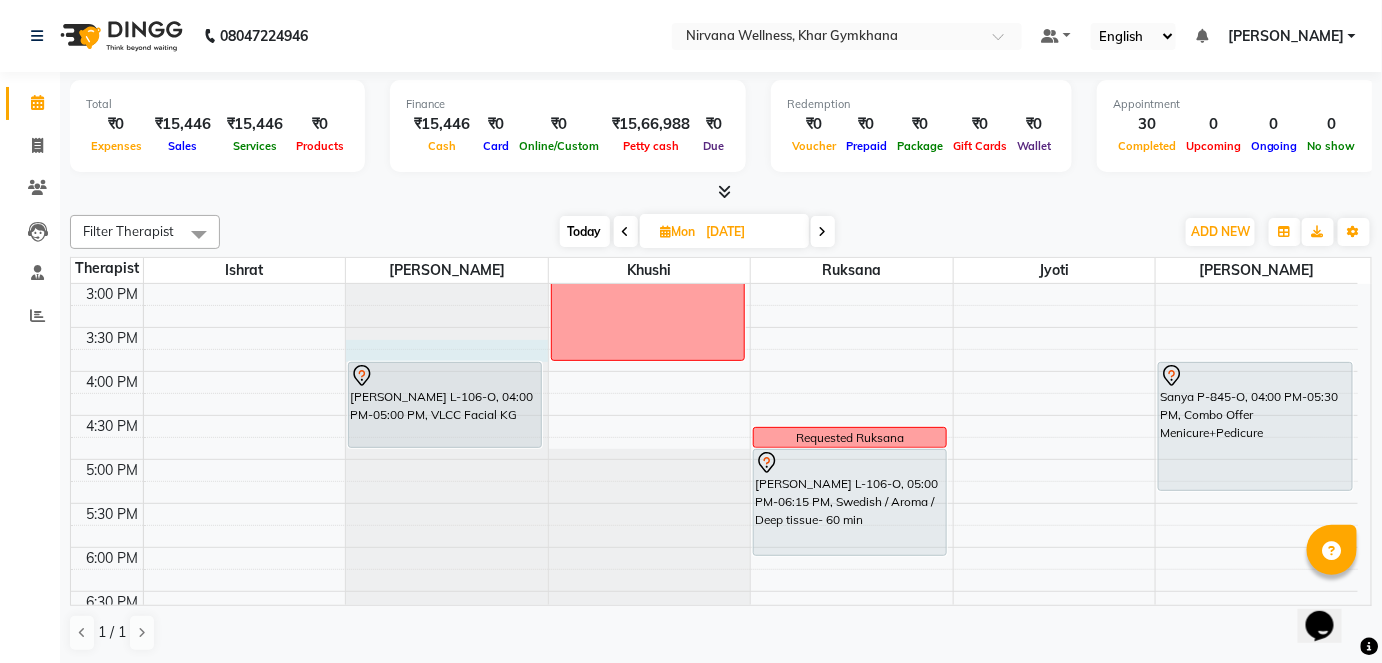 click at bounding box center (447, -420) 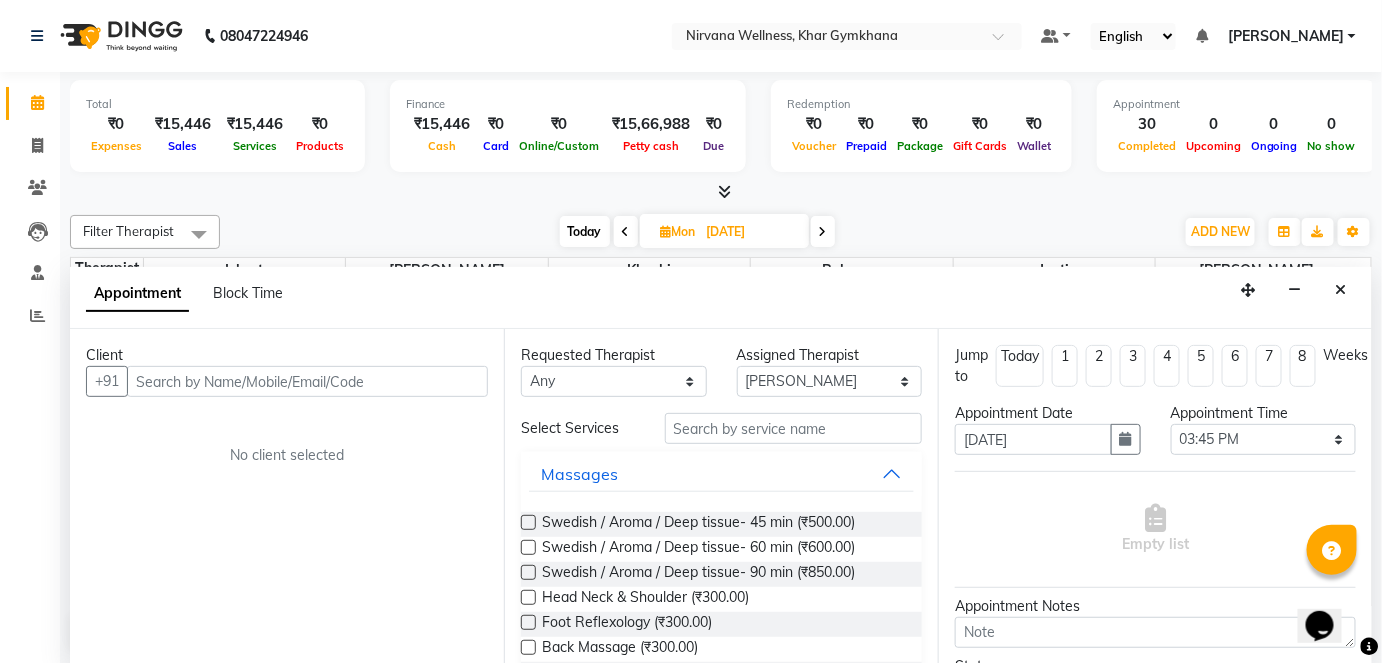 click on "Appointment Block Time" at bounding box center [196, 297] 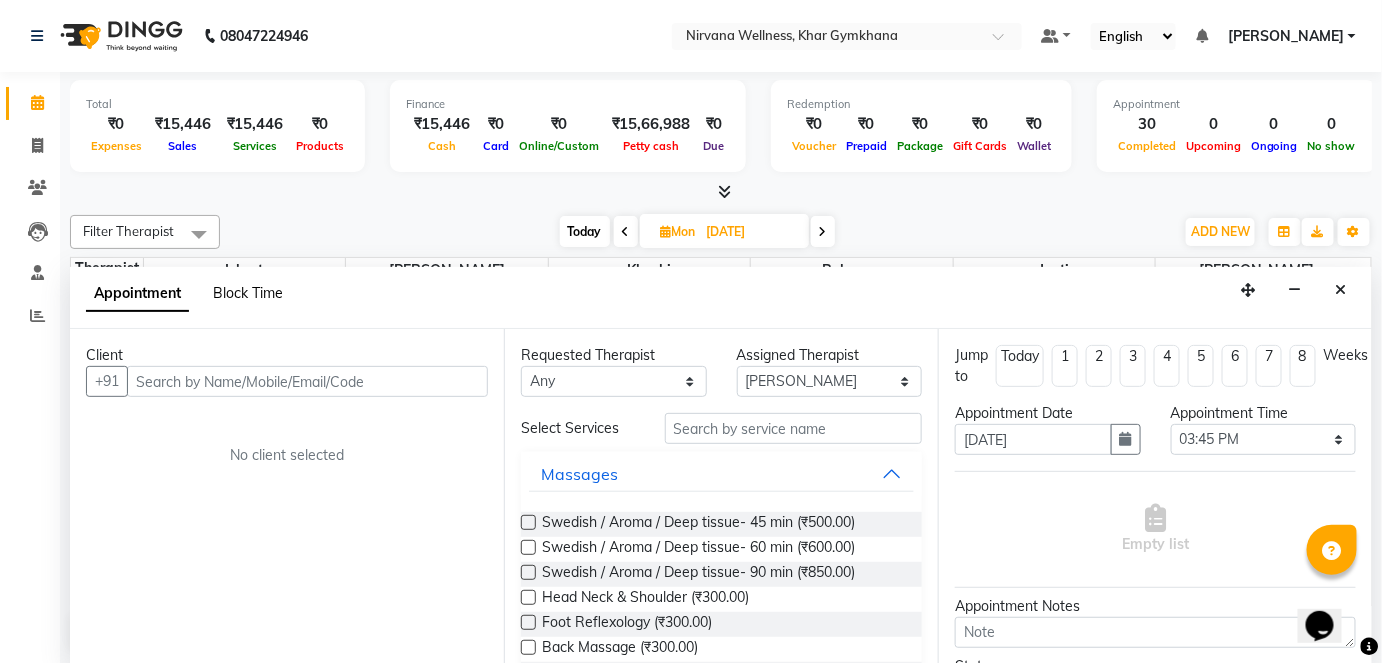 click on "Block Time" at bounding box center [248, 293] 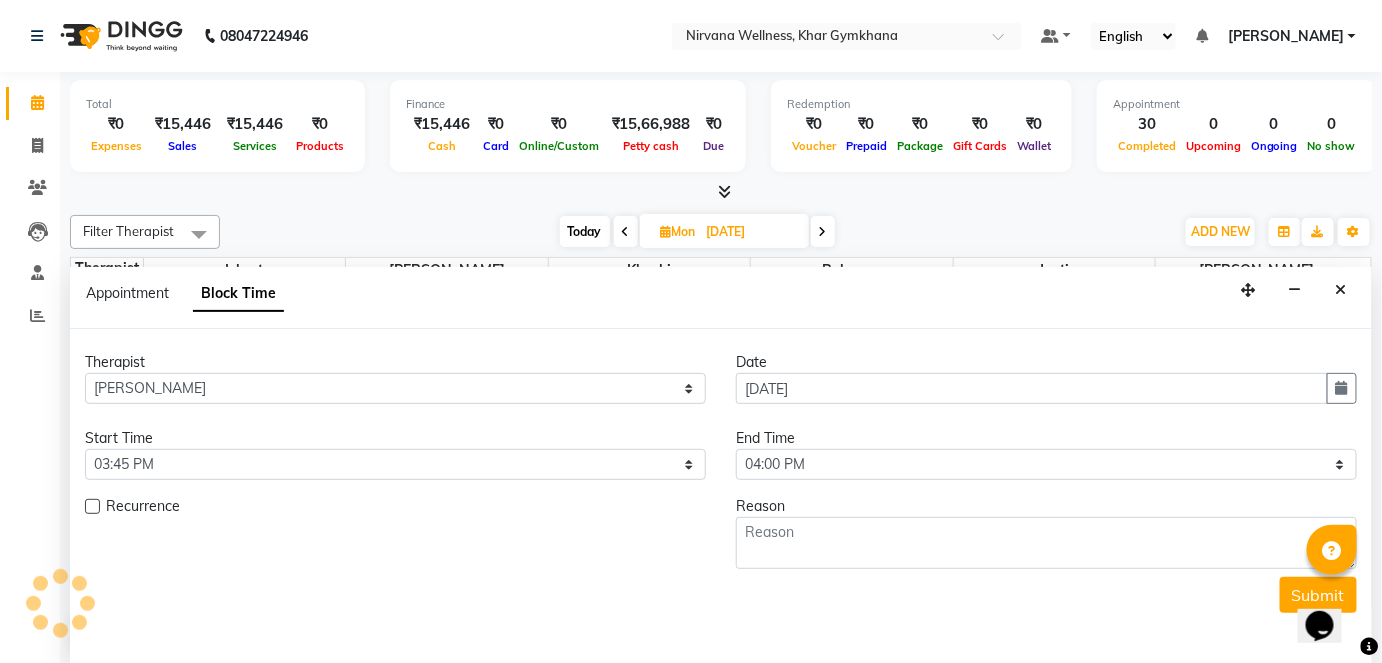scroll, scrollTop: 1068, scrollLeft: 0, axis: vertical 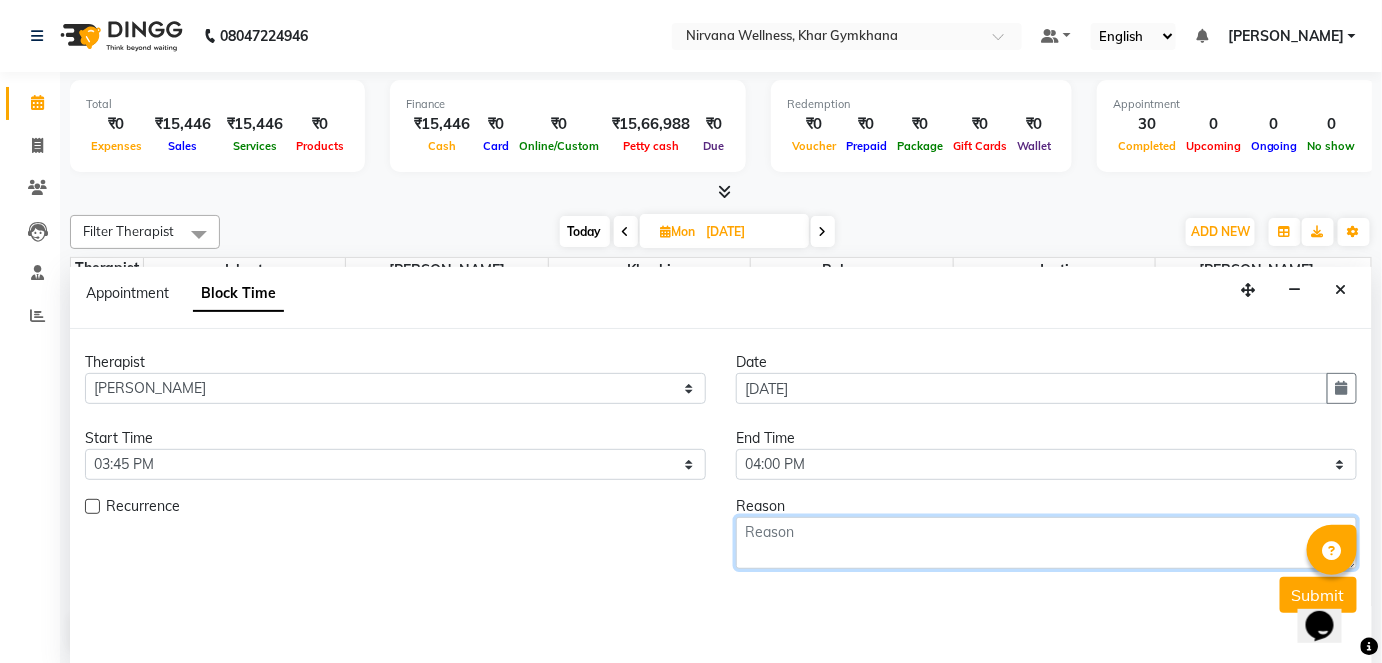 click at bounding box center (1046, 543) 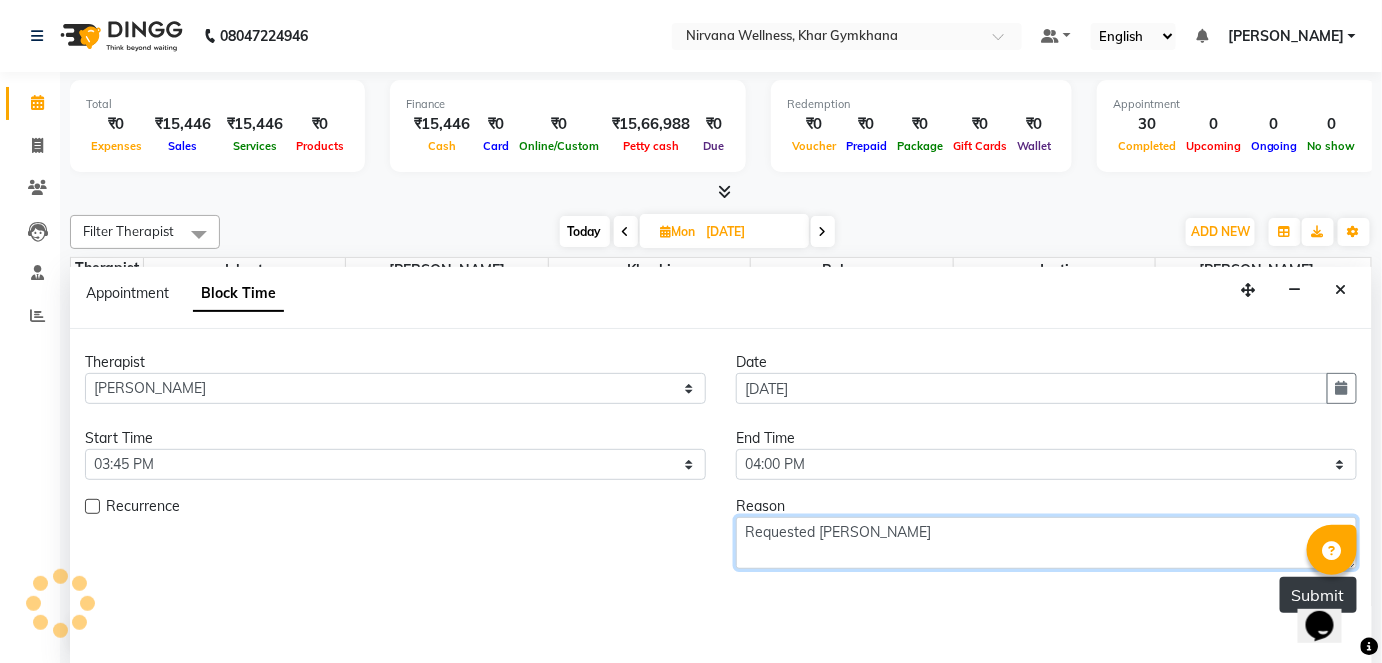 type on "Requested Suhani" 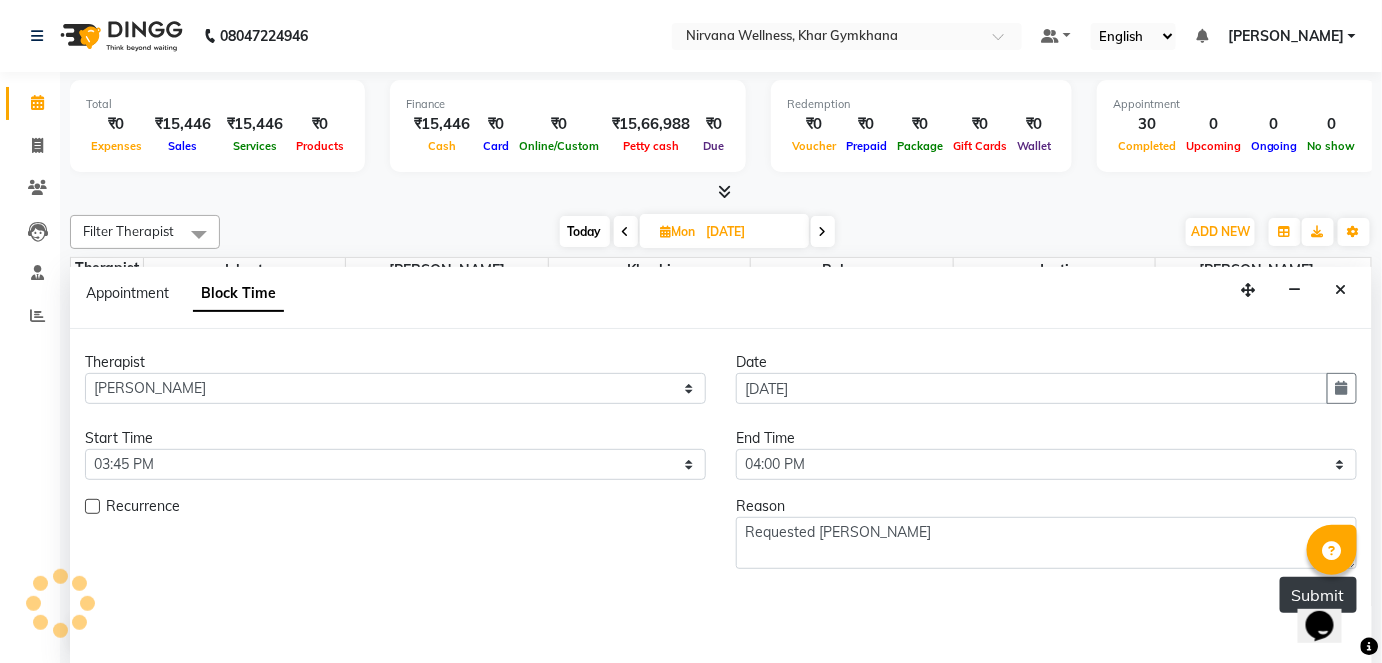 click on "Submit" at bounding box center [1318, 595] 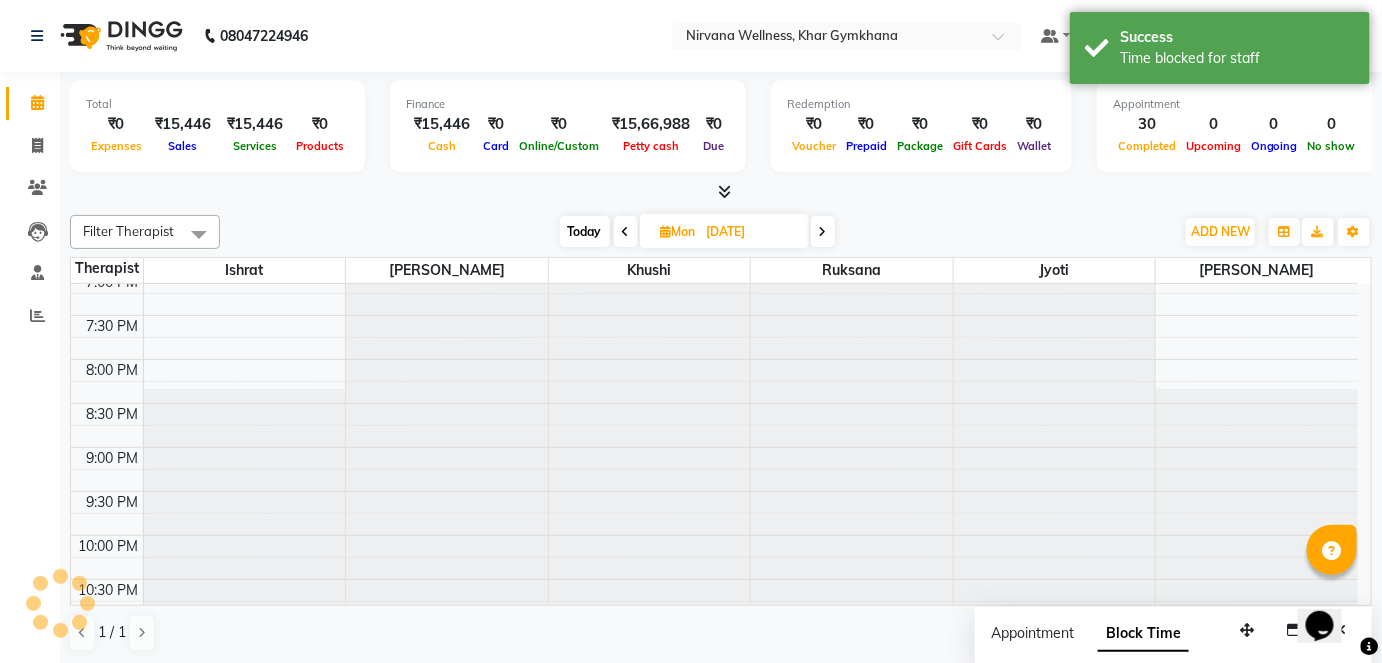 scroll, scrollTop: 0, scrollLeft: 0, axis: both 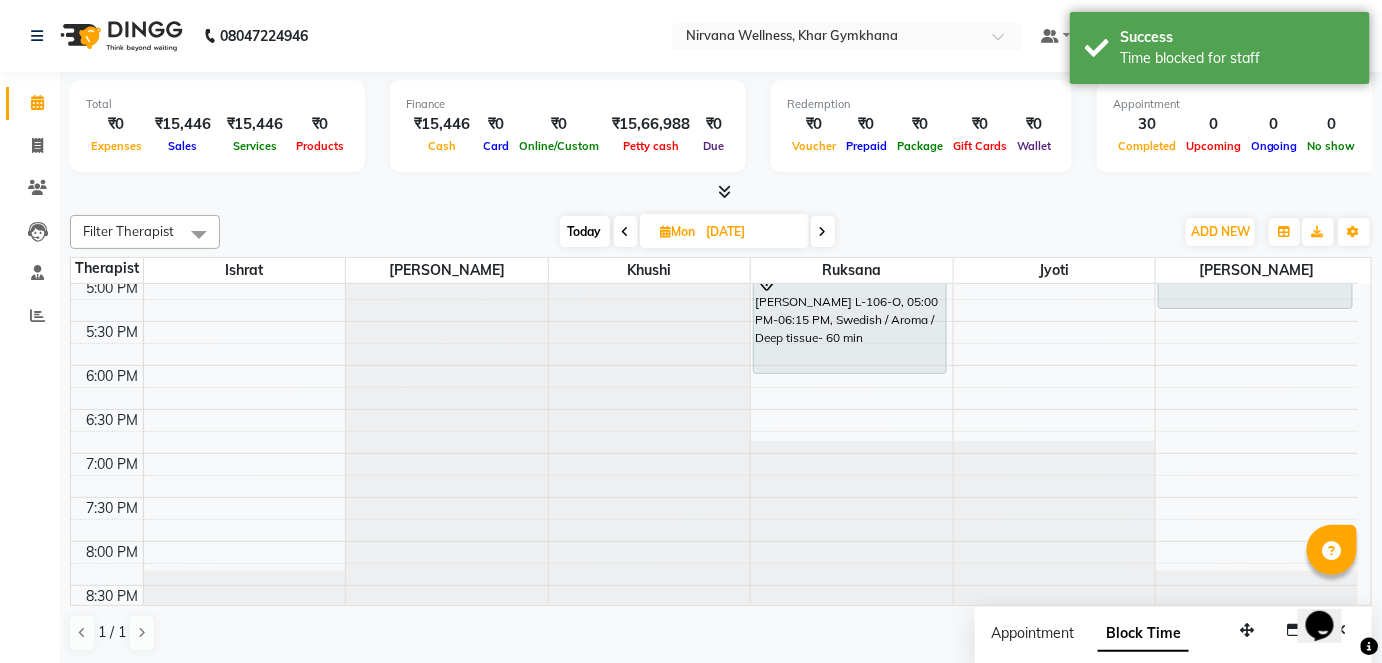 click on "Today" at bounding box center [585, 231] 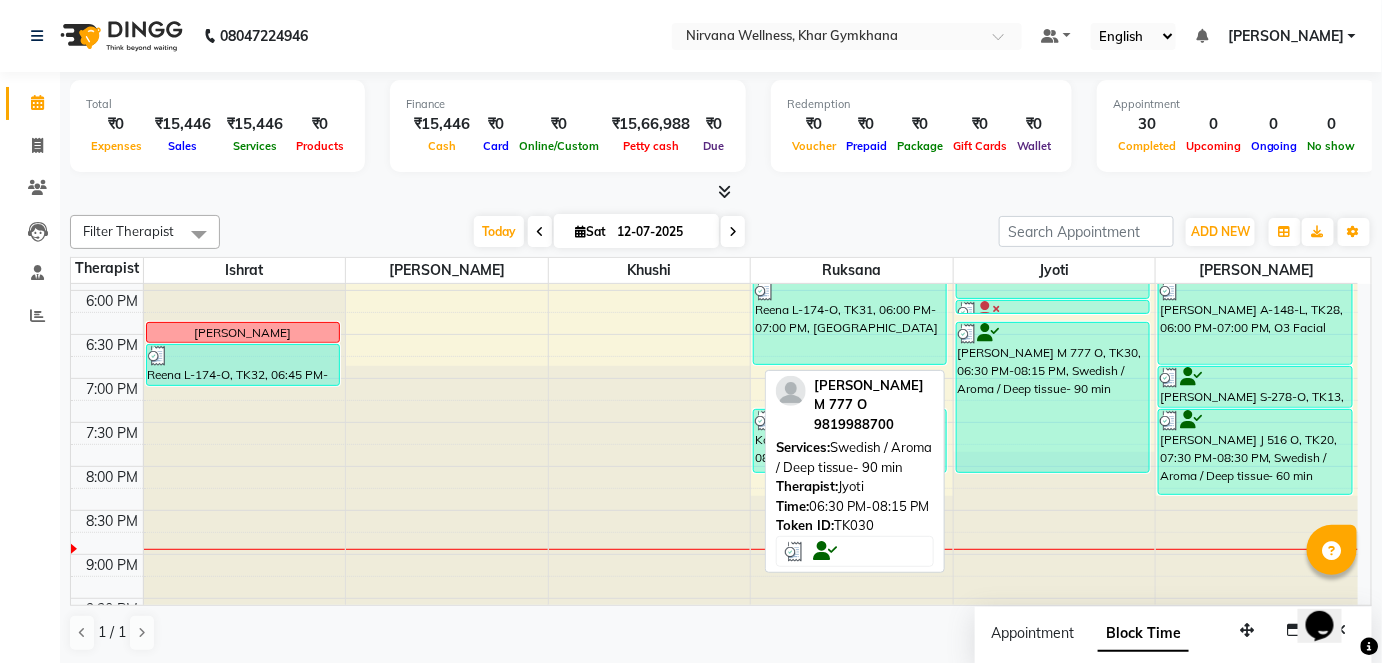 scroll, scrollTop: 977, scrollLeft: 0, axis: vertical 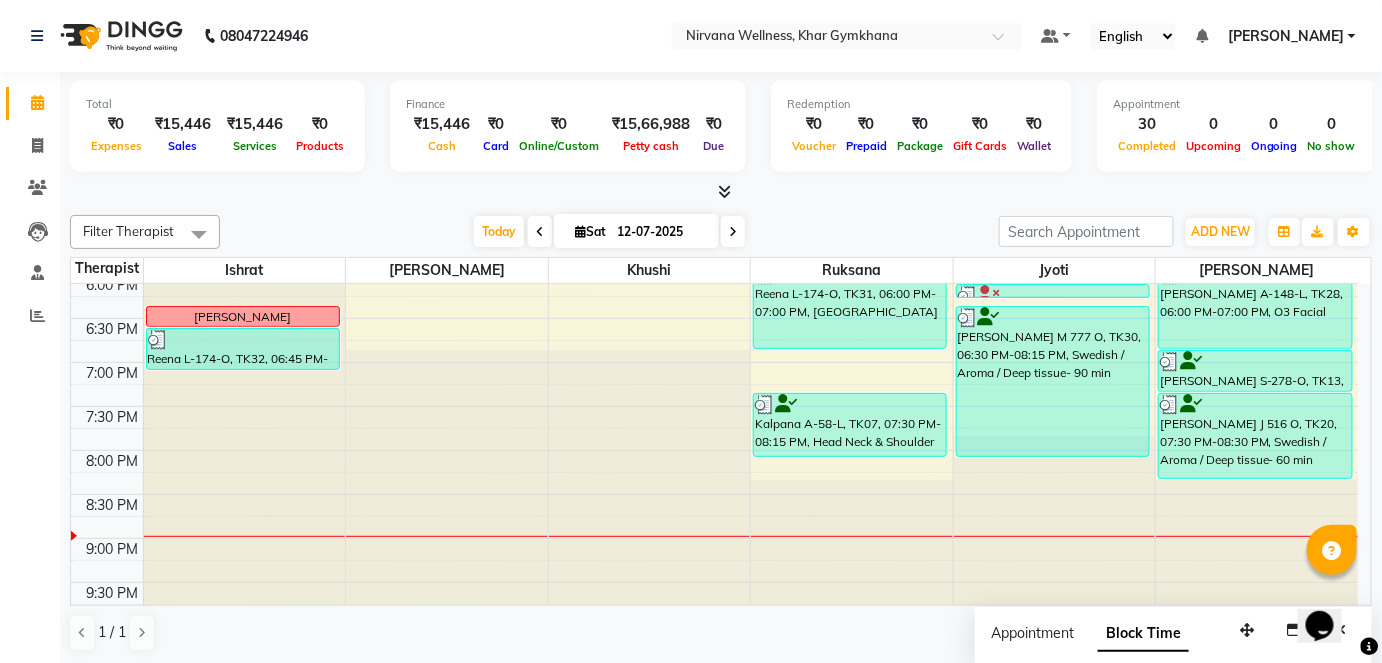click on "[PERSON_NAME]" at bounding box center [1286, 36] 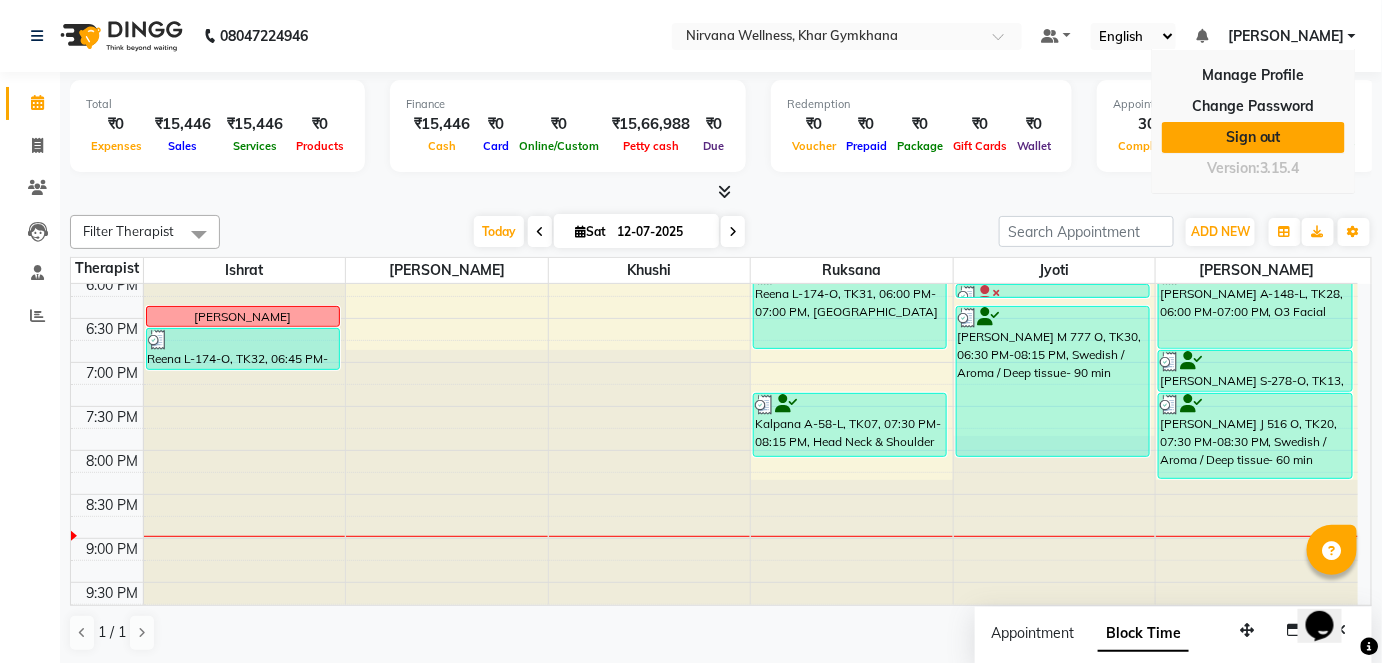 click on "Sign out" at bounding box center (1253, 137) 